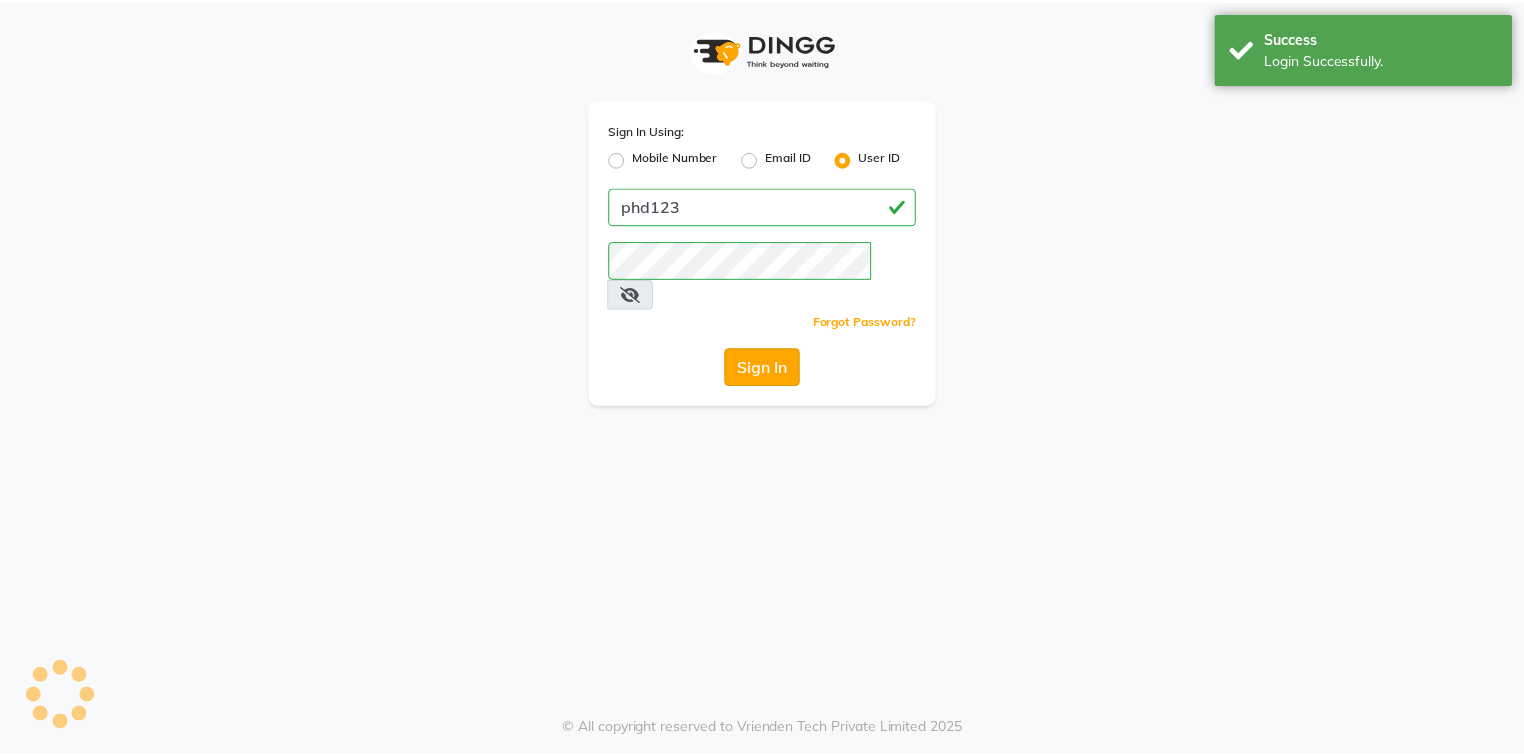 scroll, scrollTop: 0, scrollLeft: 0, axis: both 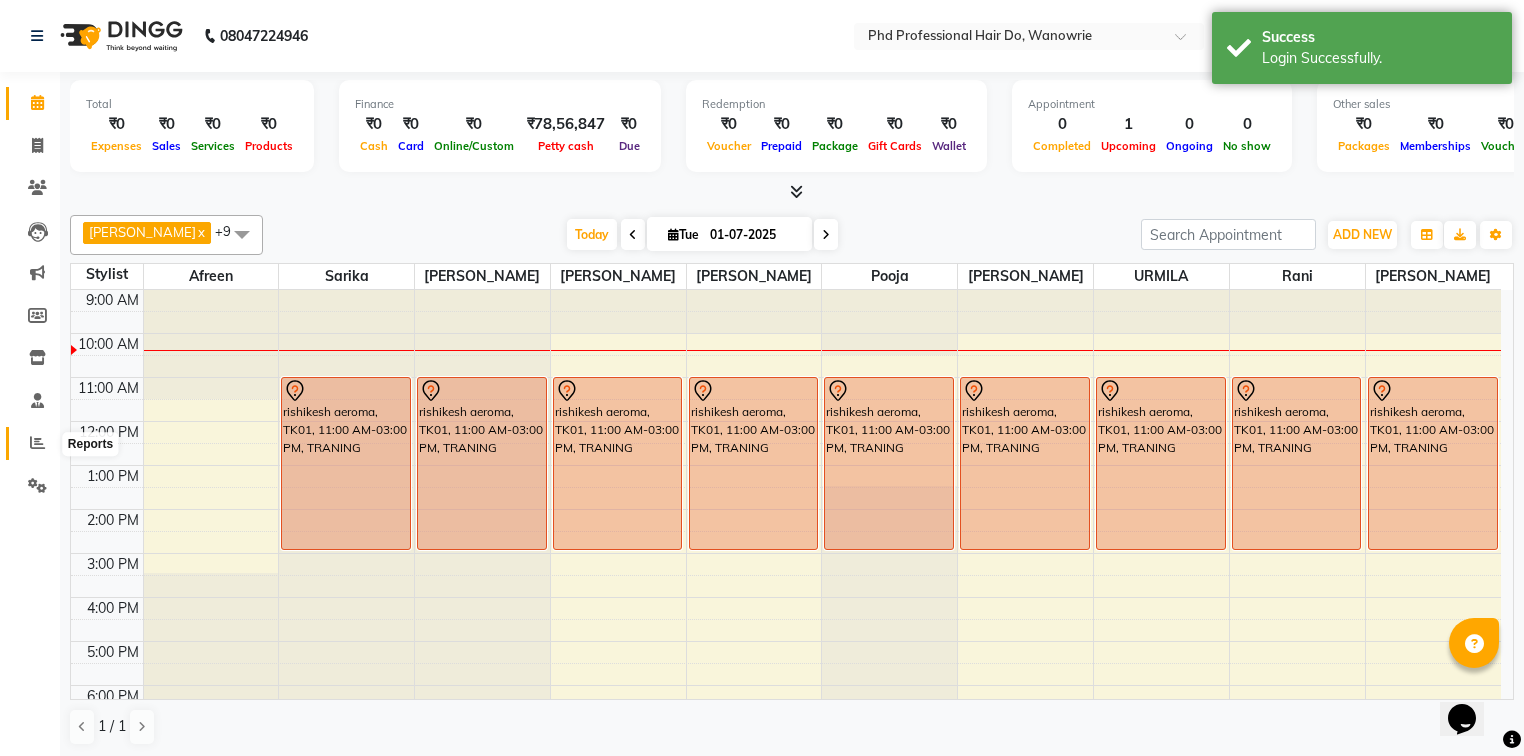 click 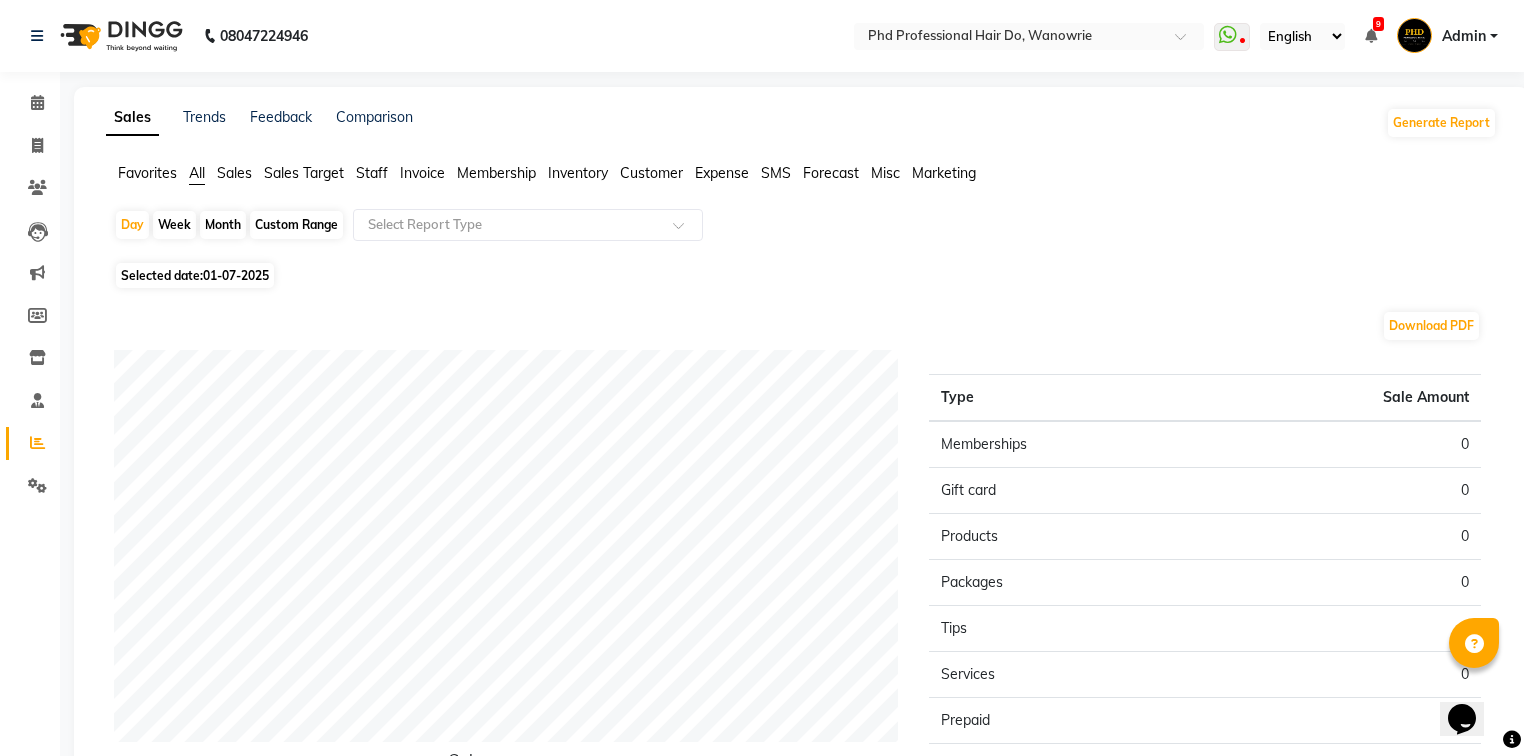 click on "Month" 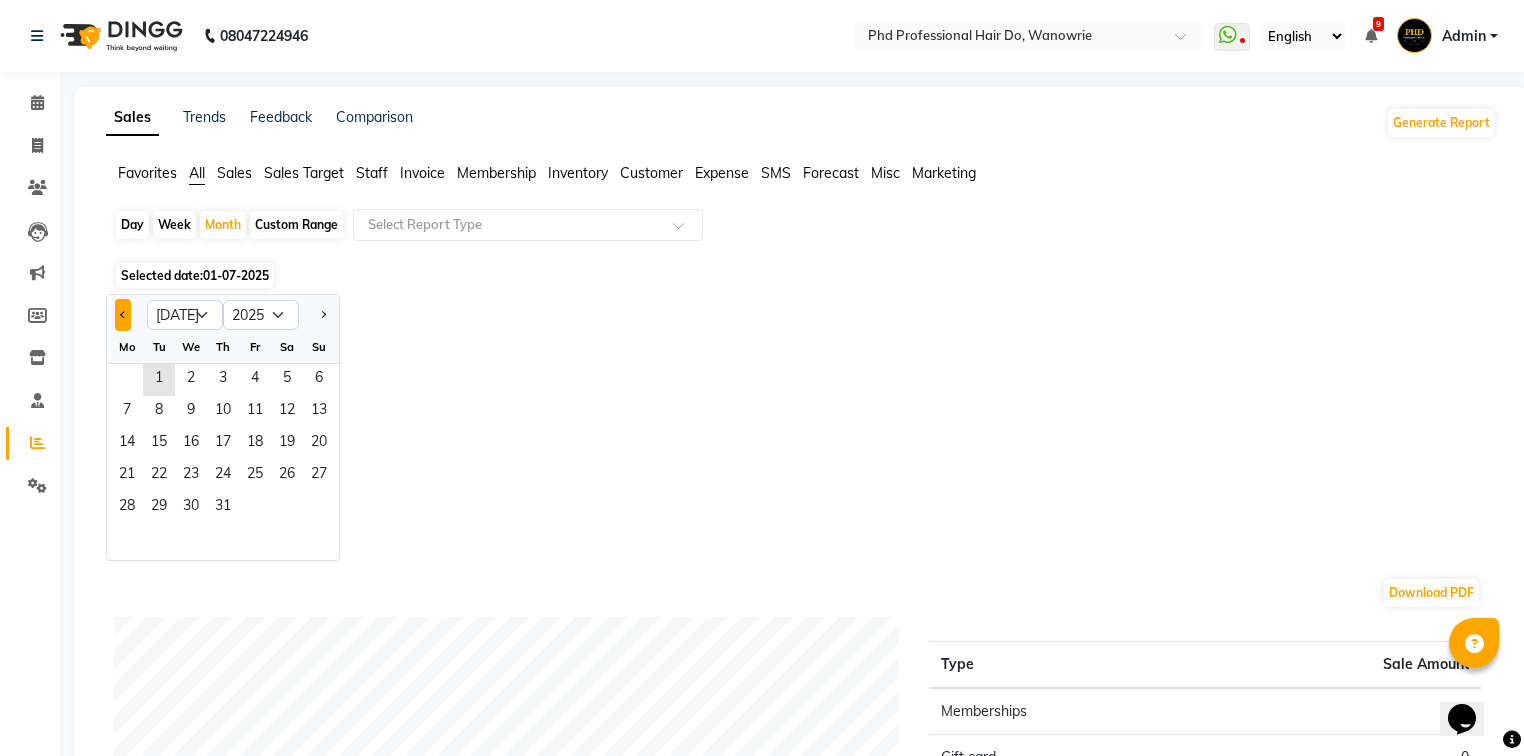 click 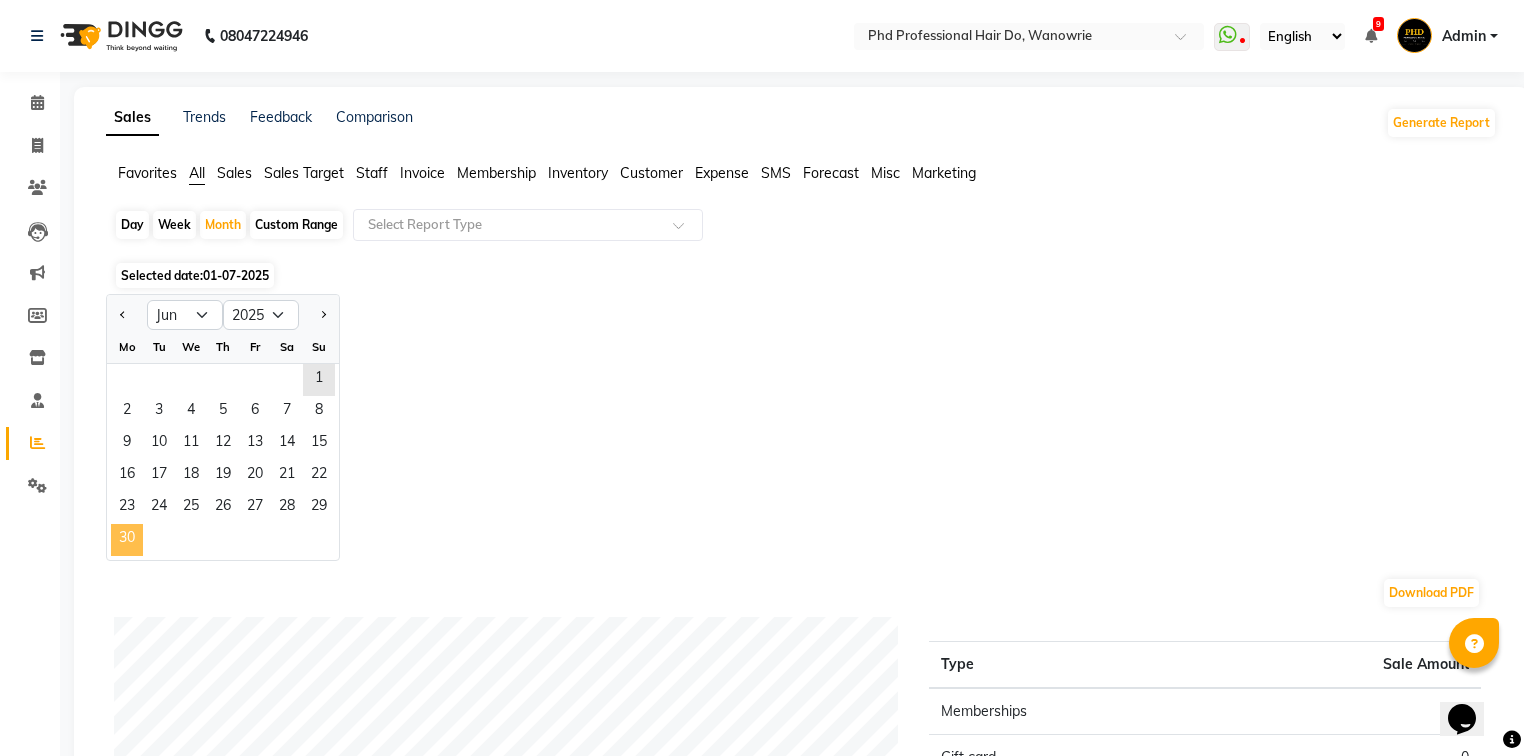 click on "30" 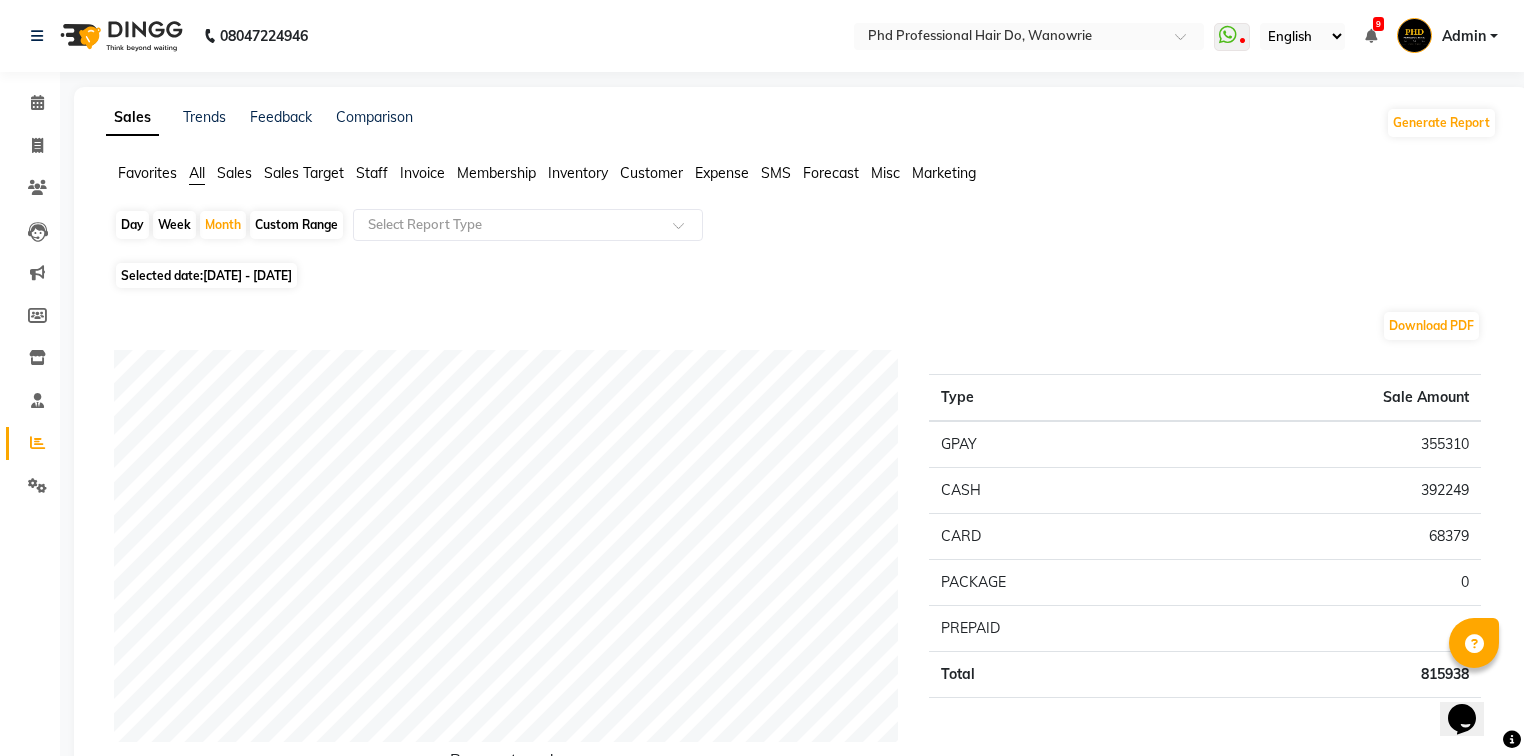 click on "Staff" 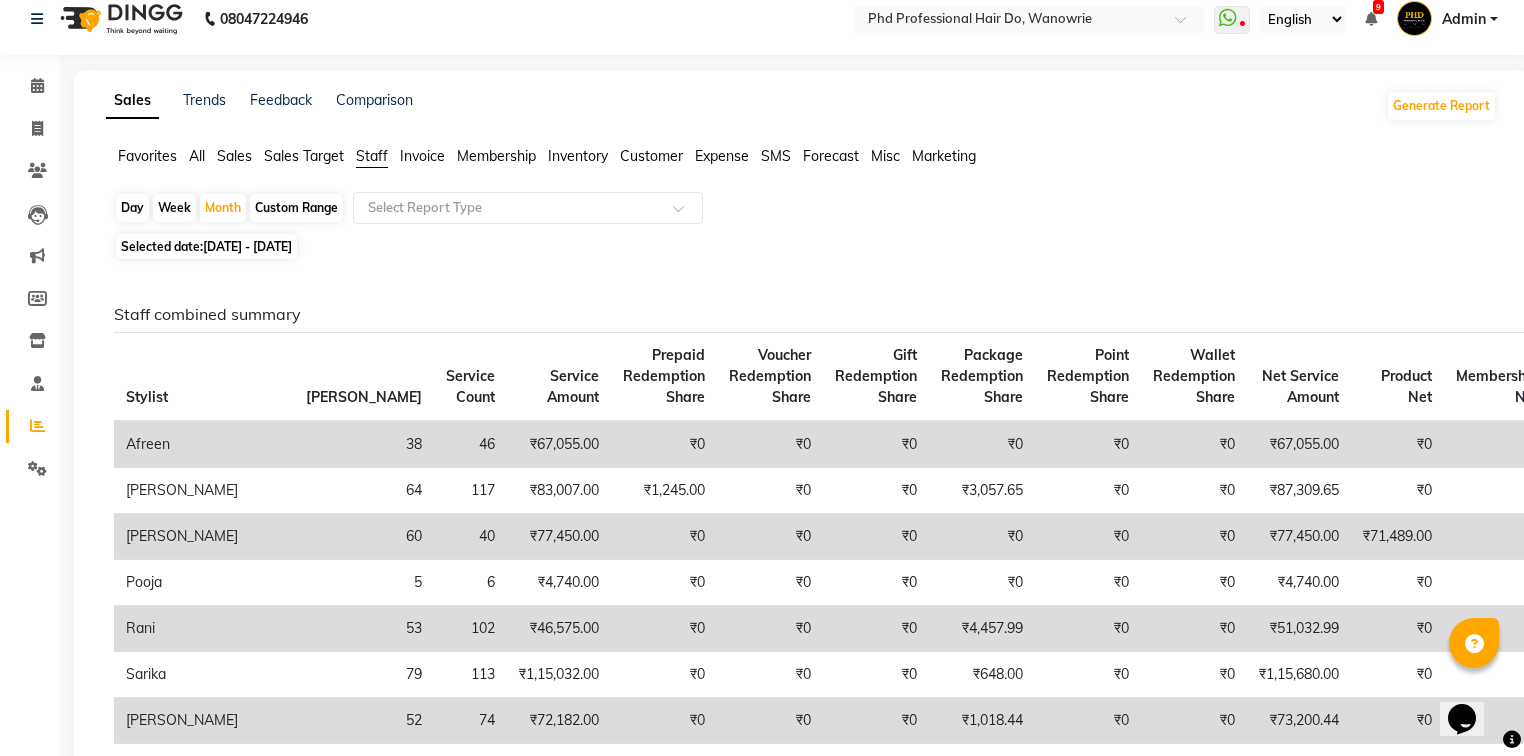scroll, scrollTop: 0, scrollLeft: 0, axis: both 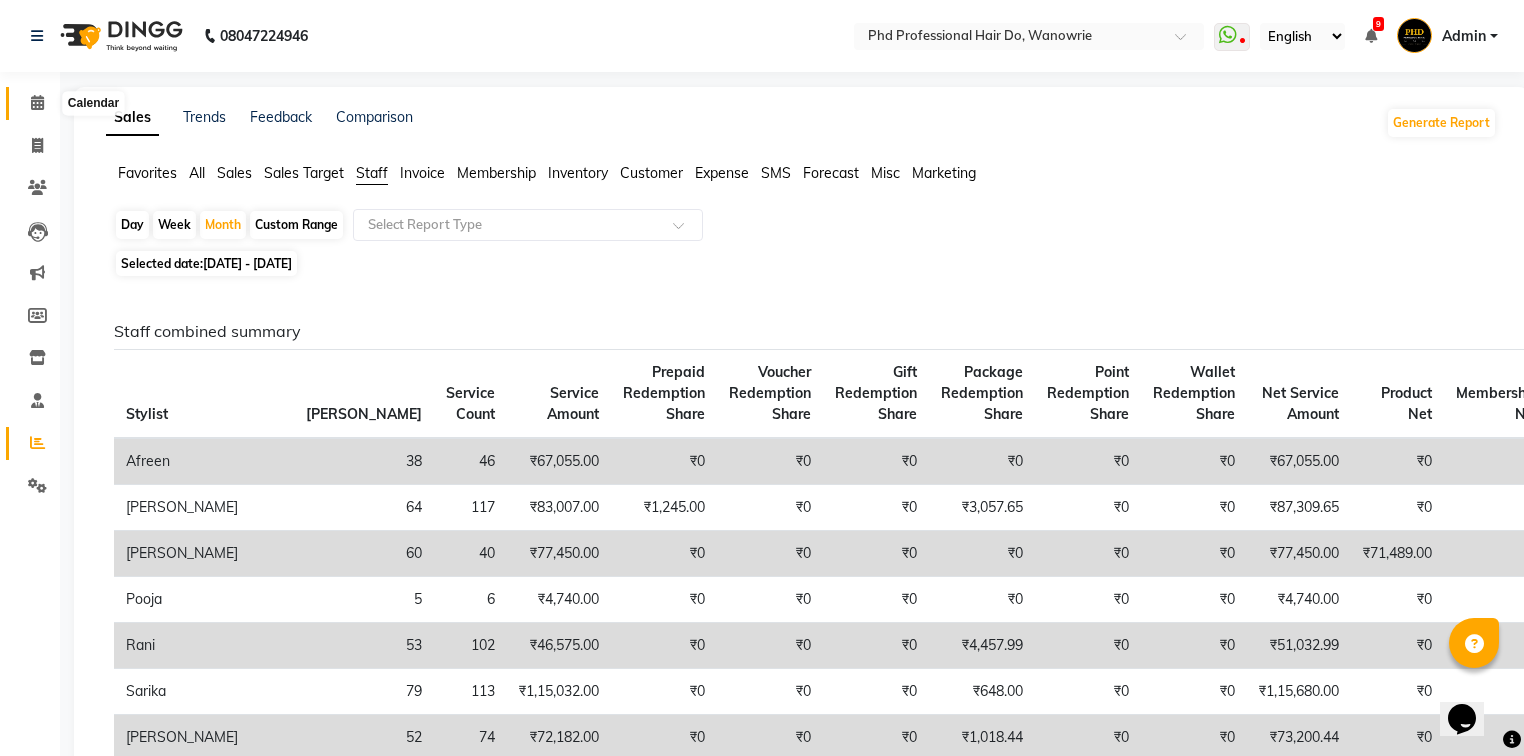 click 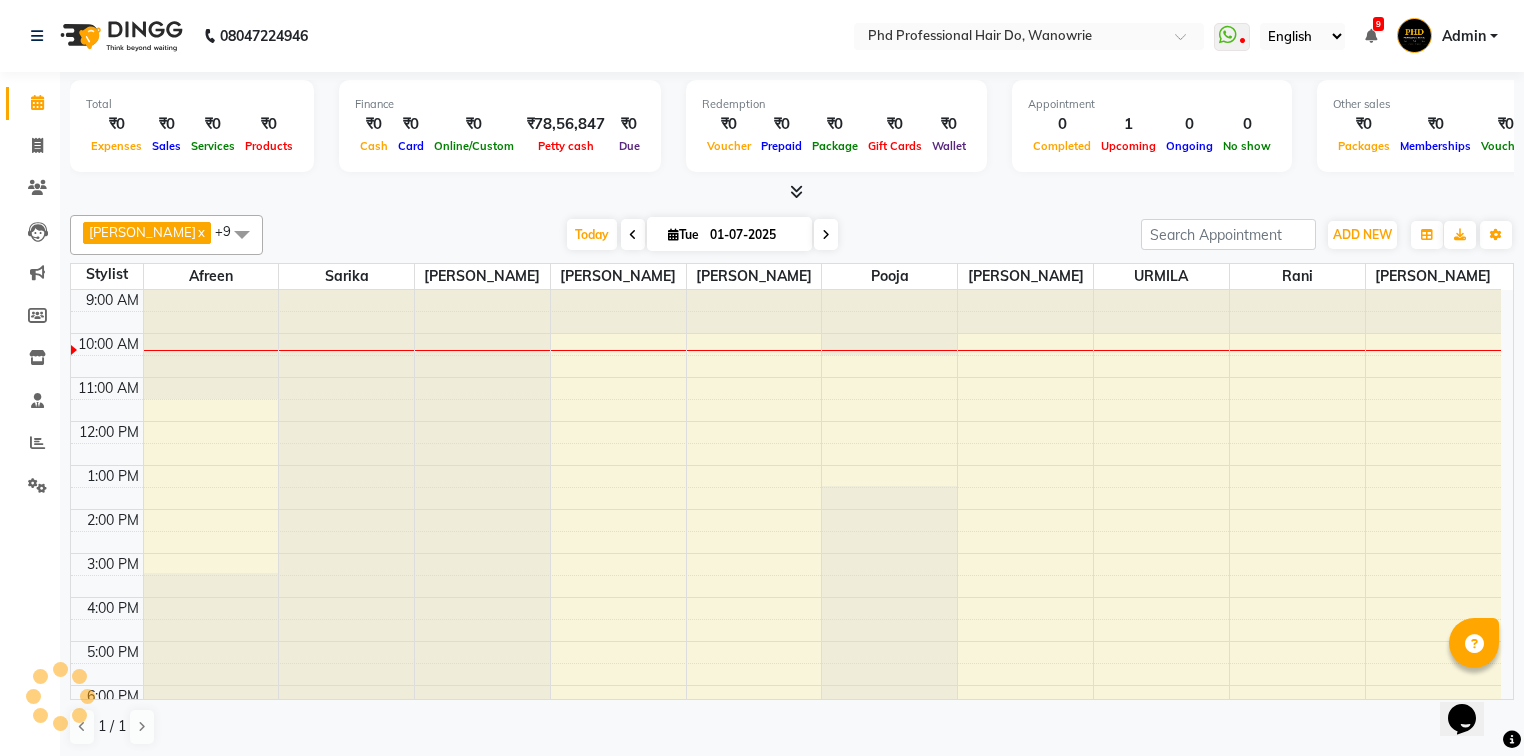 scroll, scrollTop: 44, scrollLeft: 0, axis: vertical 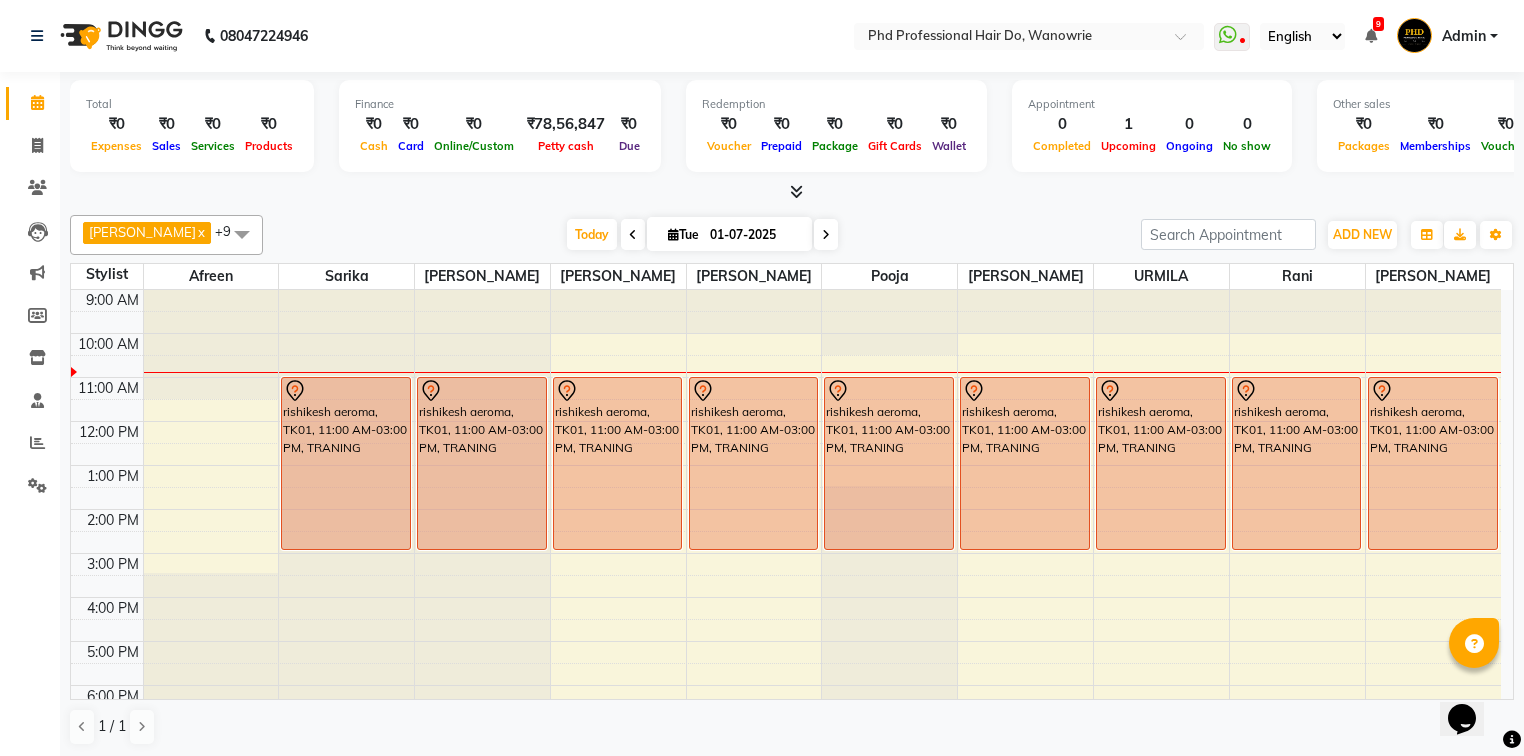 click at bounding box center (826, 234) 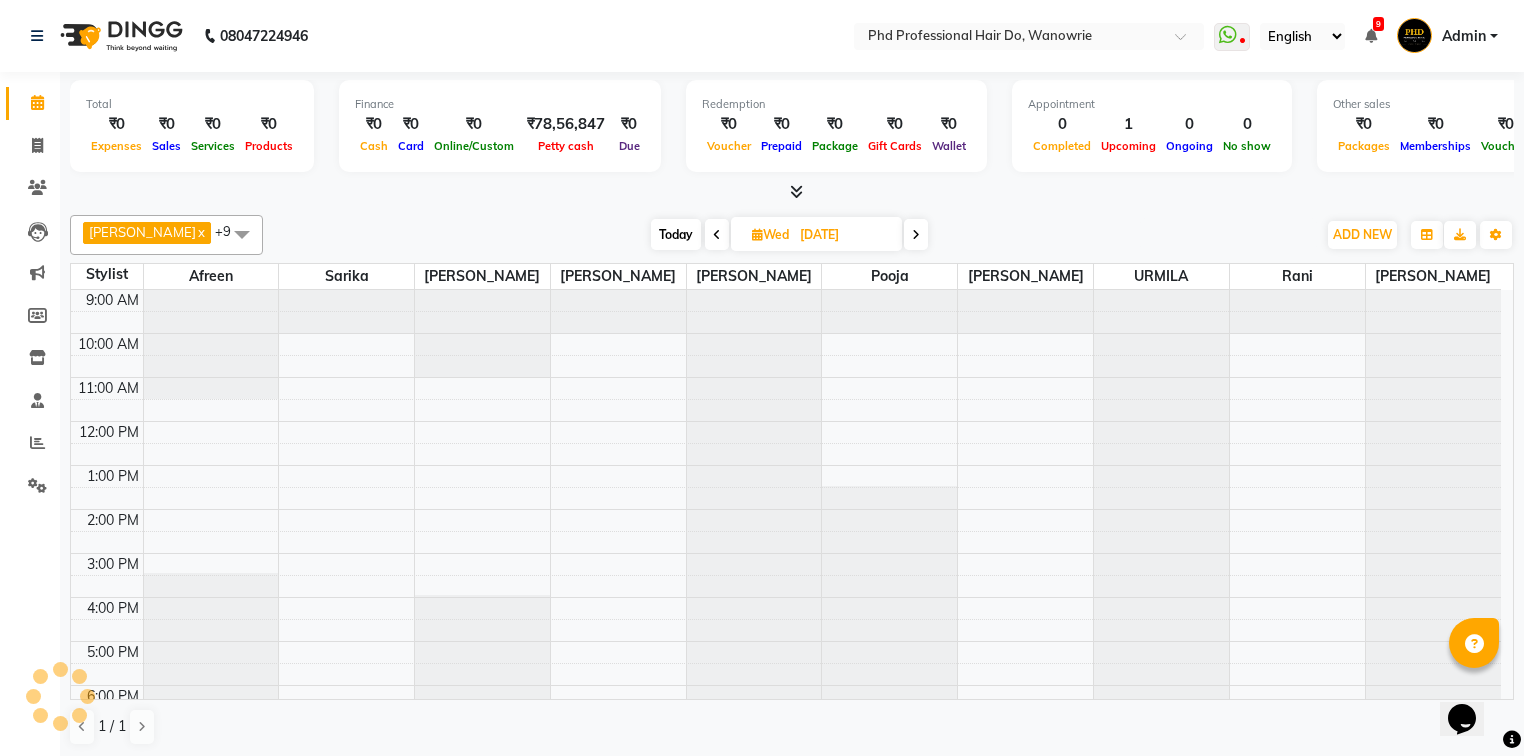 scroll, scrollTop: 44, scrollLeft: 0, axis: vertical 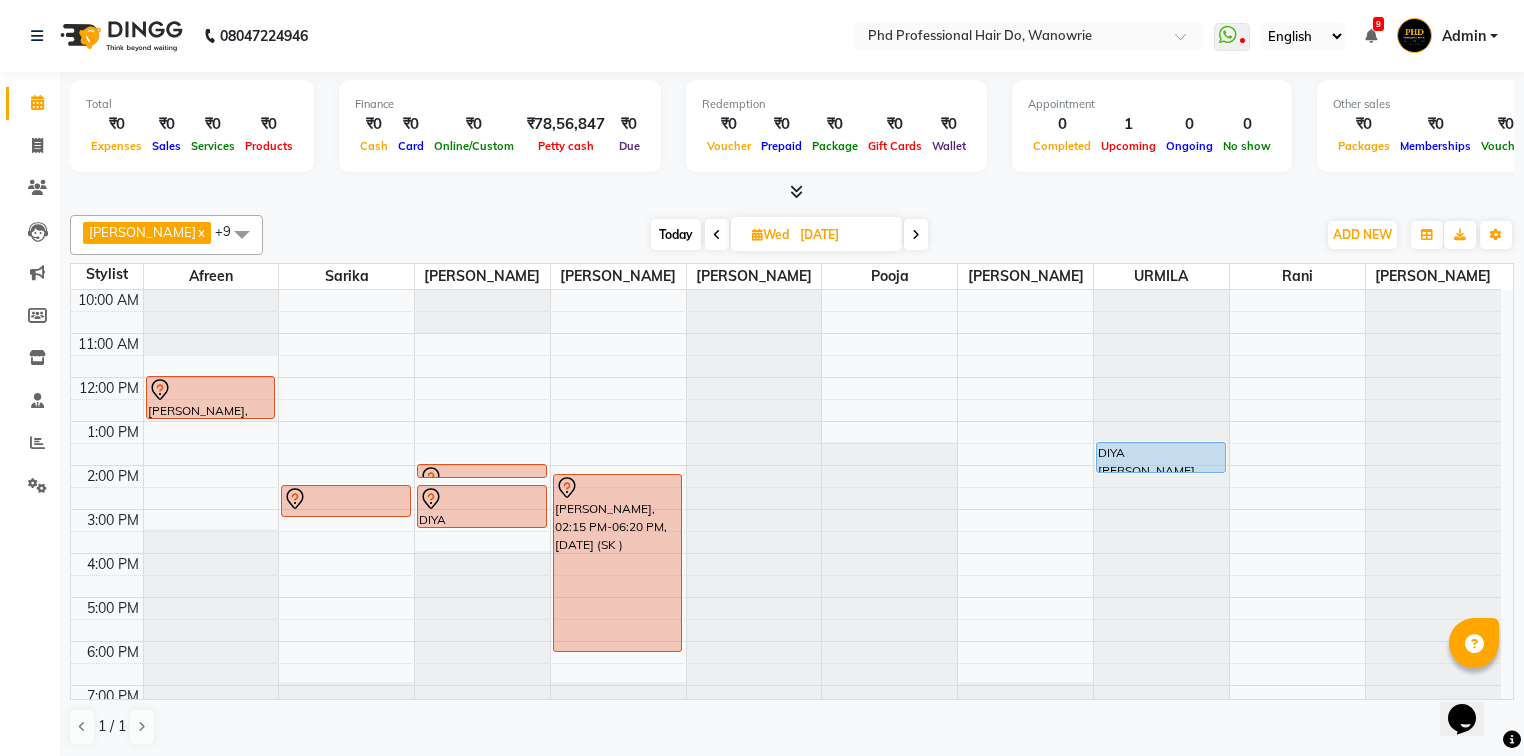 click at bounding box center [916, 234] 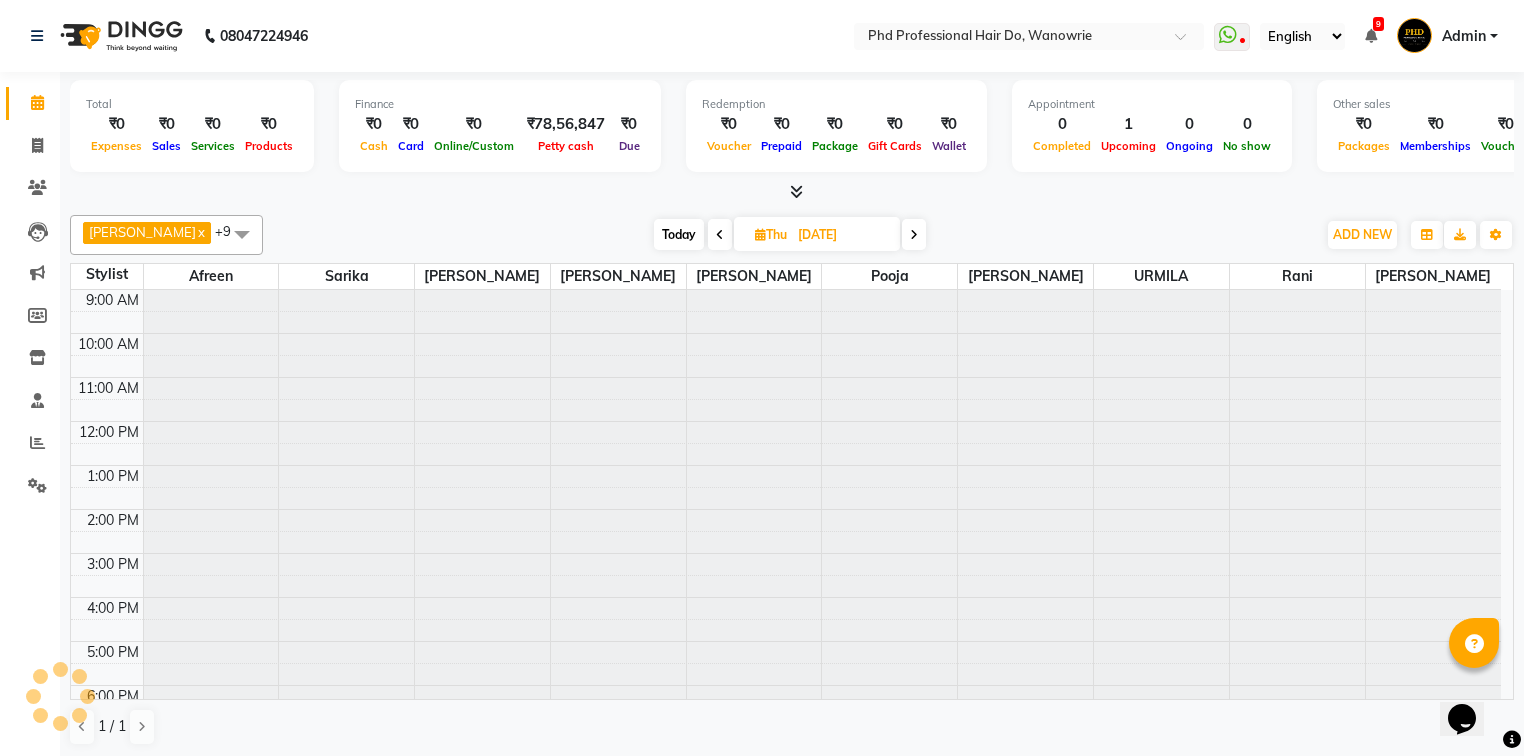 scroll, scrollTop: 44, scrollLeft: 0, axis: vertical 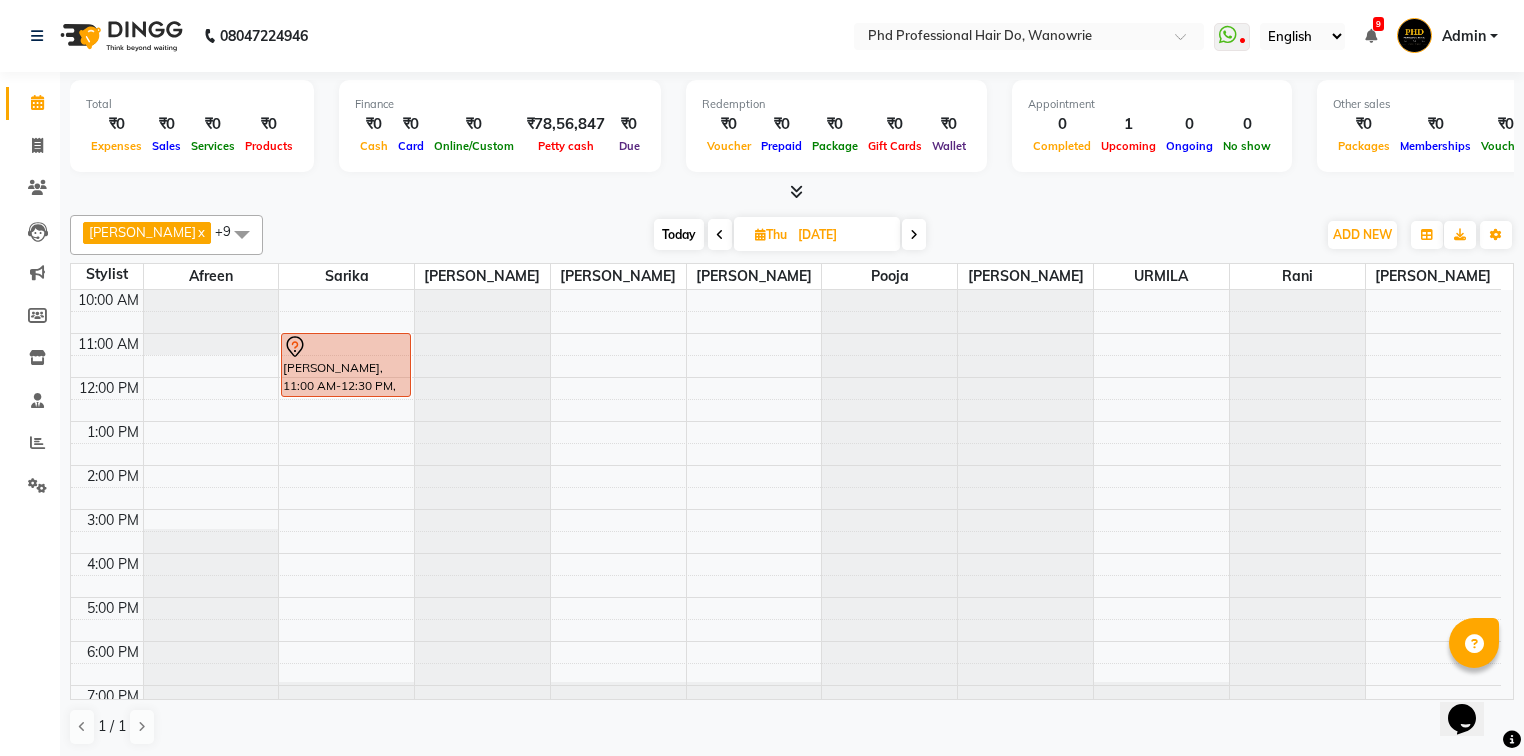 click at bounding box center [914, 234] 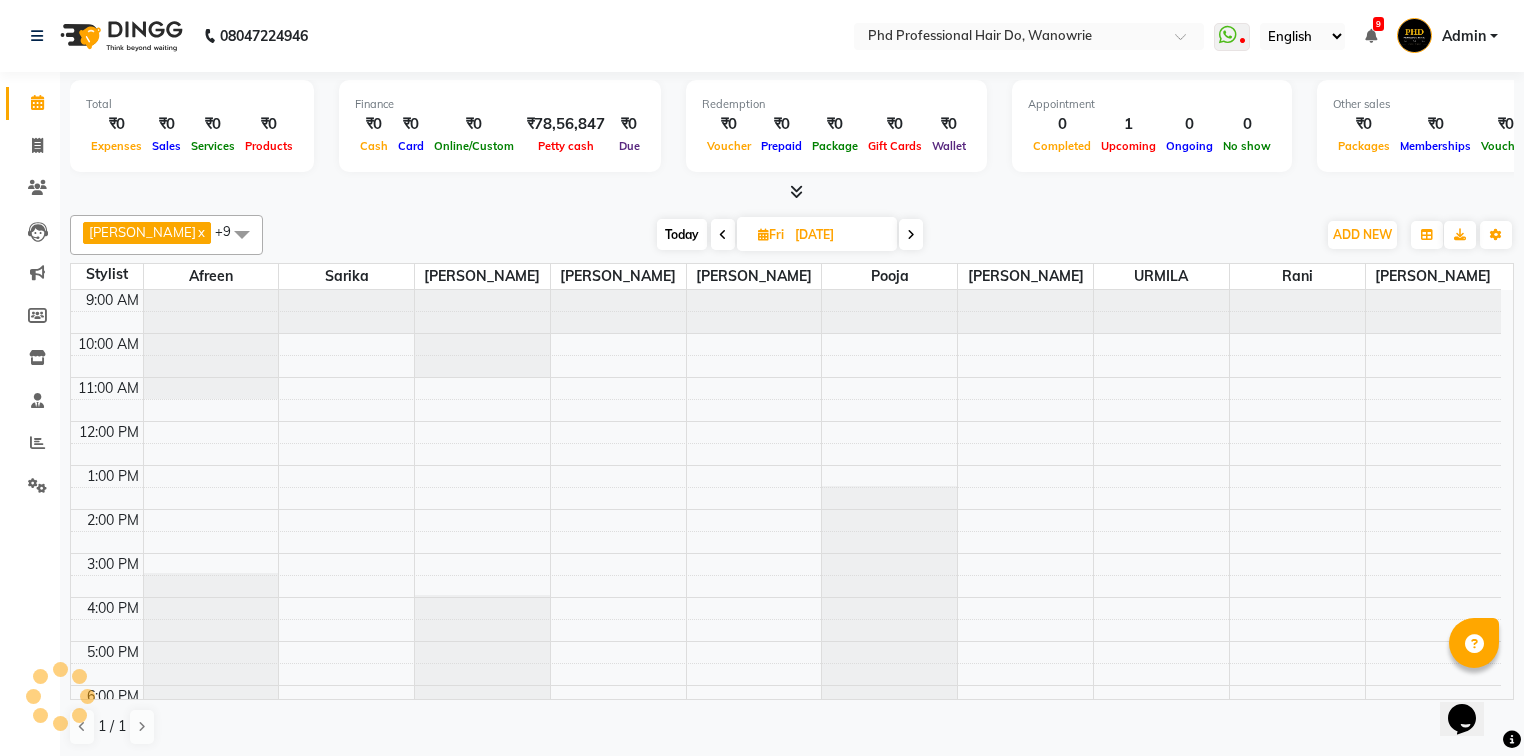 scroll, scrollTop: 44, scrollLeft: 0, axis: vertical 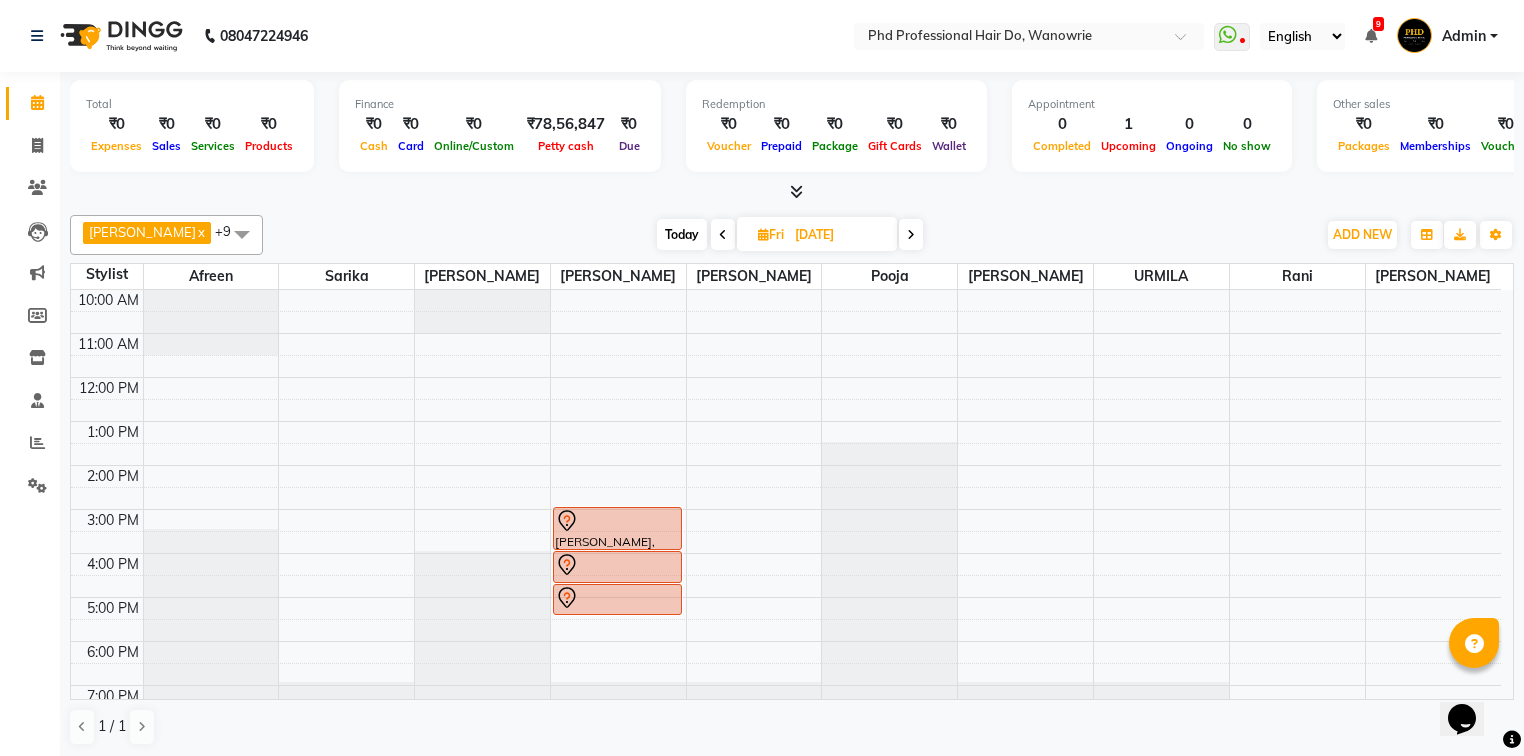 click at bounding box center [723, 235] 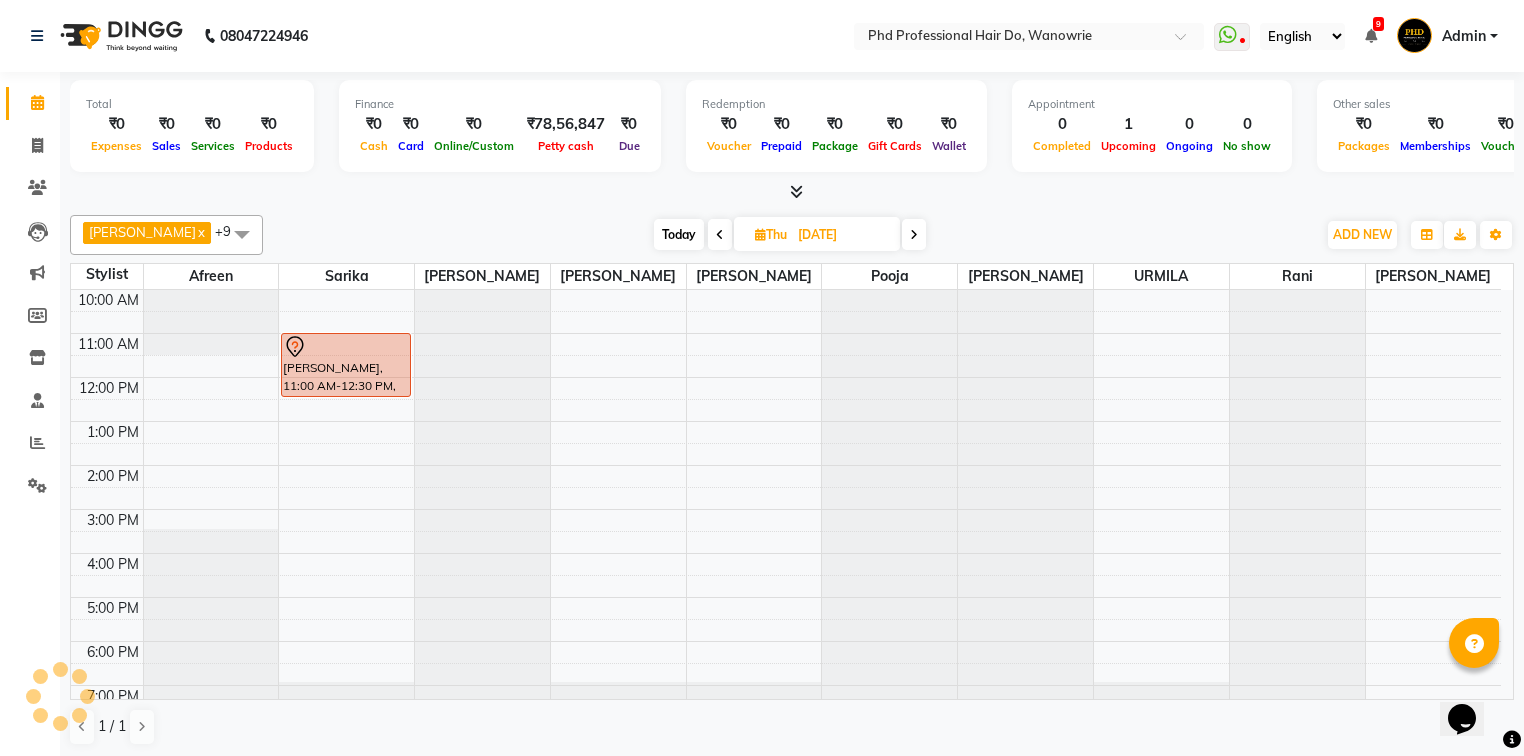 click at bounding box center [720, 234] 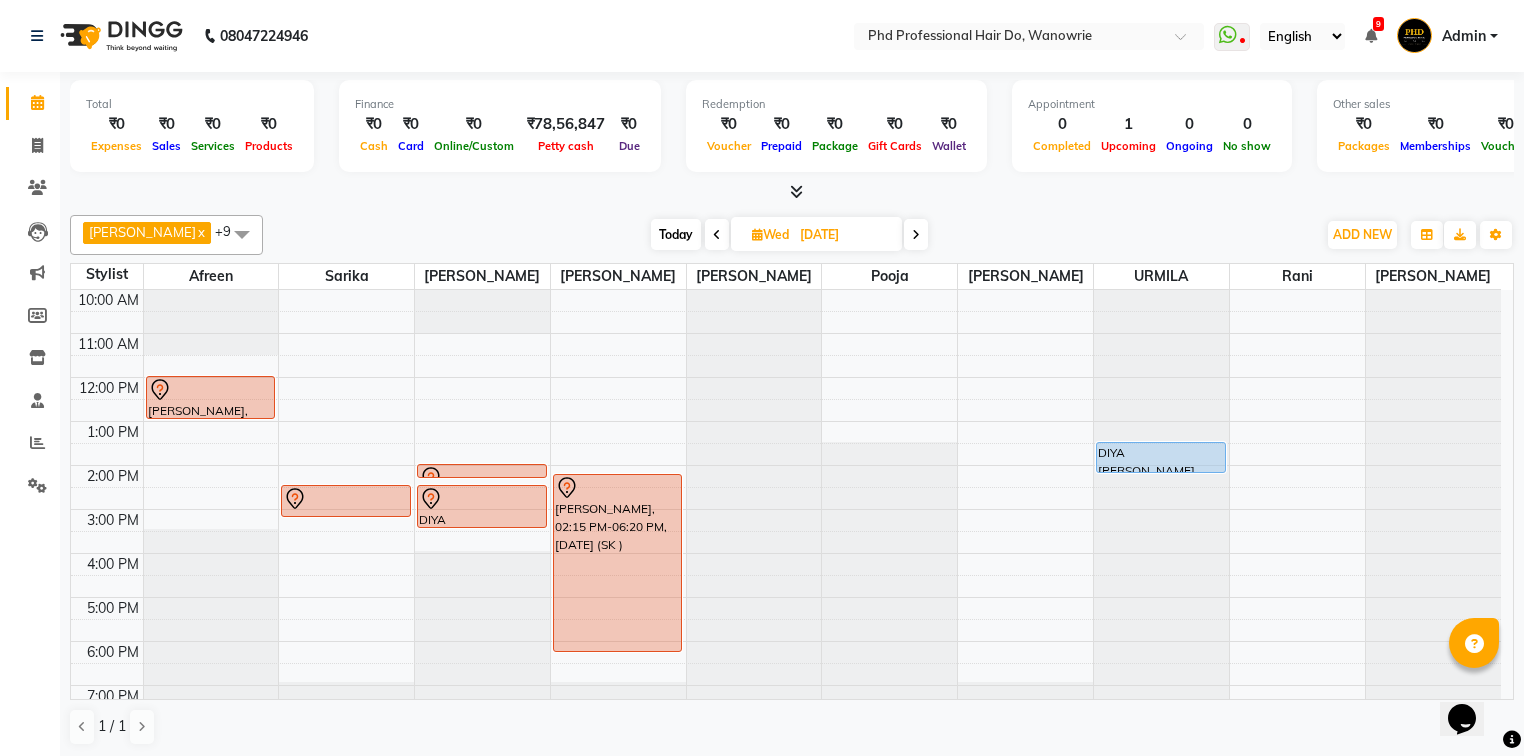 click on "Today" at bounding box center [676, 234] 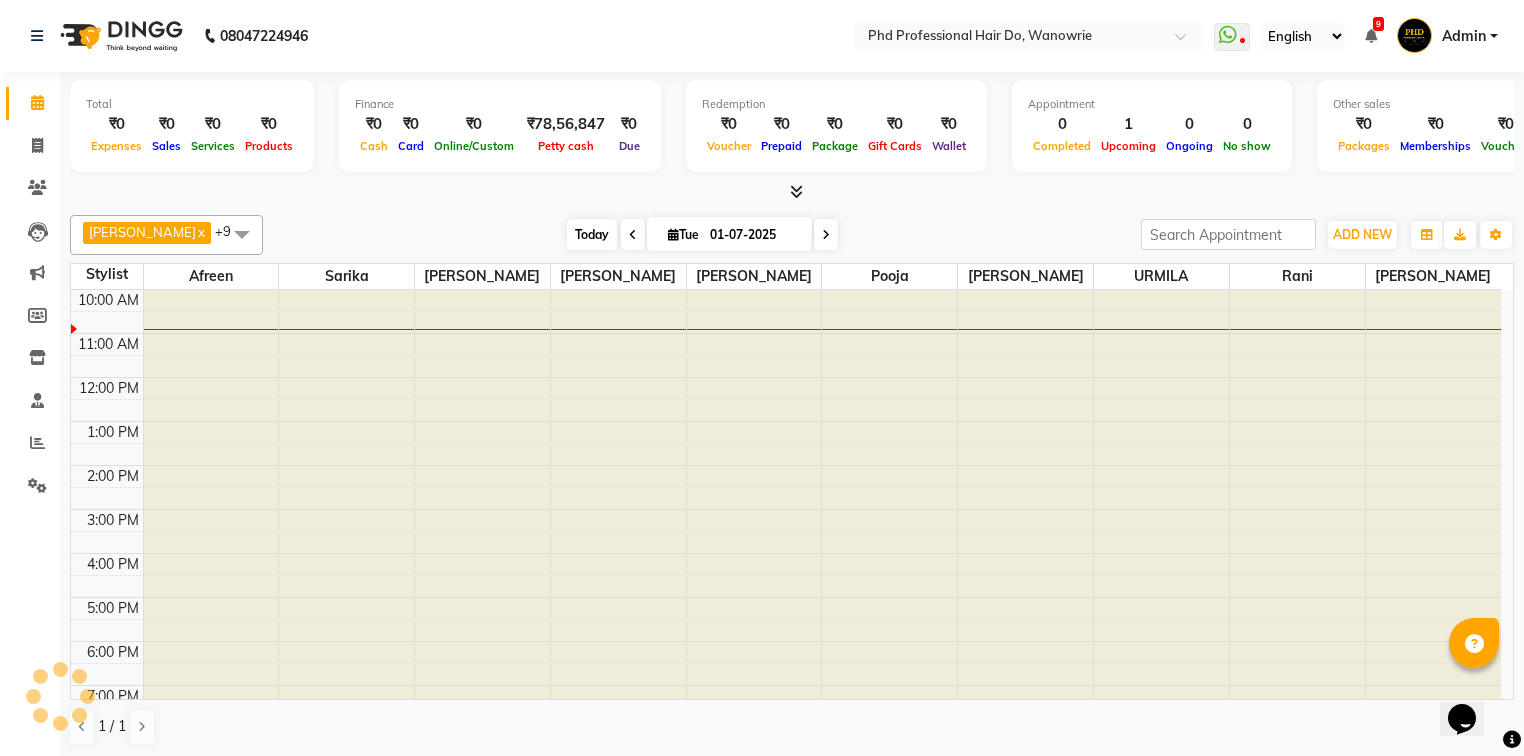 scroll, scrollTop: 44, scrollLeft: 0, axis: vertical 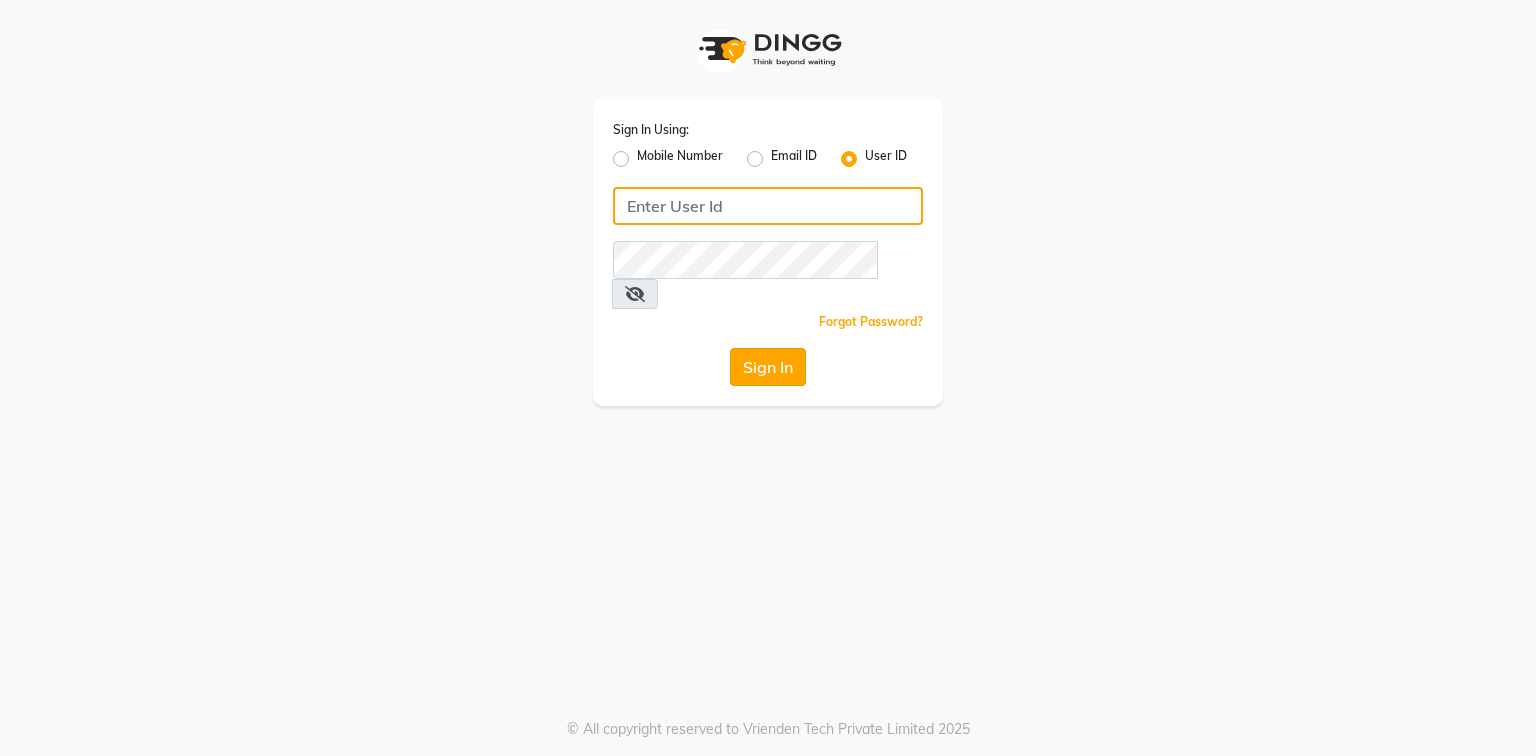 type on "phd123" 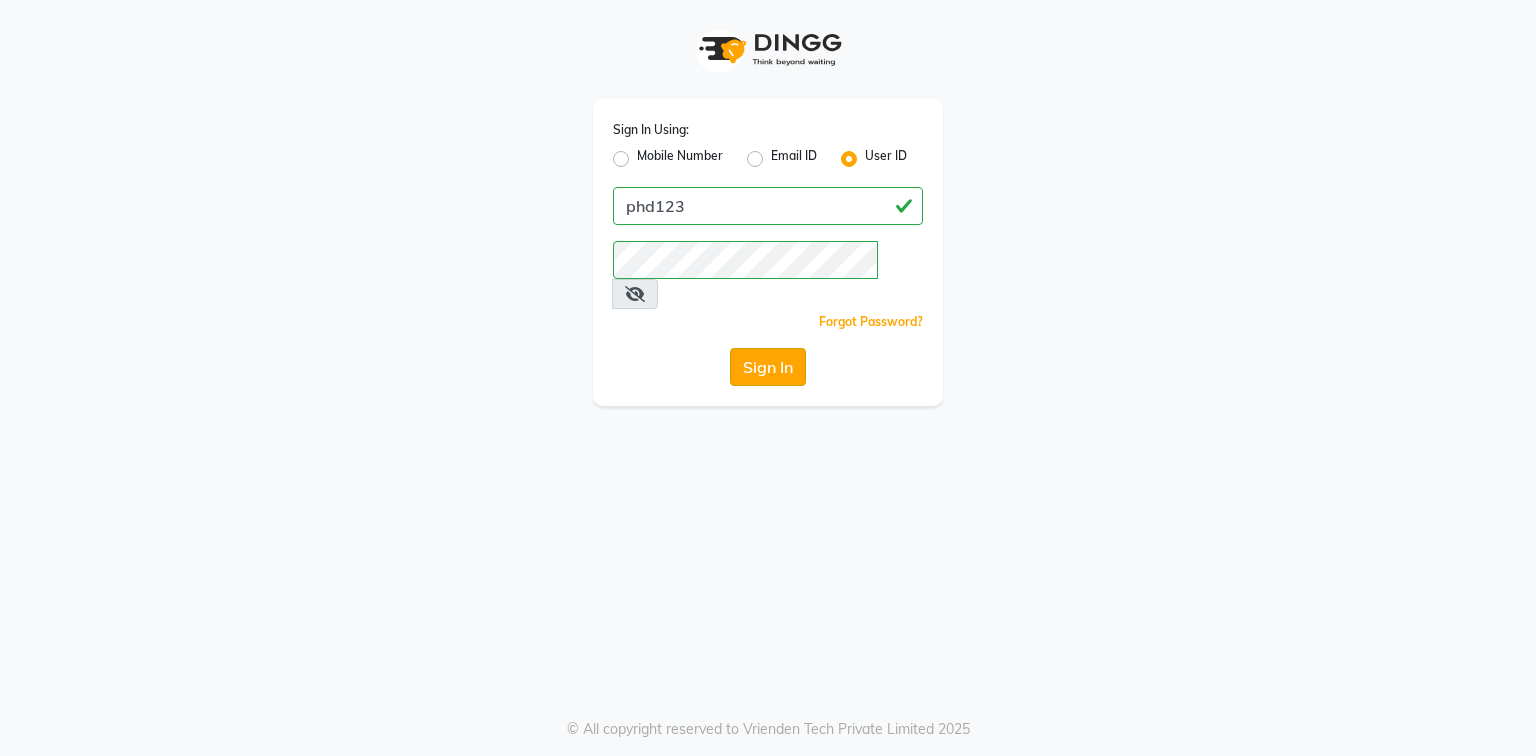 click on "Sign In" 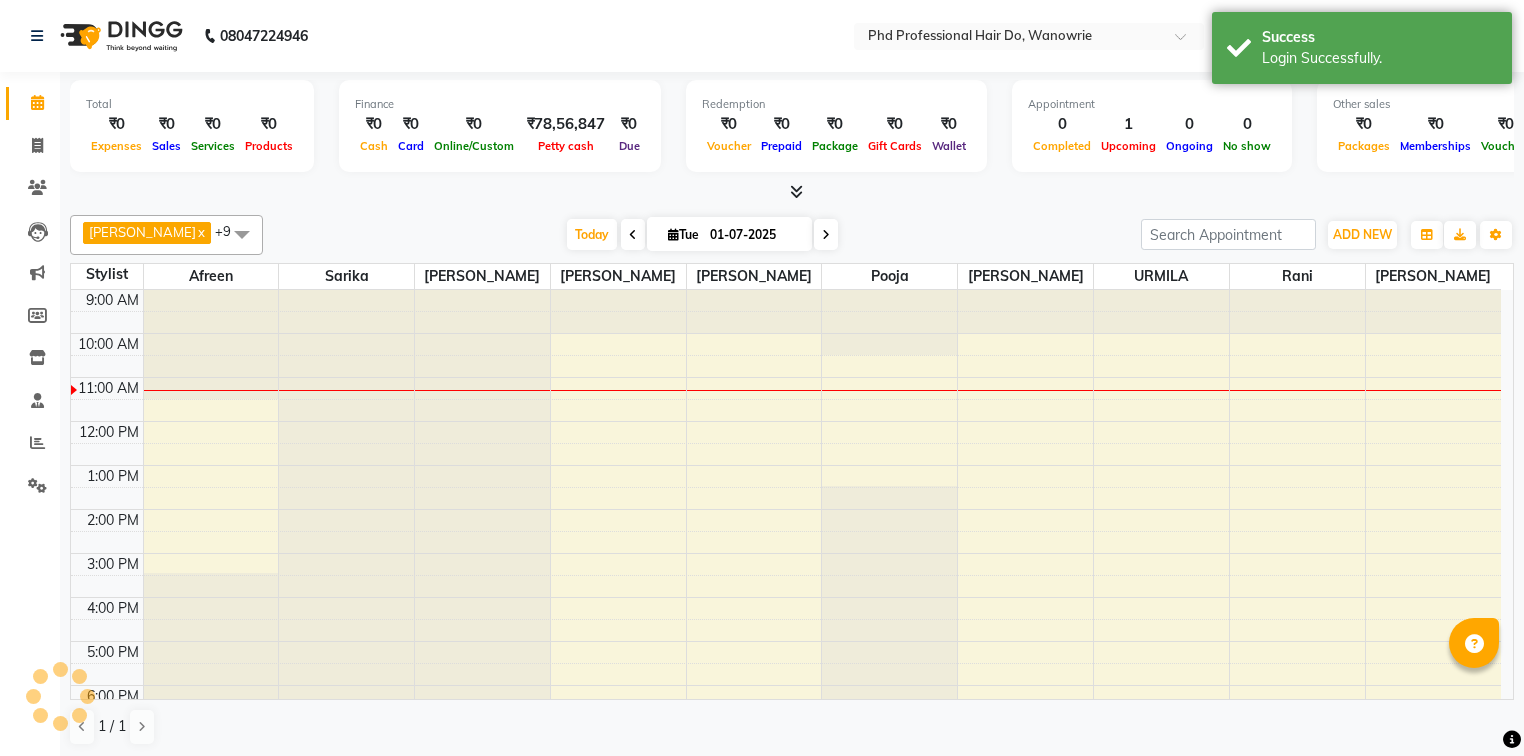 scroll, scrollTop: 75, scrollLeft: 0, axis: vertical 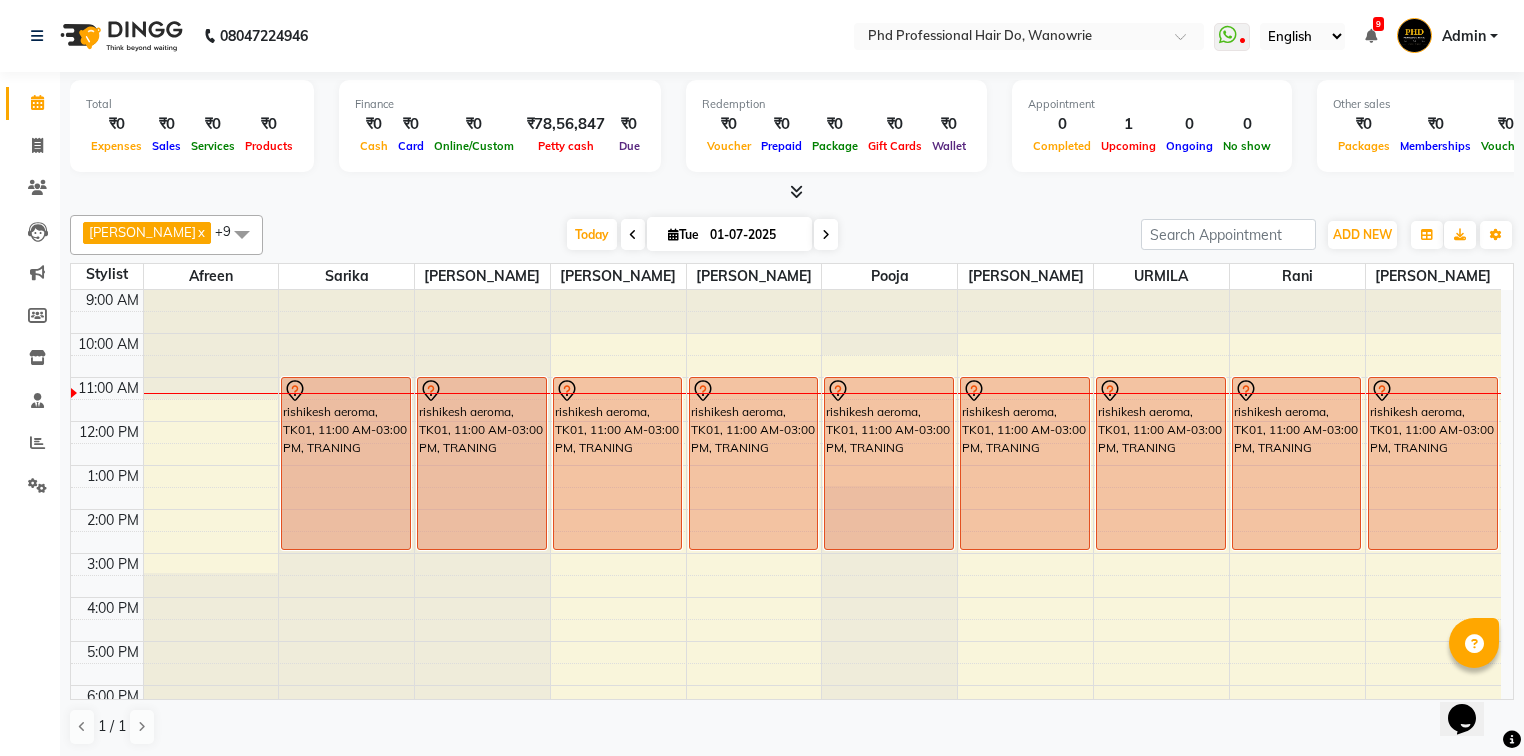 click on "9:00 AM 10:00 AM 11:00 AM 12:00 PM 1:00 PM 2:00 PM 3:00 PM 4:00 PM 5:00 PM 6:00 PM 7:00 PM 8:00 PM             rishikesh aeroma, TK01, 11:00 AM-03:00 PM, TRANING             rishikesh aeroma, TK01, 11:00 AM-03:00 PM, TRANING             rishikesh aeroma, TK01, 11:00 AM-03:00 PM, TRANING             rishikesh aeroma, TK01, 11:00 AM-03:00 PM, TRANING             rishikesh aeroma, TK01, 11:00 AM-03:00 PM, TRANING             rishikesh aeroma, TK01, 11:00 AM-03:00 PM, TRANING             rishikesh aeroma, TK01, 11:00 AM-03:00 PM, TRANING             rishikesh aeroma, TK01, 11:00 AM-03:00 PM, TRANING             rishikesh aeroma, TK01, 11:00 AM-03:00 PM, TRANING" at bounding box center [786, 553] 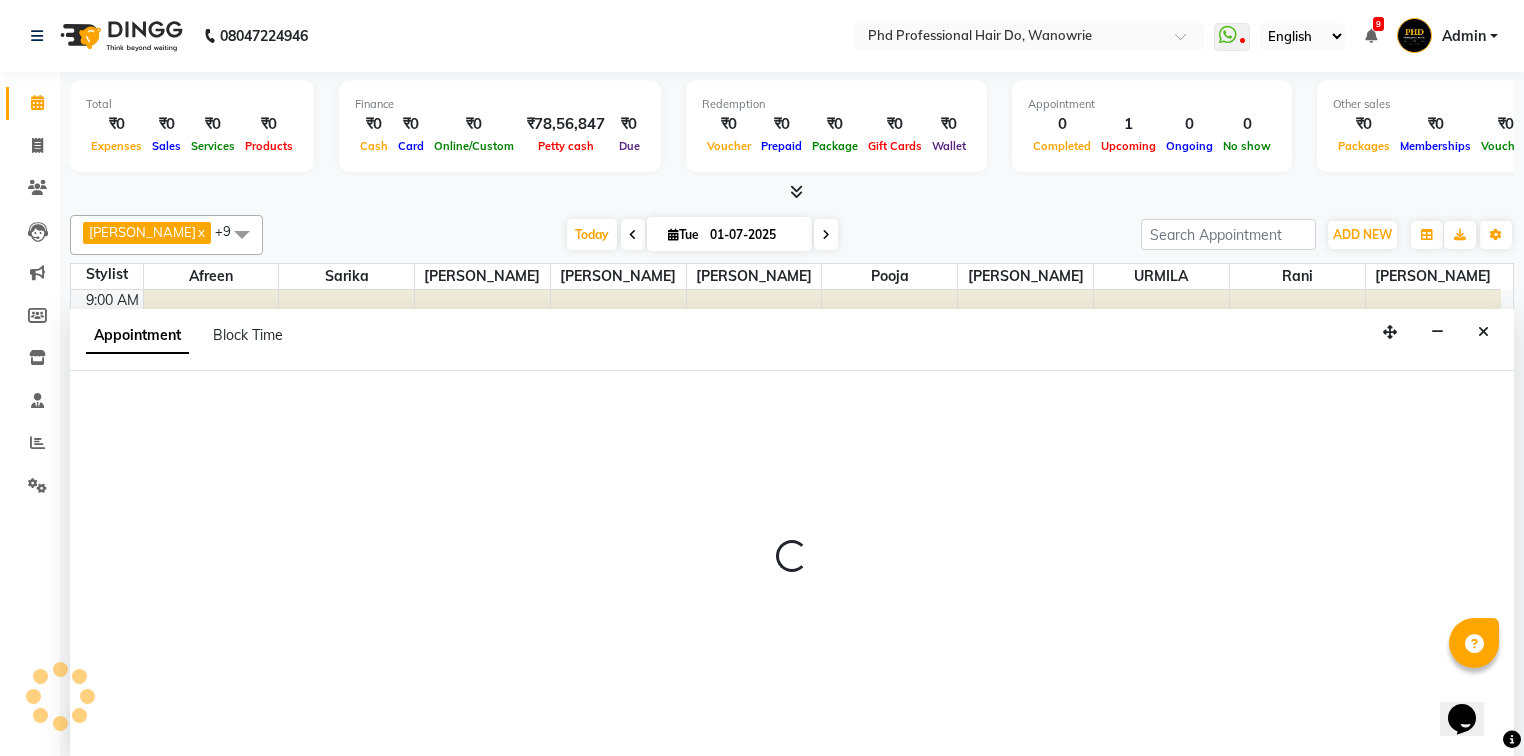 scroll, scrollTop: 0, scrollLeft: 0, axis: both 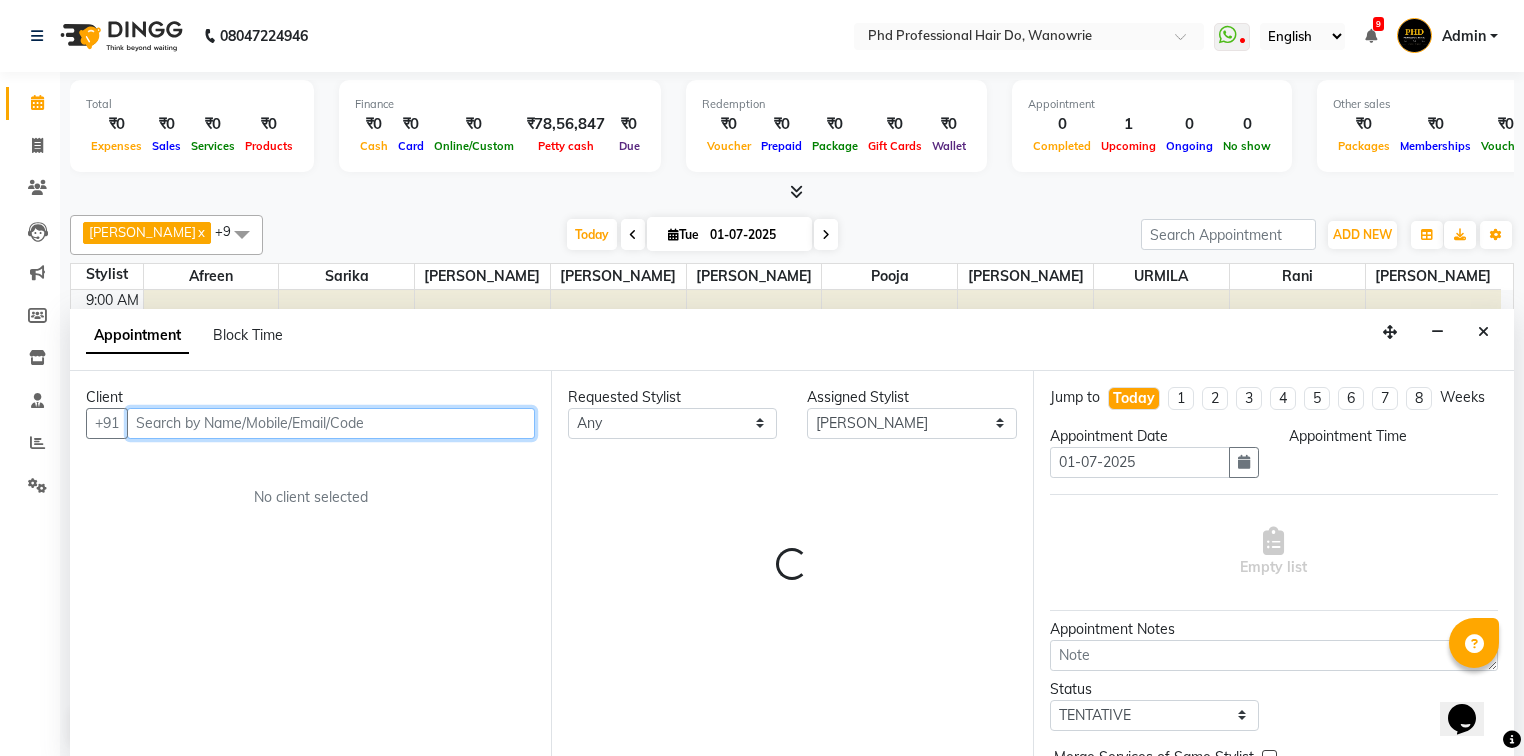 select on "600" 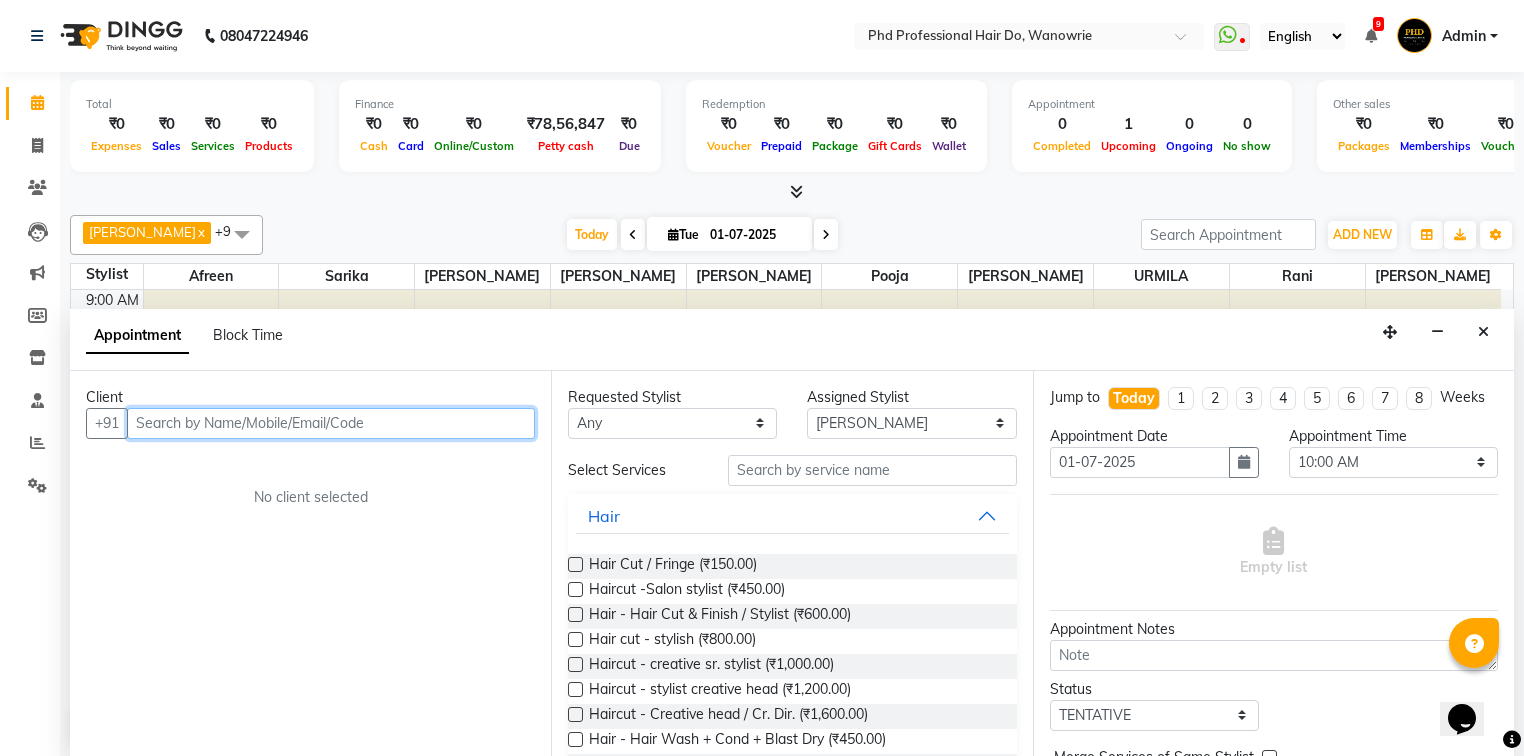 click at bounding box center [331, 423] 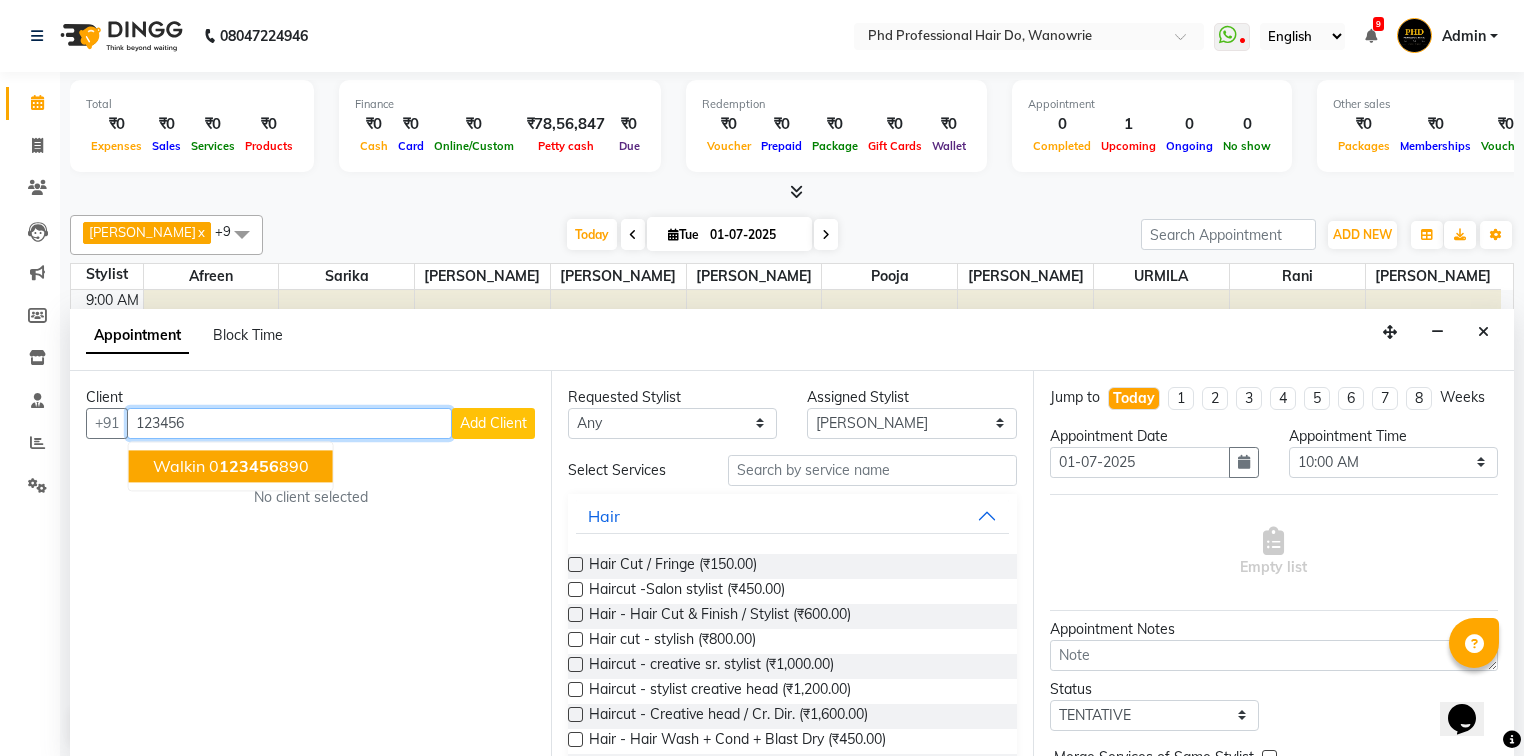click on "walkin  0 123456 890" at bounding box center [231, 466] 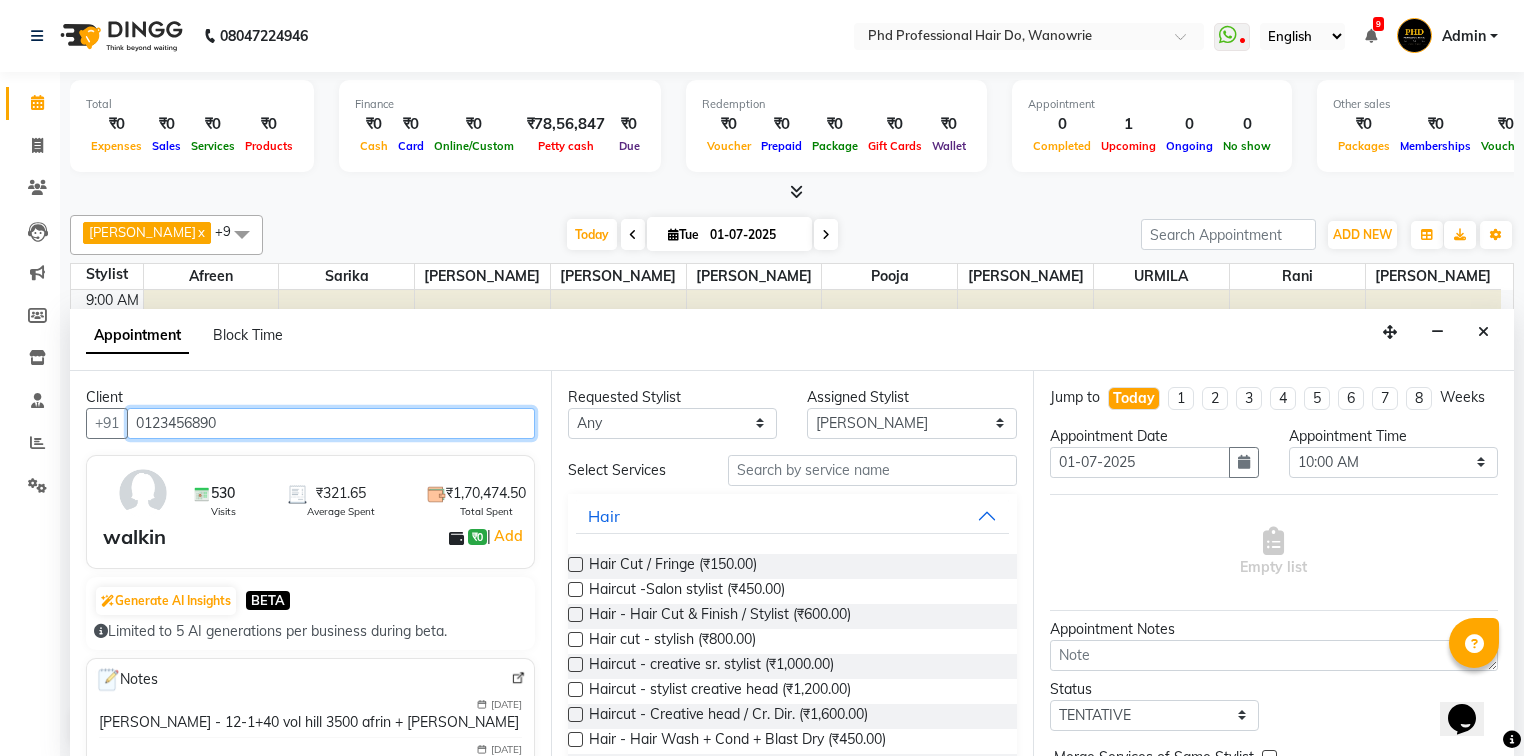 type on "0123456890" 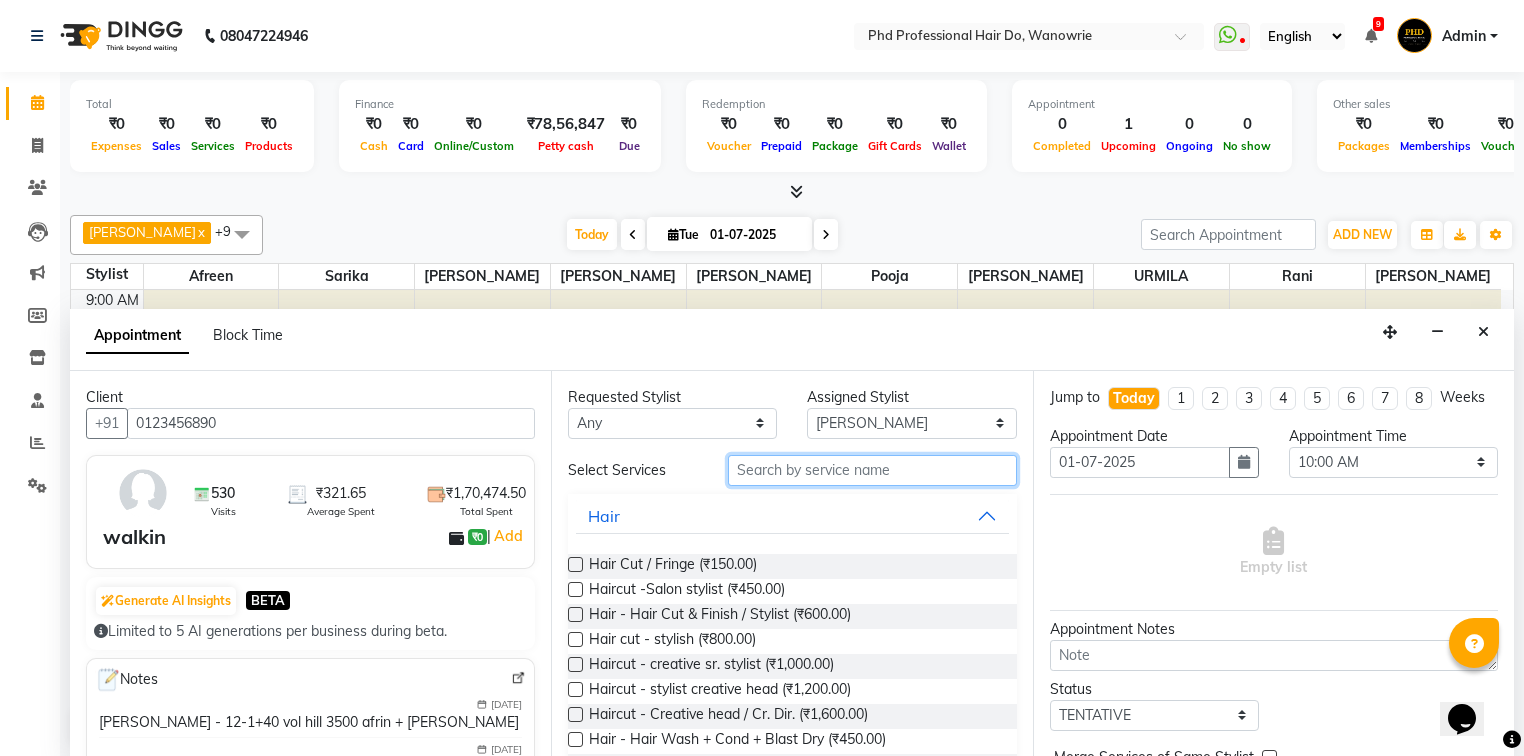 drag, startPoint x: 812, startPoint y: 458, endPoint x: 801, endPoint y: 479, distance: 23.70654 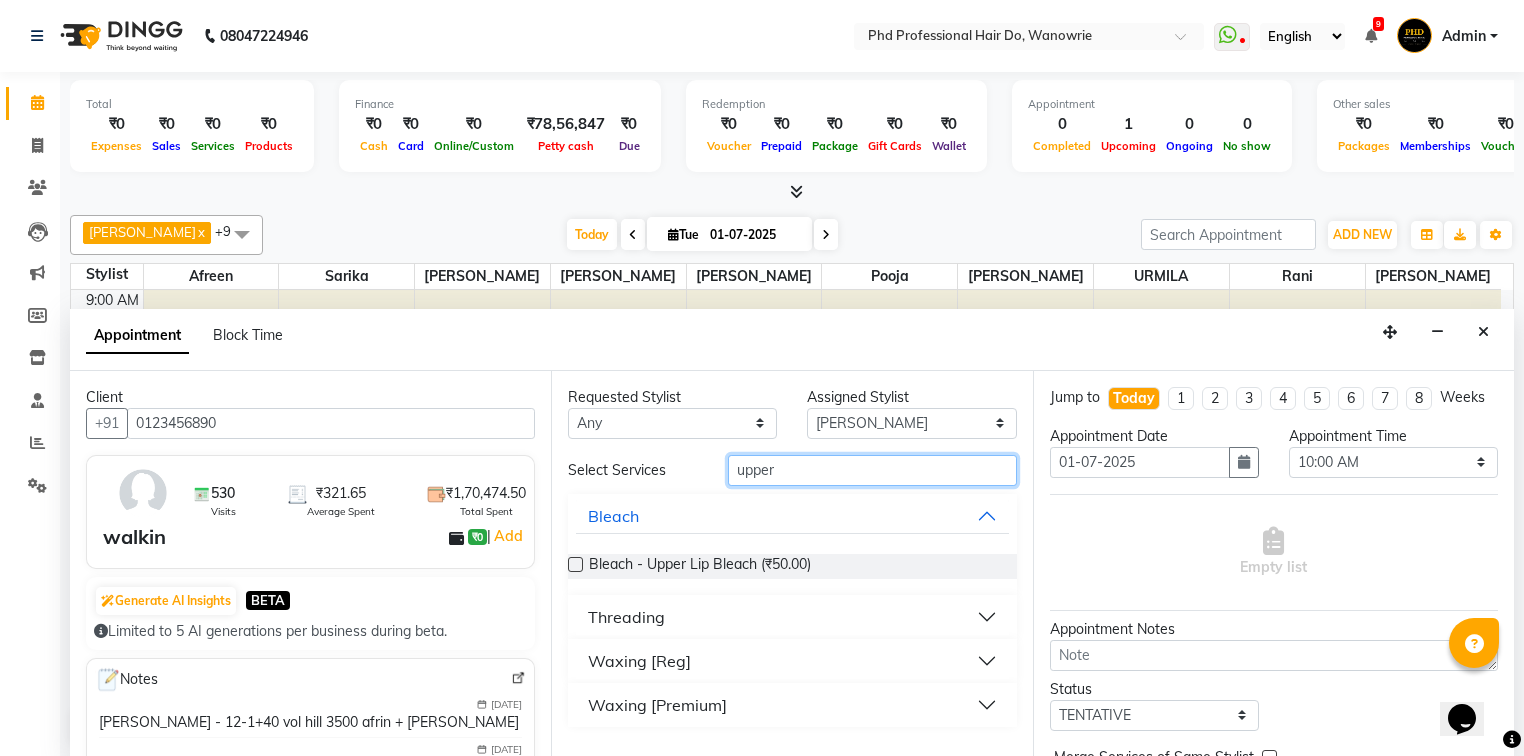 type on "upper" 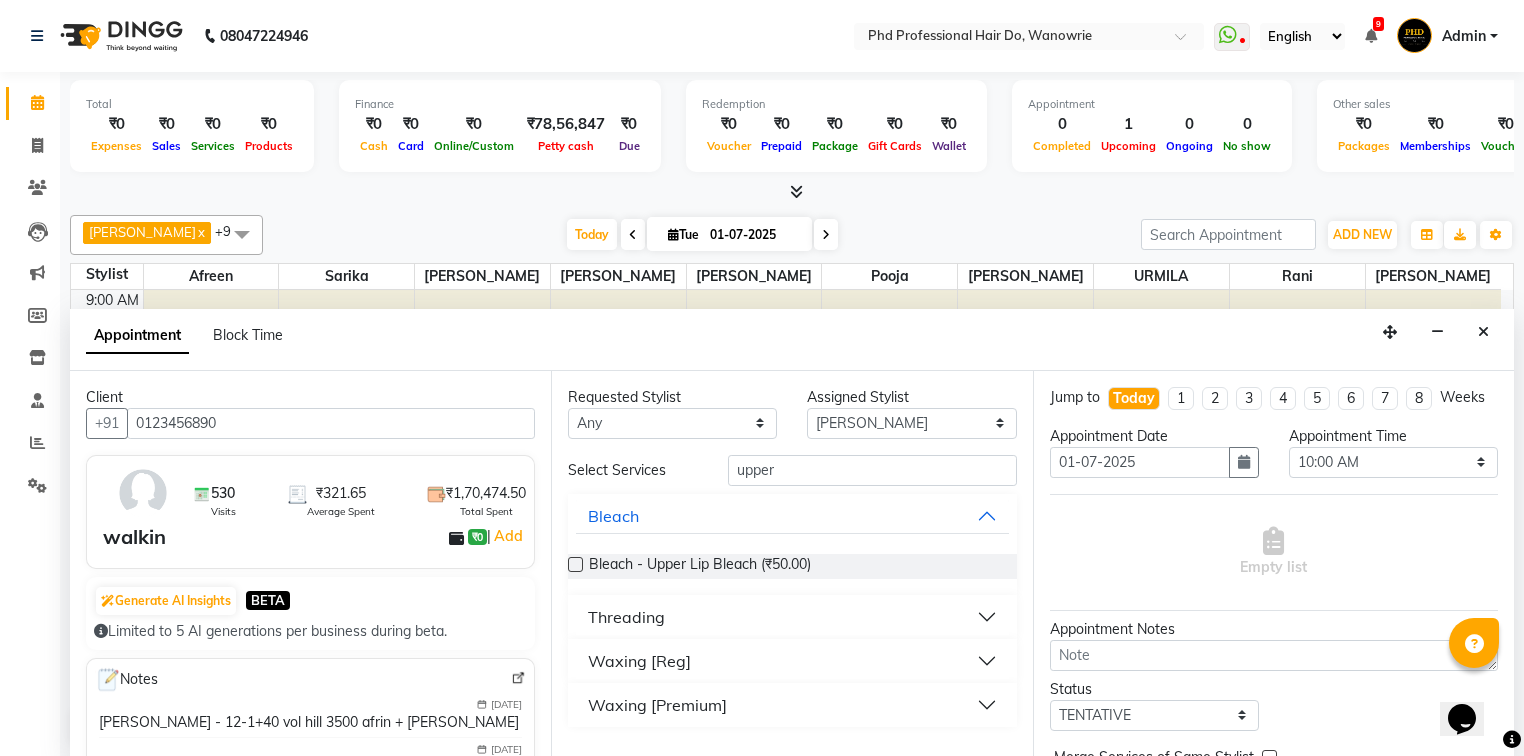 click on "Threading" at bounding box center (792, 617) 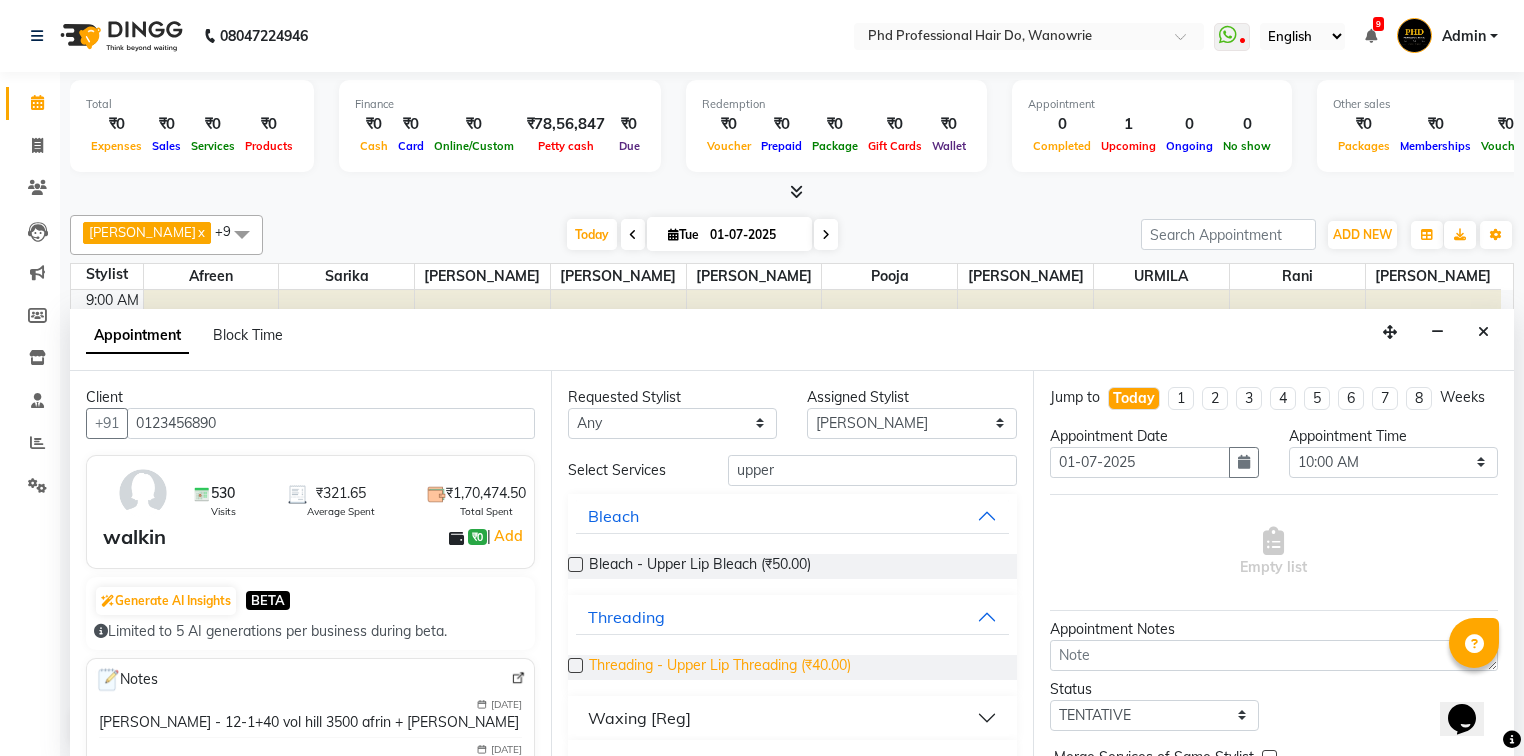 click on "Threading - Upper Lip Threading (₹40.00)" at bounding box center (720, 667) 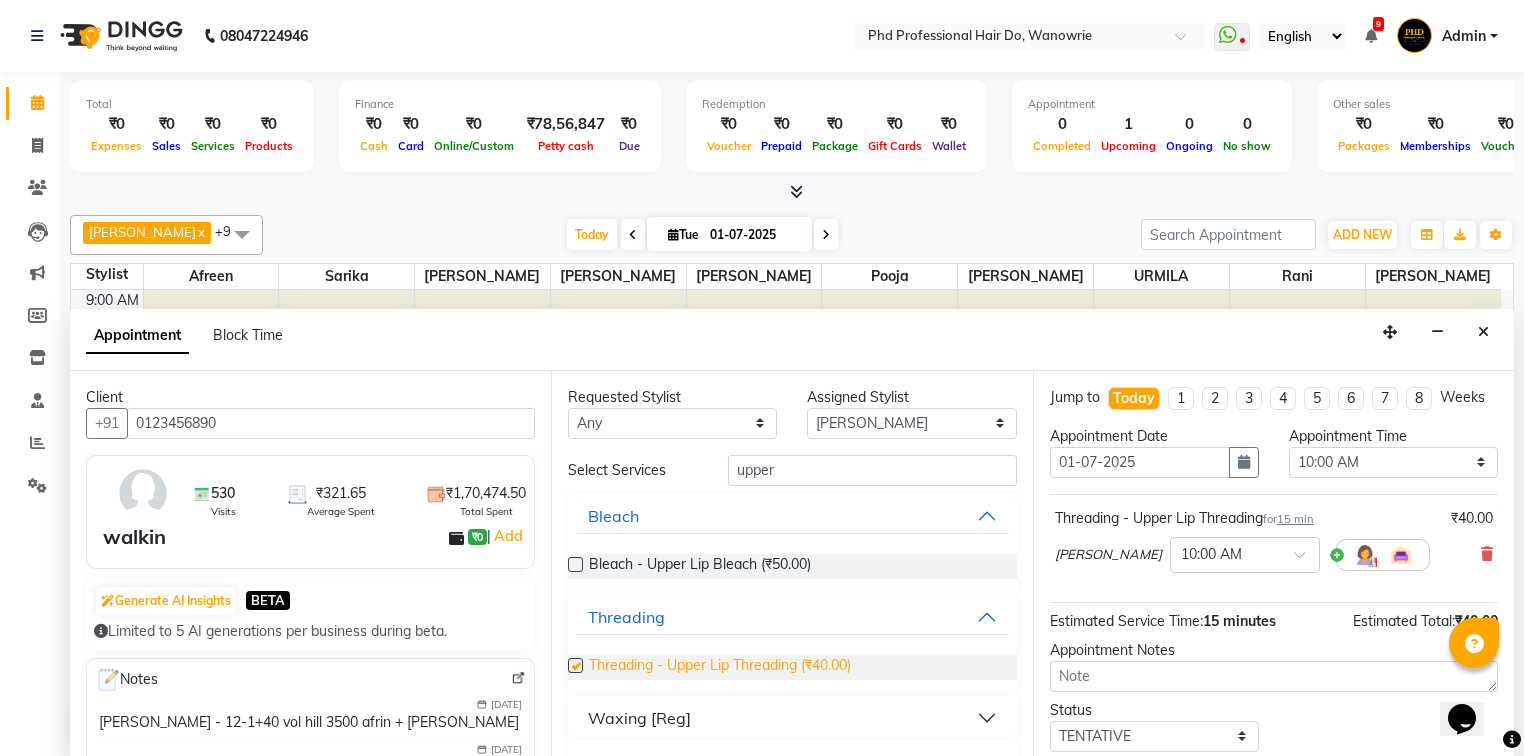 checkbox on "false" 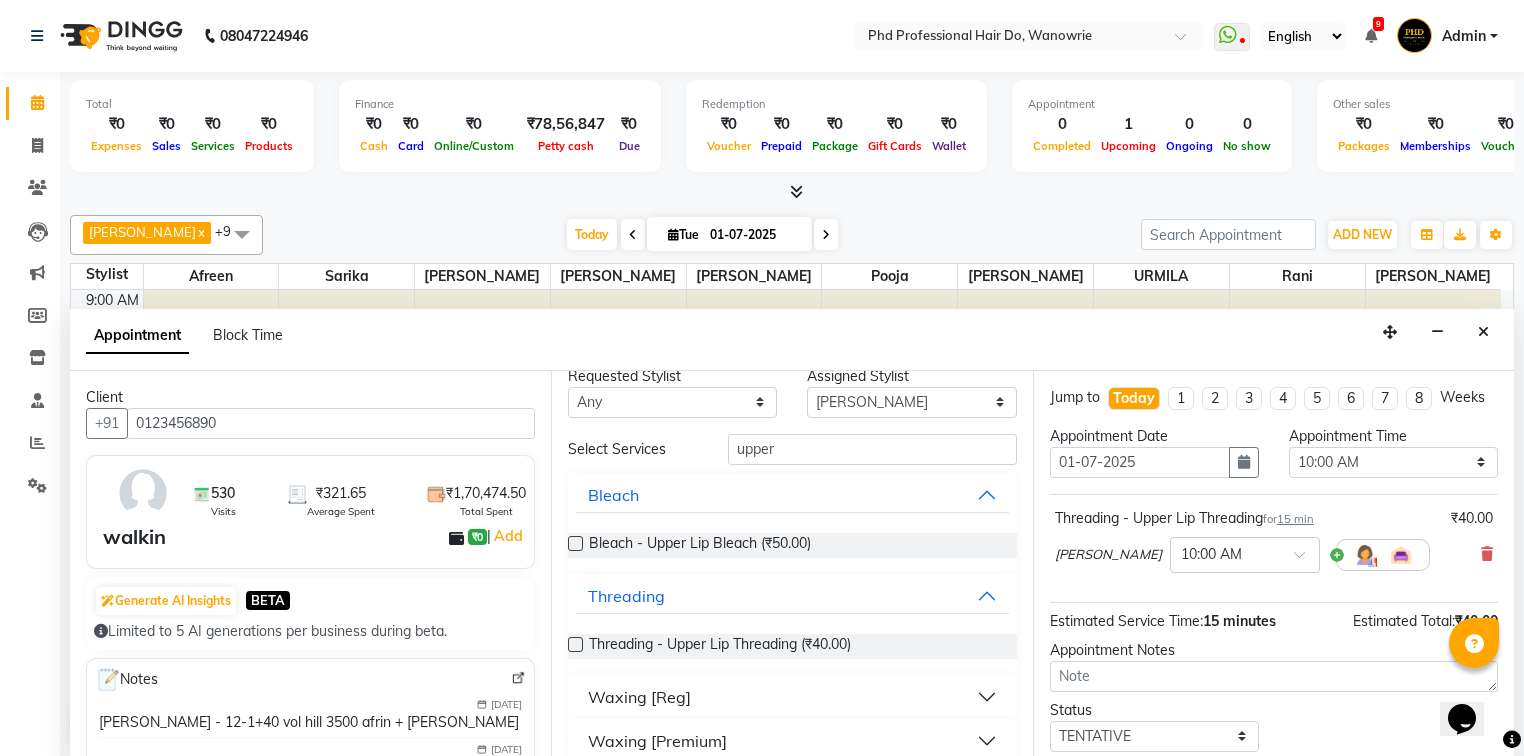 scroll, scrollTop: 40, scrollLeft: 0, axis: vertical 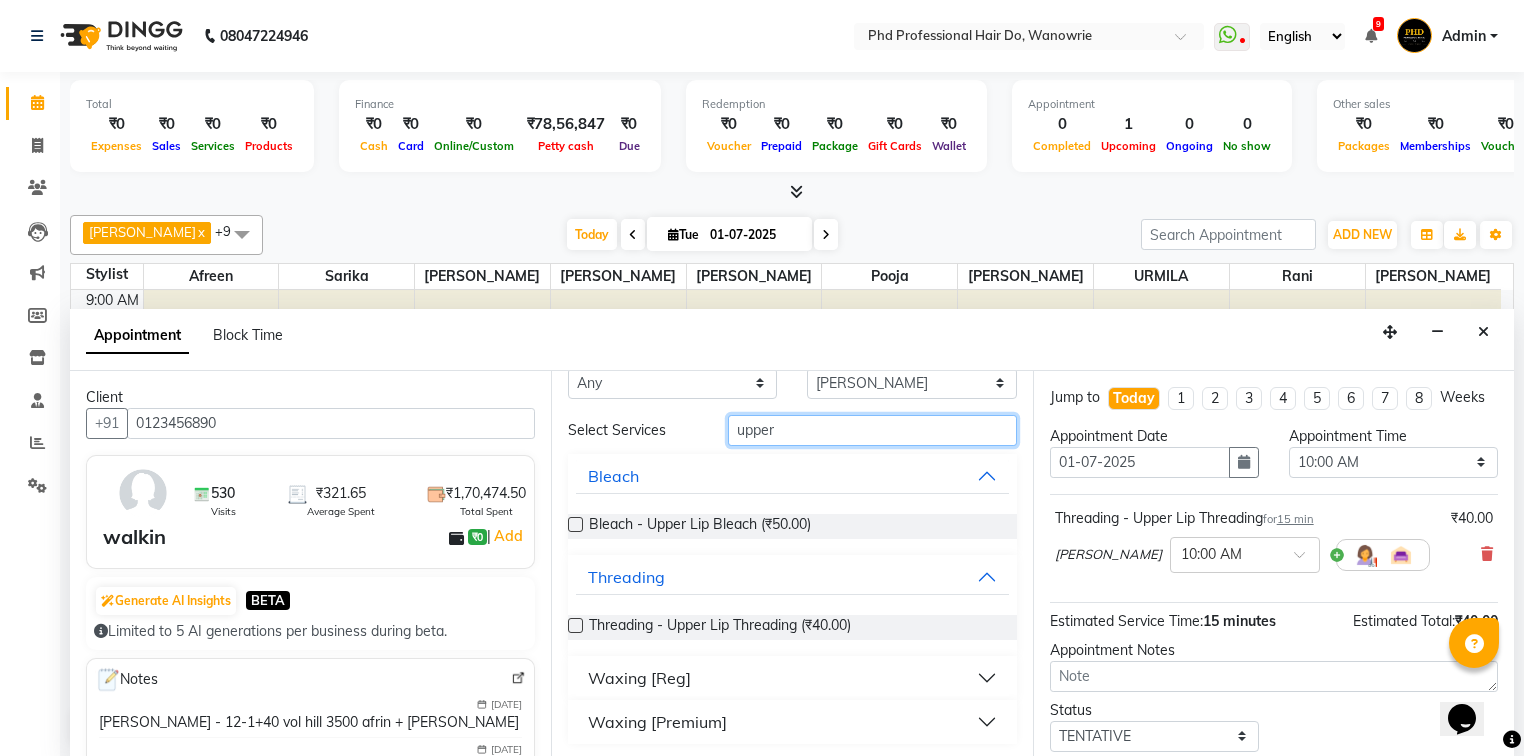 click on "upper" at bounding box center [872, 430] 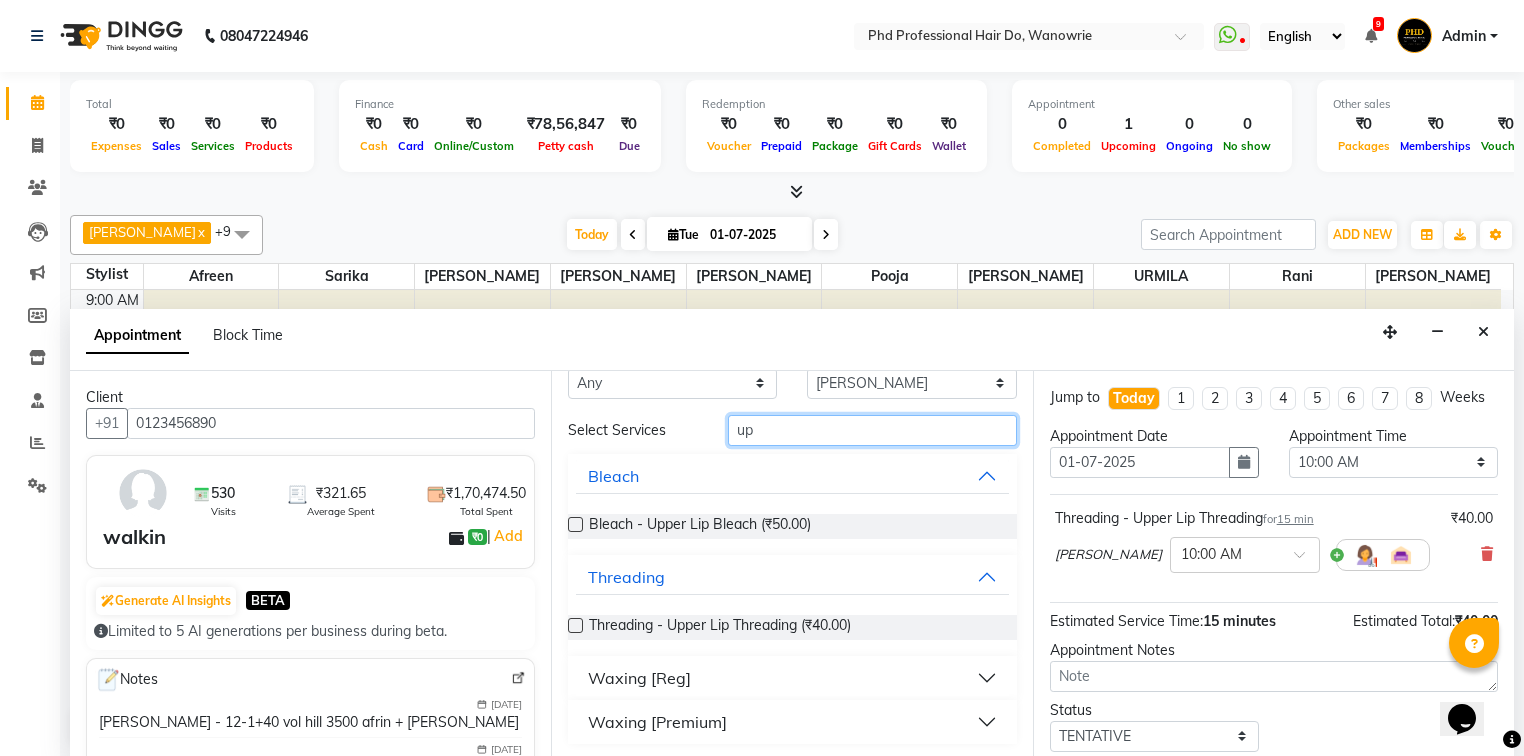 type on "u" 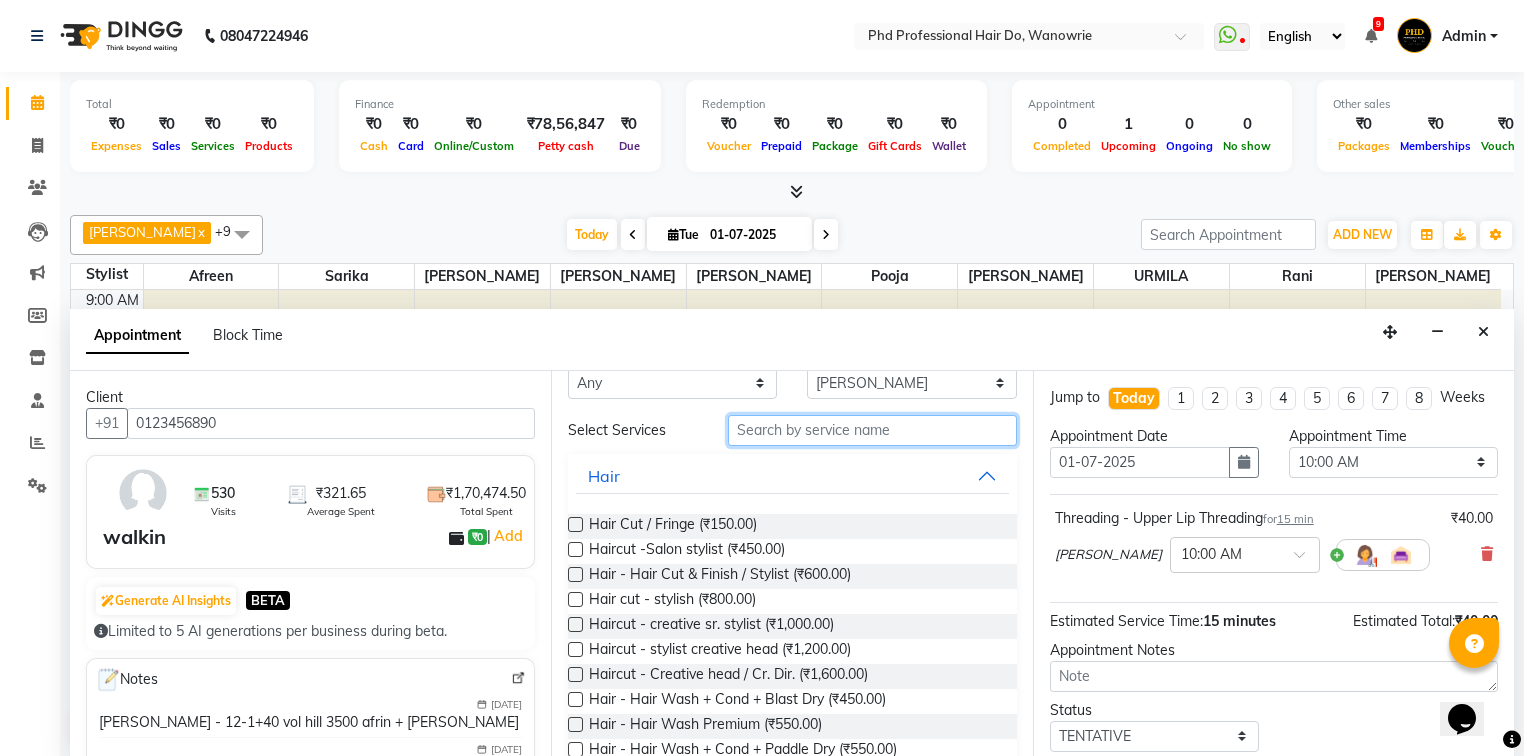 click at bounding box center (872, 430) 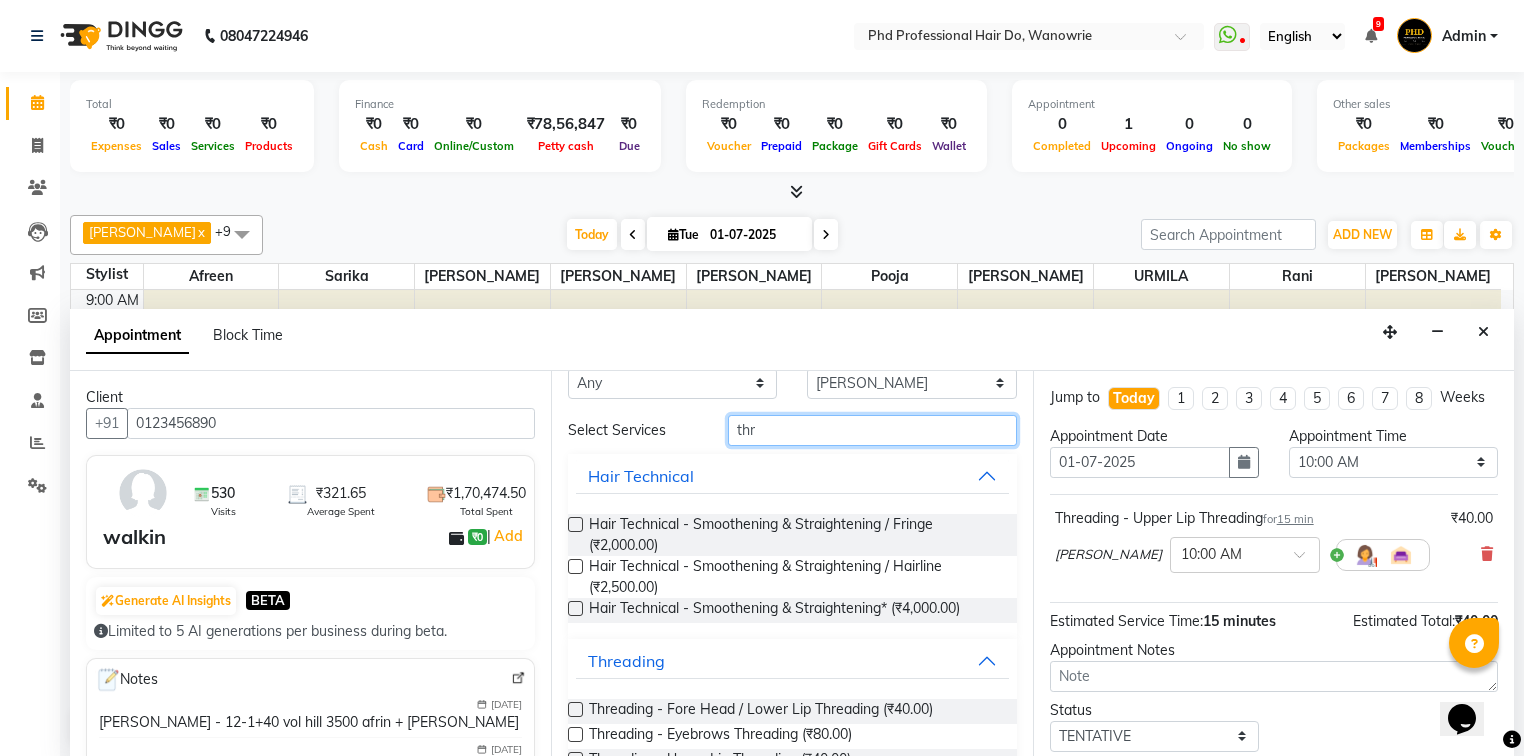 scroll, scrollTop: 2, scrollLeft: 0, axis: vertical 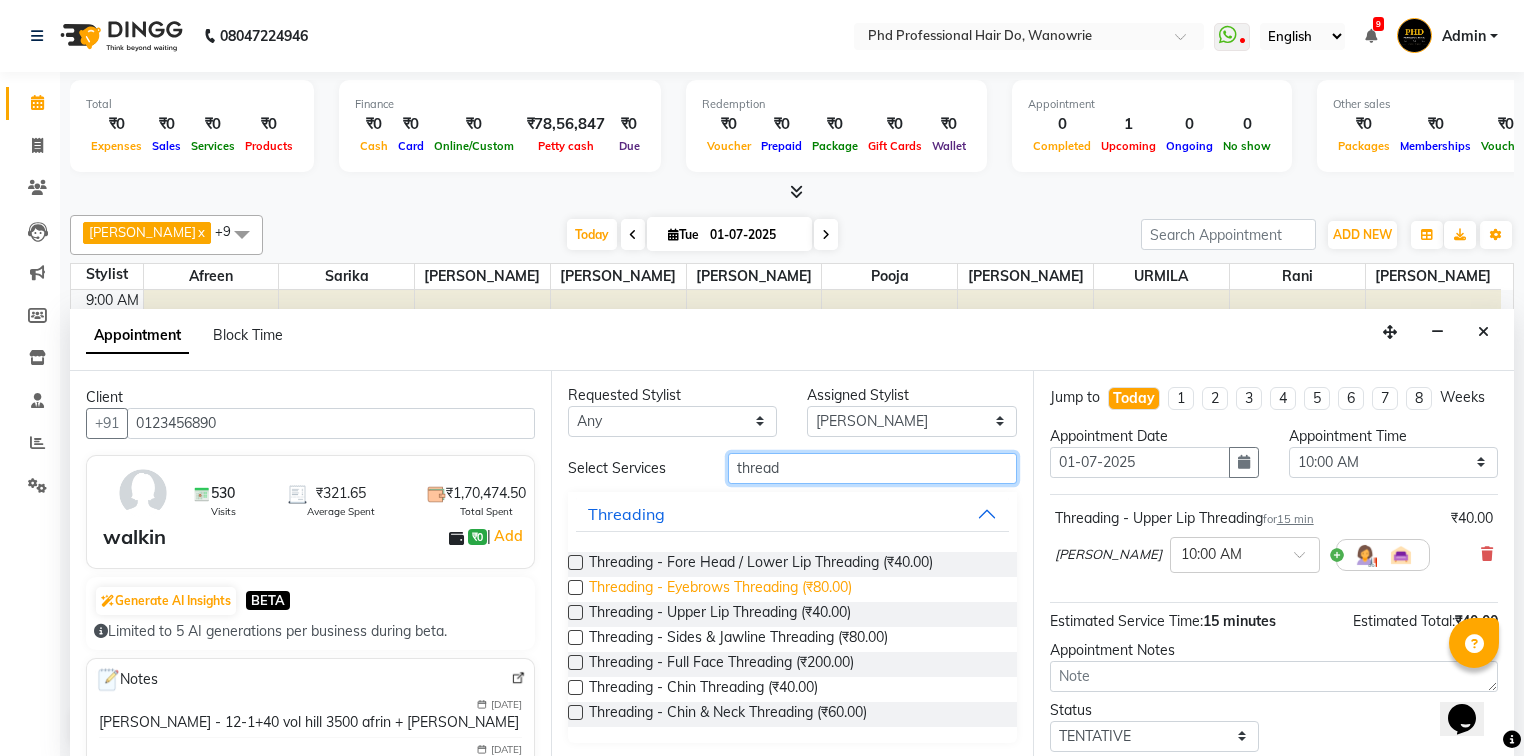 type on "thread" 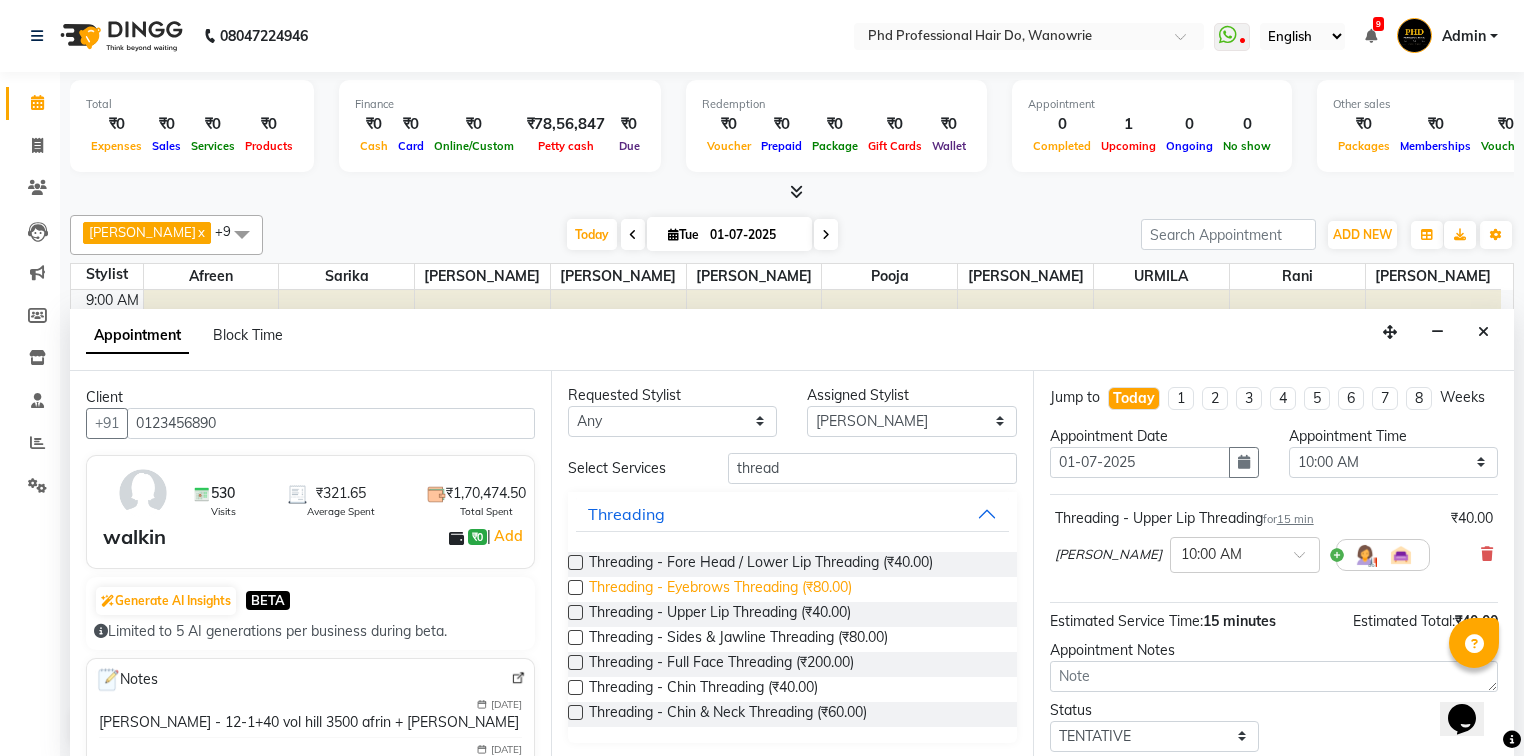 click on "Threading - Eyebrows Threading (₹80.00)" at bounding box center (720, 589) 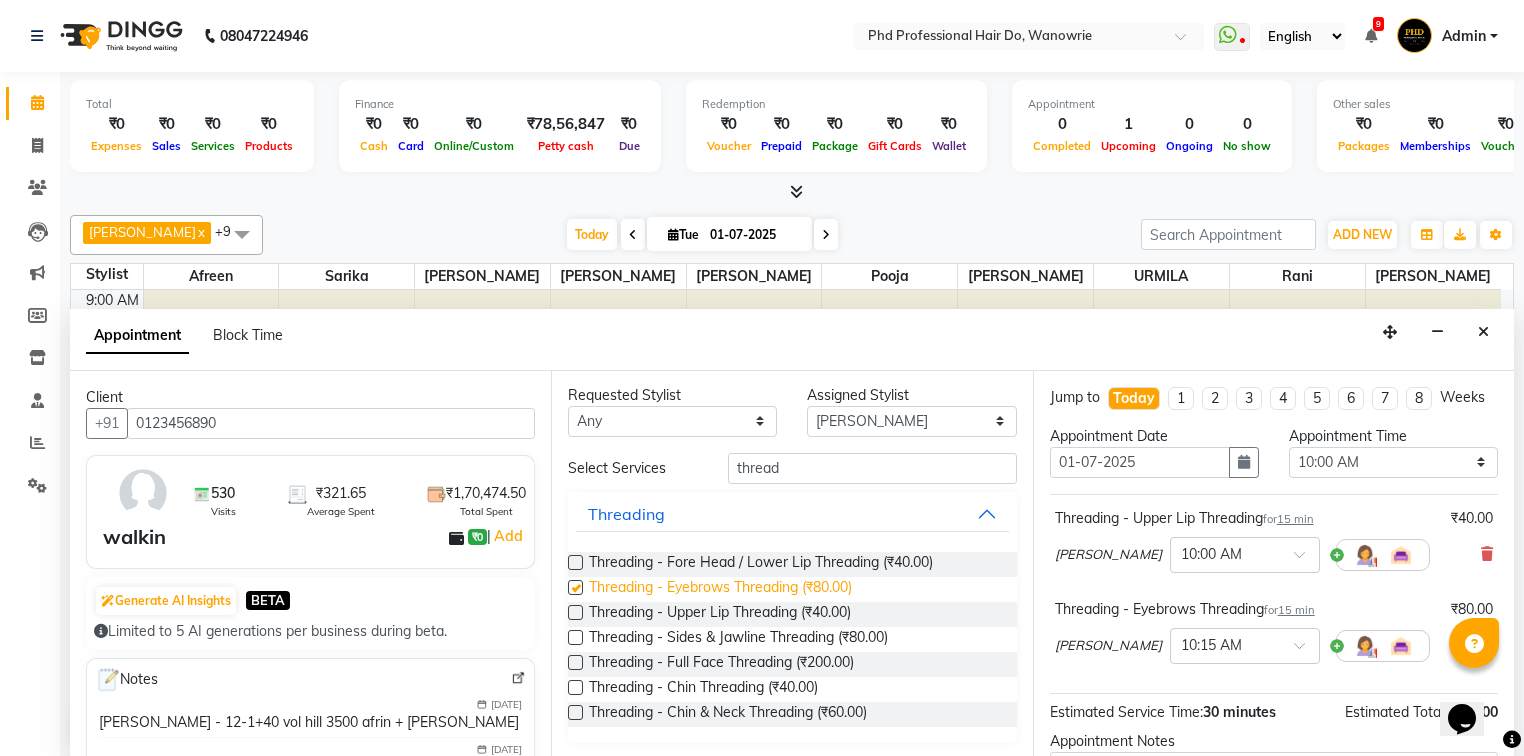 checkbox on "false" 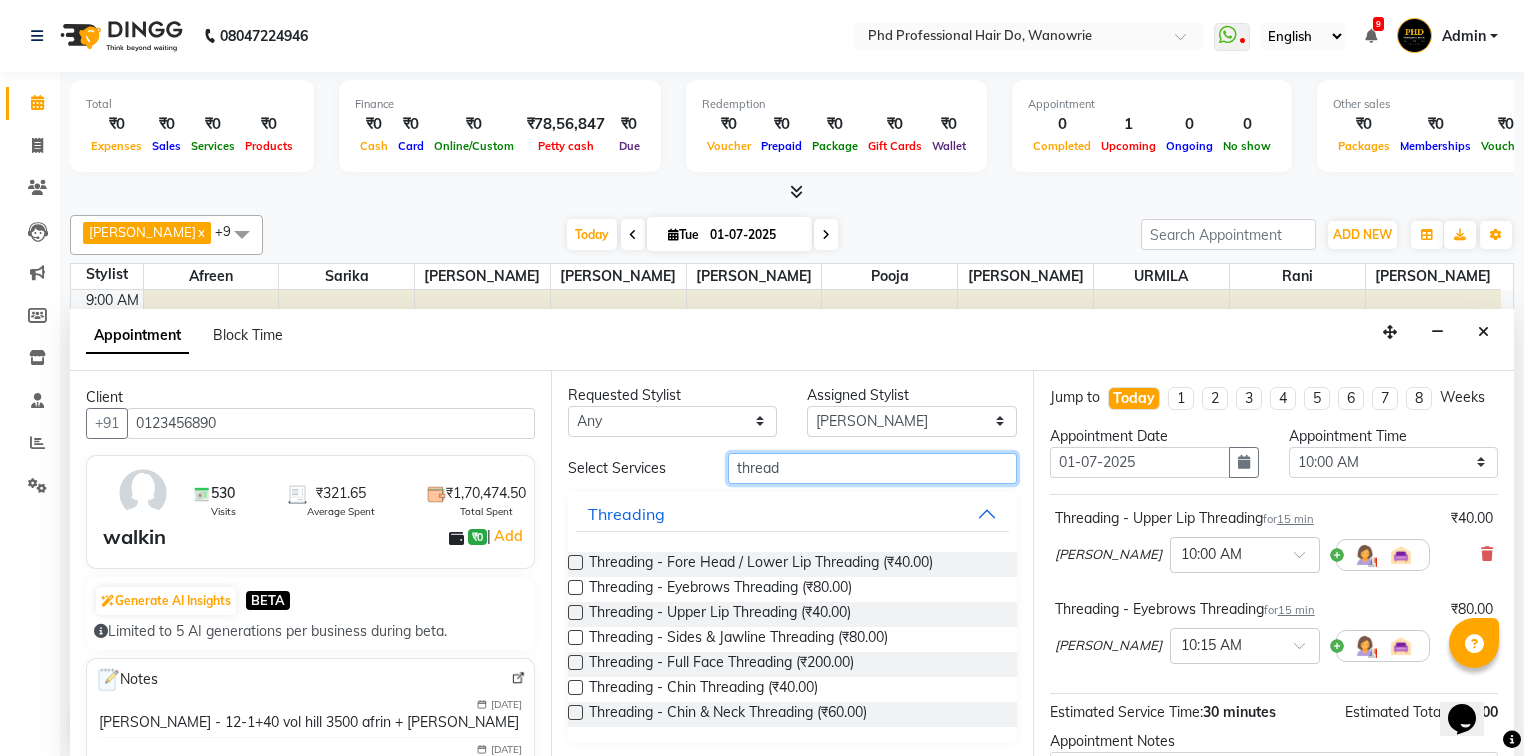 click on "thread" at bounding box center [872, 468] 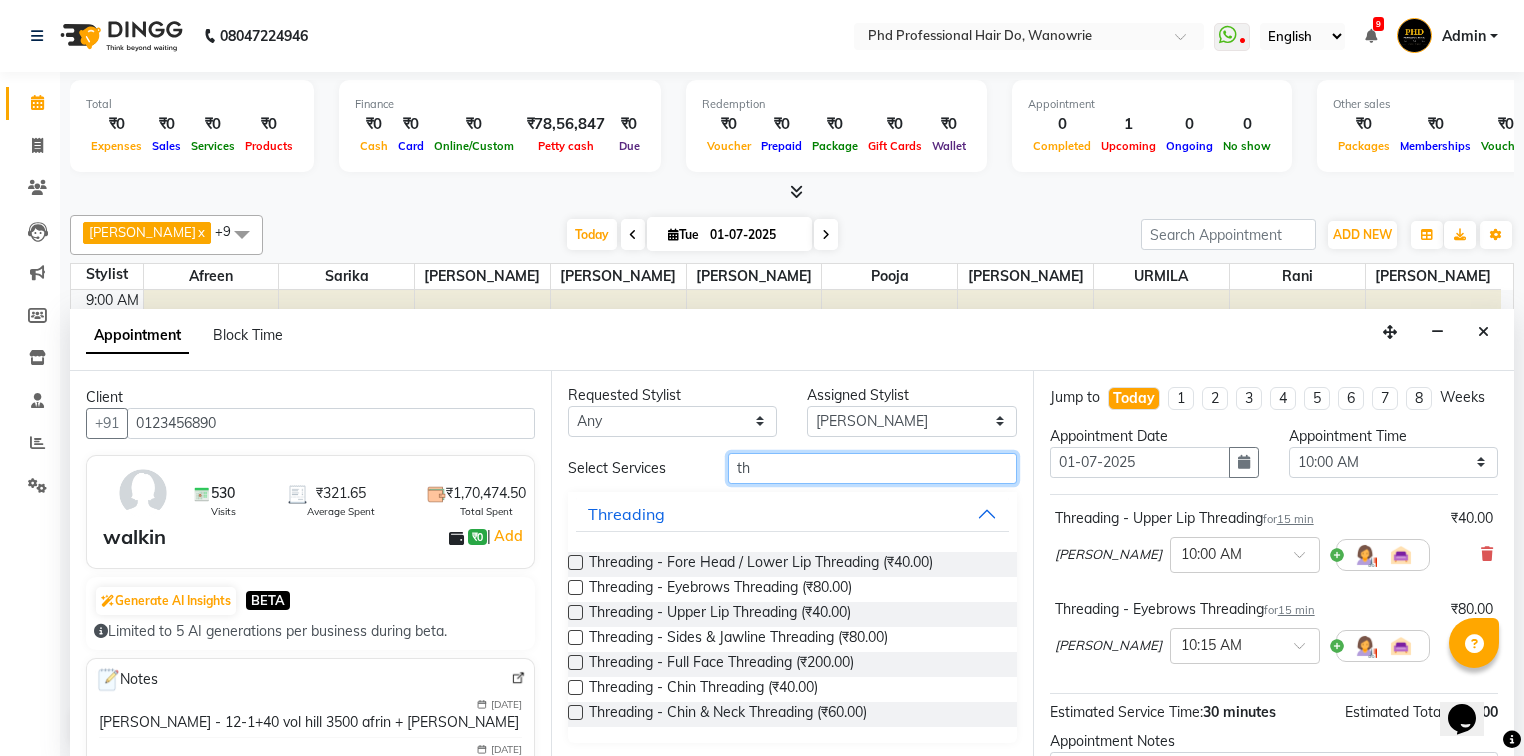 type on "t" 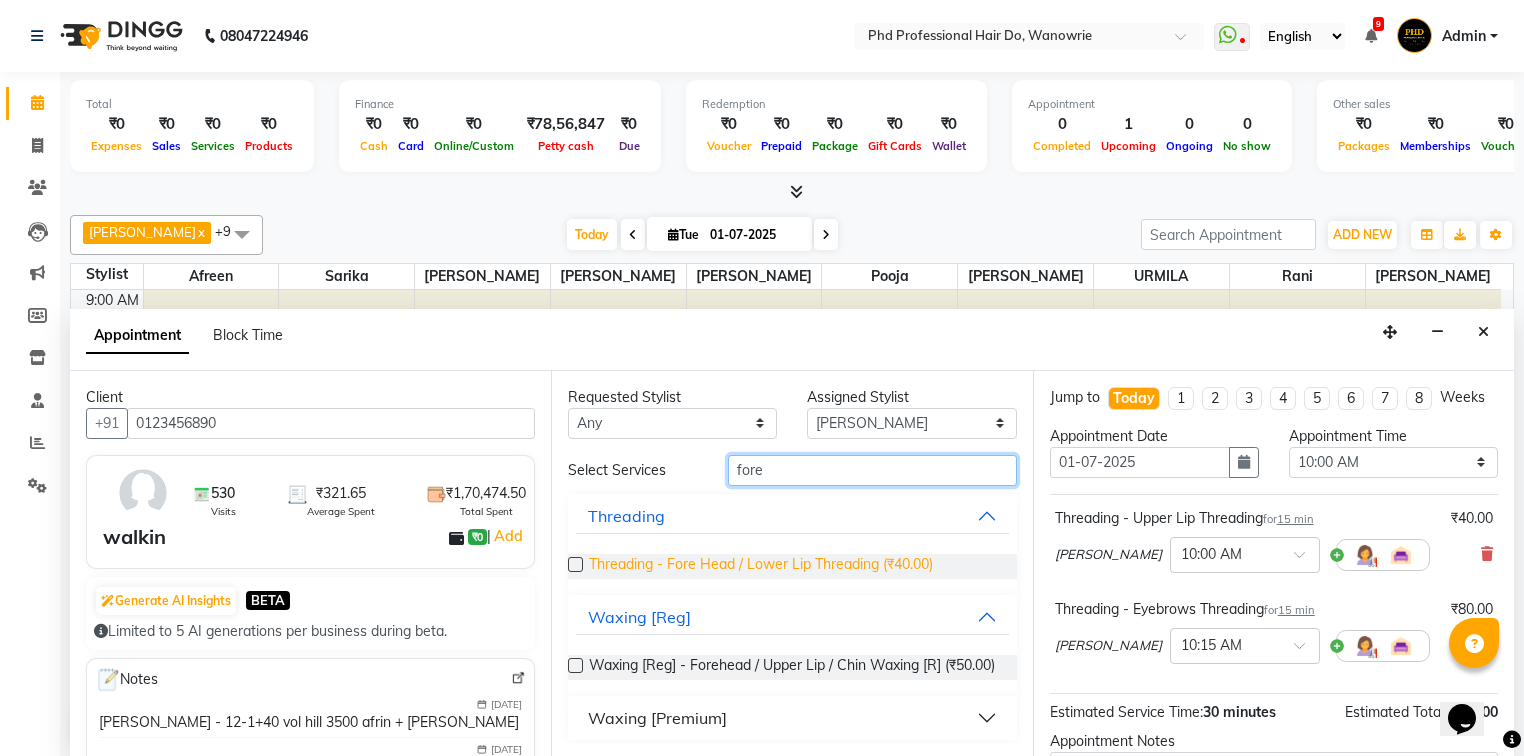 type on "fore" 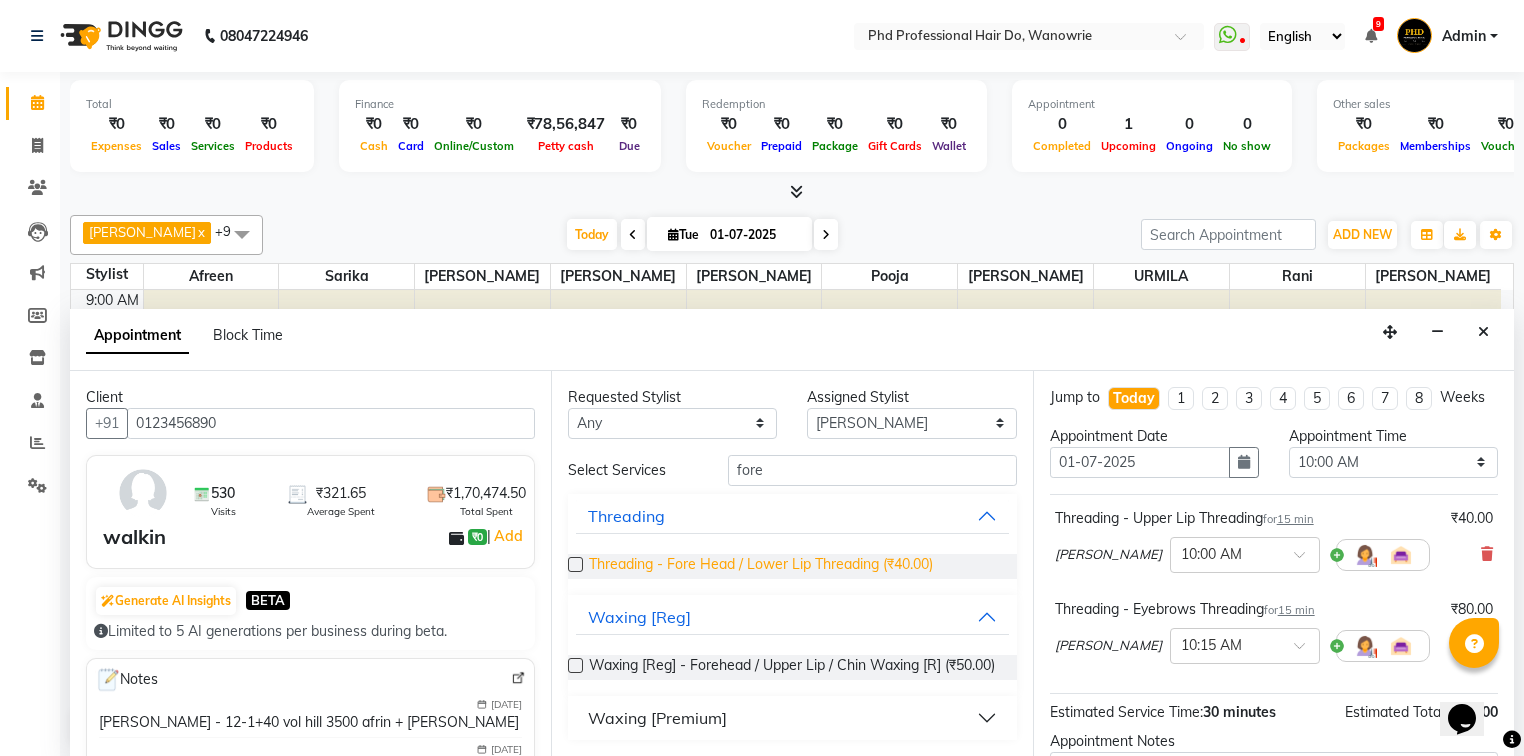 click on "Threading - Fore Head / Lower Lip Threading (₹40.00)" at bounding box center [761, 566] 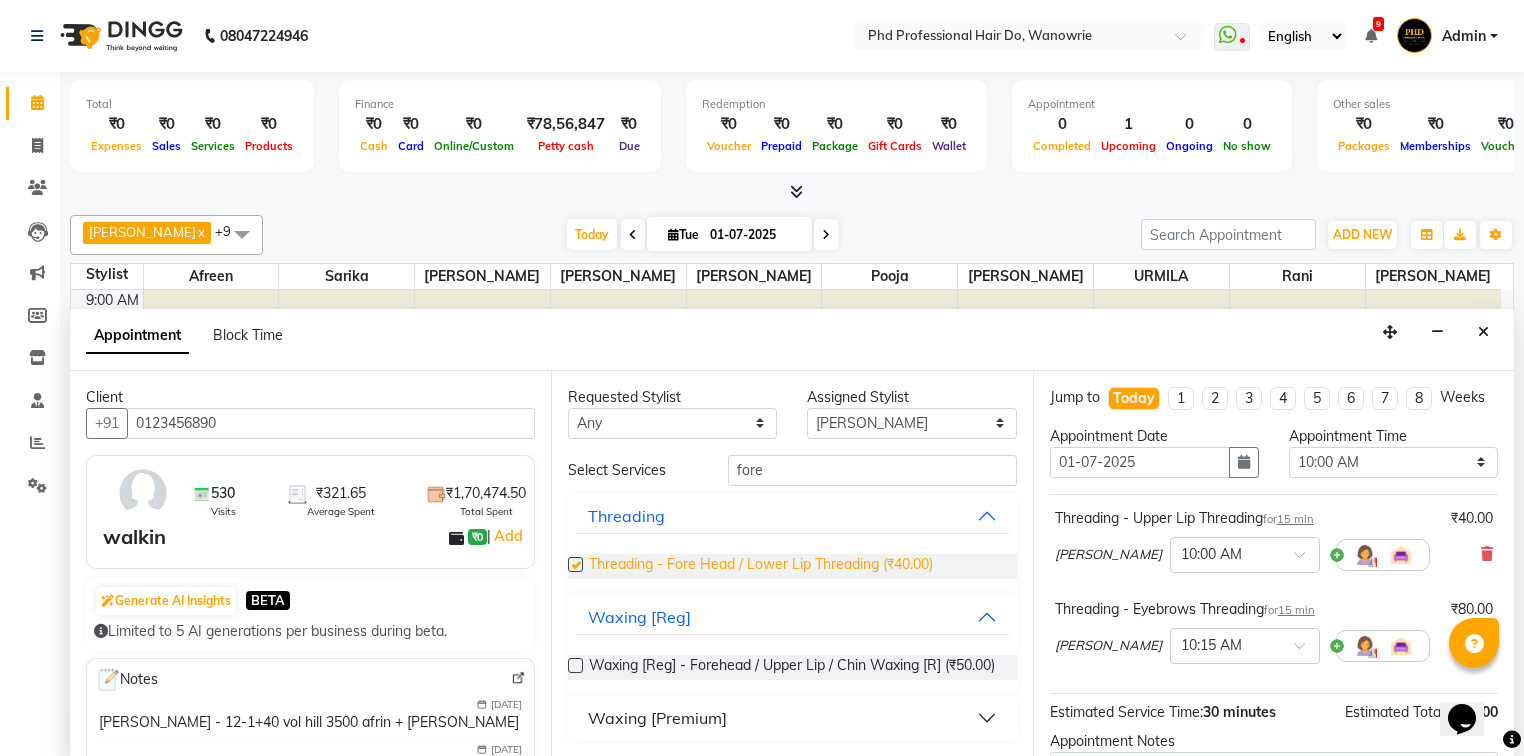 checkbox on "false" 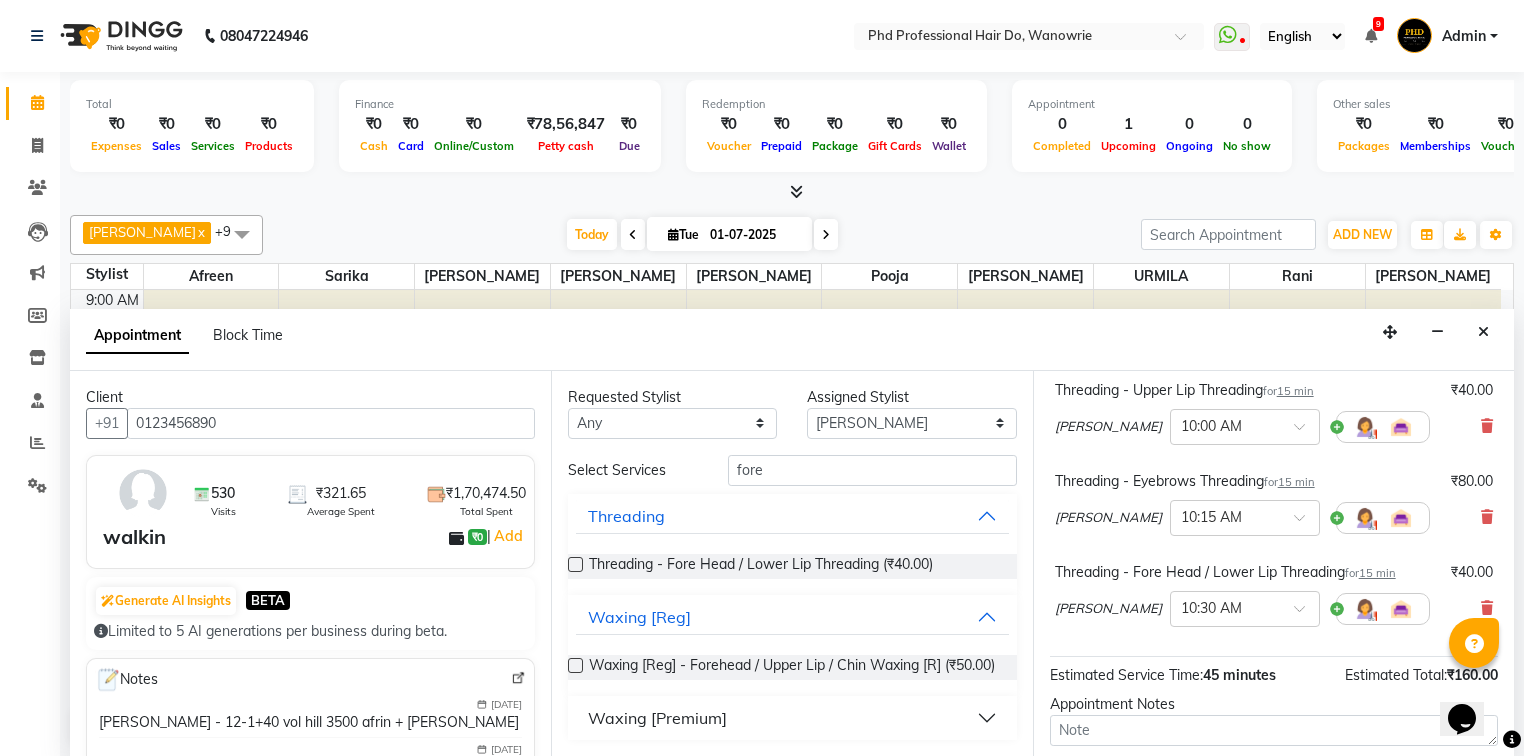 scroll, scrollTop: 300, scrollLeft: 0, axis: vertical 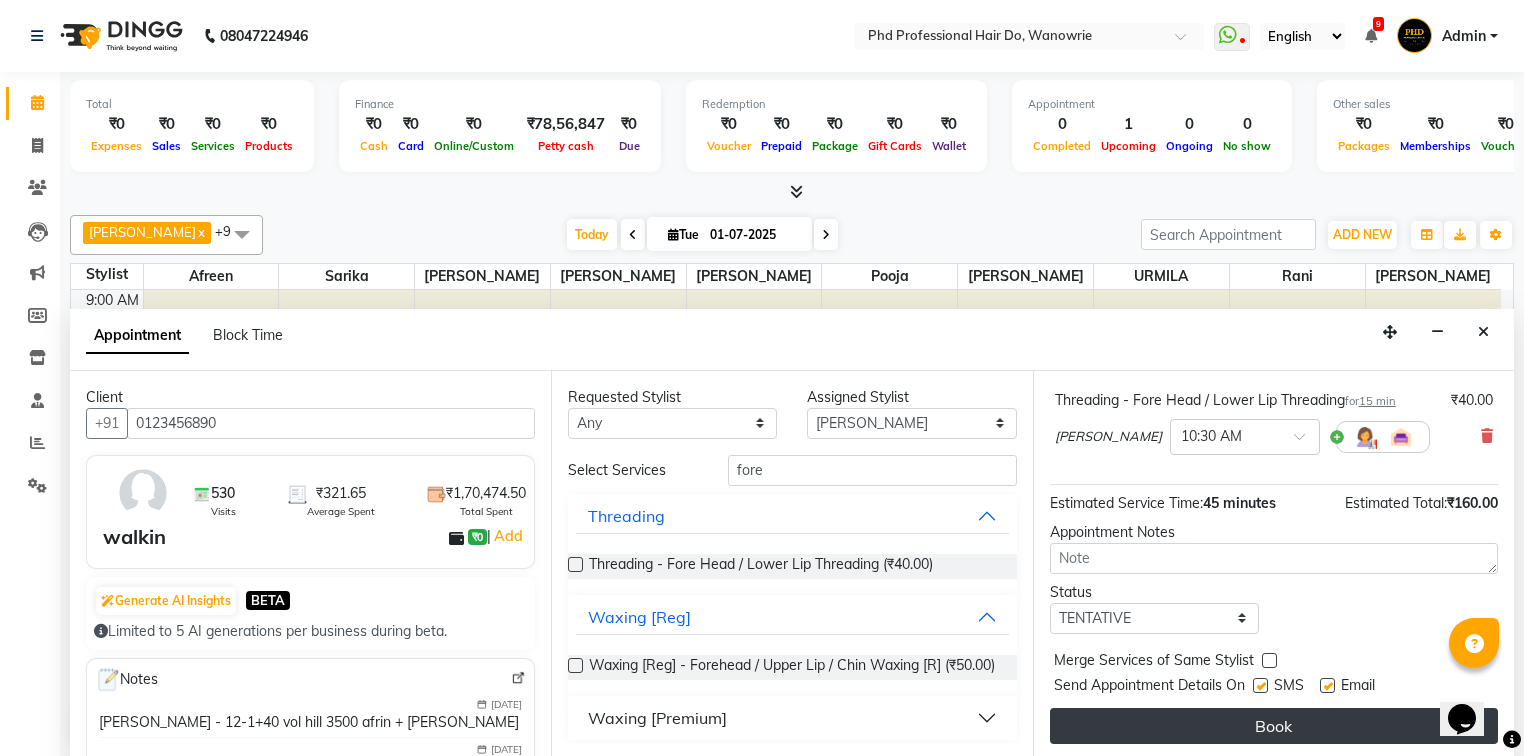 click on "Book" at bounding box center (1274, 726) 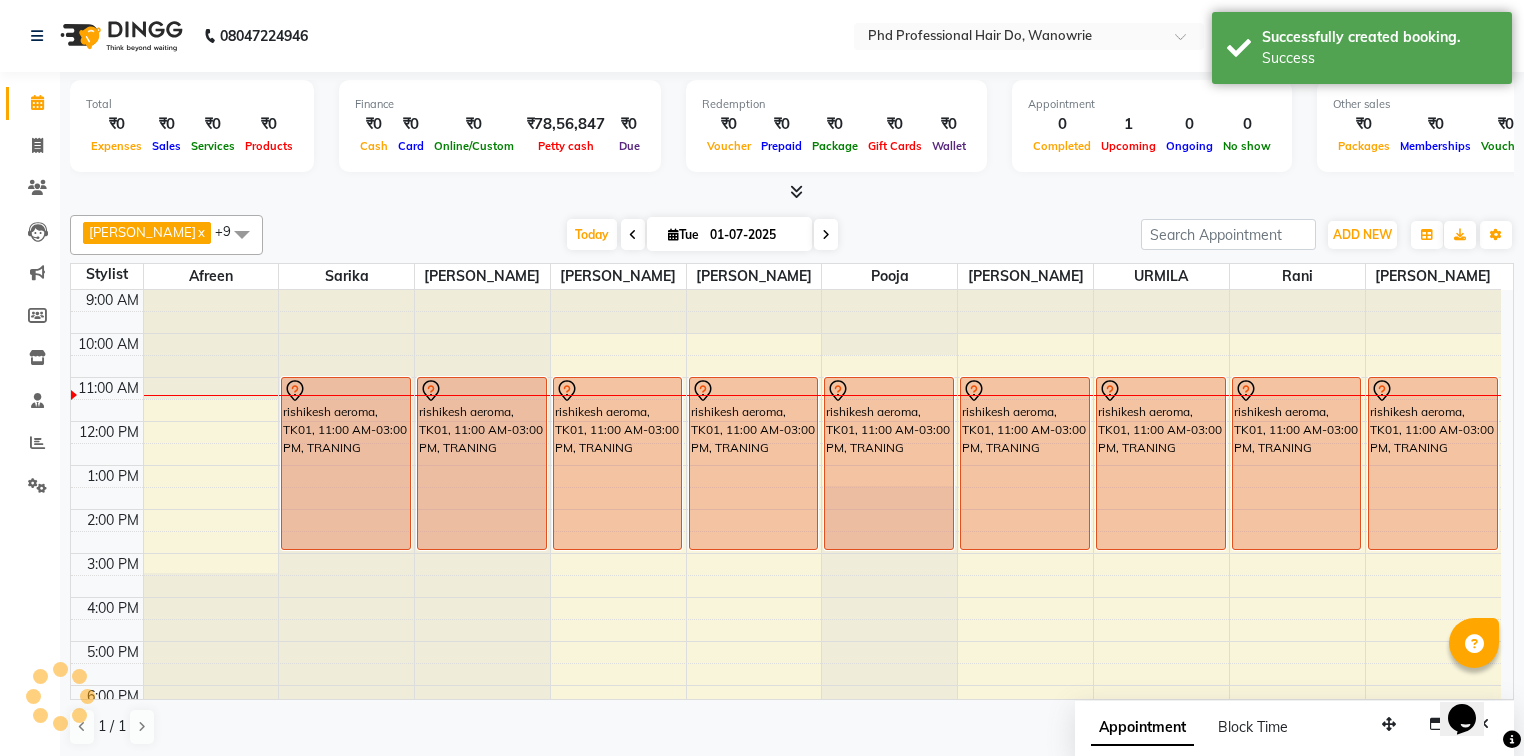 scroll, scrollTop: 0, scrollLeft: 0, axis: both 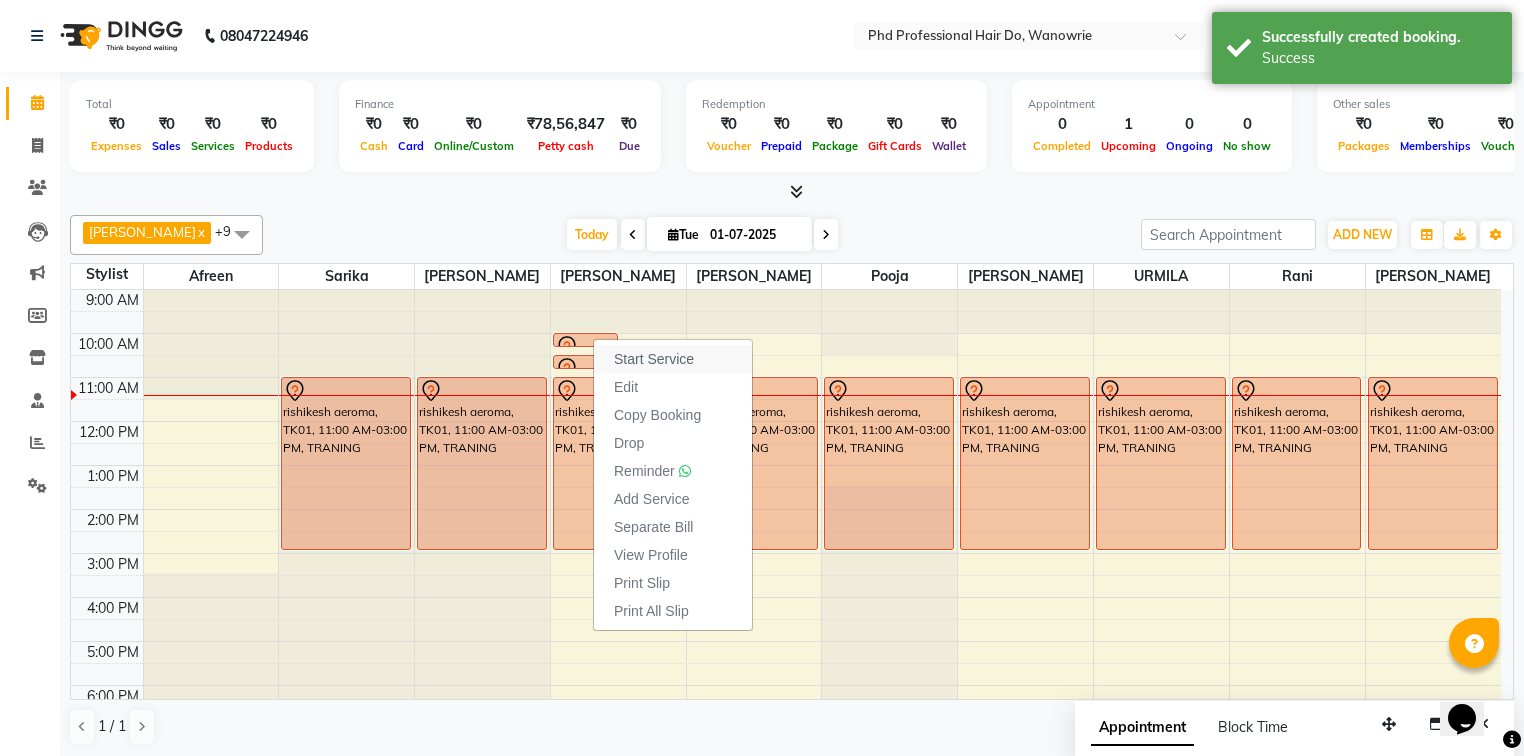 click on "Start Service" at bounding box center (654, 359) 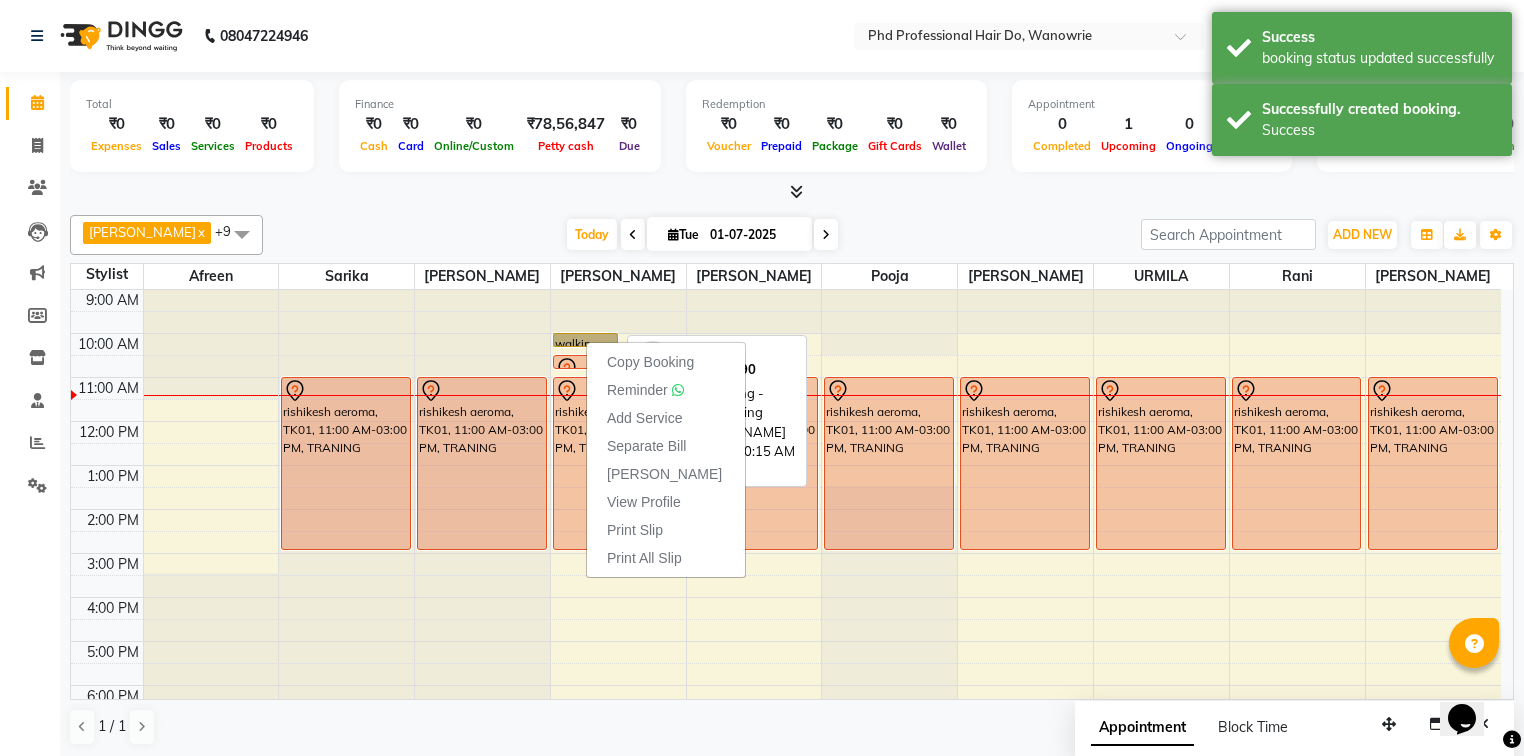 click on "walkin, TK02, 10:00 AM-10:15 AM, Threading - Upper Lip Threading" at bounding box center (585, 340) 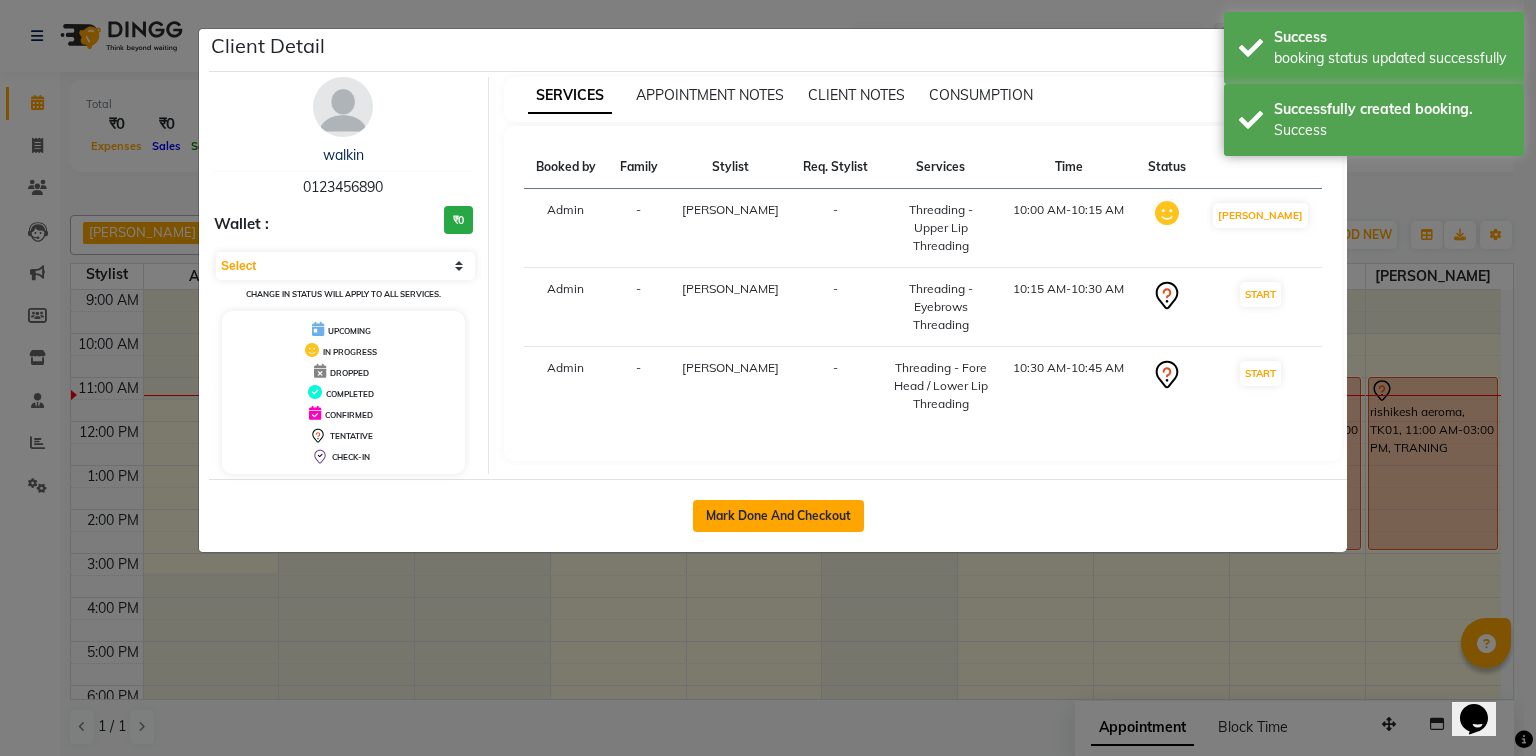 click on "Mark Done And Checkout" 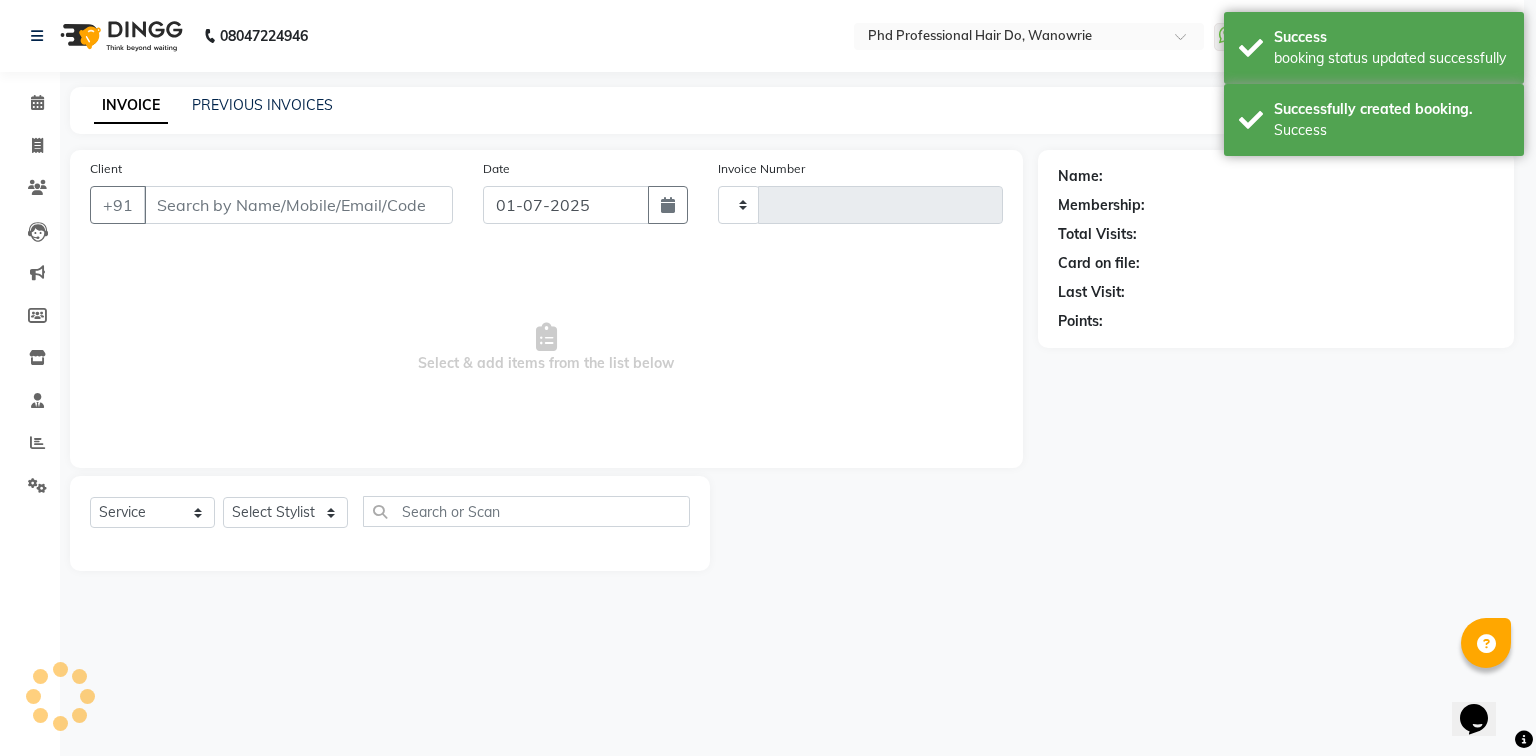 type on "1296" 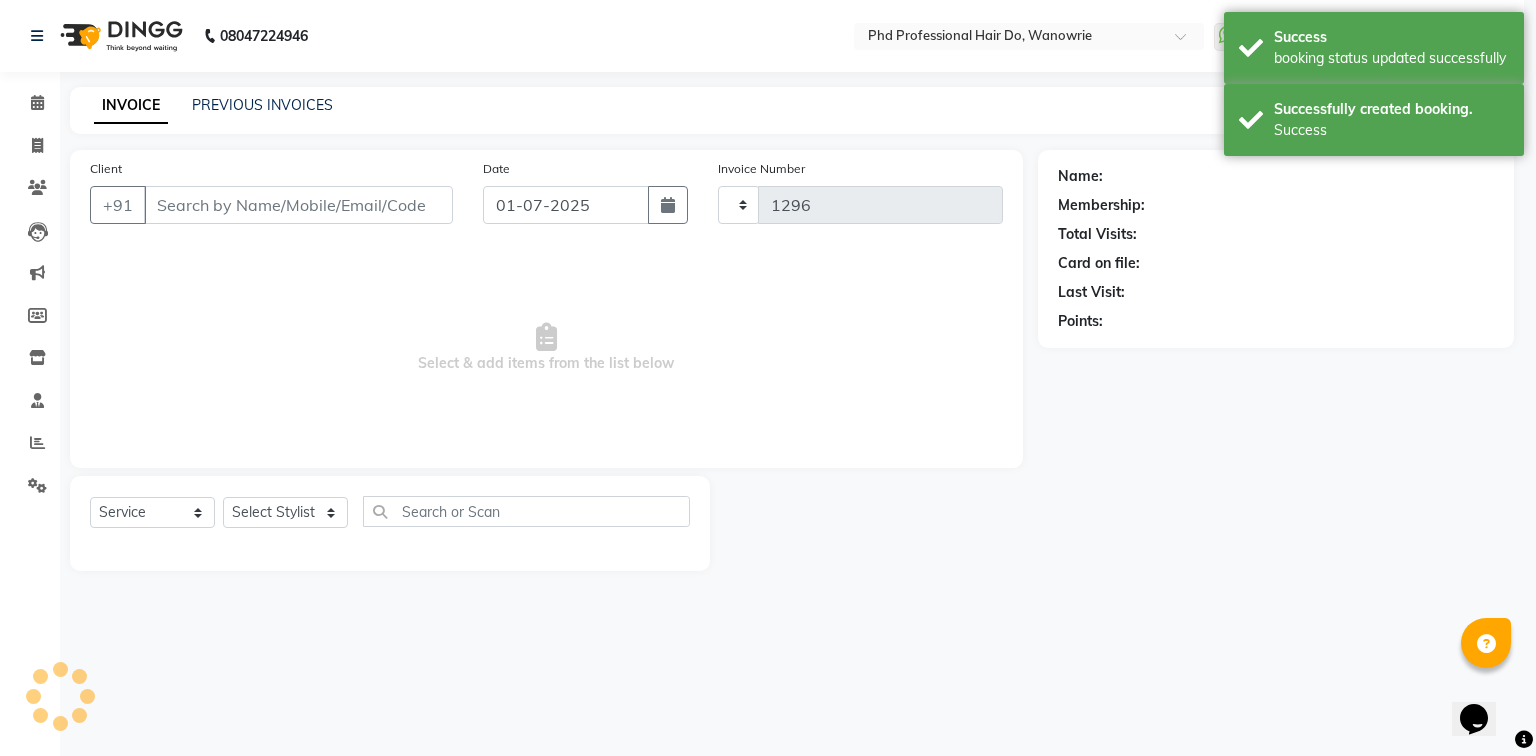 select on "25" 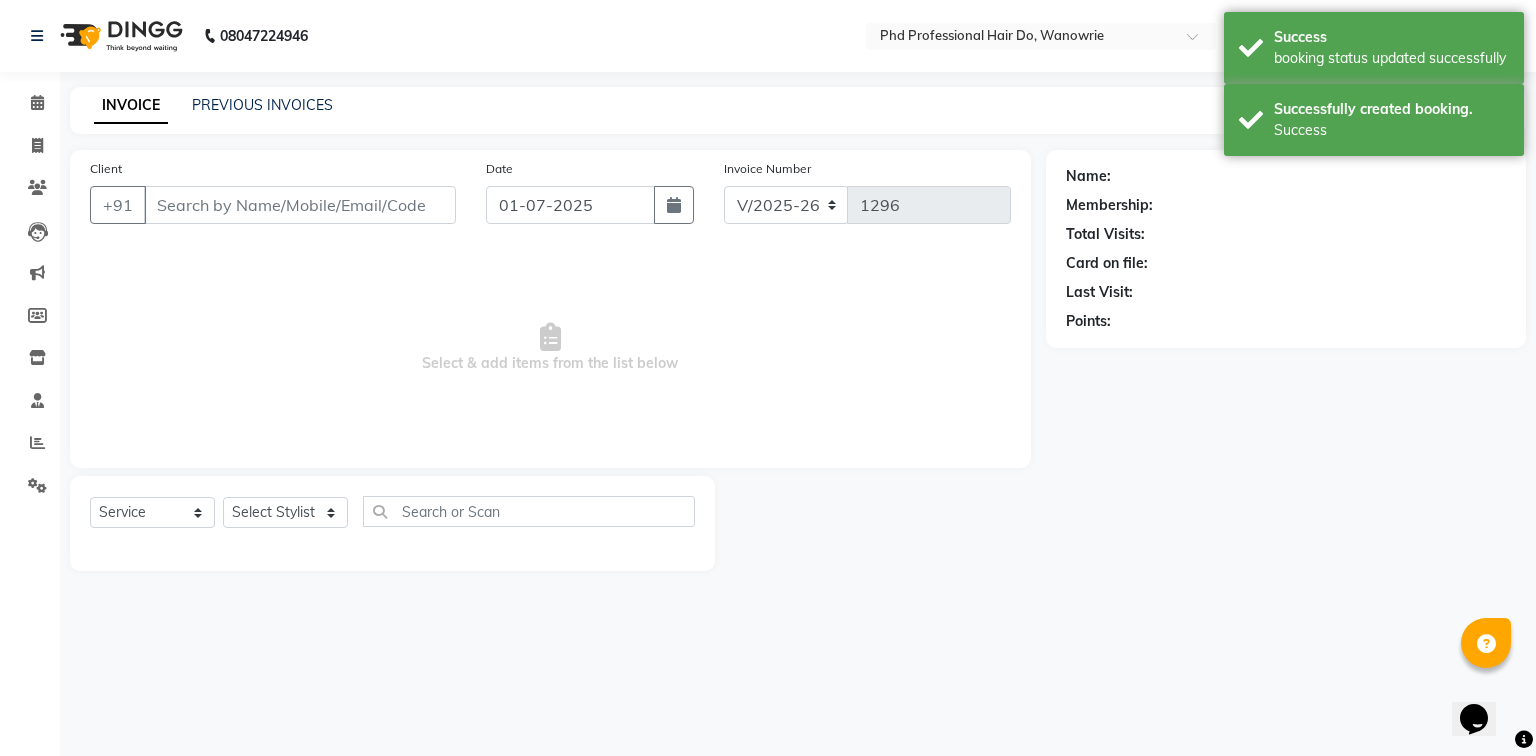 type on "0123456890" 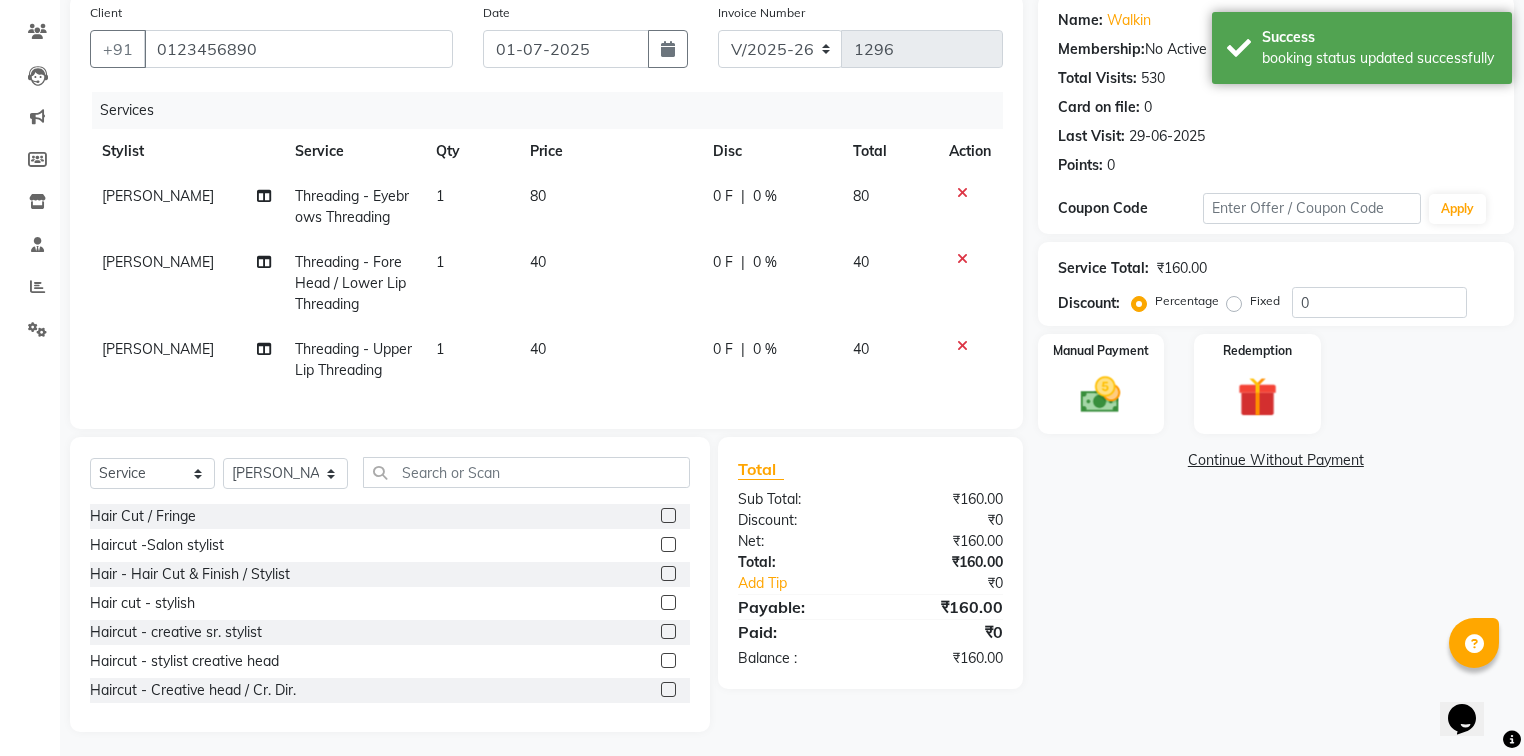 scroll, scrollTop: 160, scrollLeft: 0, axis: vertical 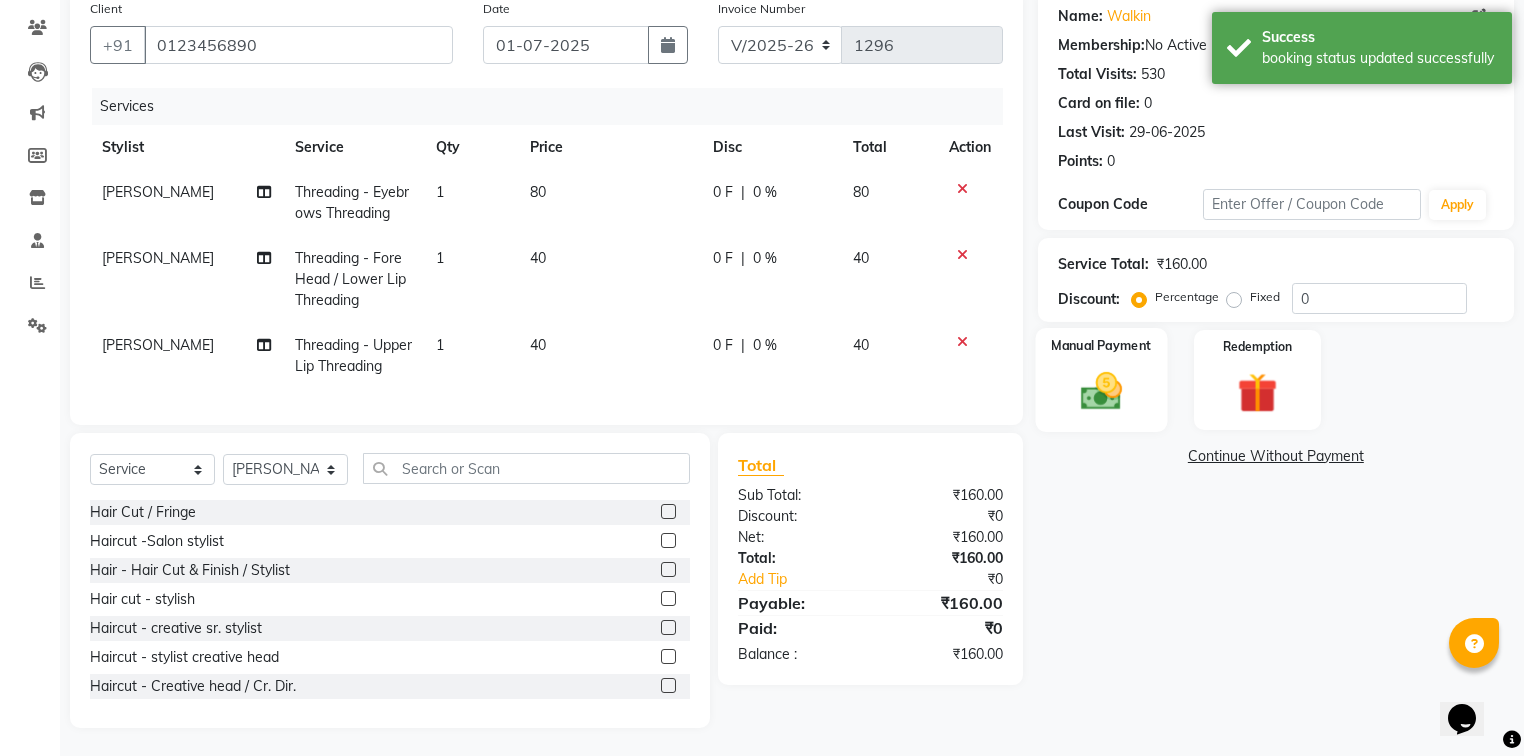 click 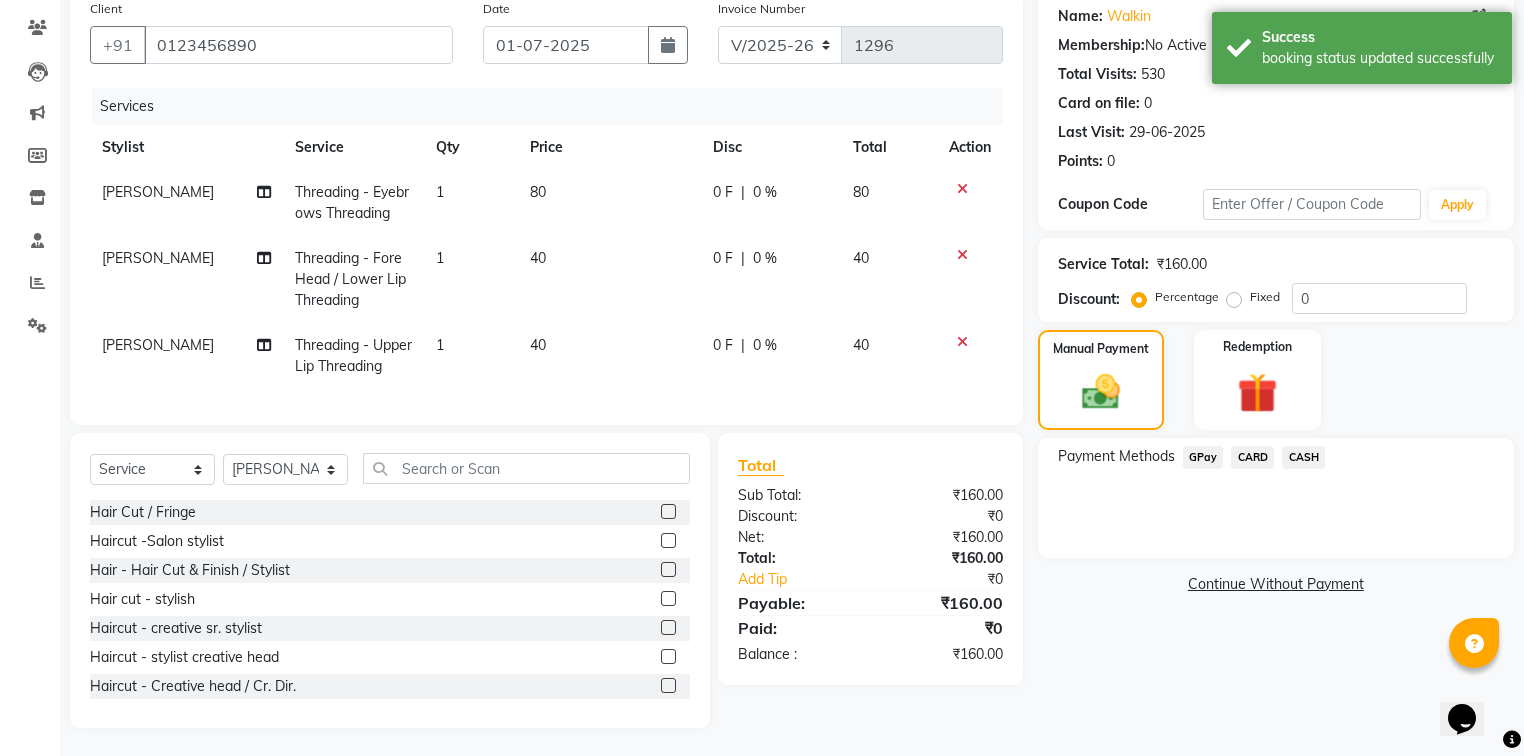 click on "GPay" 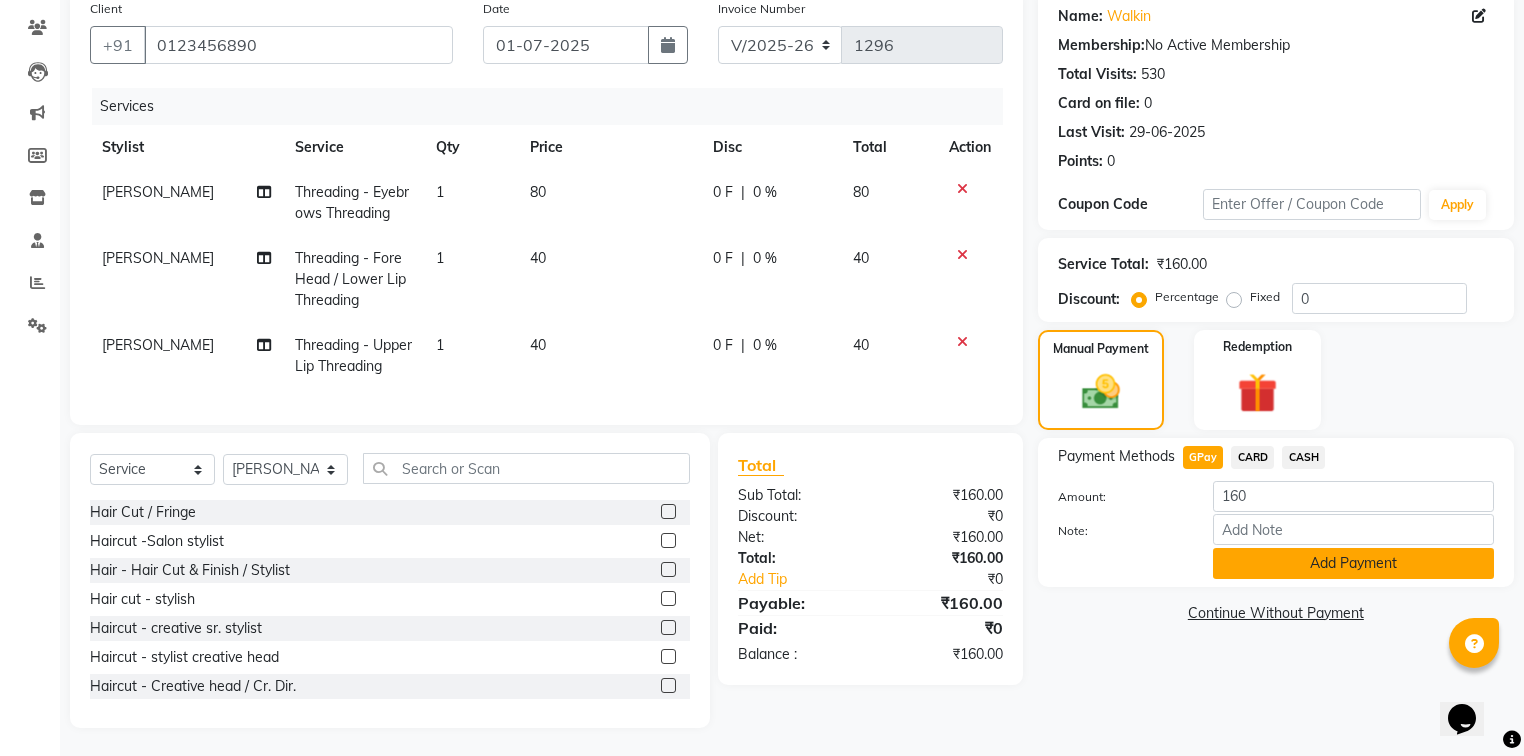 click on "Add Payment" 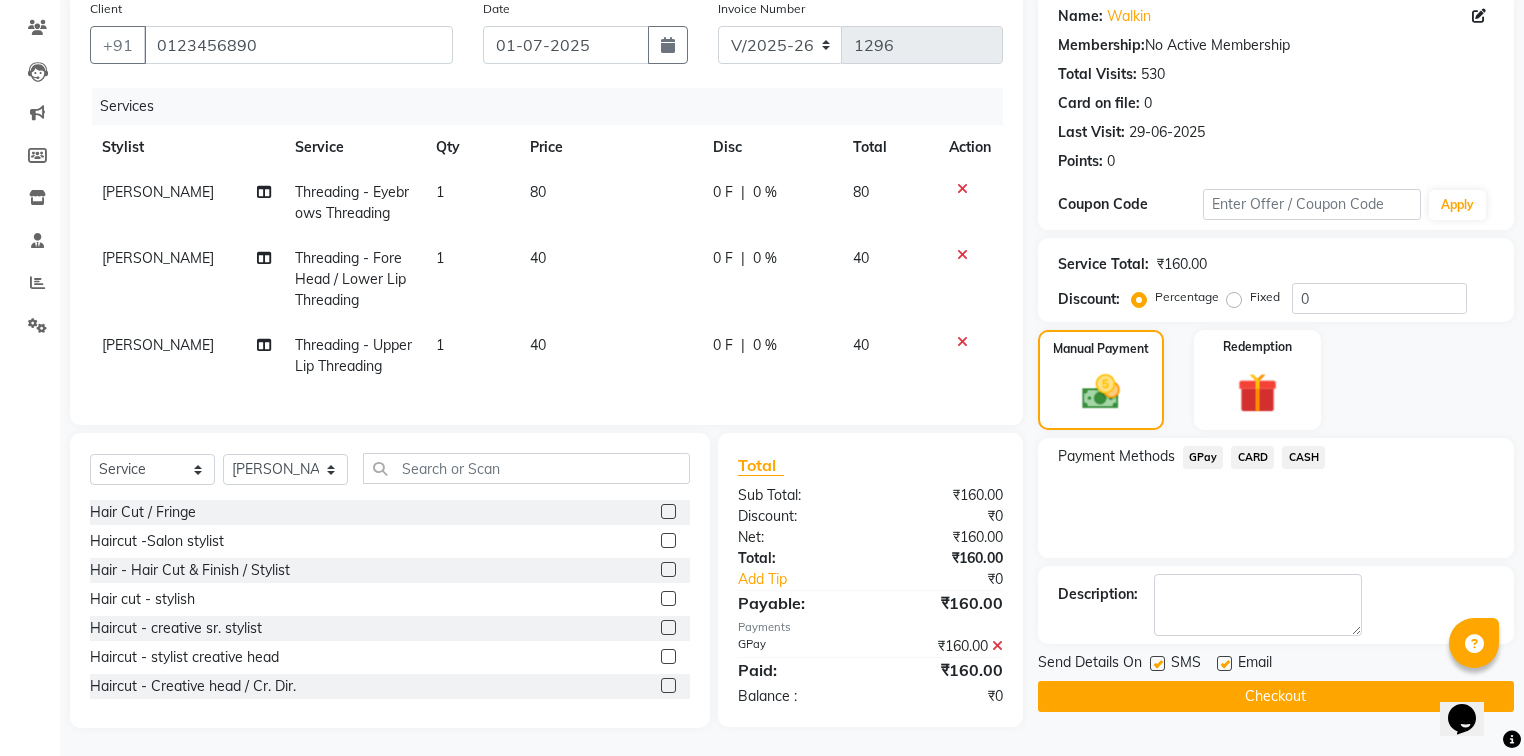click on "Checkout" 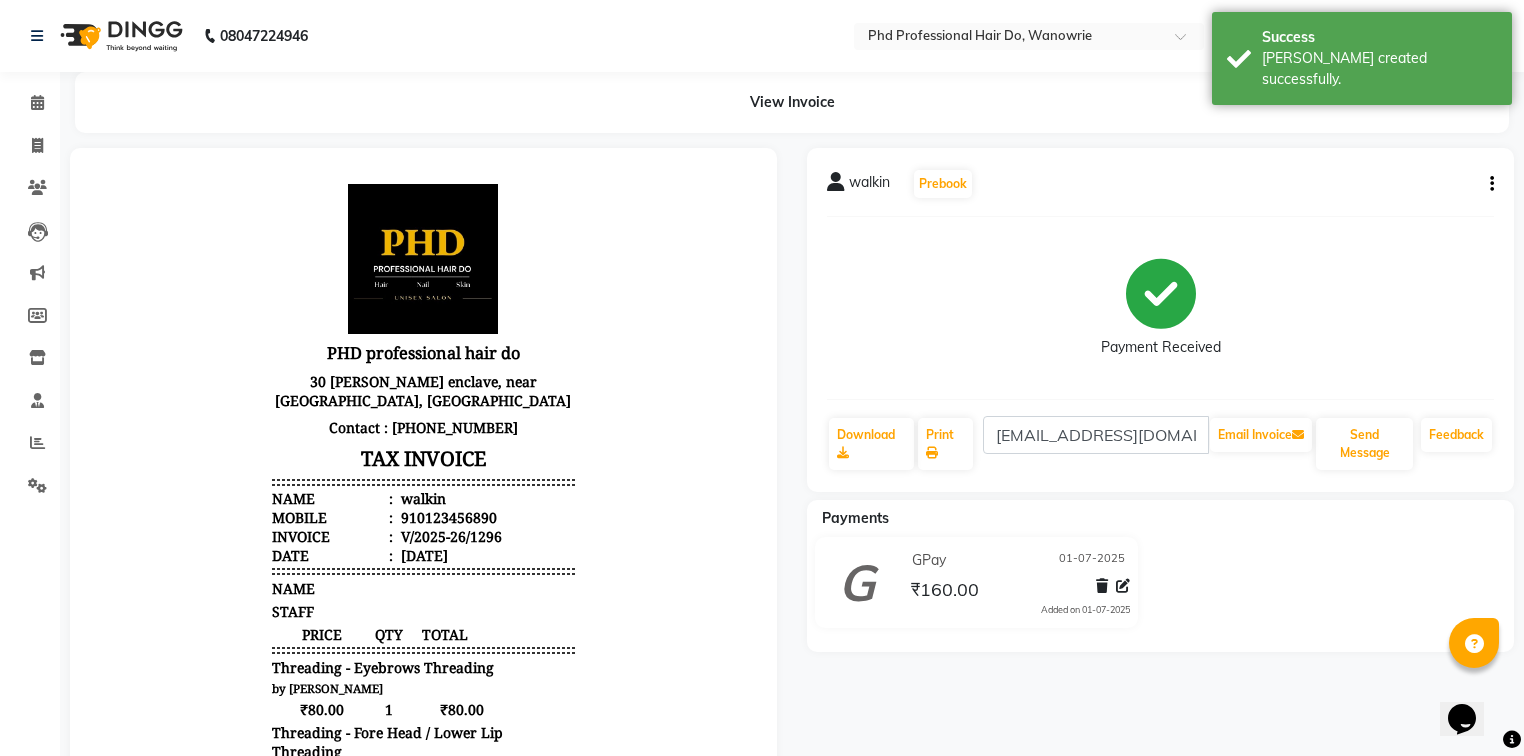 scroll, scrollTop: 0, scrollLeft: 0, axis: both 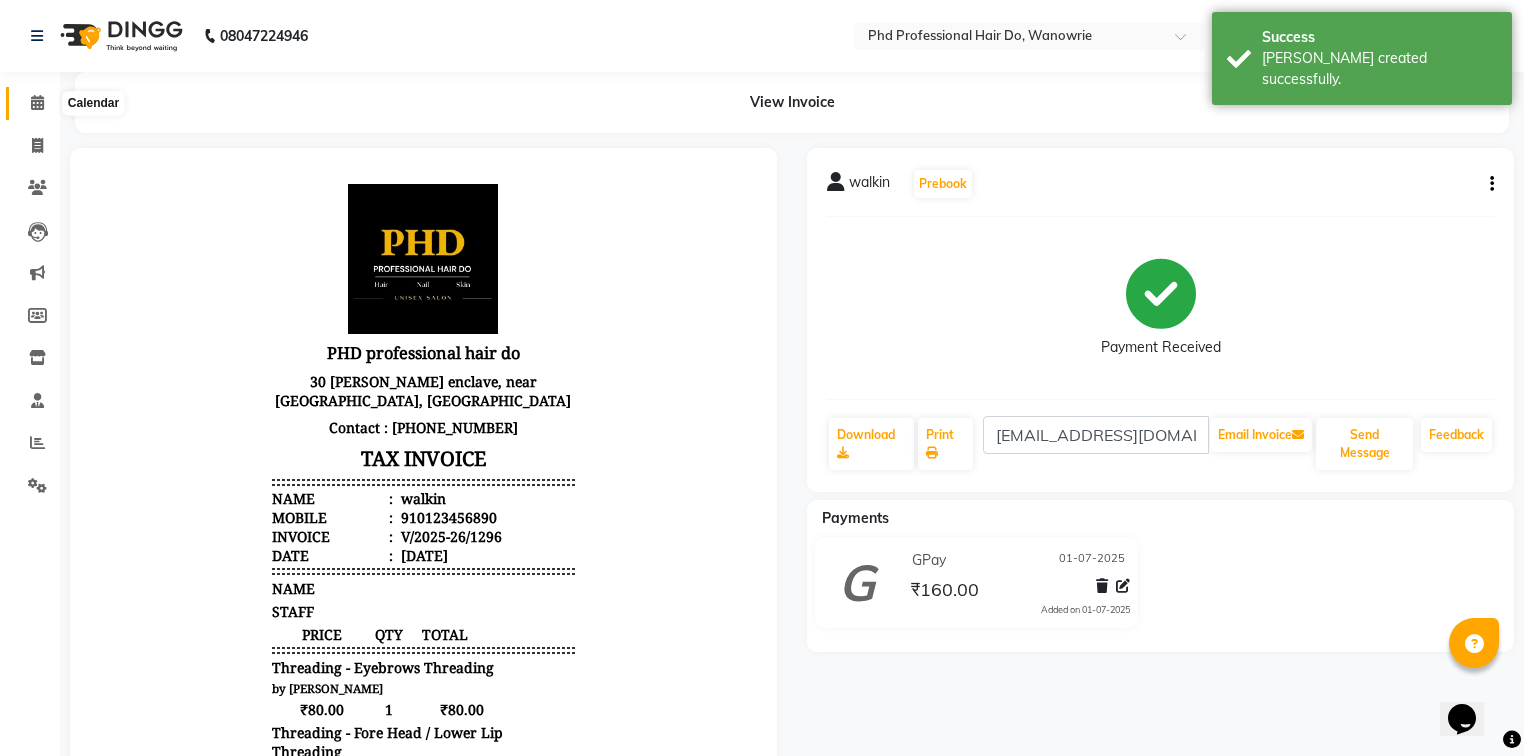 click 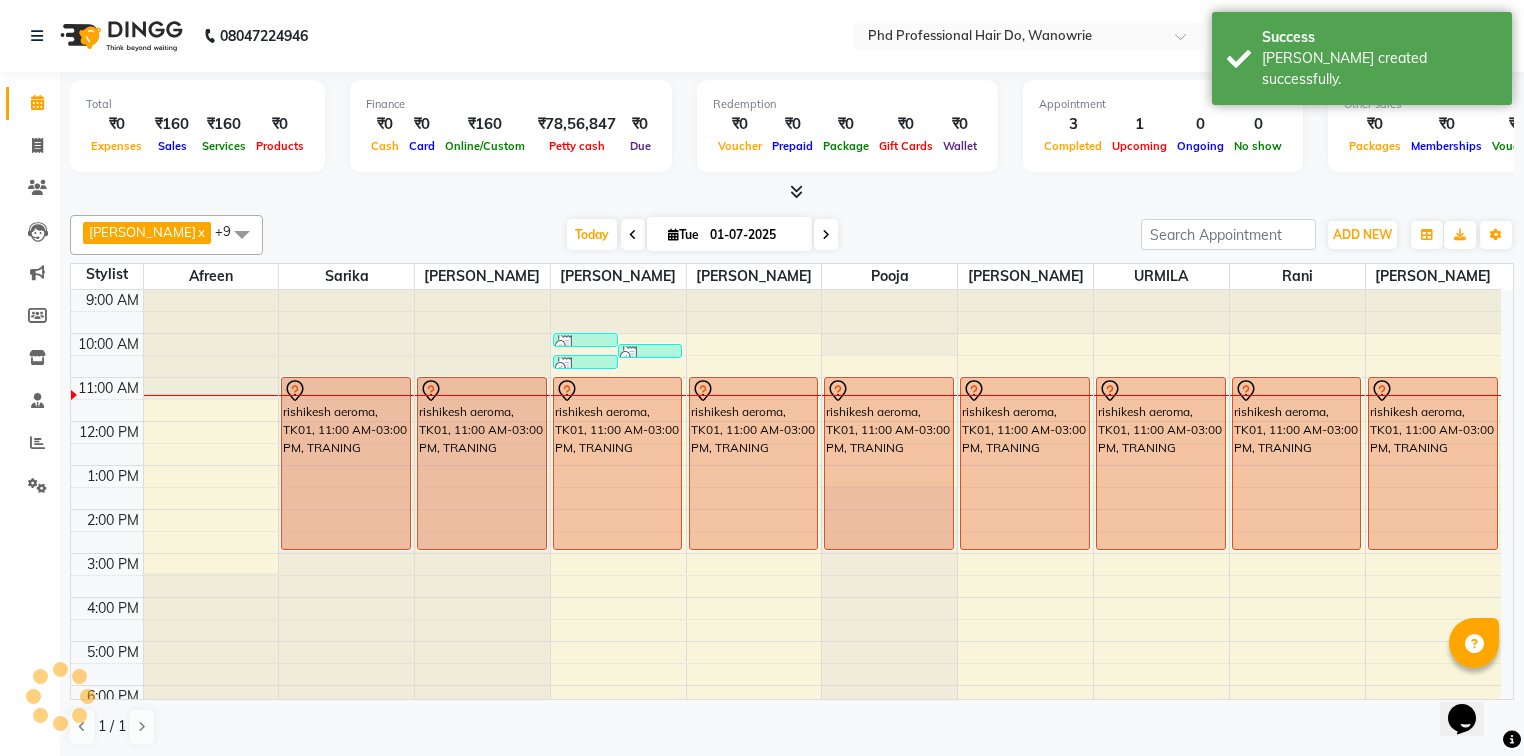 scroll, scrollTop: 0, scrollLeft: 0, axis: both 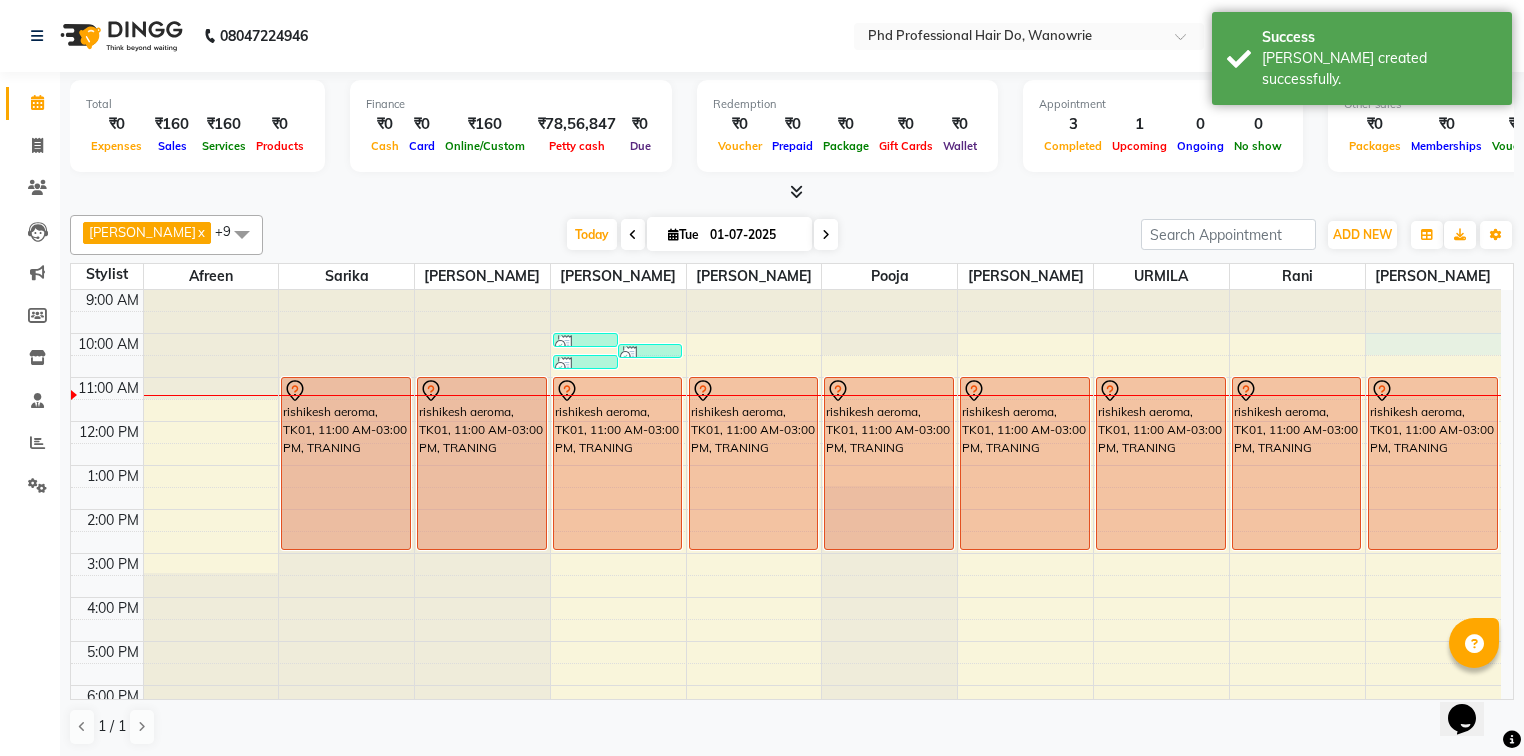 click on "9:00 AM 10:00 AM 11:00 AM 12:00 PM 1:00 PM 2:00 PM 3:00 PM 4:00 PM 5:00 PM 6:00 PM 7:00 PM 8:00 PM             rishikesh aeroma, TK01, 11:00 AM-03:00 PM, TRANING             rishikesh aeroma, TK01, 11:00 AM-03:00 PM, TRANING     walkin, TK02, 10:00 AM-10:15 AM, Threading - Upper Lip Threading     walkin, TK02, 10:15 AM-10:30 AM, Threading - Eyebrows Threading     walkin, TK02, 10:30 AM-10:45 AM, Threading - Fore Head / Lower Lip Threading             rishikesh aeroma, TK01, 11:00 AM-03:00 PM, TRANING             rishikesh aeroma, TK01, 11:00 AM-03:00 PM, TRANING             rishikesh aeroma, TK01, 11:00 AM-03:00 PM, TRANING             rishikesh aeroma, TK01, 11:00 AM-03:00 PM, TRANING             rishikesh aeroma, TK01, 11:00 AM-03:00 PM, TRANING             rishikesh aeroma, TK01, 11:00 AM-03:00 PM, TRANING             rishikesh aeroma, TK01, 11:00 AM-03:00 PM, TRANING" at bounding box center [786, 553] 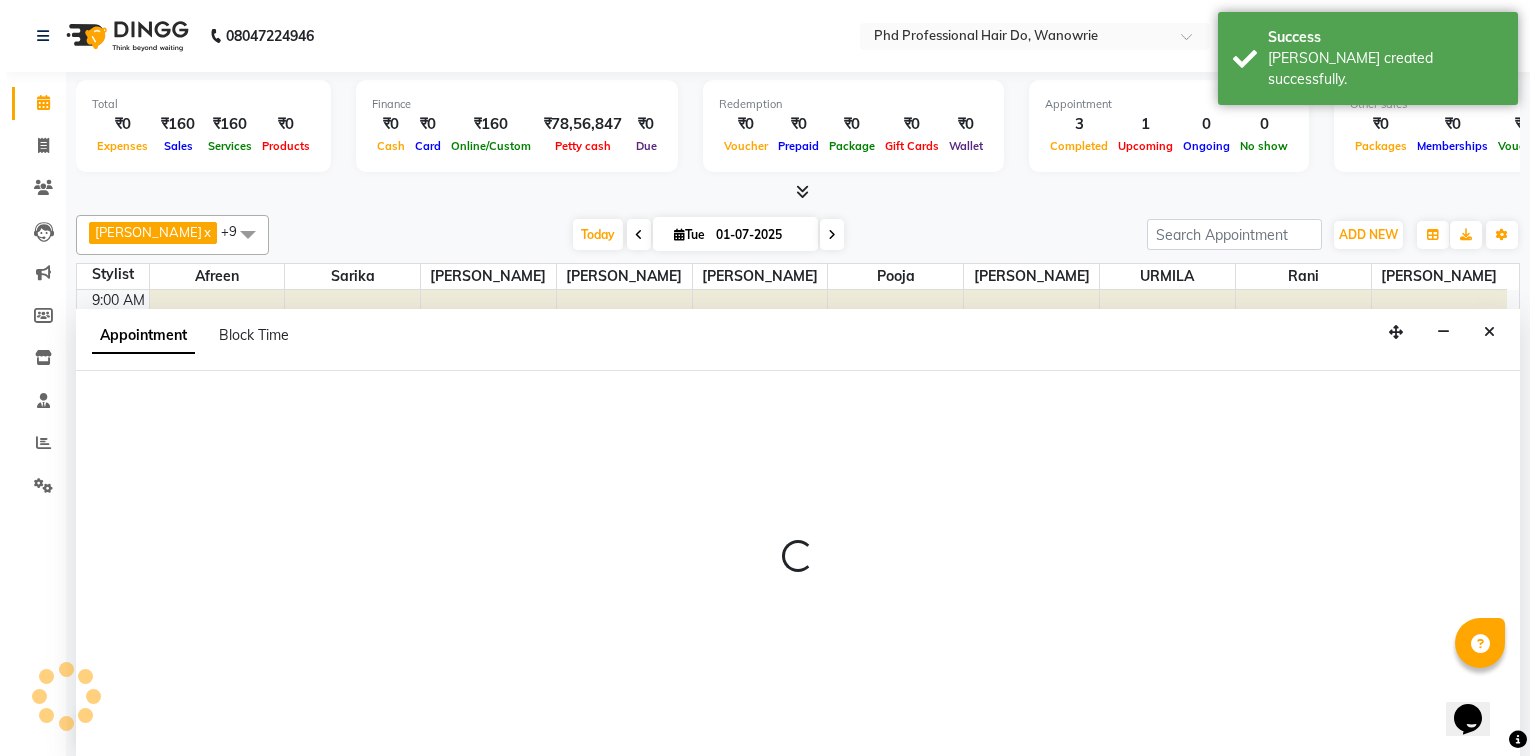 scroll, scrollTop: 0, scrollLeft: 0, axis: both 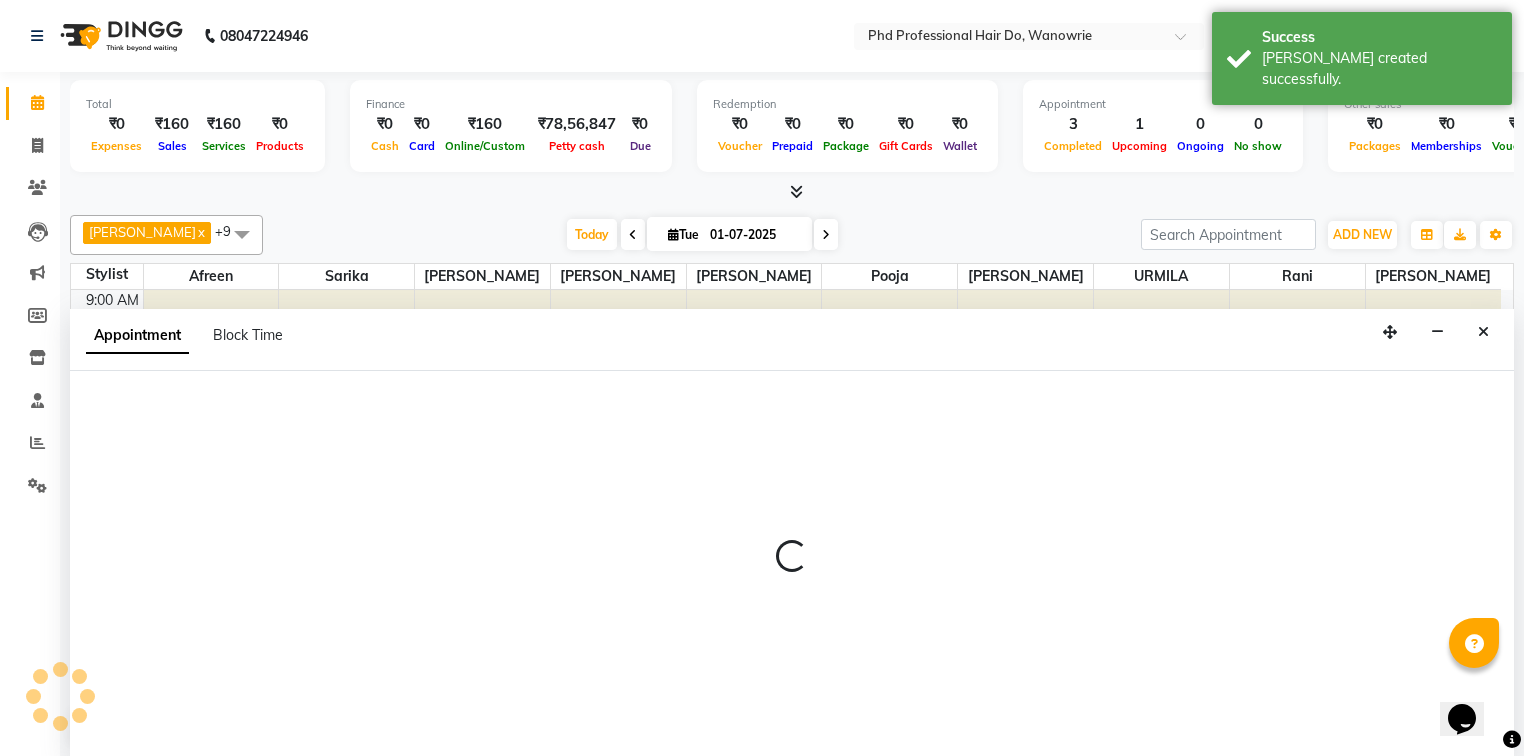 select on "59528" 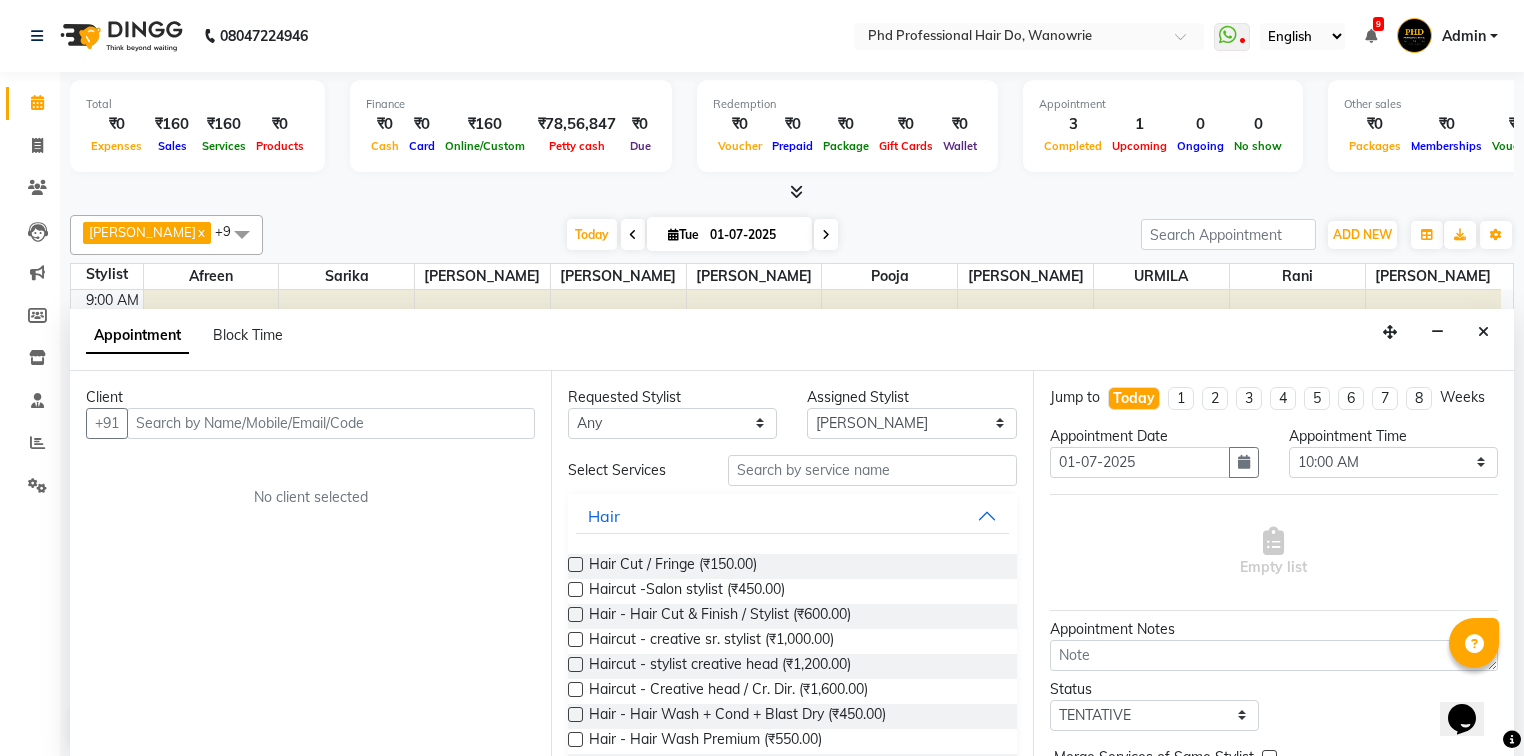 click on "Client" at bounding box center (310, 397) 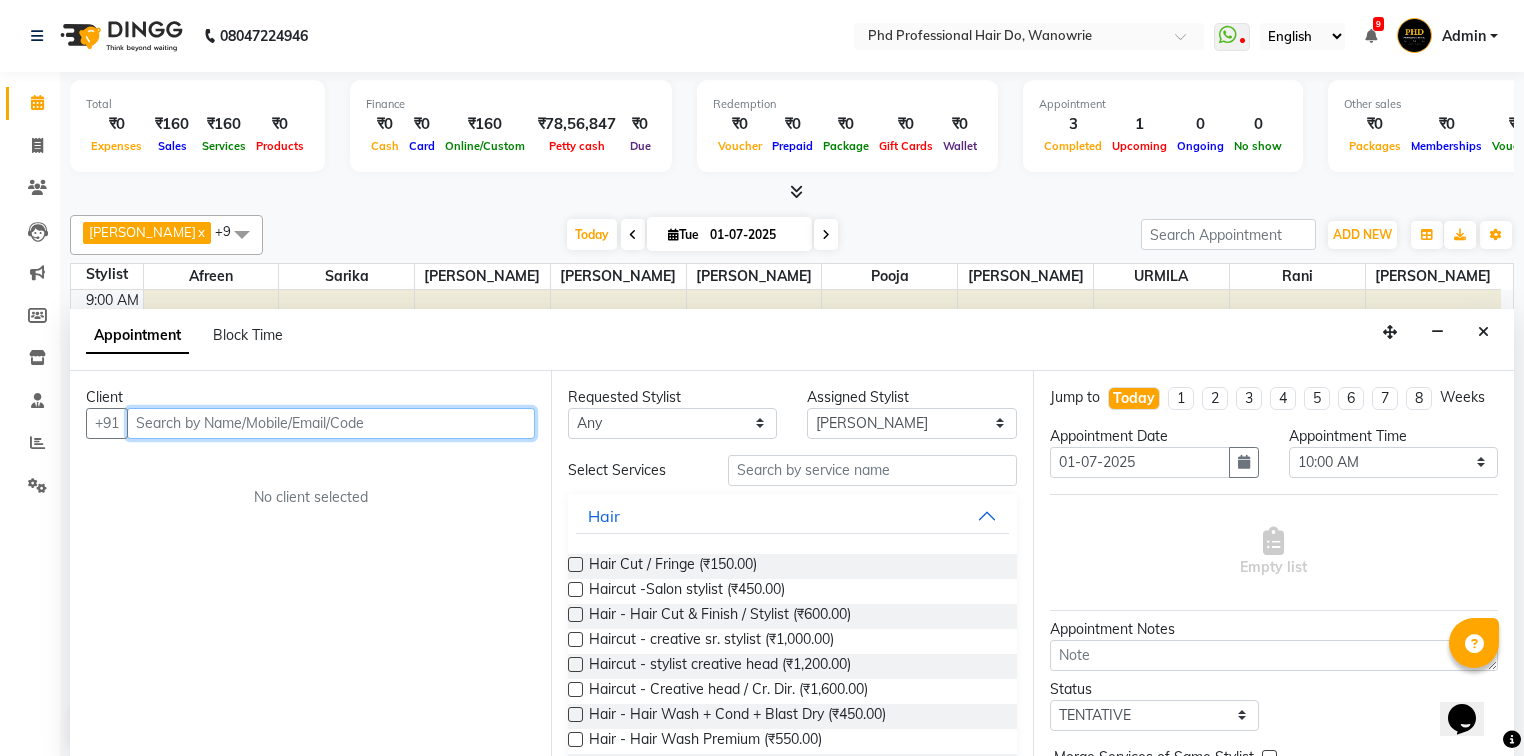 click at bounding box center [331, 423] 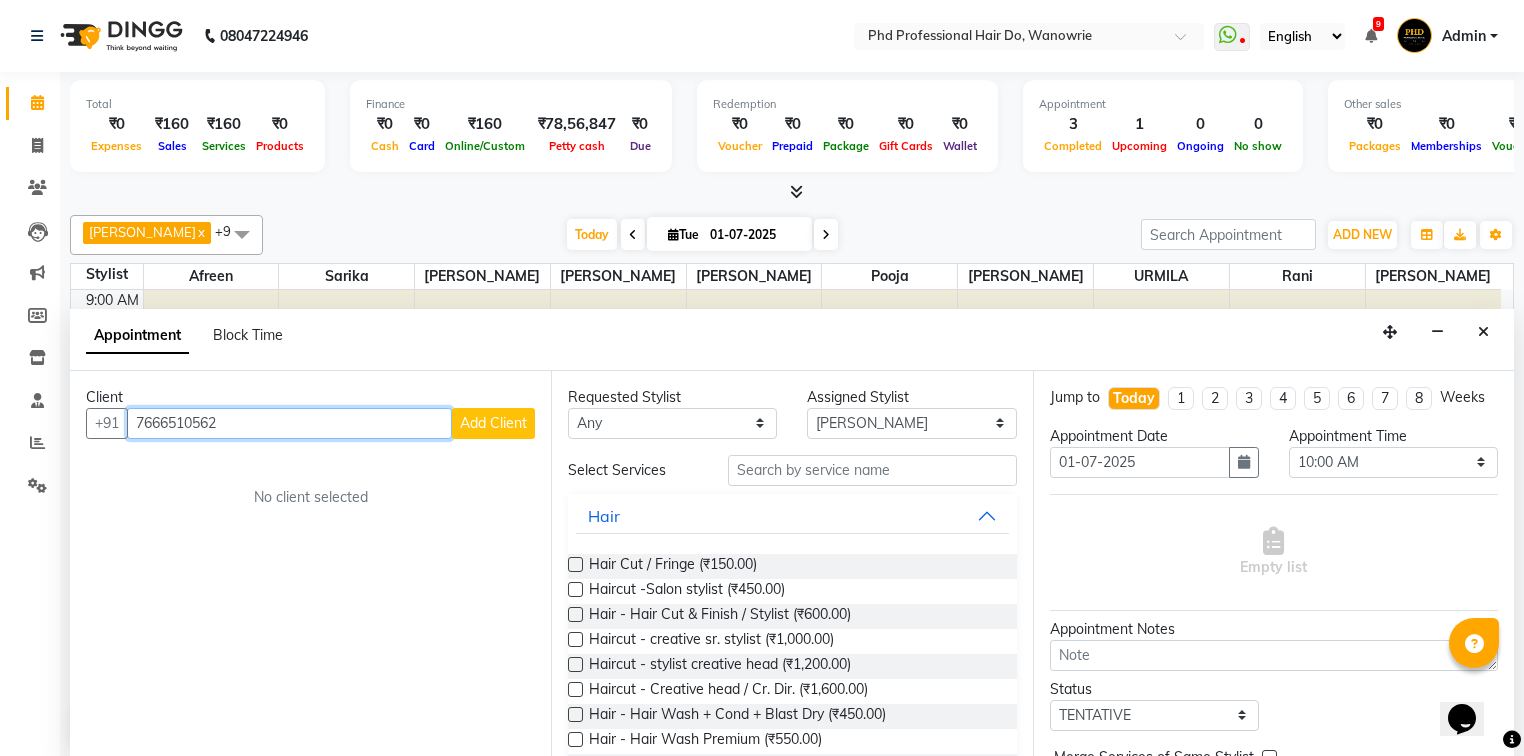 type on "7666510562" 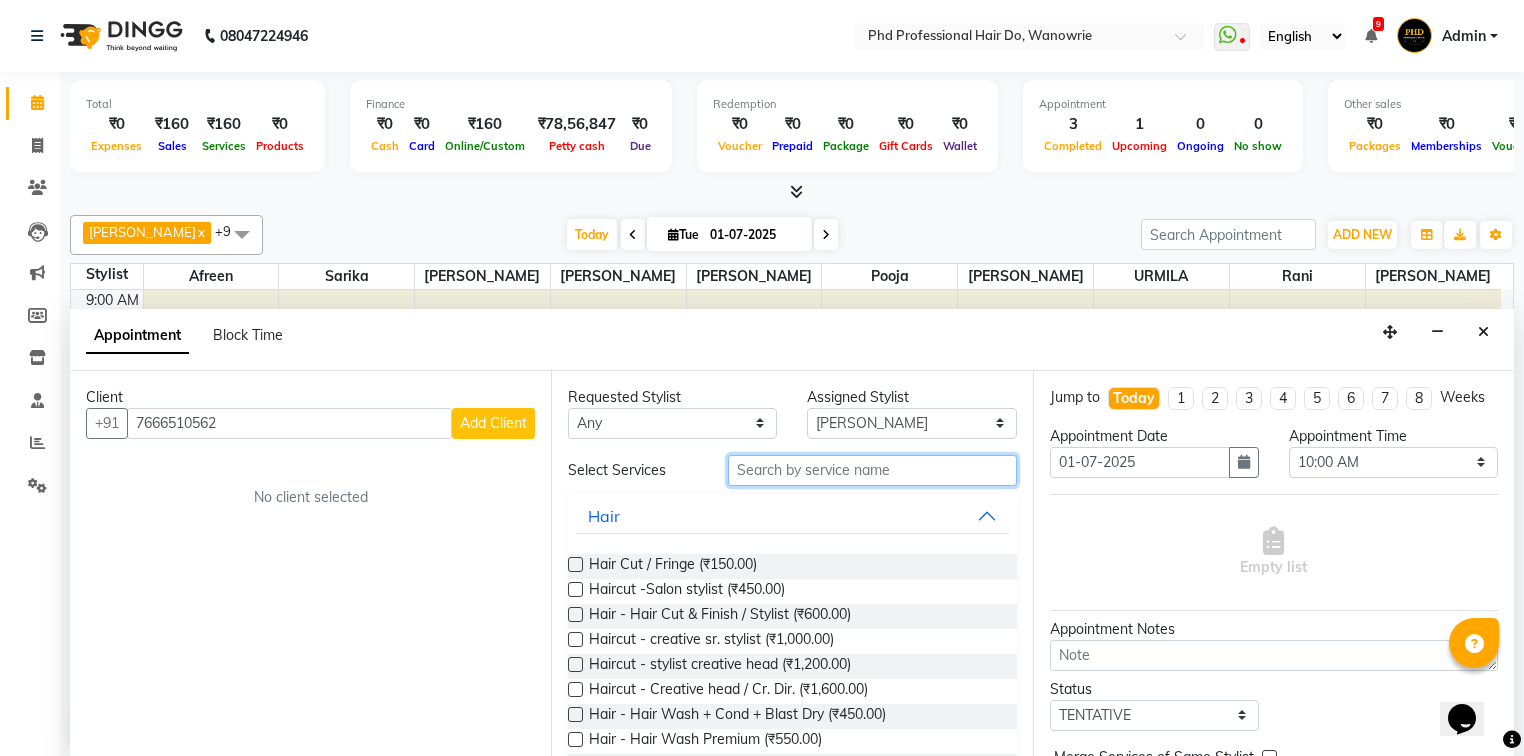 click at bounding box center (872, 470) 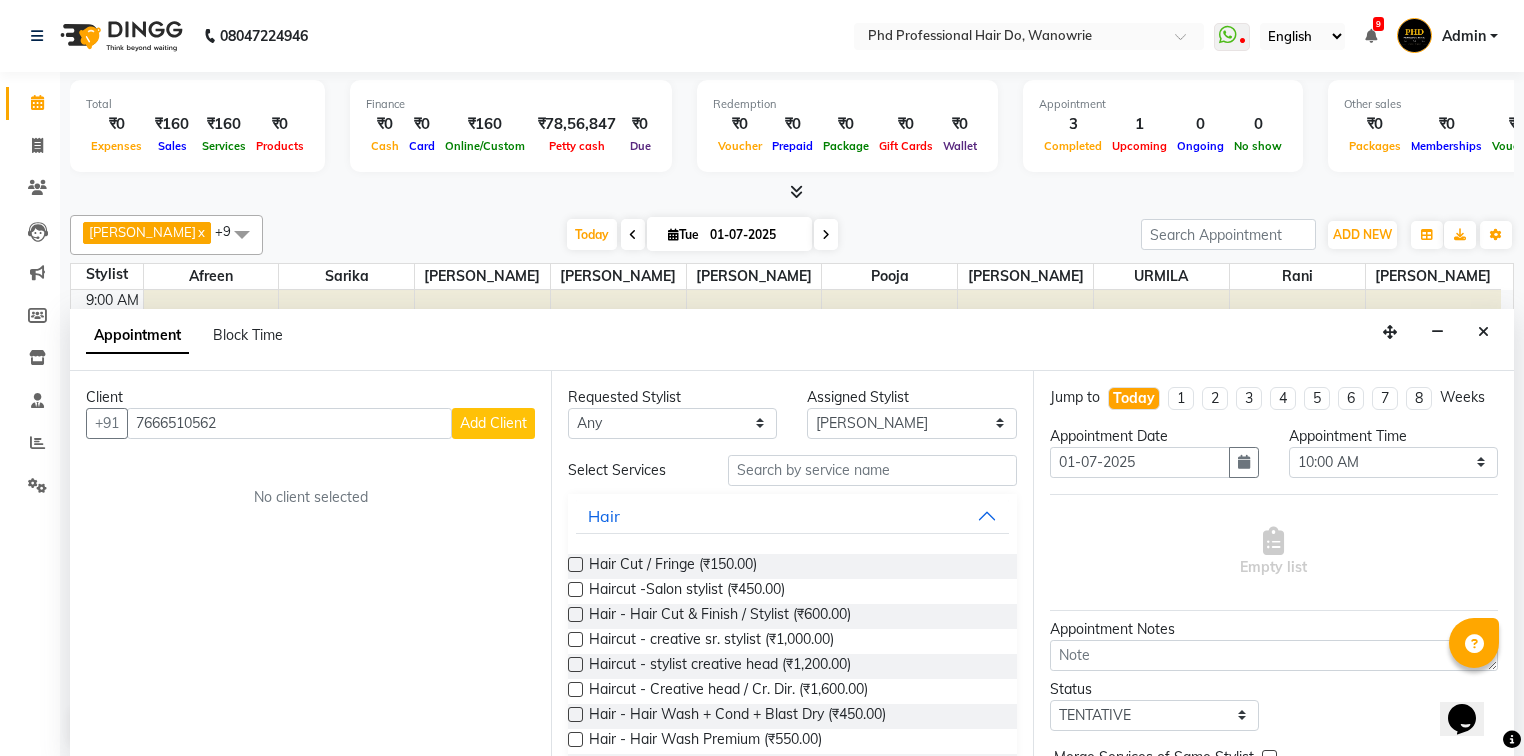 click on "Add Client" at bounding box center [493, 423] 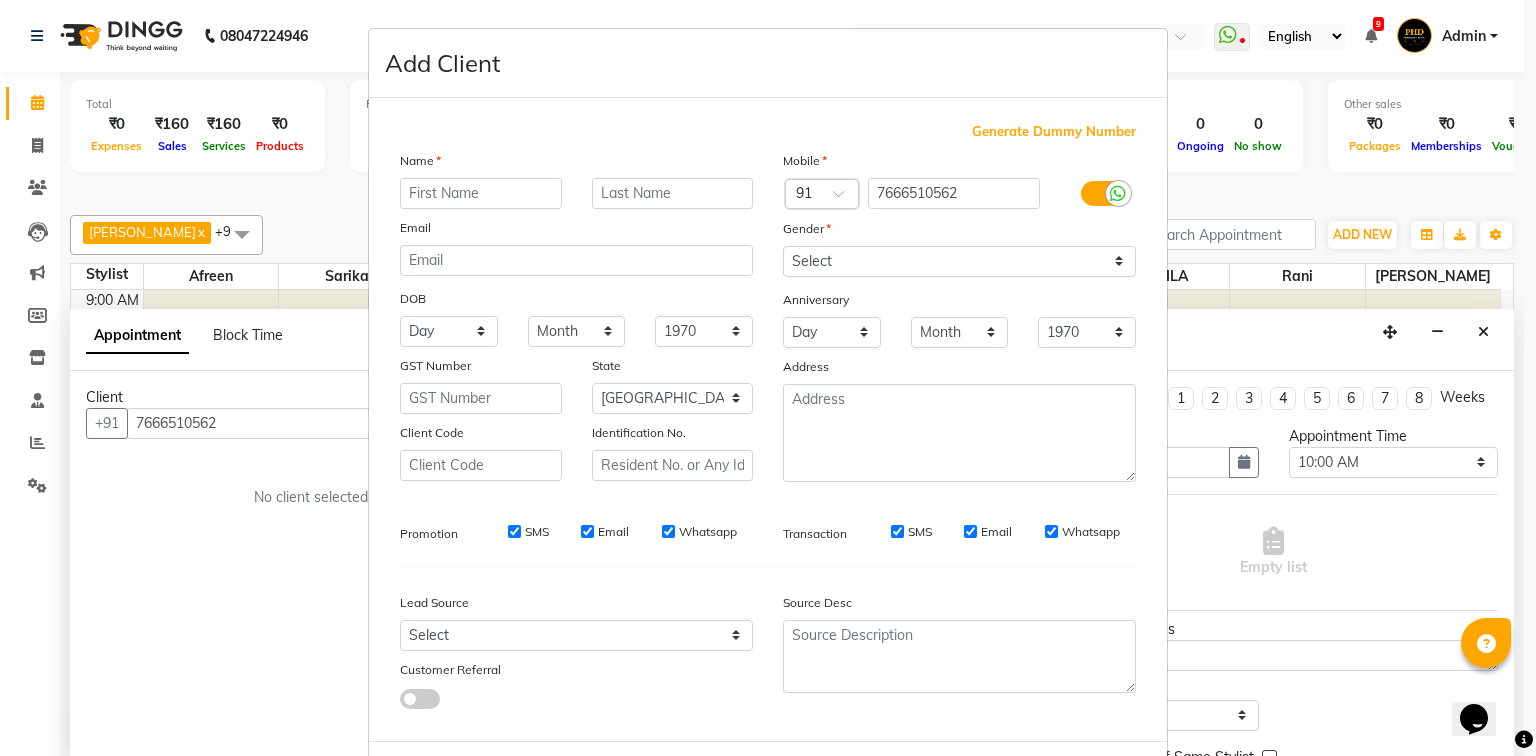 click at bounding box center [481, 193] 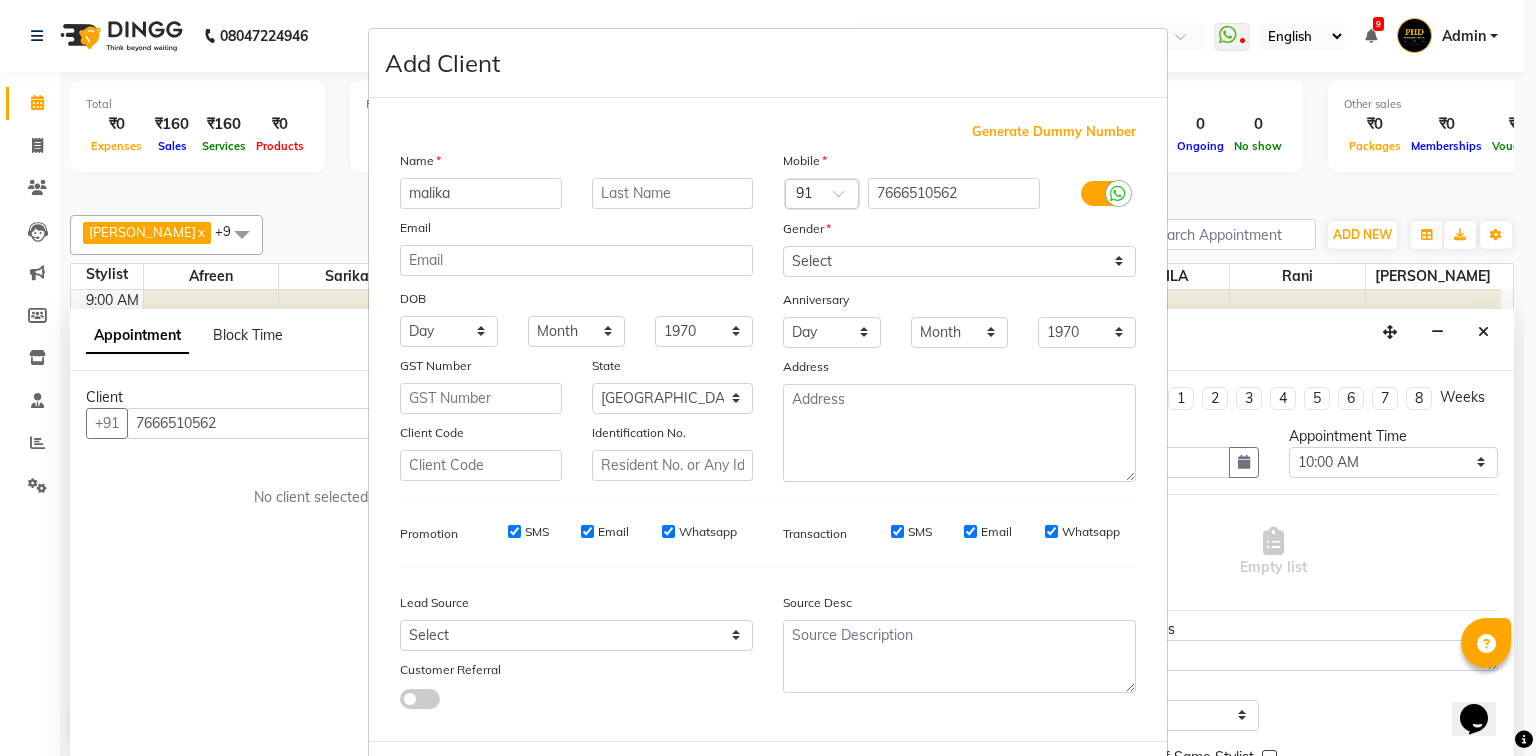 type on "malika" 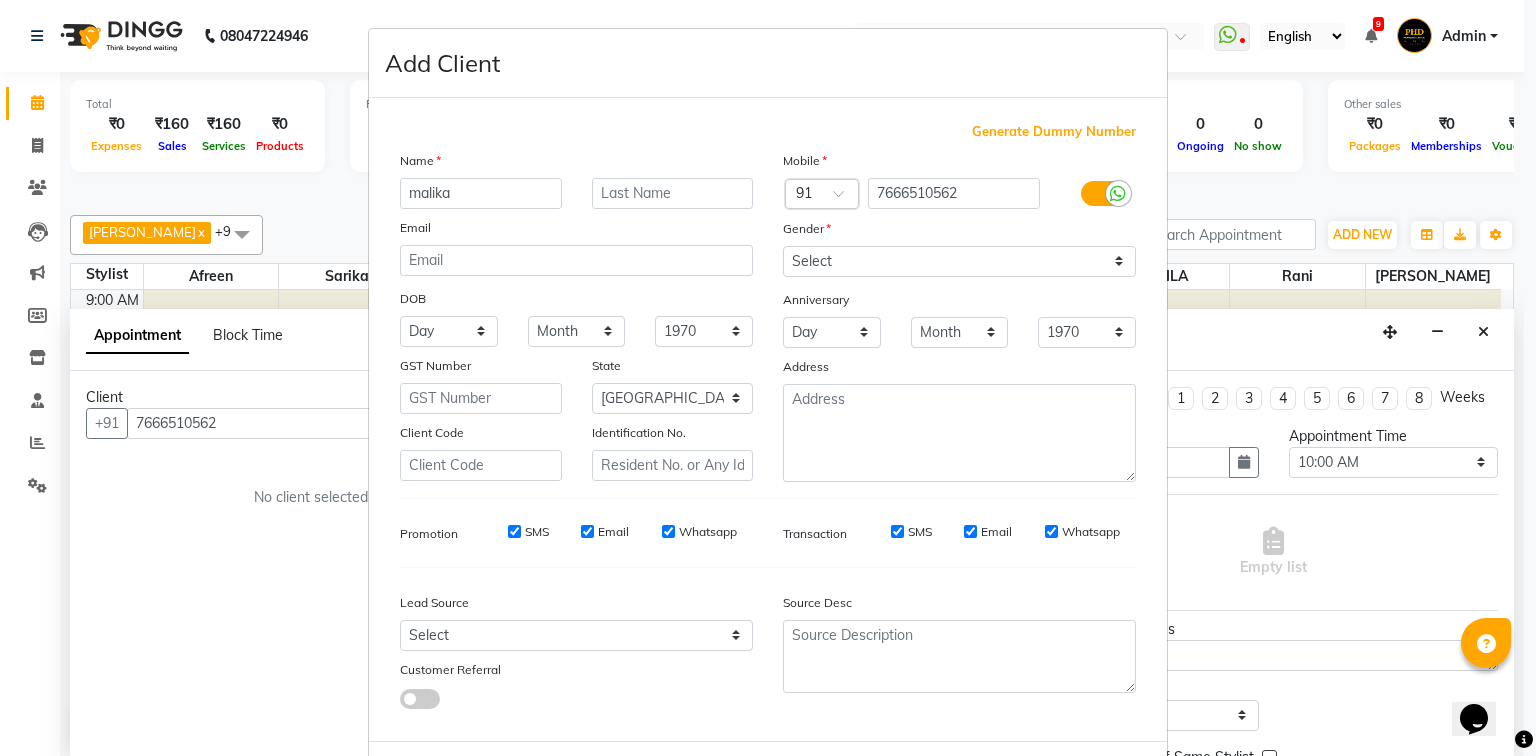 click on "Mobile Country Code × 91 7666510562 Gender Select Male Female Other Prefer Not To Say Anniversary Day 01 02 03 04 05 06 07 08 09 10 11 12 13 14 15 16 17 18 19 20 21 22 23 24 25 26 27 28 29 30 31 Month January February March April May June July August September October November December 1970 1971 1972 1973 1974 1975 1976 1977 1978 1979 1980 1981 1982 1983 1984 1985 1986 1987 1988 1989 1990 1991 1992 1993 1994 1995 1996 1997 1998 1999 2000 2001 2002 2003 2004 2005 2006 2007 2008 2009 2010 2011 2012 2013 2014 2015 2016 2017 2018 2019 2020 2021 2022 2023 2024 2025 Address" at bounding box center (959, 316) 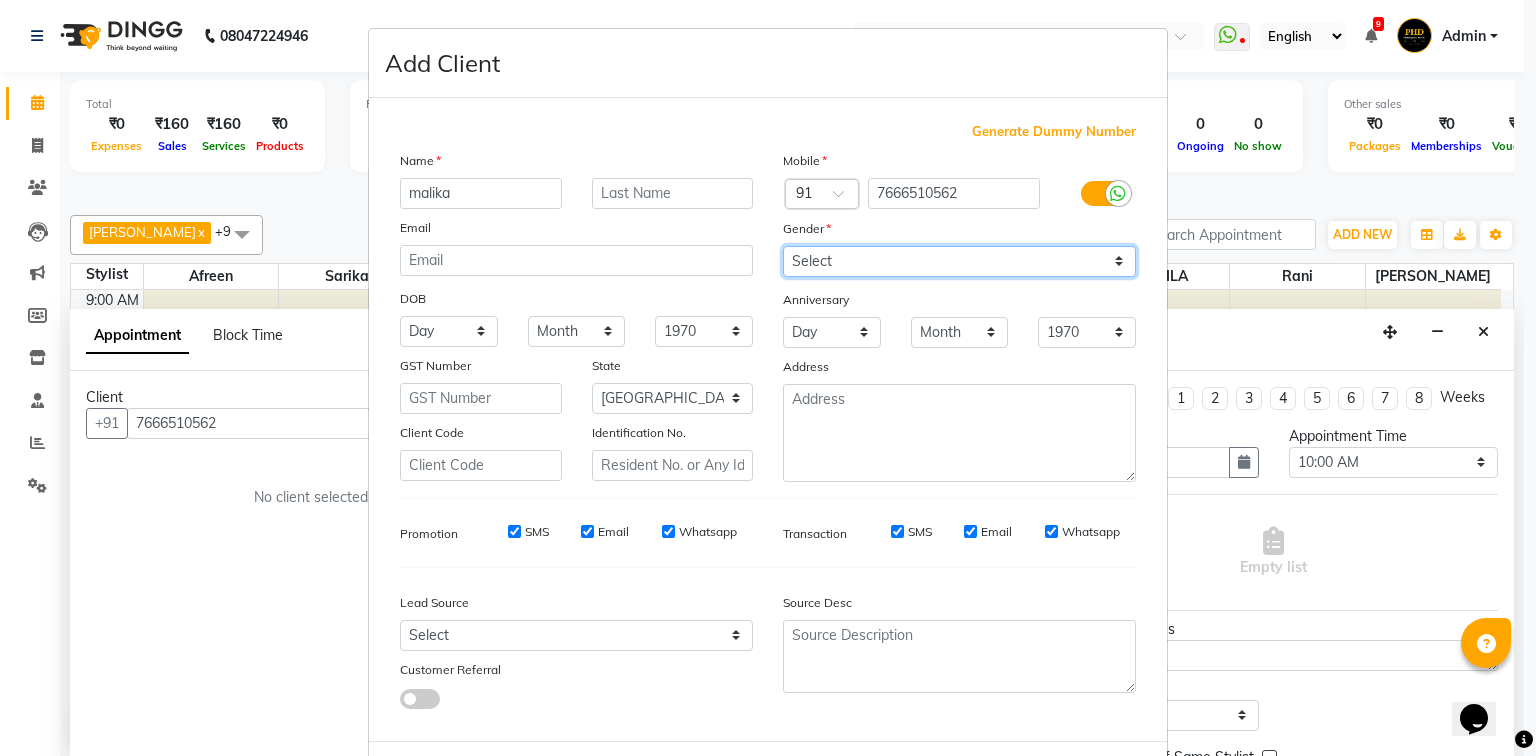 click on "Select [DEMOGRAPHIC_DATA] [DEMOGRAPHIC_DATA] Other Prefer Not To Say" at bounding box center (959, 261) 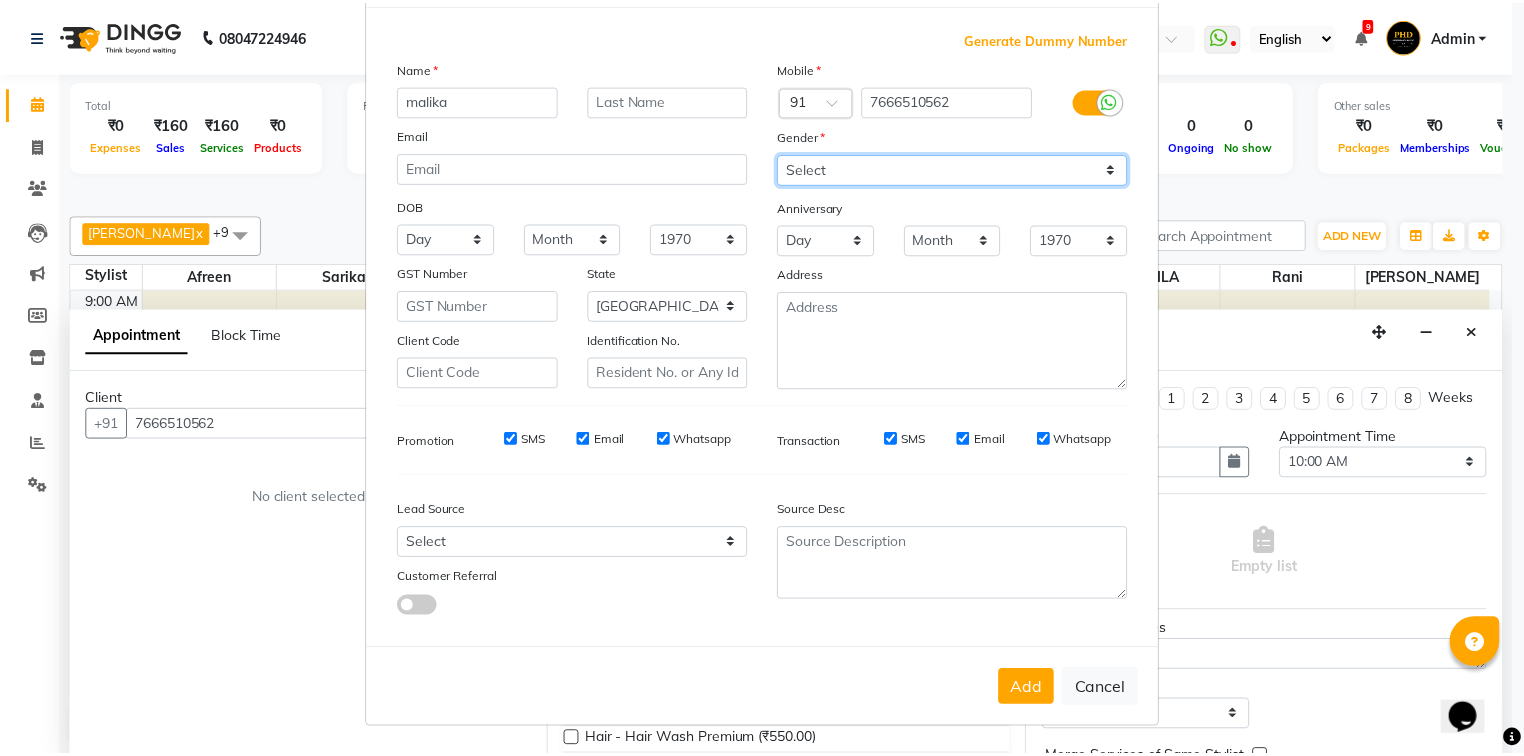 scroll, scrollTop: 100, scrollLeft: 0, axis: vertical 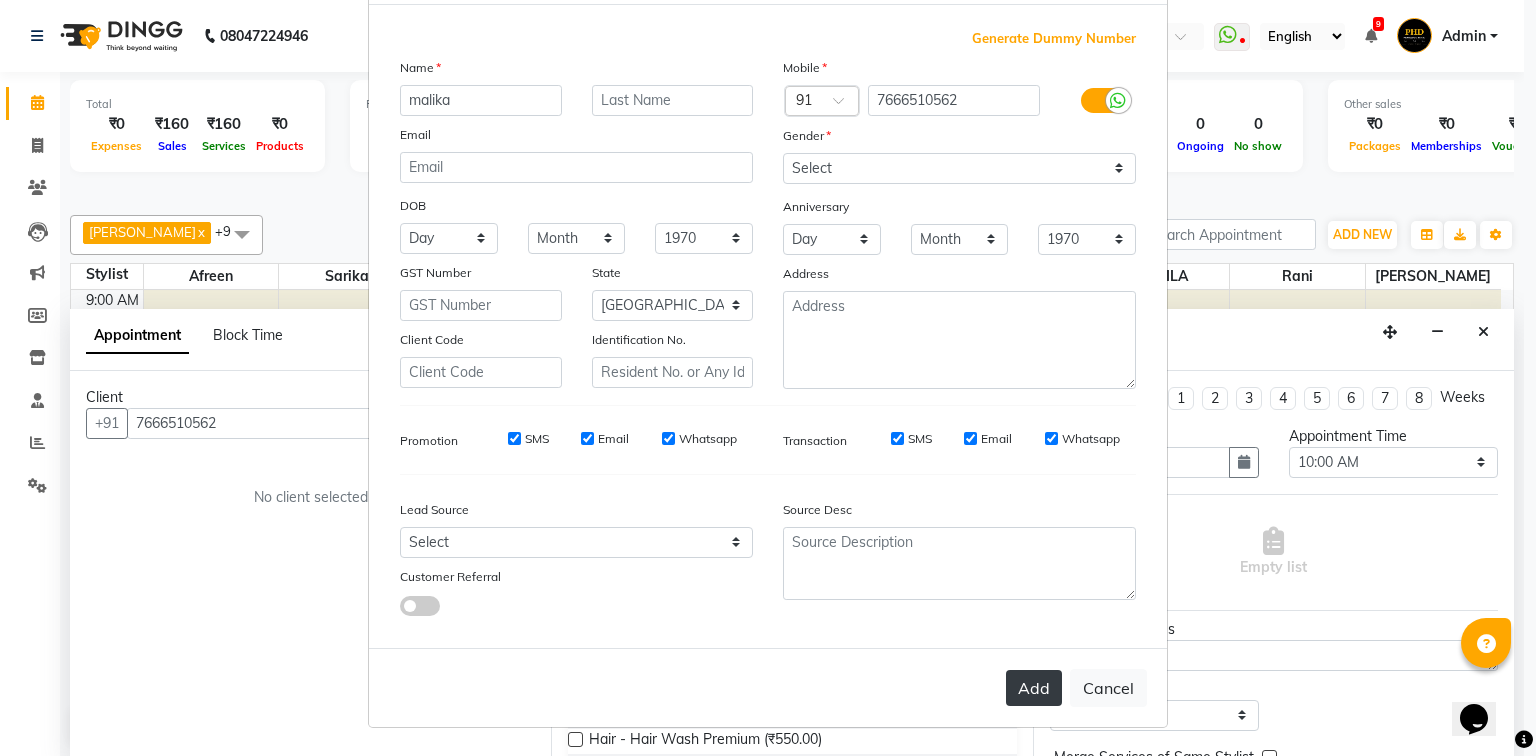 click on "Add" at bounding box center [1034, 688] 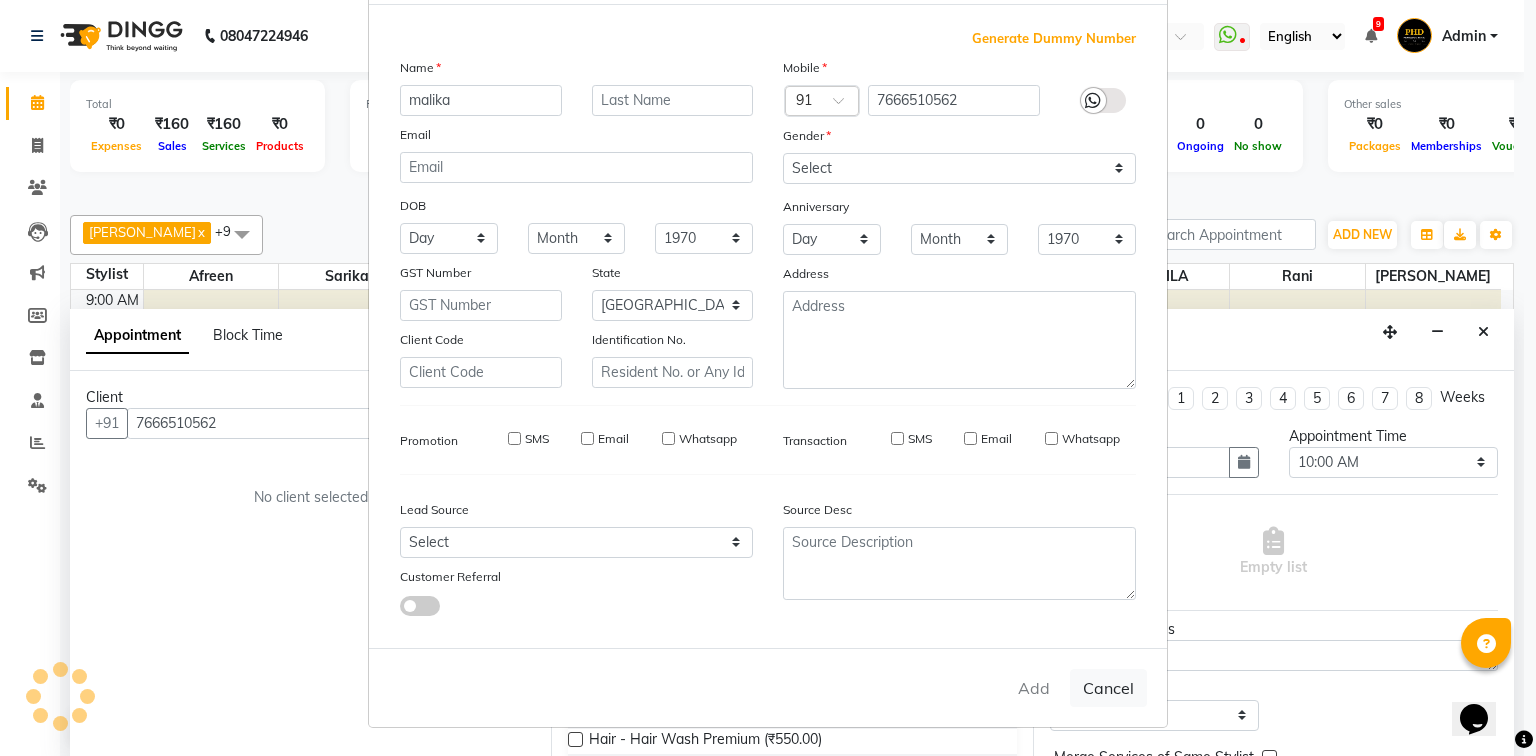 type 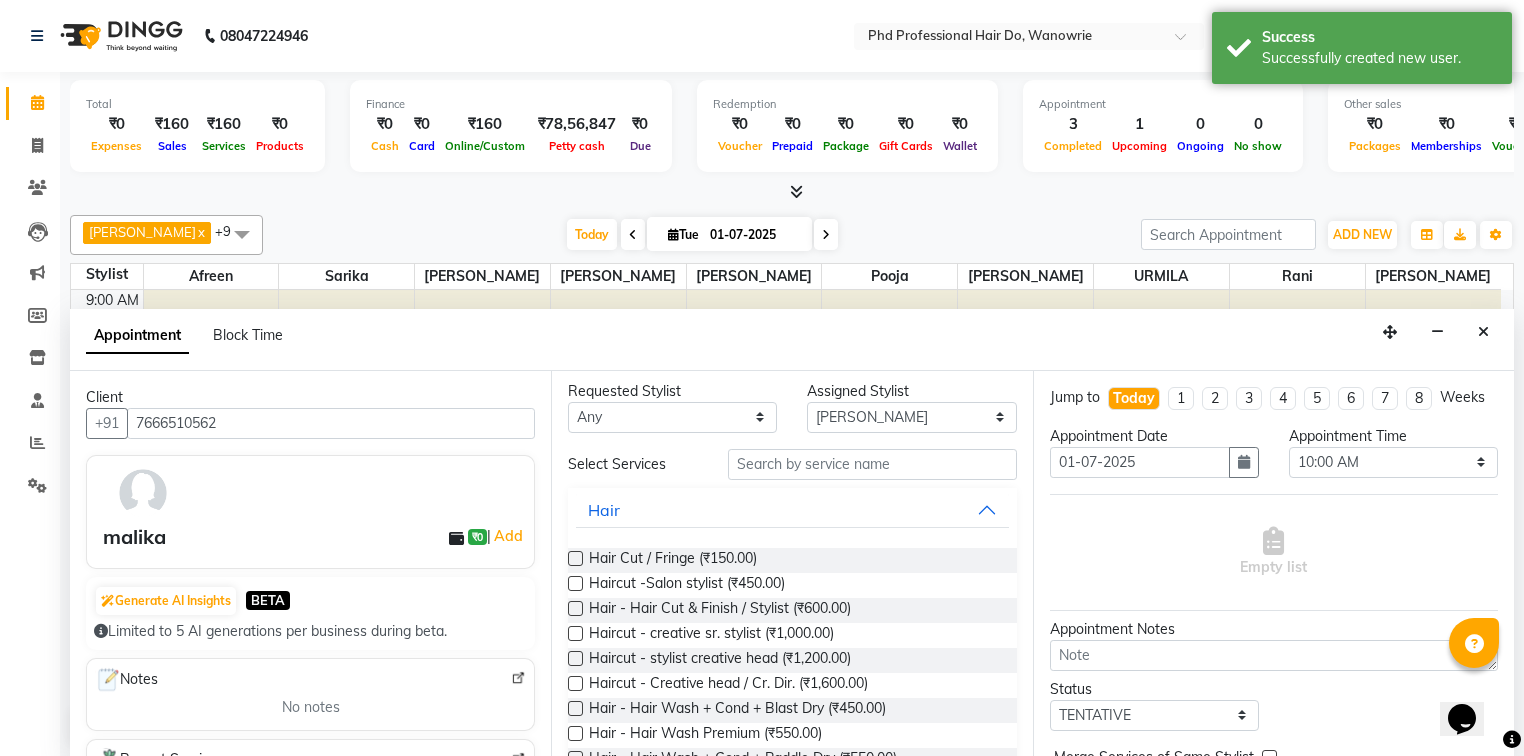 scroll, scrollTop: 0, scrollLeft: 0, axis: both 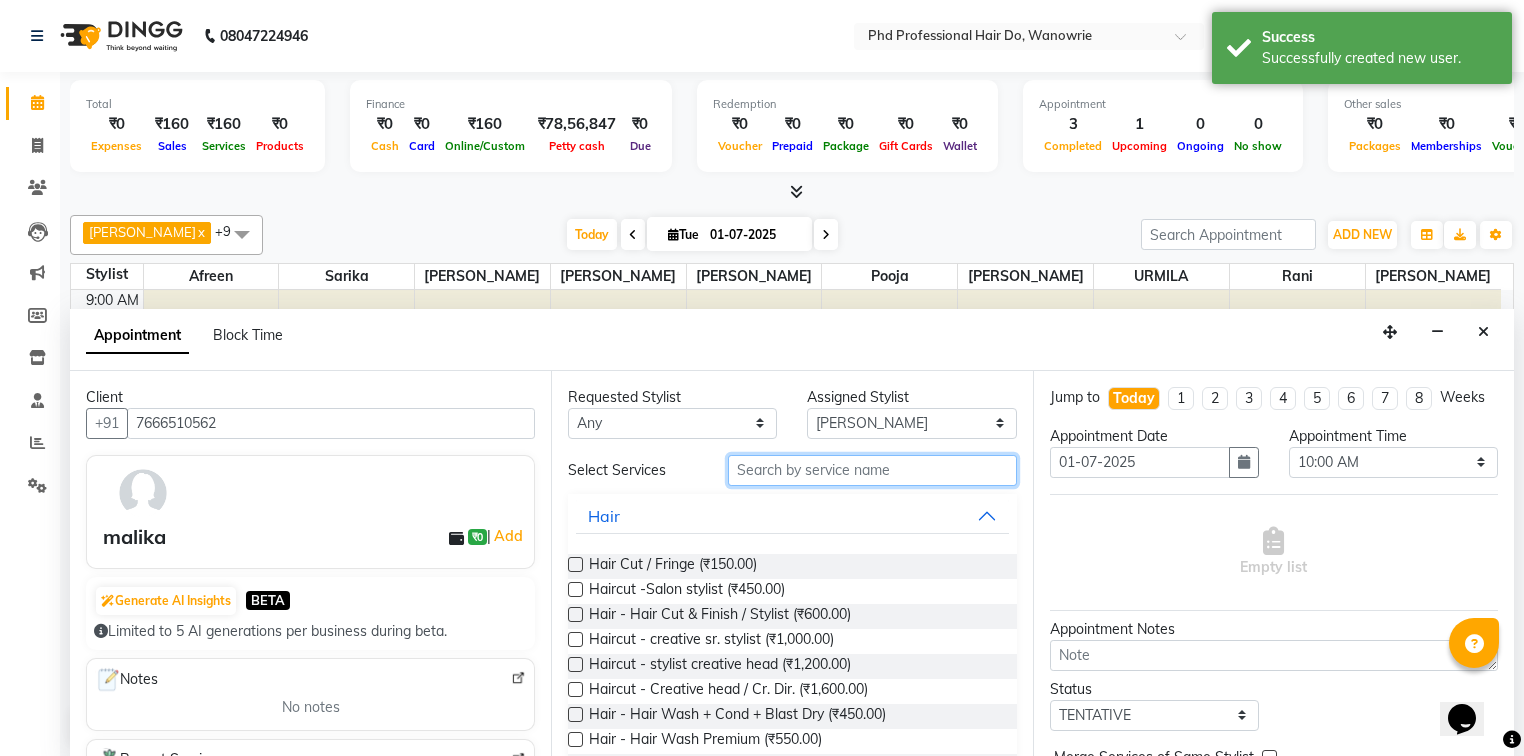 click at bounding box center (872, 470) 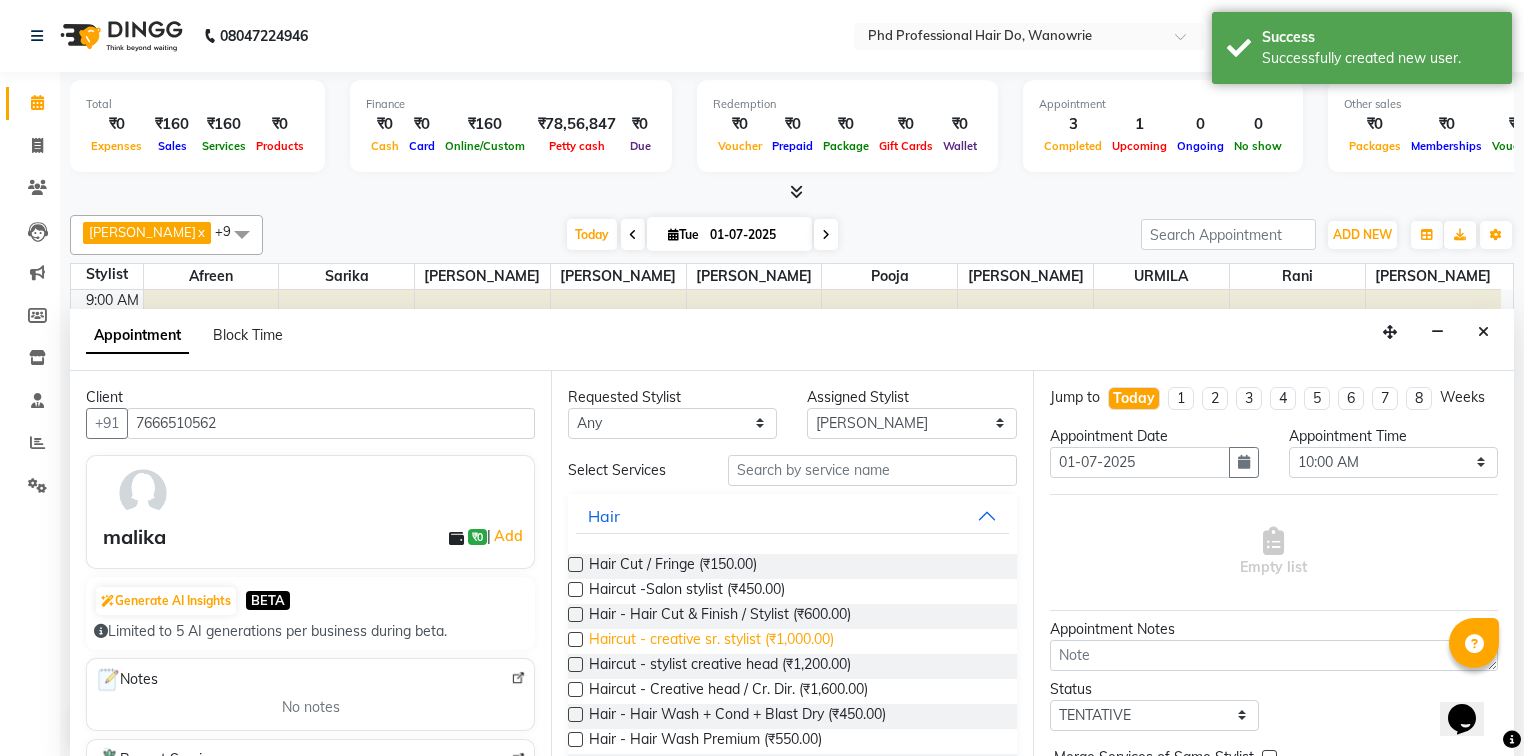 click on "Haircut -  creative sr. stylist (₹1,000.00)" at bounding box center (711, 641) 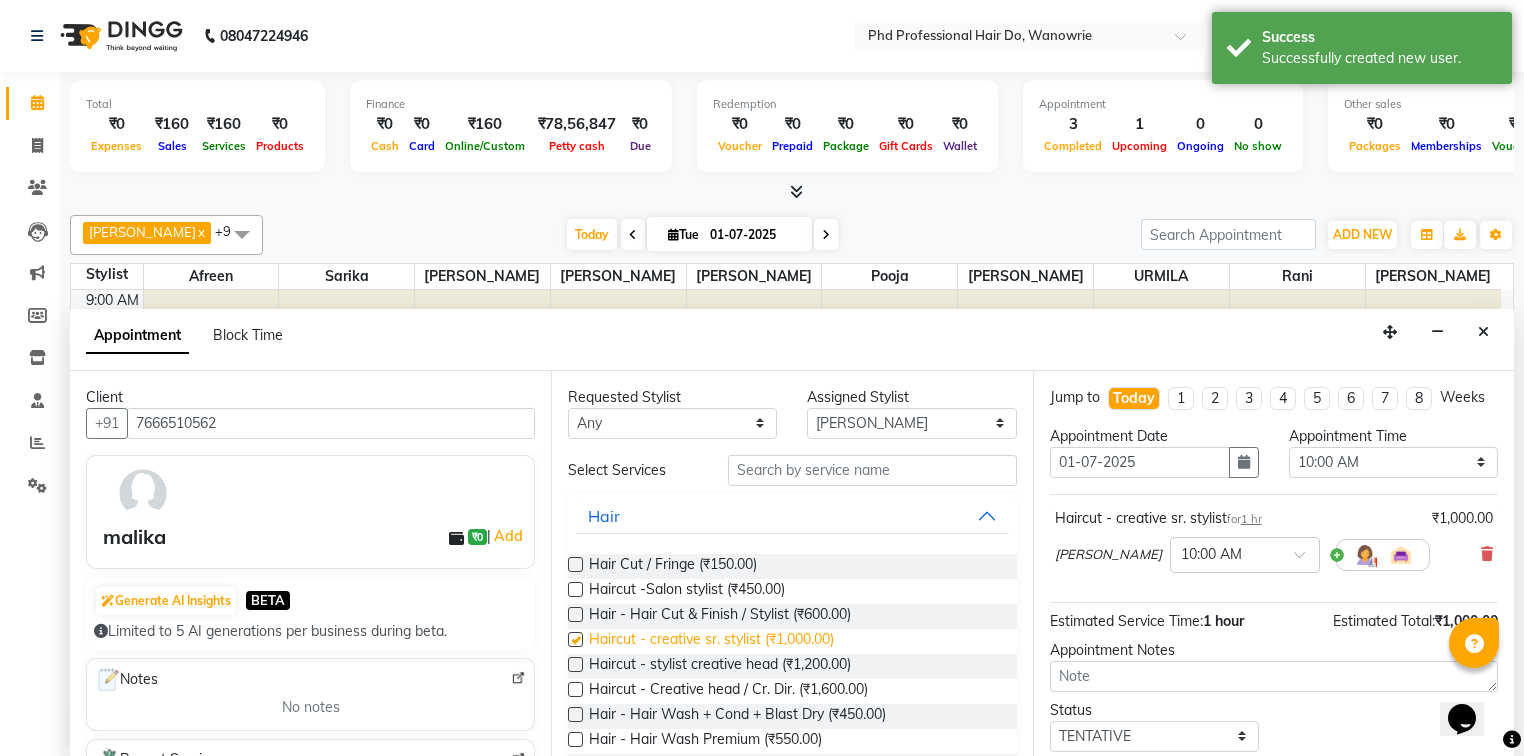 checkbox on "false" 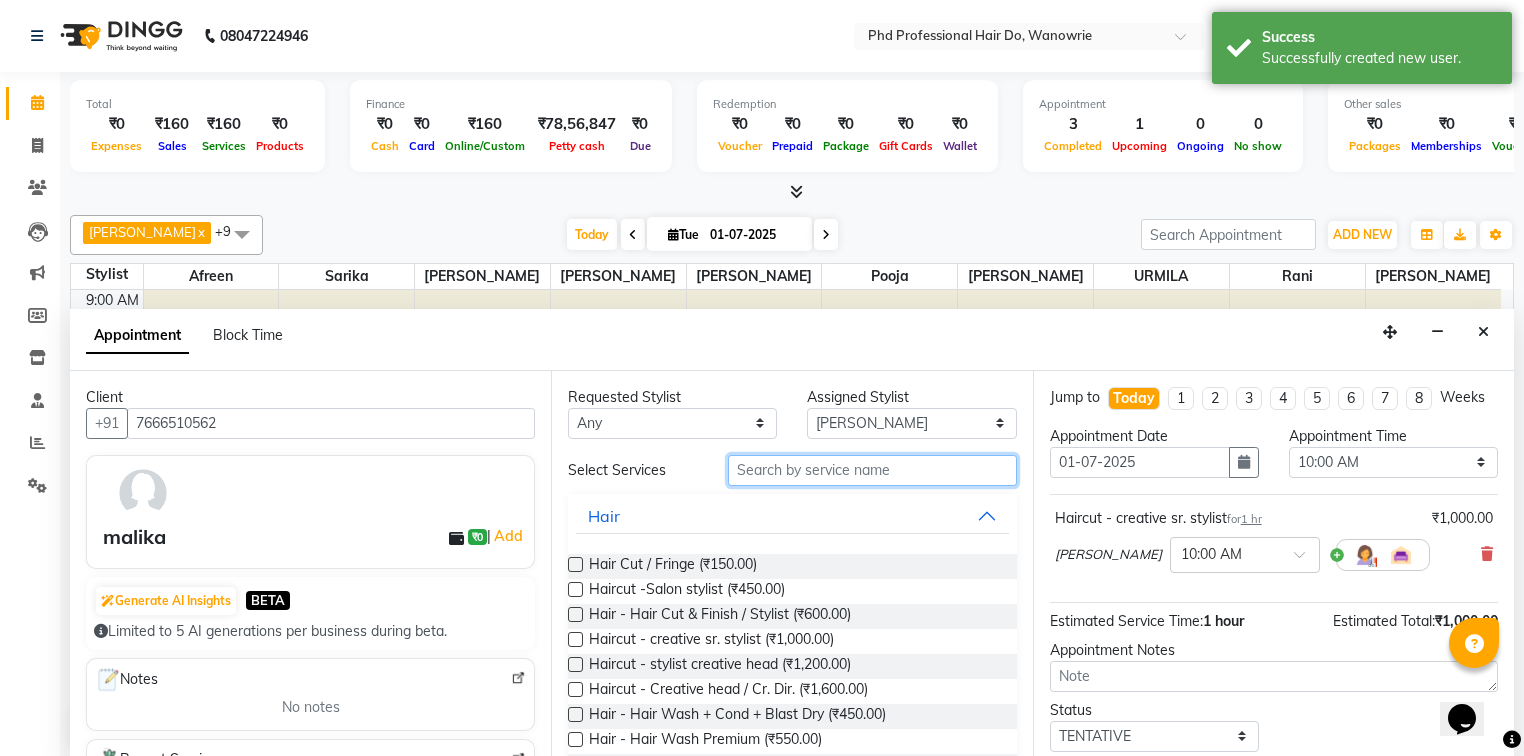 click at bounding box center [872, 470] 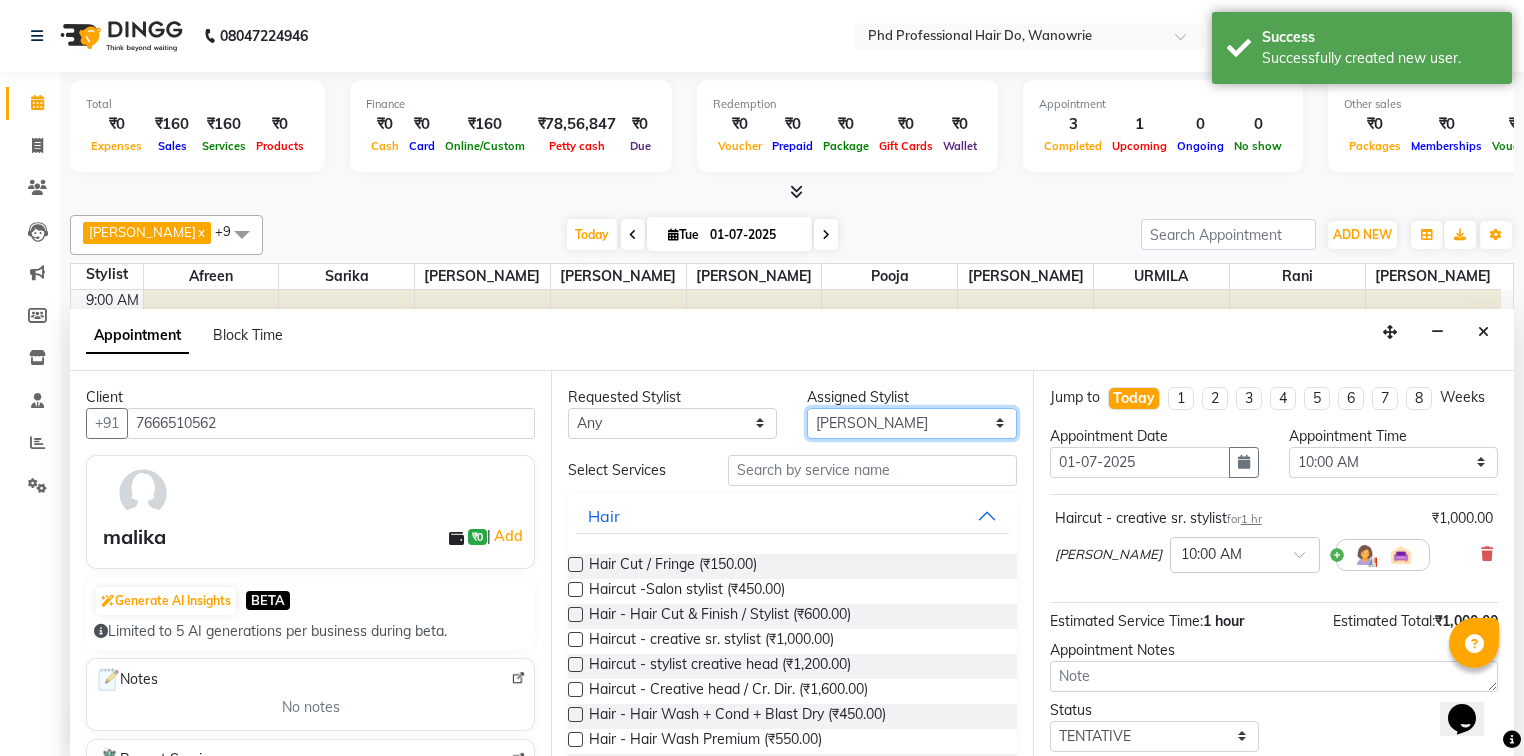click on "Select Afreen Anita dhara faizan salmani gui Hetal Jeenisha NANDINI  pooja Poonam rani  Sarika saurabh sonali sonia Supal tejesh URMILA" at bounding box center [911, 423] 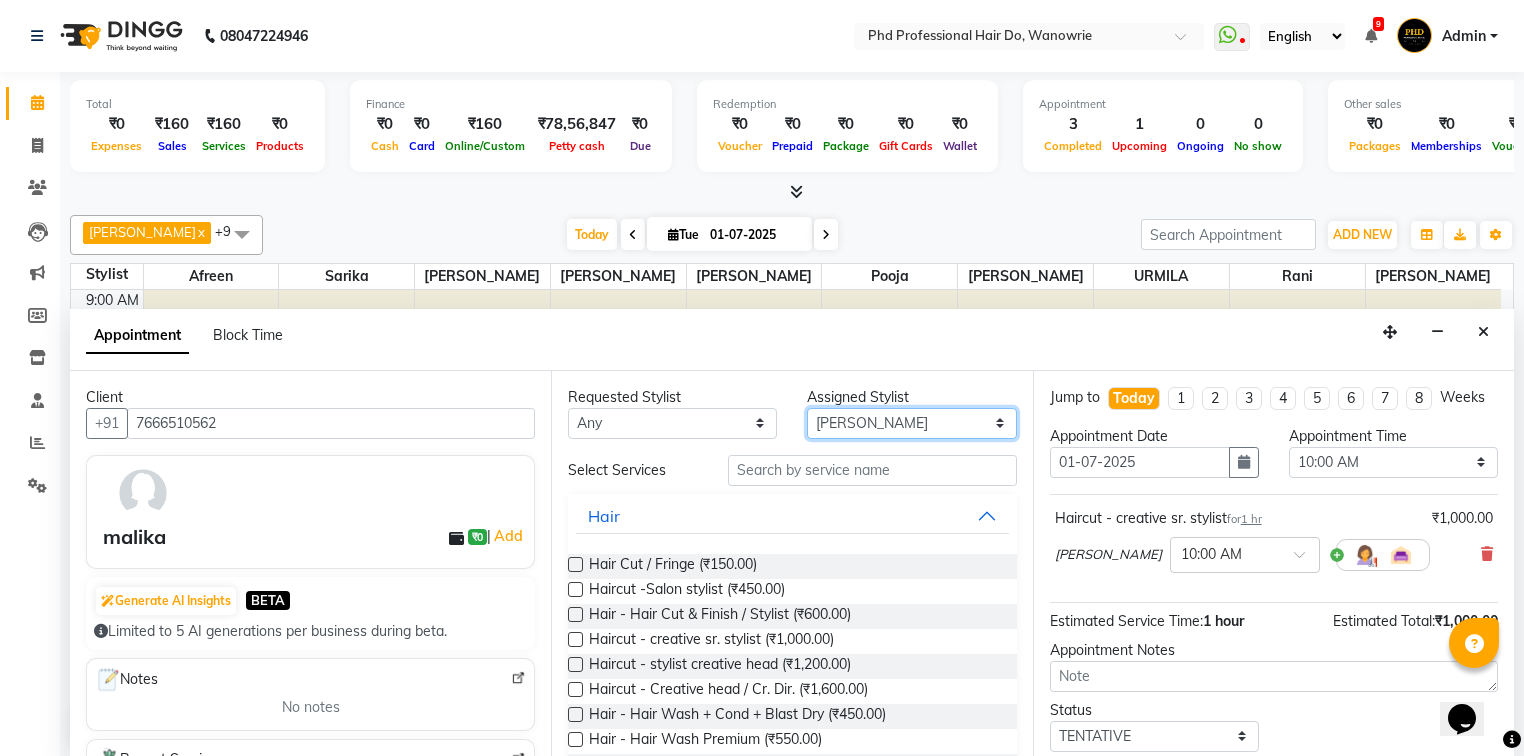 select on "977" 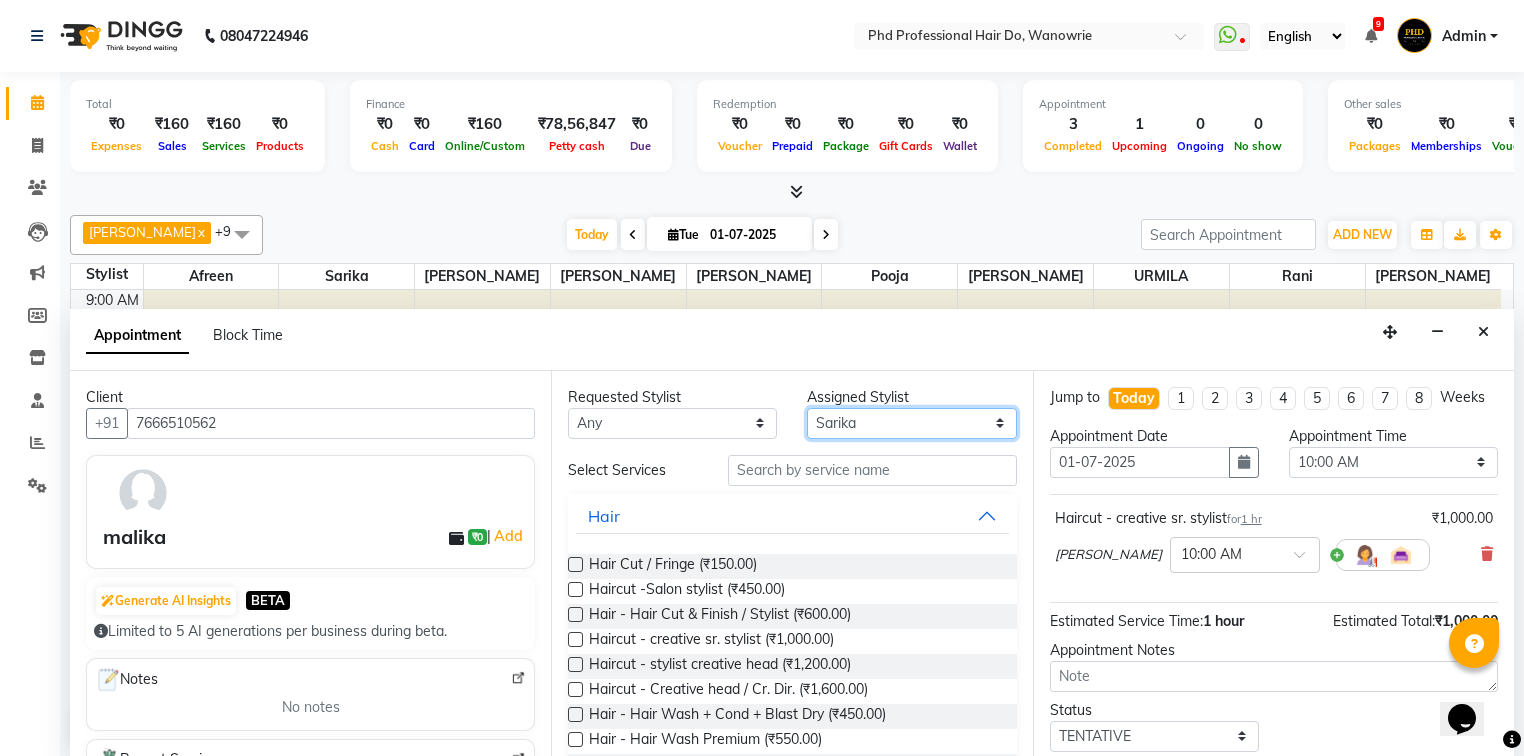 click on "Select Afreen Anita dhara faizan salmani gui Hetal Jeenisha NANDINI  pooja Poonam rani  Sarika saurabh sonali sonia Supal tejesh URMILA" at bounding box center [911, 423] 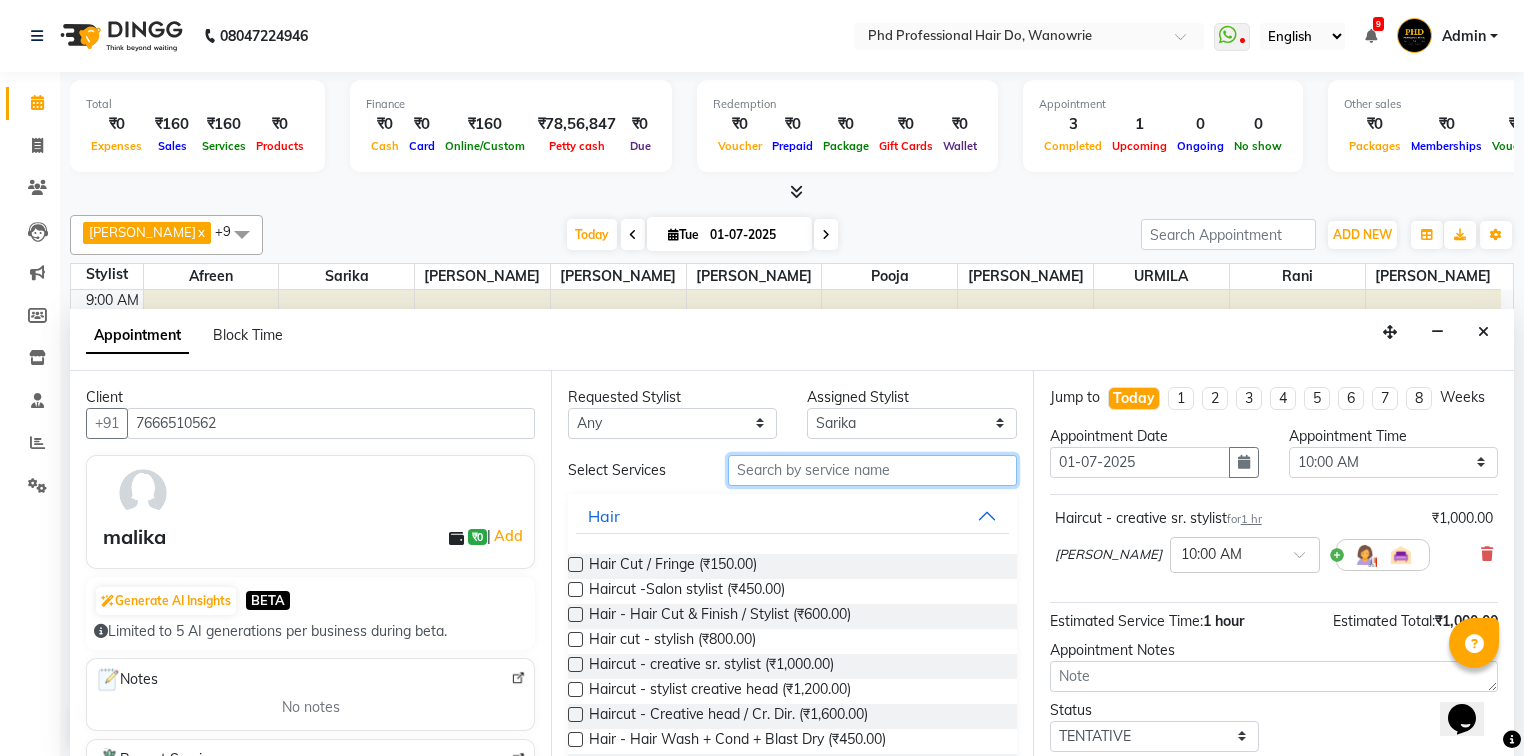 click at bounding box center (872, 470) 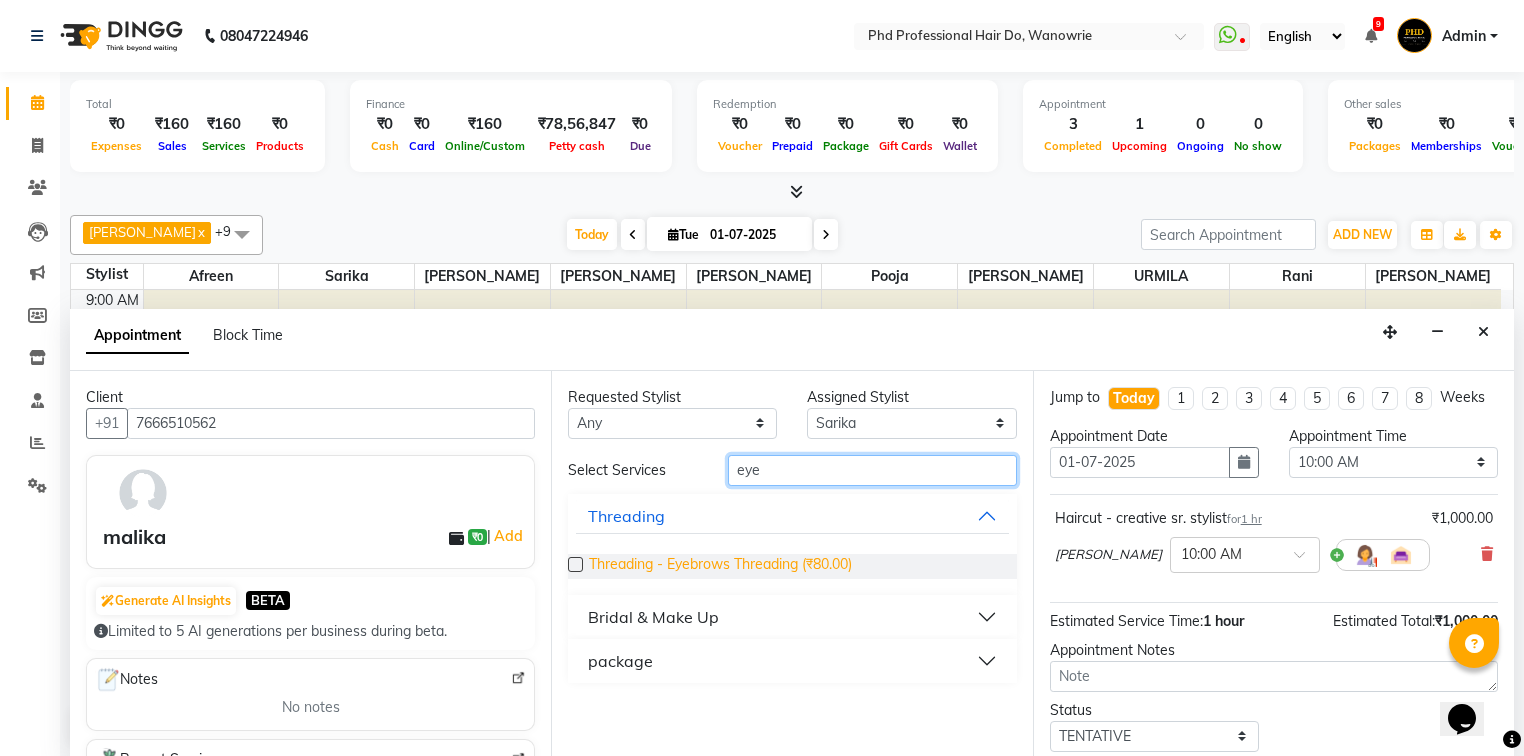 type on "eye" 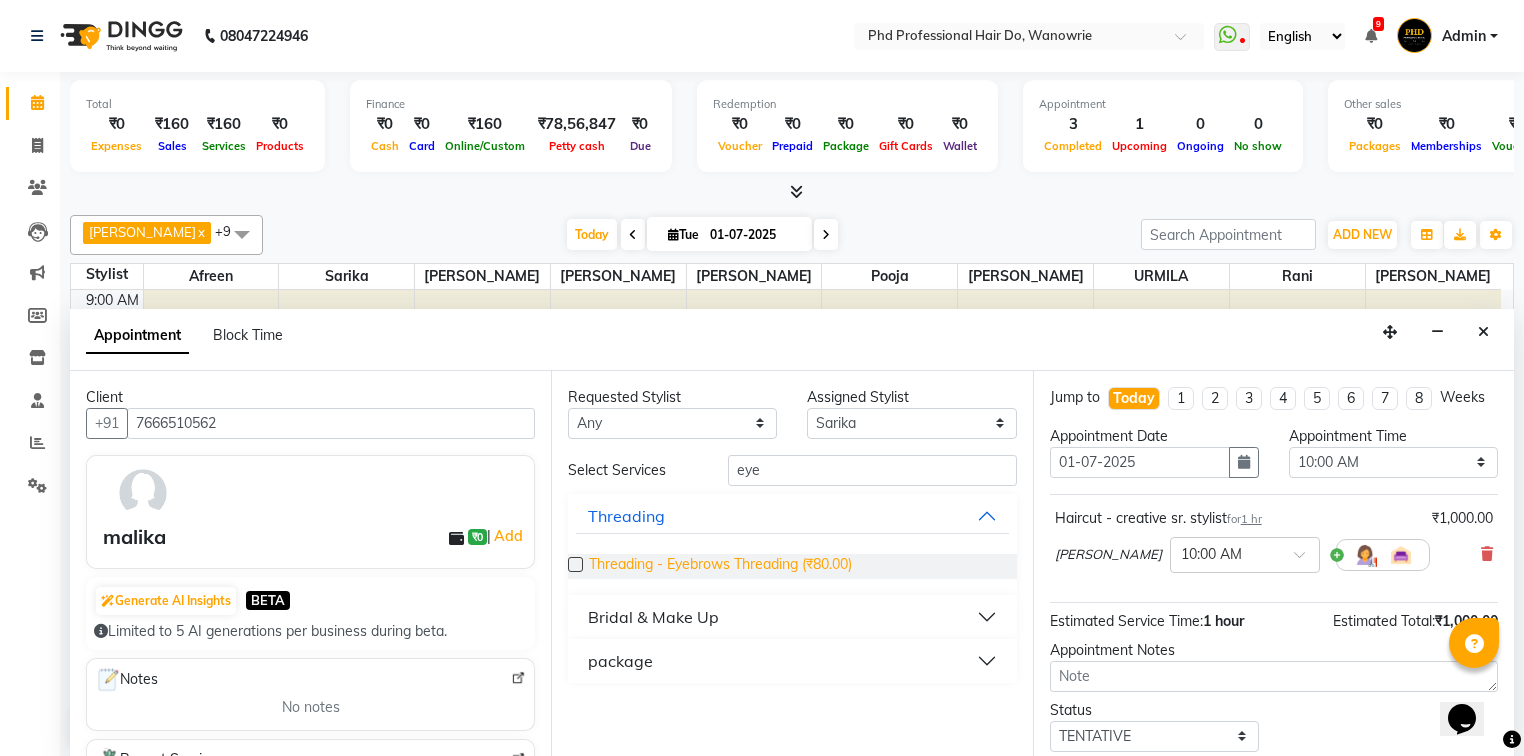 click on "Threading - Eyebrows Threading (₹80.00)" at bounding box center (720, 566) 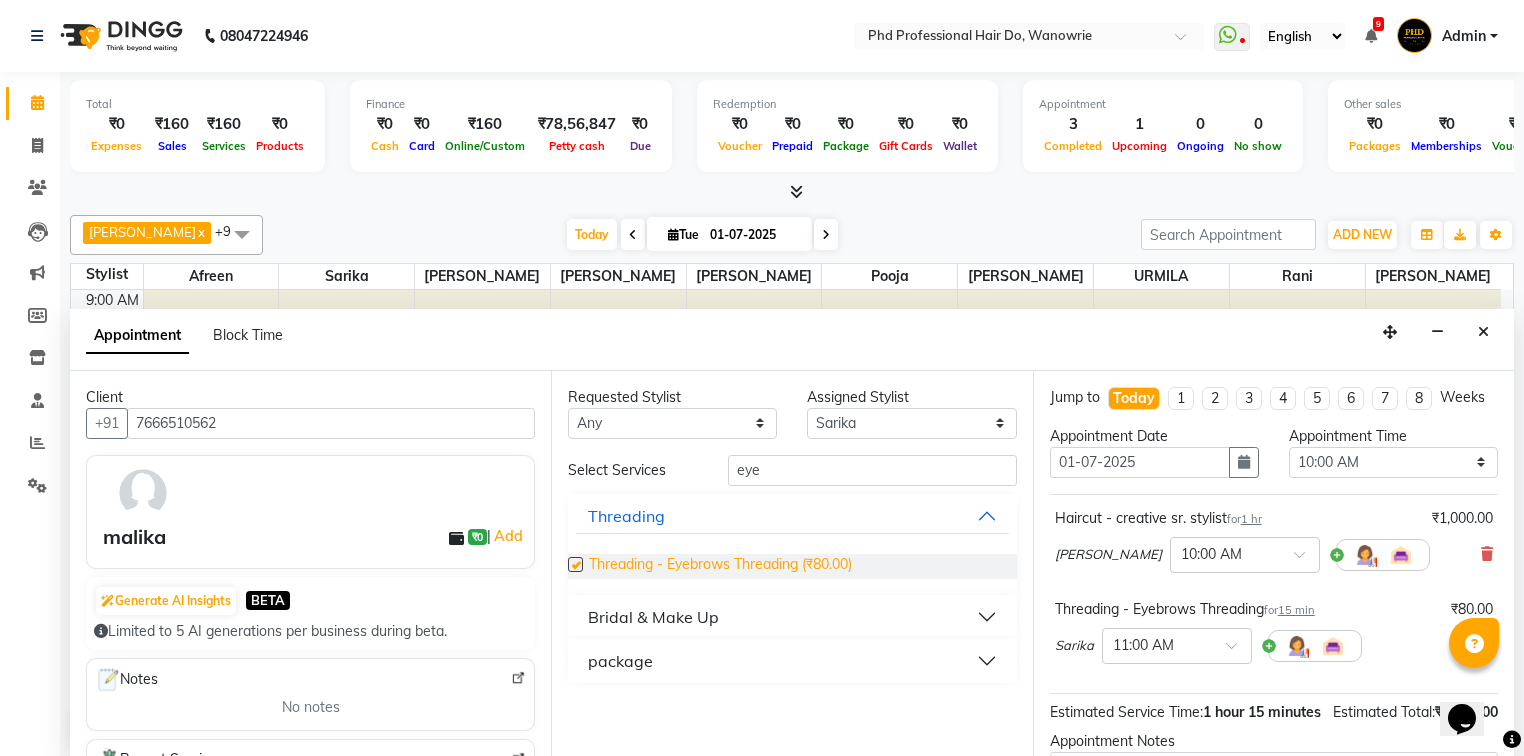 checkbox on "false" 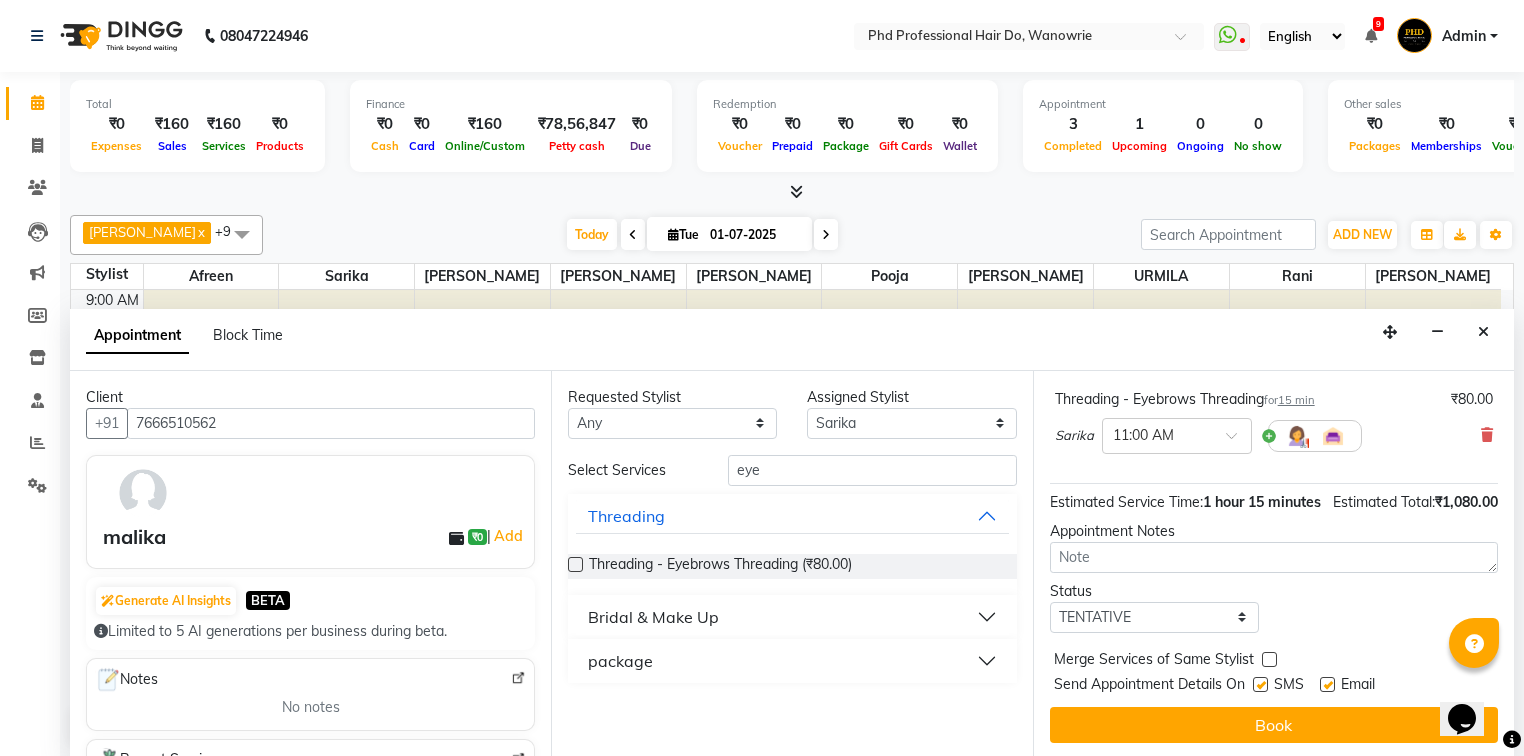 scroll, scrollTop: 230, scrollLeft: 0, axis: vertical 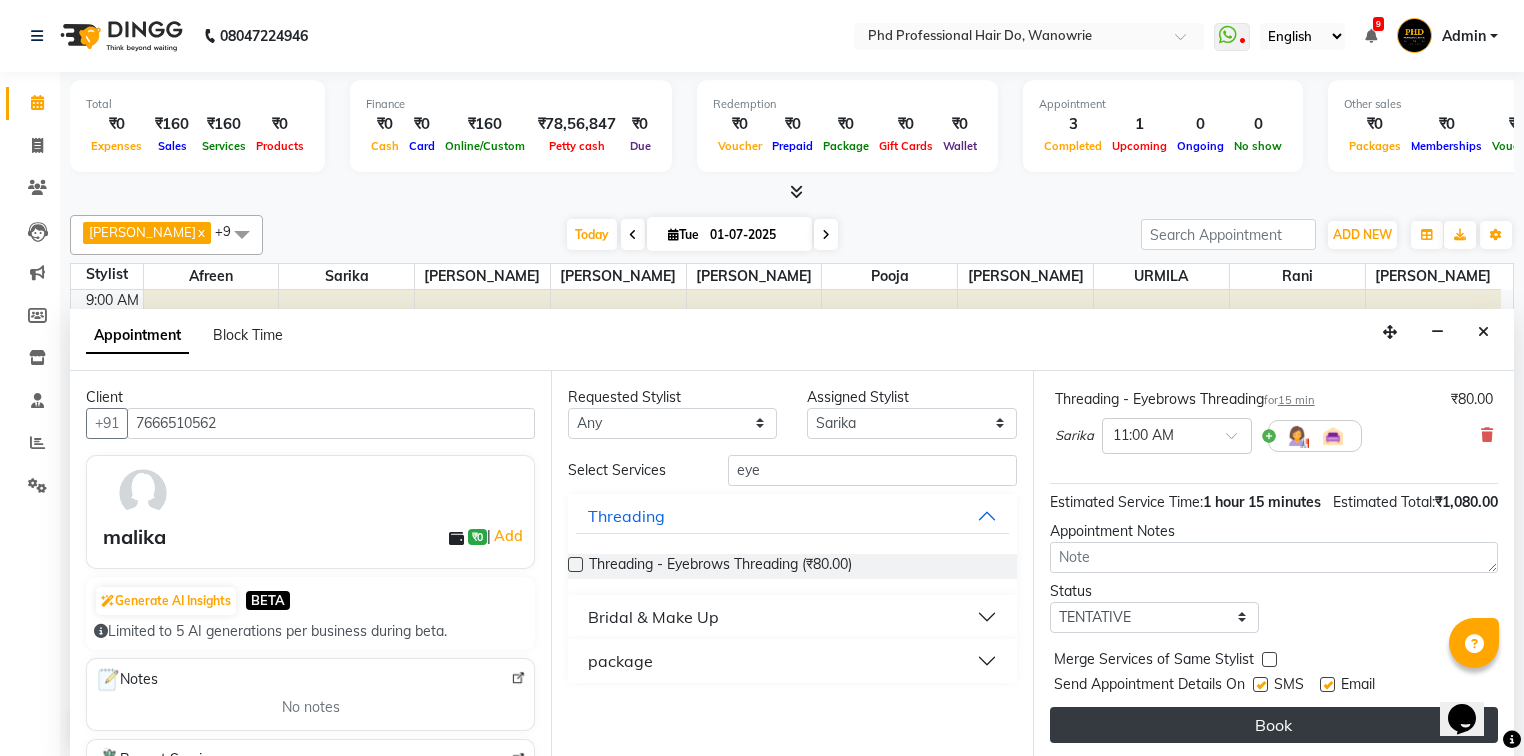 click on "Book" at bounding box center [1274, 725] 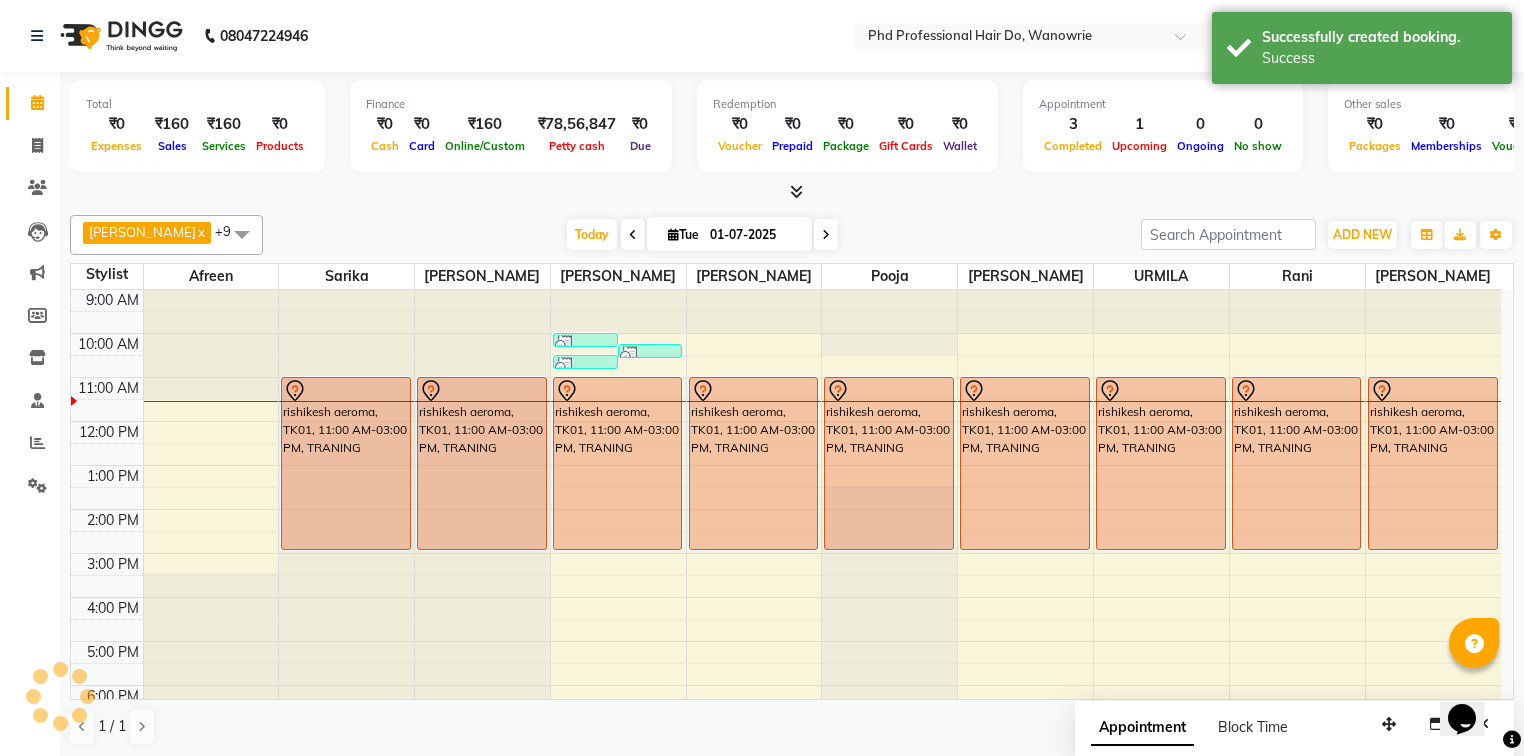 scroll, scrollTop: 0, scrollLeft: 0, axis: both 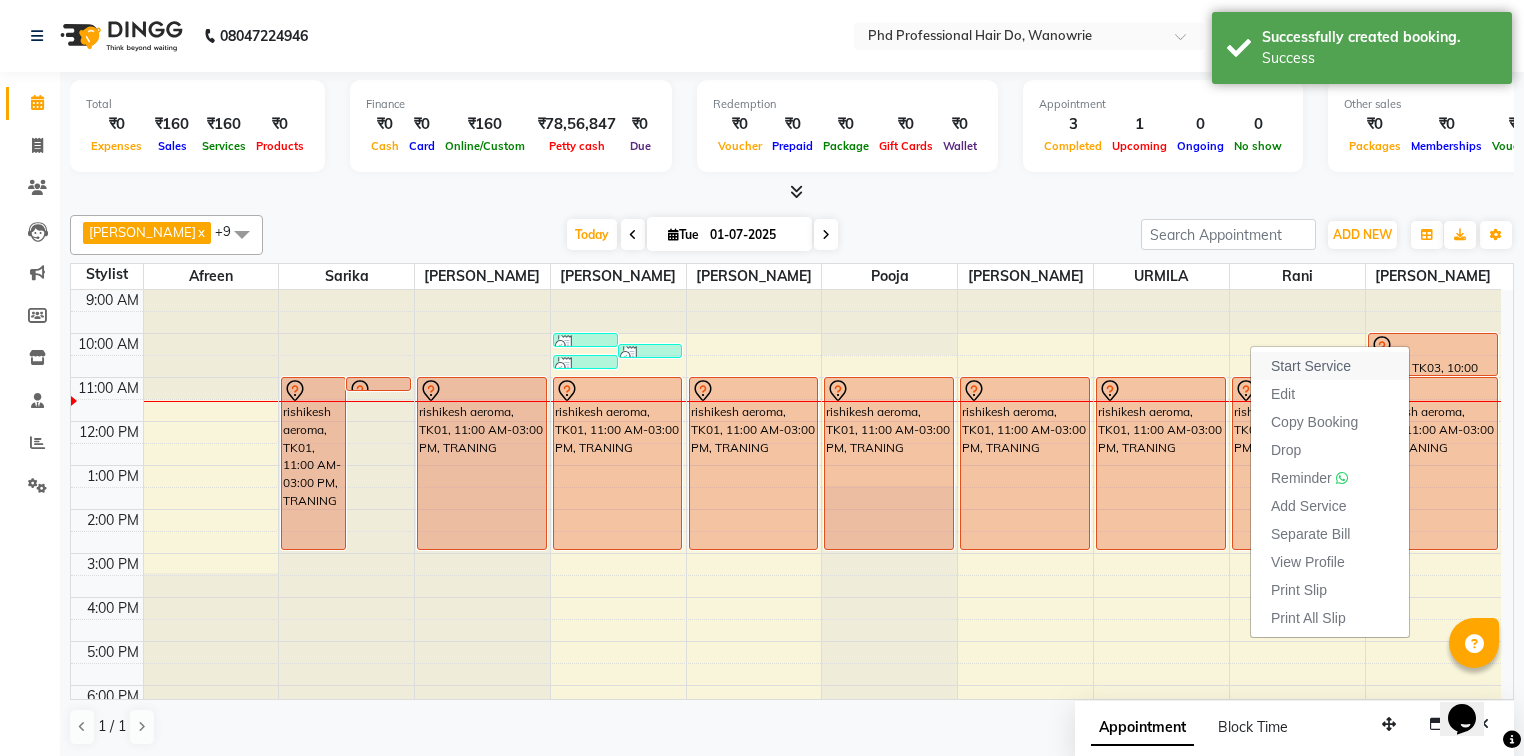click on "Start Service" at bounding box center [1311, 366] 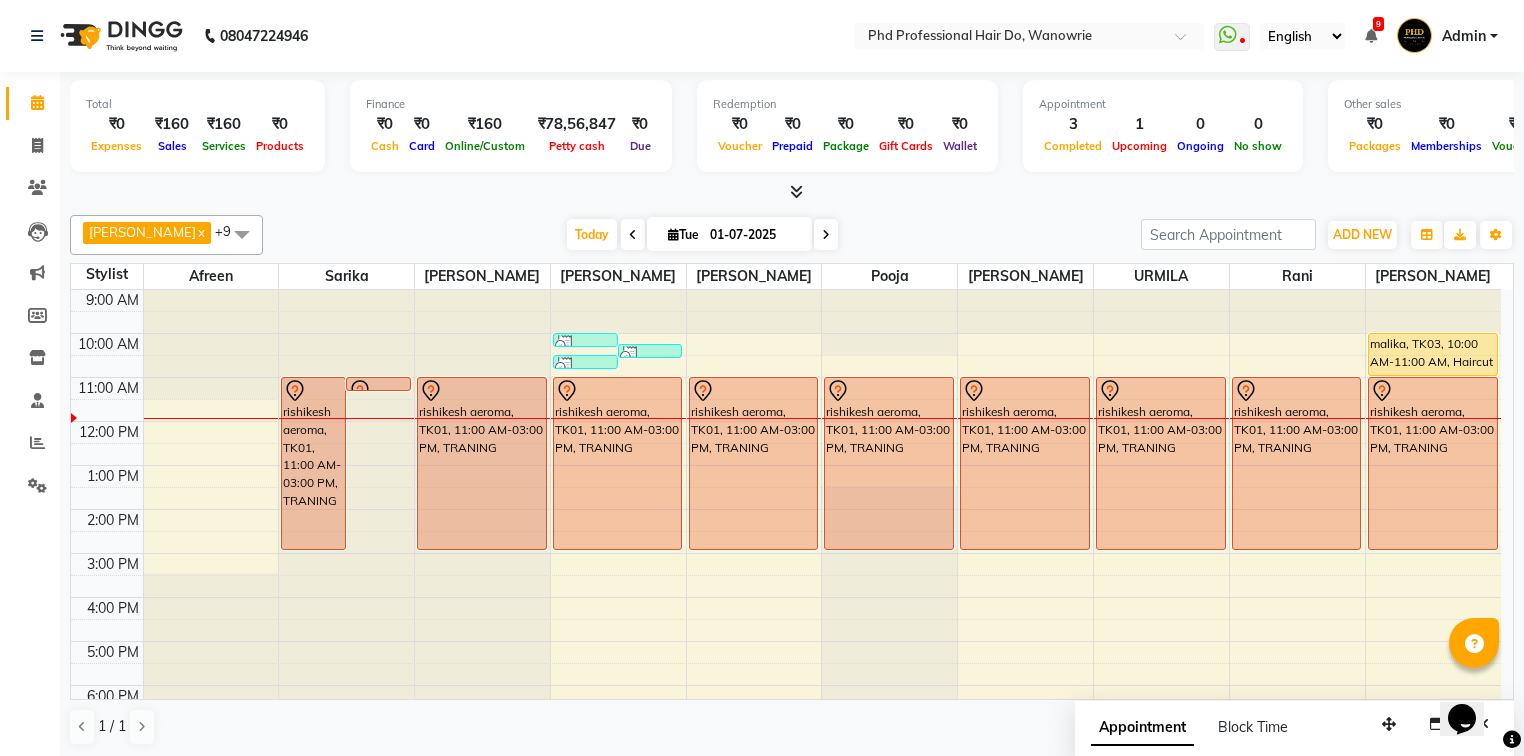 scroll, scrollTop: 0, scrollLeft: 0, axis: both 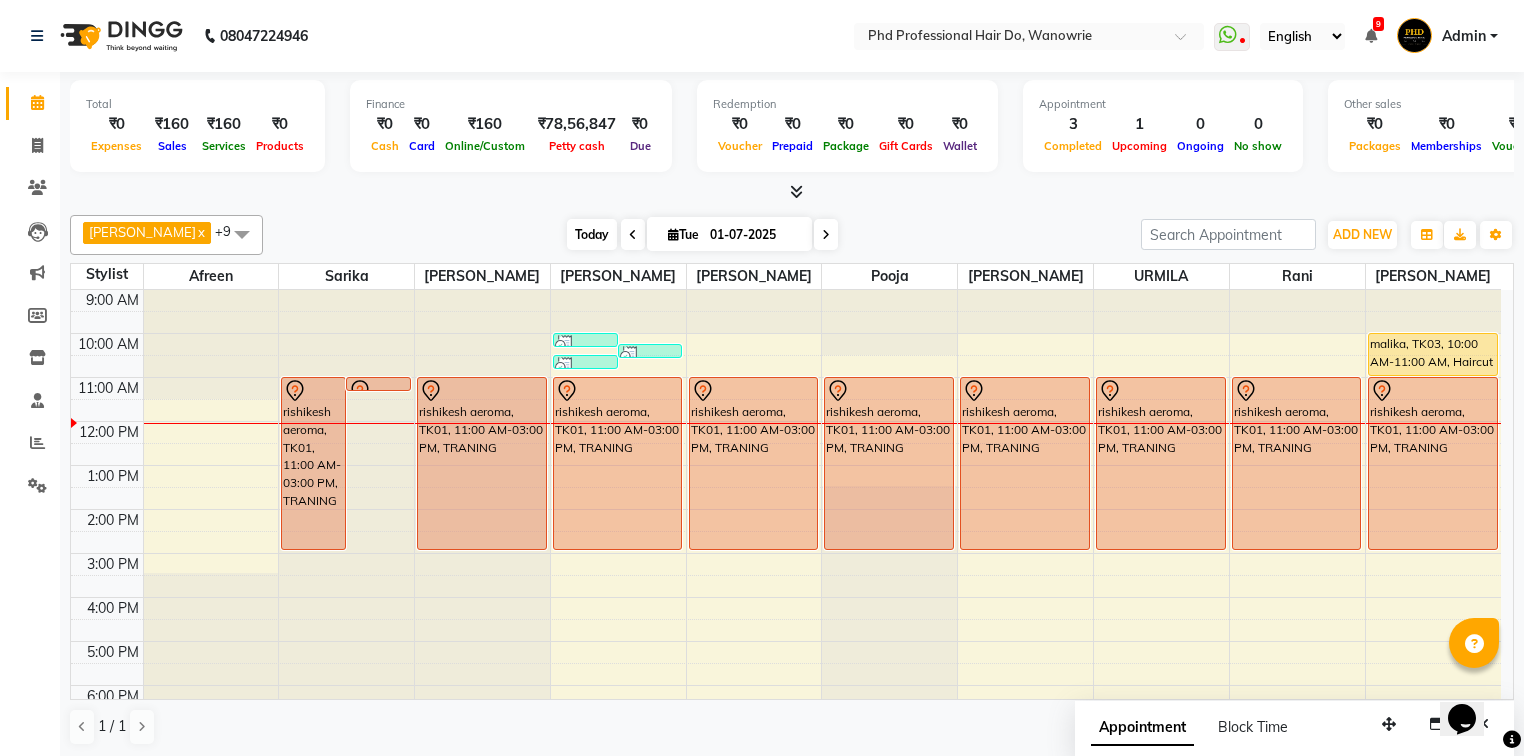 click on "Today" at bounding box center [592, 234] 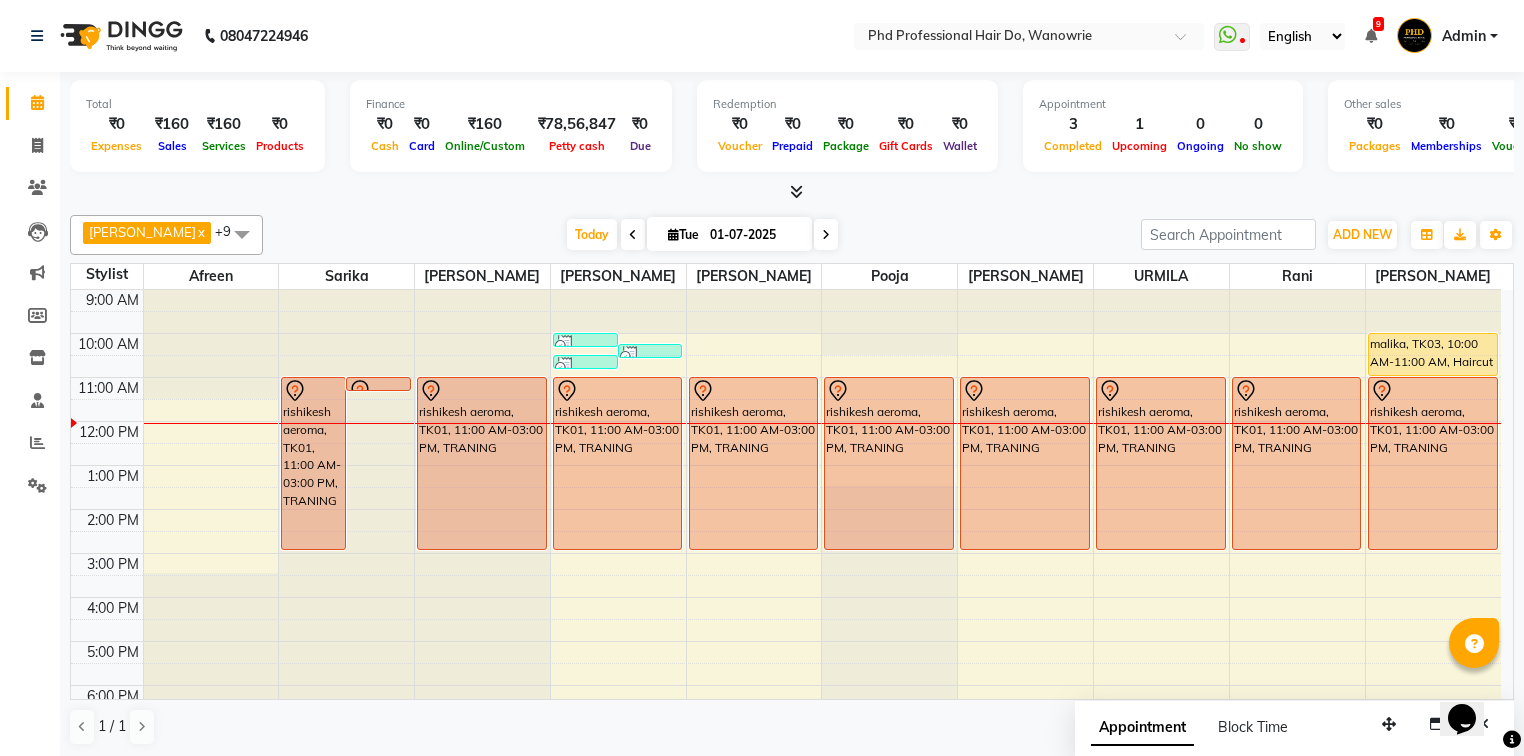 scroll, scrollTop: 0, scrollLeft: 0, axis: both 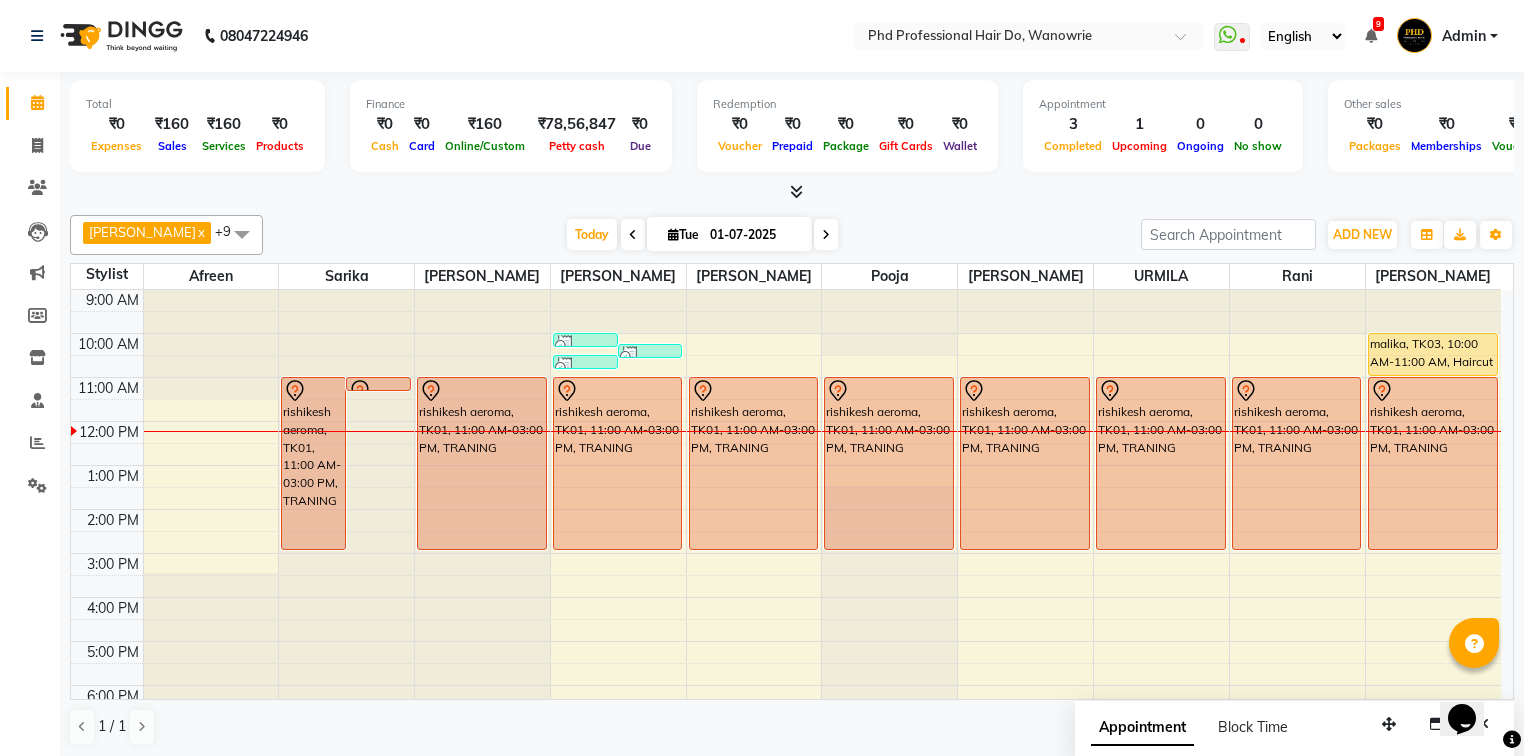 click at bounding box center (826, 235) 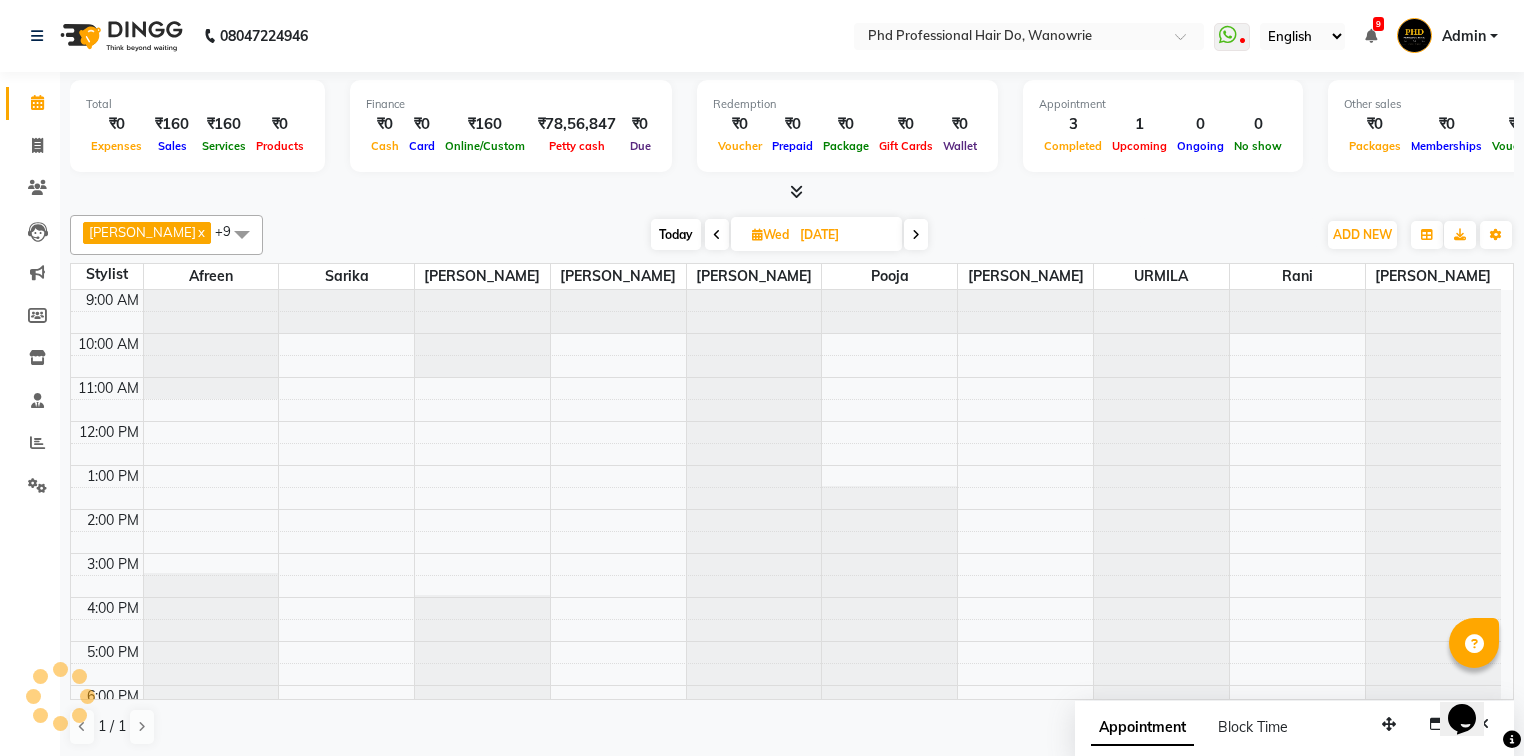 scroll, scrollTop: 112, scrollLeft: 0, axis: vertical 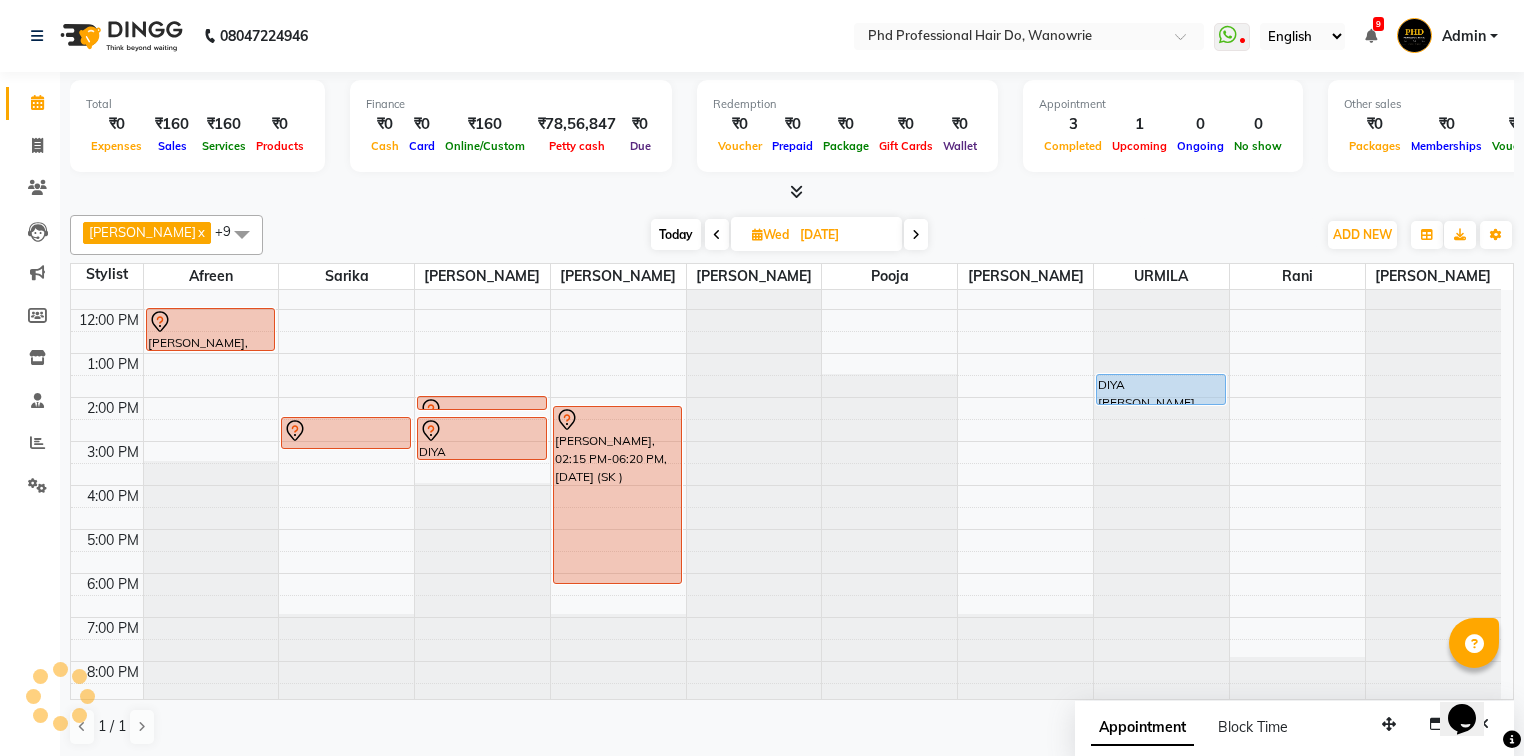 click on "Wed" at bounding box center [770, 234] 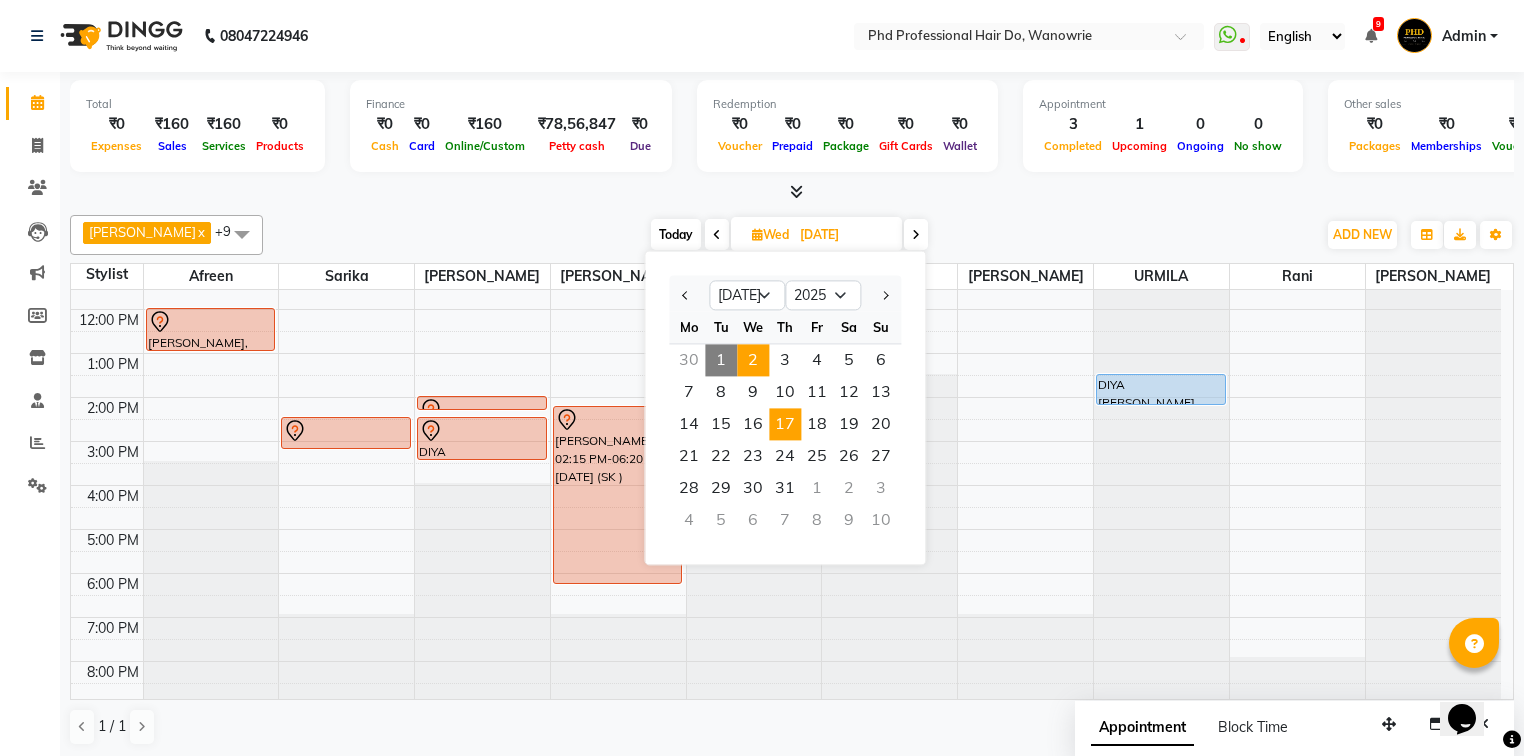 click on "17" at bounding box center (785, 424) 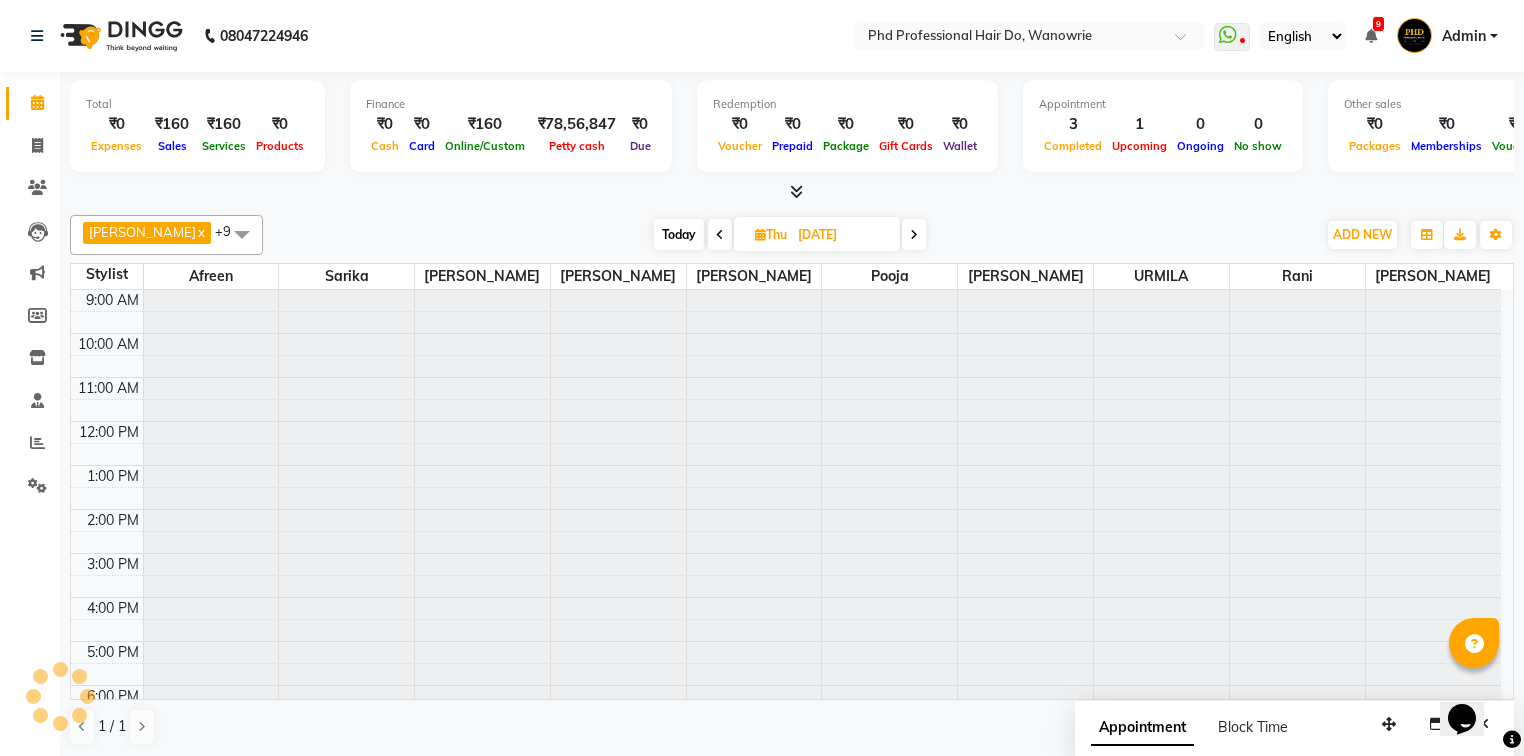 scroll, scrollTop: 112, scrollLeft: 0, axis: vertical 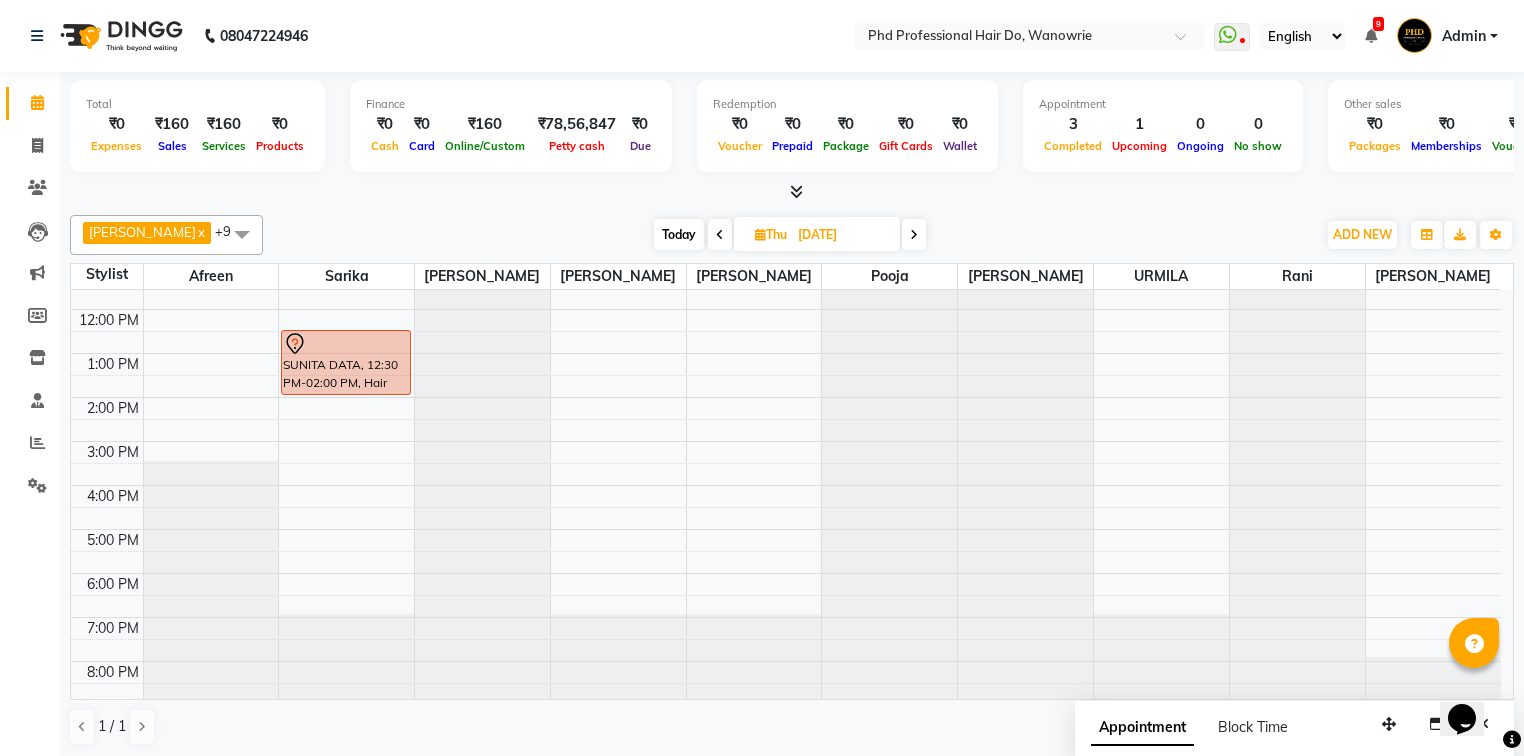 click on "Today" at bounding box center [679, 234] 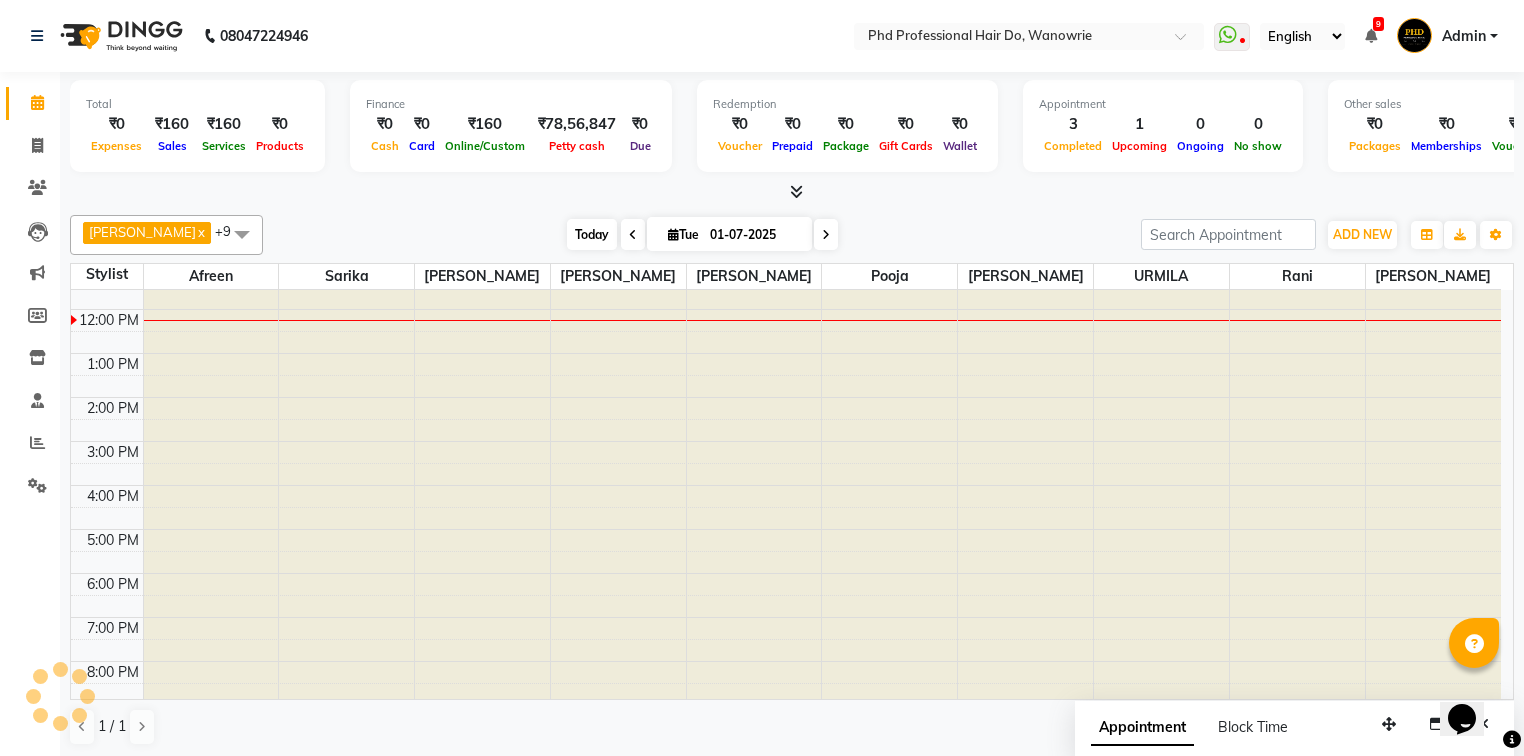 scroll, scrollTop: 112, scrollLeft: 0, axis: vertical 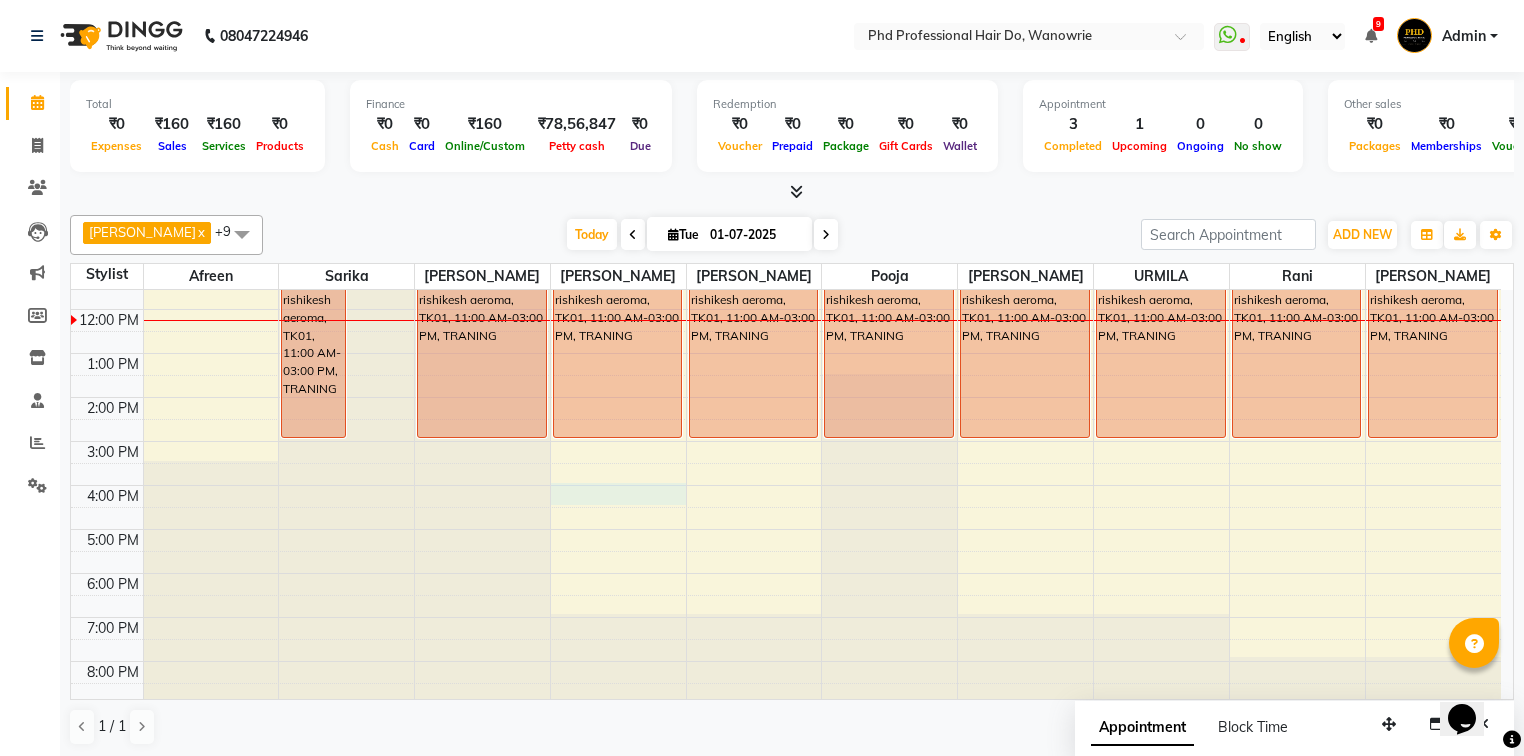 click on "9:00 AM 10:00 AM 11:00 AM 12:00 PM 1:00 PM 2:00 PM 3:00 PM 4:00 PM 5:00 PM 6:00 PM 7:00 PM 8:00 PM             rishikesh aeroma, TK01, 11:00 AM-03:00 PM, TRANING             malika, TK03, 11:00 AM-11:15 AM, Threading - Eyebrows Threading             rishikesh aeroma, TK01, 11:00 AM-03:00 PM, TRANING     walkin, TK02, 10:00 AM-10:15 AM, Threading - Upper Lip Threading     walkin, TK02, 10:15 AM-10:30 AM, Threading - Eyebrows Threading     walkin, TK02, 10:30 AM-10:45 AM, Threading - Fore Head / Lower Lip Threading             rishikesh aeroma, TK01, 11:00 AM-03:00 PM, TRANING             rishikesh aeroma, TK01, 11:00 AM-03:00 PM, TRANING             rishikesh aeroma, TK01, 11:00 AM-03:00 PM, TRANING             rishikesh aeroma, TK01, 11:00 AM-03:00 PM, TRANING             rishikesh aeroma, TK01, 11:00 AM-03:00 PM, TRANING             rishikesh aeroma, TK01, 11:00 AM-03:00 PM, TRANING    malika, TK03, 10:00 AM-11:00 AM, Haircut -  creative sr. stylist" at bounding box center (786, 441) 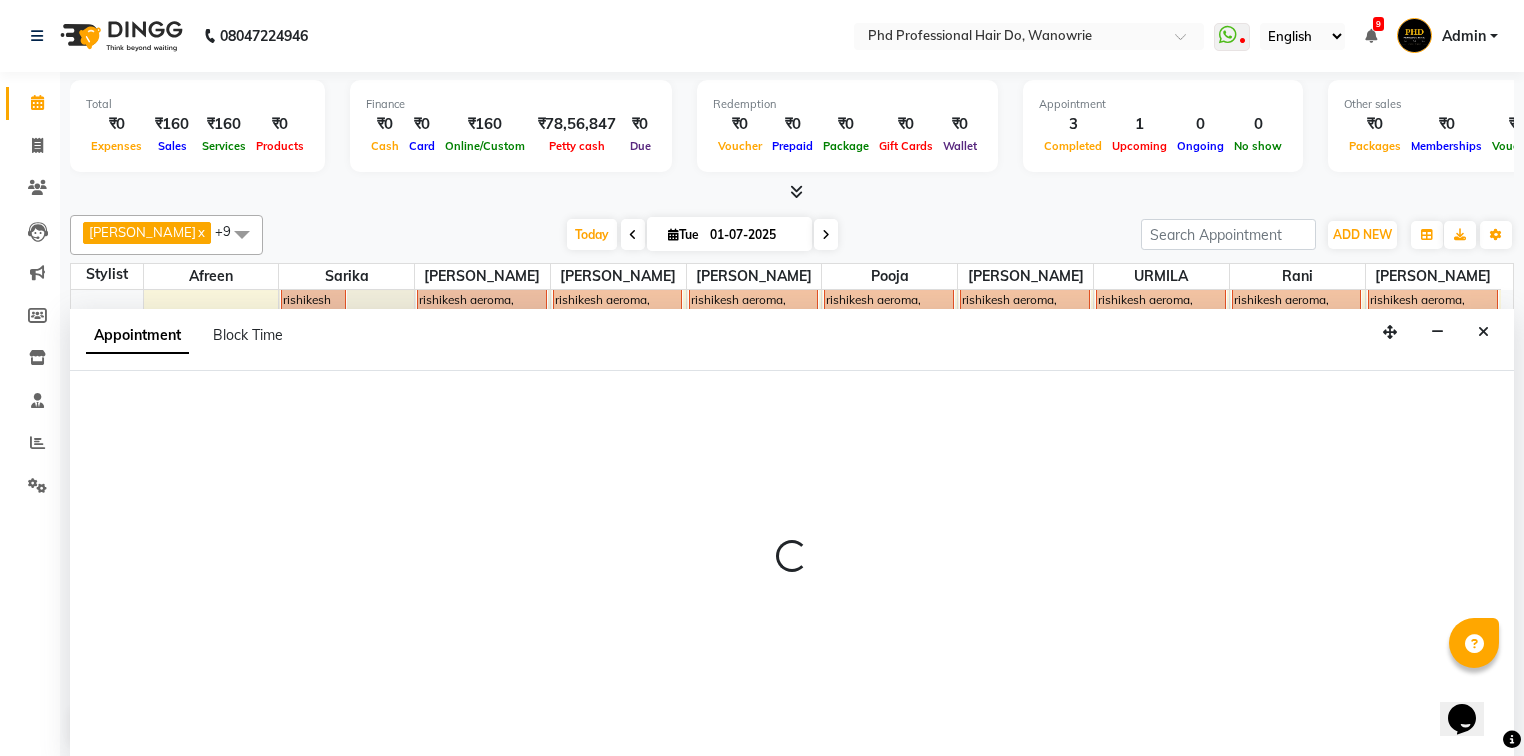 scroll, scrollTop: 0, scrollLeft: 0, axis: both 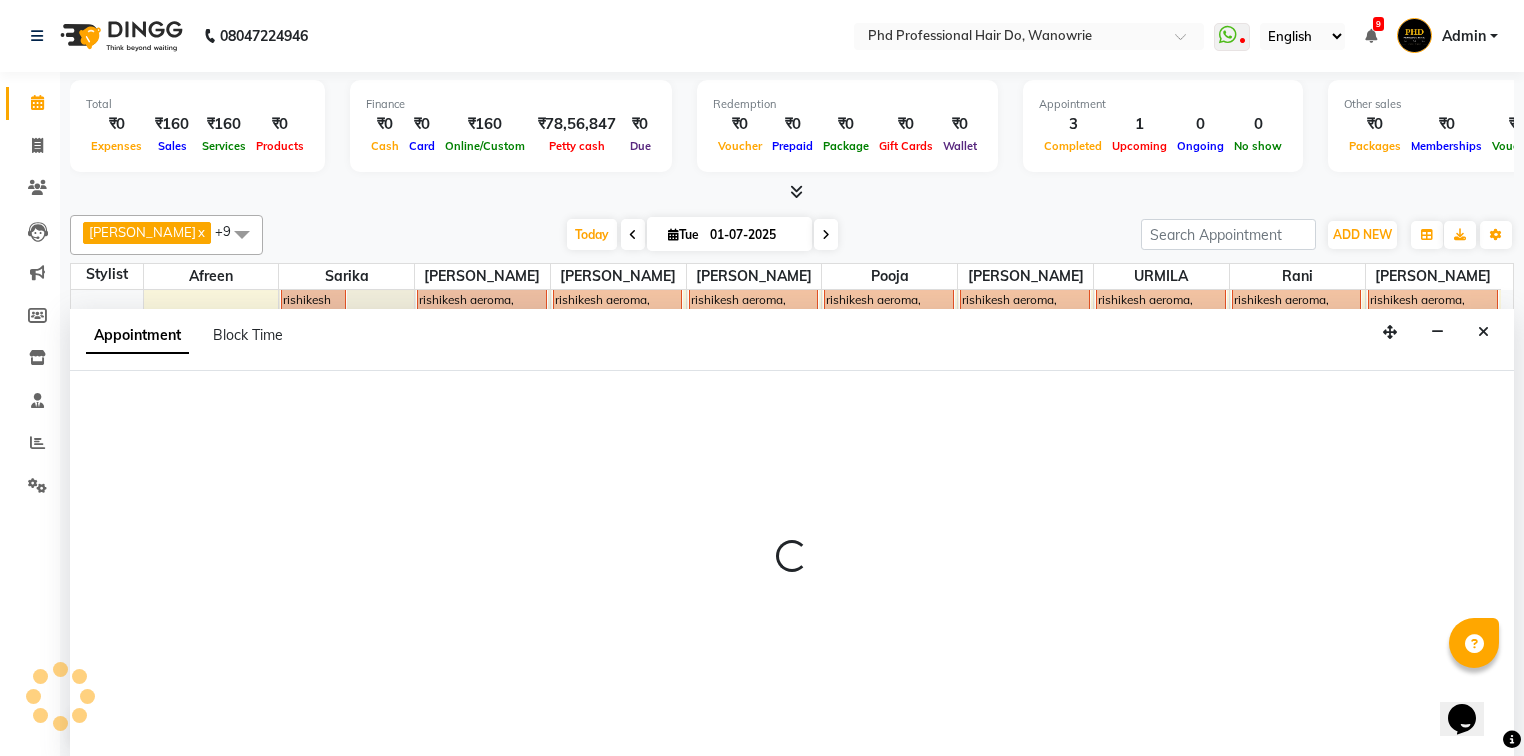 select on "980" 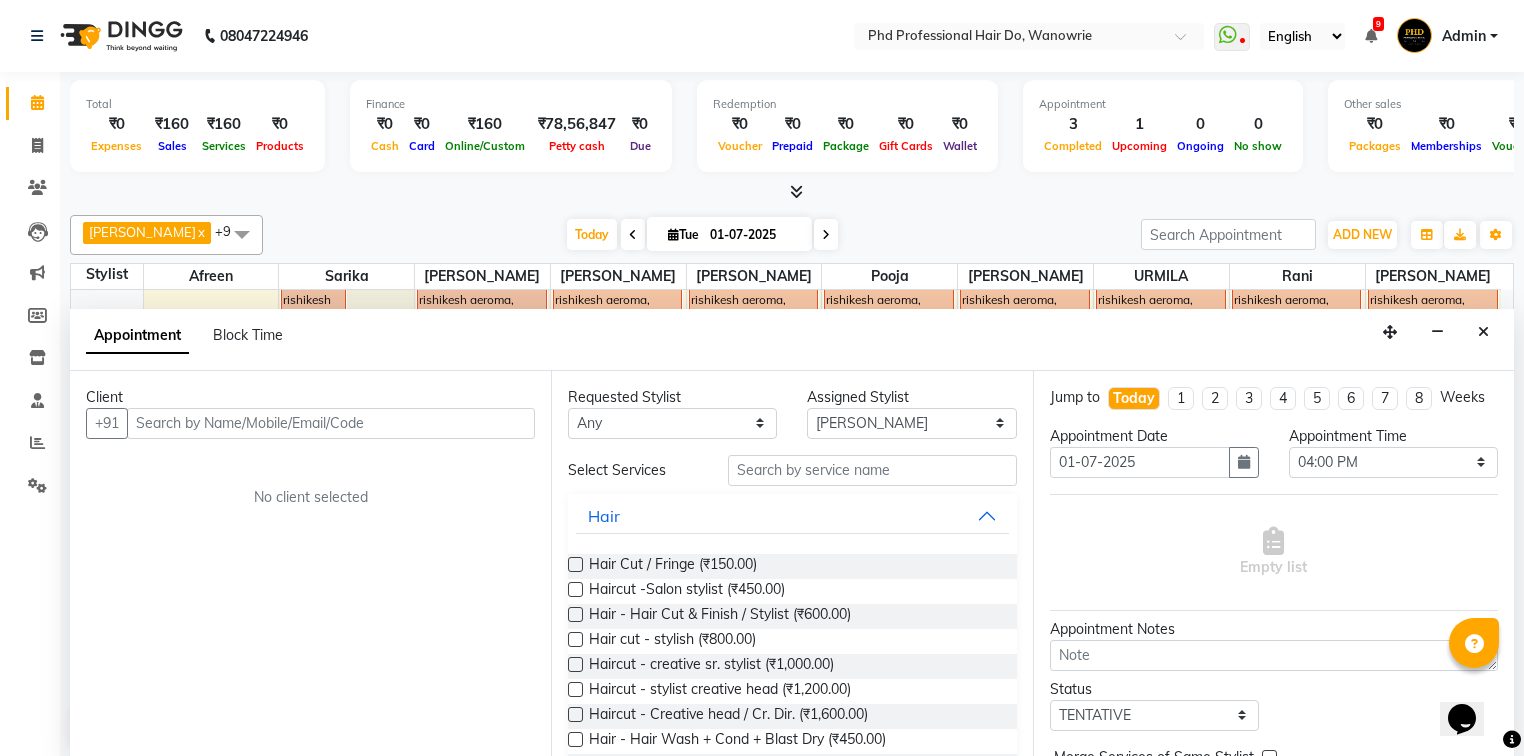 scroll, scrollTop: 0, scrollLeft: 0, axis: both 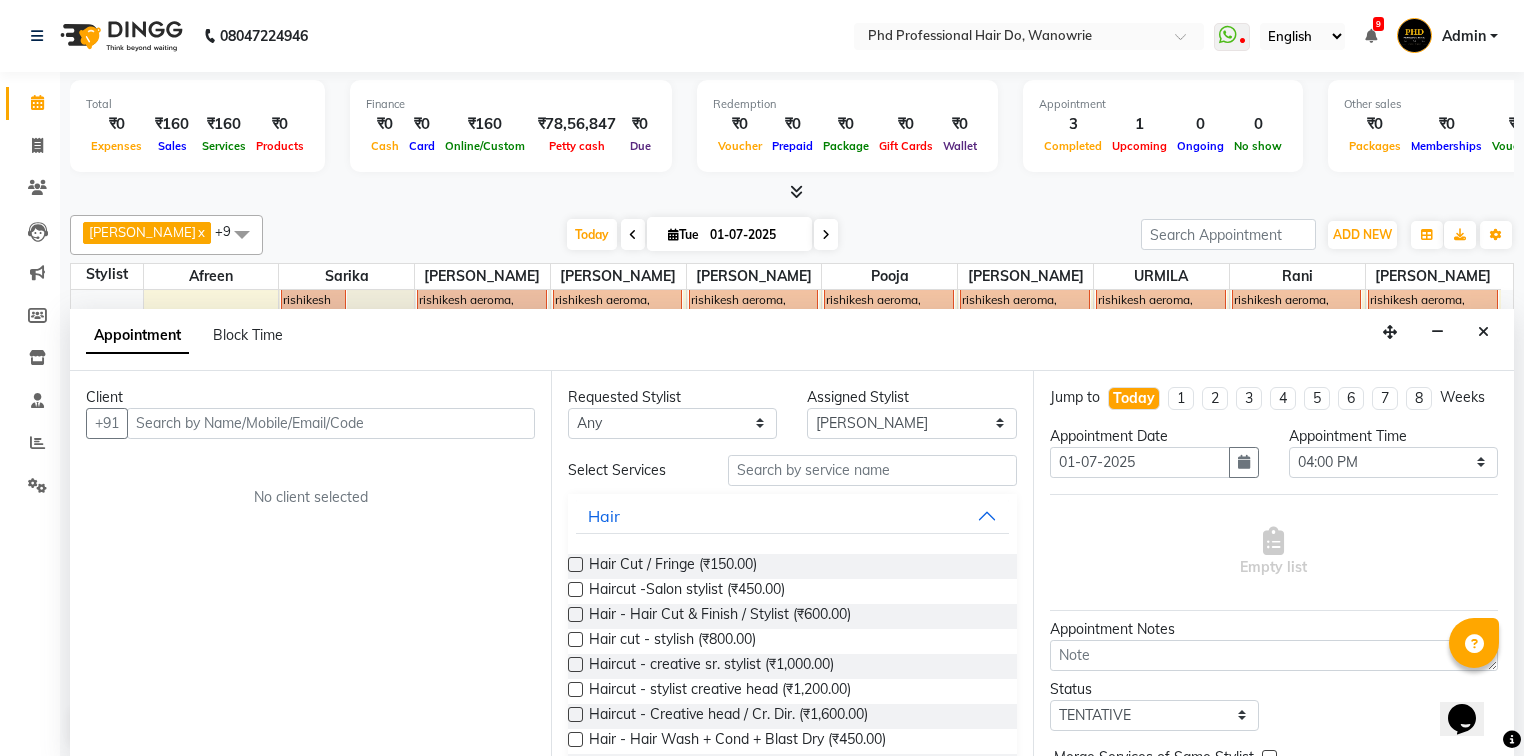 click on "Client" at bounding box center (310, 397) 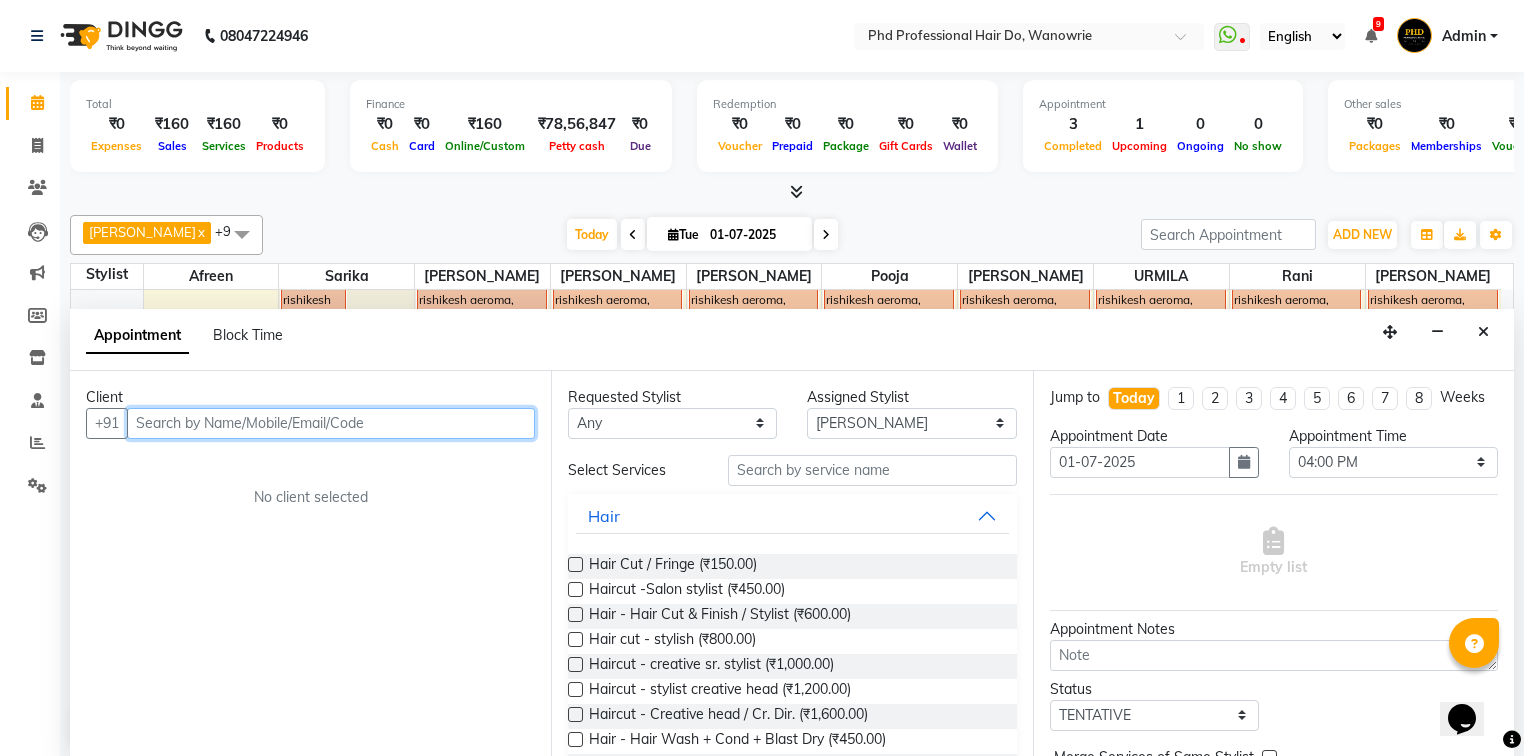 click at bounding box center [331, 423] 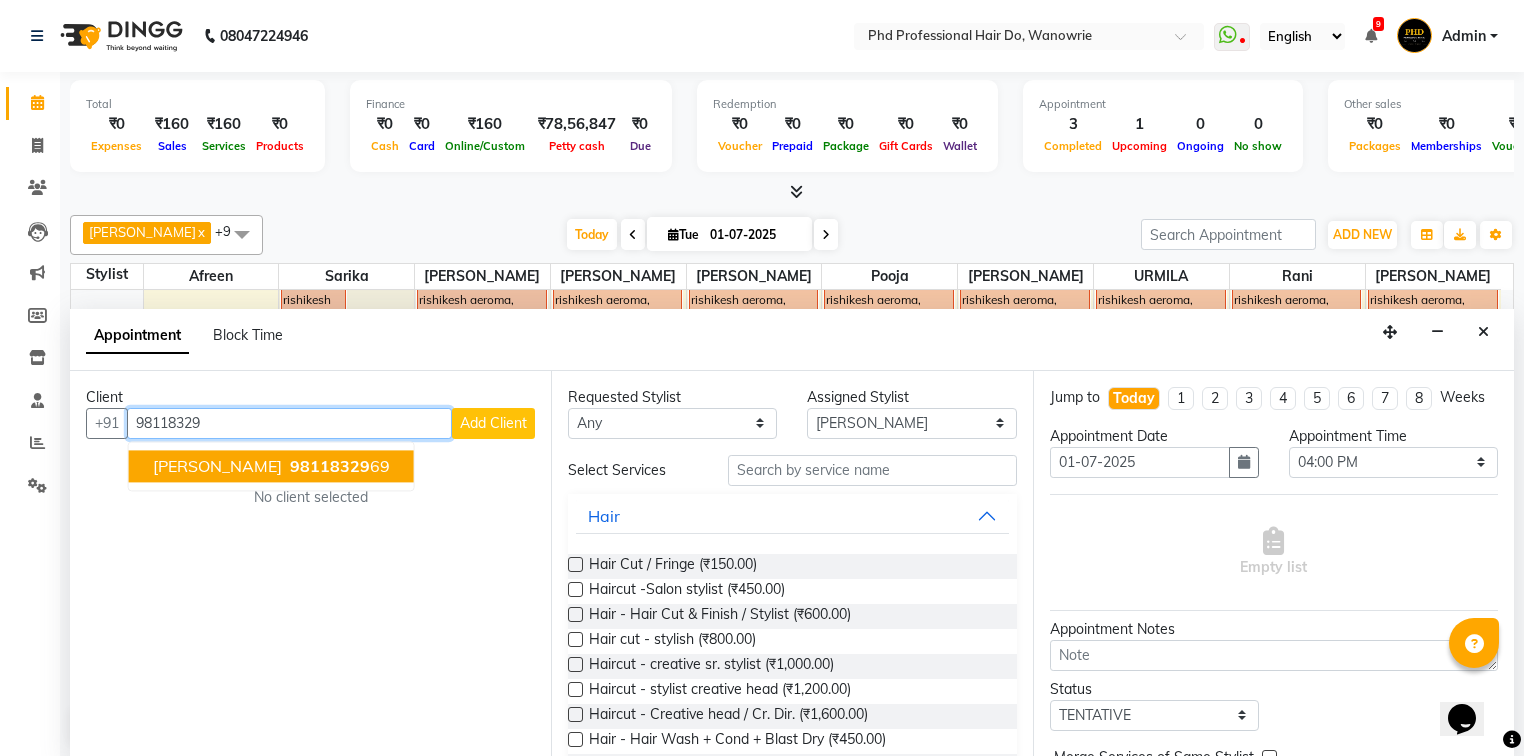 type on "98118329" 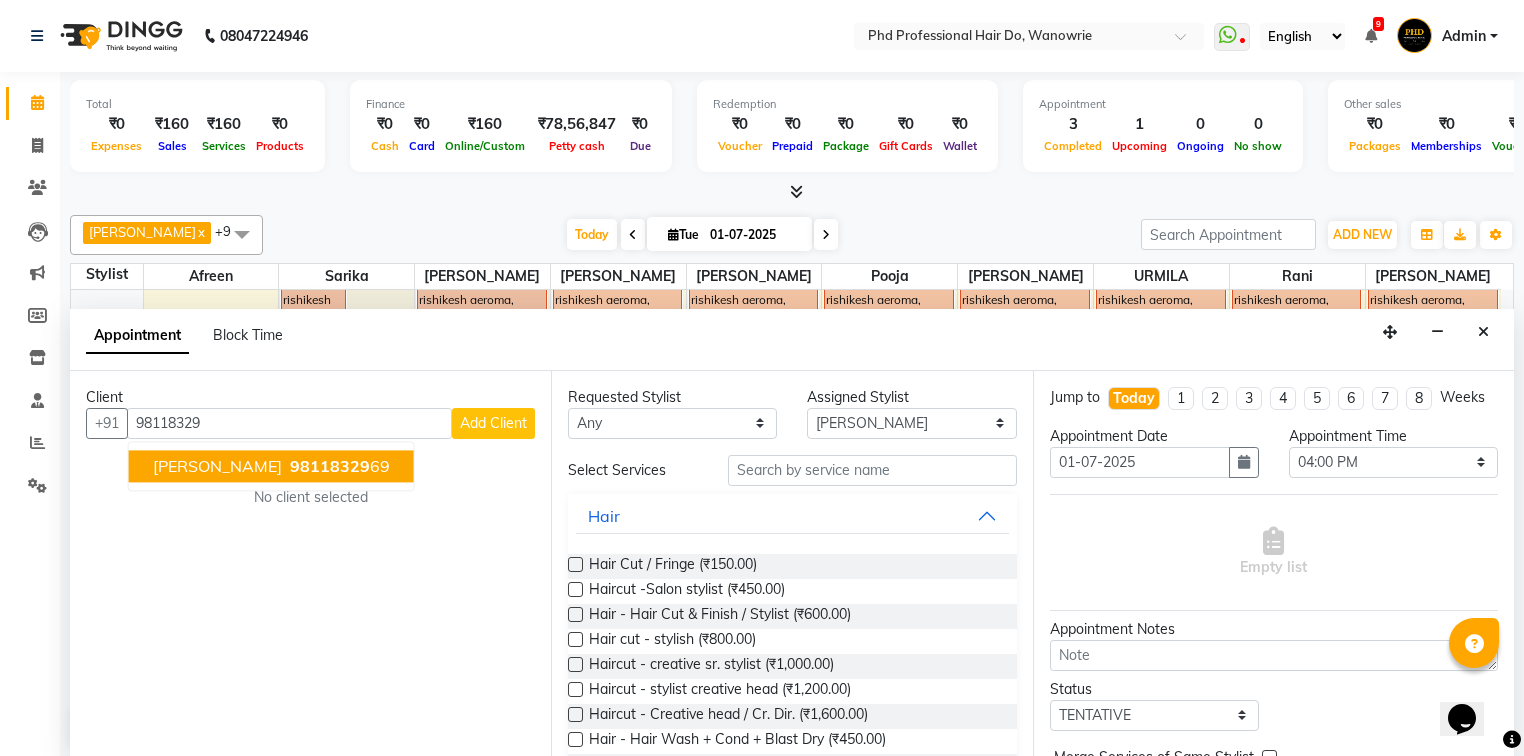 click on "Appointment Block Time" at bounding box center [792, 340] 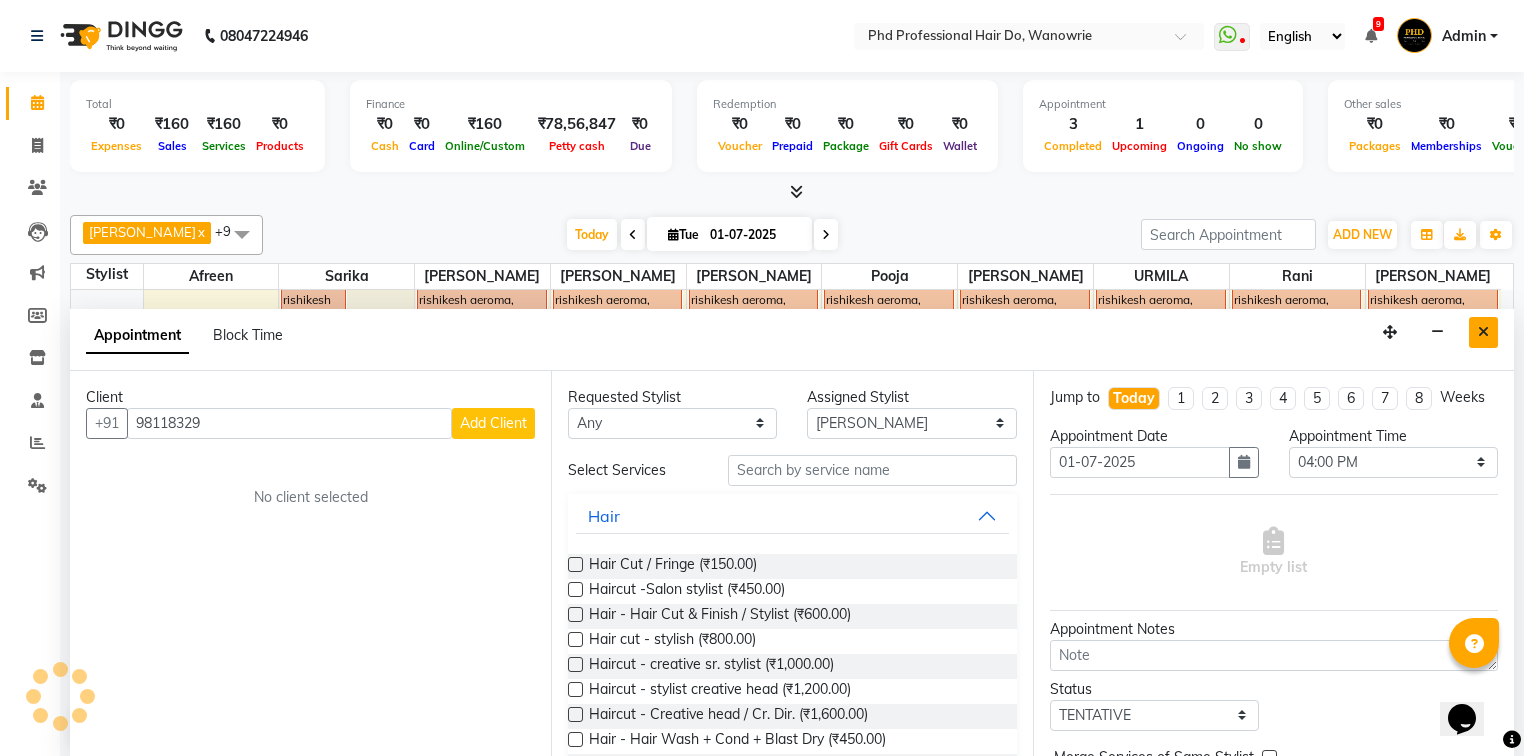 click at bounding box center (1483, 332) 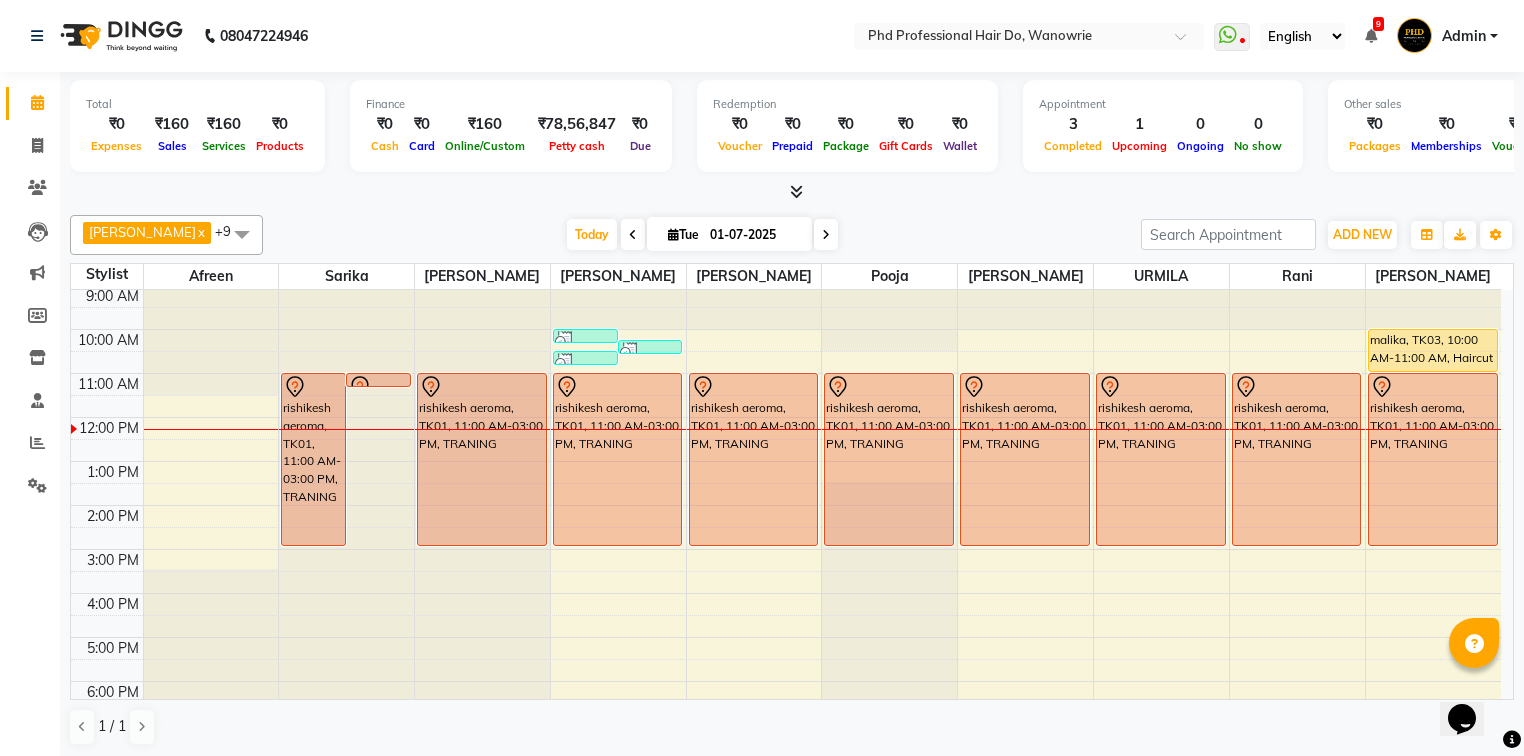 scroll, scrollTop: 0, scrollLeft: 0, axis: both 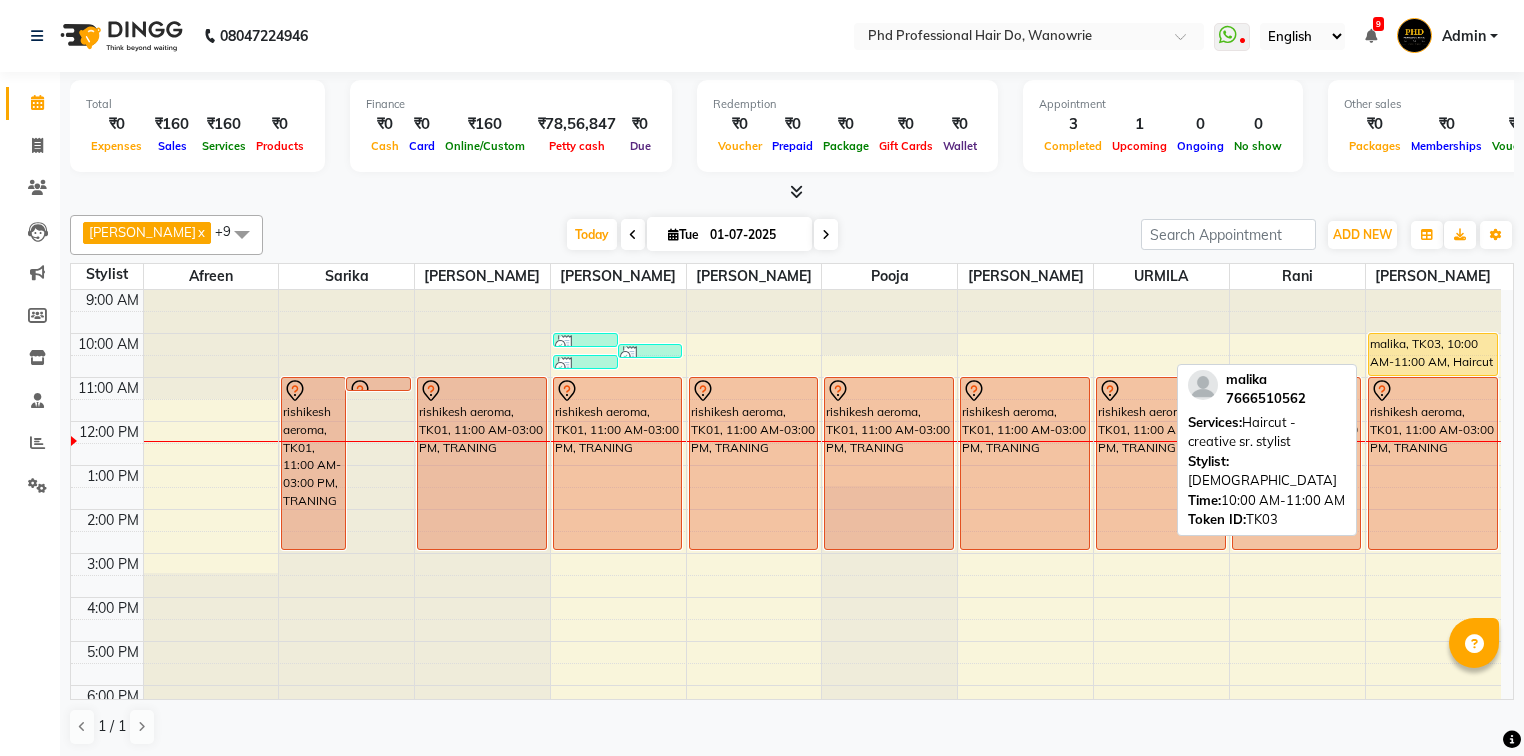 click on "malika, TK03, 10:00 AM-11:00 AM, Haircut -  creative sr. stylist" at bounding box center (1433, 354) 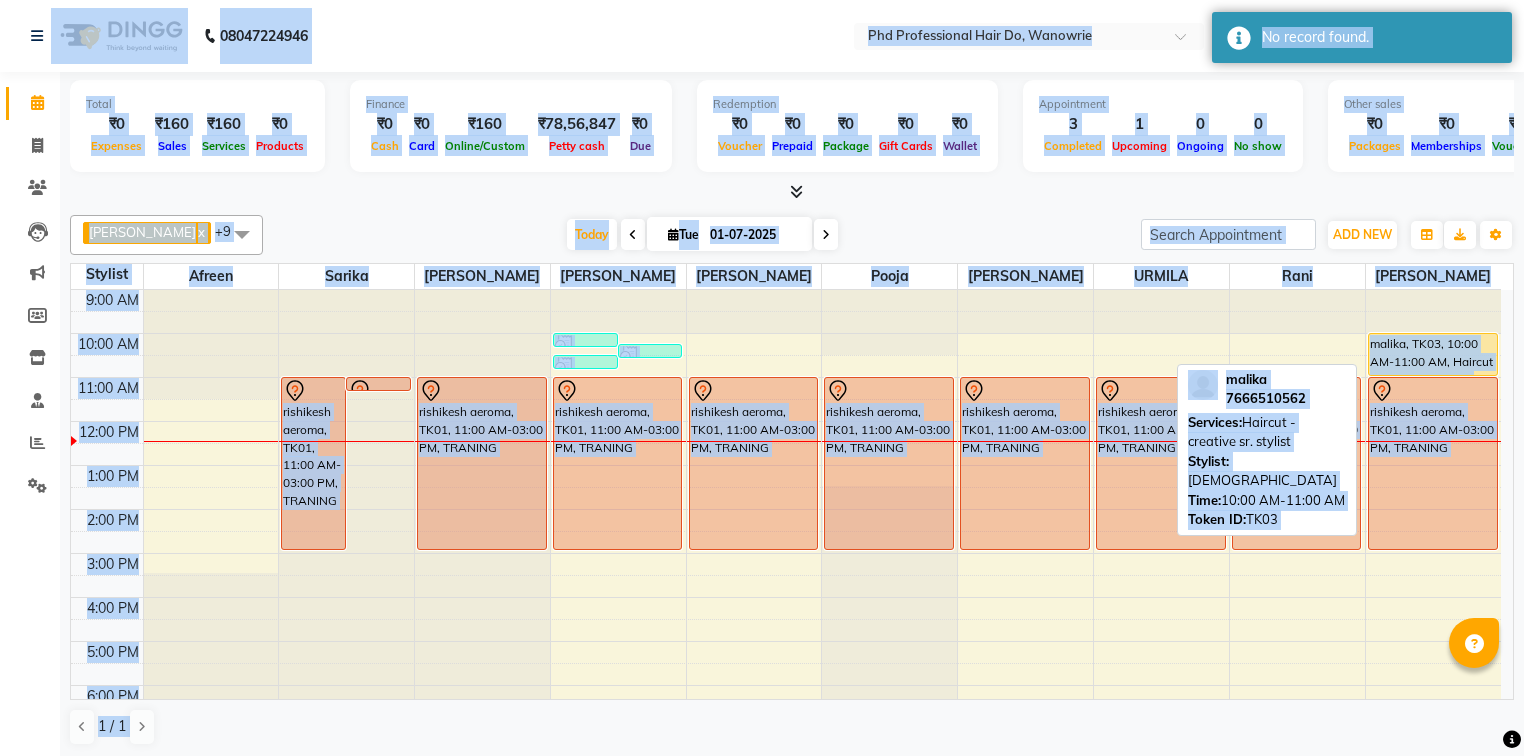 click on "malika, TK03, 10:00 AM-11:00 AM, Haircut -  creative sr. stylist" at bounding box center [1433, 354] 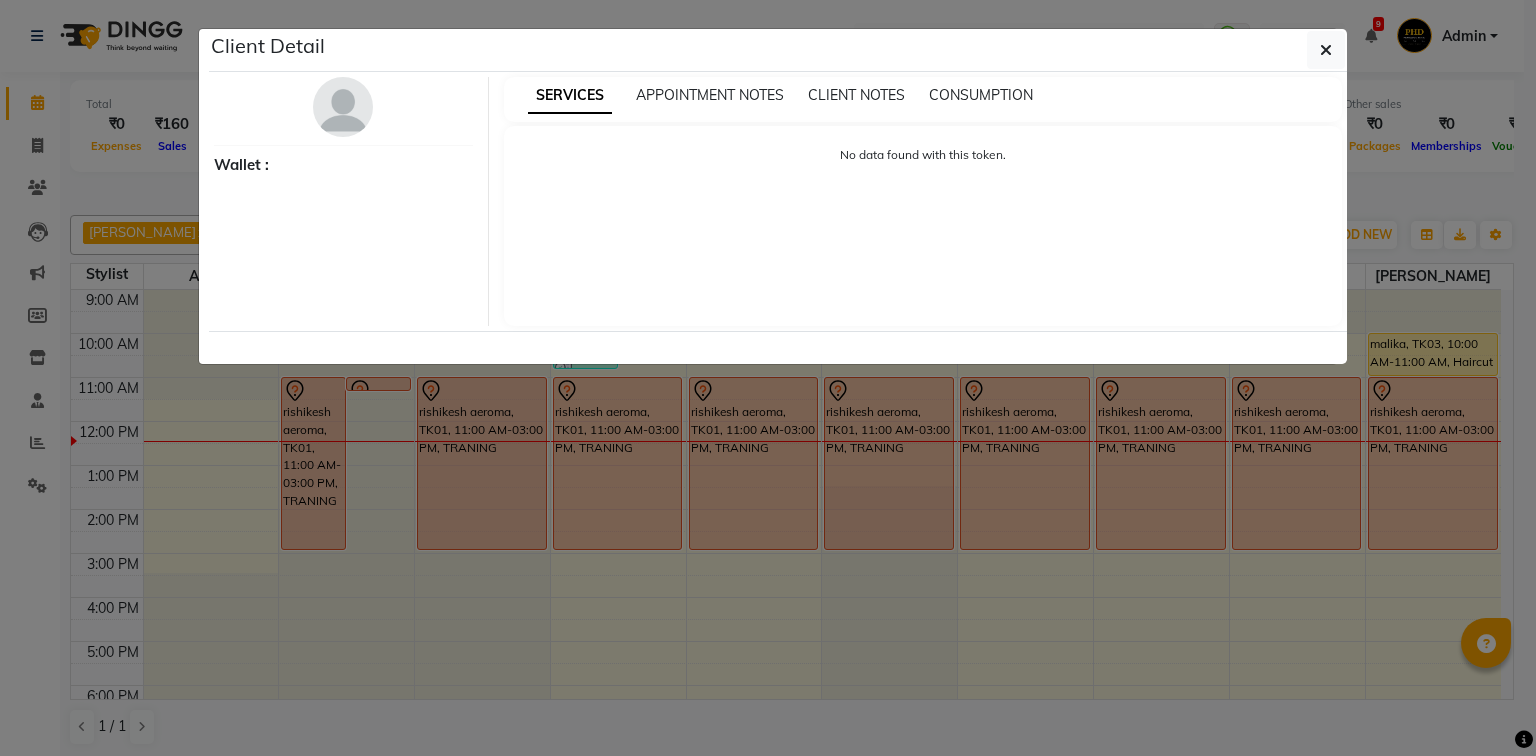 click on "Client Detail" 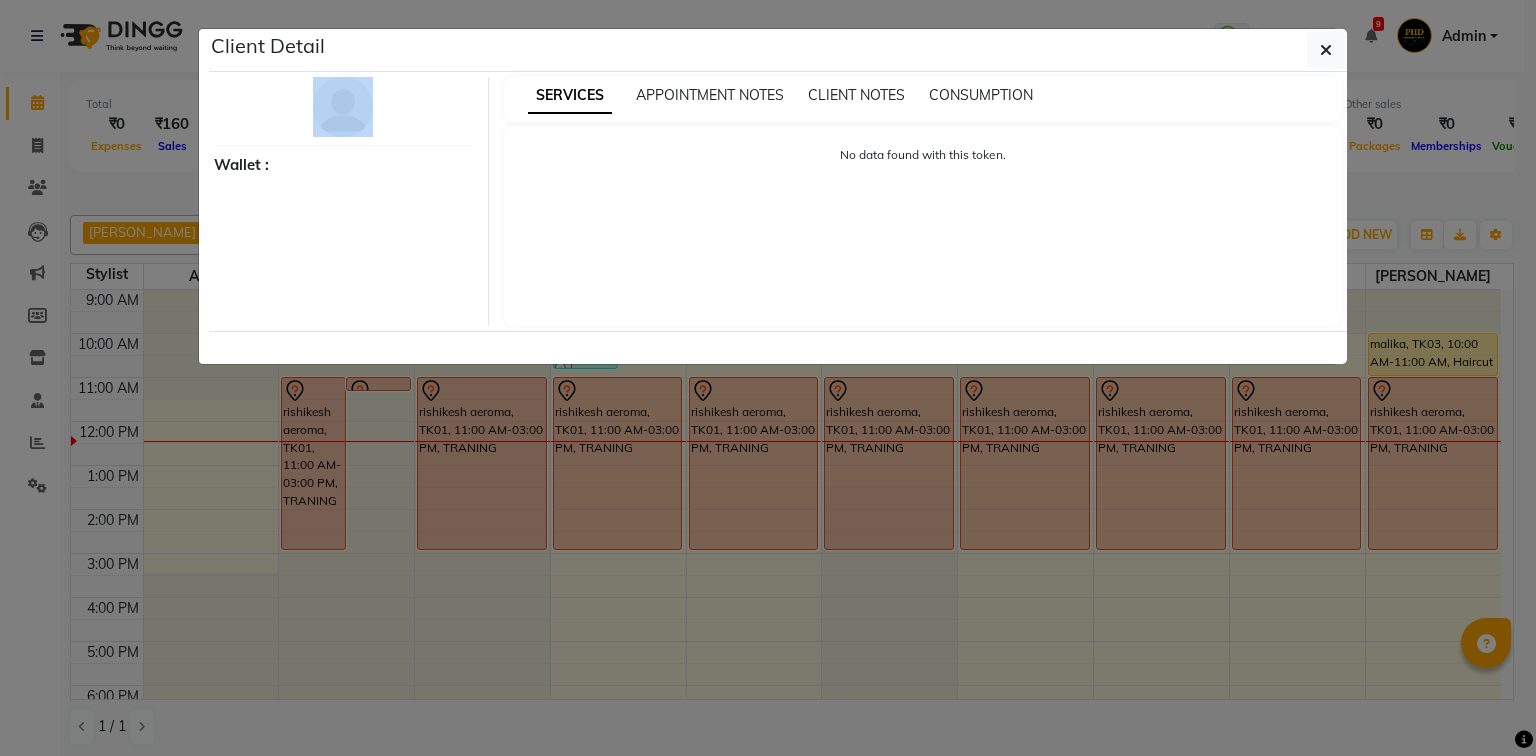 drag, startPoint x: 328, startPoint y: 42, endPoint x: 361, endPoint y: 80, distance: 50.32892 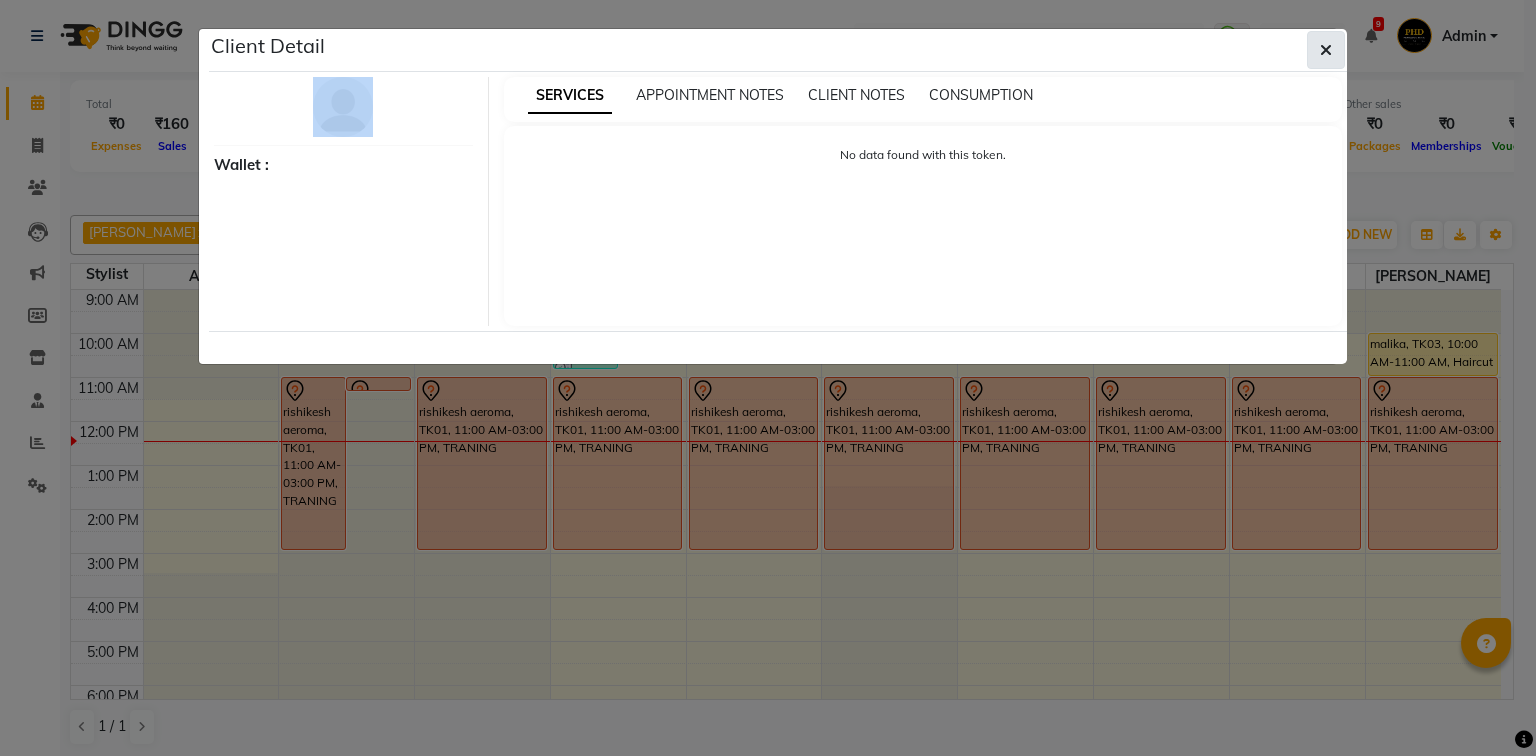 click 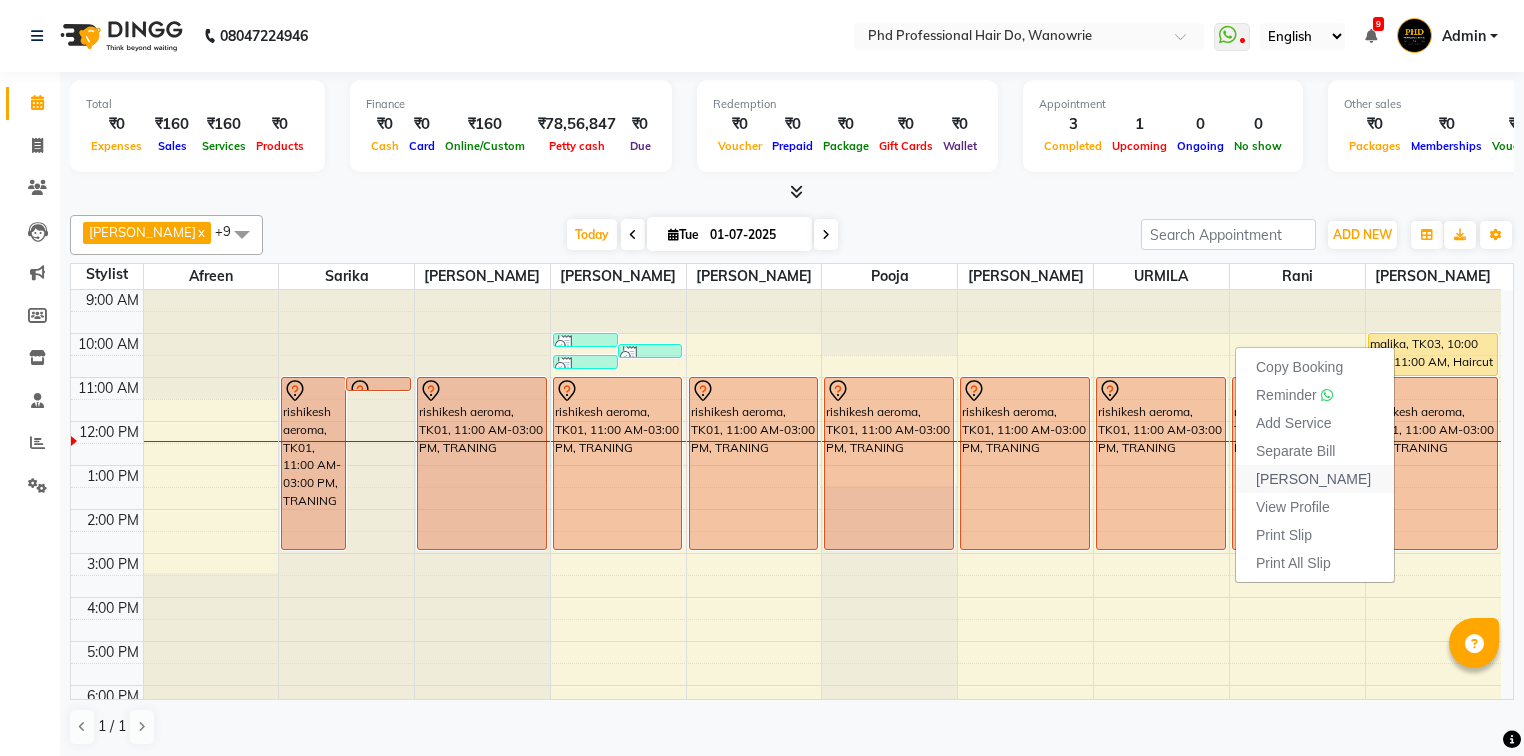 click on "[PERSON_NAME]" at bounding box center (1313, 479) 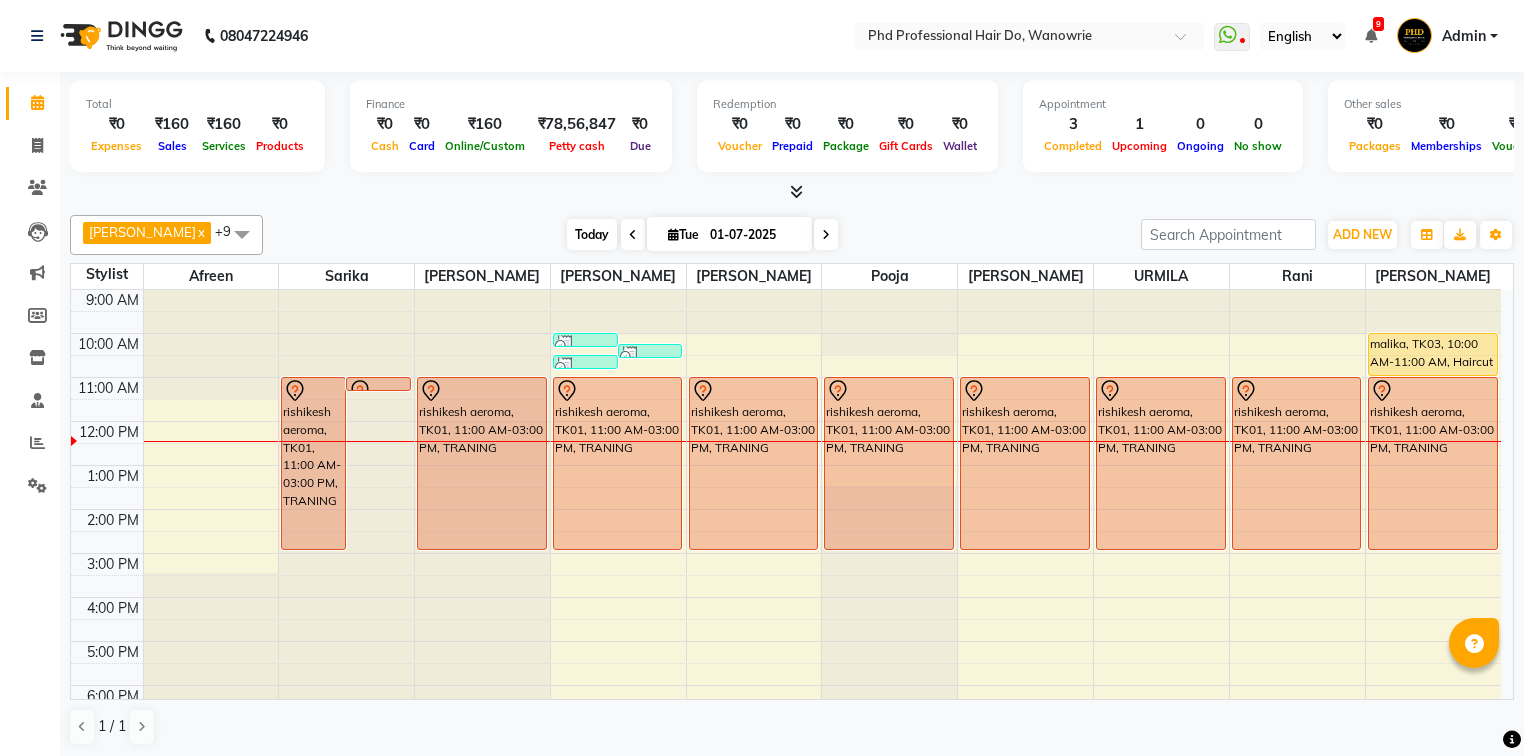 click on "Today" at bounding box center (592, 234) 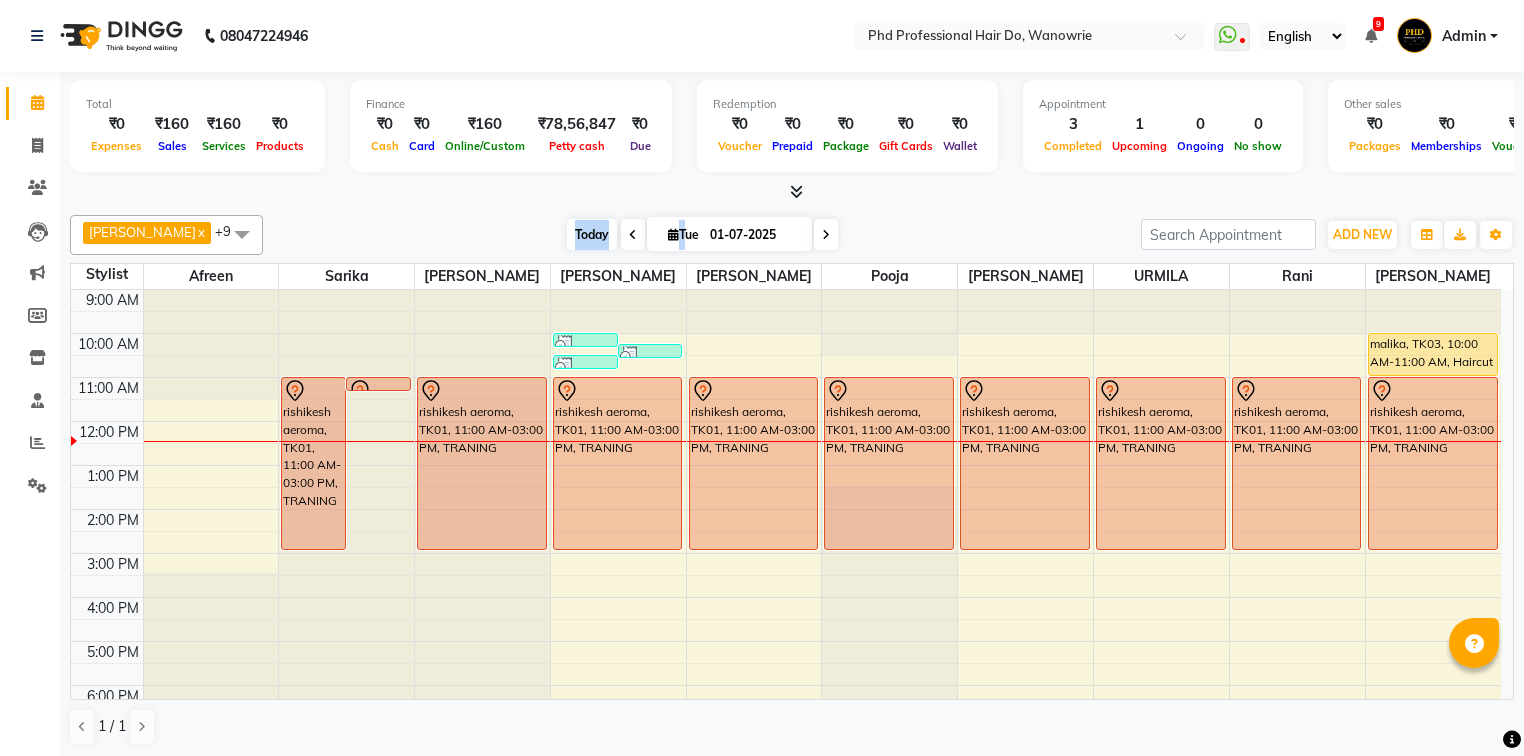 click on "Today" at bounding box center [592, 234] 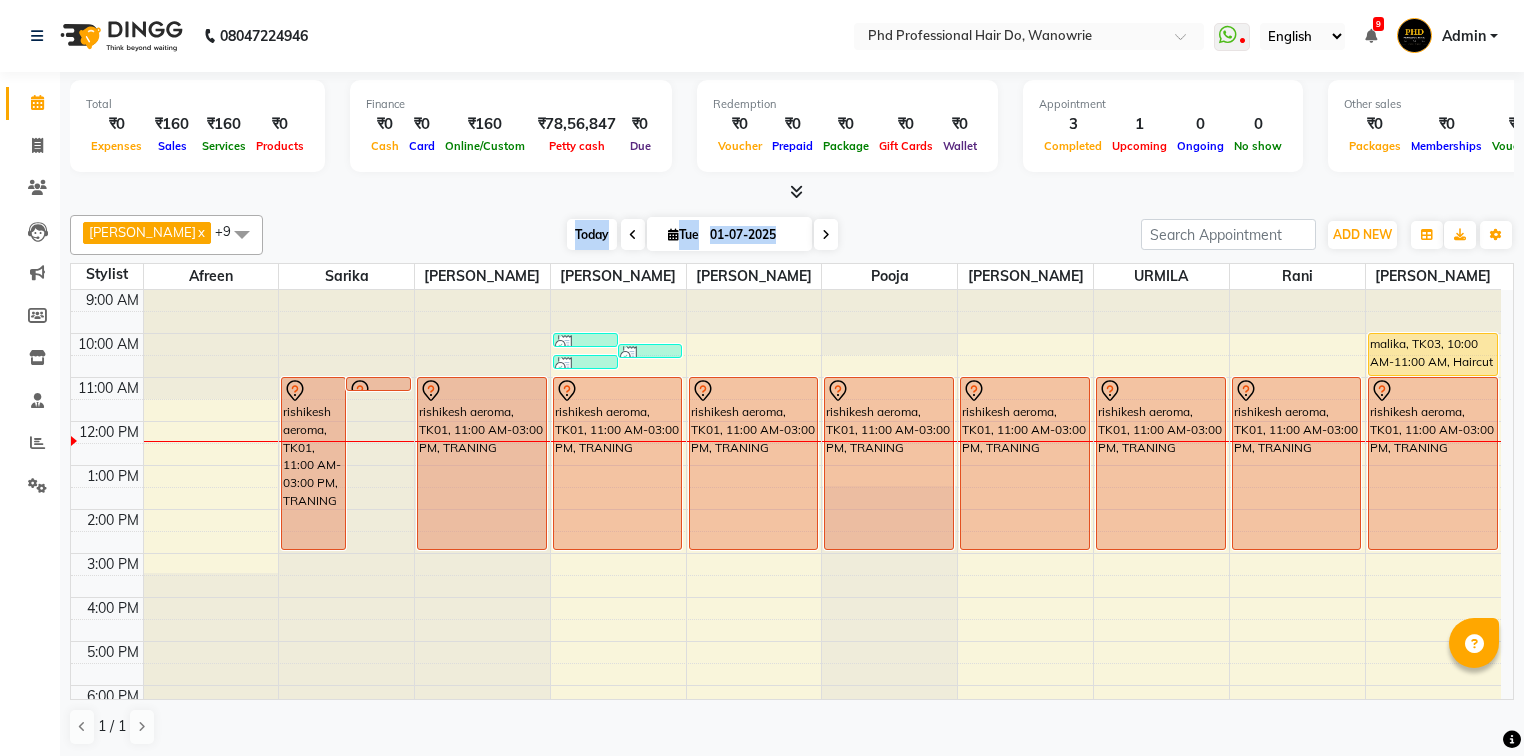 click on "Today" at bounding box center [592, 234] 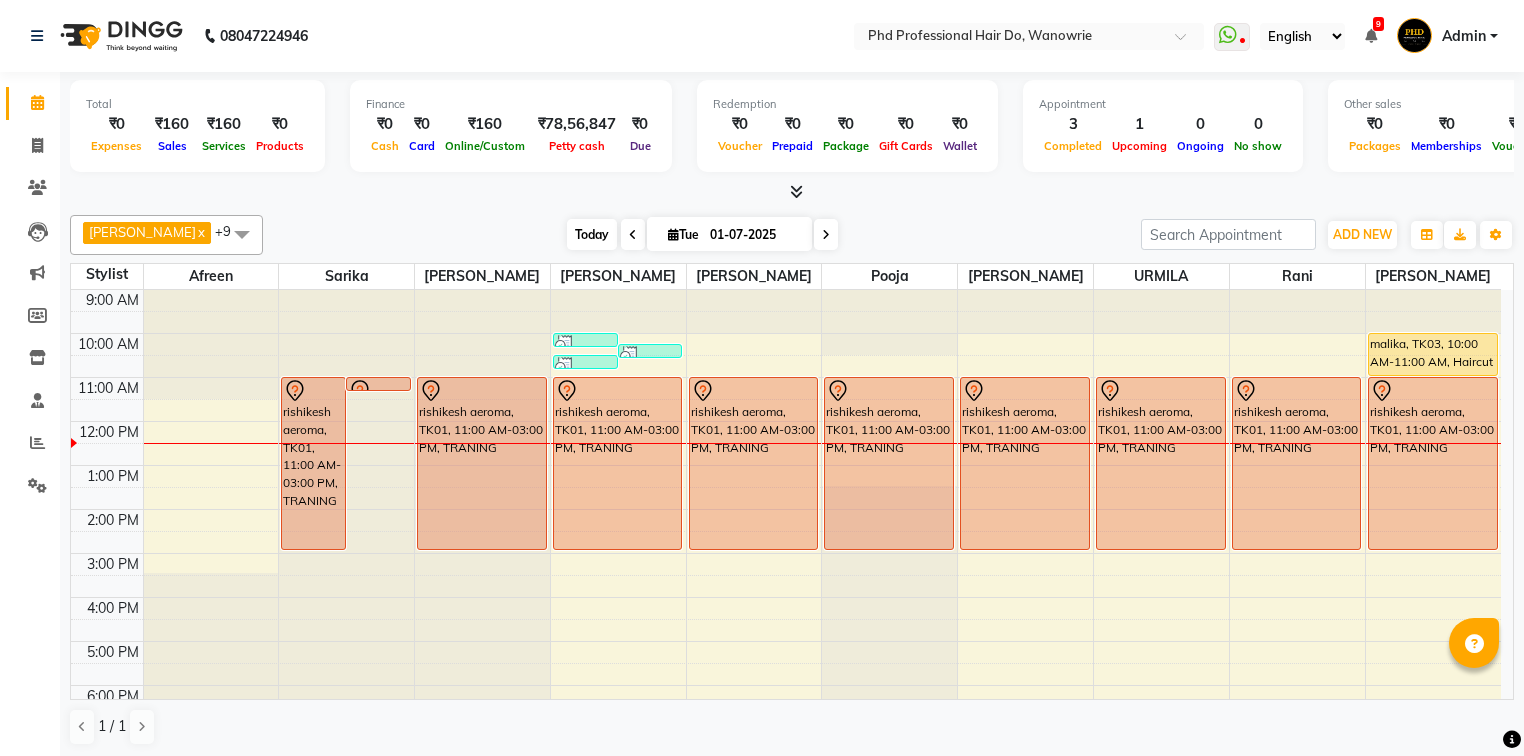 click on "Today" at bounding box center (592, 234) 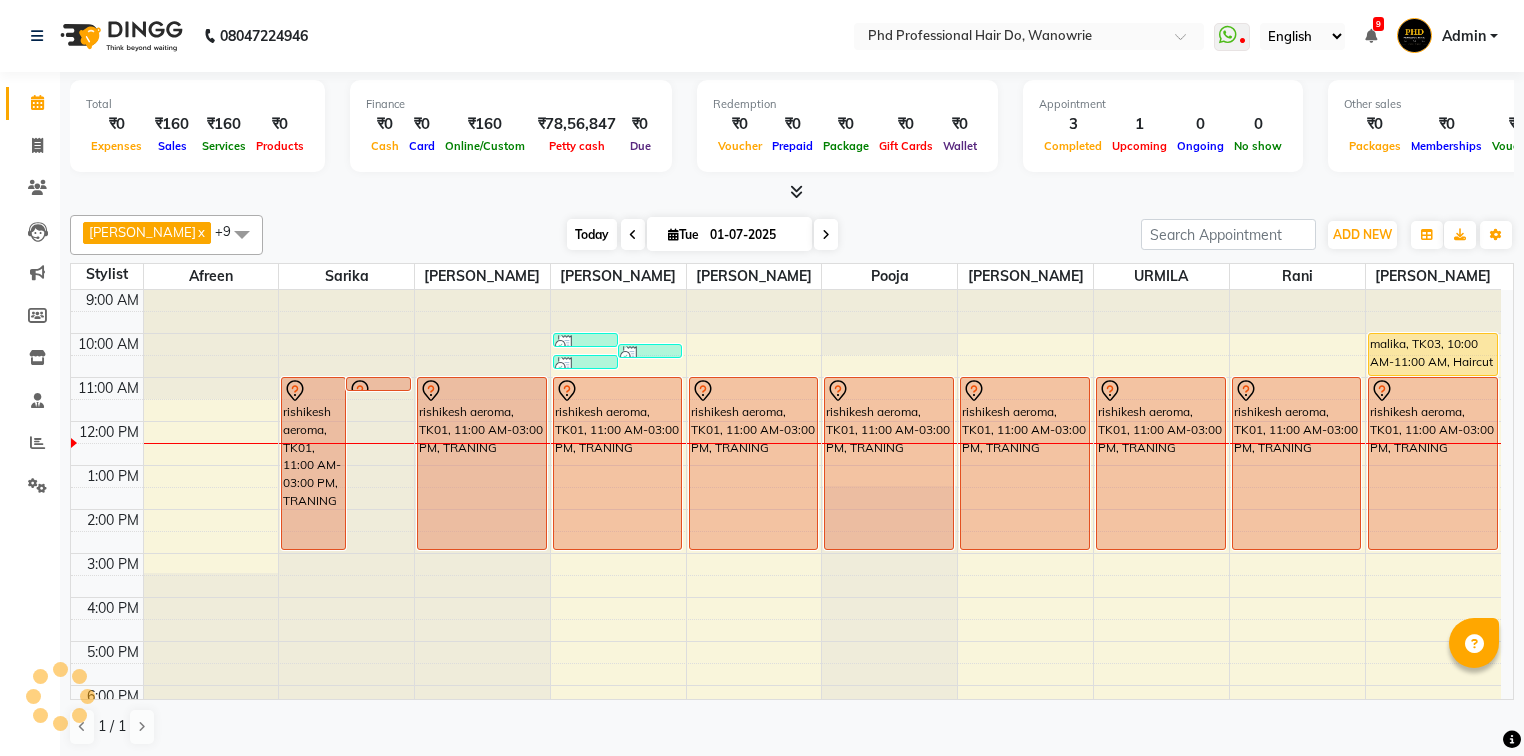 click on "Today" at bounding box center (592, 234) 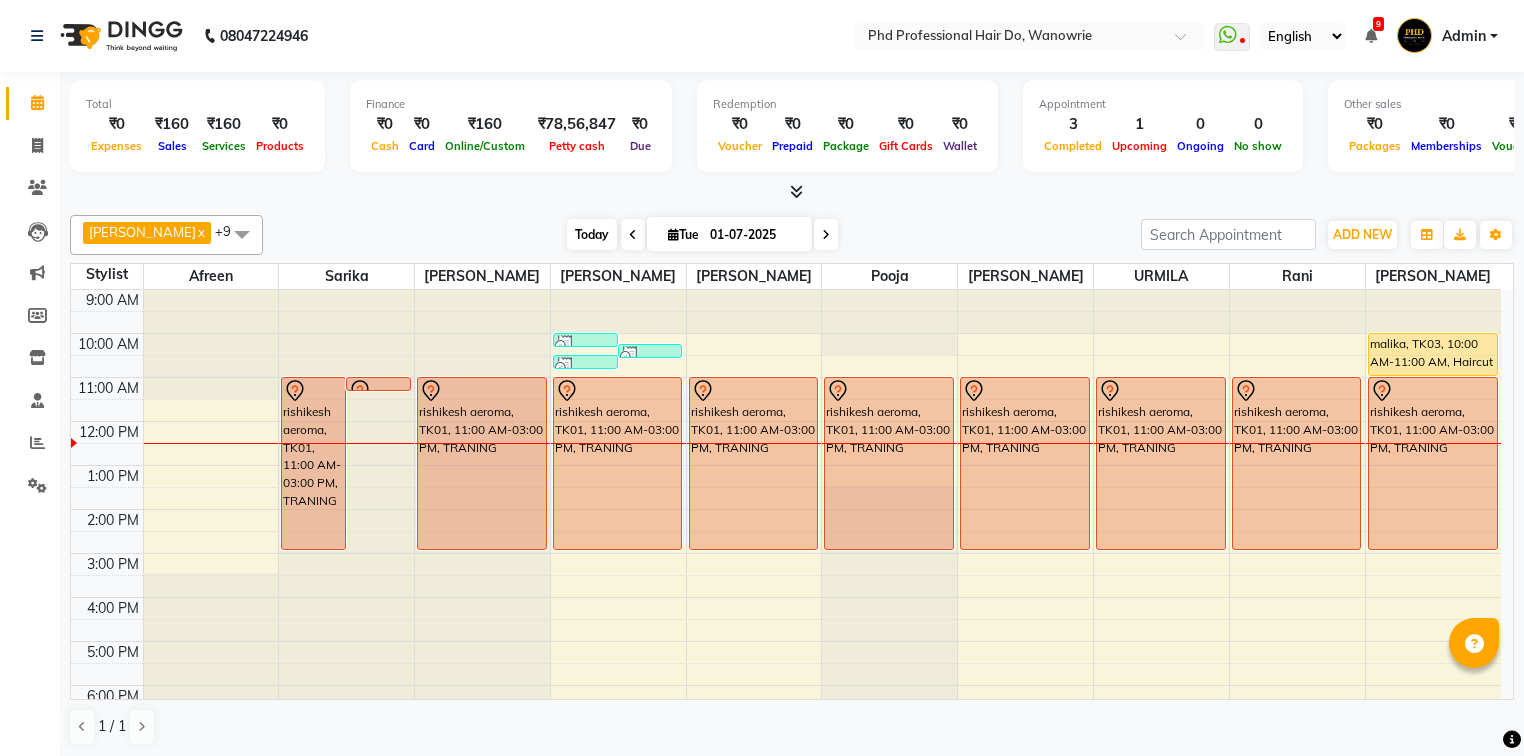click on "Today" at bounding box center (592, 234) 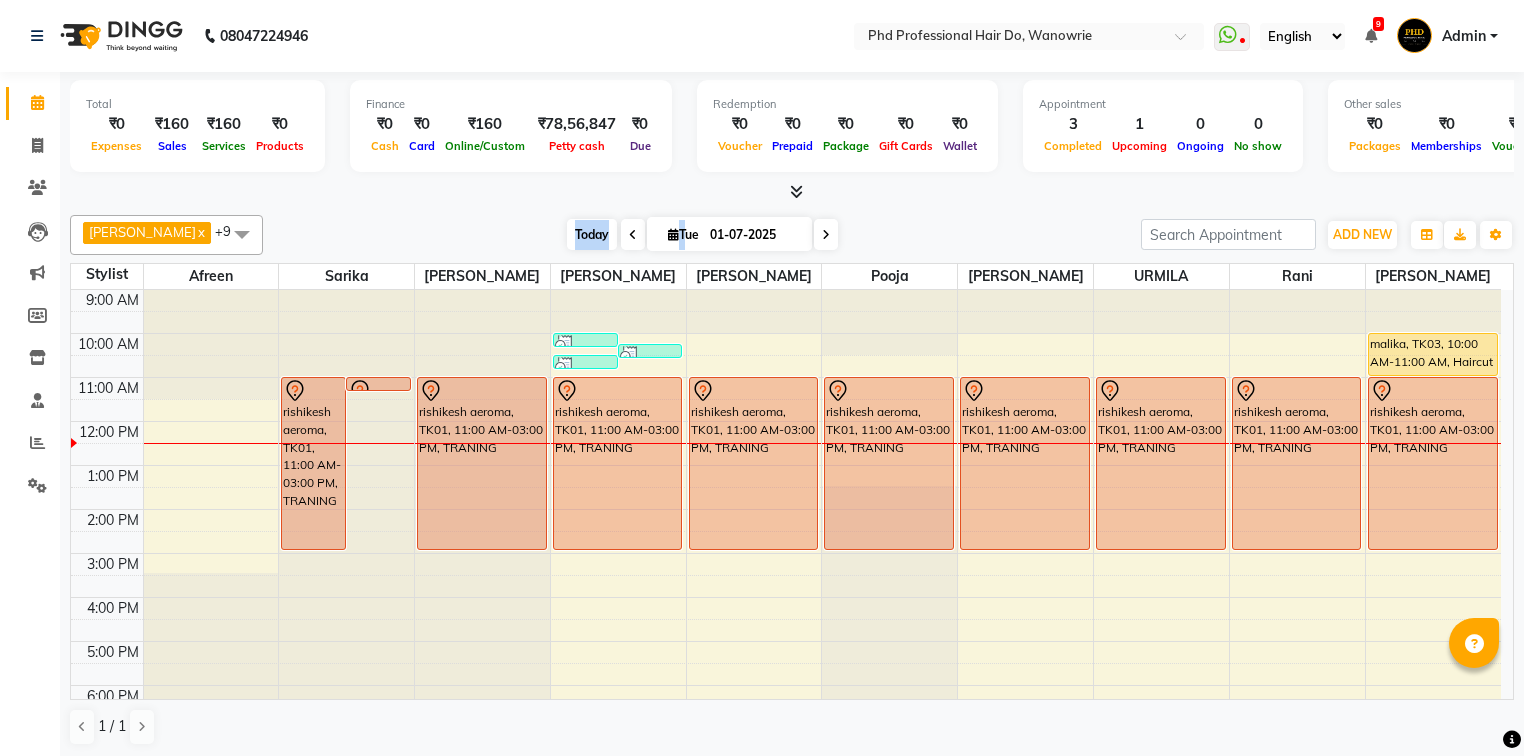 click on "Today" at bounding box center (592, 234) 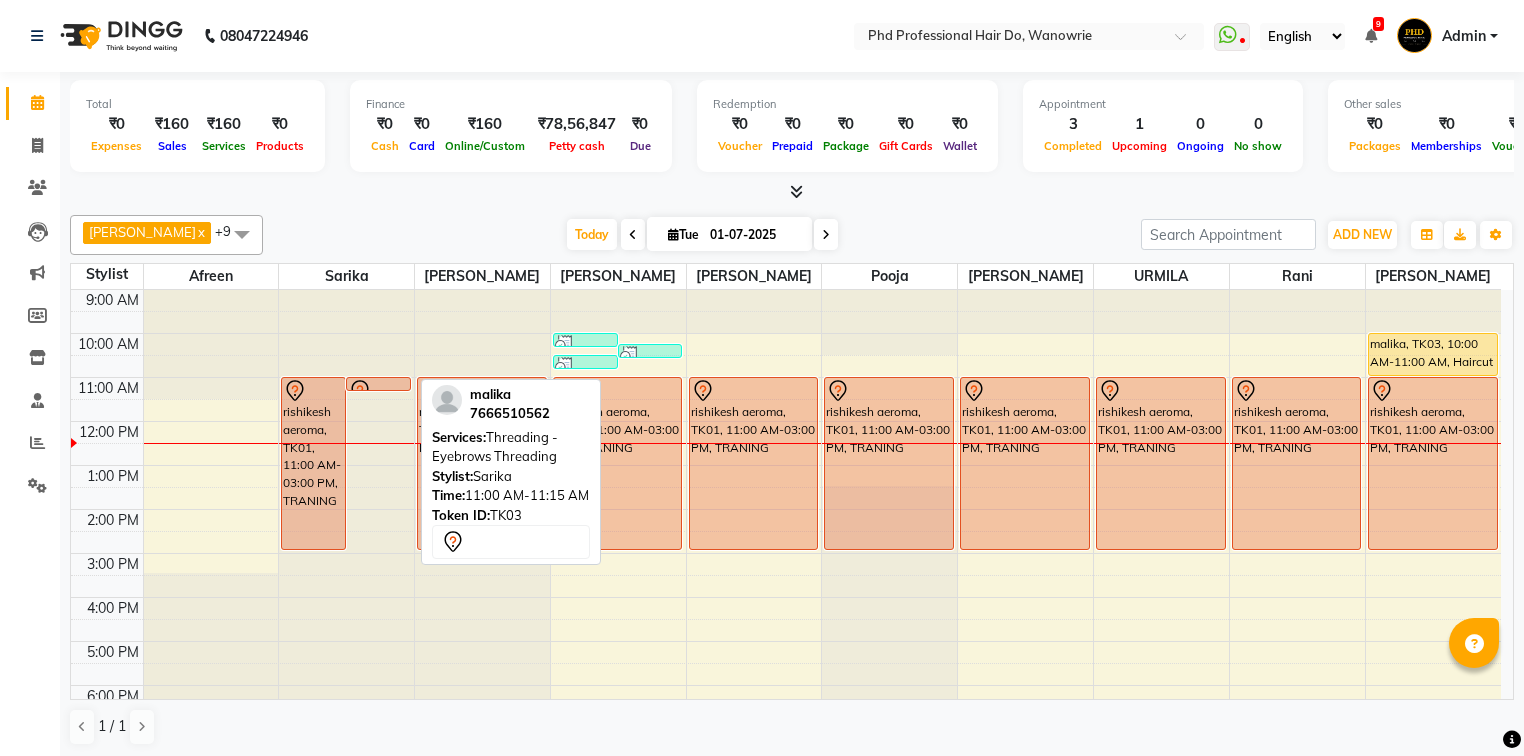 click at bounding box center (378, 391) 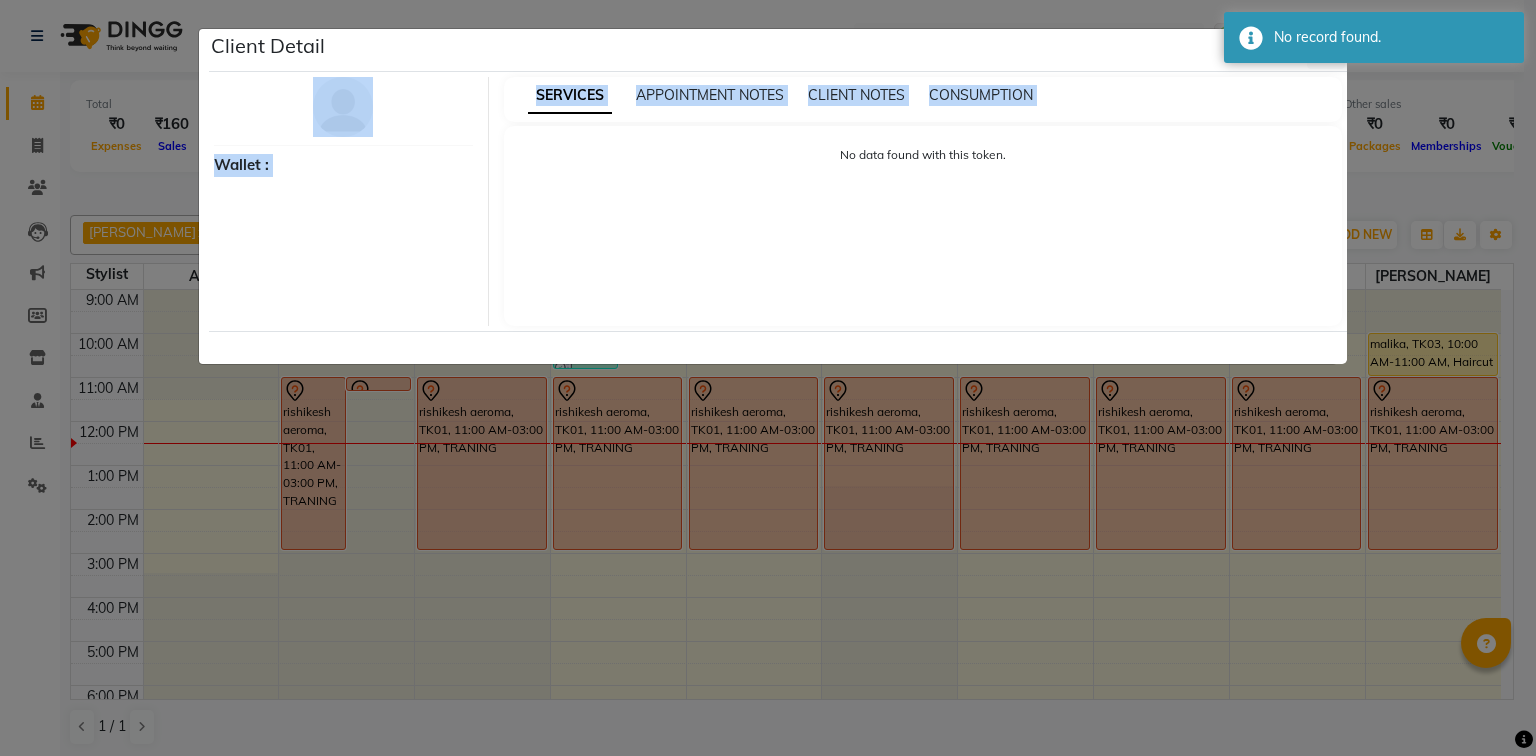 drag, startPoint x: 916, startPoint y: 63, endPoint x: 724, endPoint y: 174, distance: 221.77692 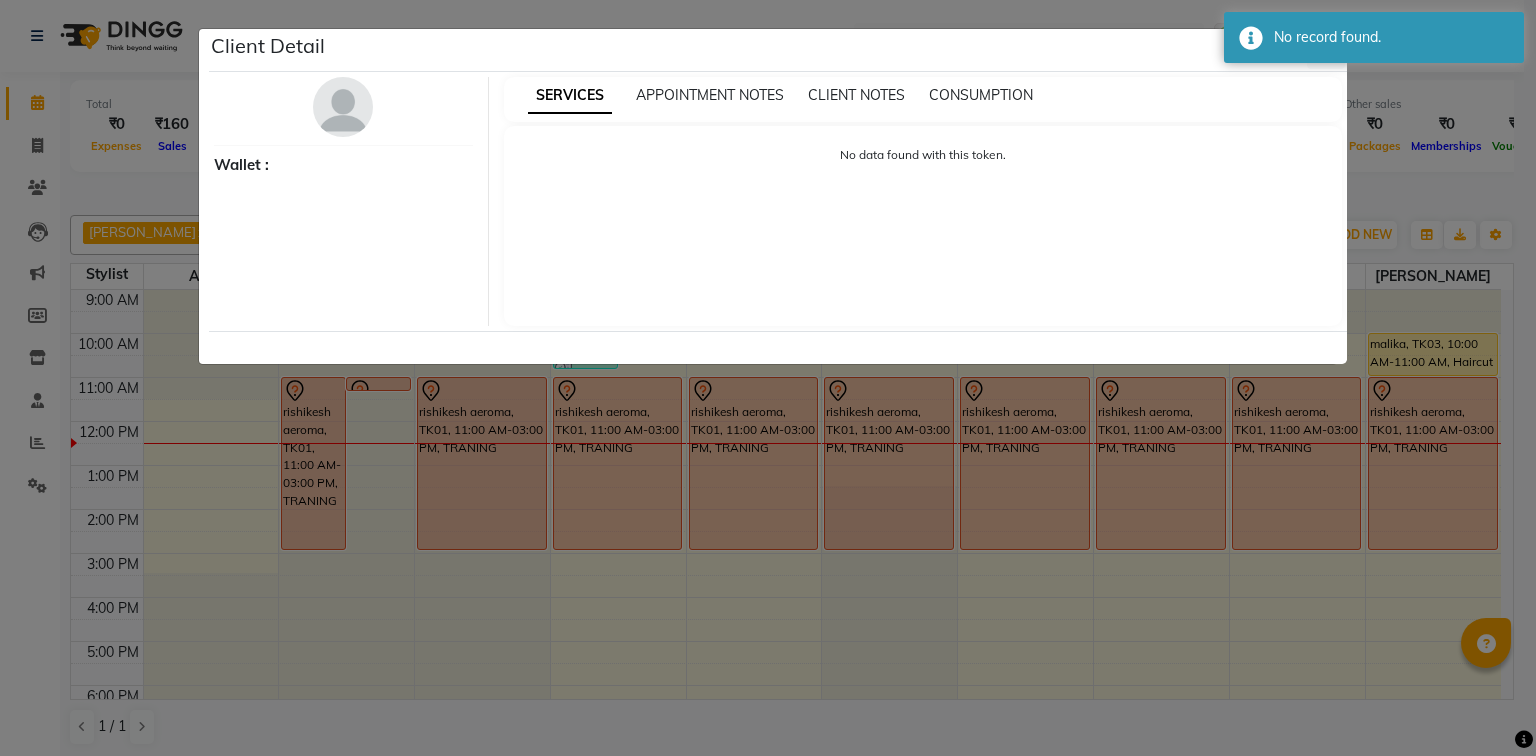 drag, startPoint x: 756, startPoint y: 588, endPoint x: 442, endPoint y: 555, distance: 315.7293 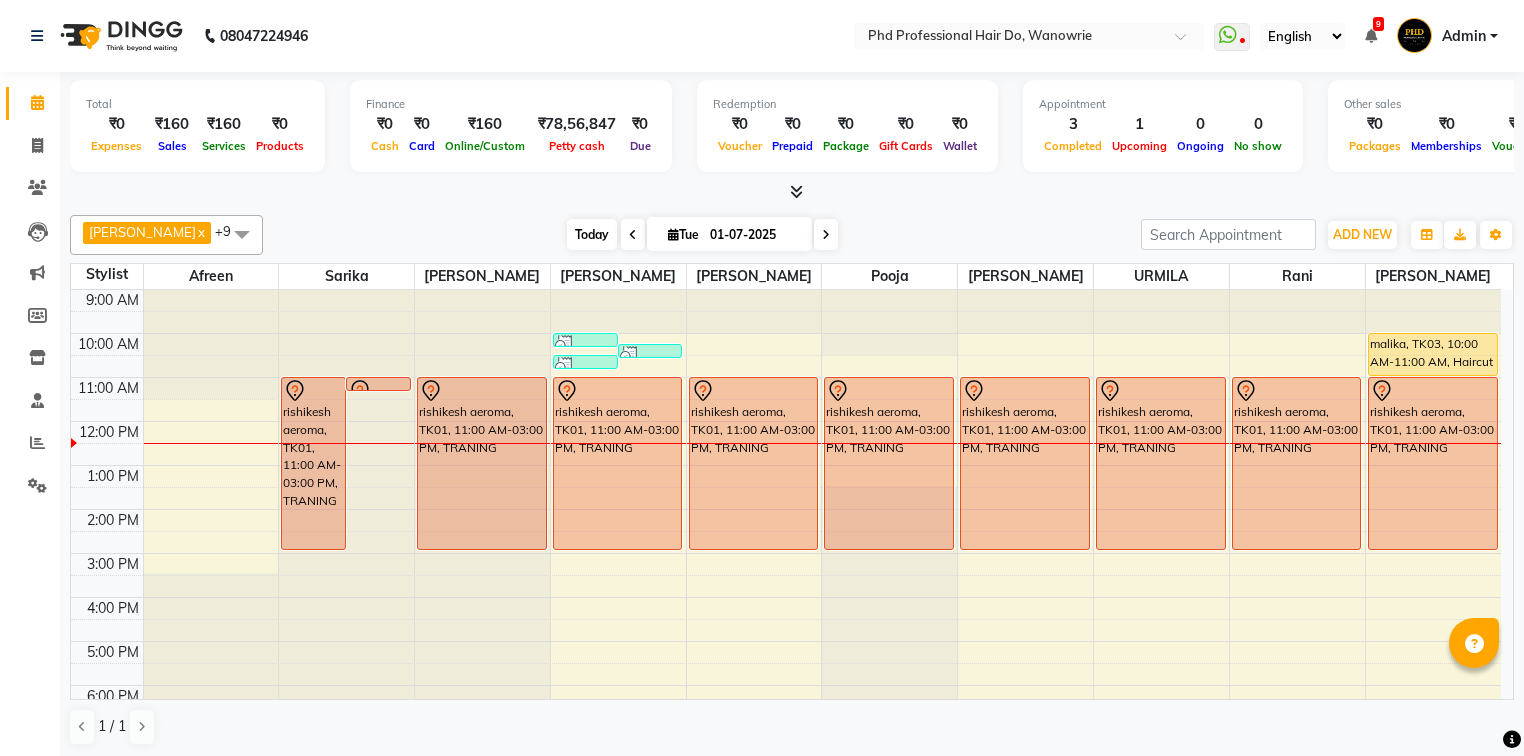 click on "Today" at bounding box center (592, 234) 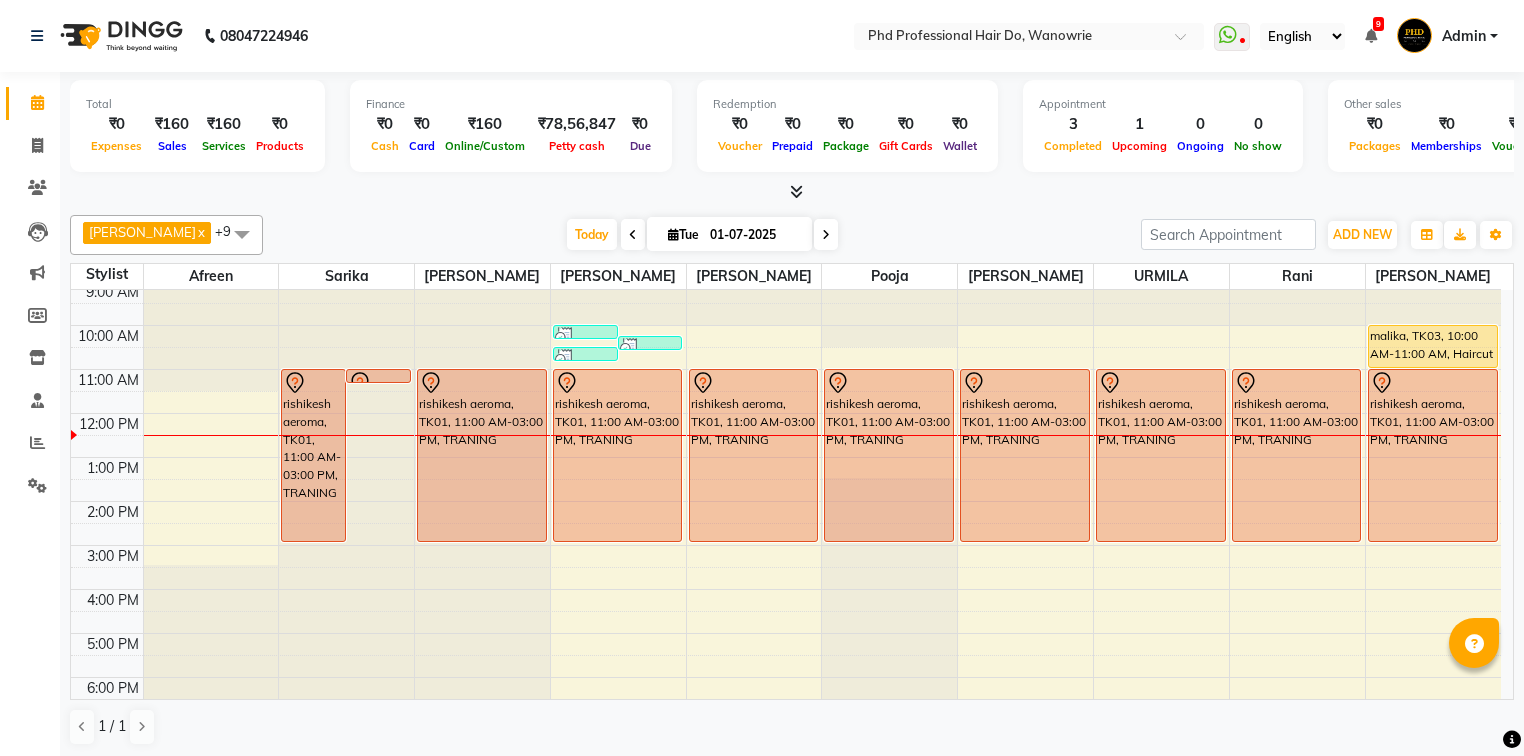 scroll, scrollTop: 0, scrollLeft: 0, axis: both 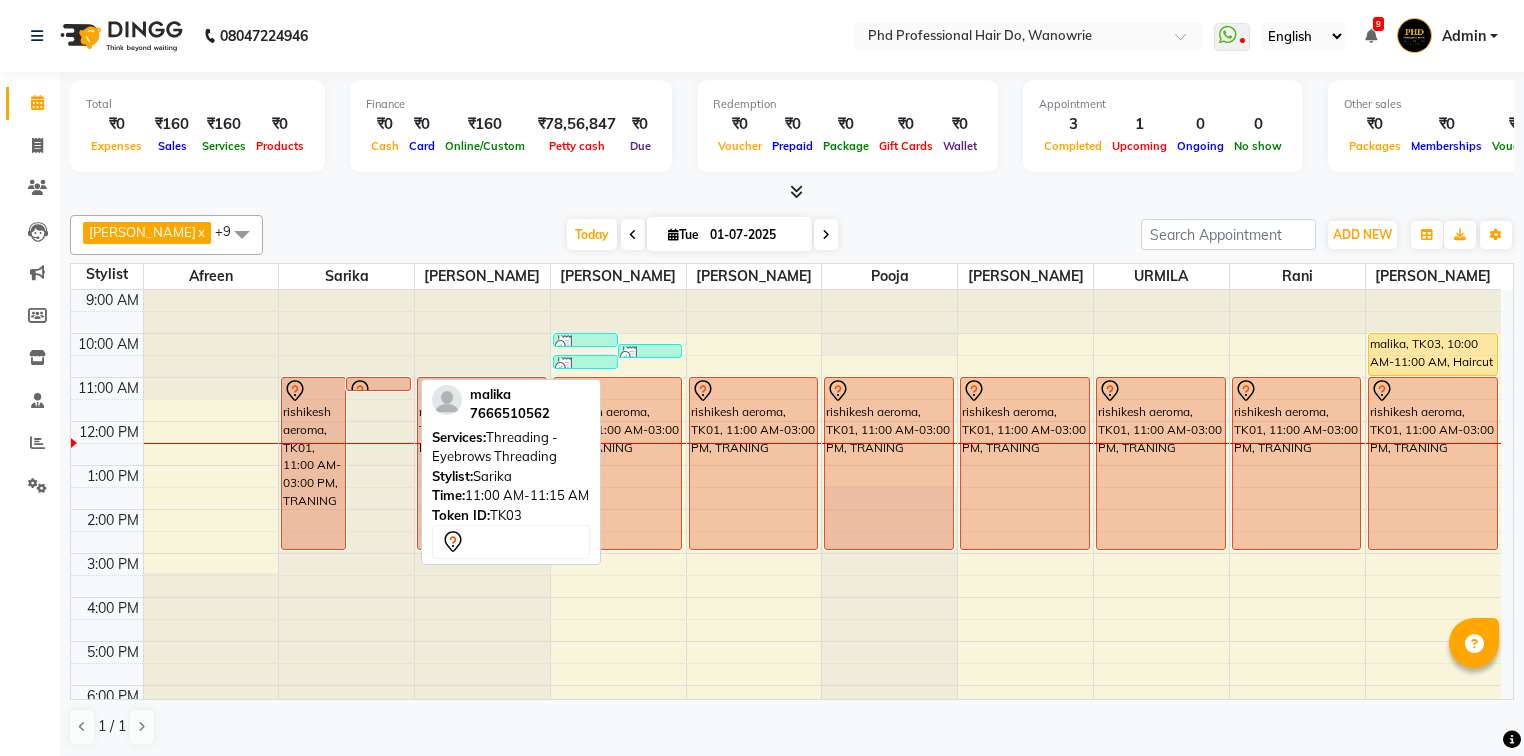 click at bounding box center (378, 391) 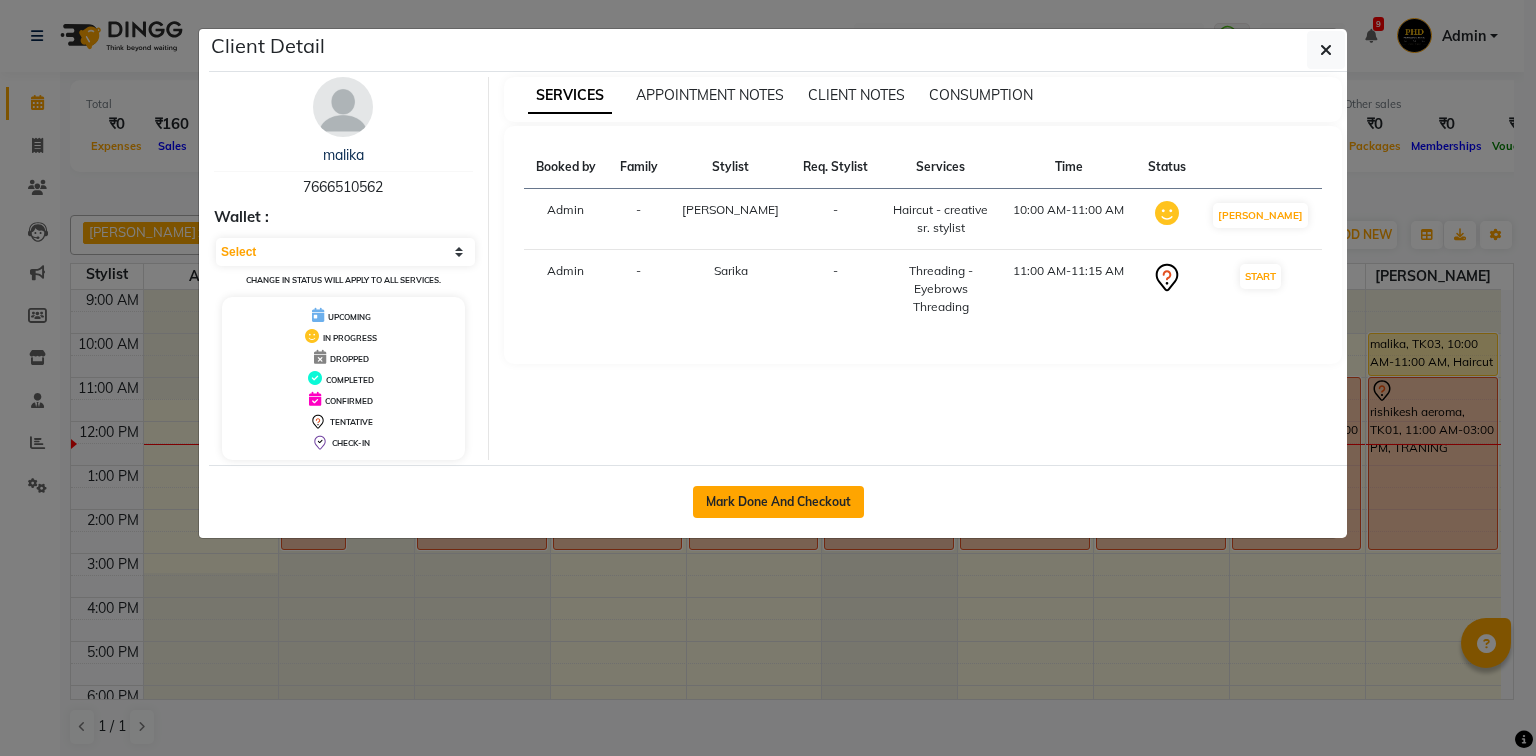 click on "Mark Done And Checkout" 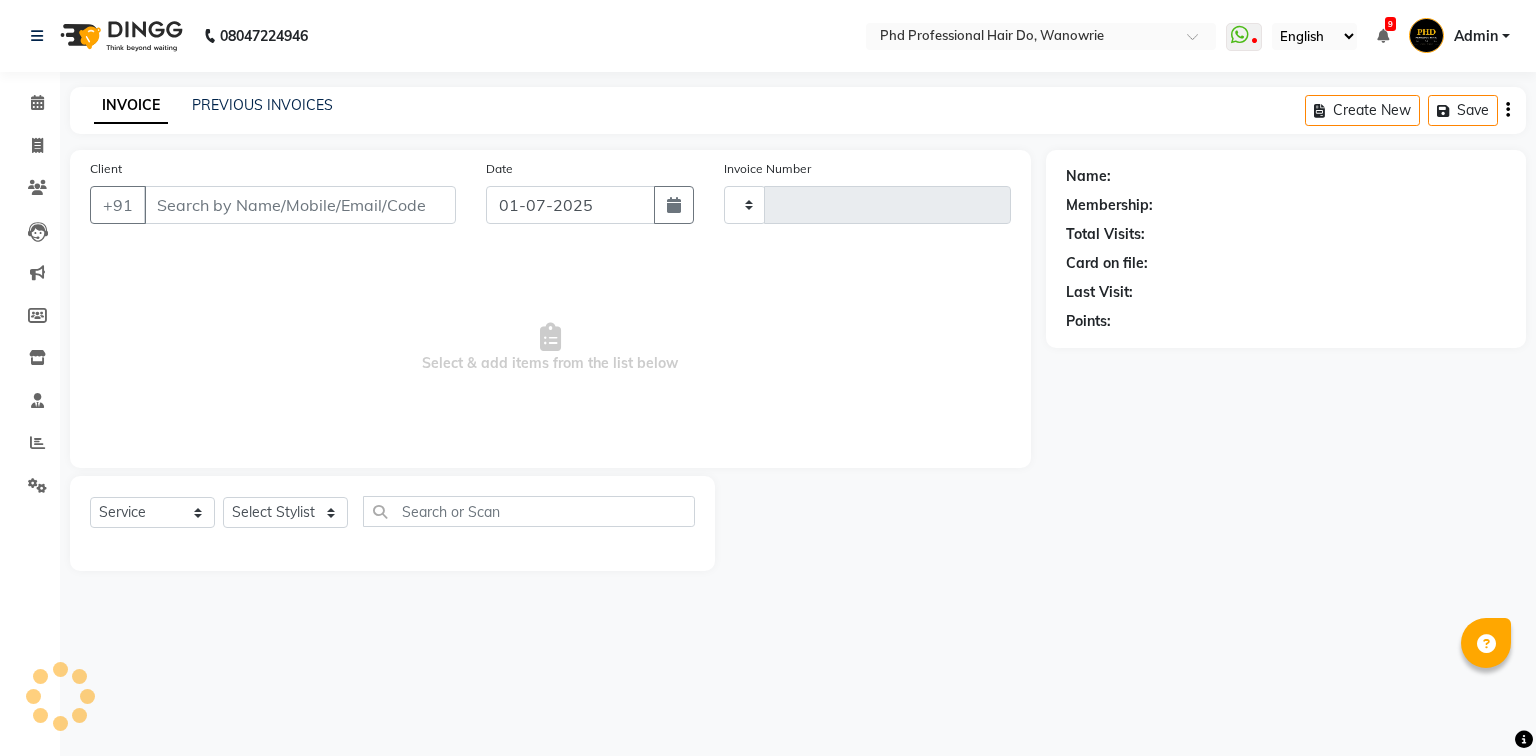 type on "1297" 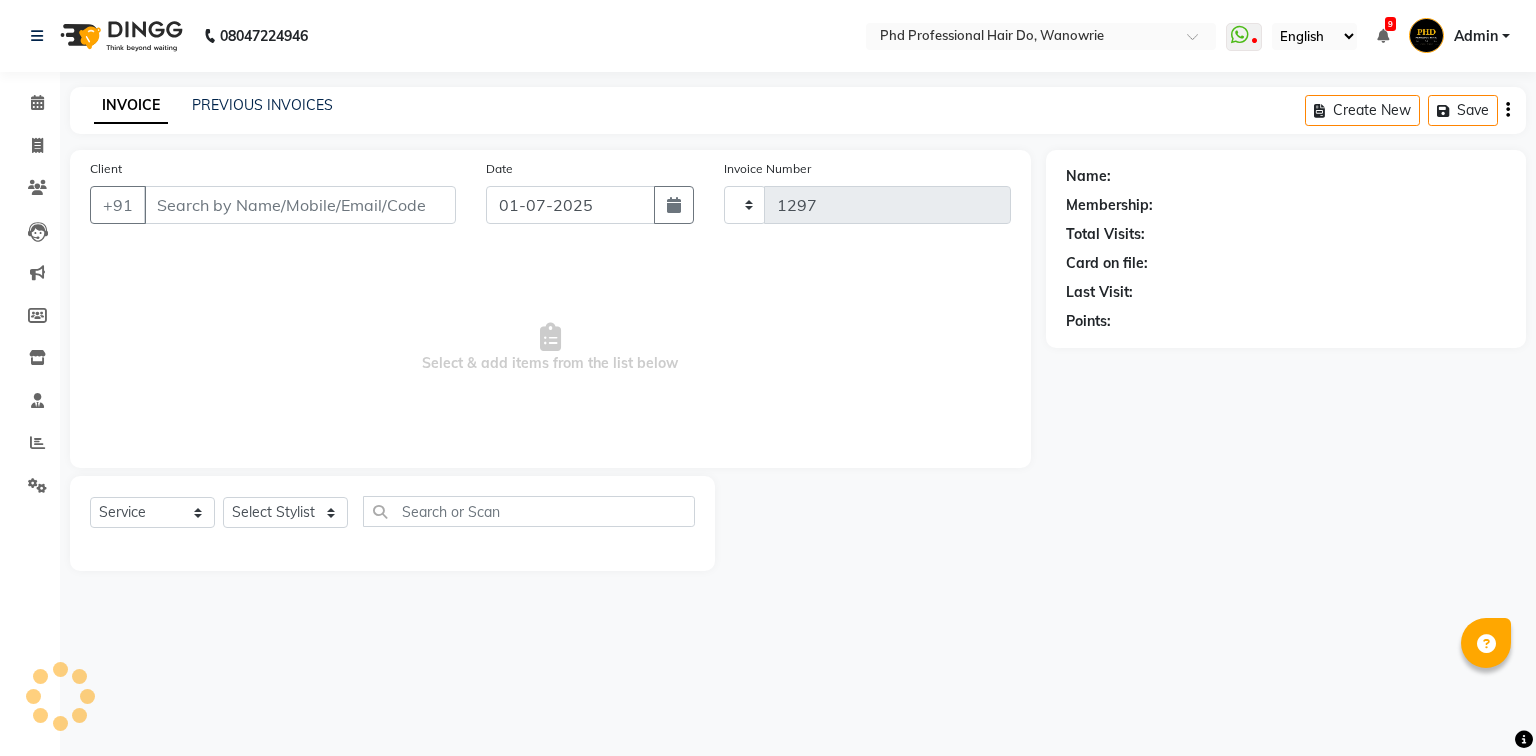 select on "25" 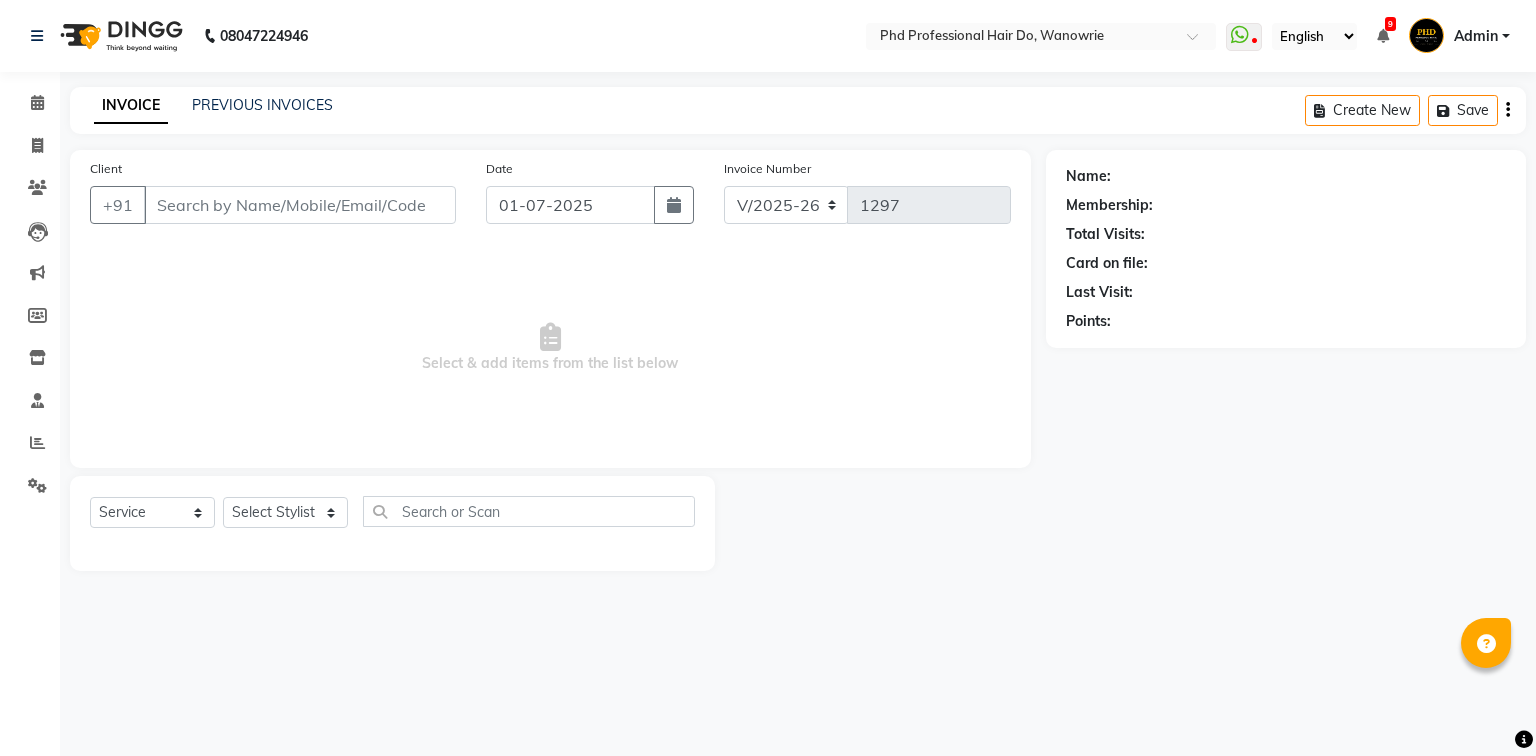 type on "7666510562" 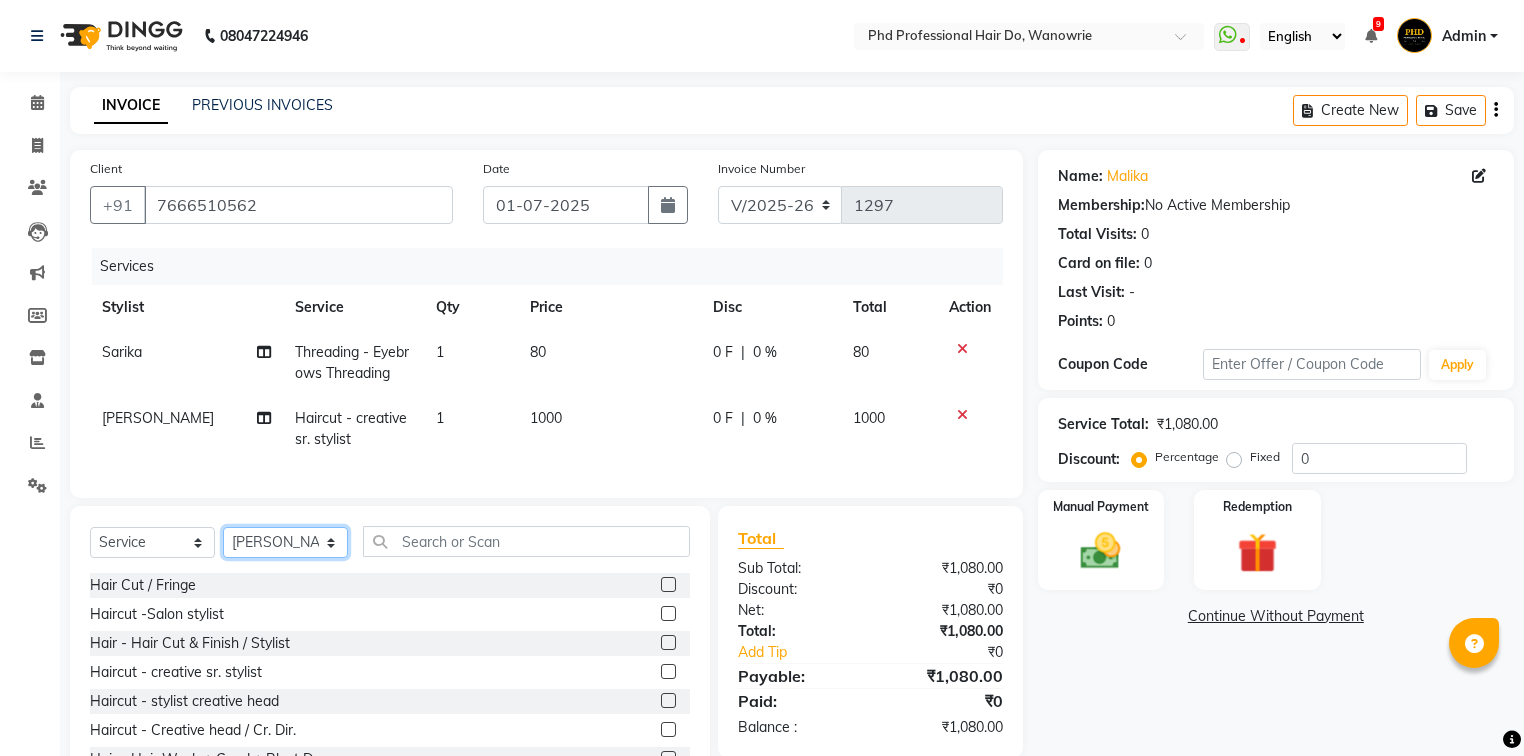 click on "Select Stylist Afreen Anita dhara faizan salmani gui Hetal Jeenisha NANDINI  pooja Poonam Praful  rani  Sarika saurabh sonali sonia Supal tejesh URMILA" 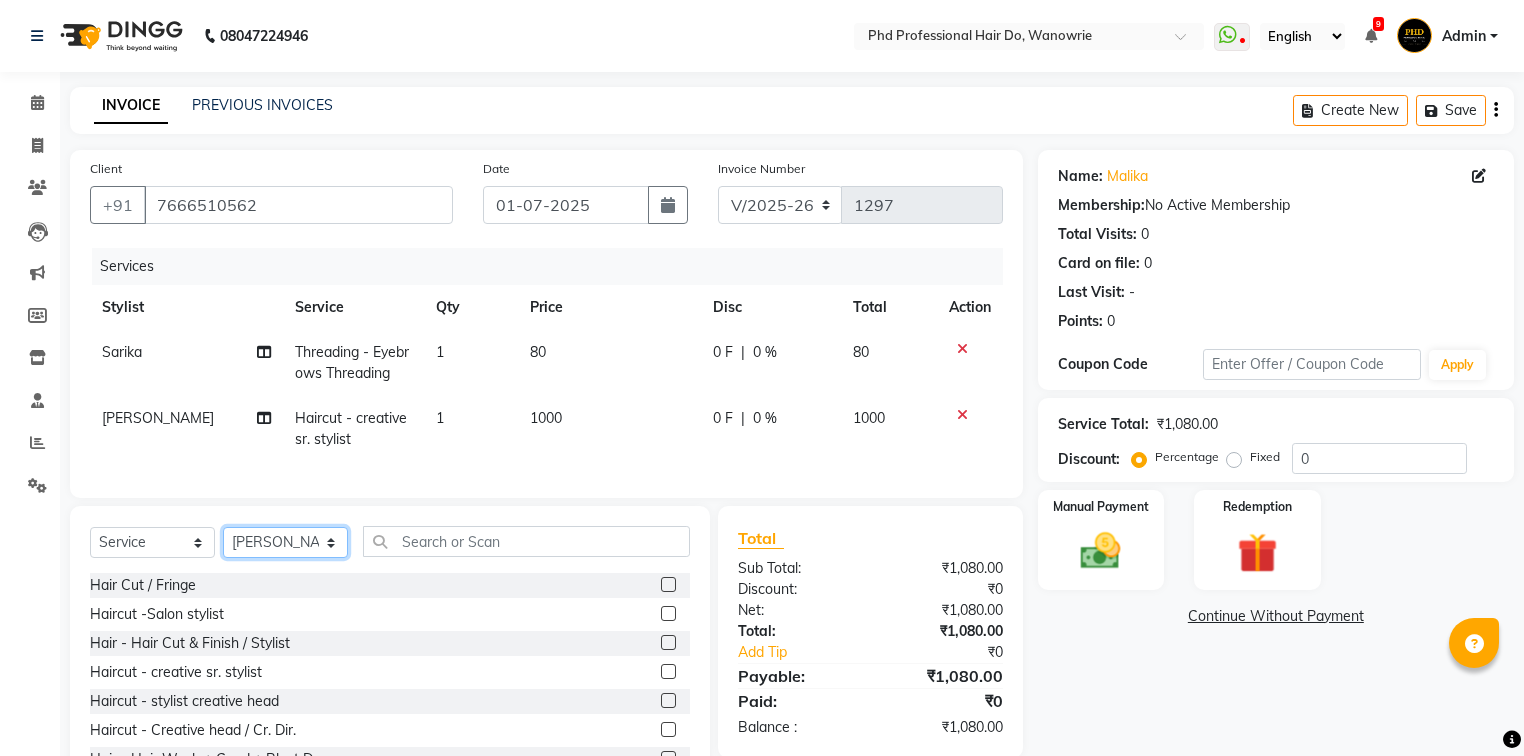 select on "977" 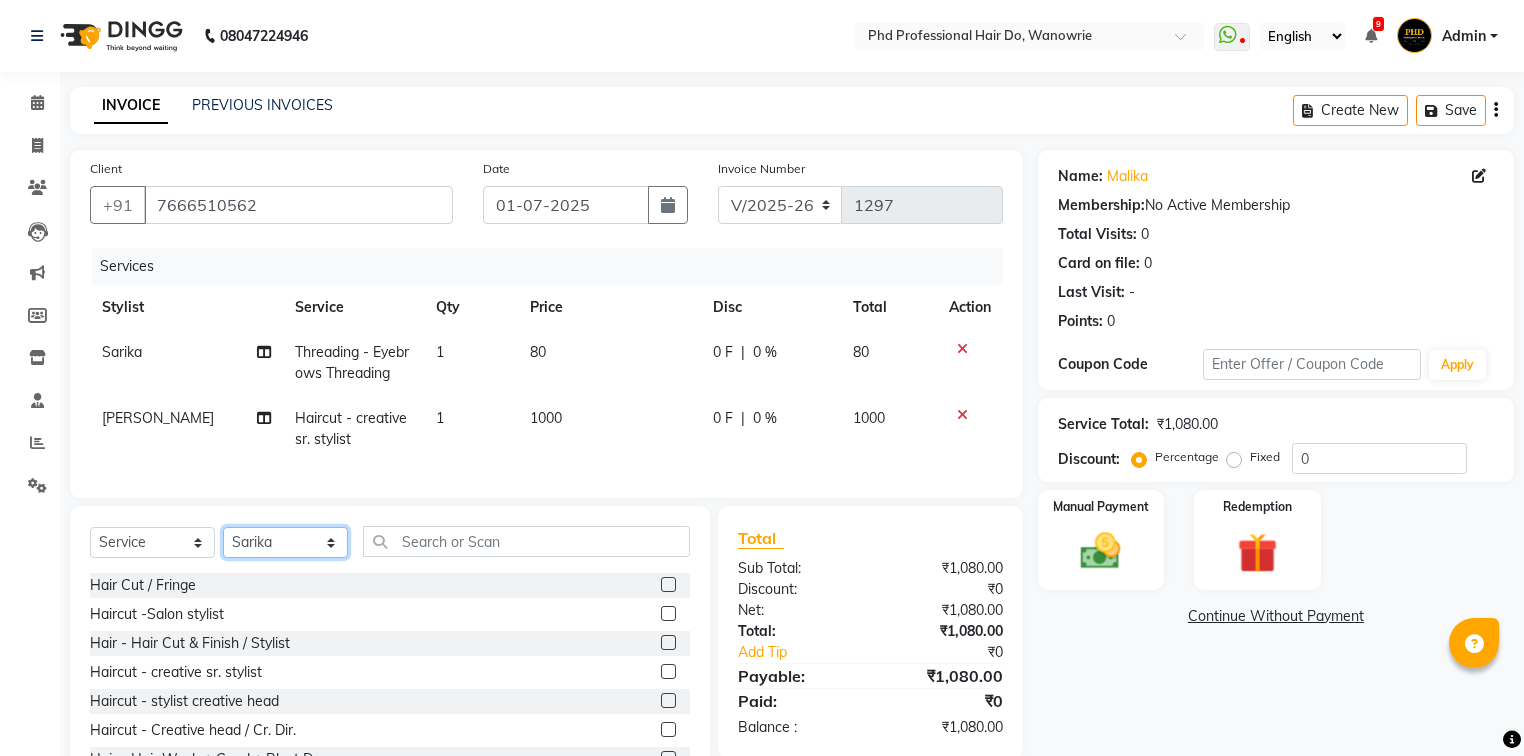 click on "Select Stylist Afreen Anita dhara faizan salmani gui Hetal Jeenisha NANDINI  pooja Poonam Praful  rani  Sarika saurabh sonali sonia Supal tejesh URMILA" 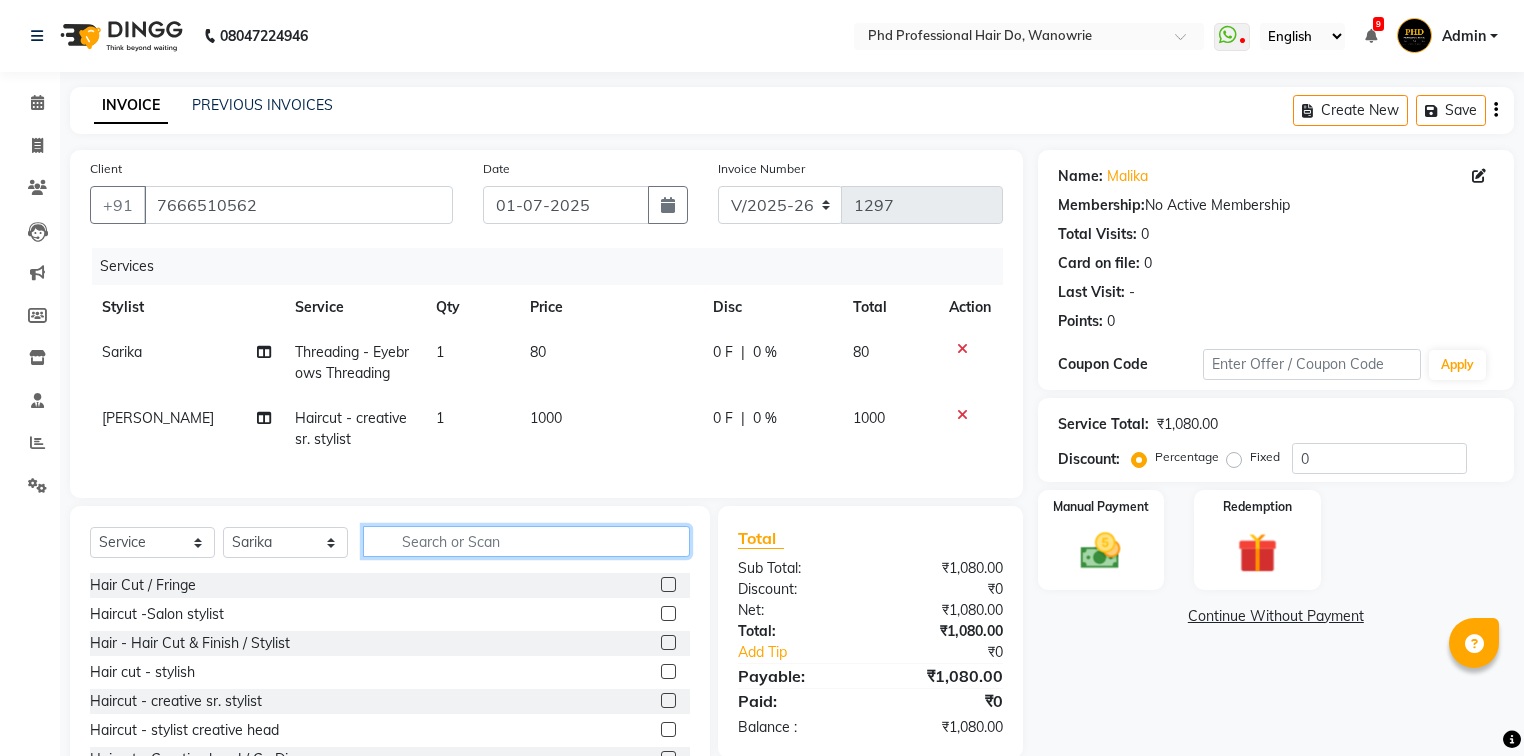 click 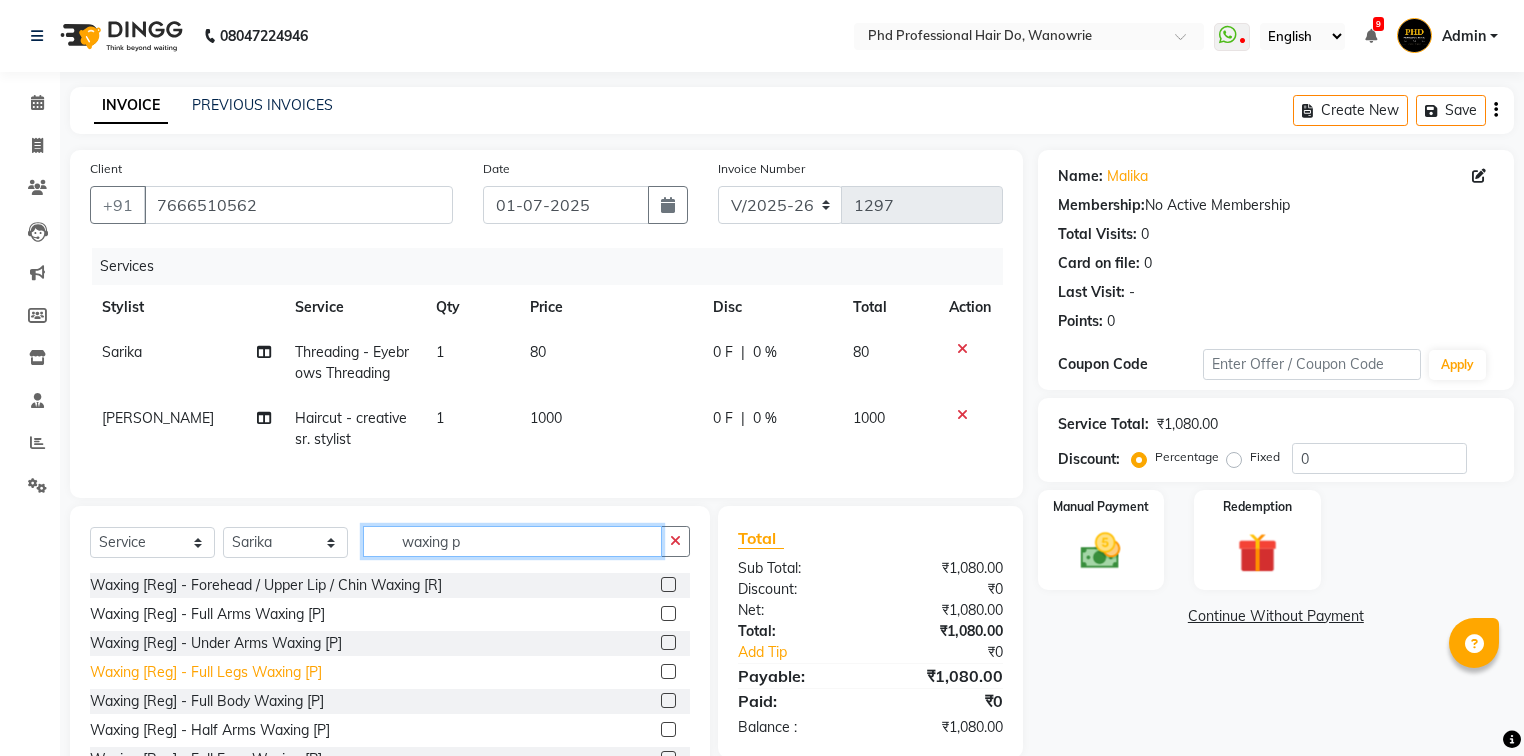 type on "waxing p" 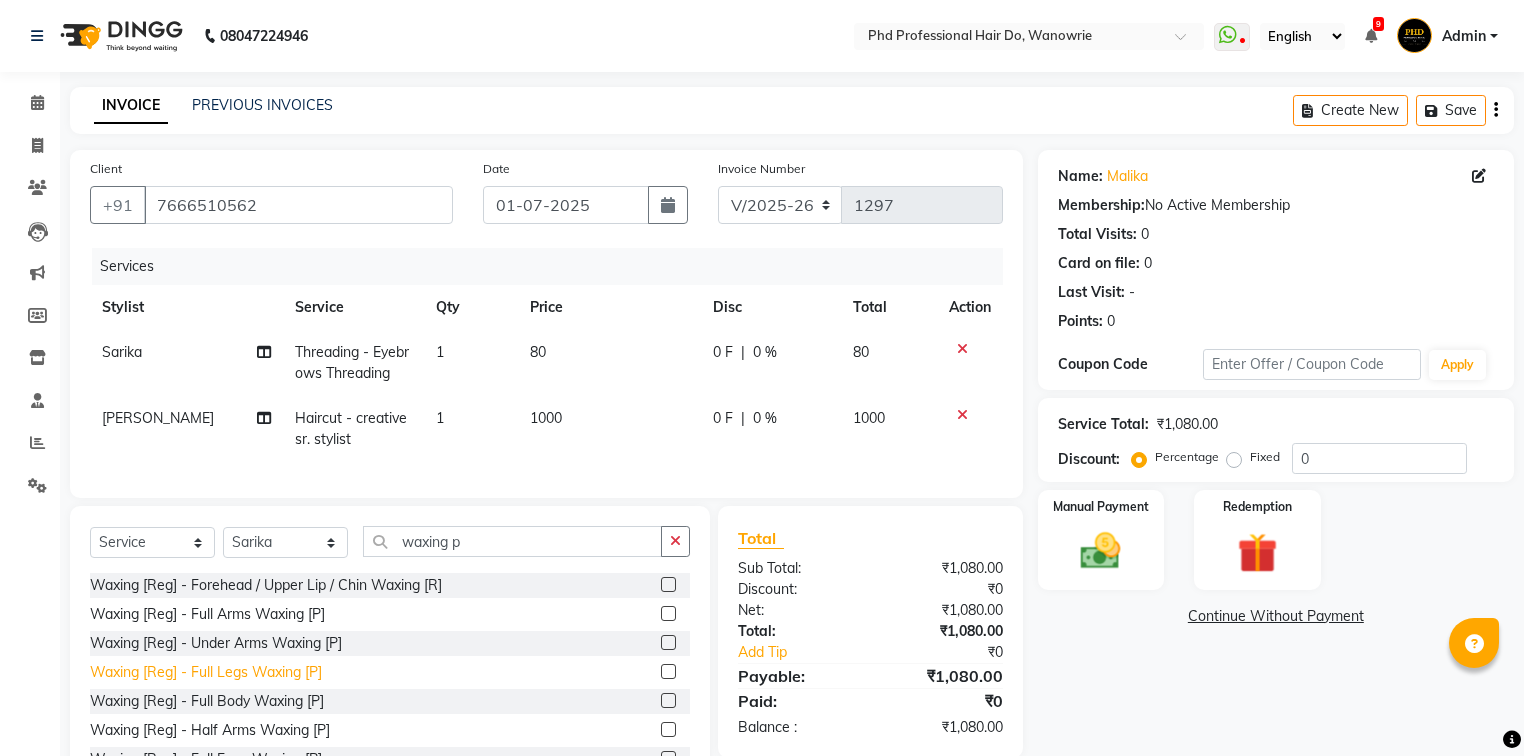 click on "Waxing [Reg] - Full Legs Waxing [P]" 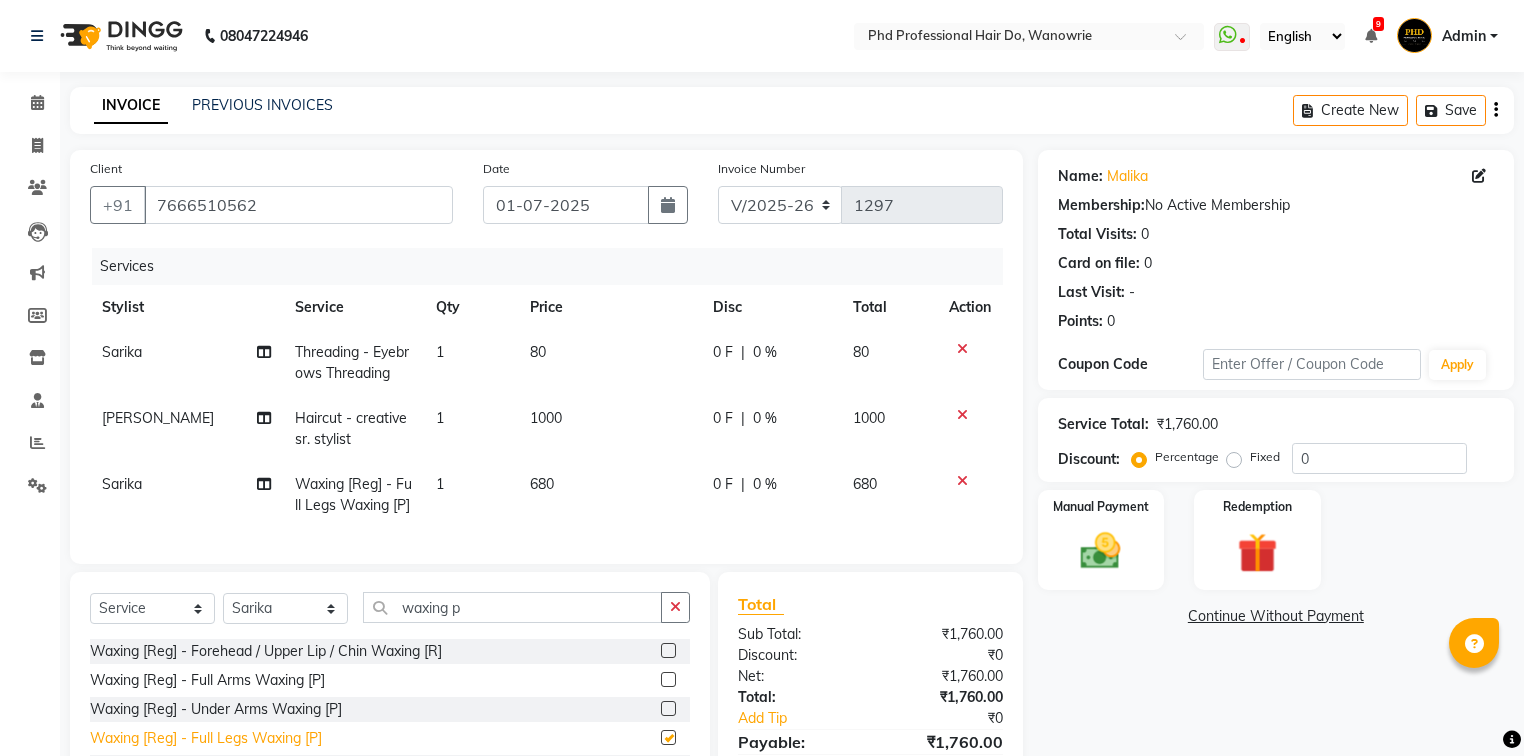 checkbox on "false" 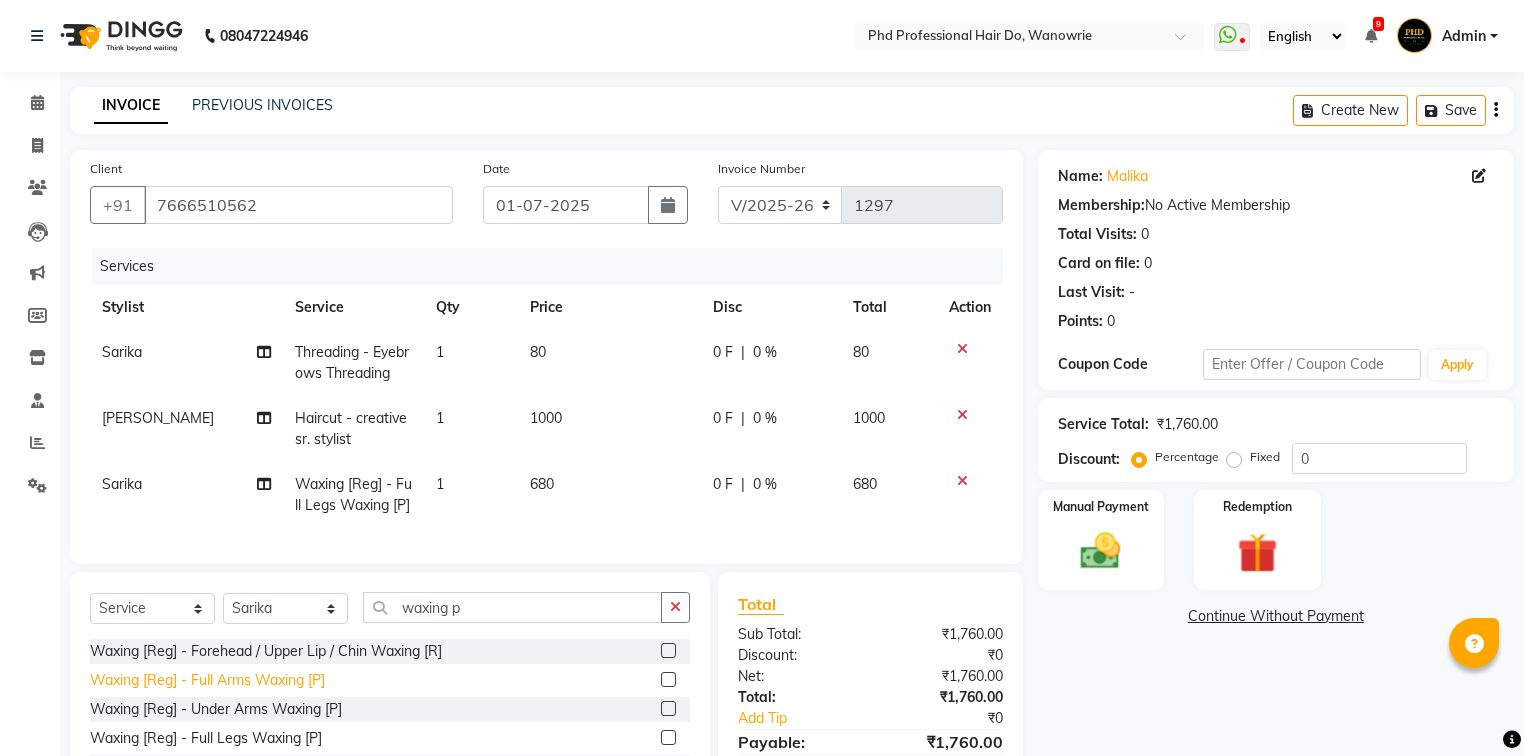 click on "Waxing [Reg] - Full Arms Waxing [P]" 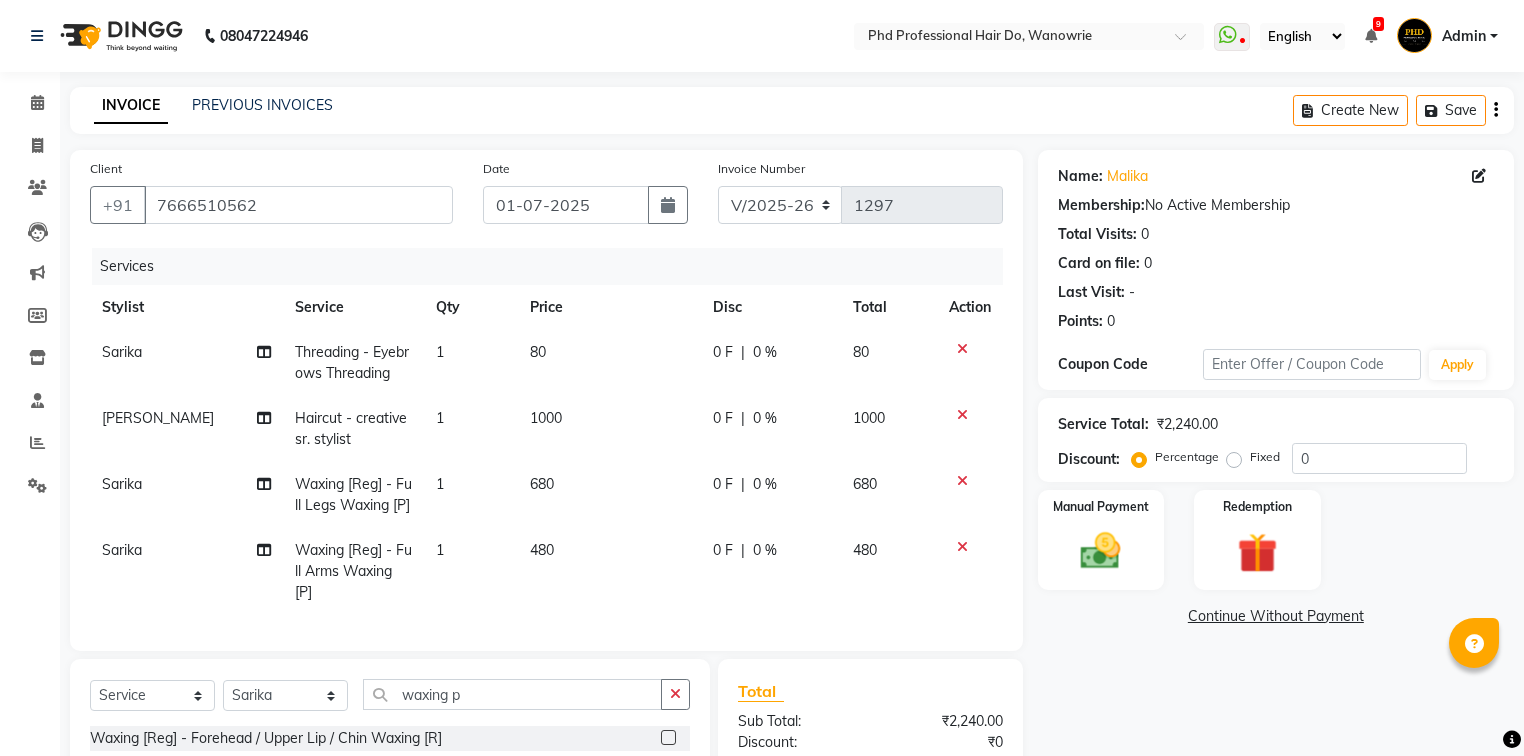 checkbox on "false" 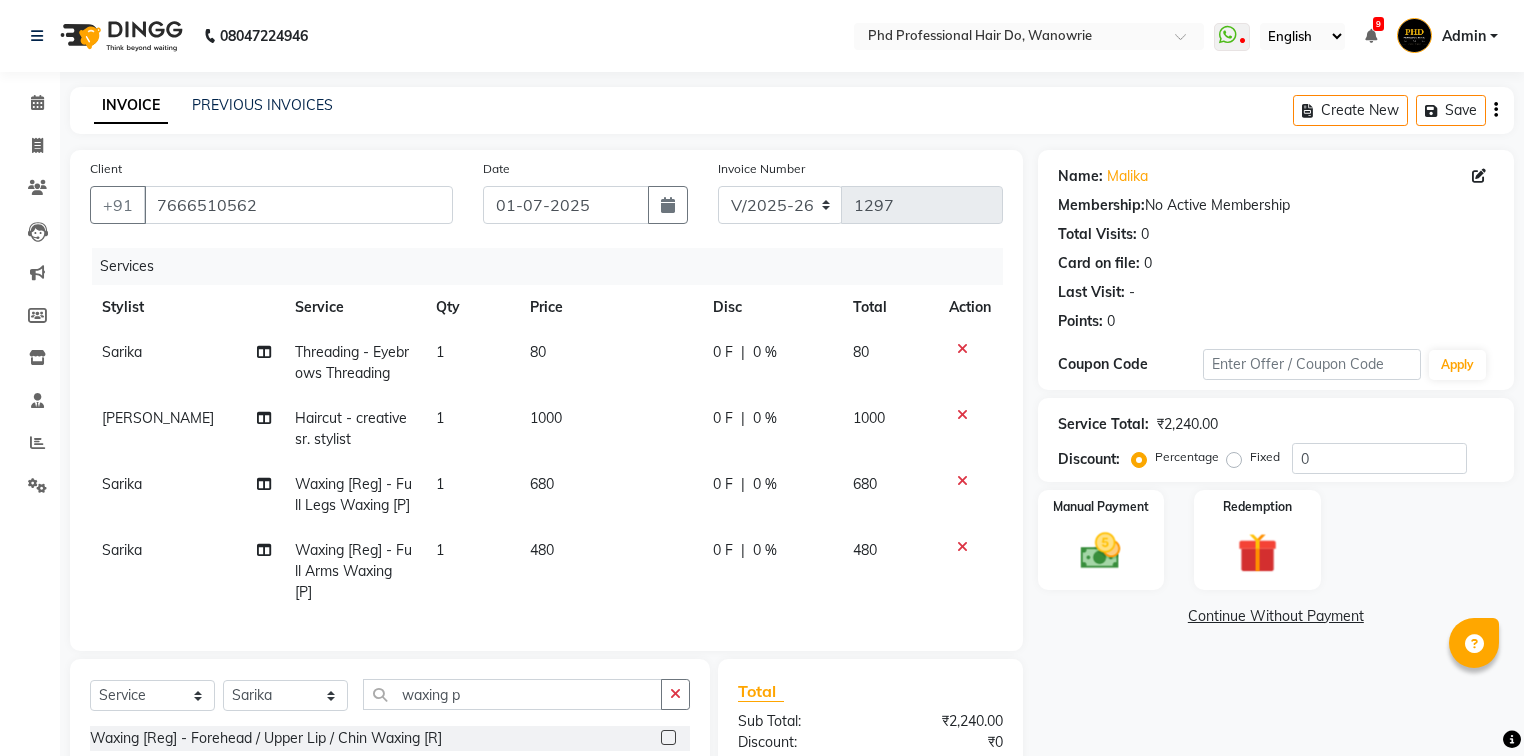 scroll, scrollTop: 240, scrollLeft: 0, axis: vertical 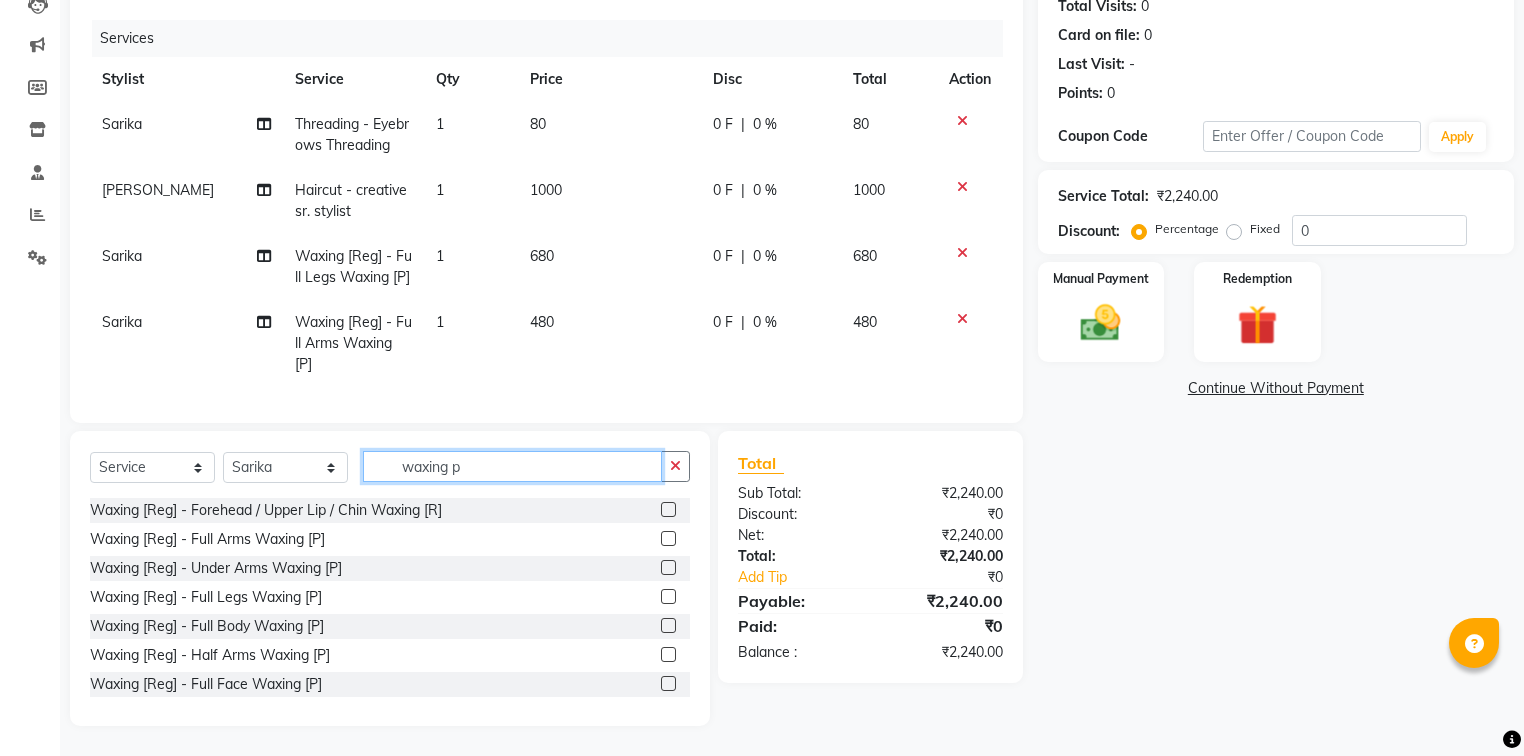 click on "waxing p" 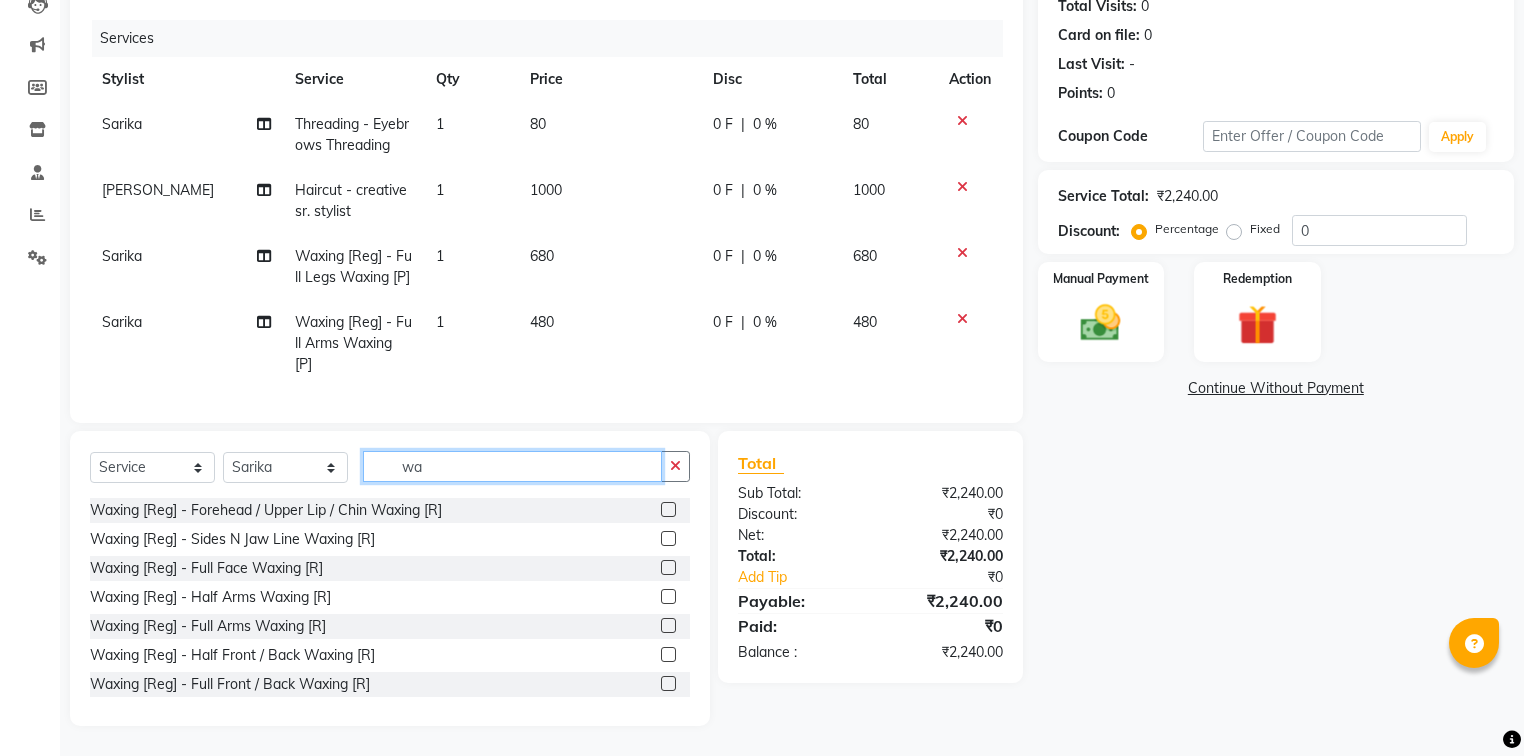 type on "w" 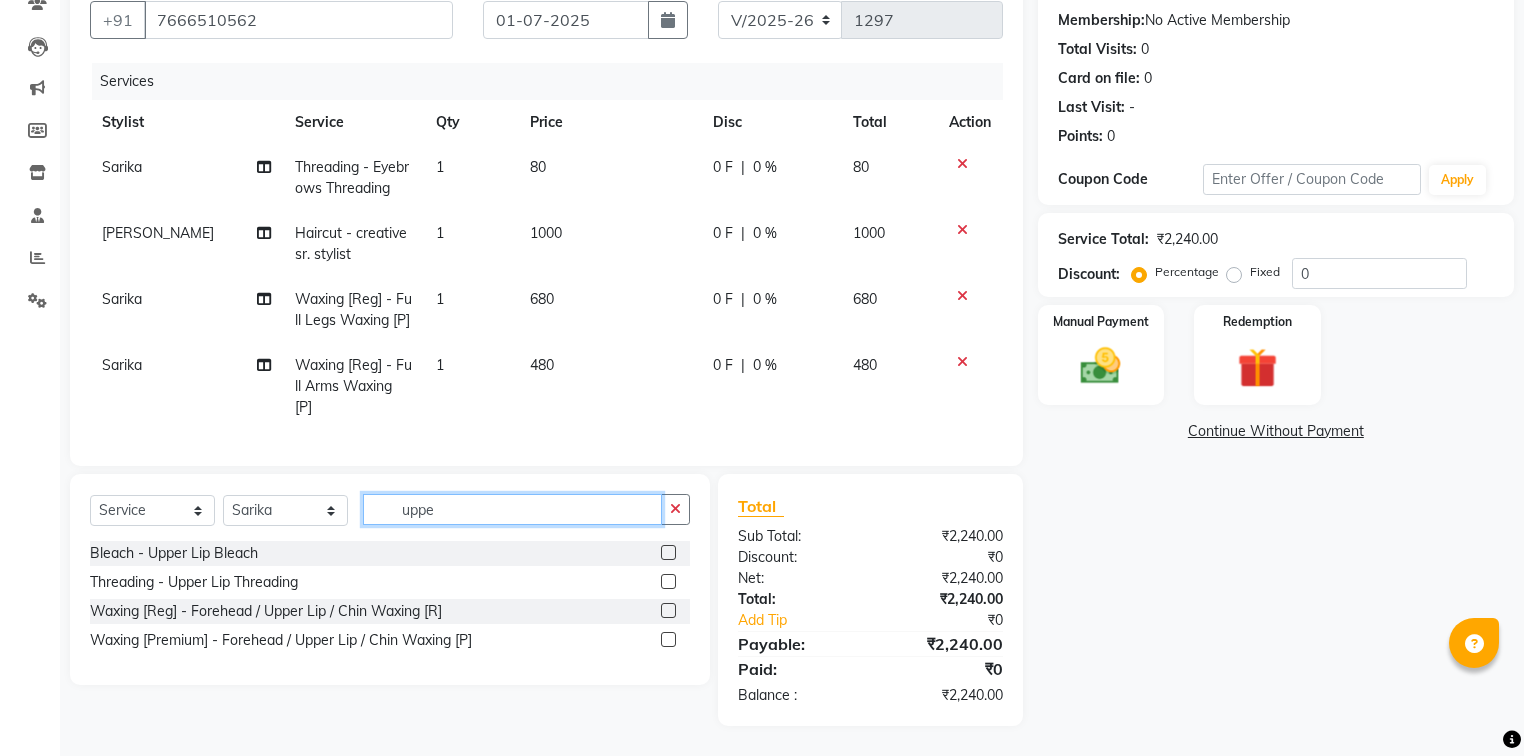scroll, scrollTop: 197, scrollLeft: 0, axis: vertical 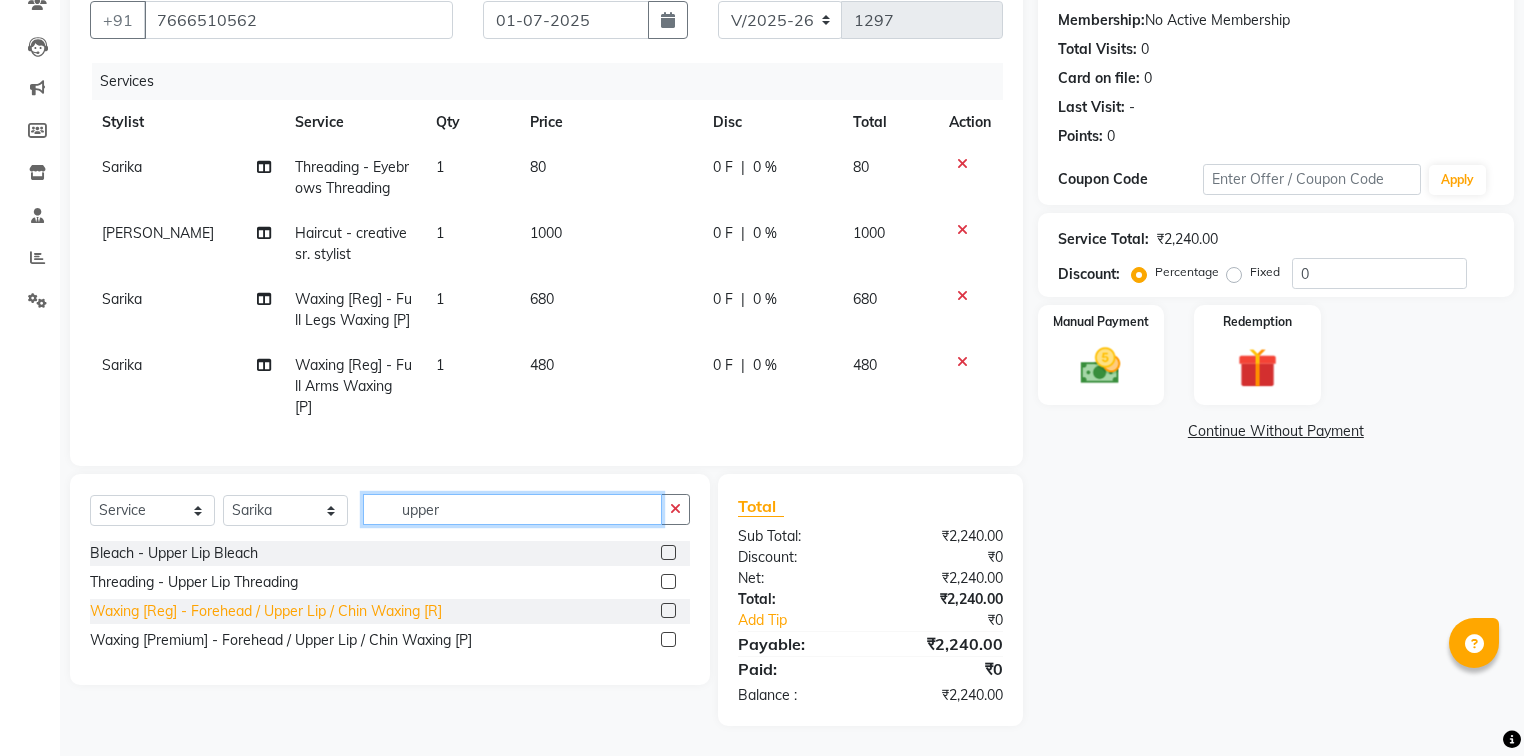 type on "upper" 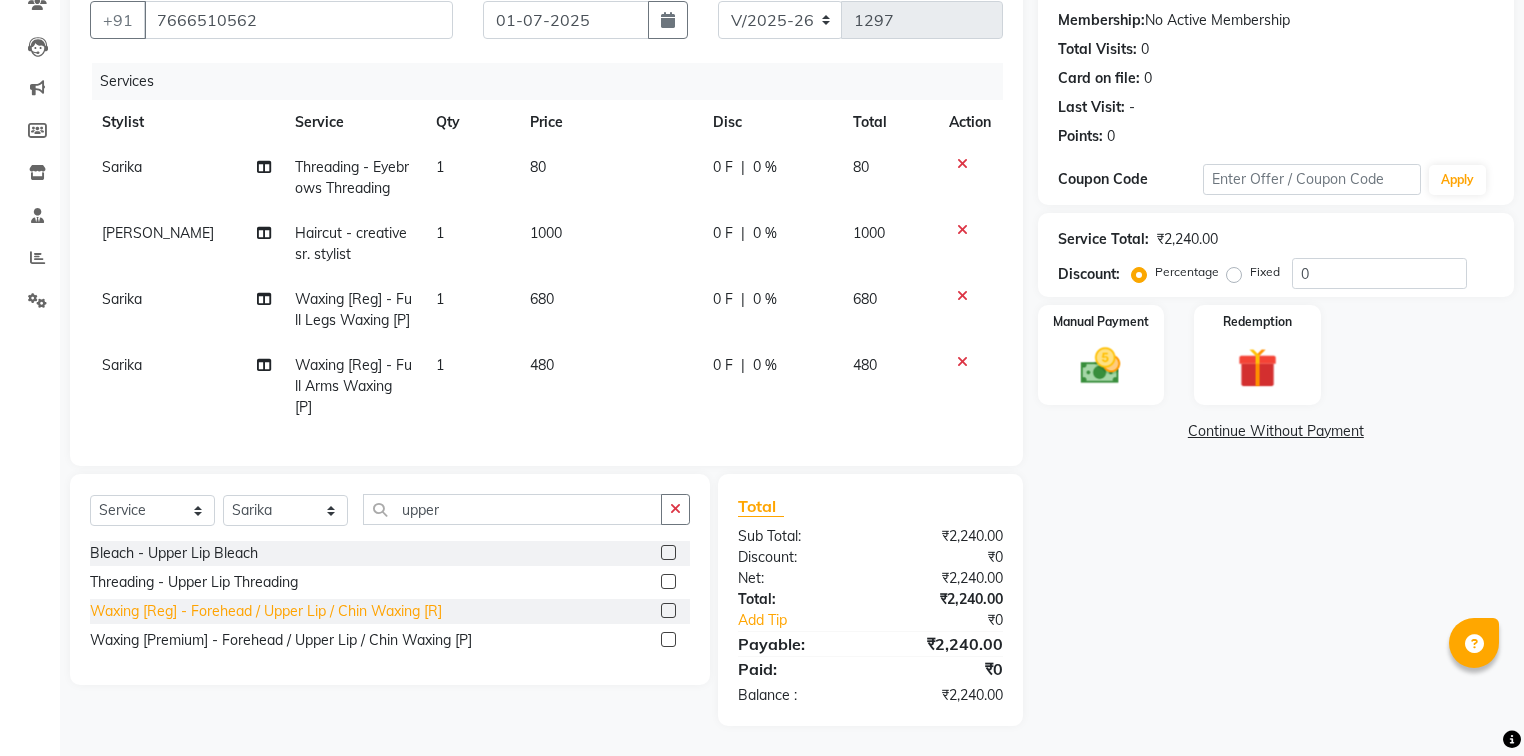 click on "Waxing [Reg] - Forehead / Upper Lip / Chin Waxing [R]" 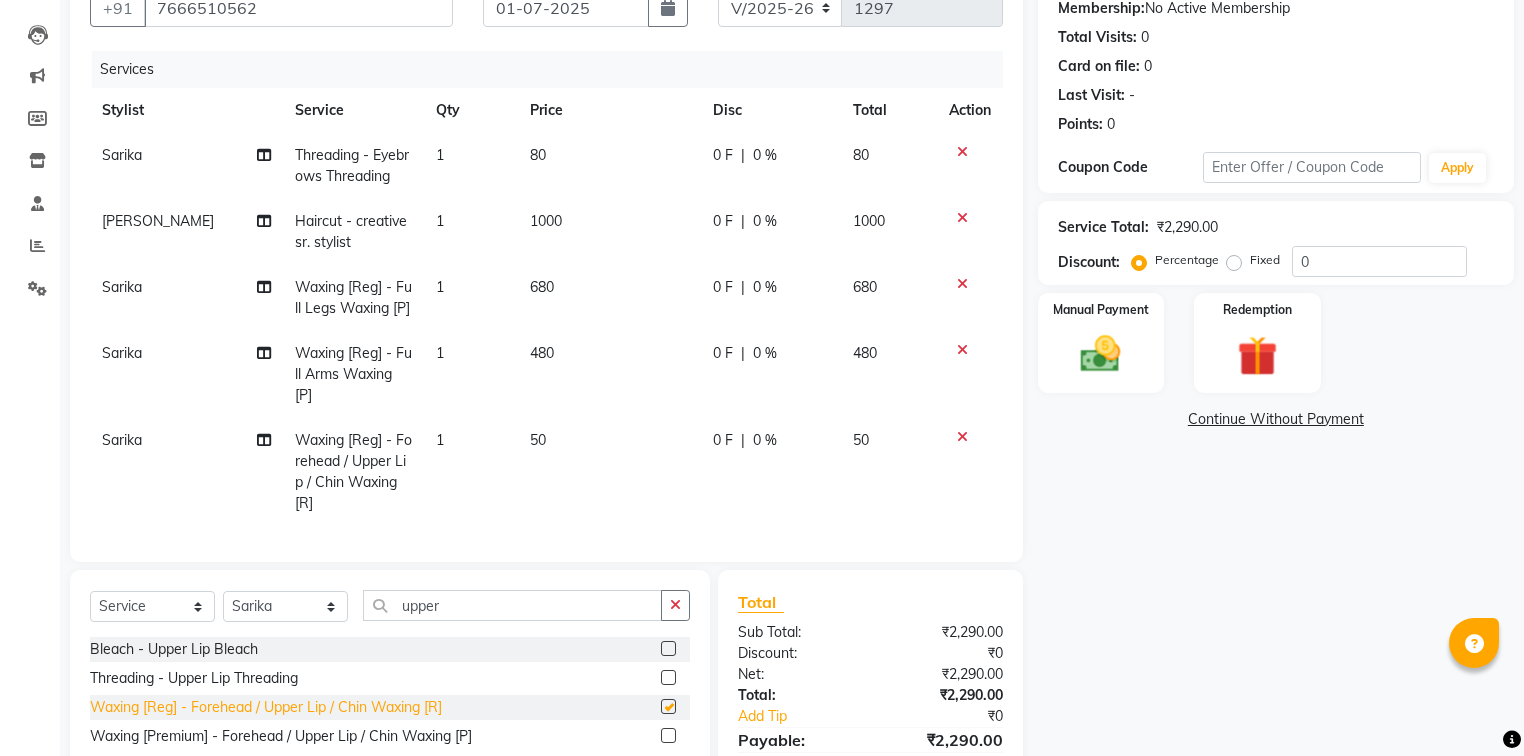 checkbox on "false" 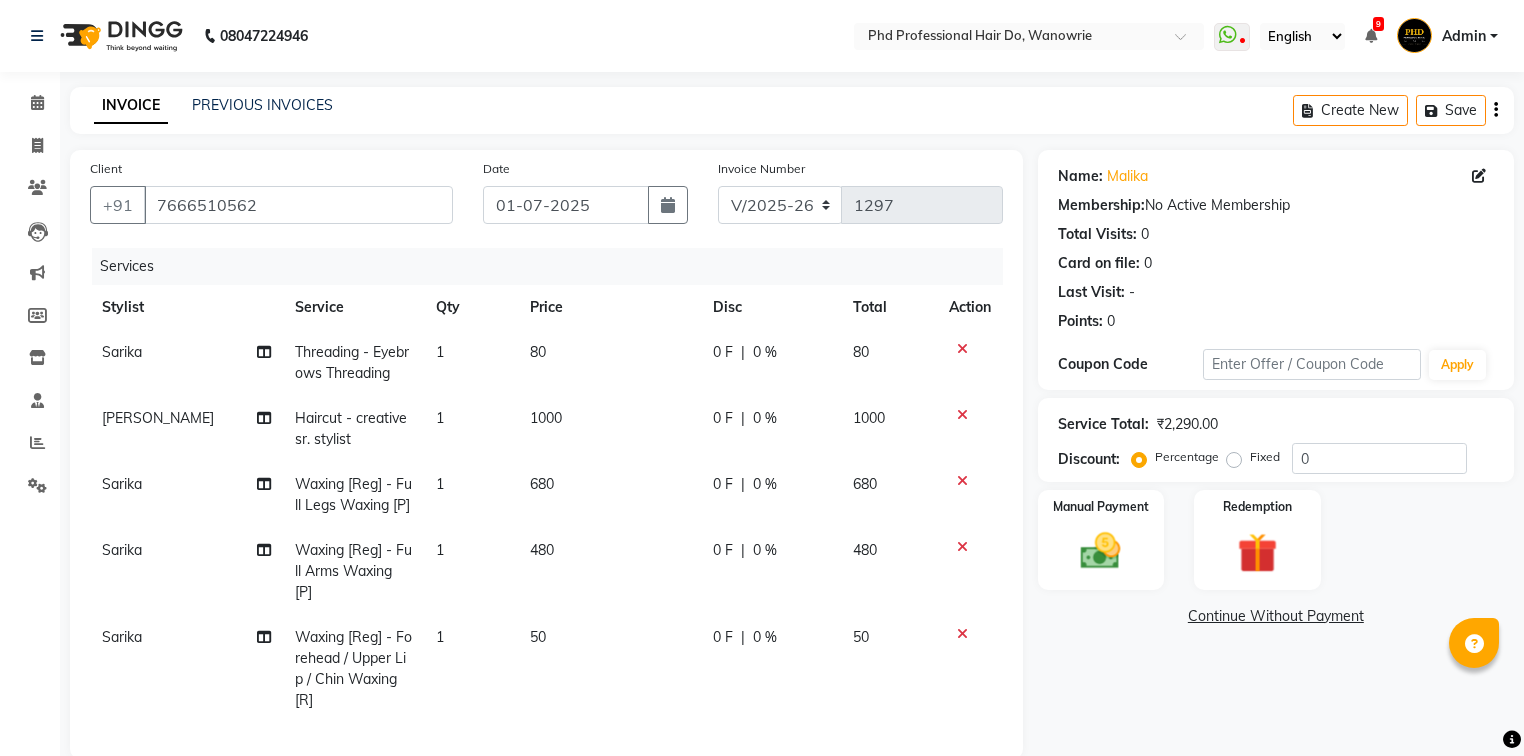 scroll, scrollTop: 160, scrollLeft: 0, axis: vertical 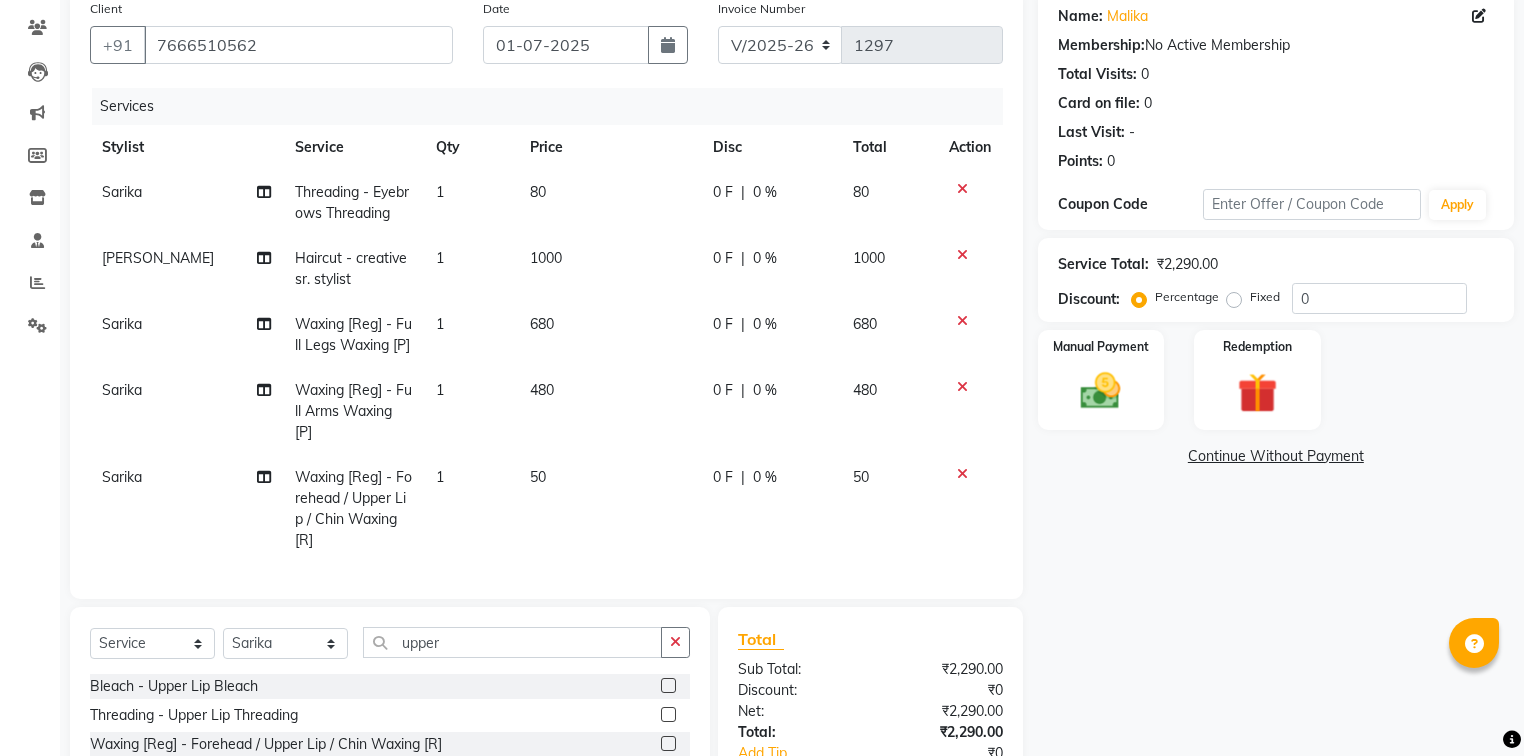 click on "50" 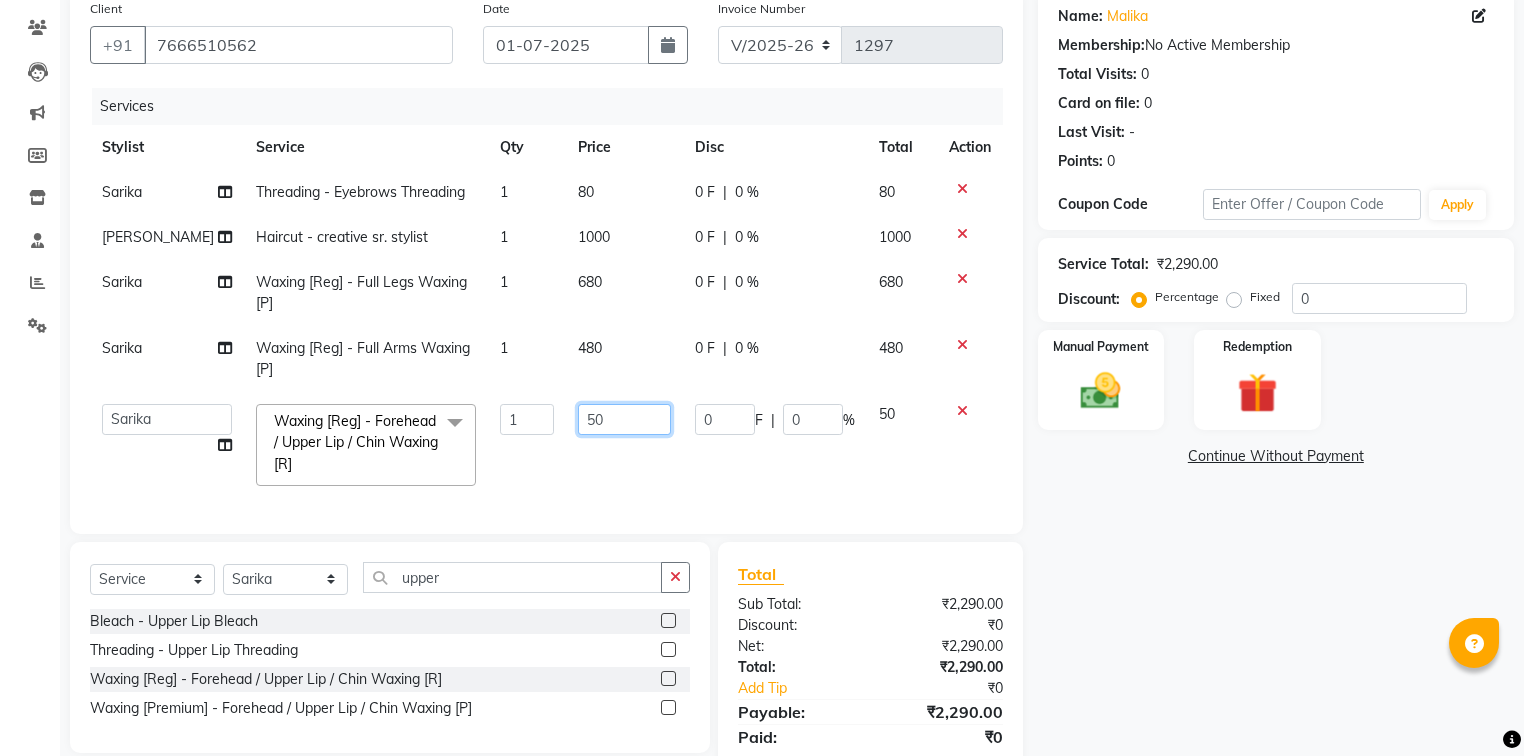 click on "50" 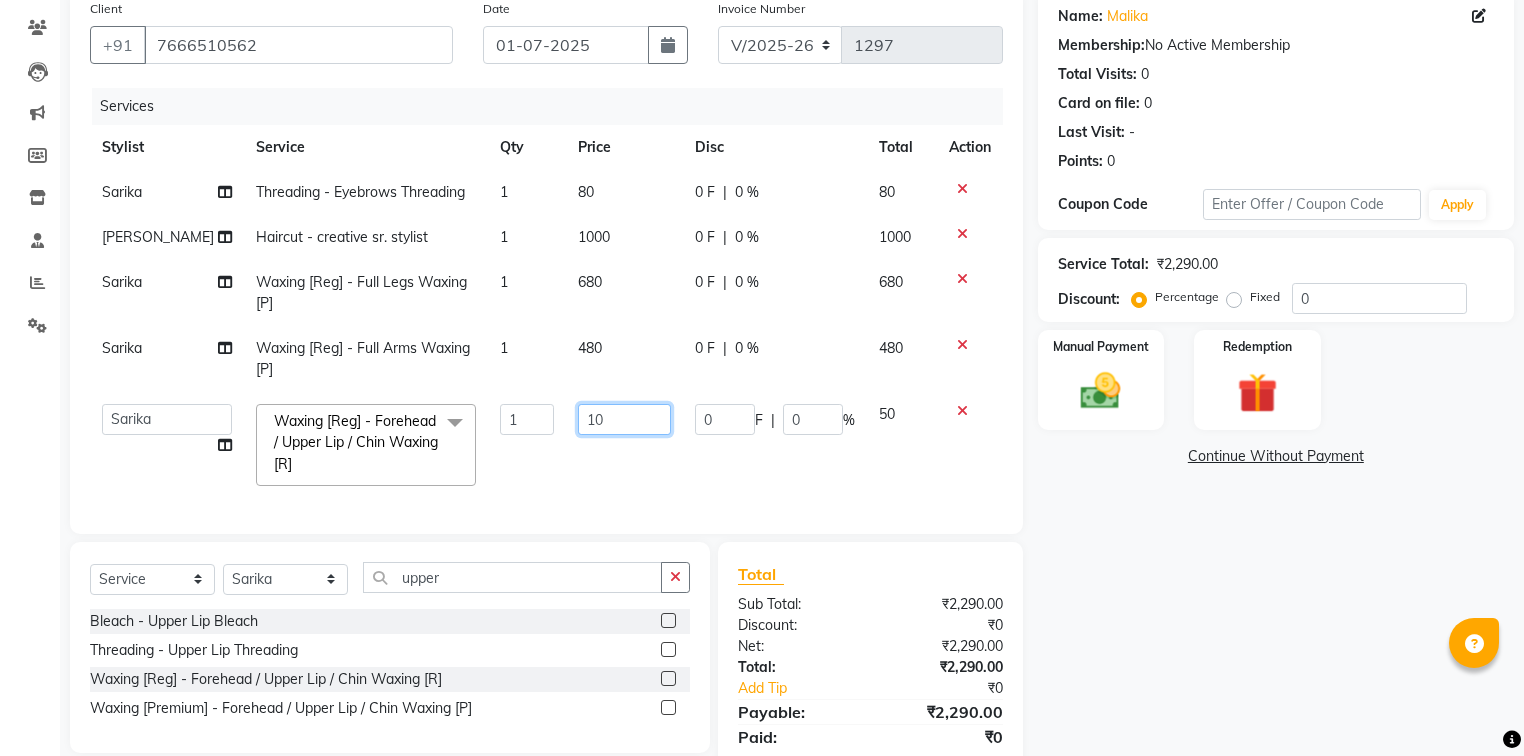 type on "100" 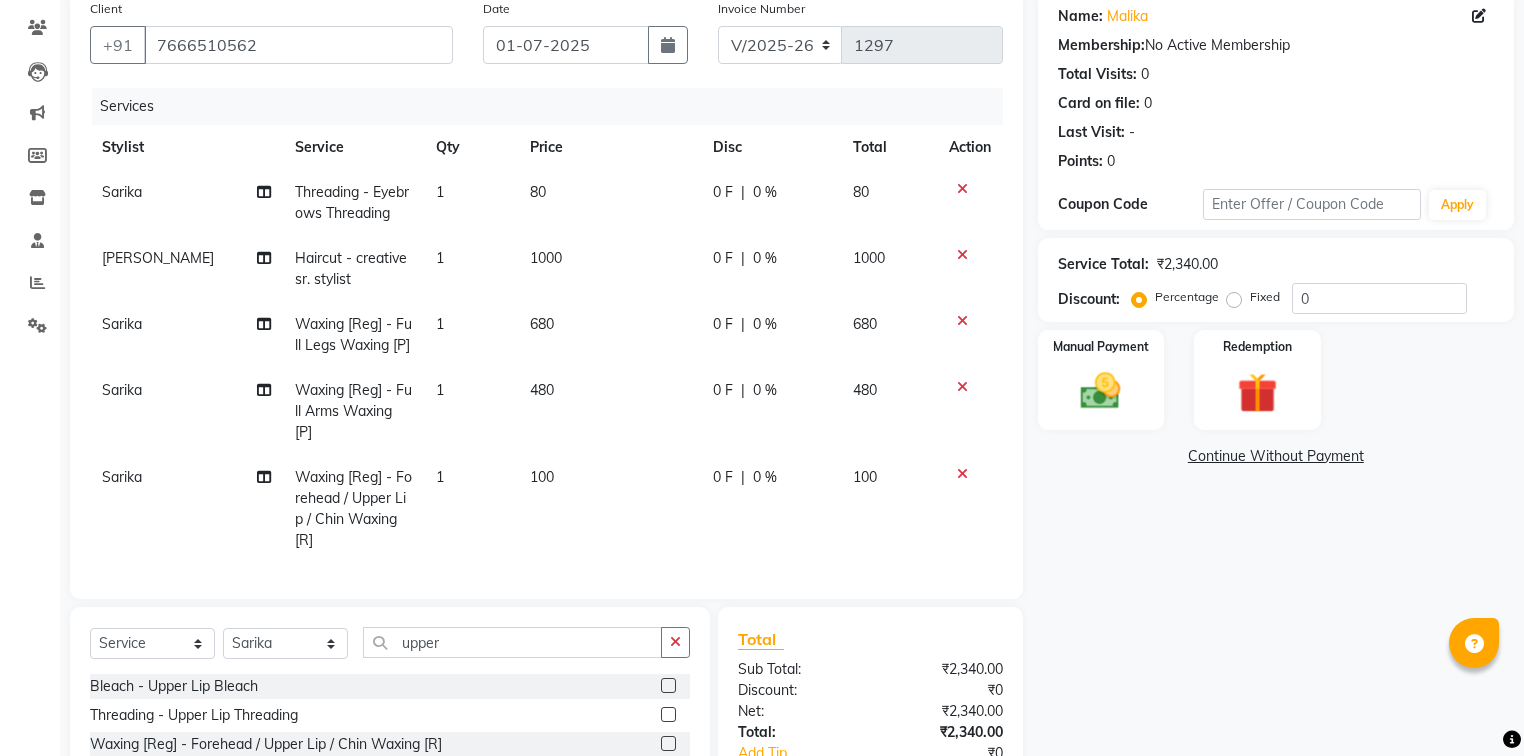 click on "Sarika Waxing [Reg] - Forehead / Upper Lip / Chin Waxing [R] 1 100 0 F | 0 % 100" 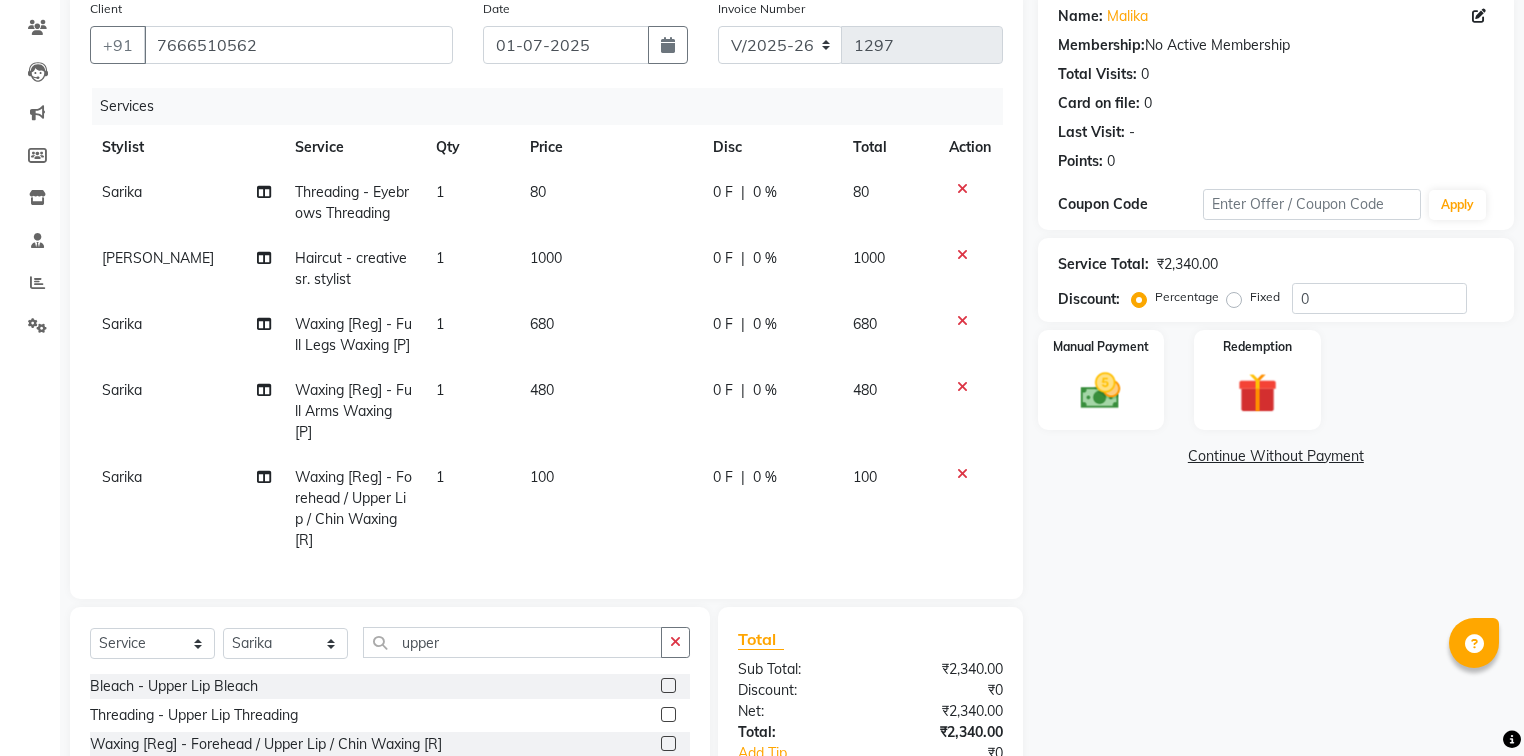 select on "977" 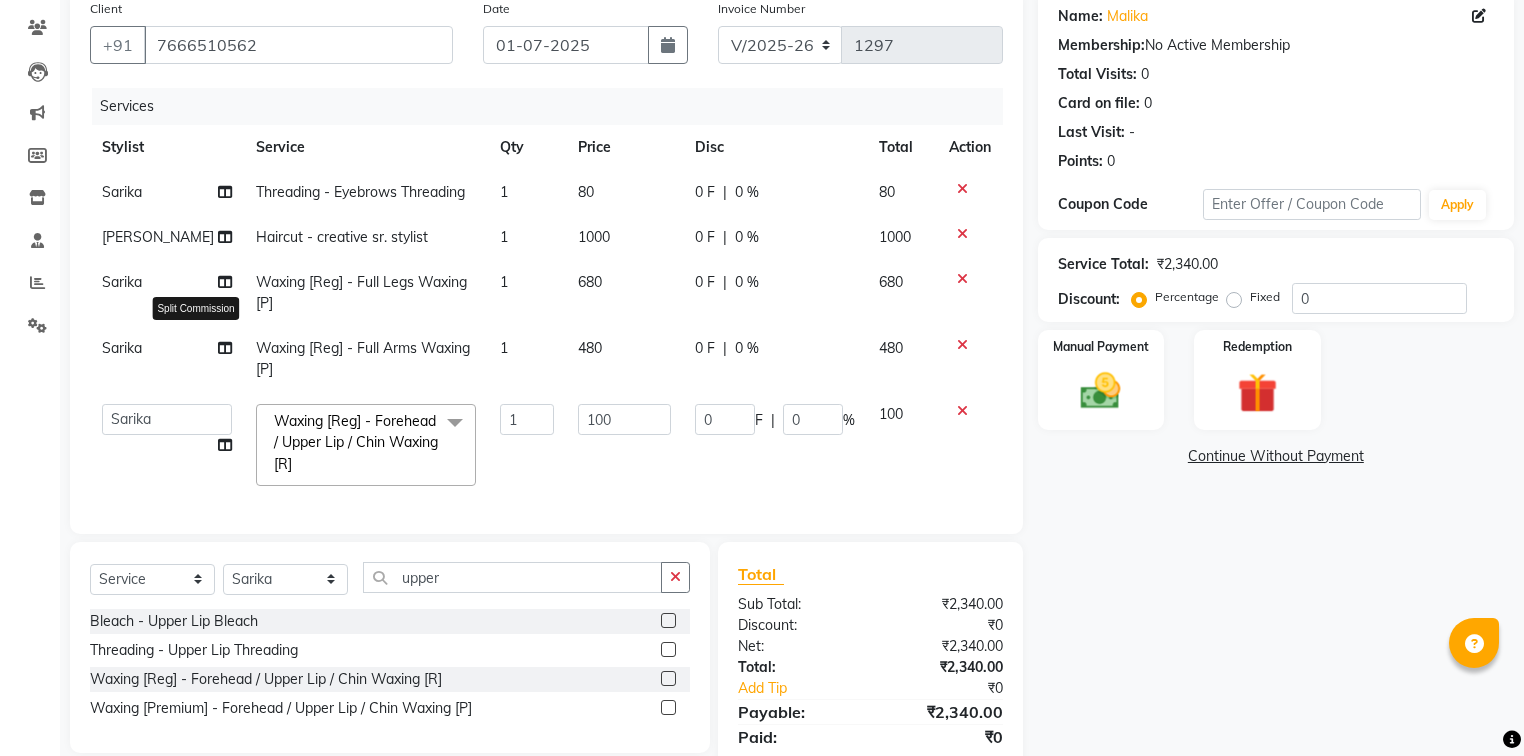 click 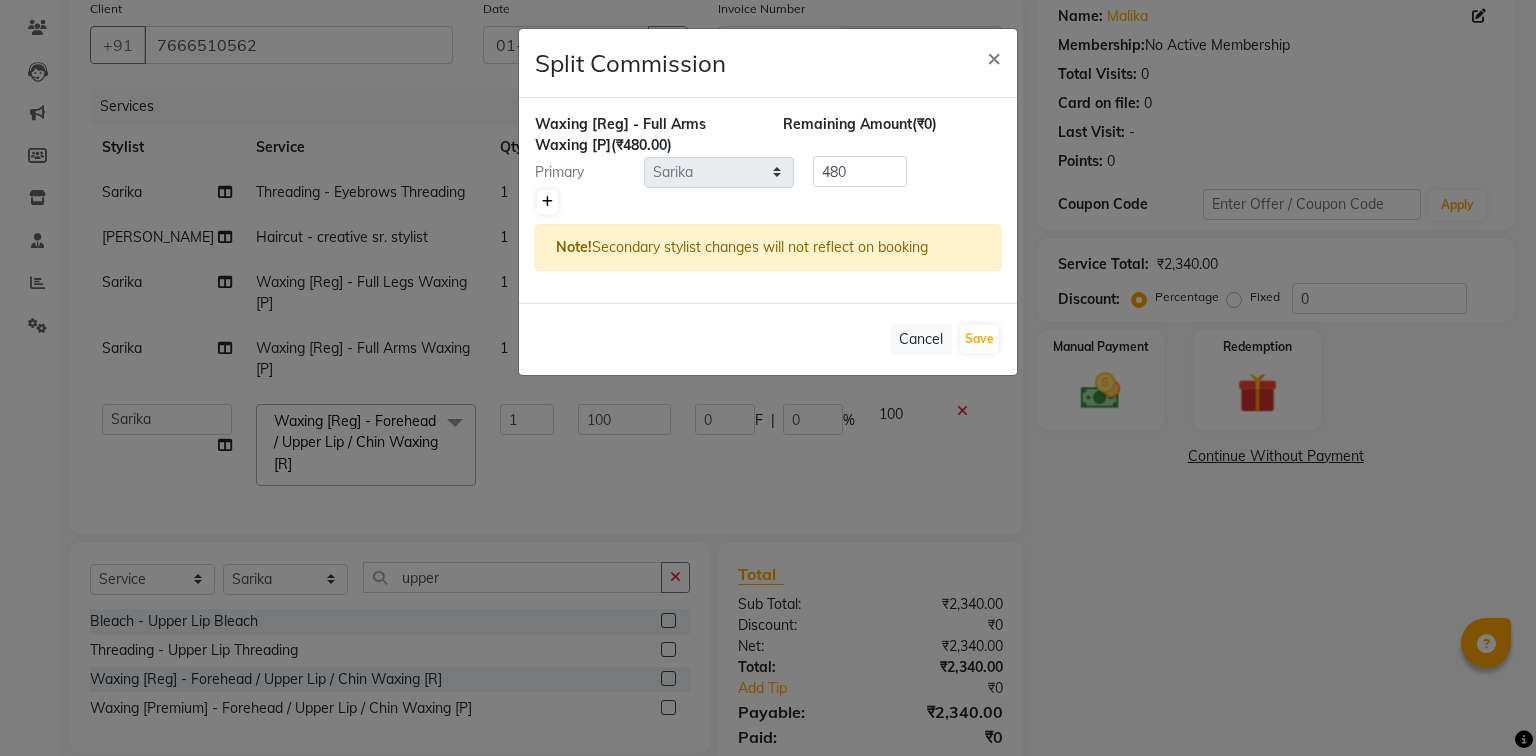 click 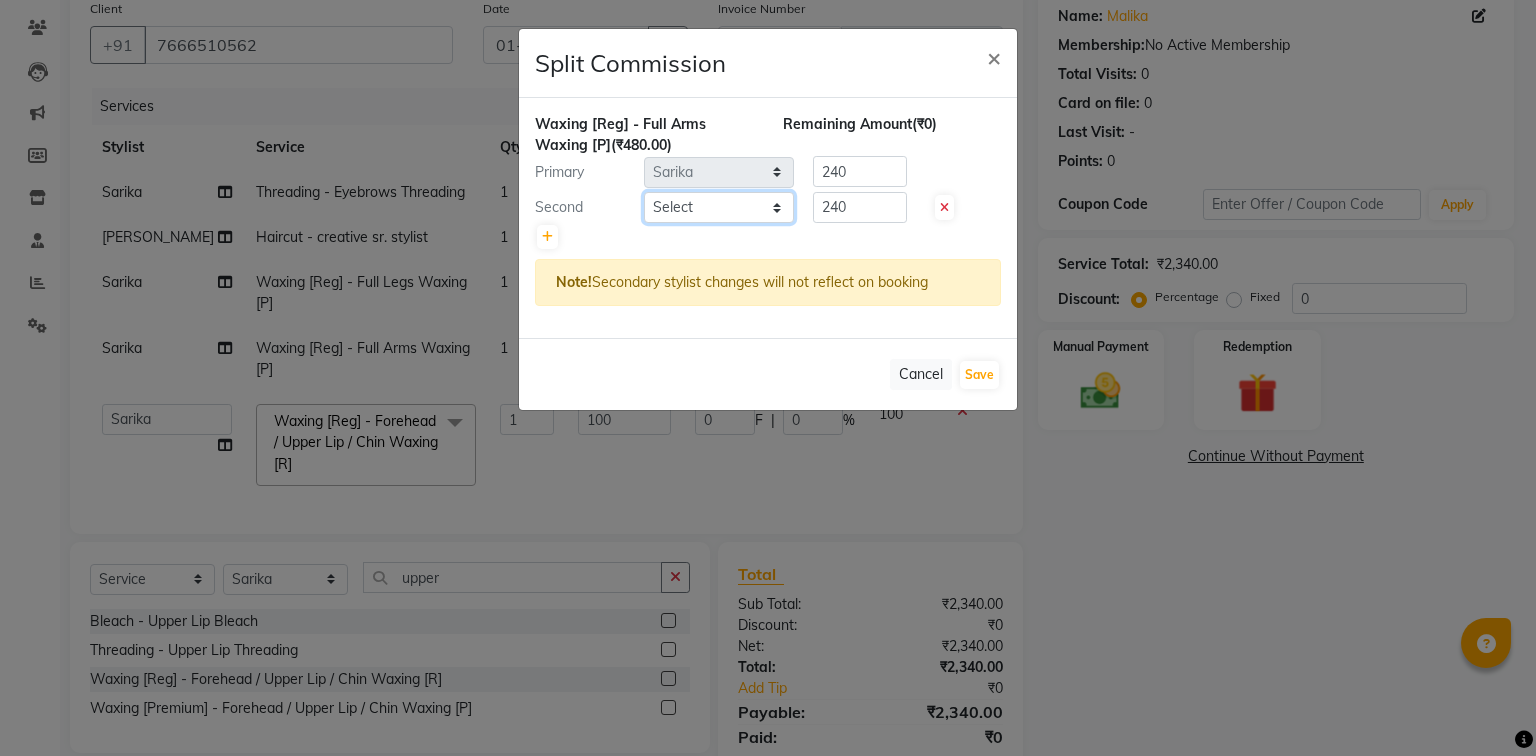 click on "Select  Afreen   Anita   dhara   faizan salmani   gui   Hetal   Jeenisha   NANDINI    pooja   Poonam   Praful    rani    Sarika   saurabh   sonali   sonia   Supal   tejesh   URMILA" 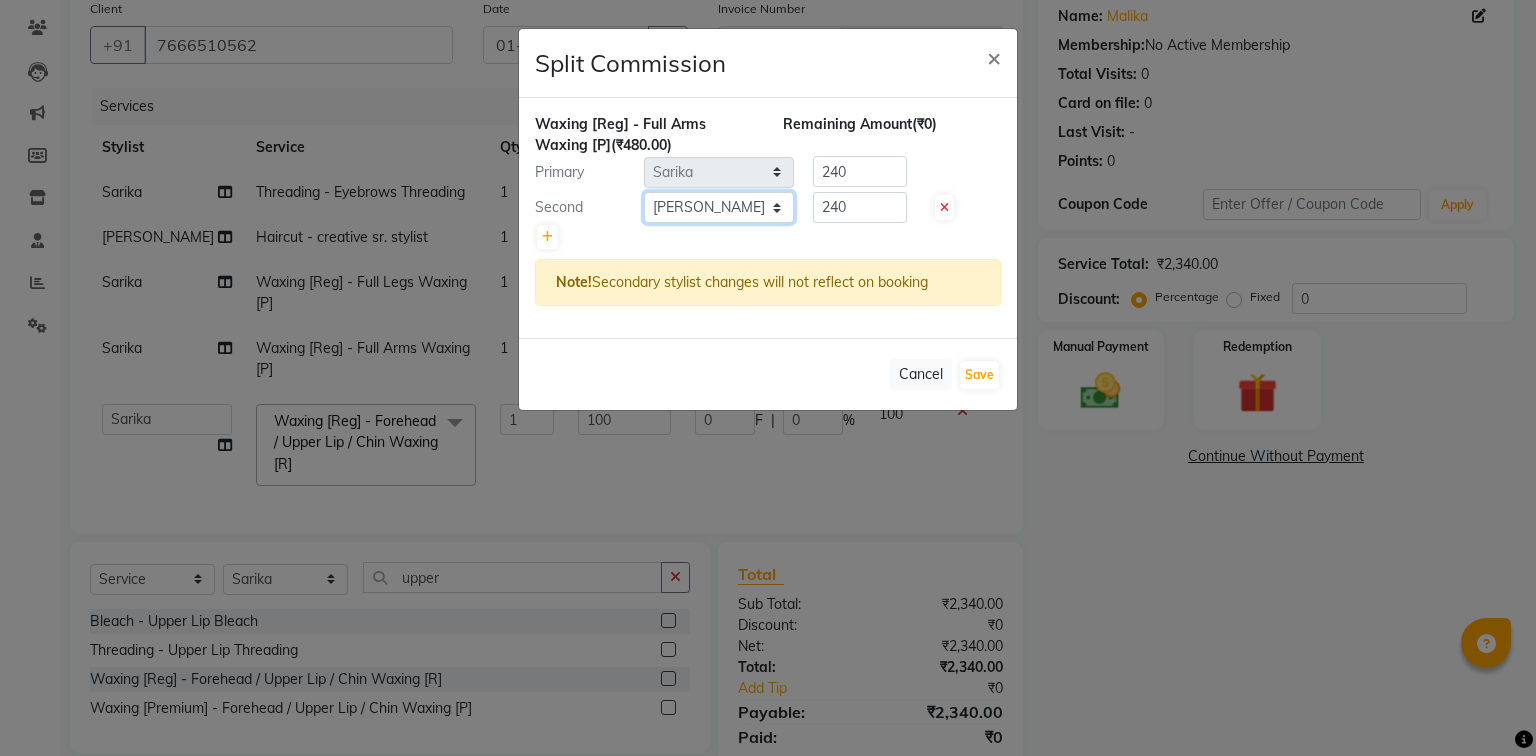 click on "Select  Afreen   Anita   dhara   faizan salmani   gui   Hetal   Jeenisha   NANDINI    pooja   Poonam   Praful    rani    Sarika   saurabh   sonali   sonia   Supal   tejesh   URMILA" 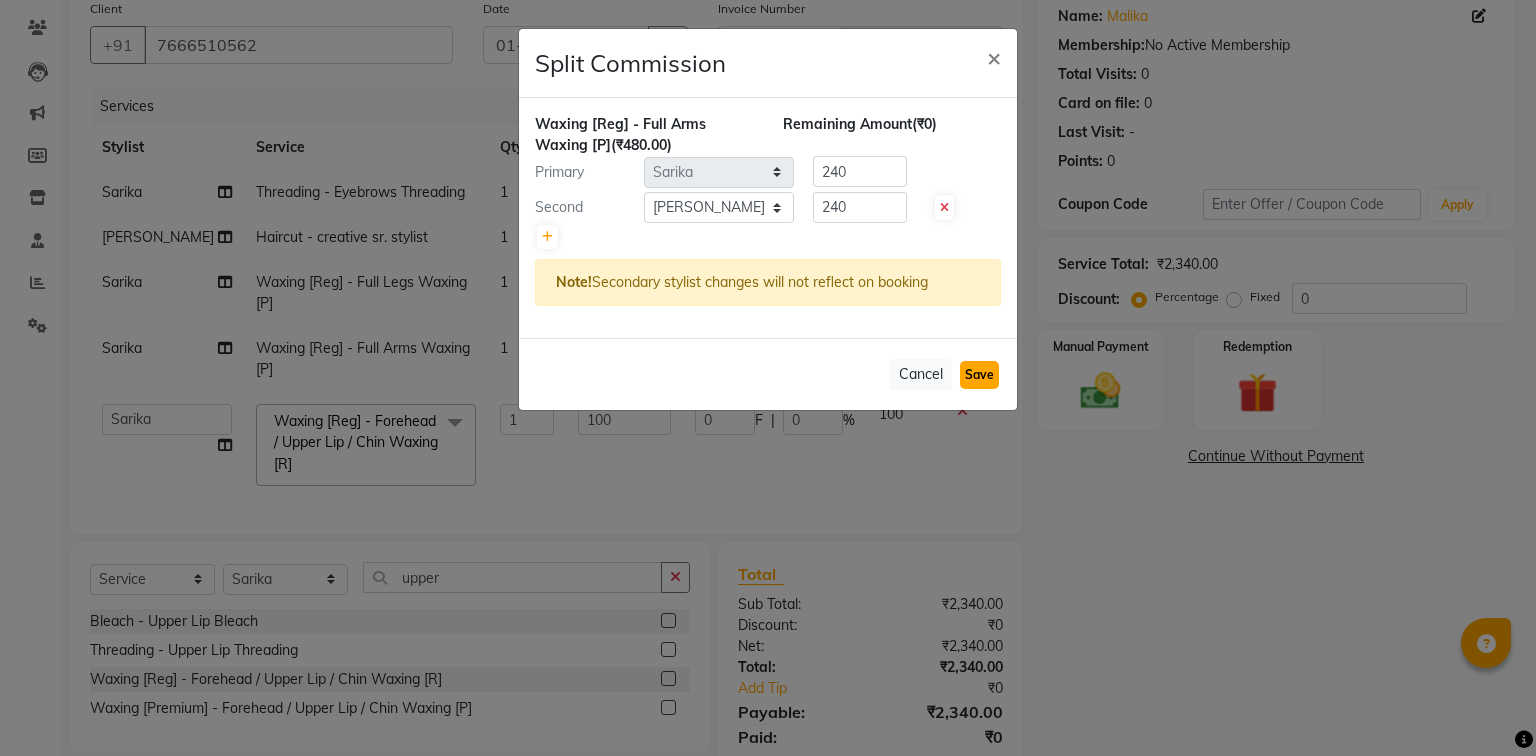 click on "Save" 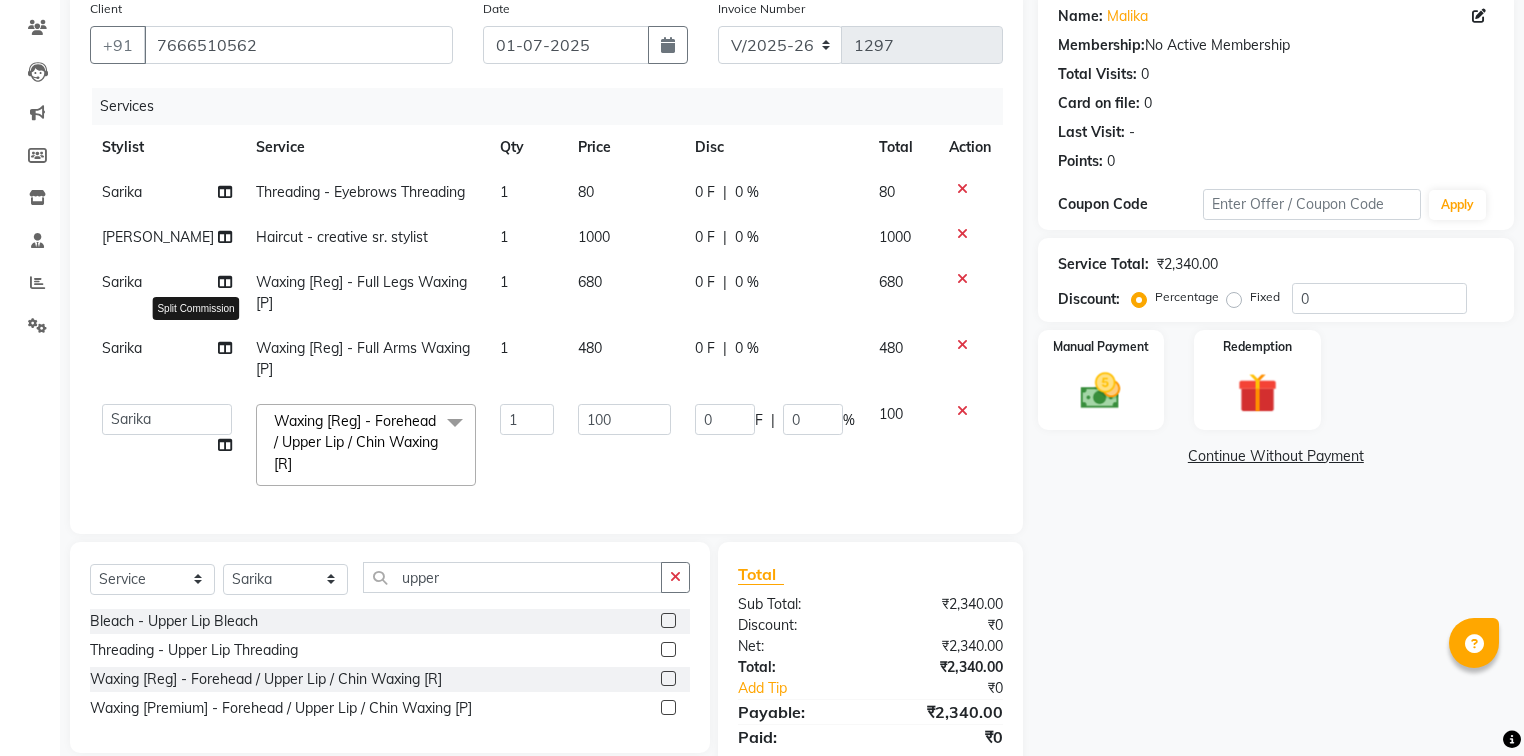 click 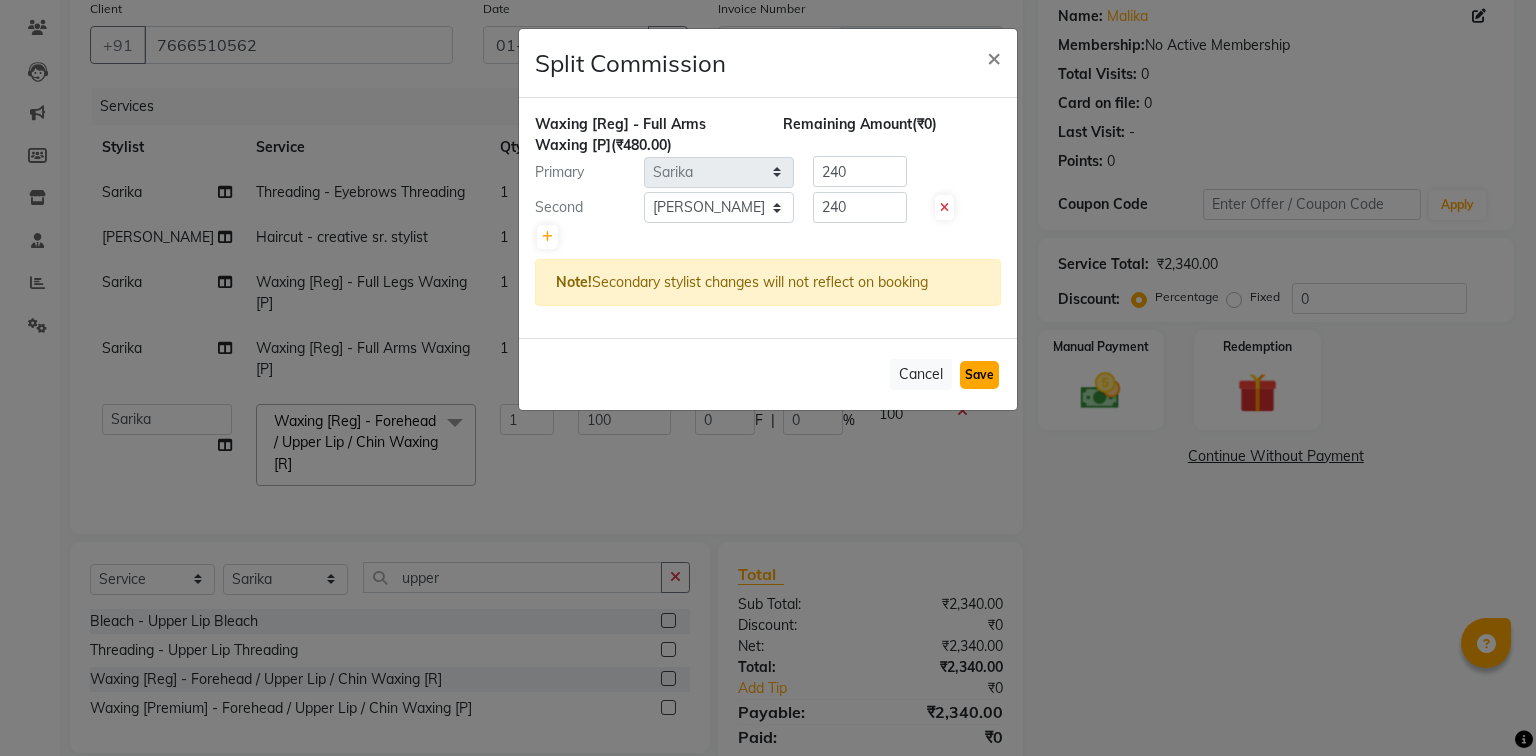 click on "Save" 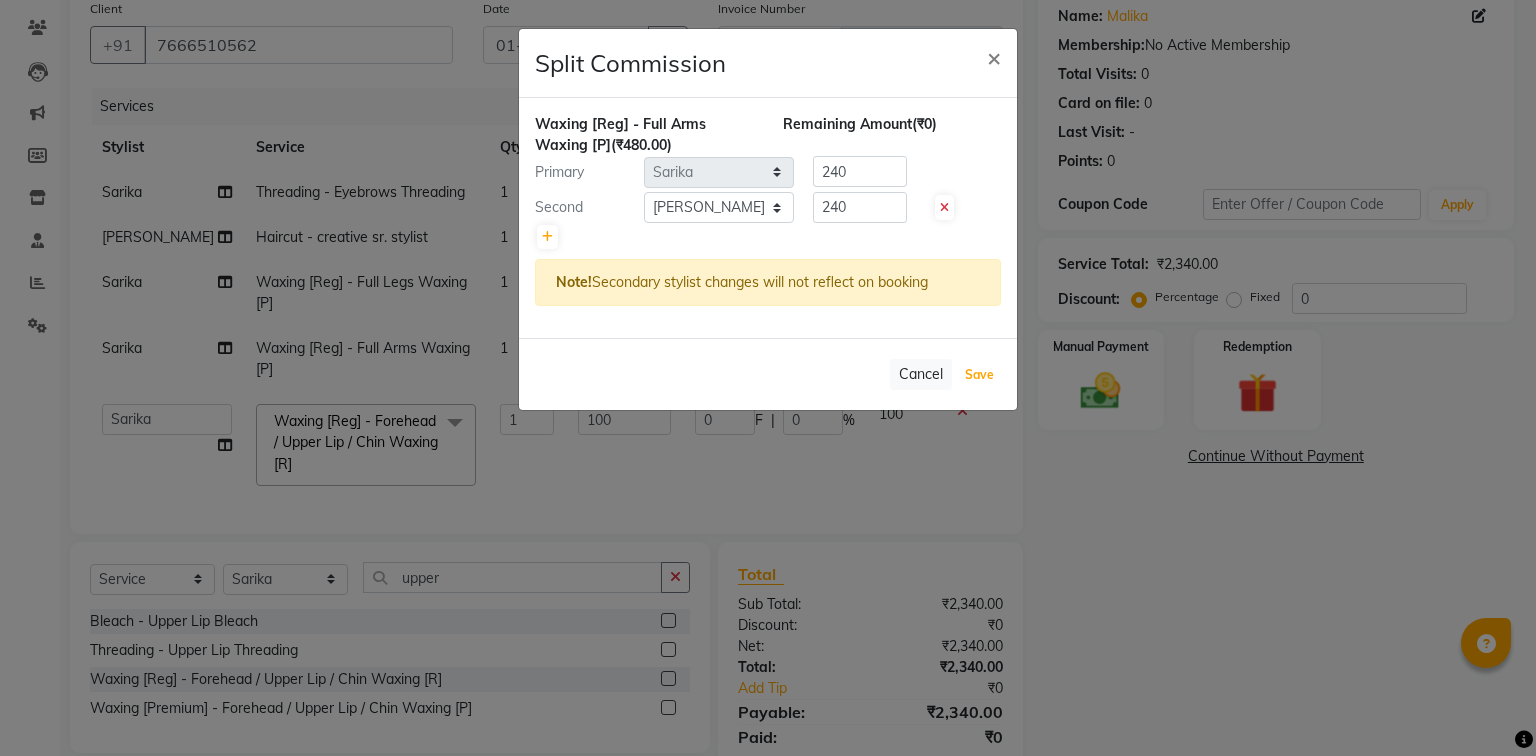 select on "Select" 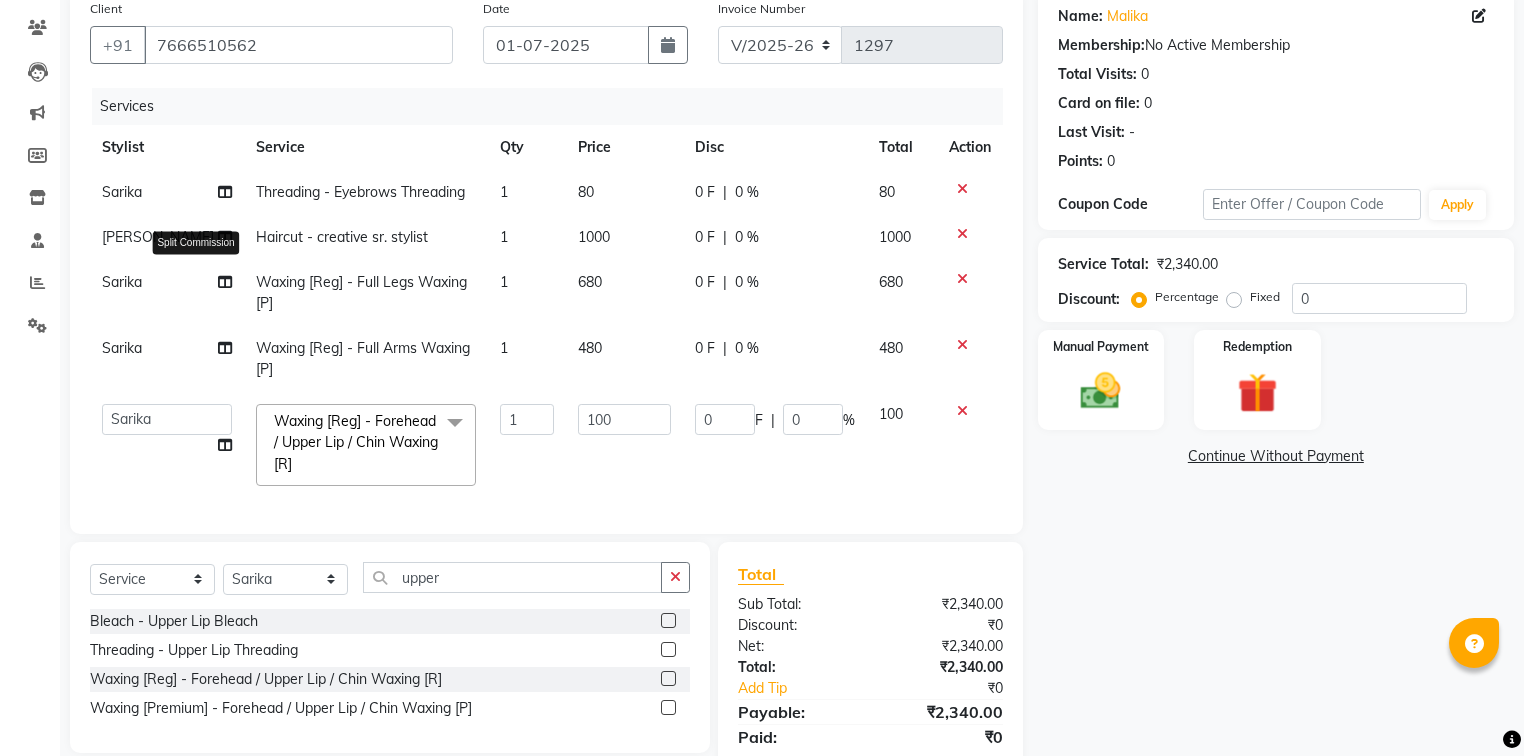 click 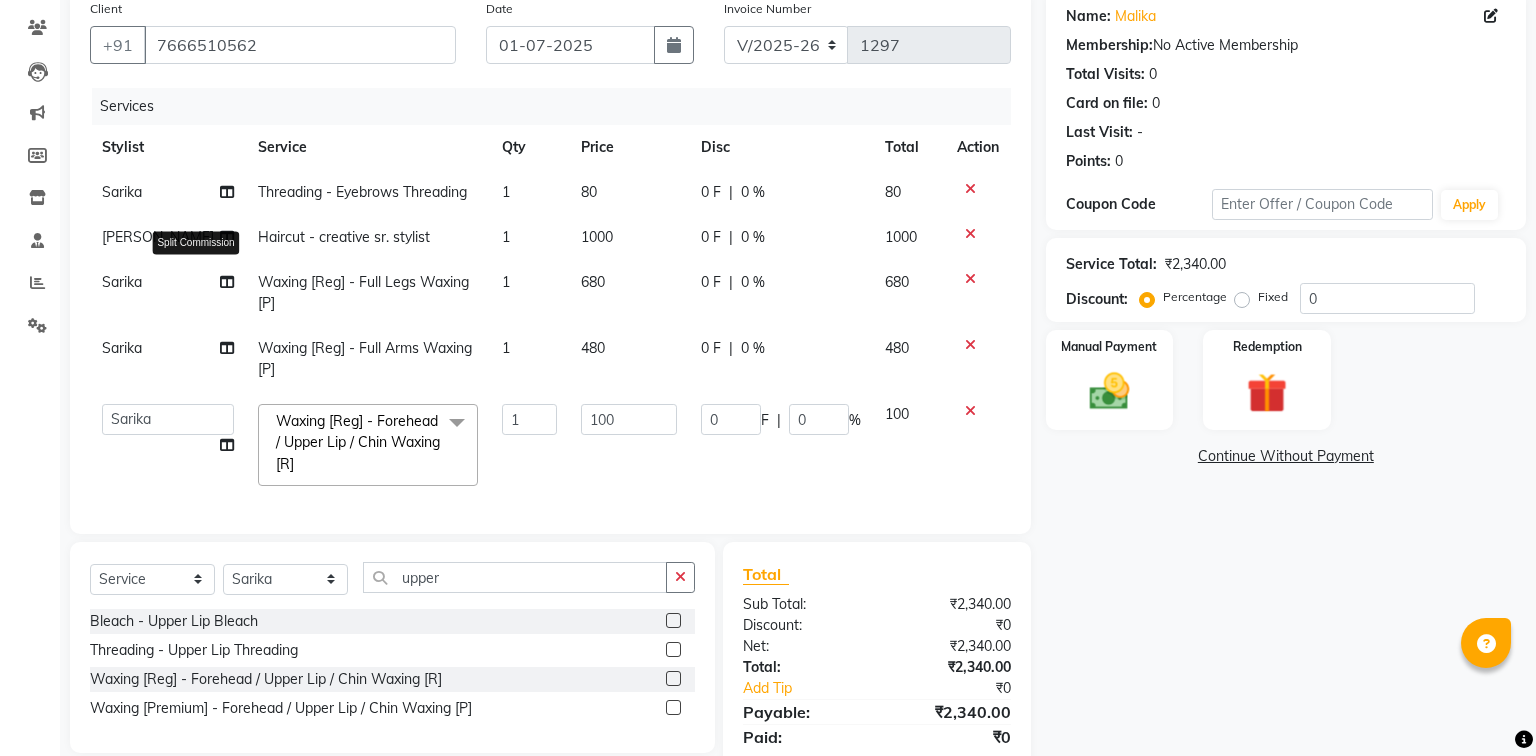 select on "977" 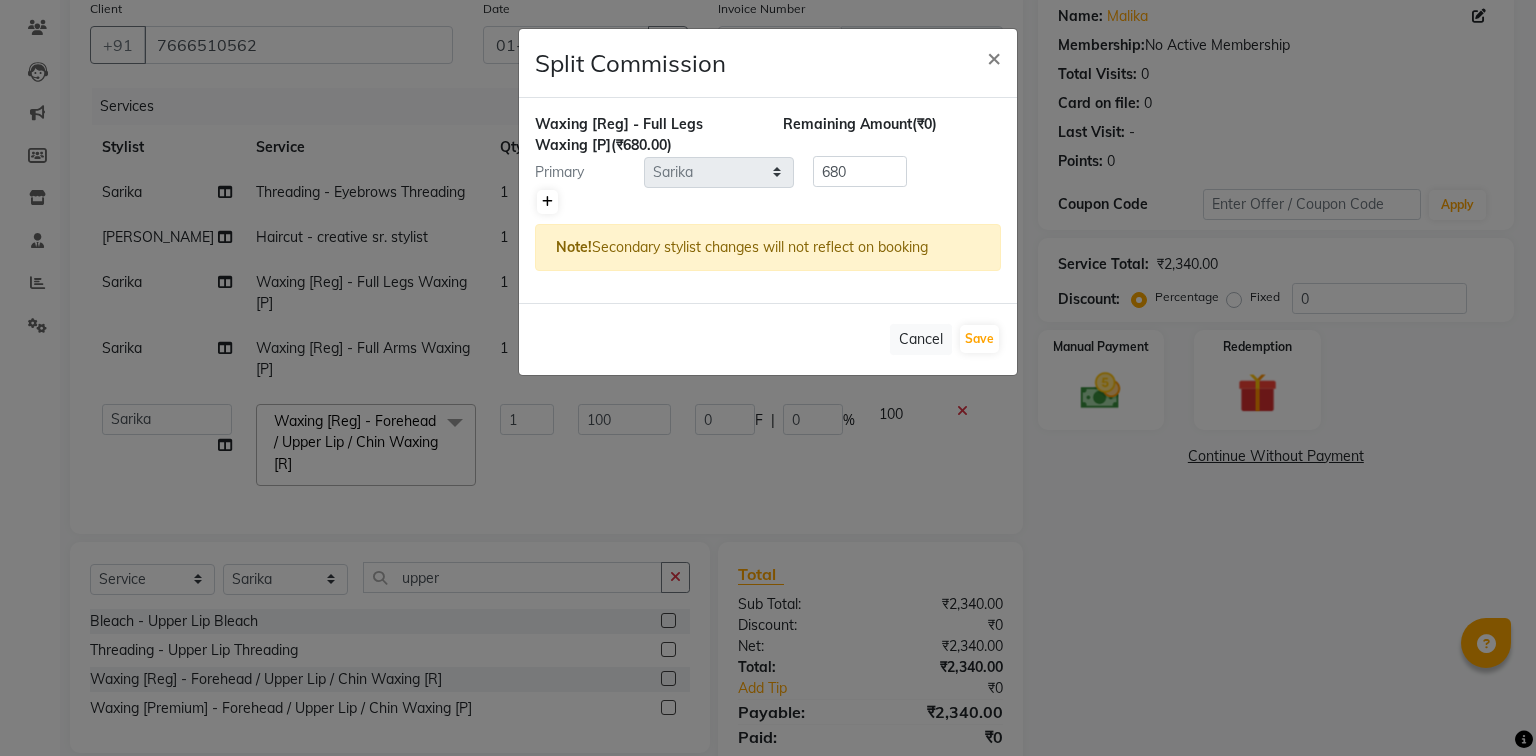 click 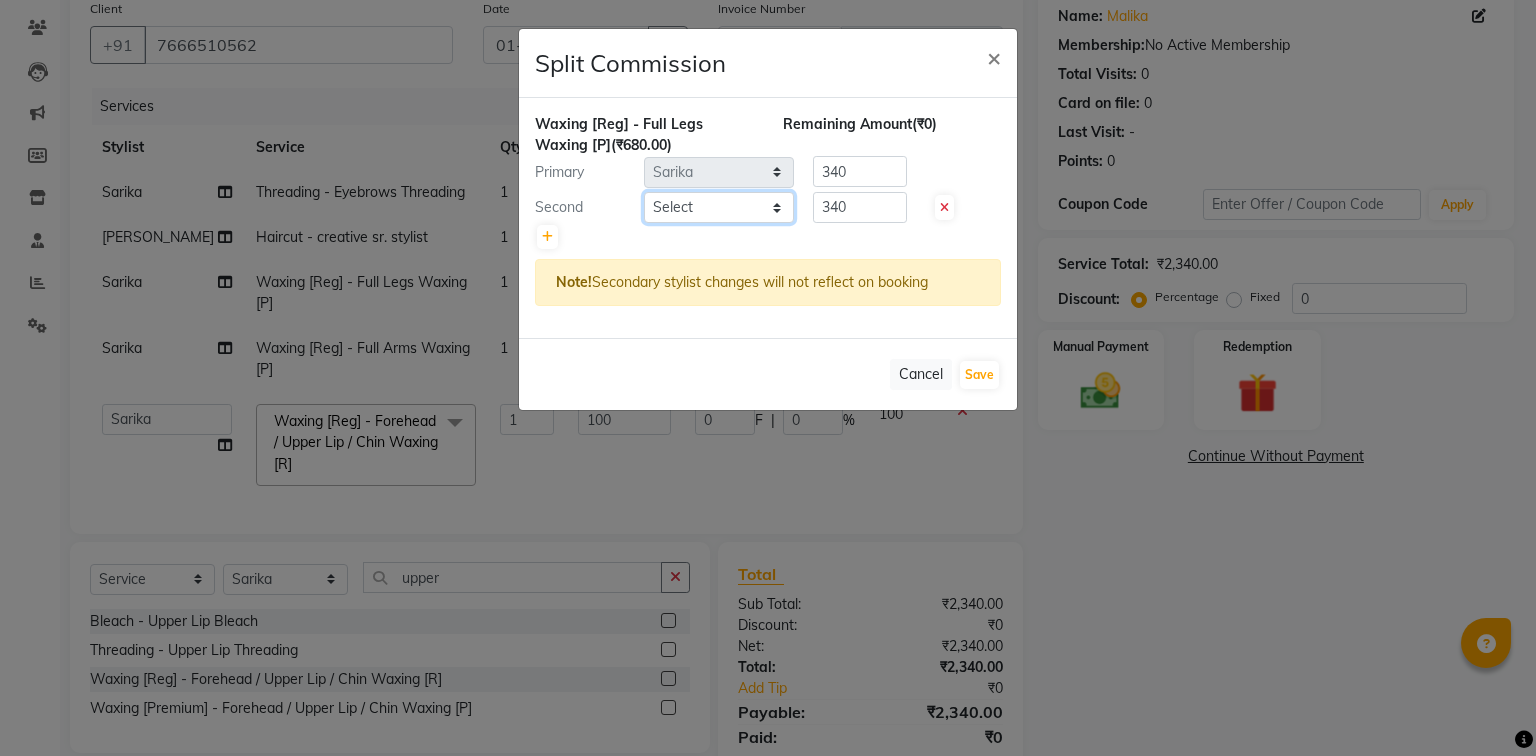 click on "Select  Afreen   Anita   dhara   faizan salmani   gui   Hetal   Jeenisha   NANDINI    pooja   Poonam   Praful    rani    Sarika   saurabh   sonali   sonia   Supal   tejesh   URMILA" 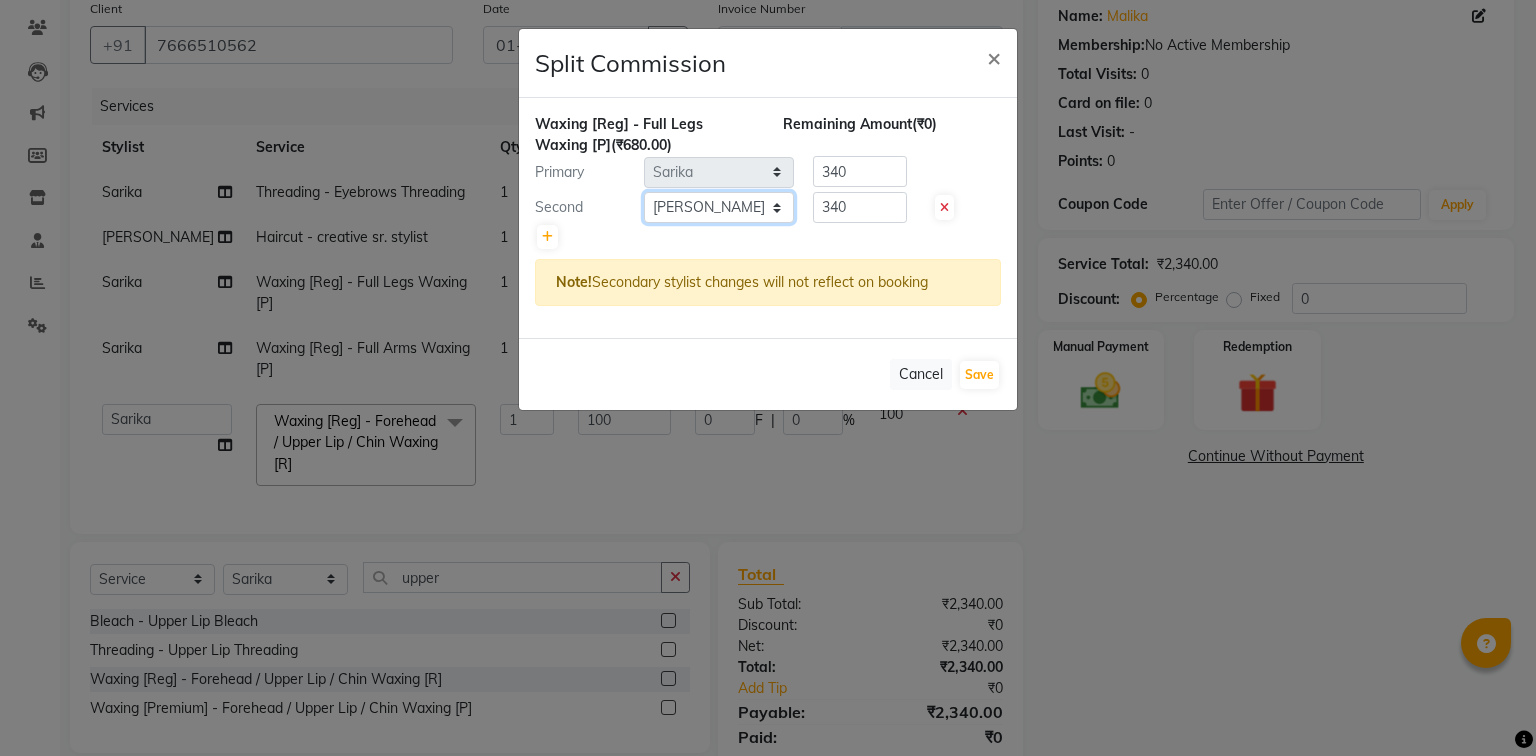 click on "Select  Afreen   Anita   dhara   faizan salmani   gui   Hetal   Jeenisha   NANDINI    pooja   Poonam   Praful    rani    Sarika   saurabh   sonali   sonia   Supal   tejesh   URMILA" 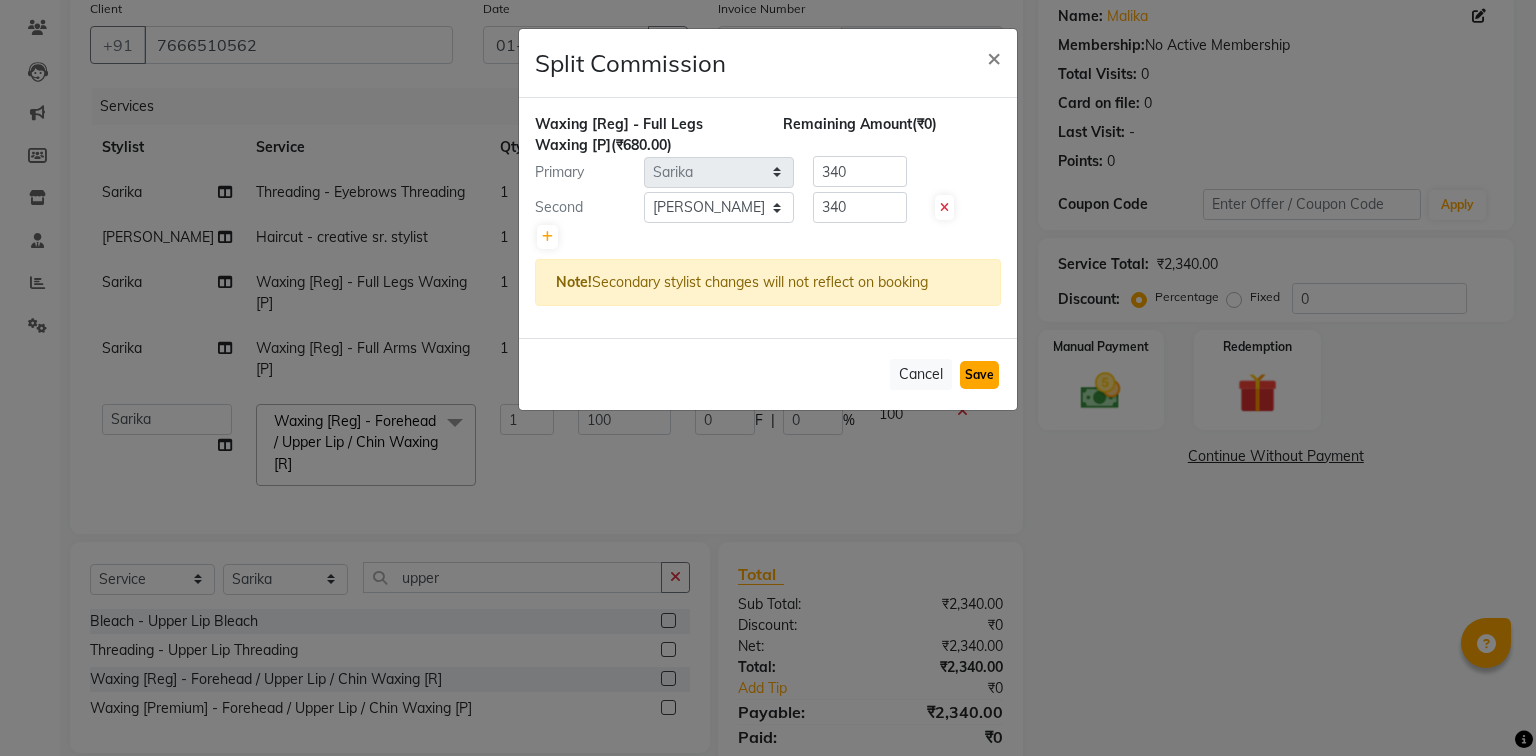 click on "Save" 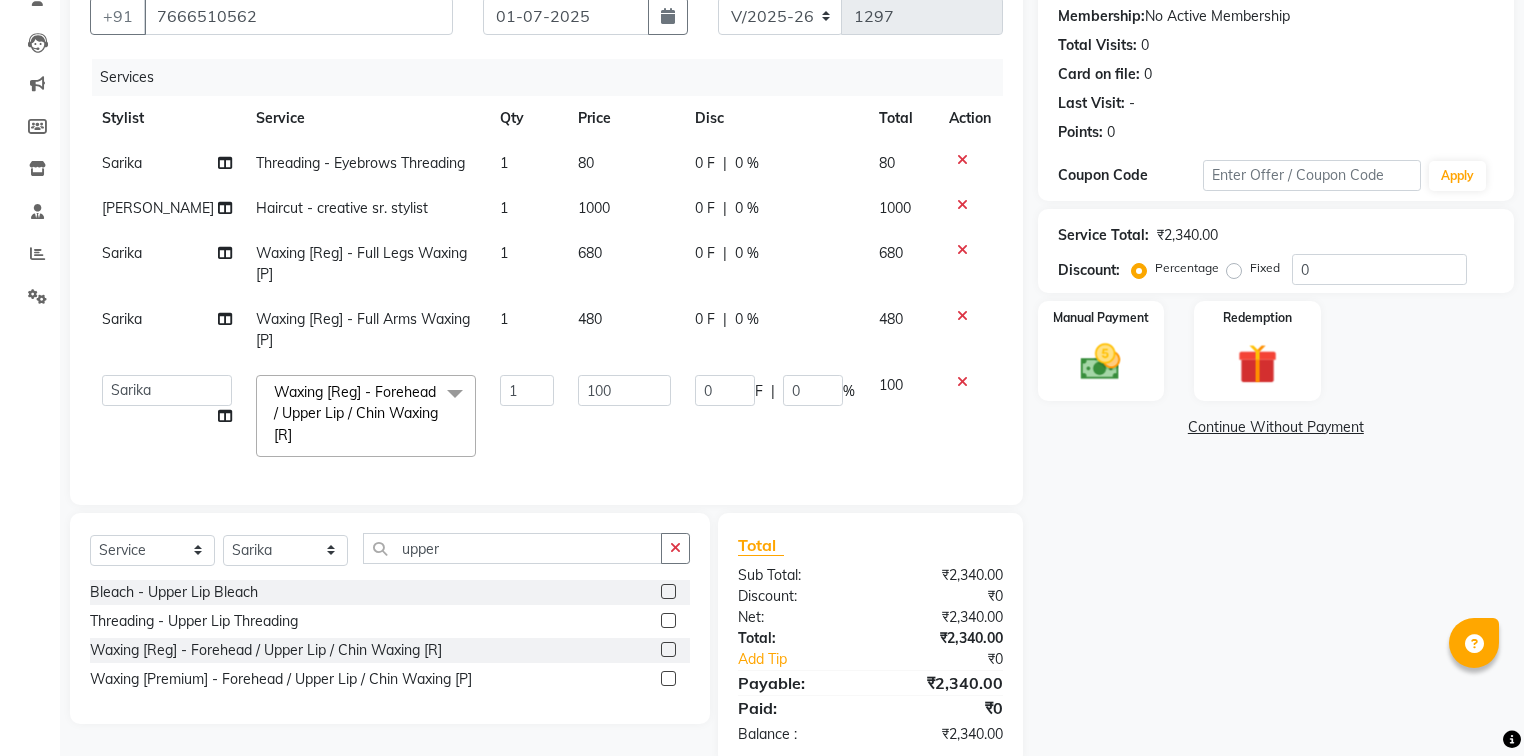 scroll, scrollTop: 240, scrollLeft: 0, axis: vertical 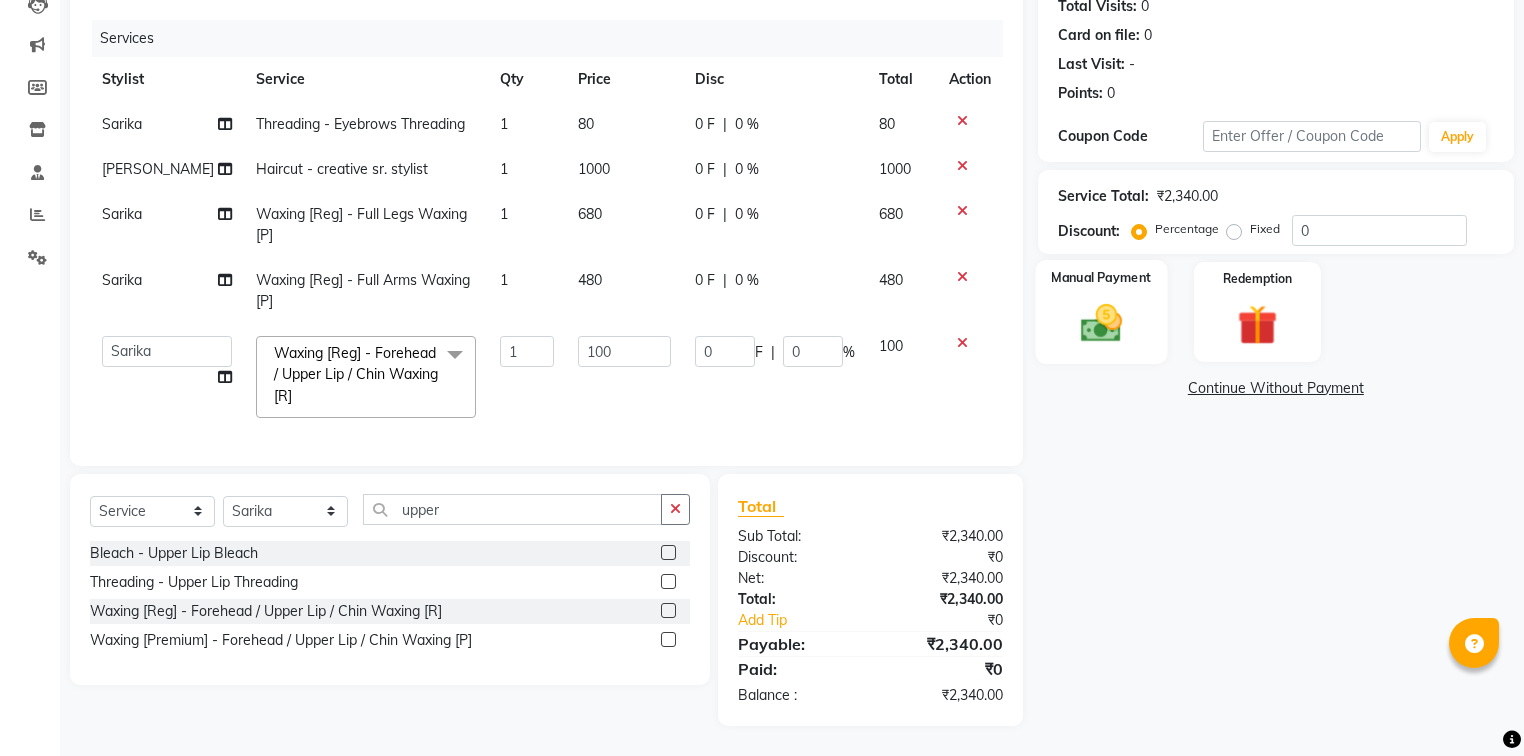click on "Manual Payment" 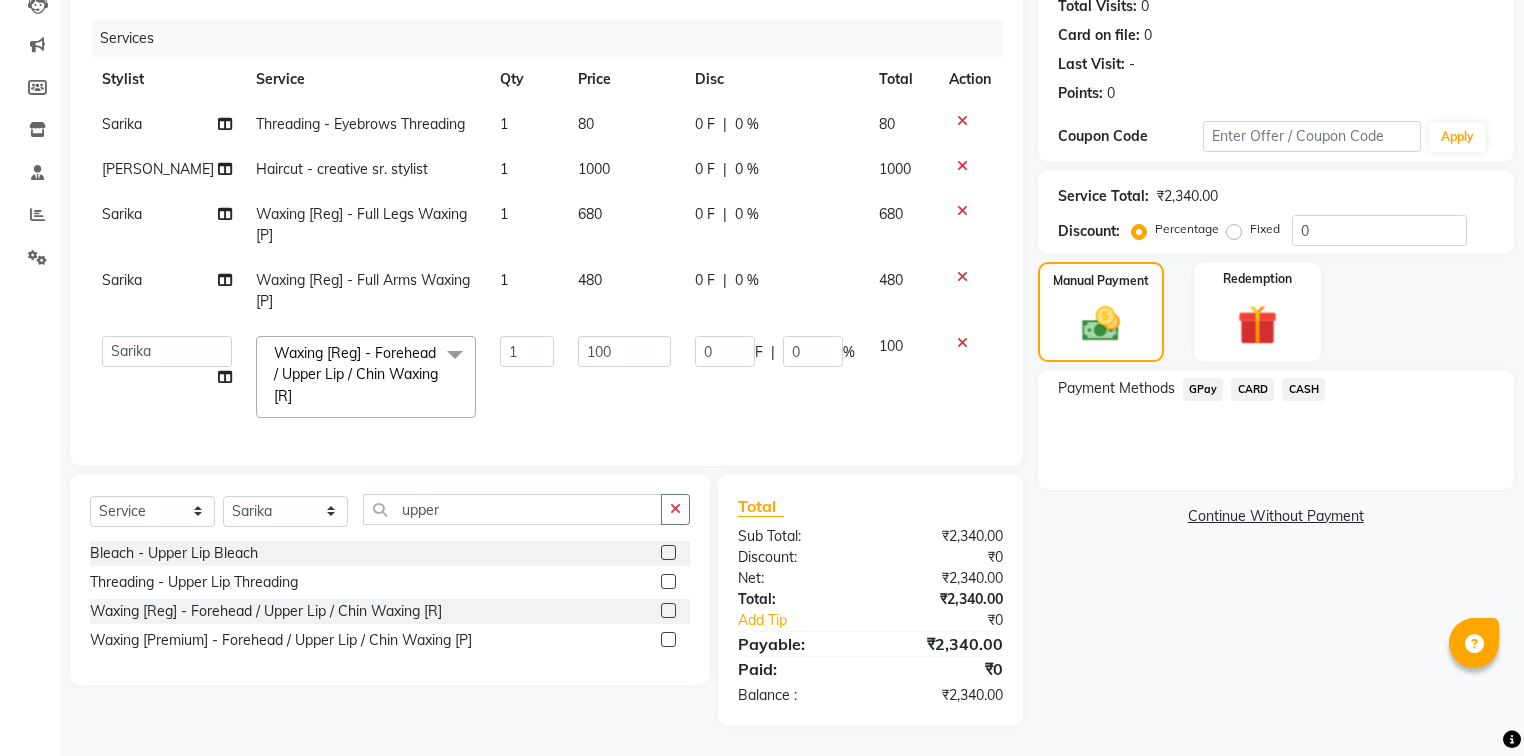 drag, startPoint x: 1200, startPoint y: 379, endPoint x: 1200, endPoint y: 399, distance: 20 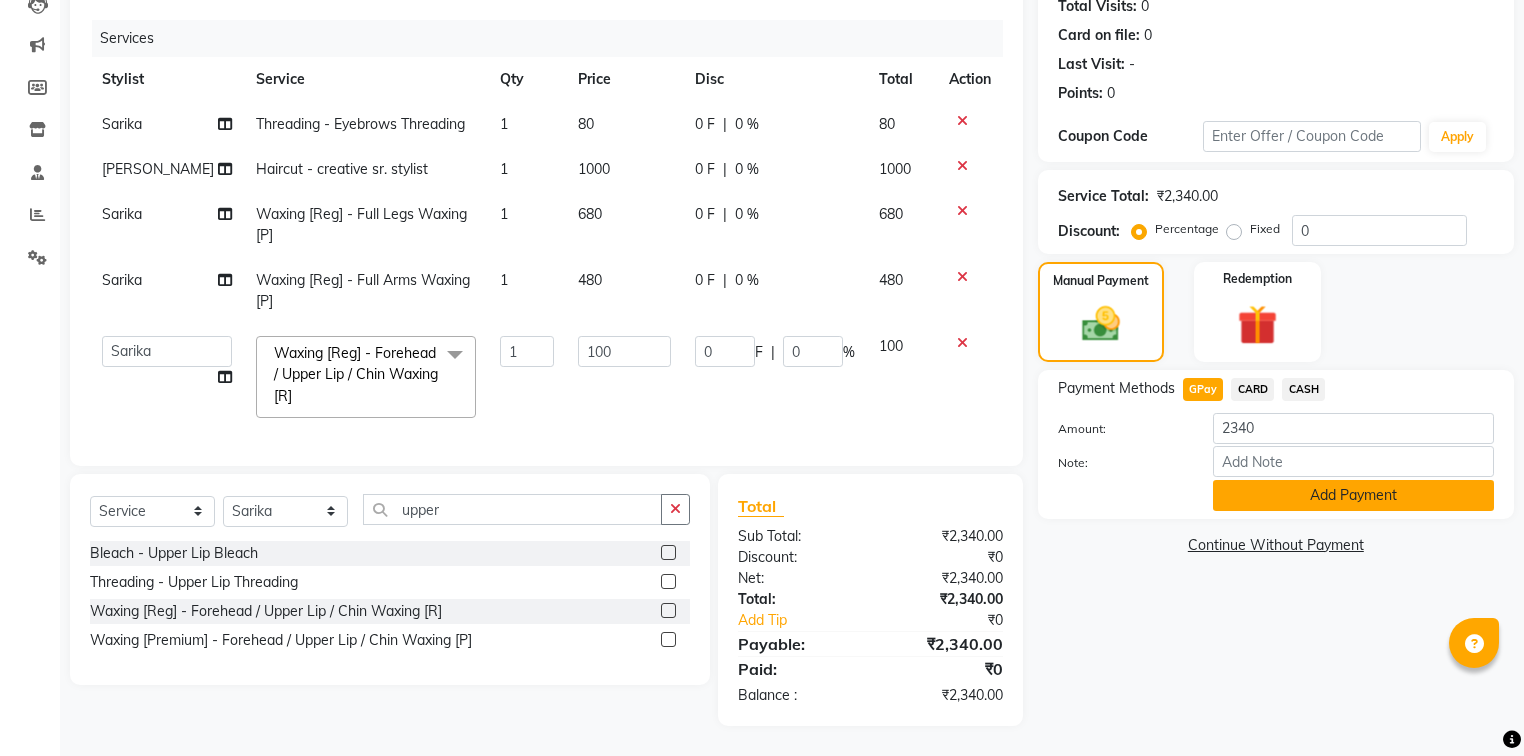 click on "Add Payment" 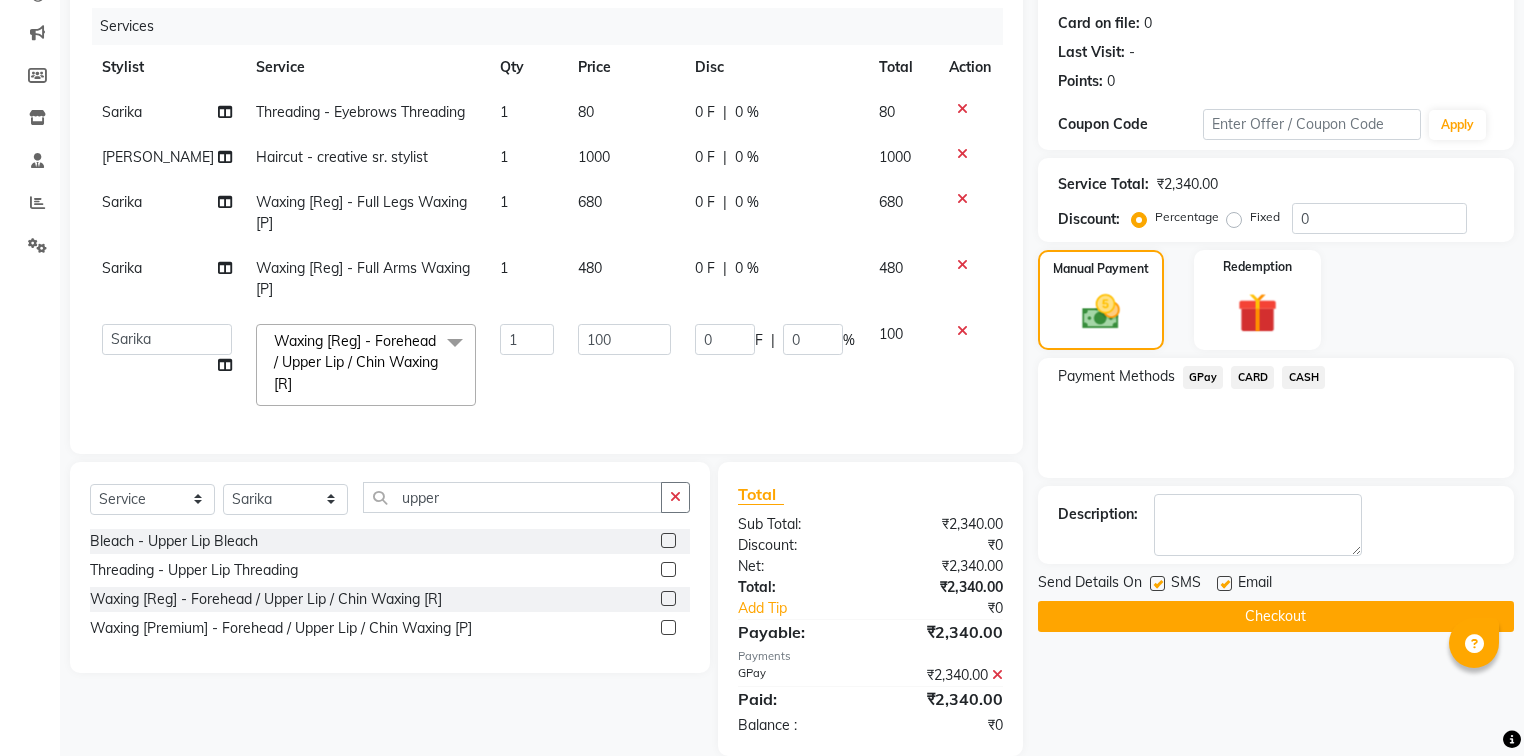 click on "Checkout" 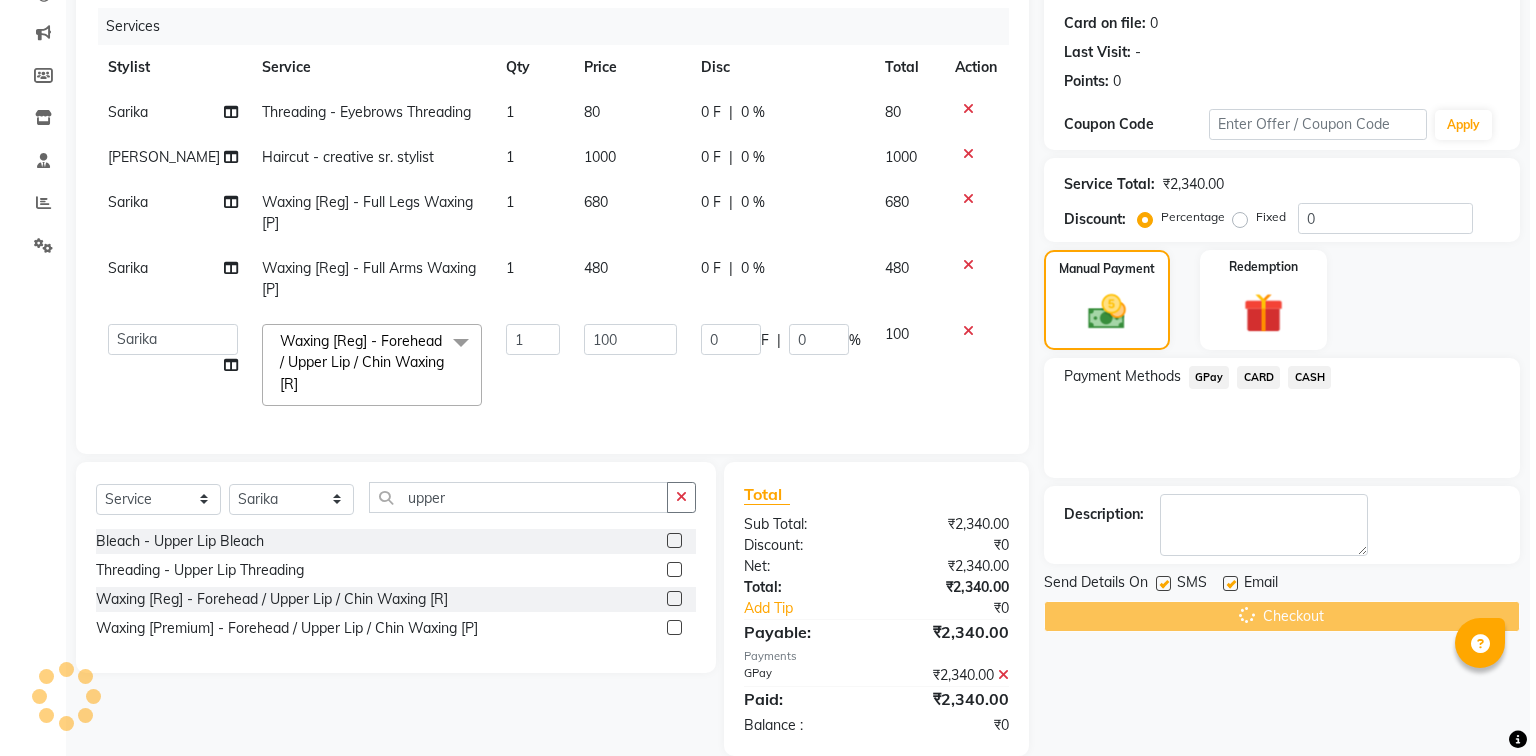 scroll, scrollTop: 0, scrollLeft: 0, axis: both 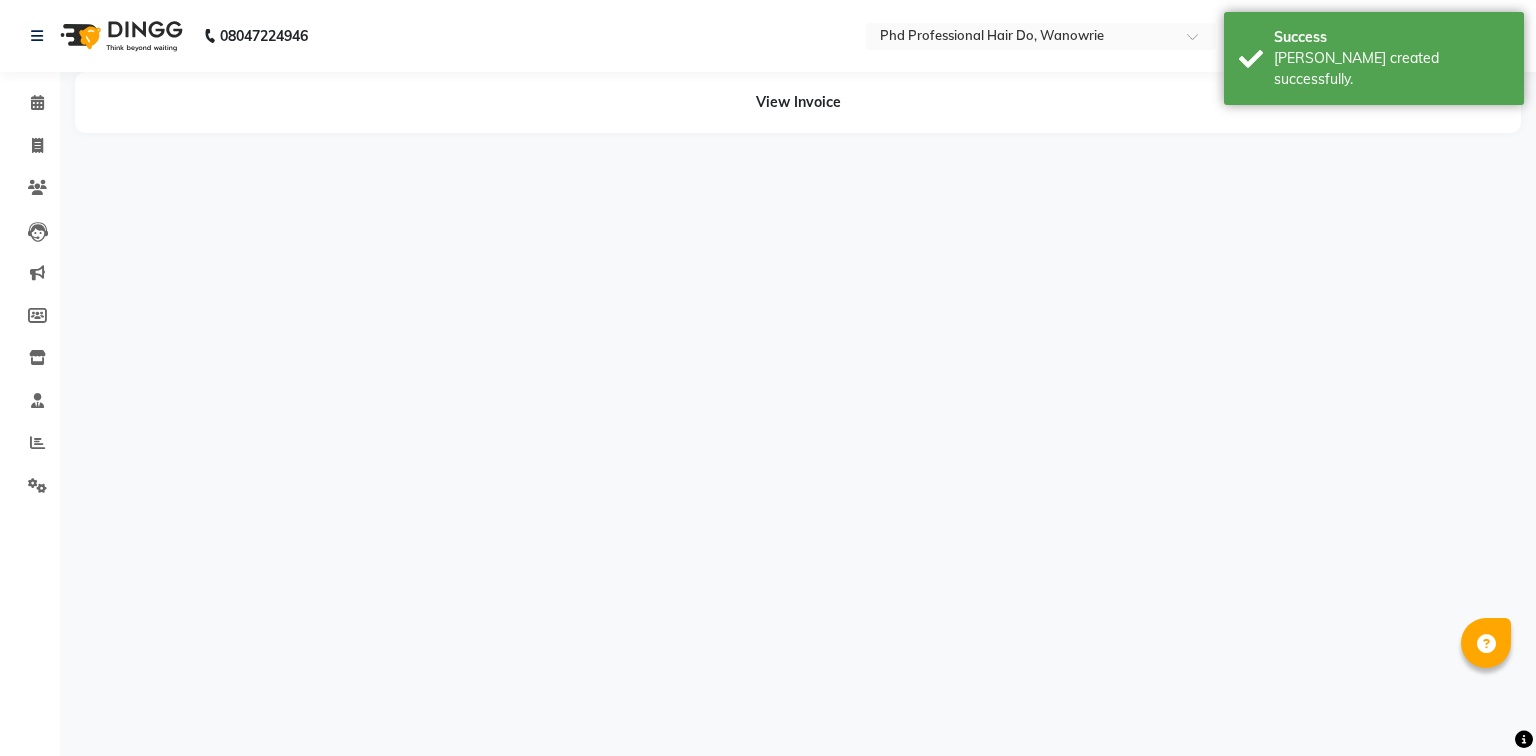 select on "977" 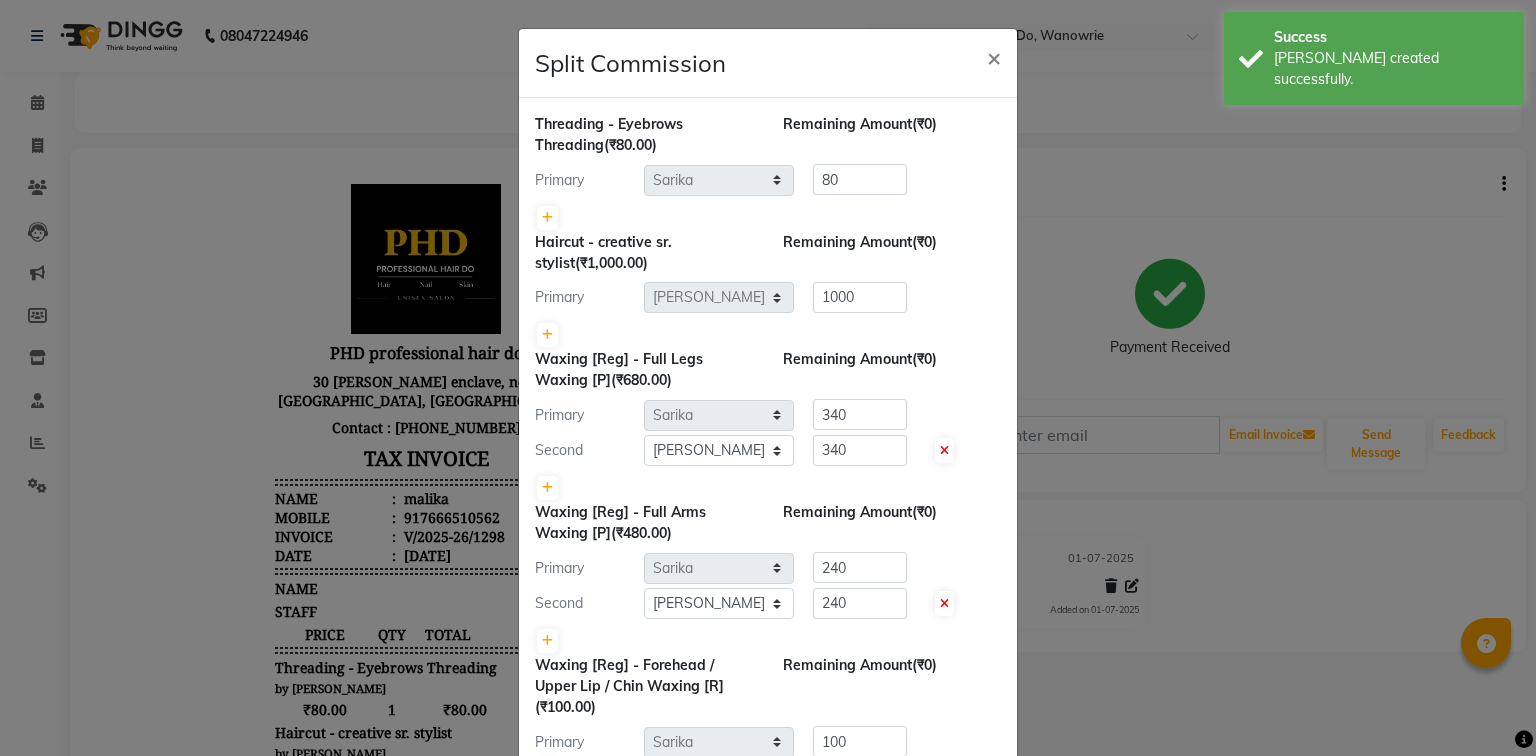 scroll, scrollTop: 0, scrollLeft: 0, axis: both 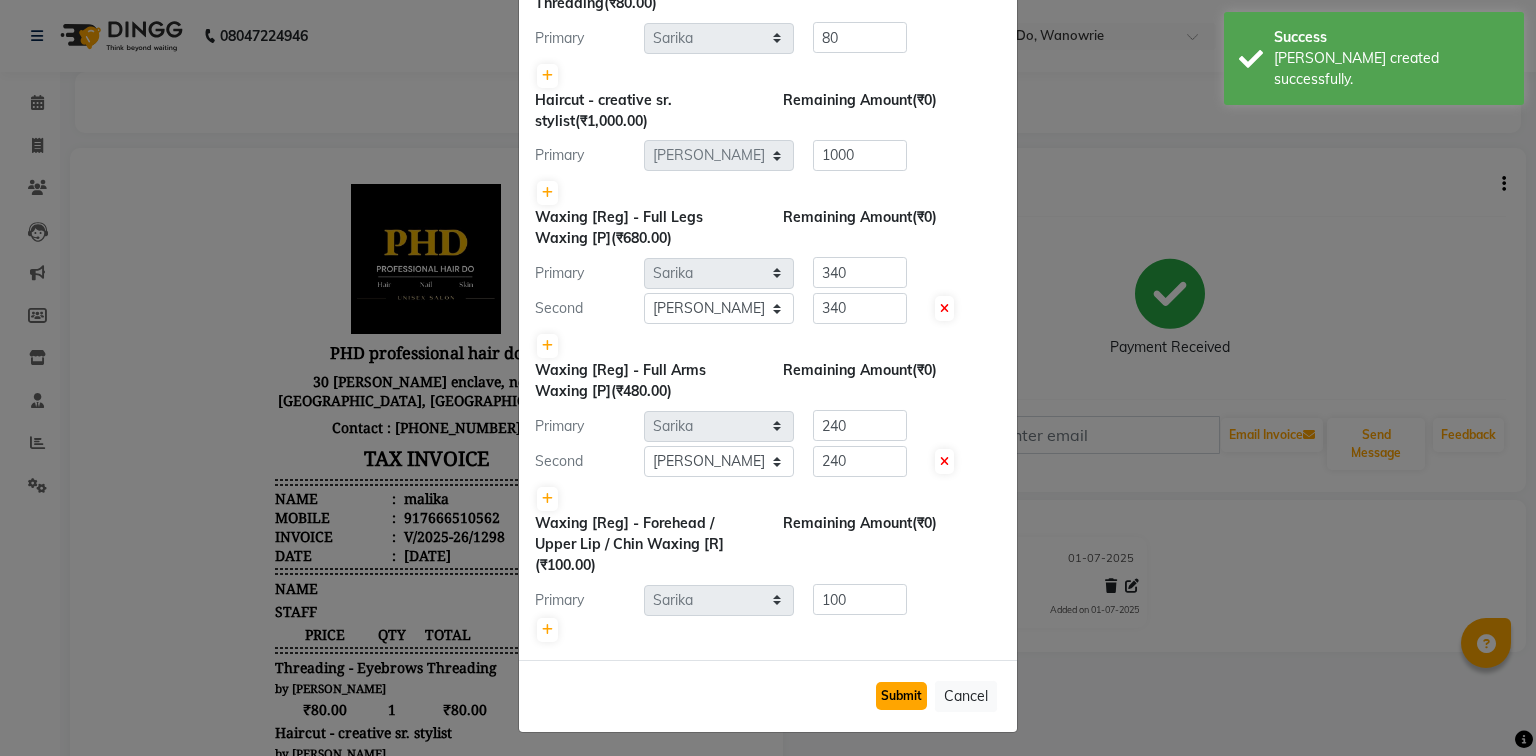 click on "Submit" 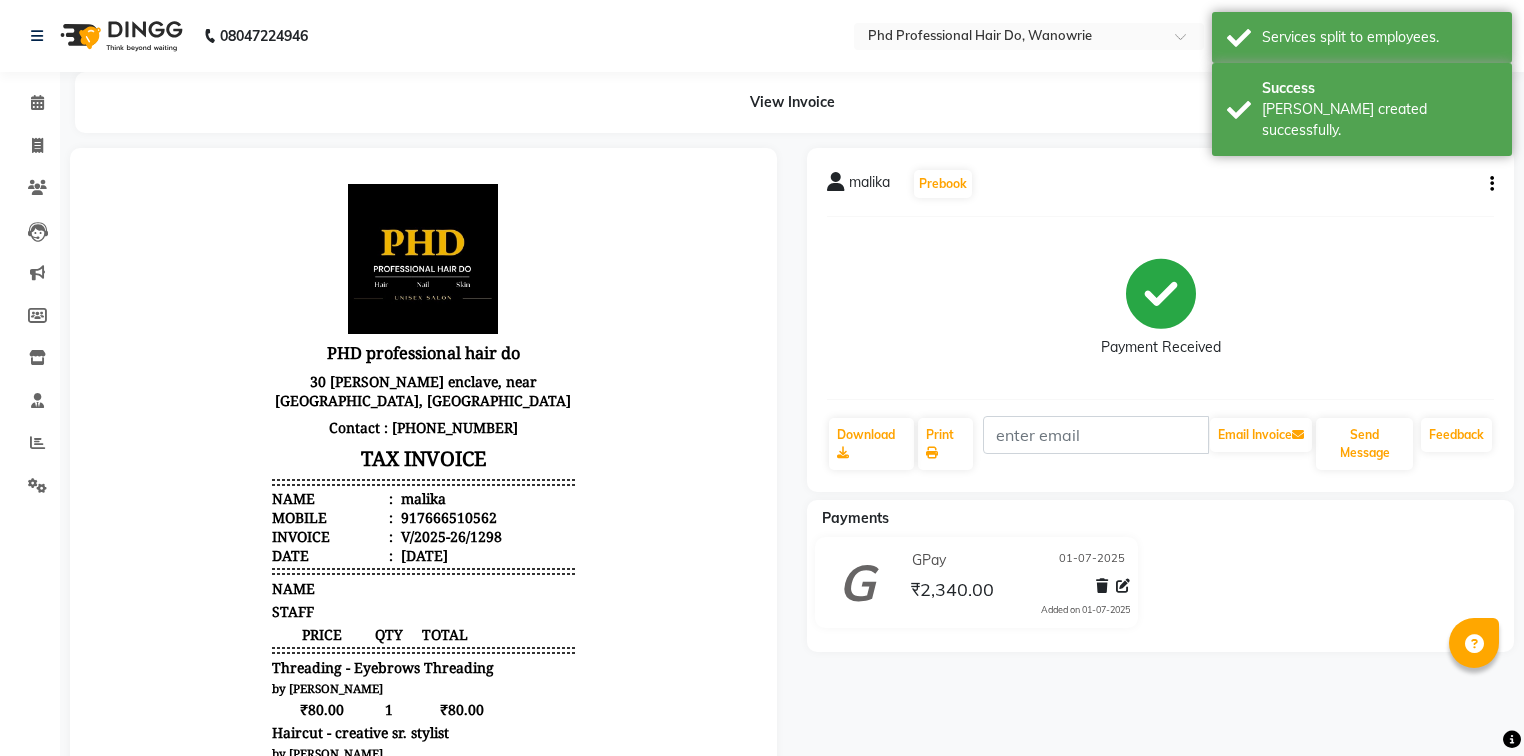 click 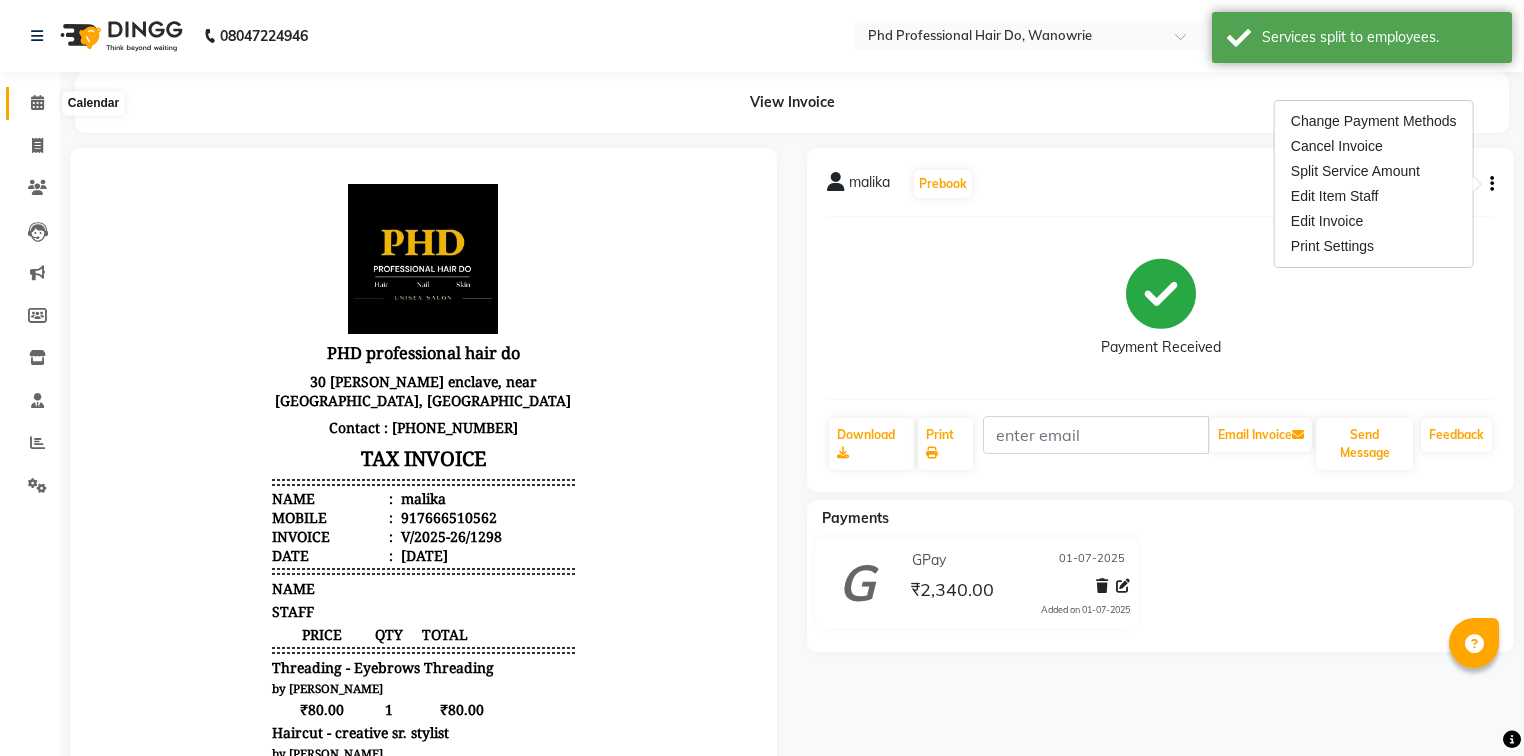 click 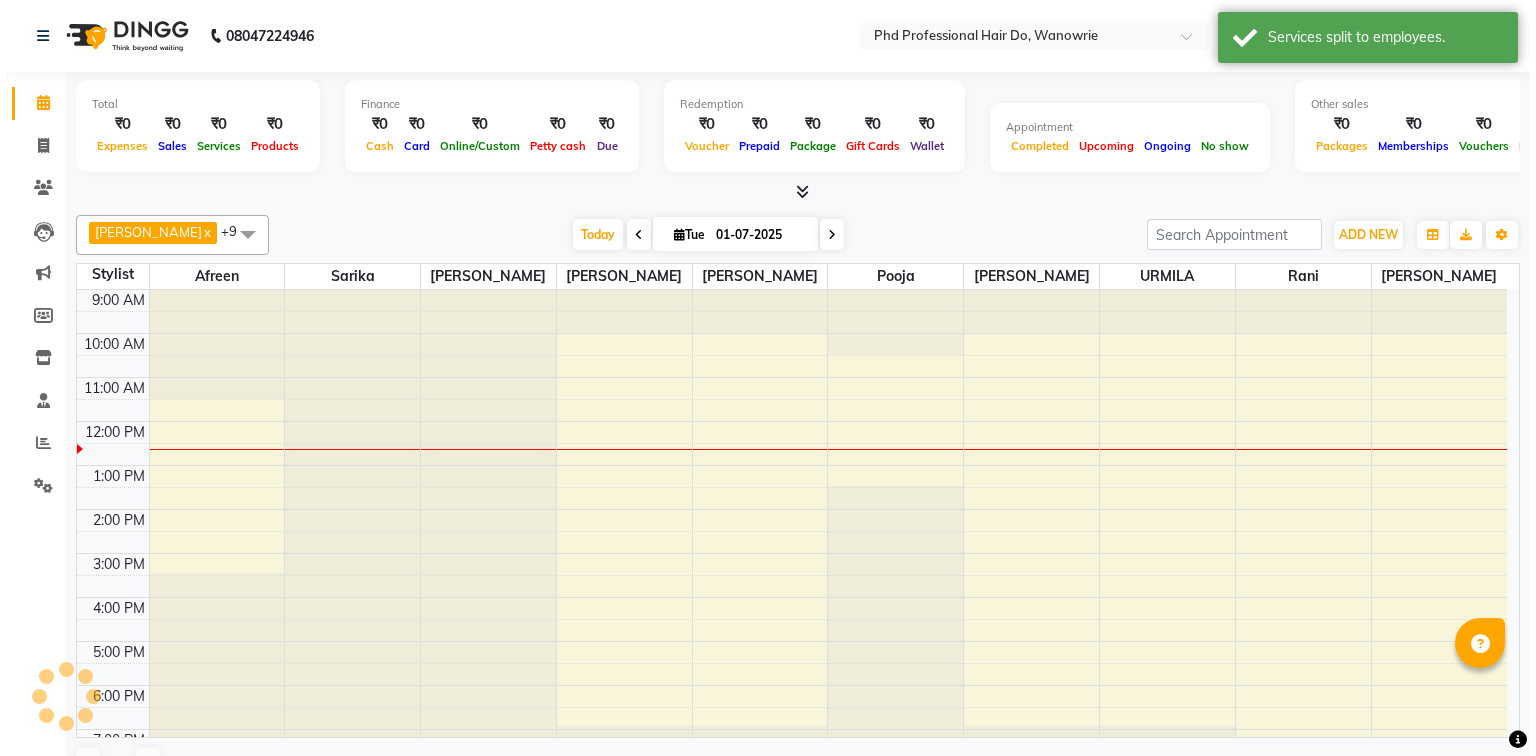 scroll, scrollTop: 75, scrollLeft: 0, axis: vertical 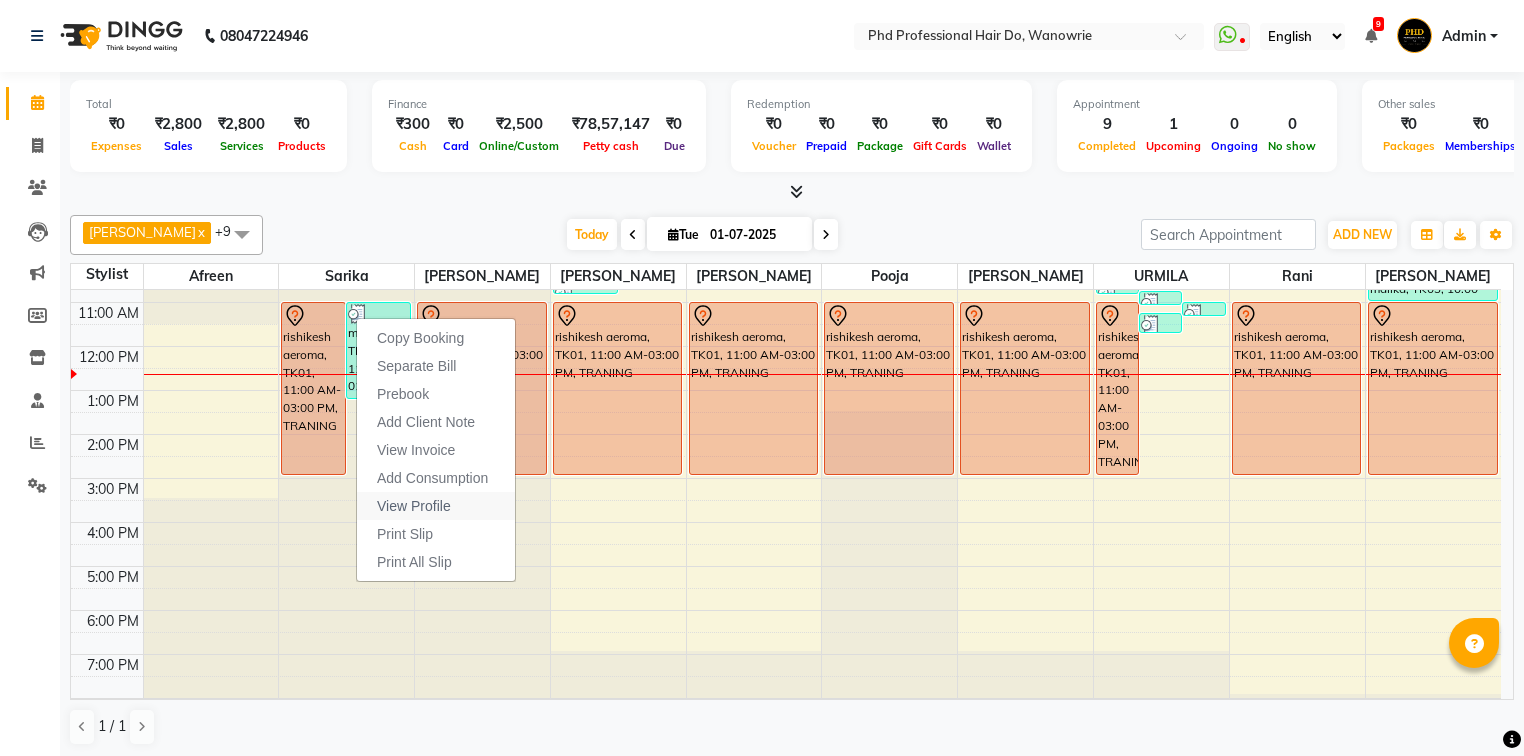 click on "View Profile" at bounding box center (414, 506) 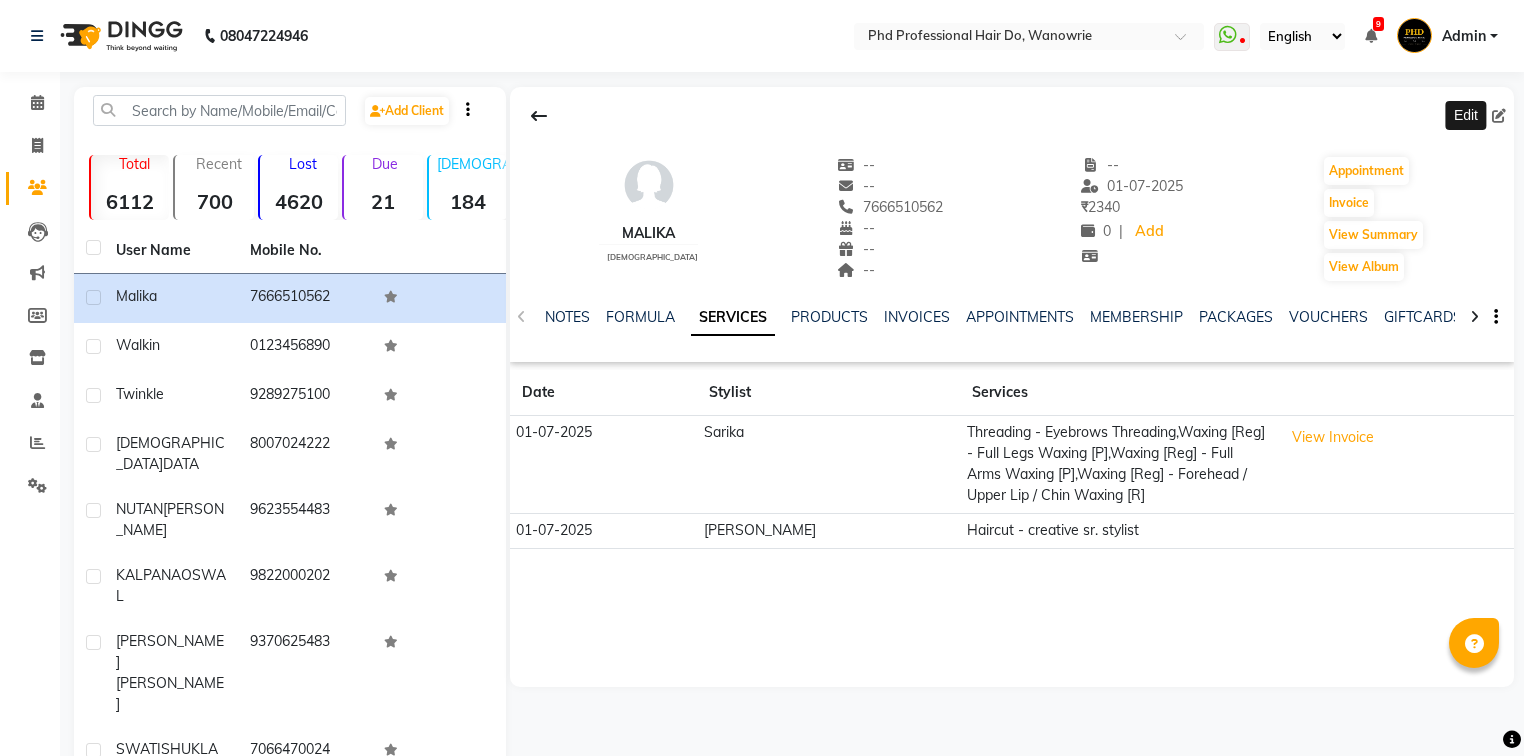 click 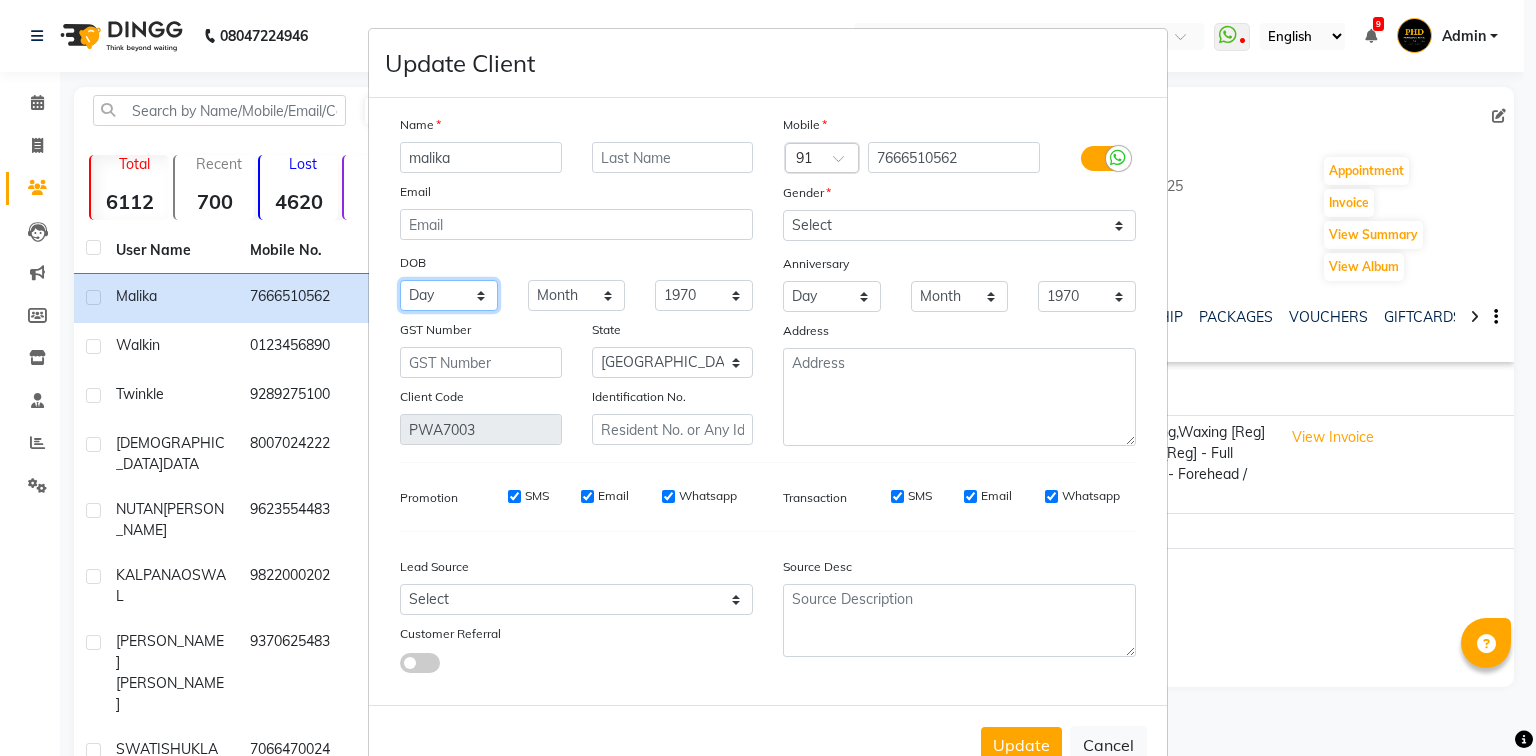 click on "Day 01 02 03 04 05 06 07 08 09 10 11 12 13 14 15 16 17 18 19 20 21 22 23 24 25 26 27 28 29 30 31" at bounding box center [449, 295] 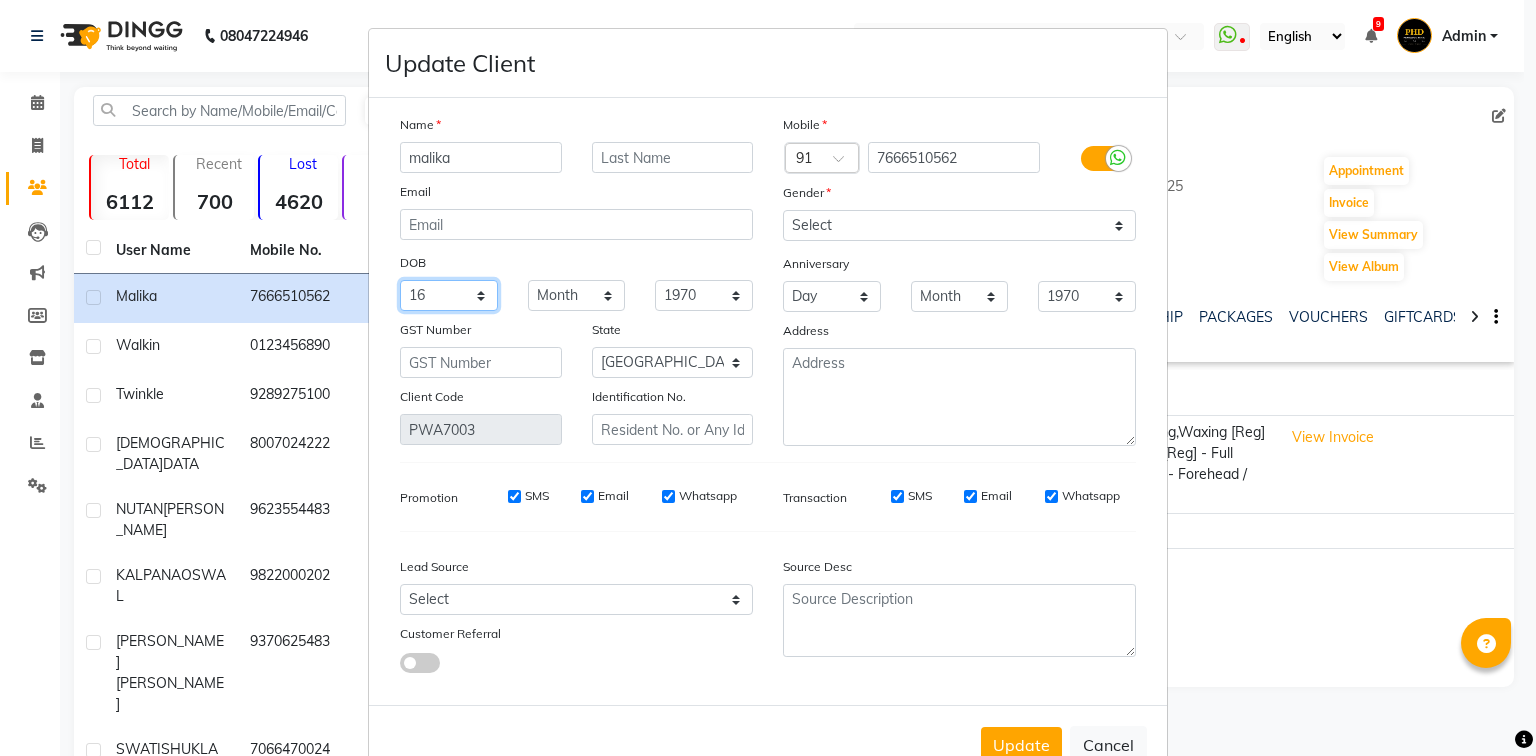 click on "Day 01 02 03 04 05 06 07 08 09 10 11 12 13 14 15 16 17 18 19 20 21 22 23 24 25 26 27 28 29 30 31" at bounding box center [449, 295] 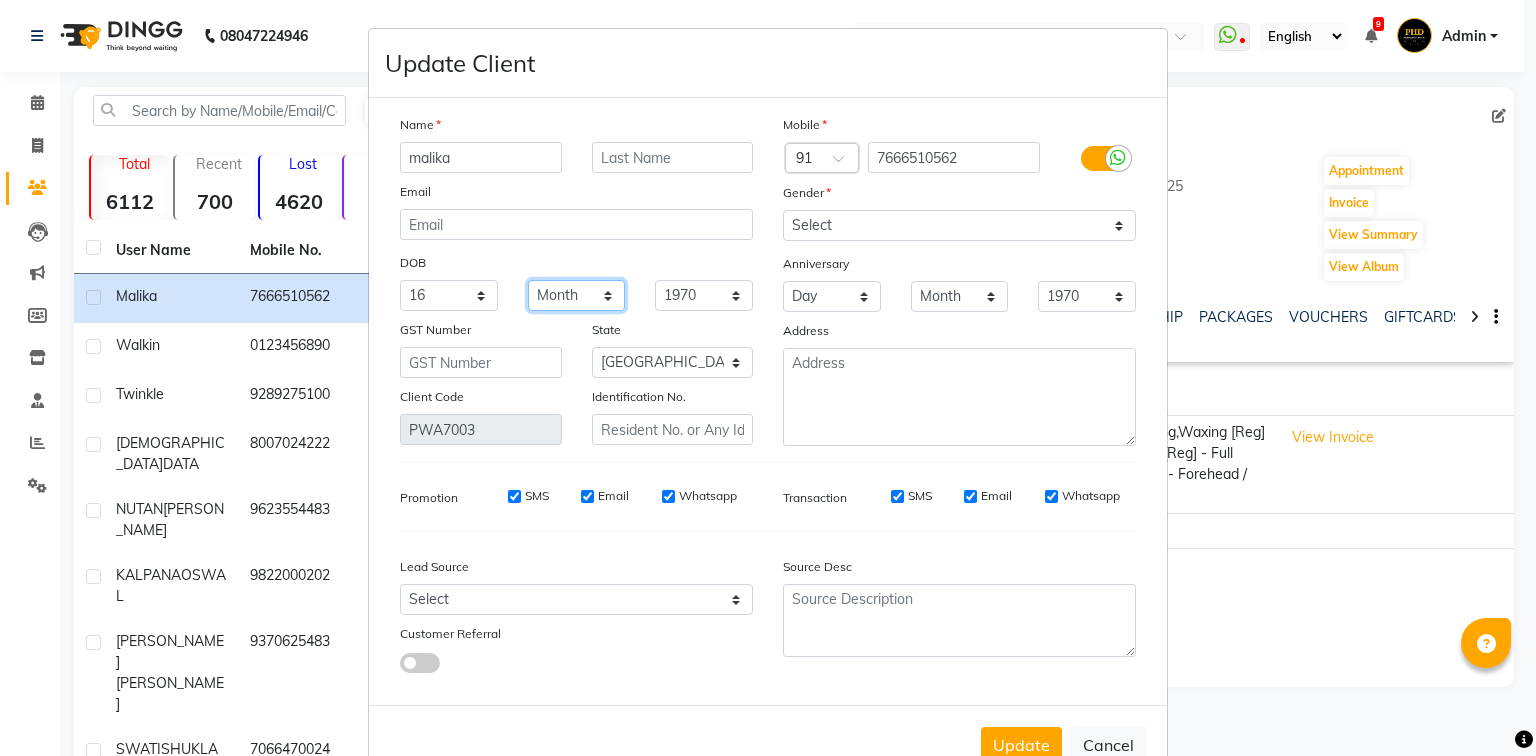 click on "Month January February March April May June July August September October November December" at bounding box center [577, 295] 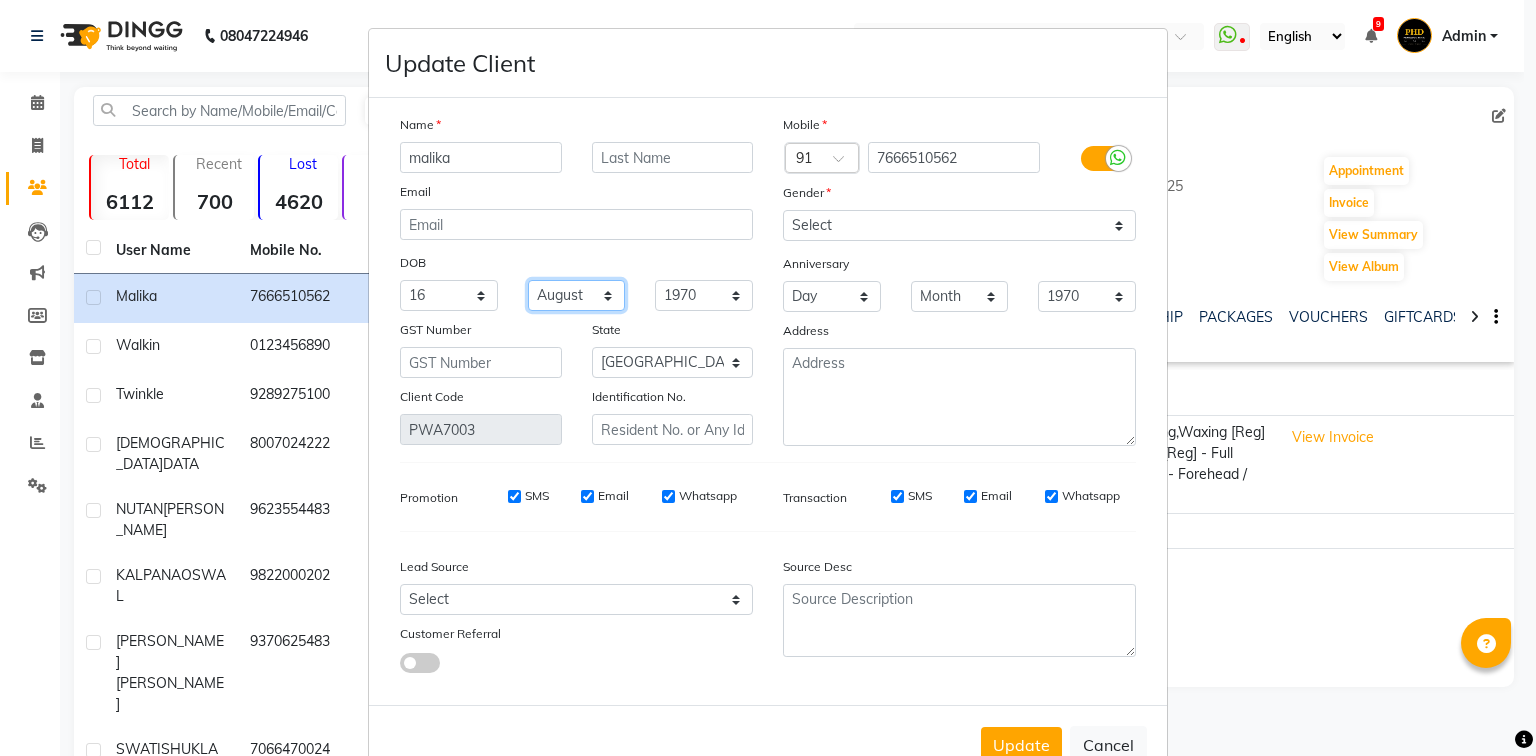 click on "Month January February March April May June July August September October November December" at bounding box center [577, 295] 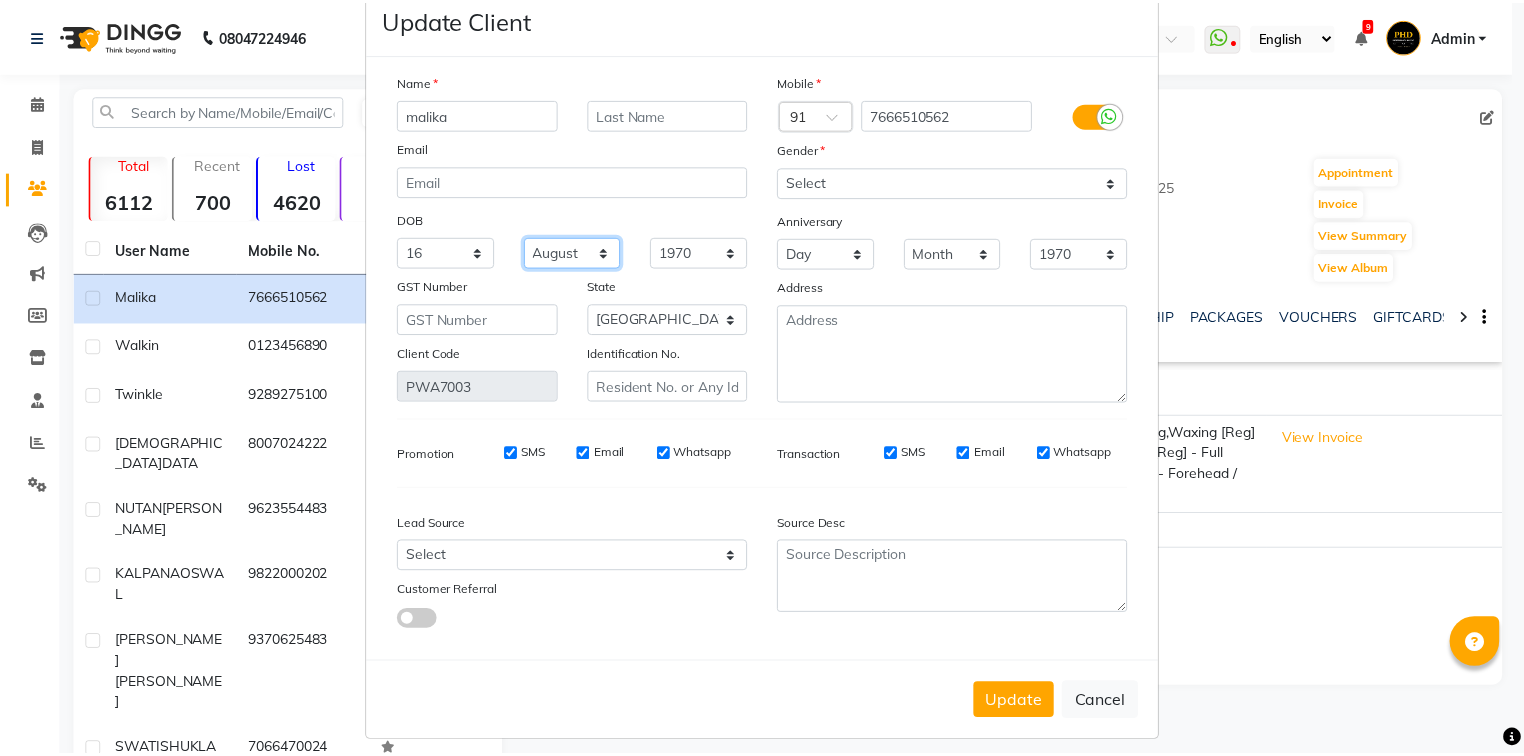 scroll, scrollTop: 65, scrollLeft: 0, axis: vertical 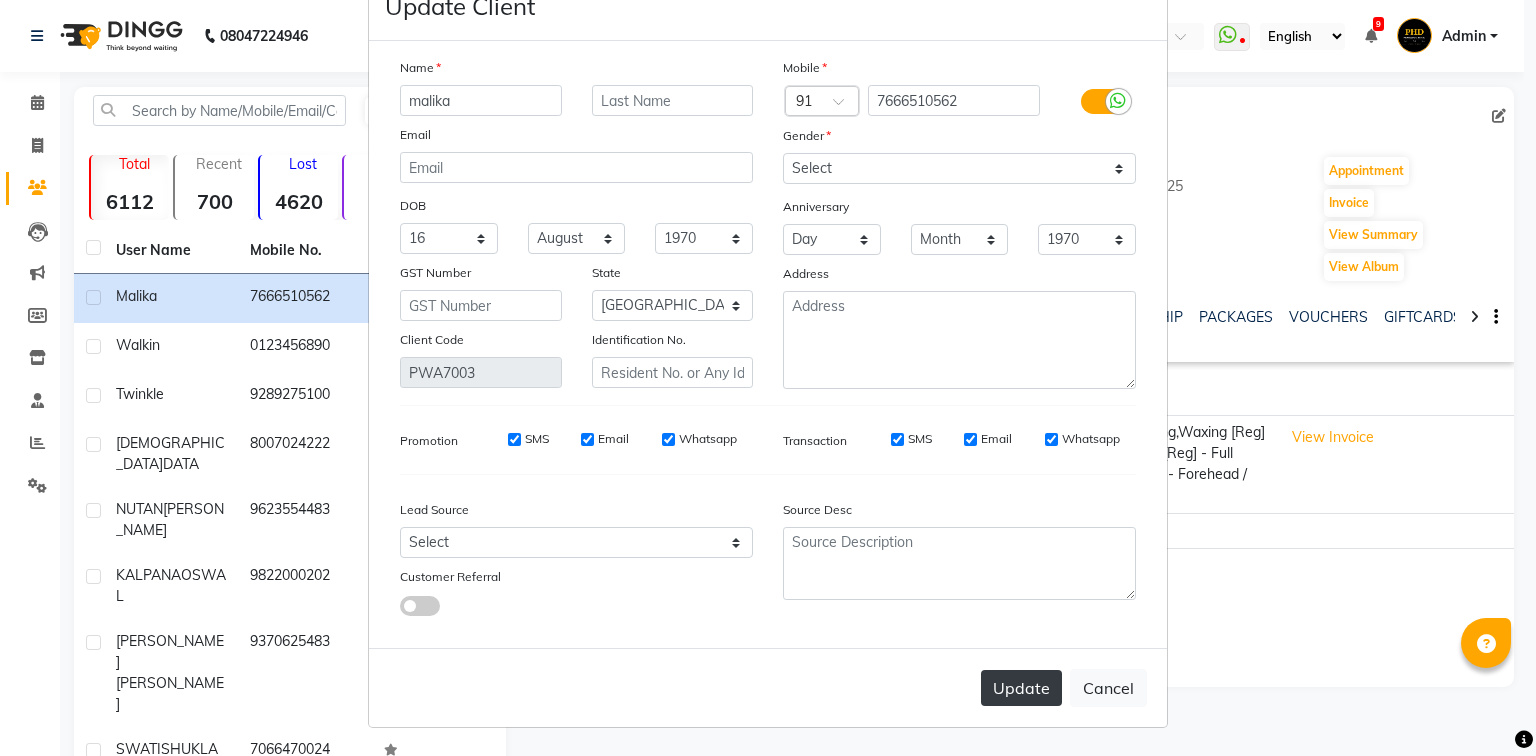click on "Update" at bounding box center (1021, 688) 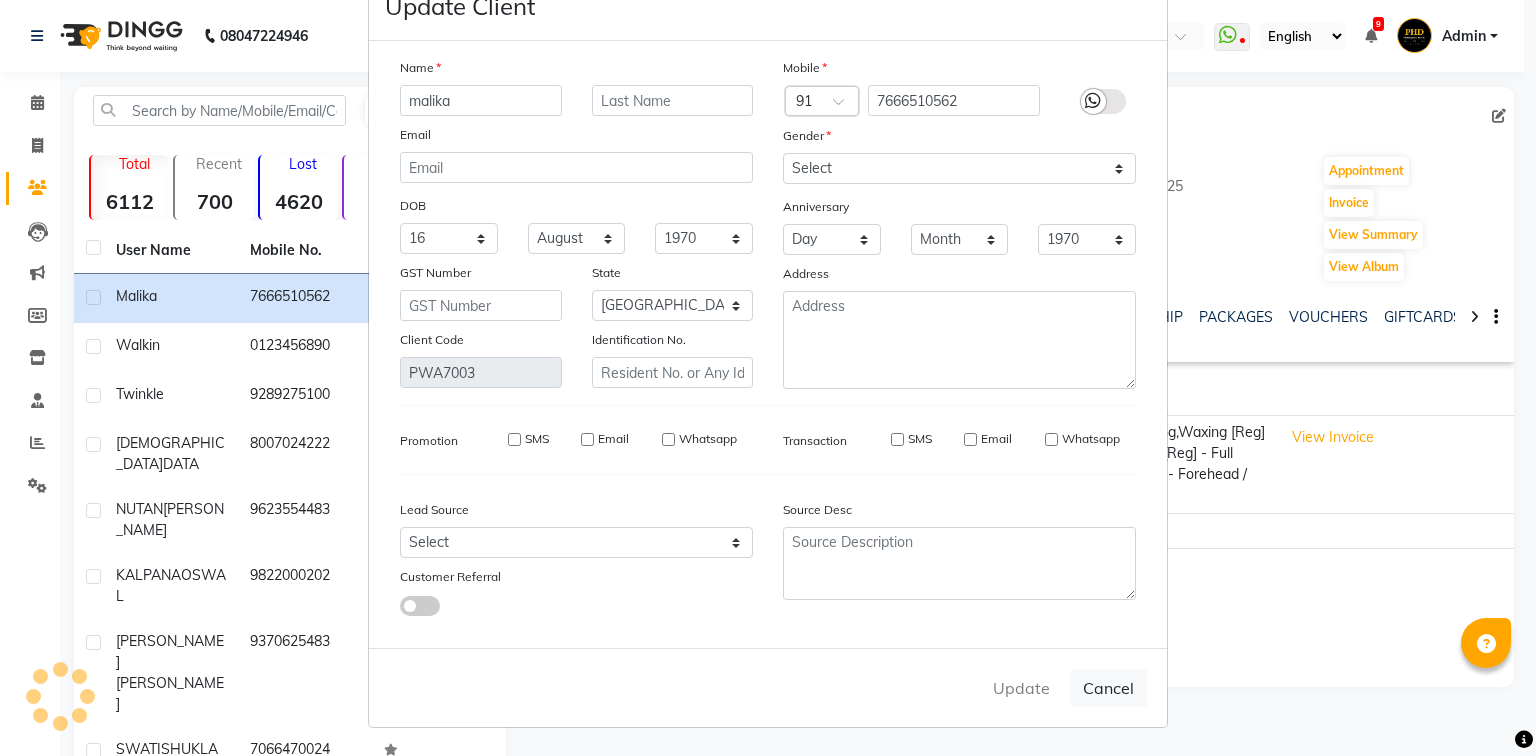 type 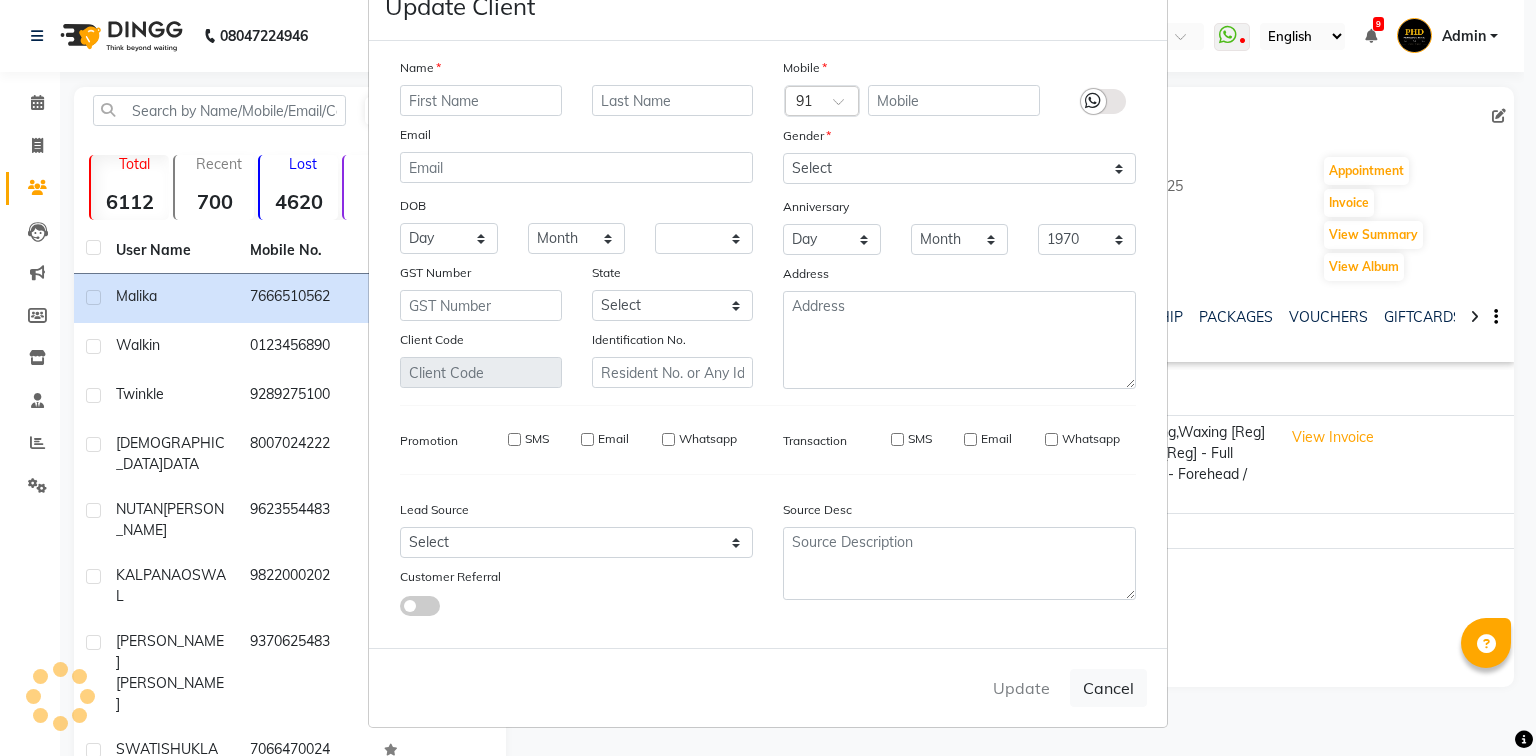 select 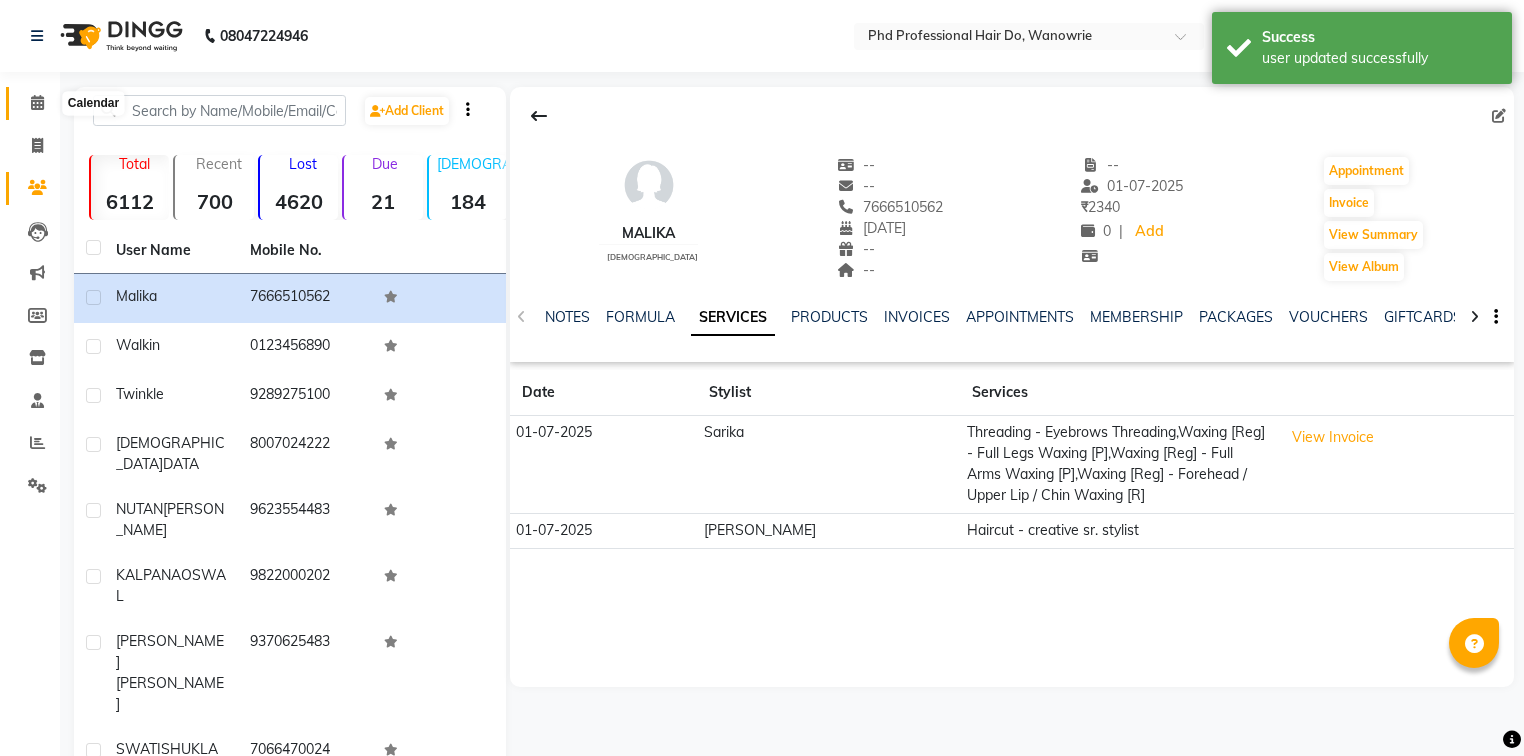 click 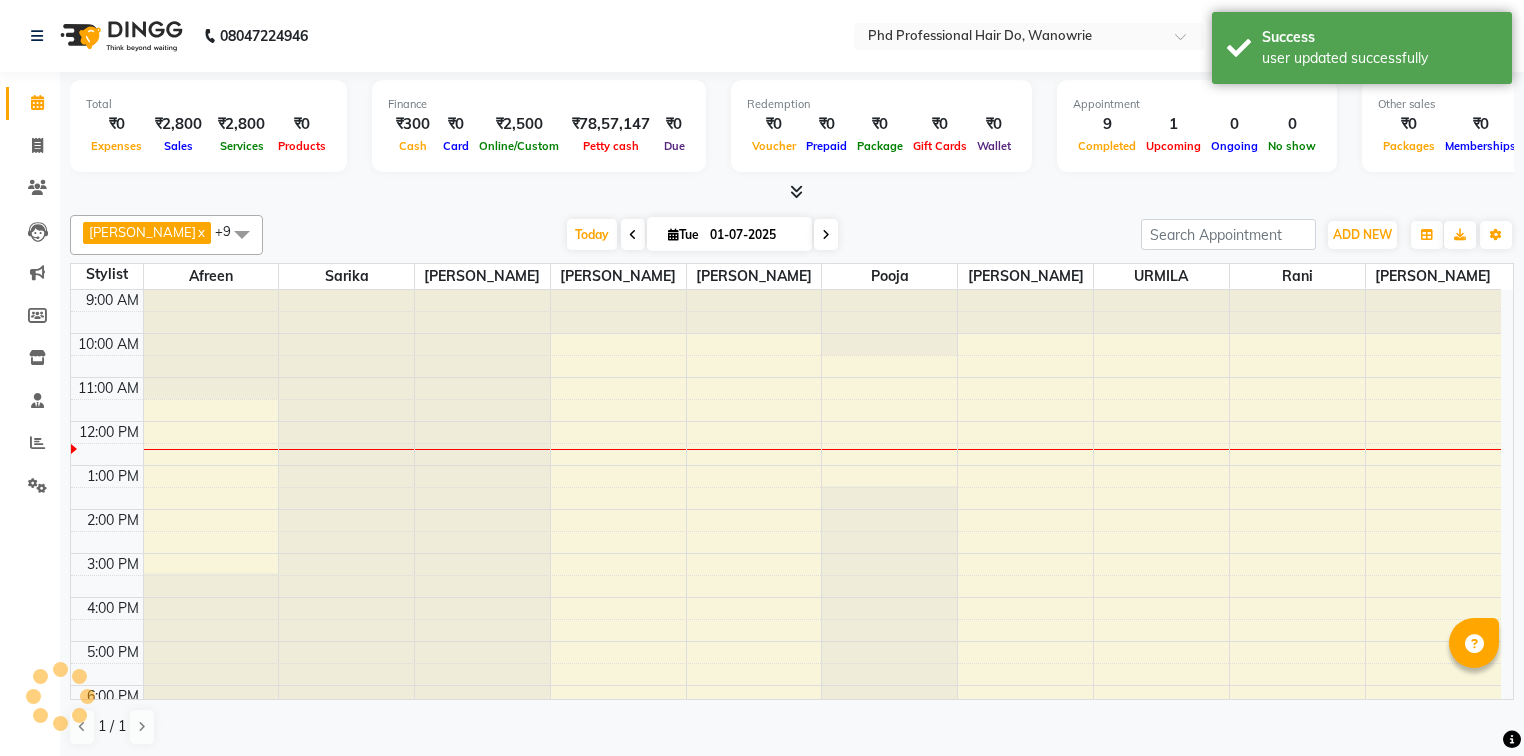 scroll, scrollTop: 0, scrollLeft: 0, axis: both 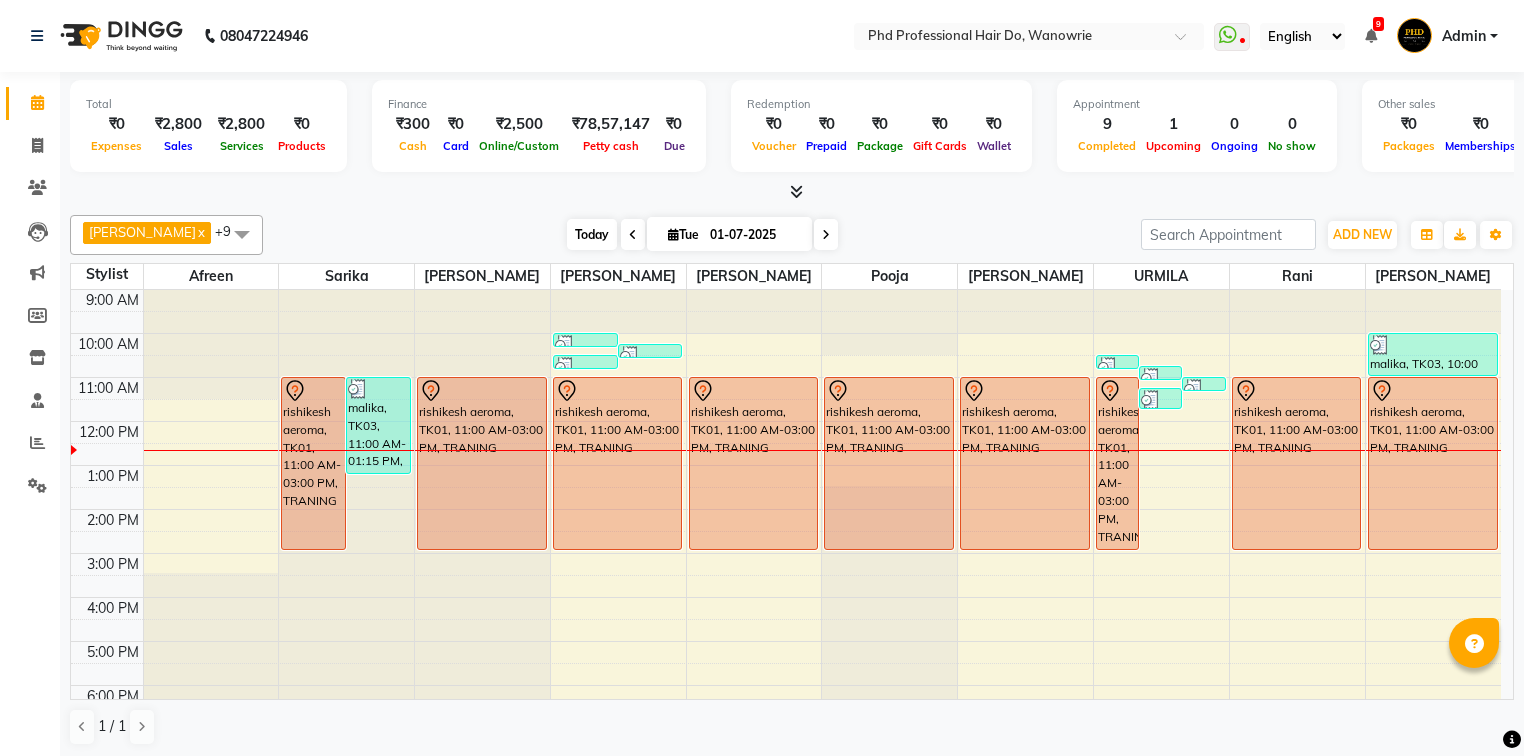click on "Today" at bounding box center (592, 234) 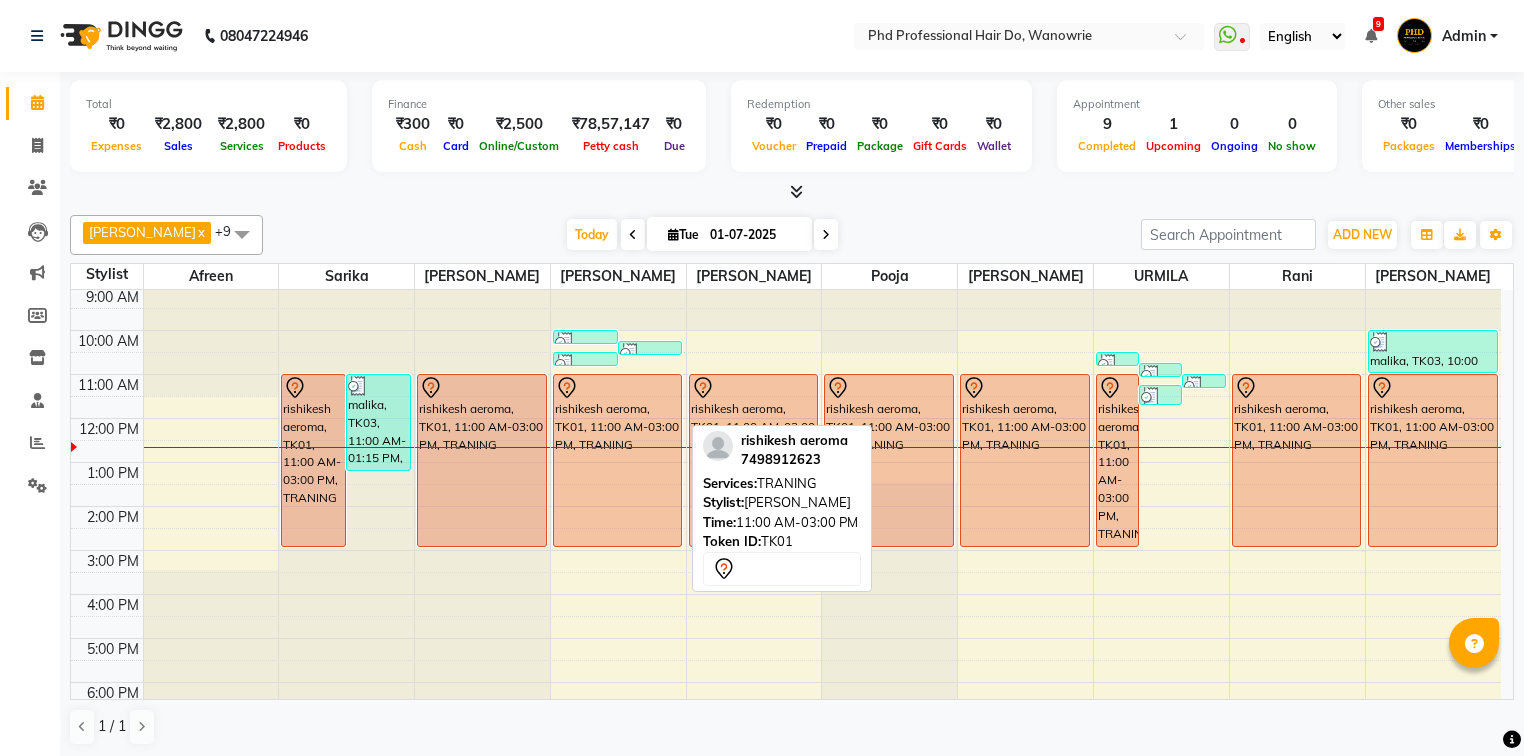 scroll, scrollTop: 0, scrollLeft: 0, axis: both 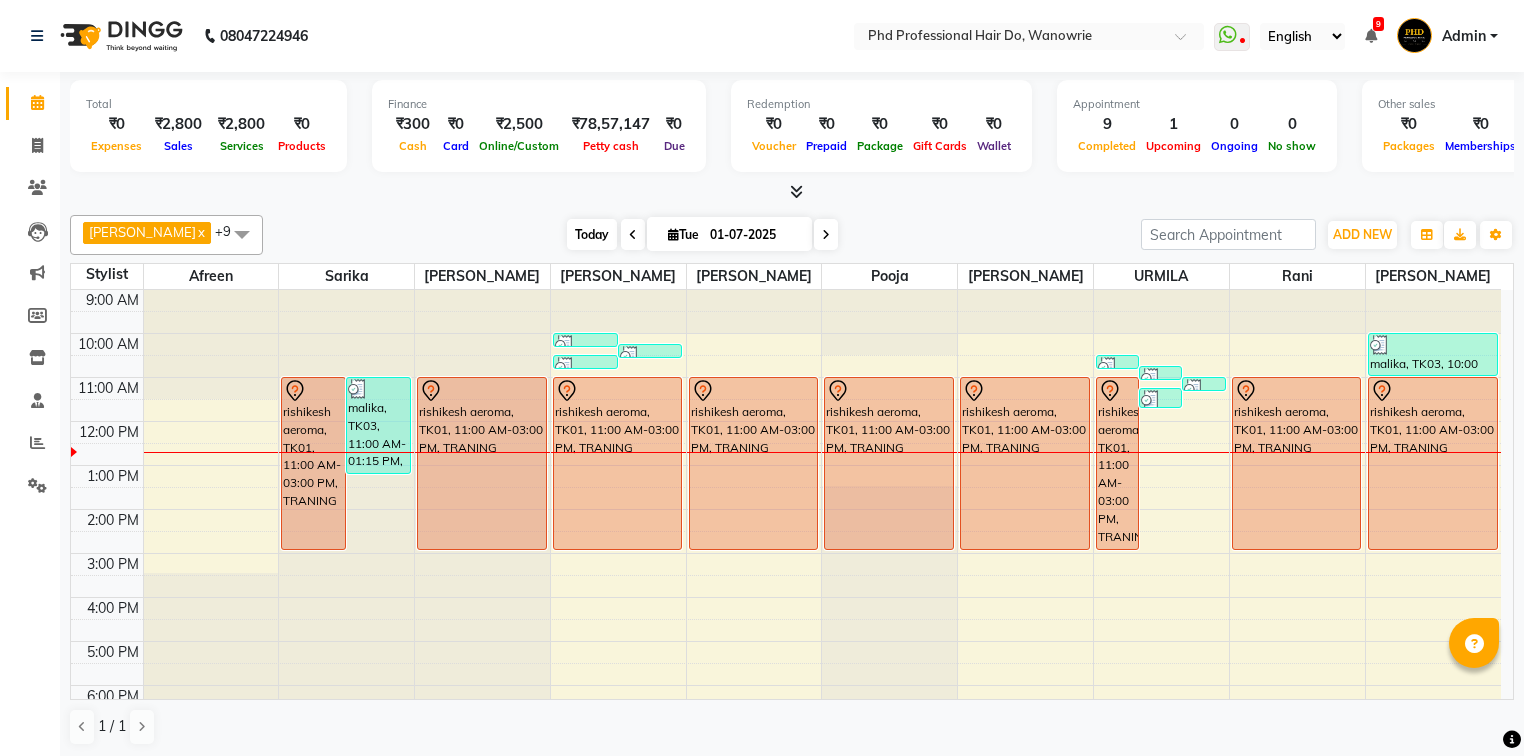 click on "Today" at bounding box center [592, 234] 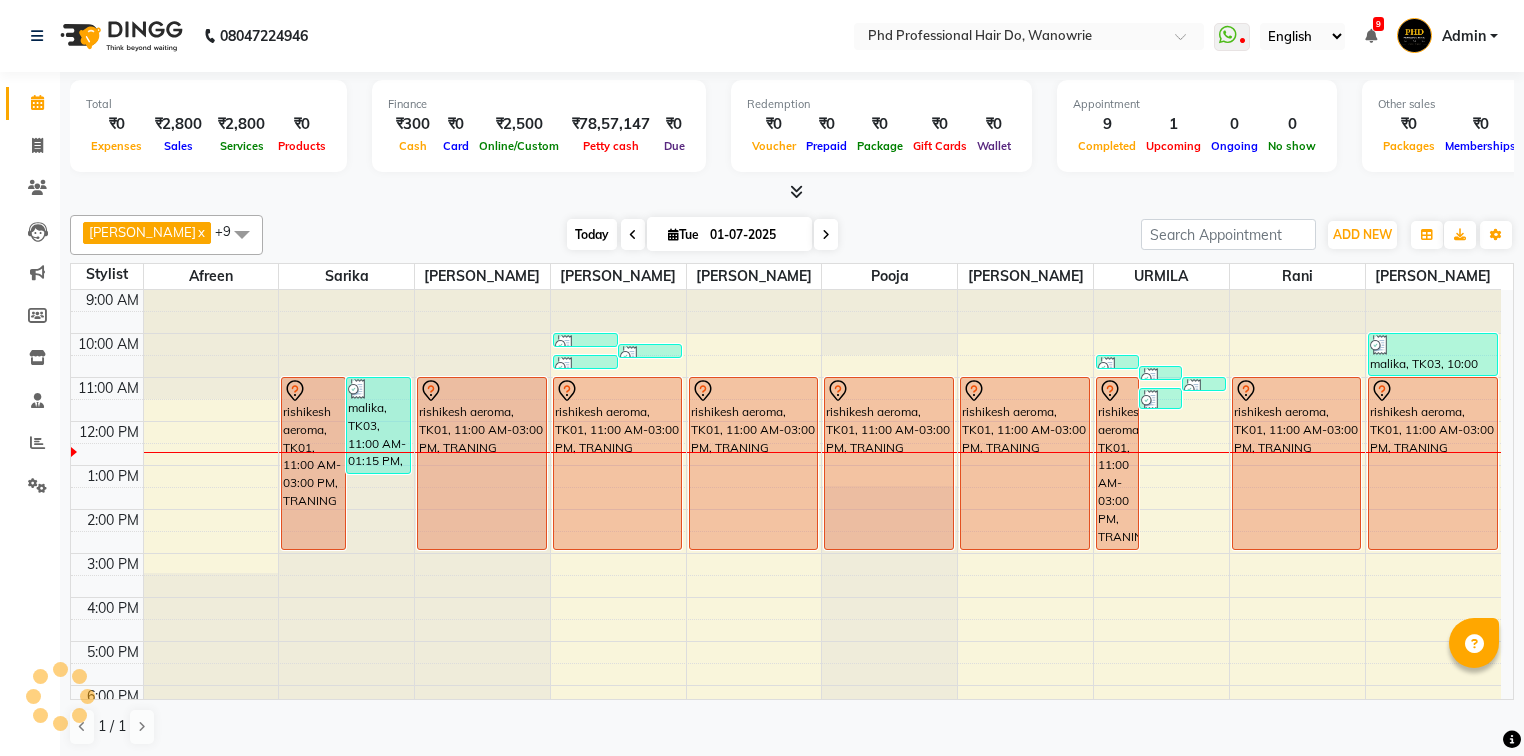 scroll, scrollTop: 112, scrollLeft: 0, axis: vertical 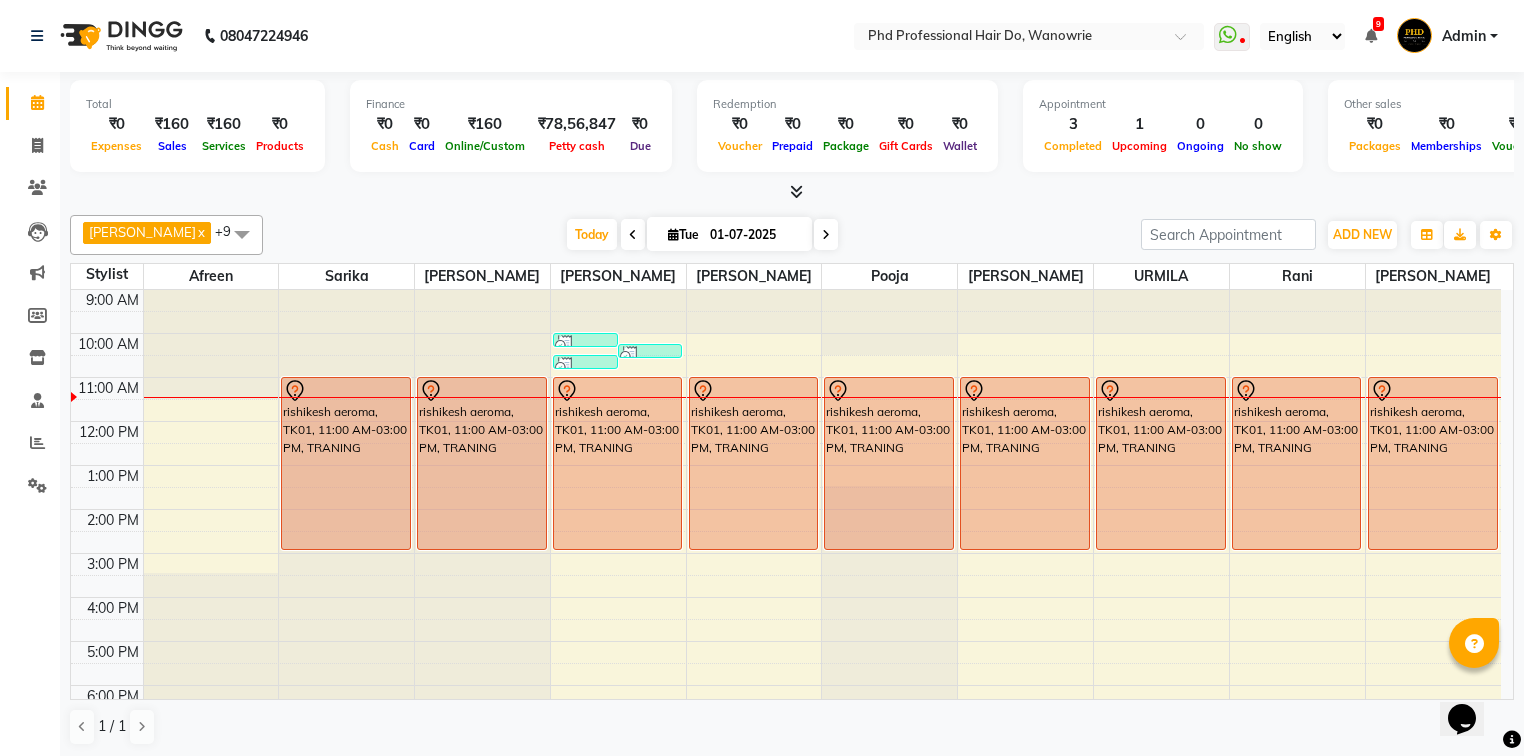 click on "01-07-2025" at bounding box center [754, 235] 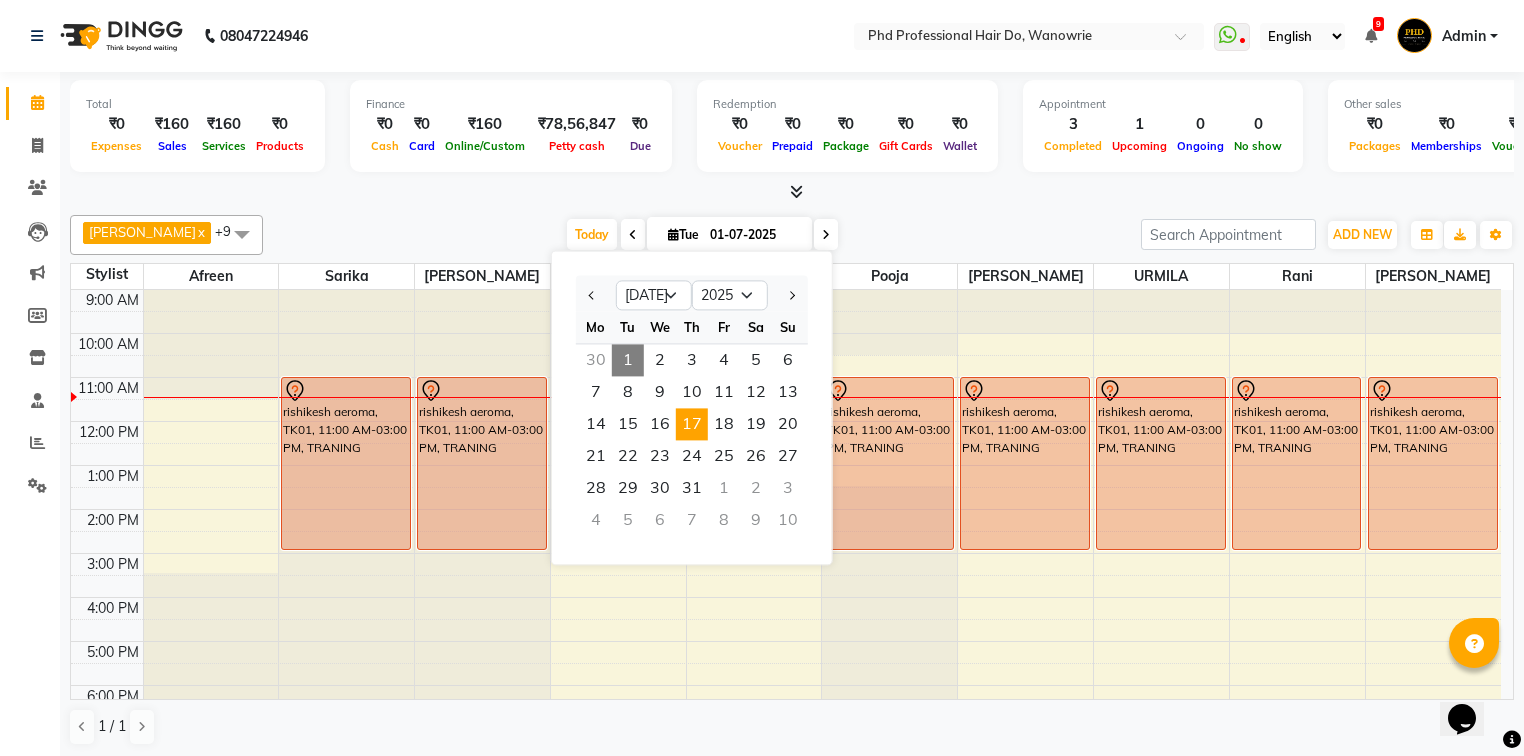 click on "17" at bounding box center (692, 424) 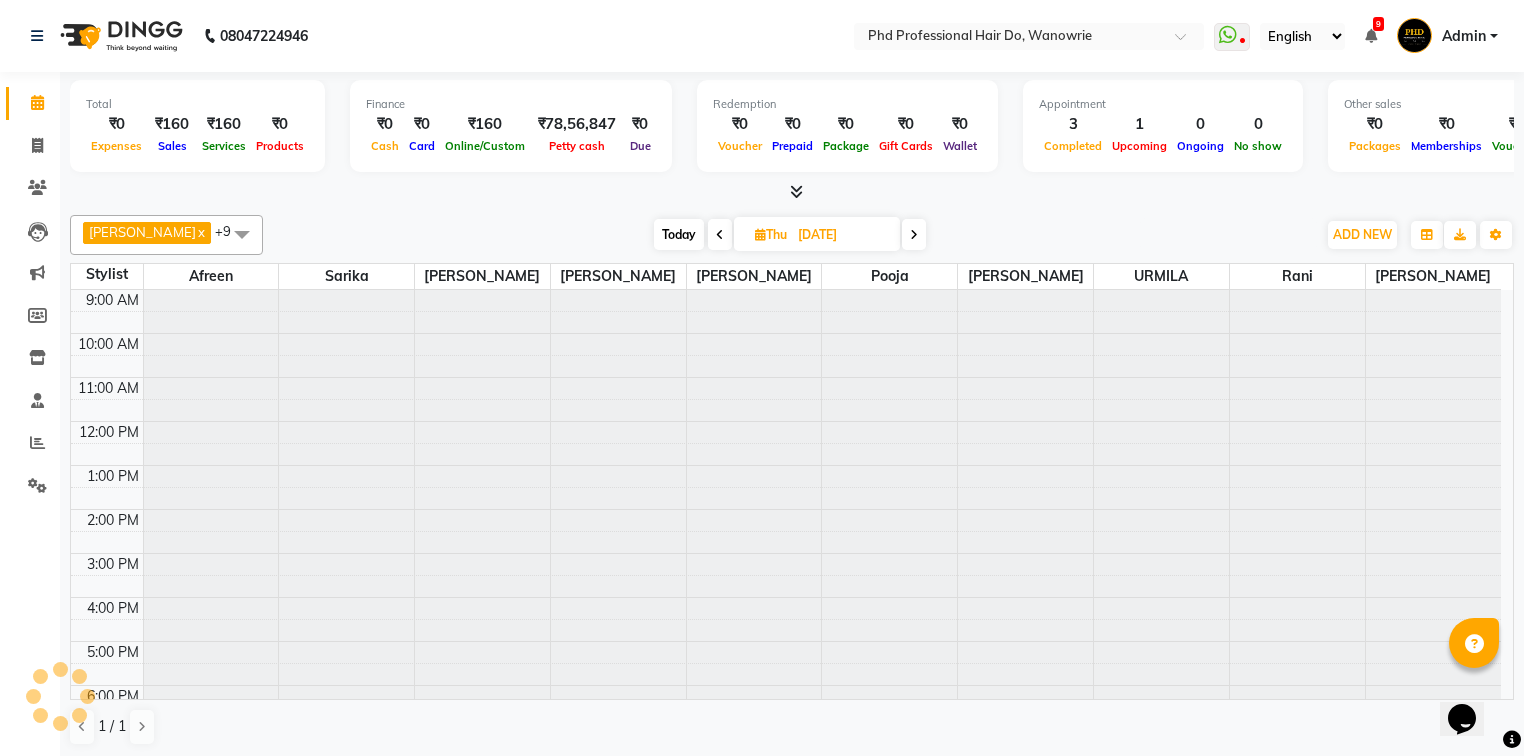 scroll, scrollTop: 88, scrollLeft: 0, axis: vertical 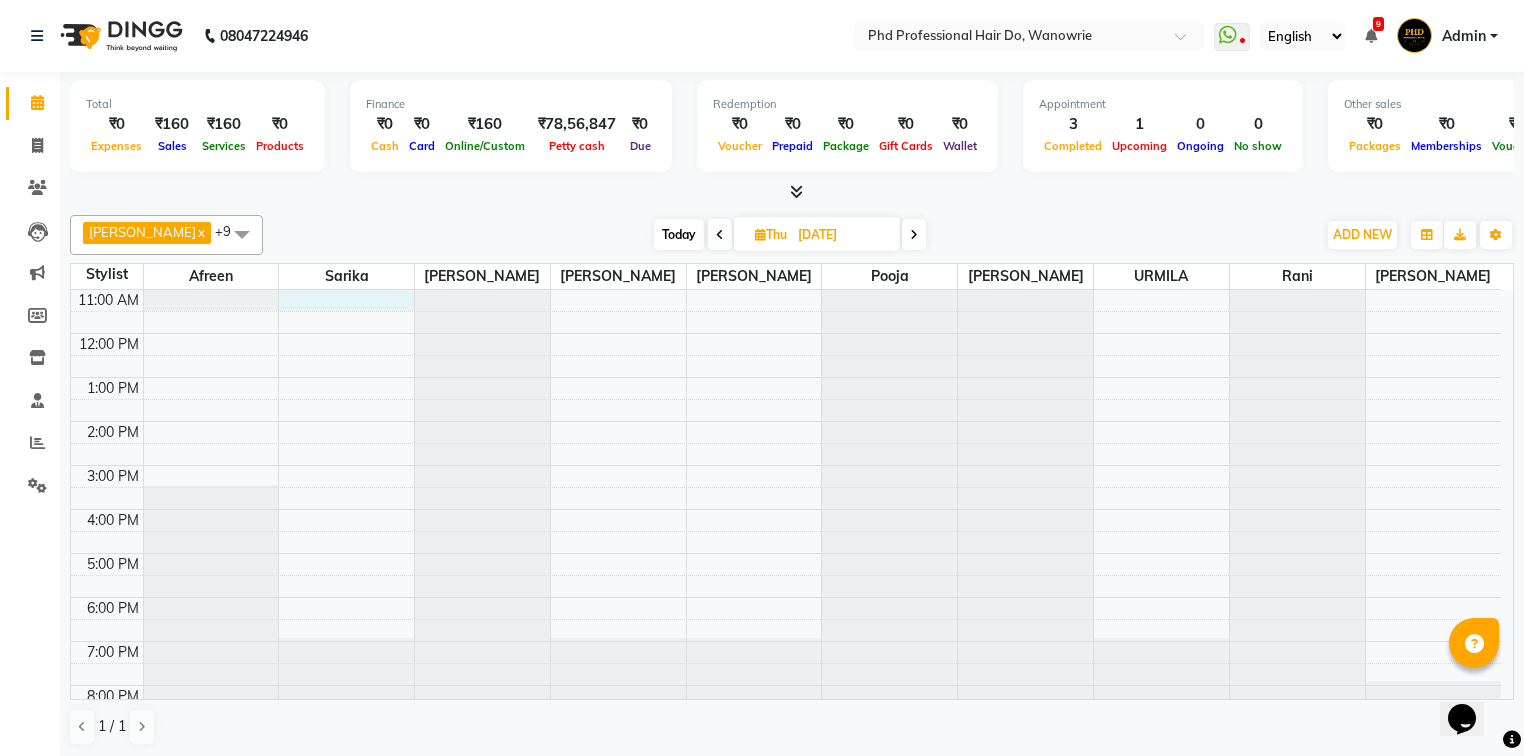 click on "9:00 AM 10:00 AM 11:00 AM 12:00 PM 1:00 PM 2:00 PM 3:00 PM 4:00 PM 5:00 PM 6:00 PM 7:00 PM 8:00 PM" at bounding box center [786, 465] 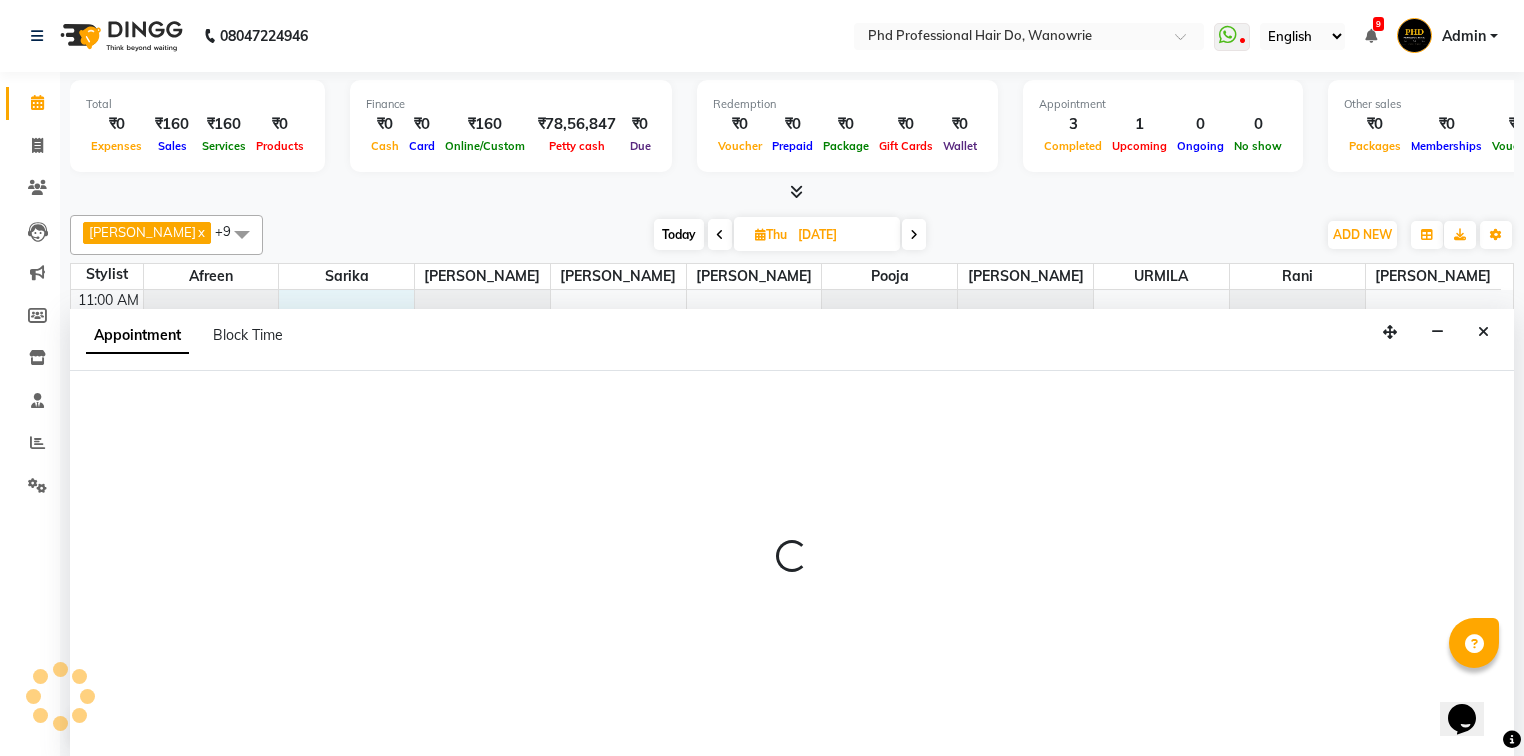 scroll, scrollTop: 0, scrollLeft: 0, axis: both 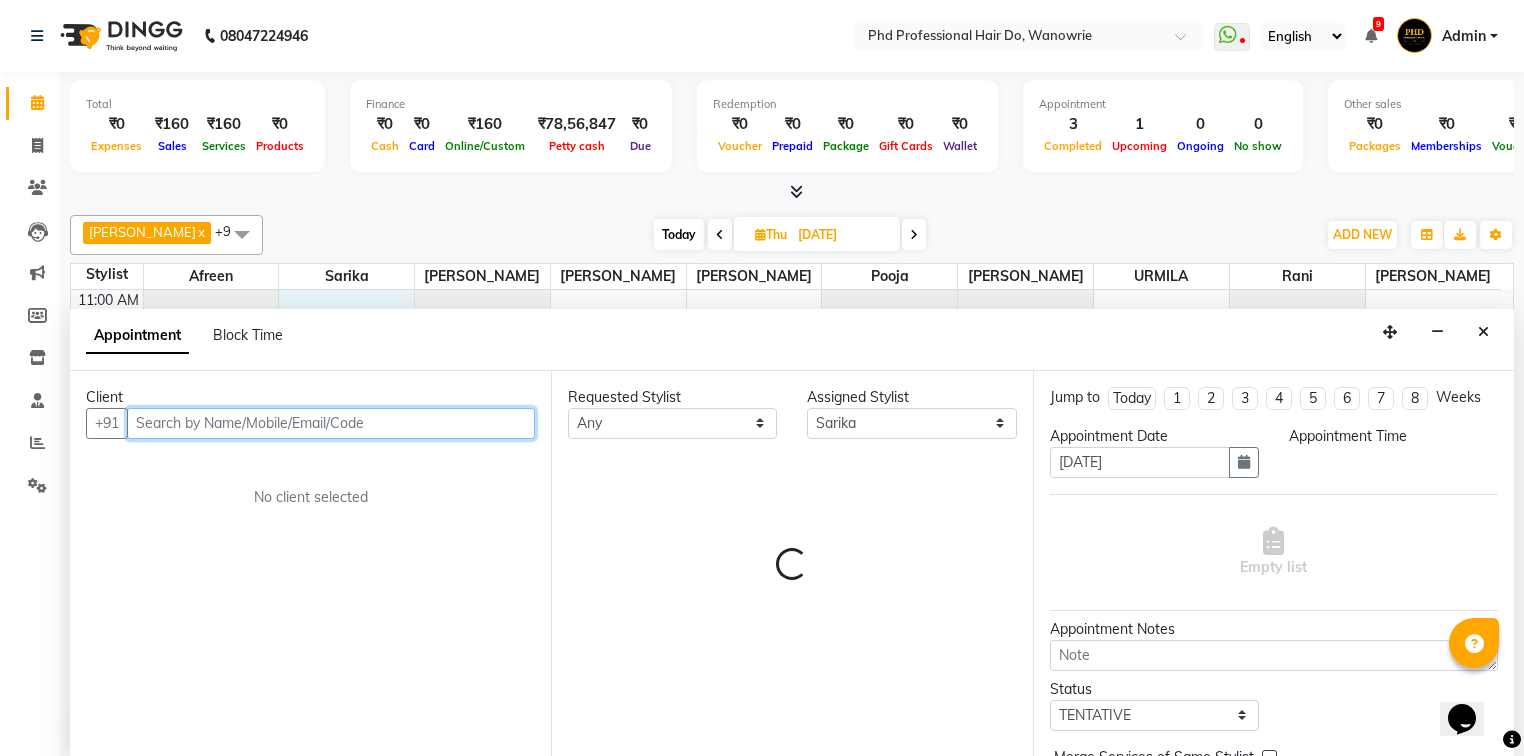 select on "660" 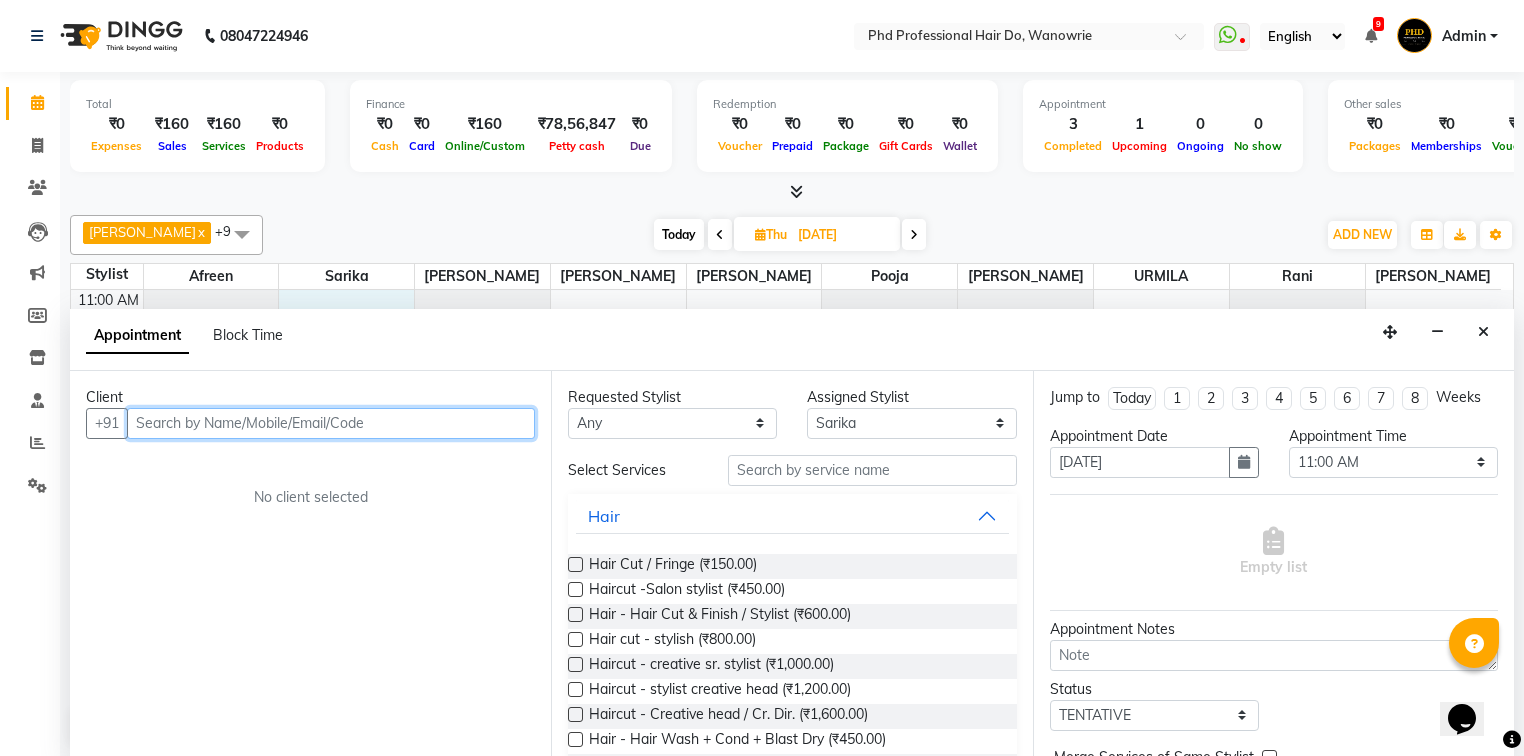 click at bounding box center (331, 423) 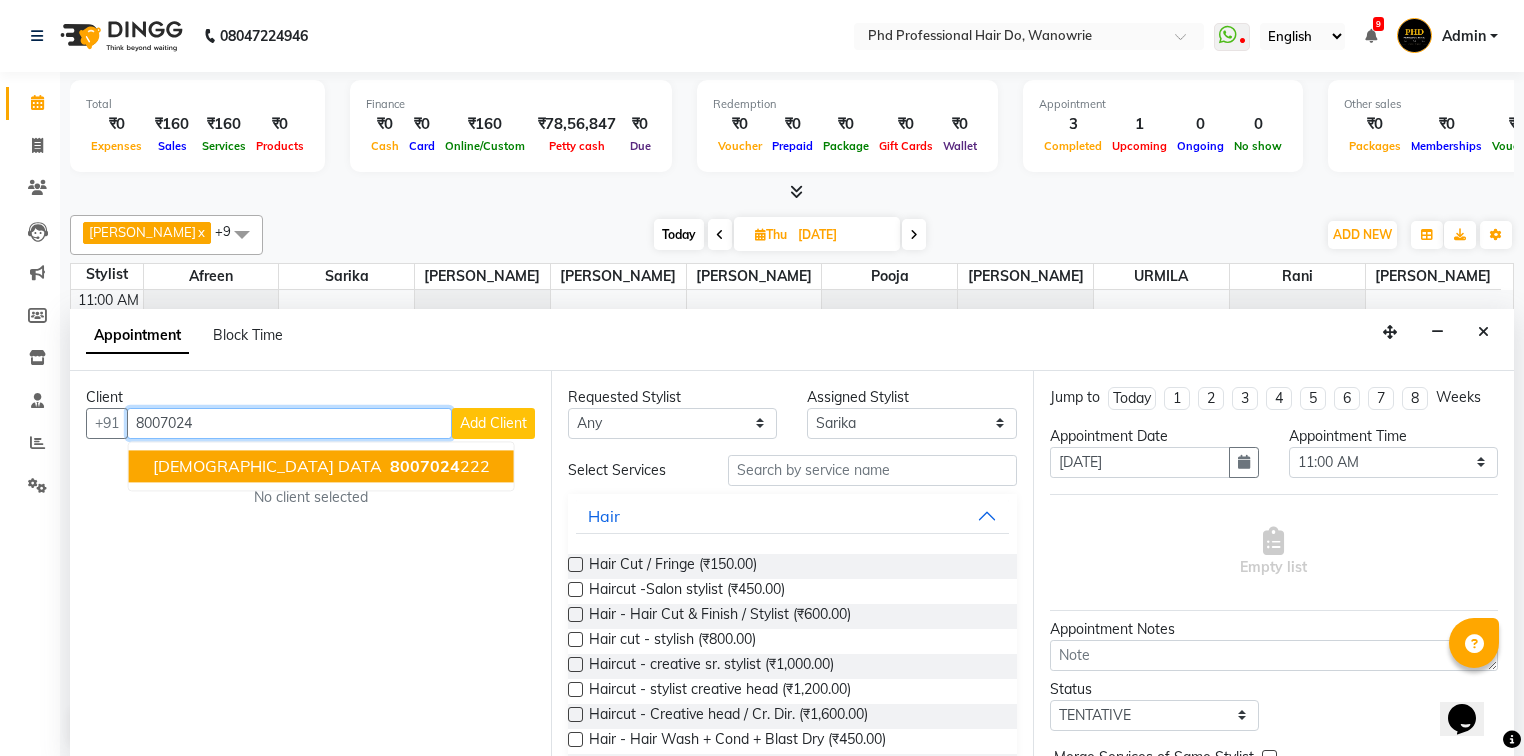 click on "[DEMOGRAPHIC_DATA]  DATA   8007024 222" at bounding box center [321, 466] 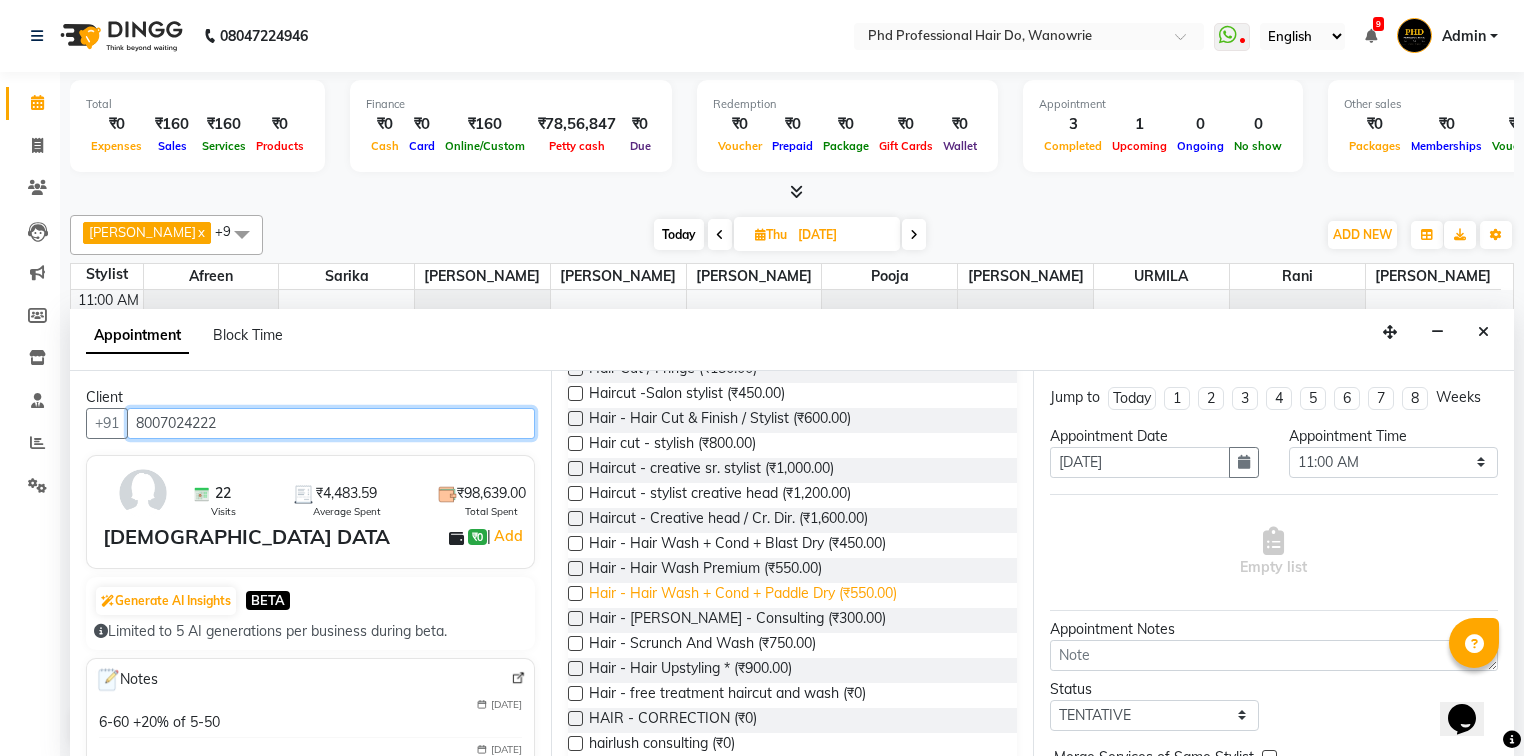 scroll, scrollTop: 240, scrollLeft: 0, axis: vertical 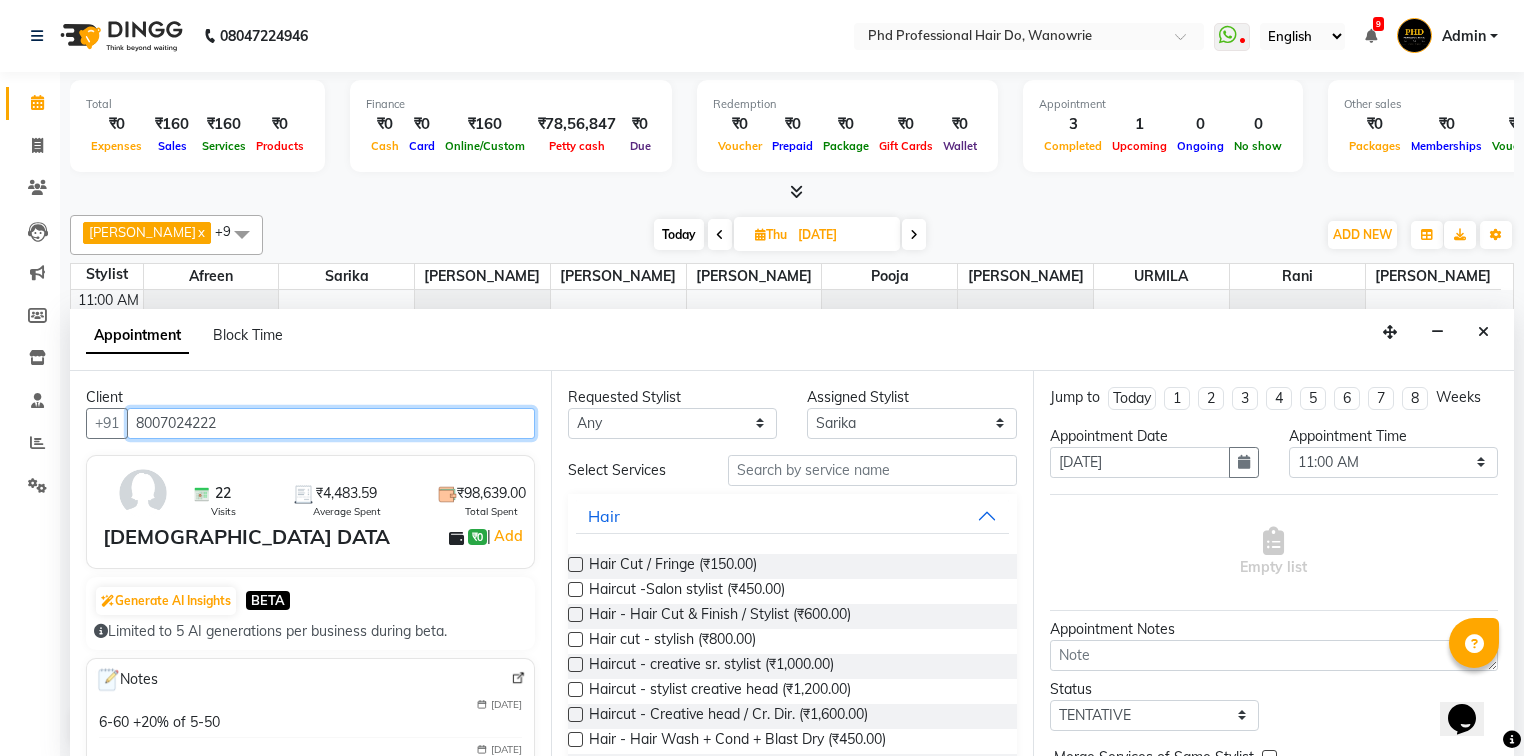 type on "8007024222" 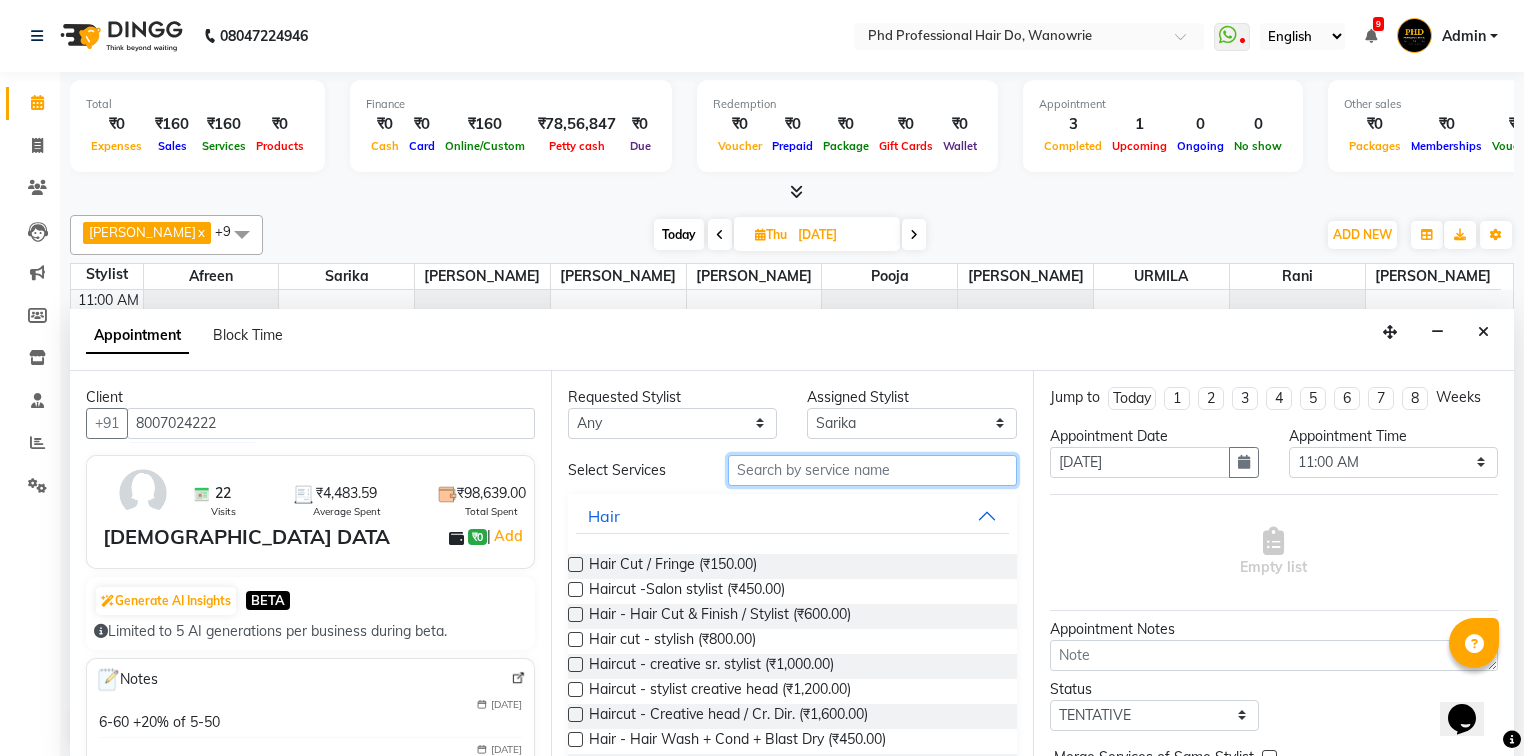 click at bounding box center [872, 470] 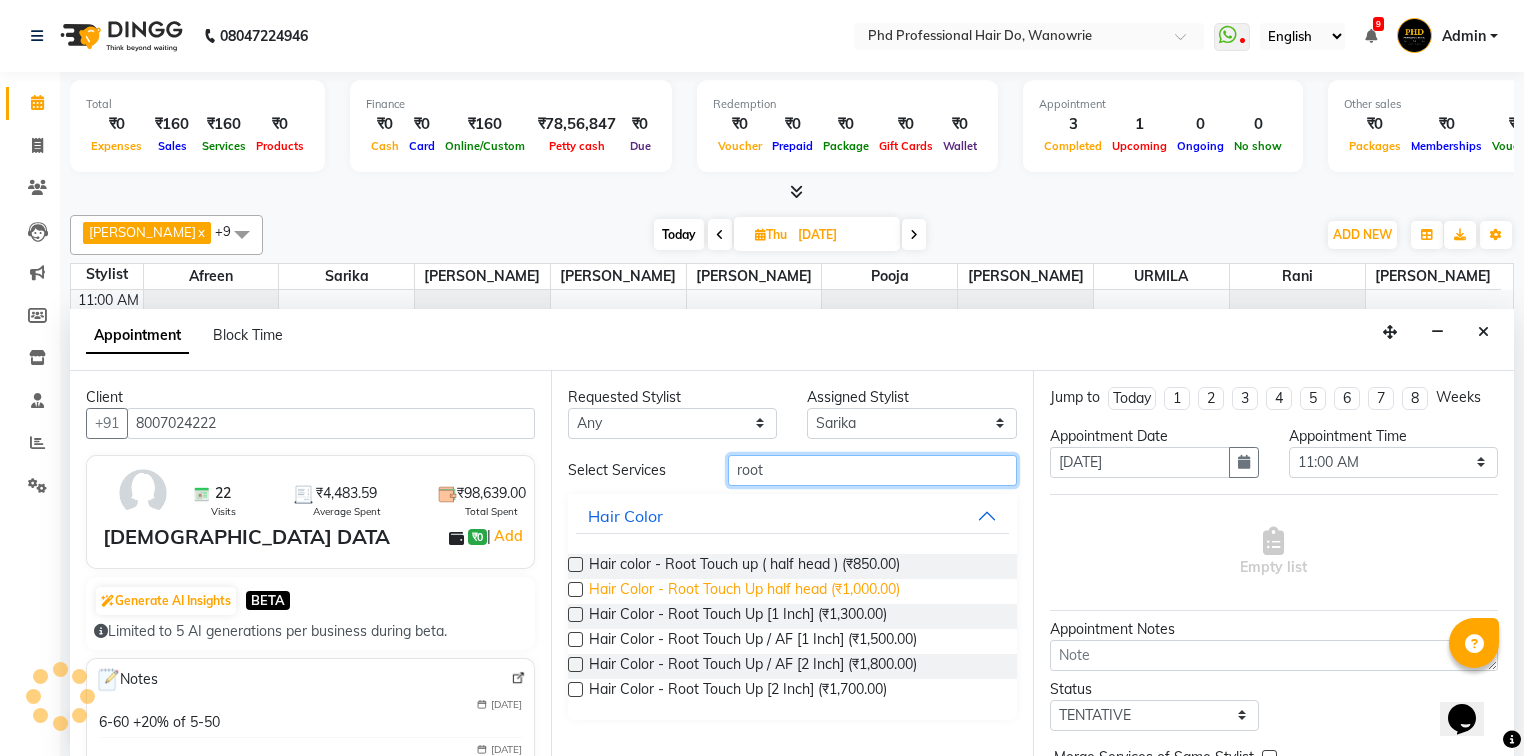 type on "root" 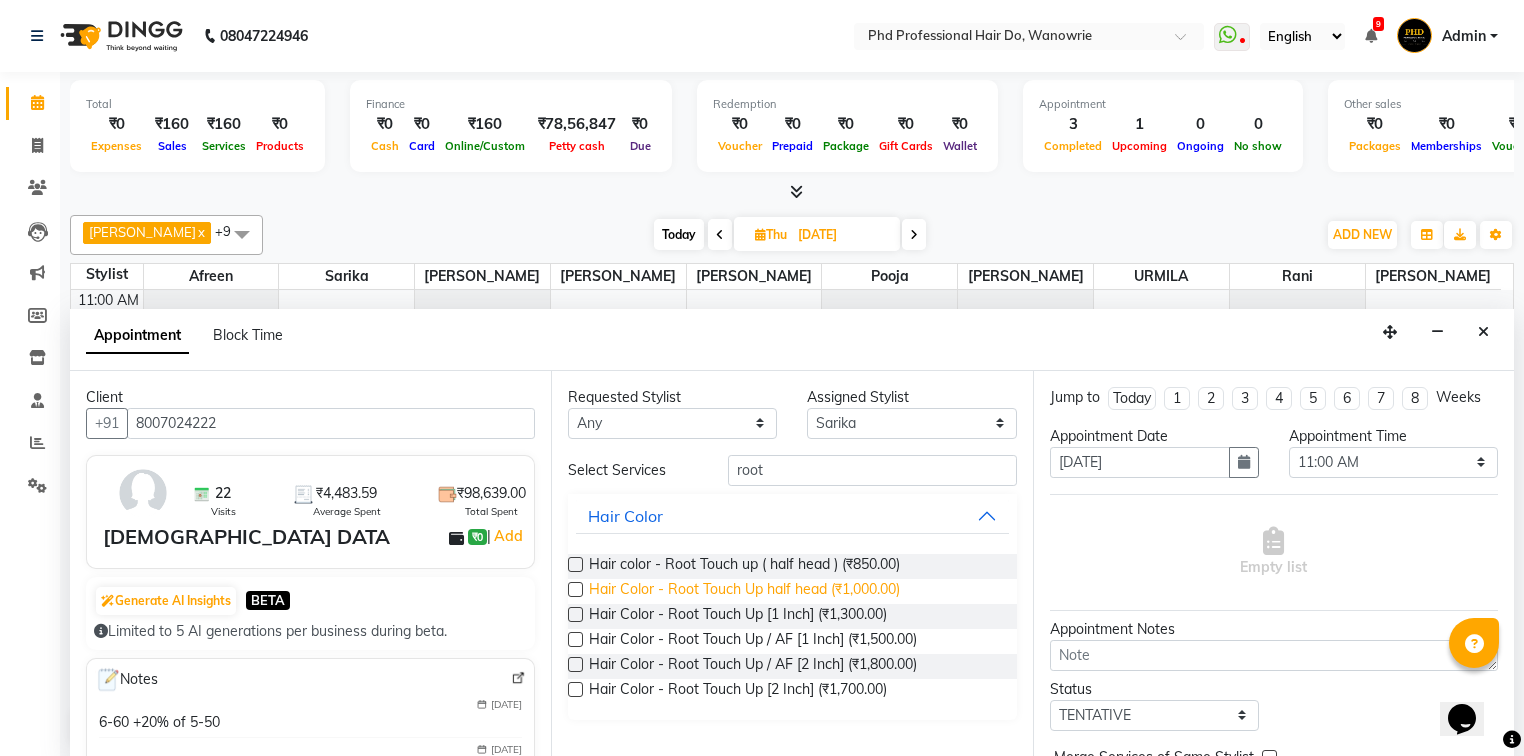 click on "Hair Color - Root Touch Up half head (₹1,000.00)" at bounding box center [744, 591] 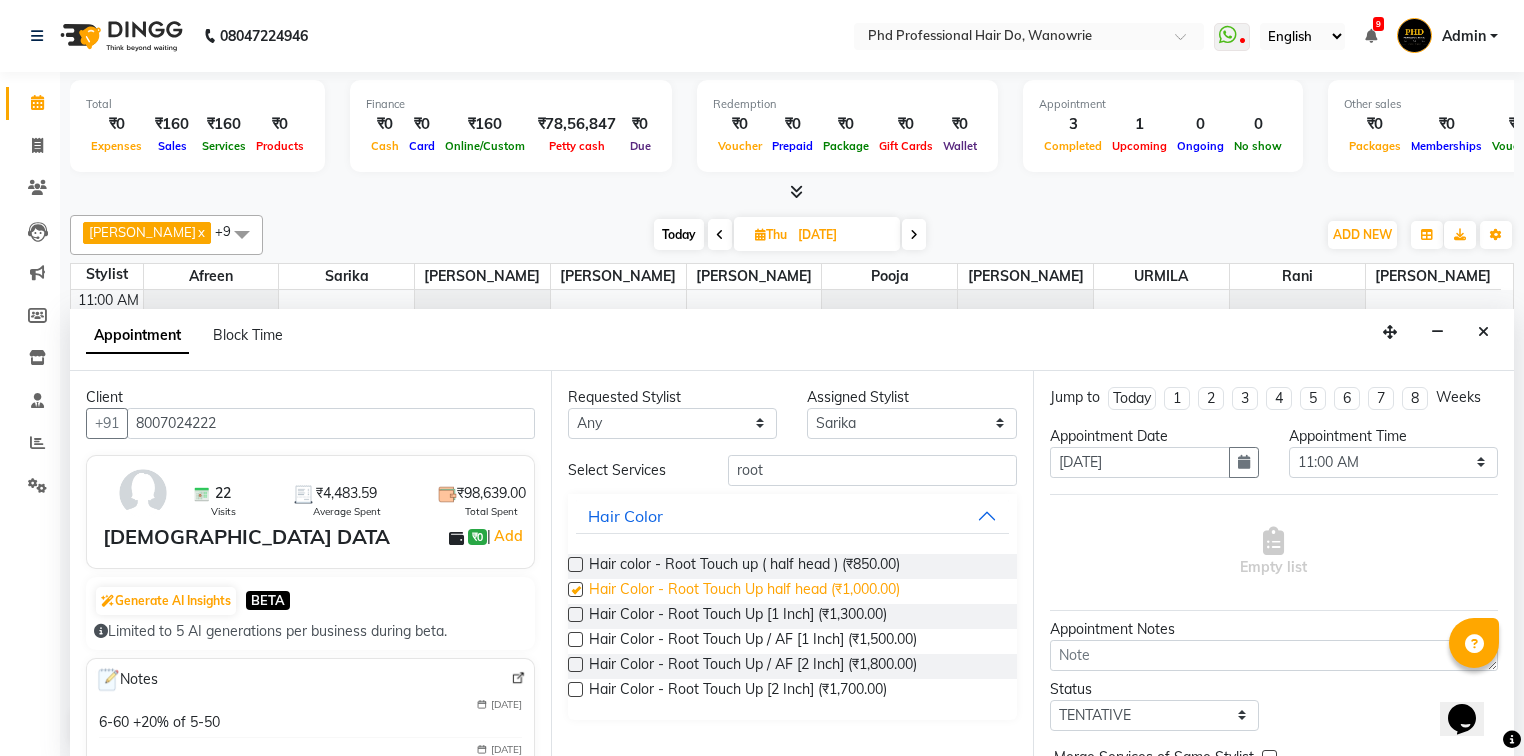 checkbox on "false" 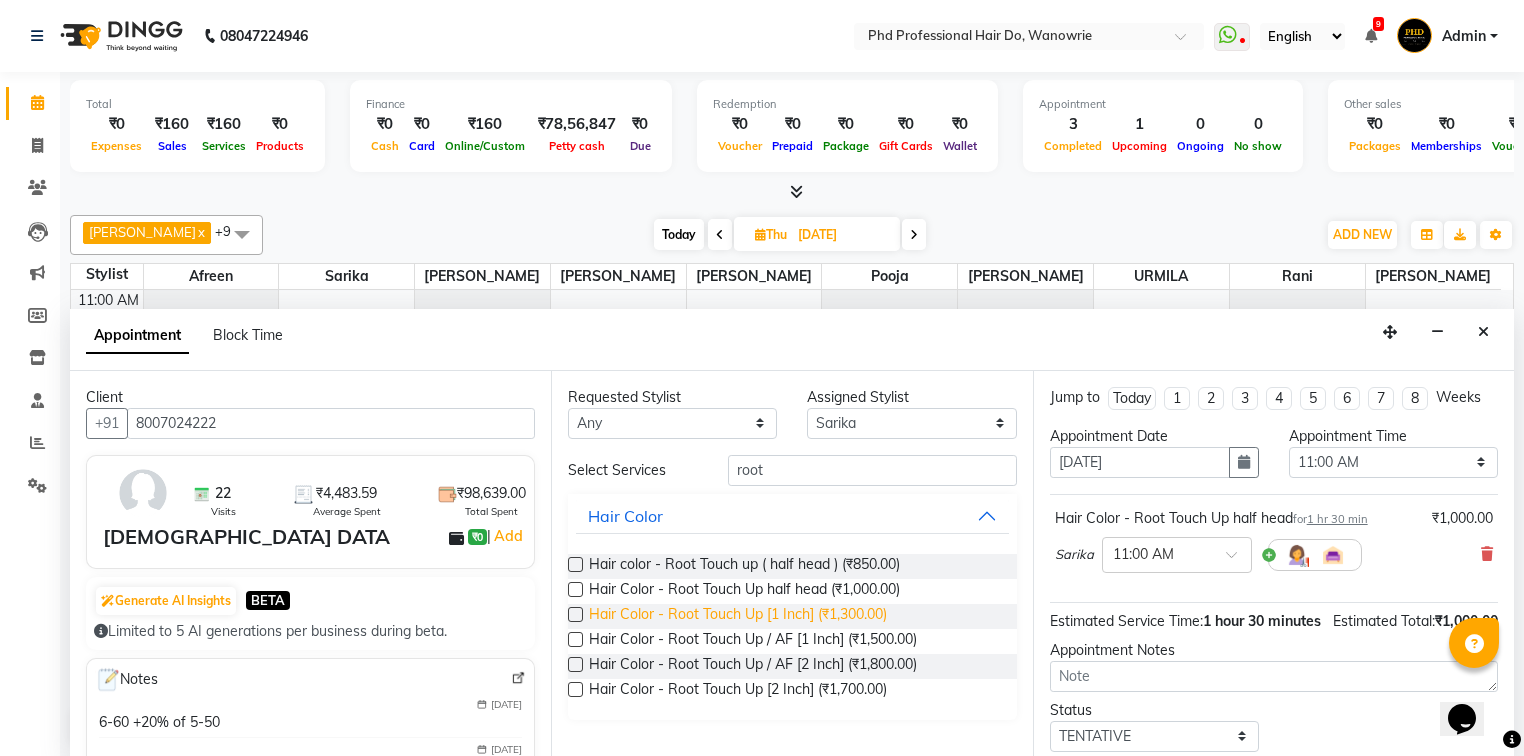 click on "Hair Color - Root Touch Up [1 Inch] (₹1,300.00)" at bounding box center (738, 616) 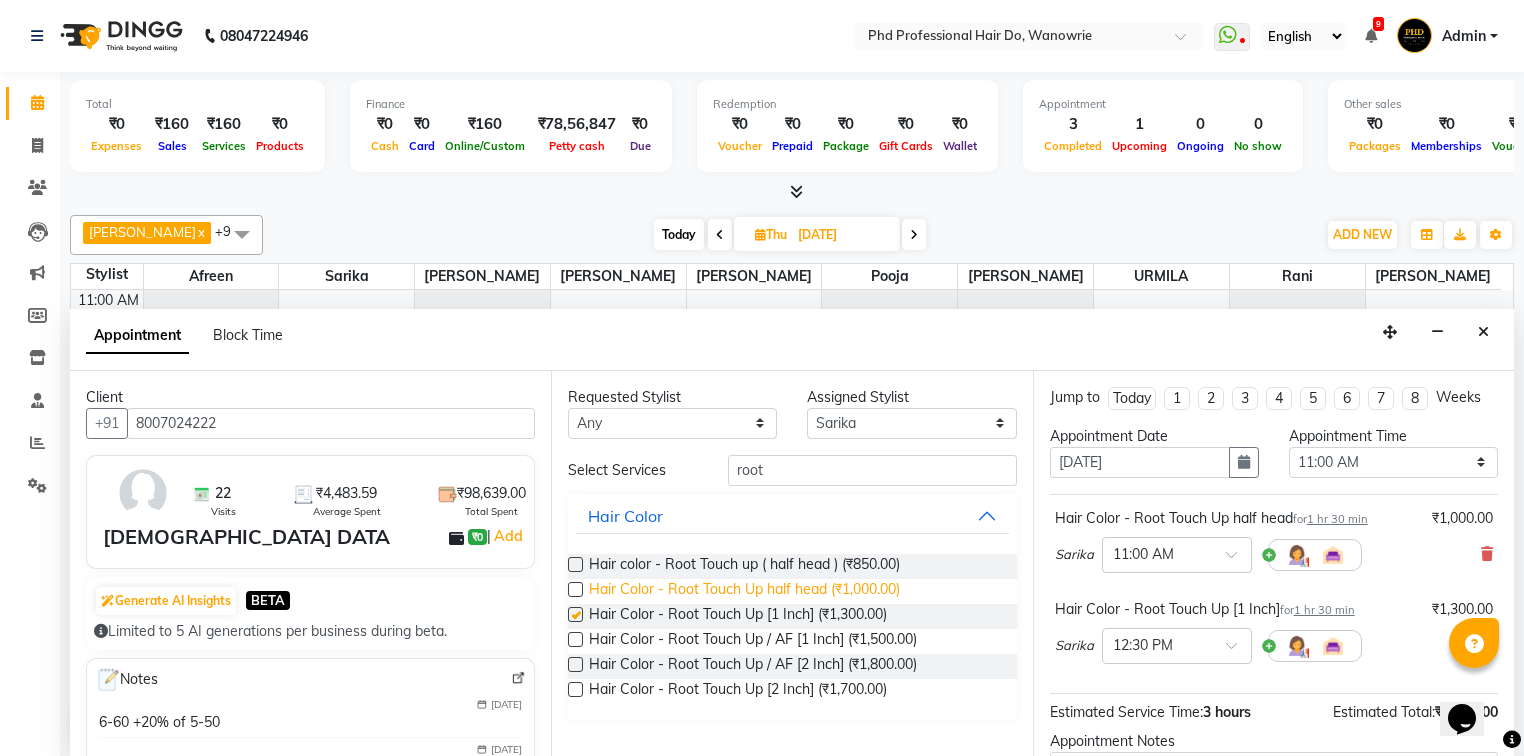 checkbox on "false" 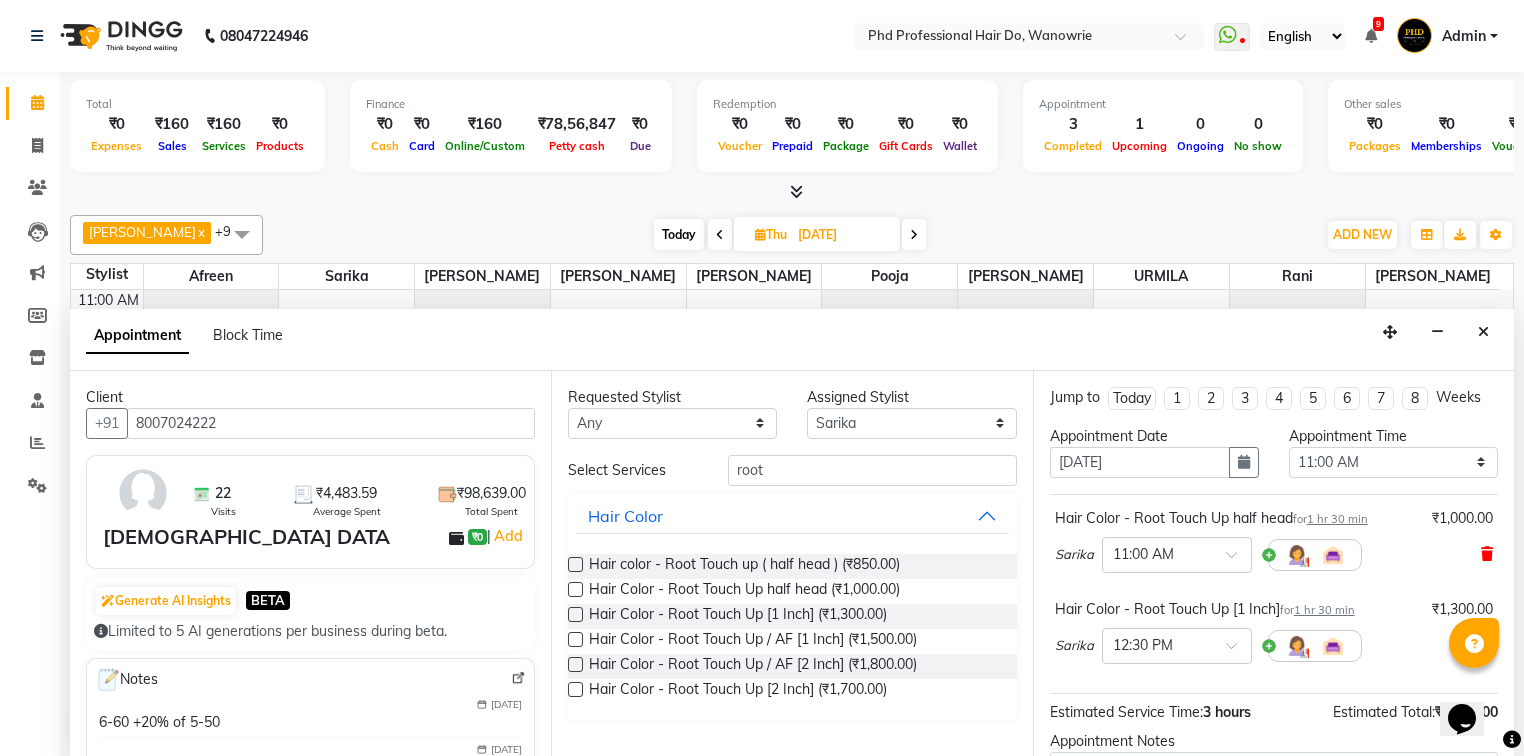 click at bounding box center (1487, 554) 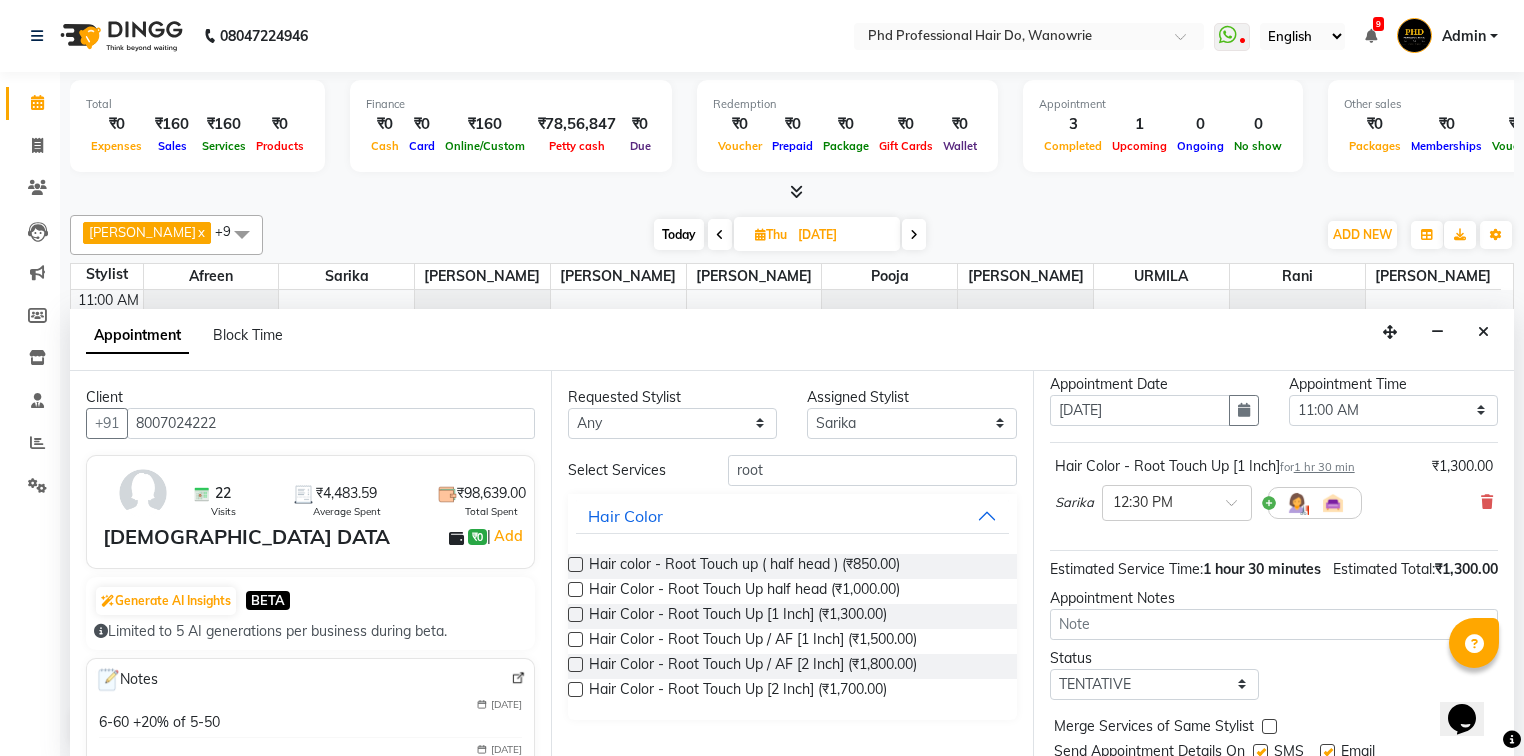 scroll, scrollTop: 139, scrollLeft: 0, axis: vertical 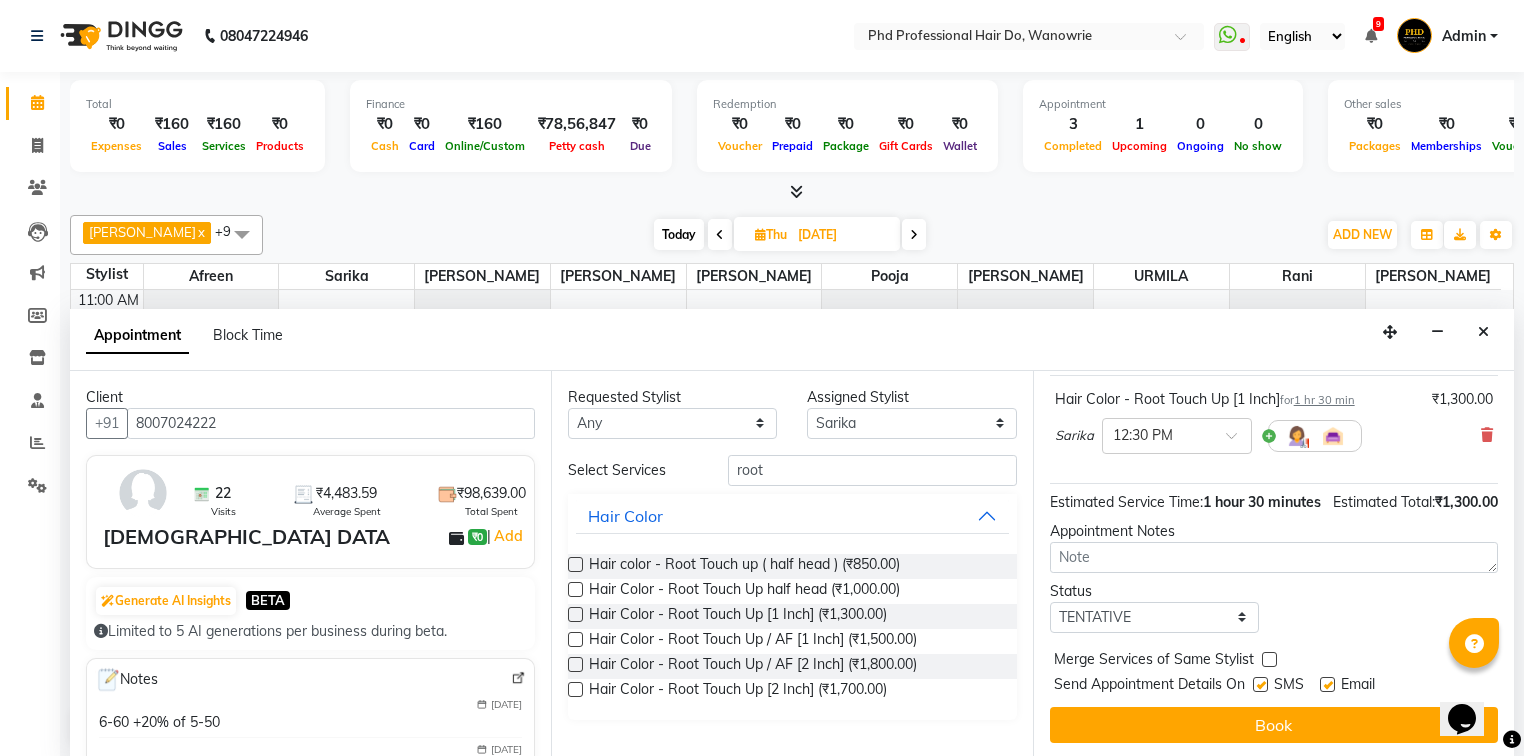 click on "Book" at bounding box center (1274, 725) 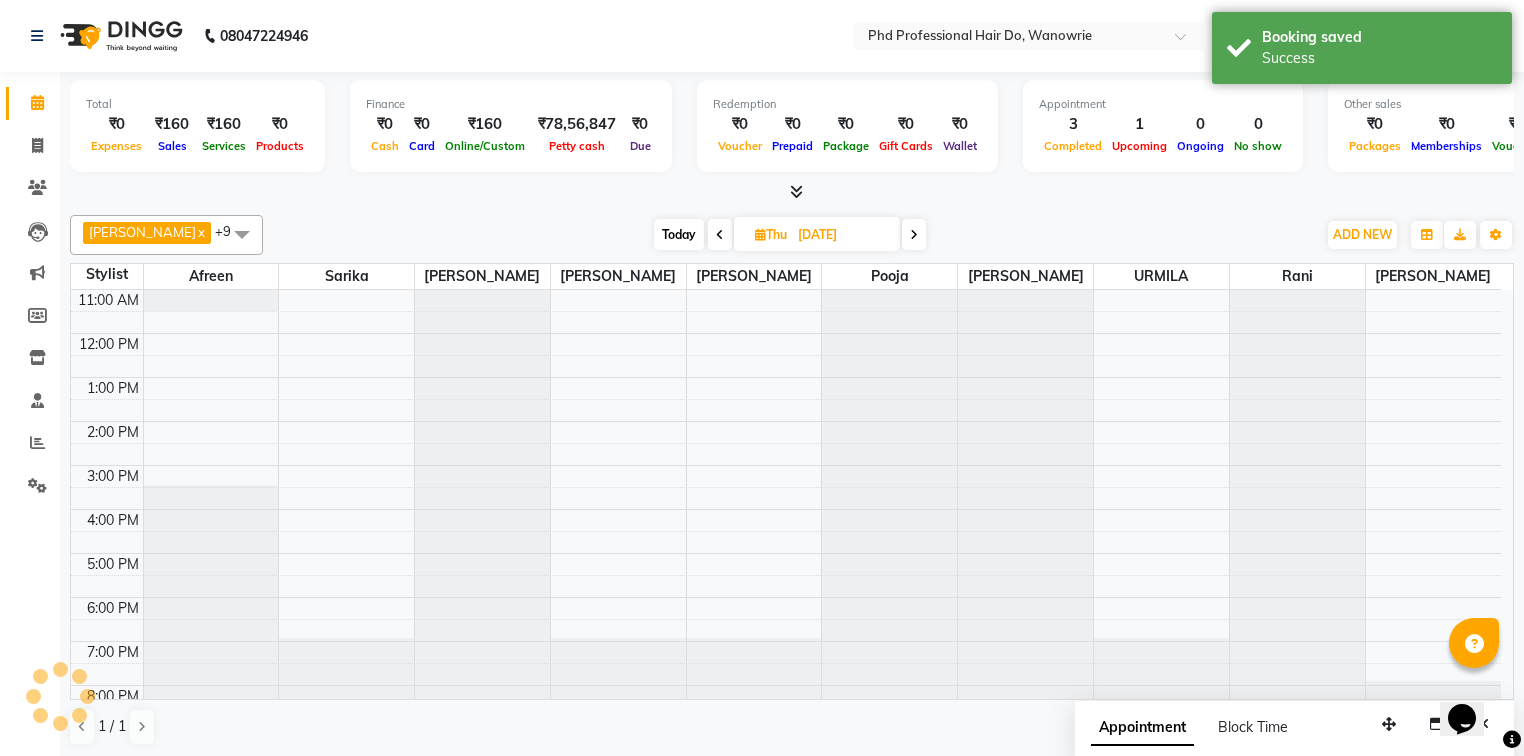 scroll, scrollTop: 0, scrollLeft: 0, axis: both 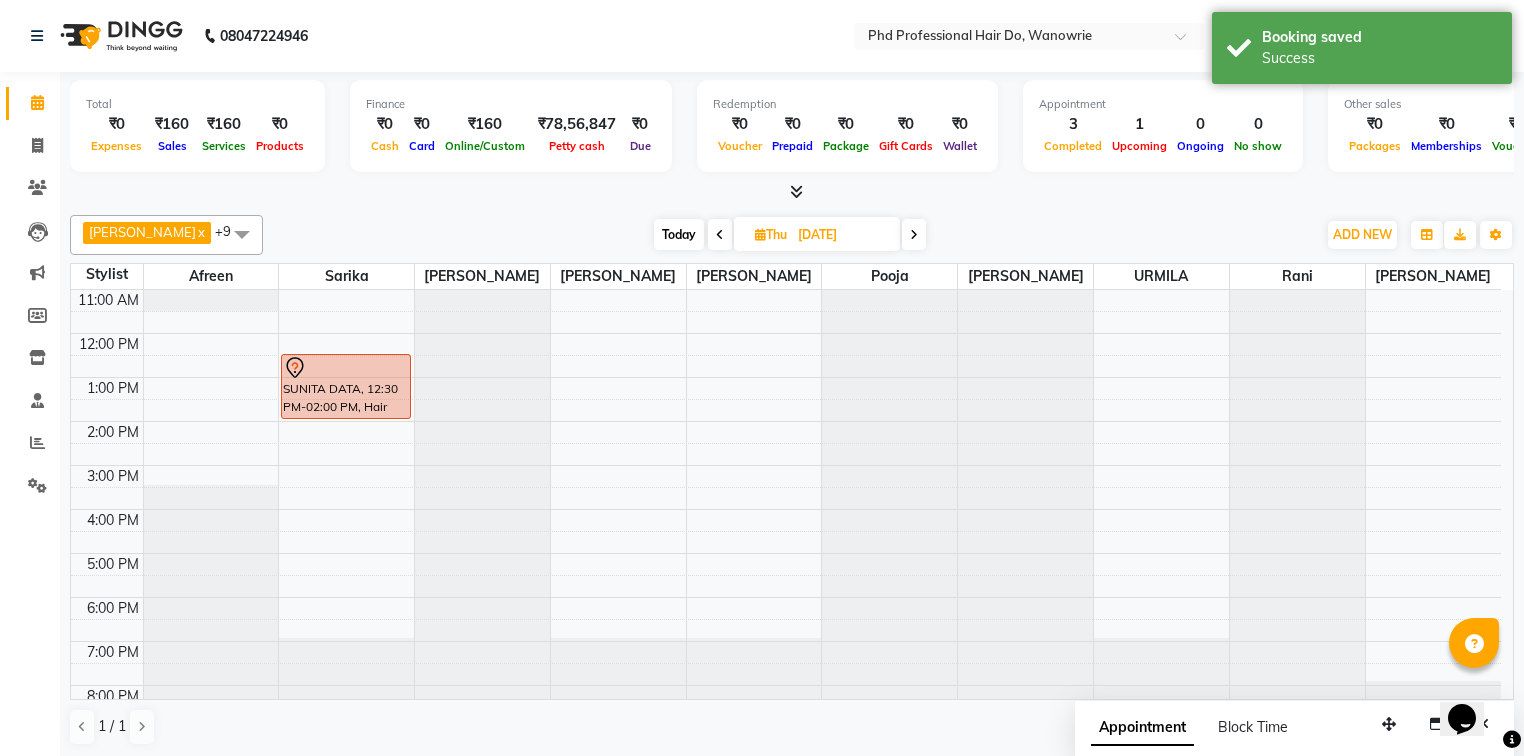 click on "[DATE]" at bounding box center [842, 235] 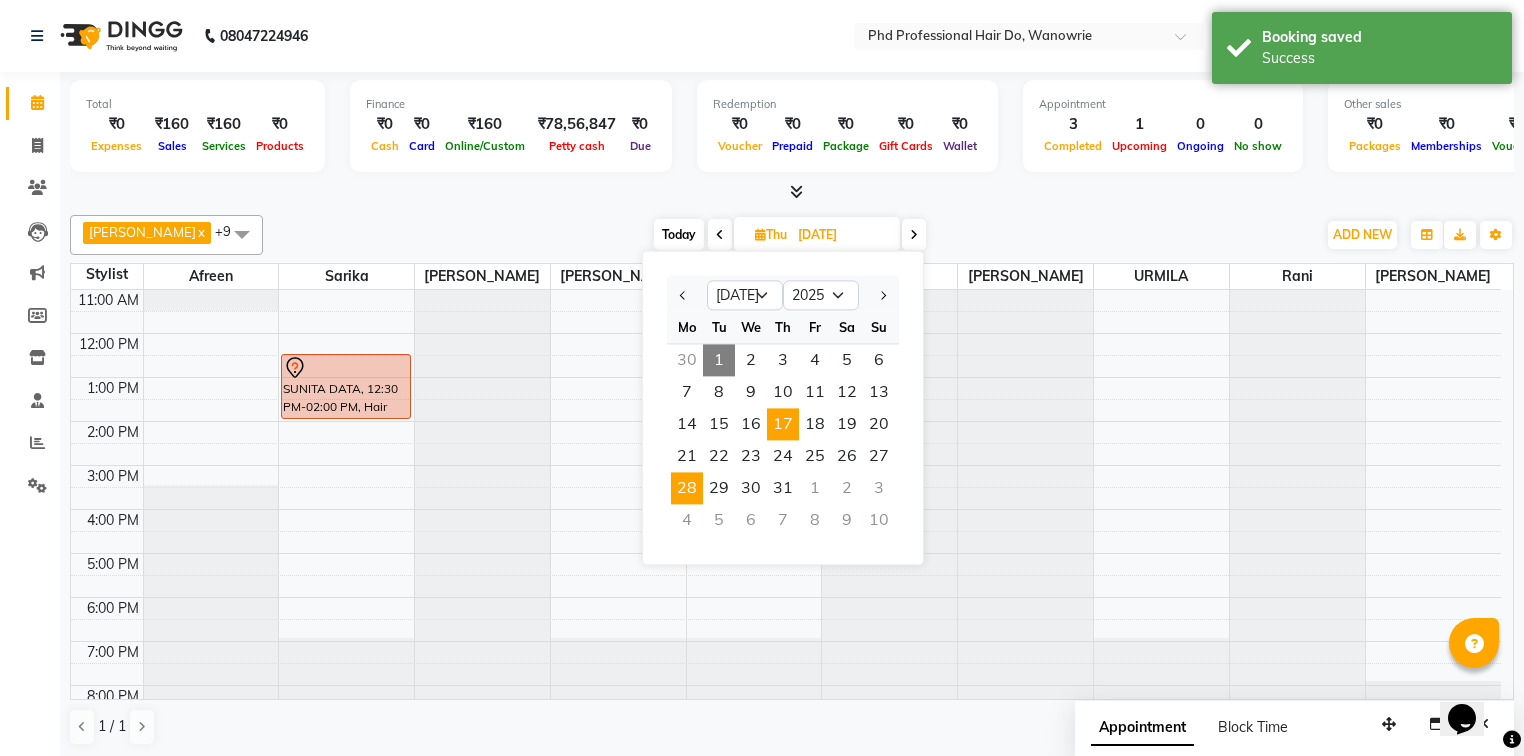 click on "28" at bounding box center (687, 488) 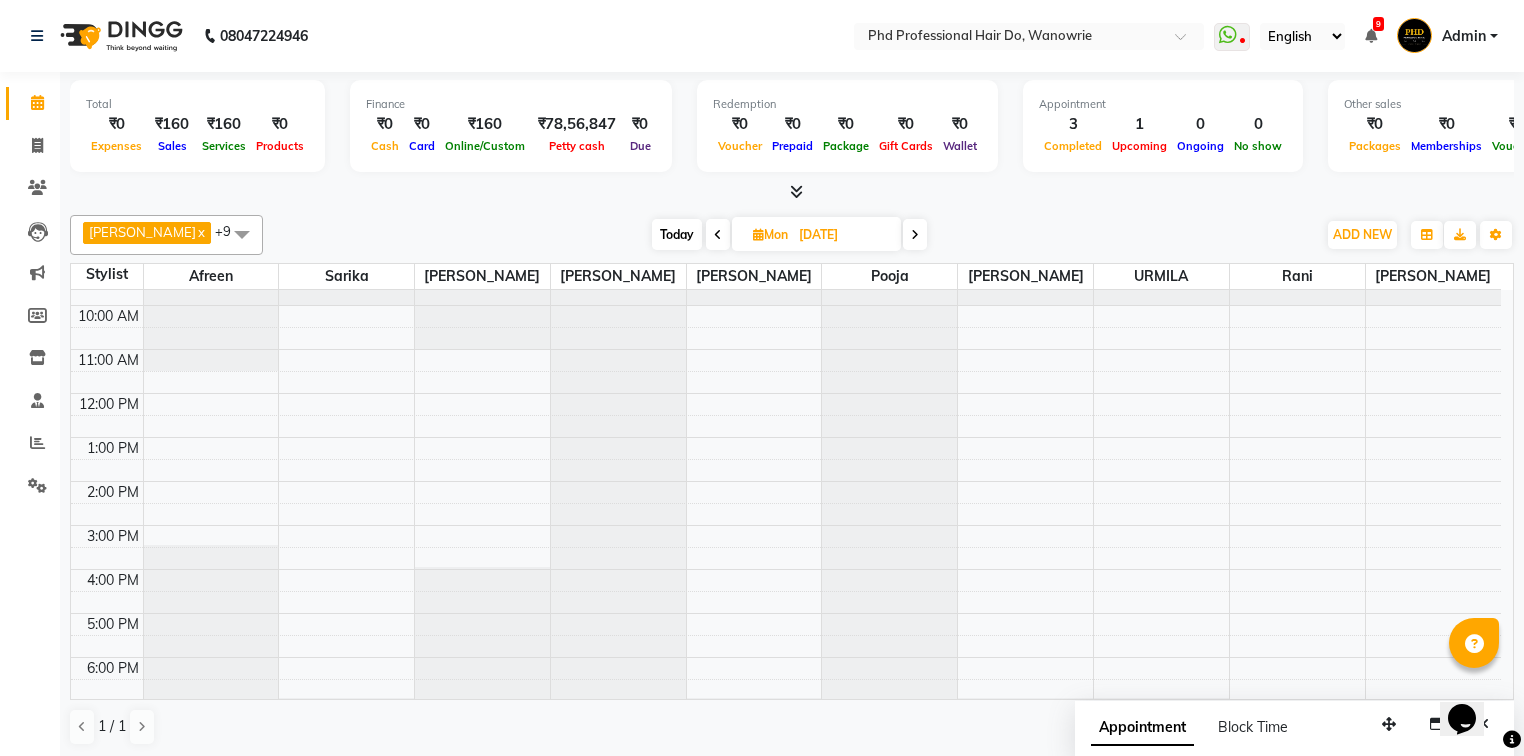 scroll, scrollTop: 0, scrollLeft: 0, axis: both 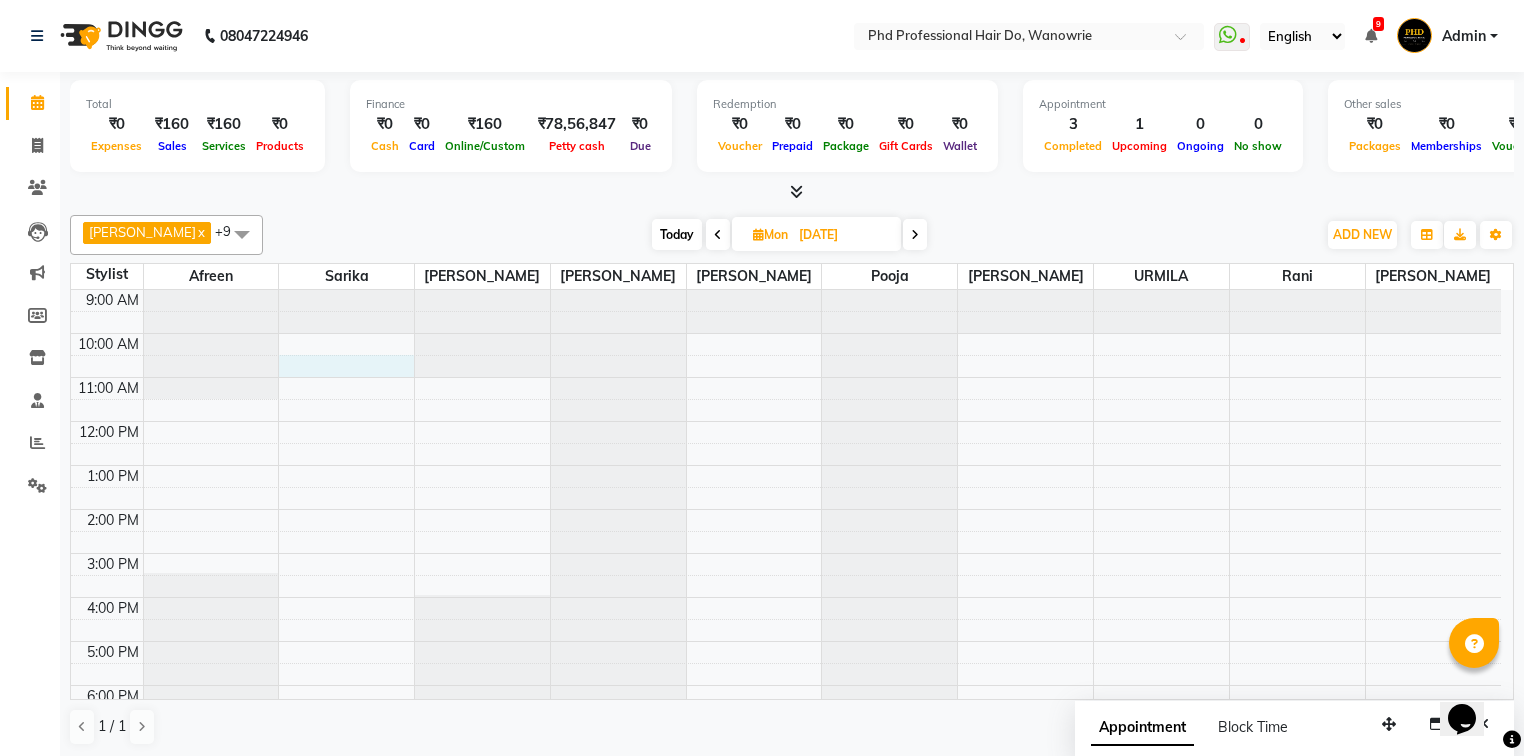 click on "9:00 AM 10:00 AM 11:00 AM 12:00 PM 1:00 PM 2:00 PM 3:00 PM 4:00 PM 5:00 PM 6:00 PM 7:00 PM 8:00 PM" at bounding box center (786, 553) 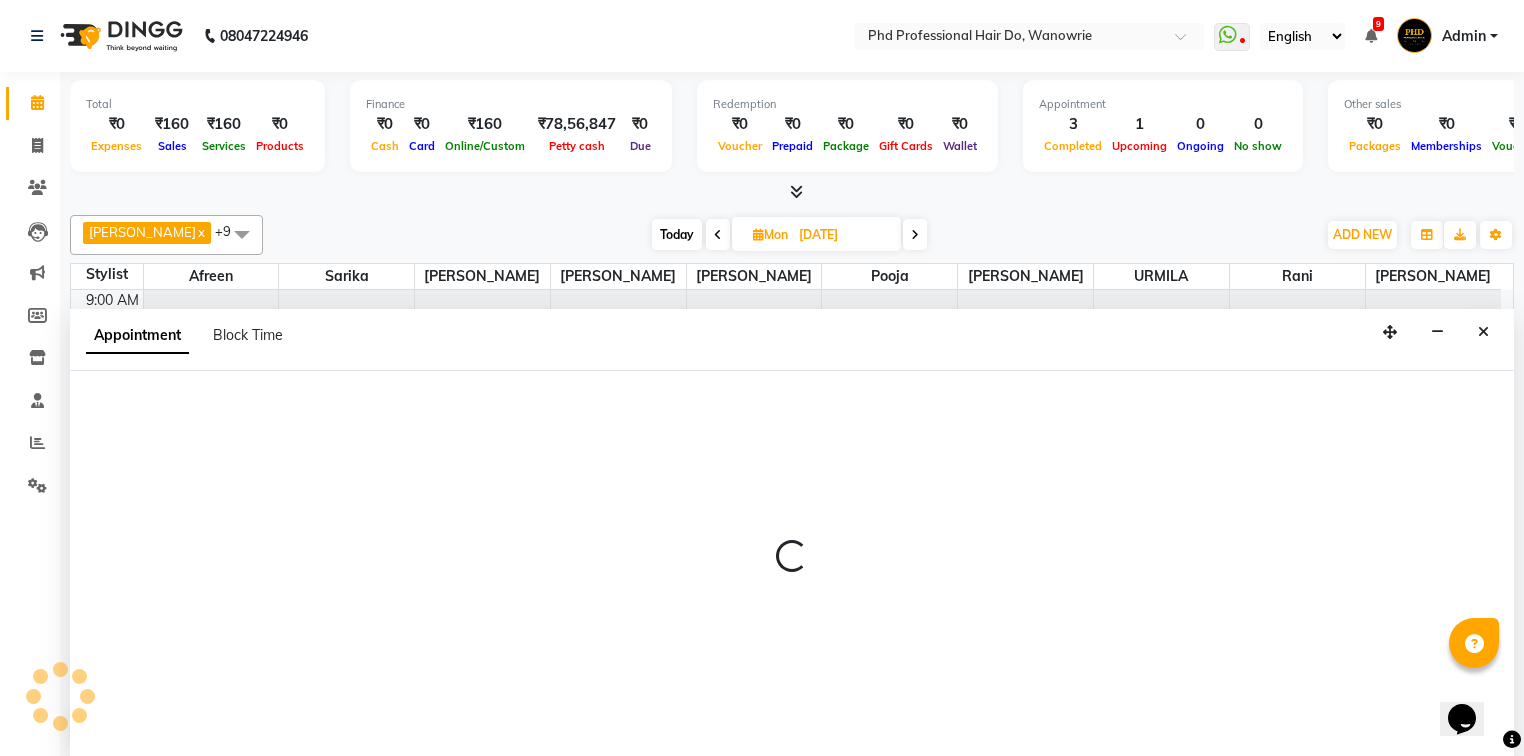 scroll, scrollTop: 0, scrollLeft: 0, axis: both 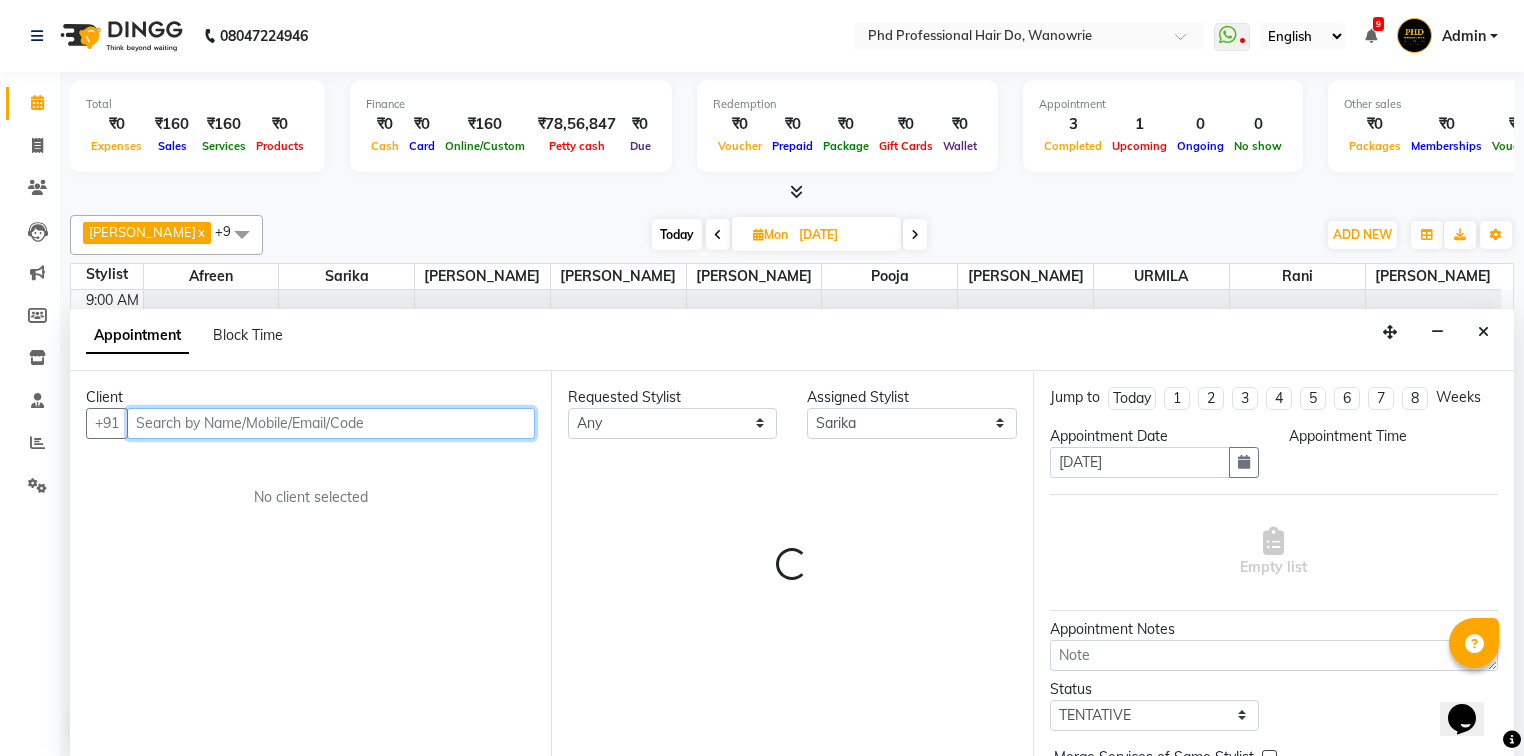 select on "630" 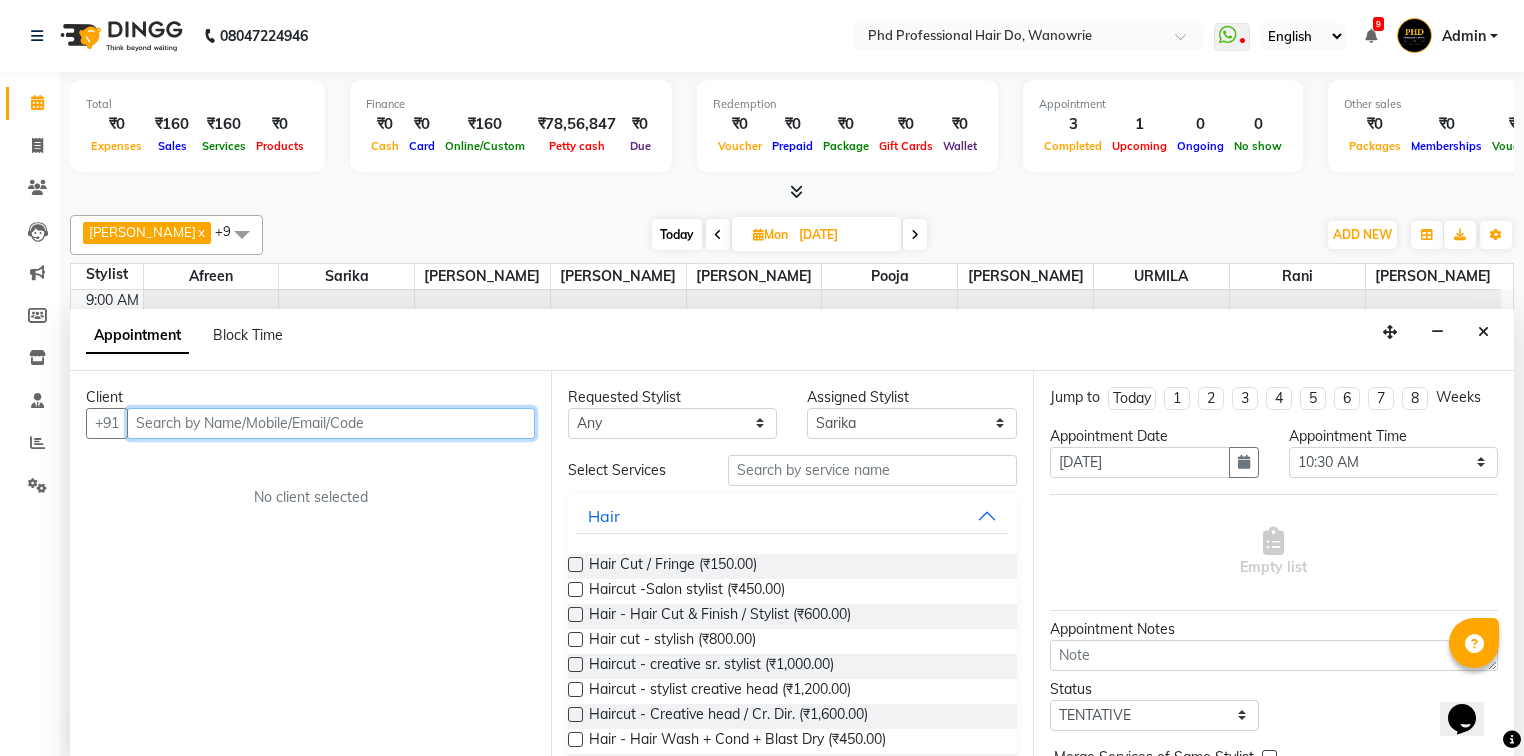 click at bounding box center (331, 423) 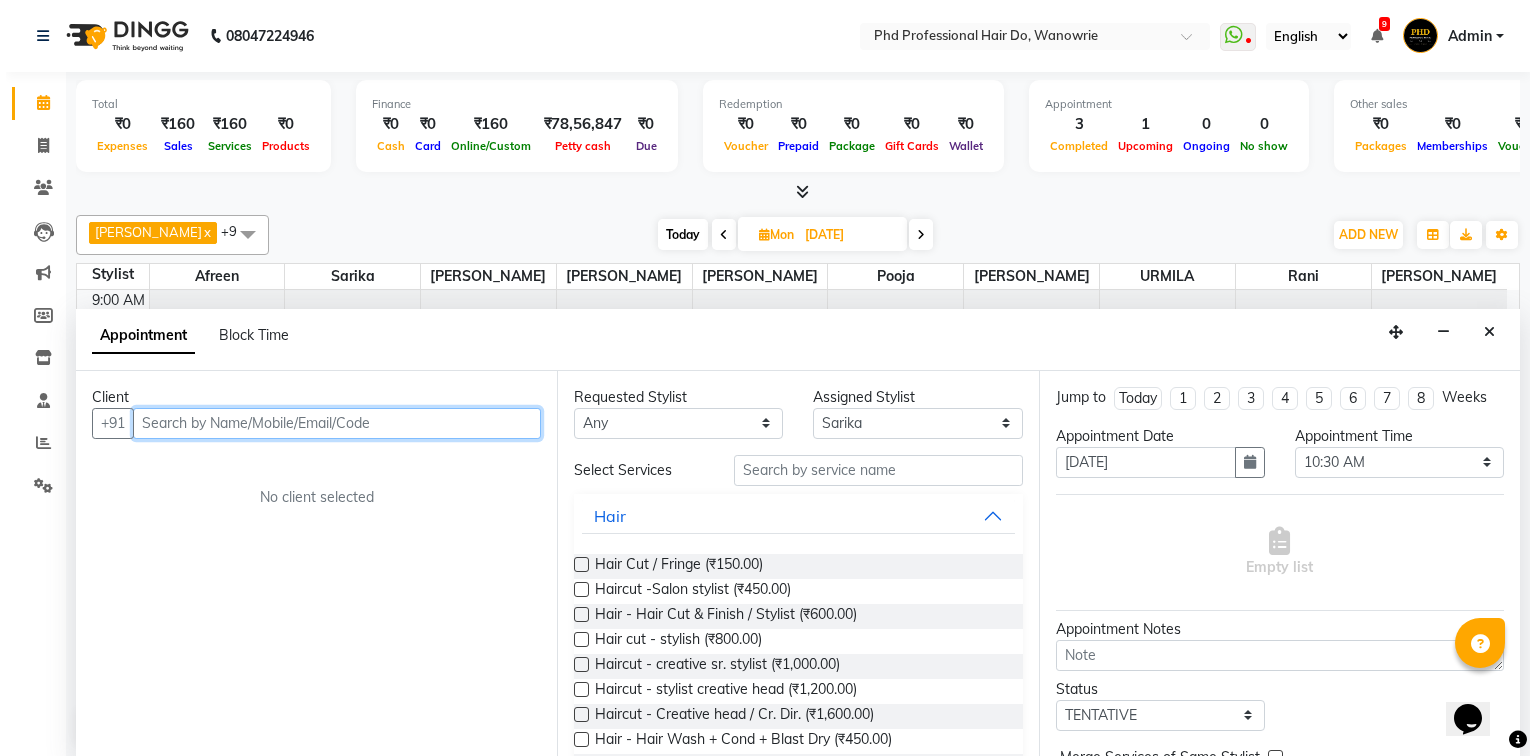 scroll, scrollTop: 0, scrollLeft: 0, axis: both 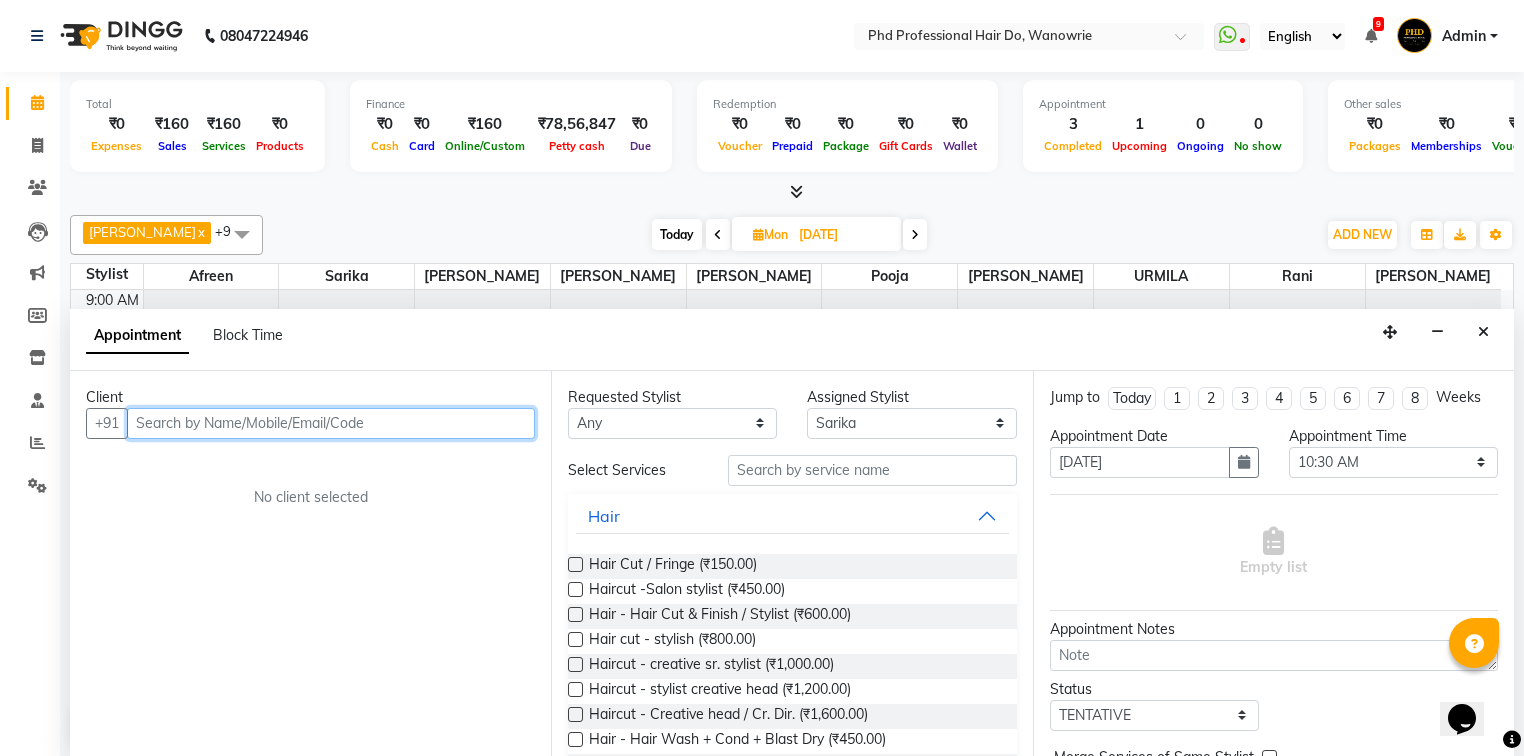 click at bounding box center (331, 423) 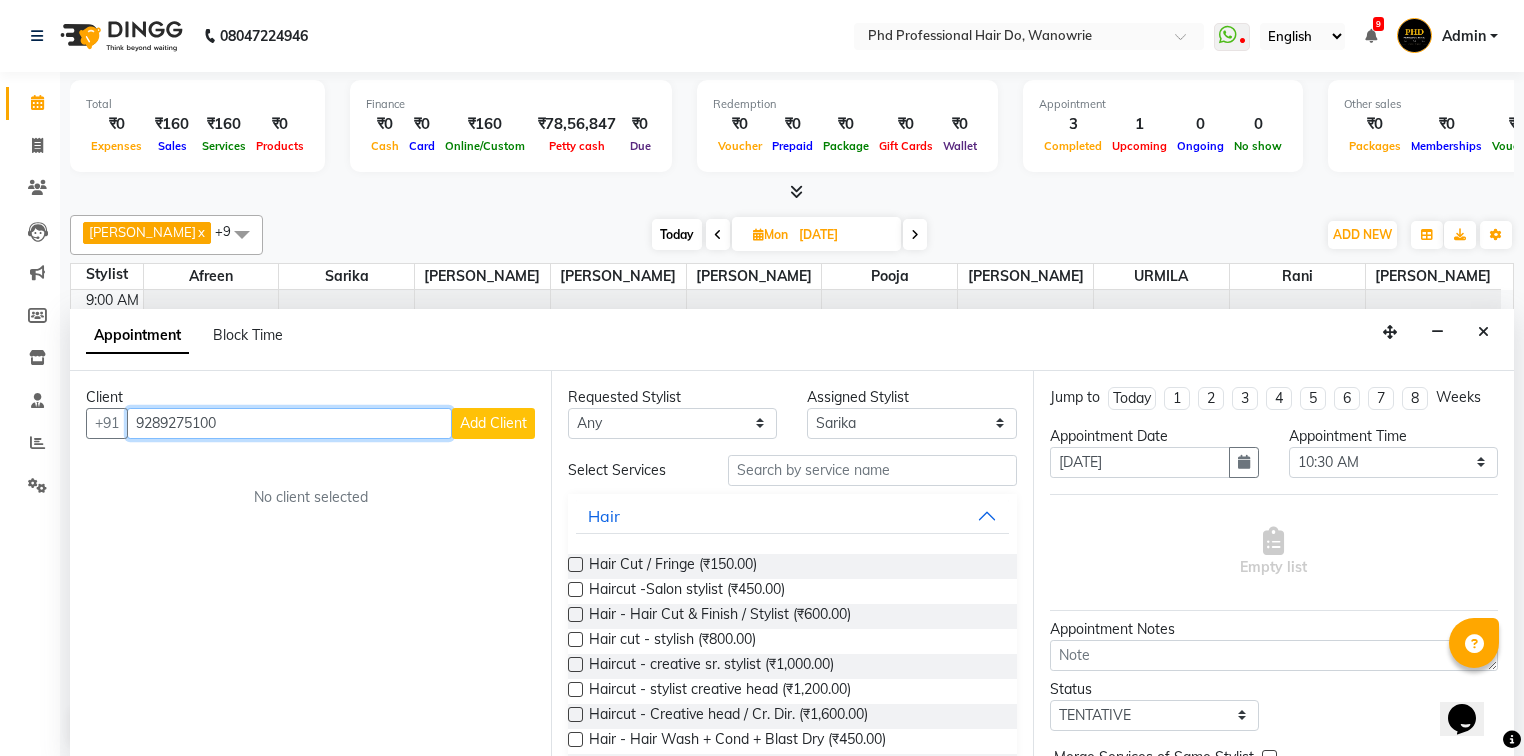 type on "9289275100" 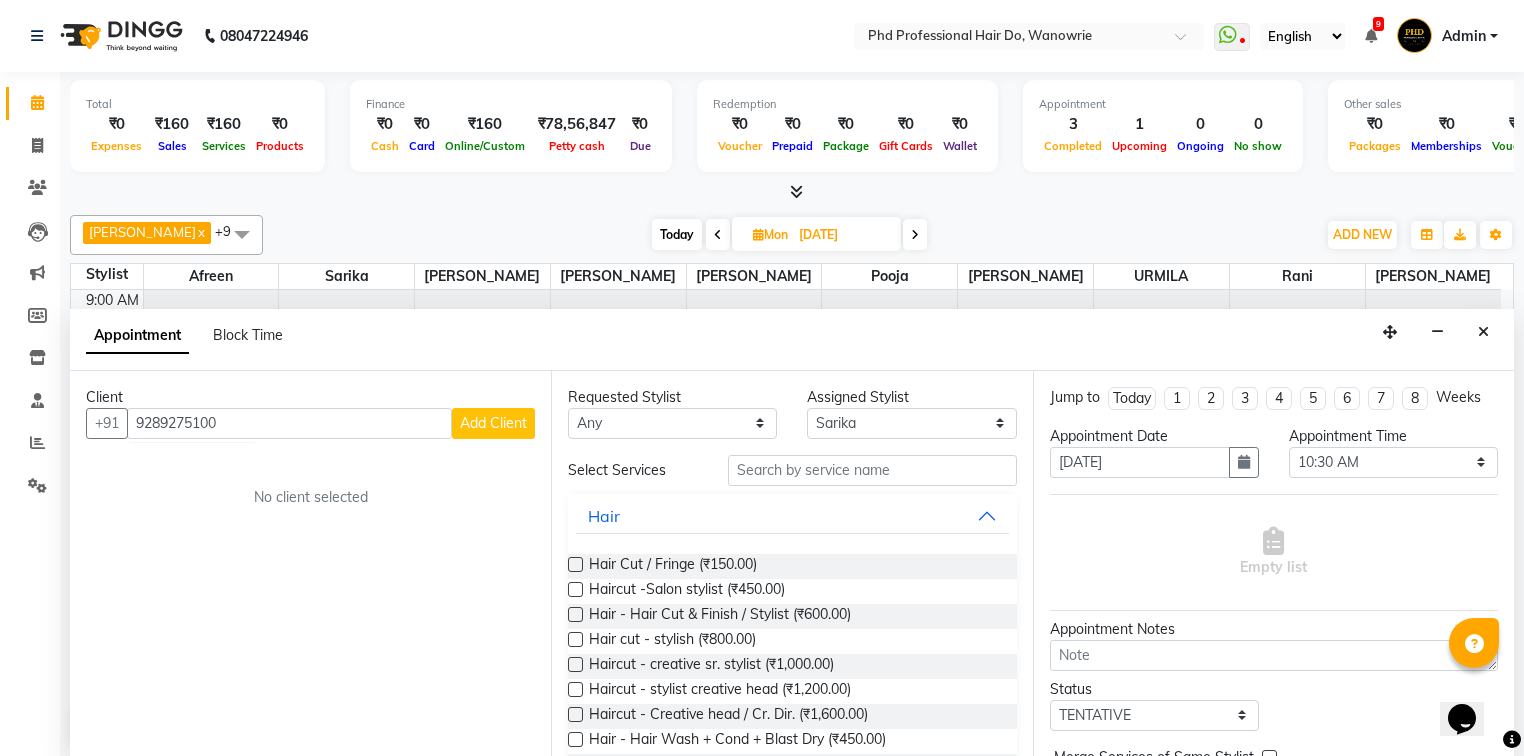 click on "Add Client" at bounding box center (493, 423) 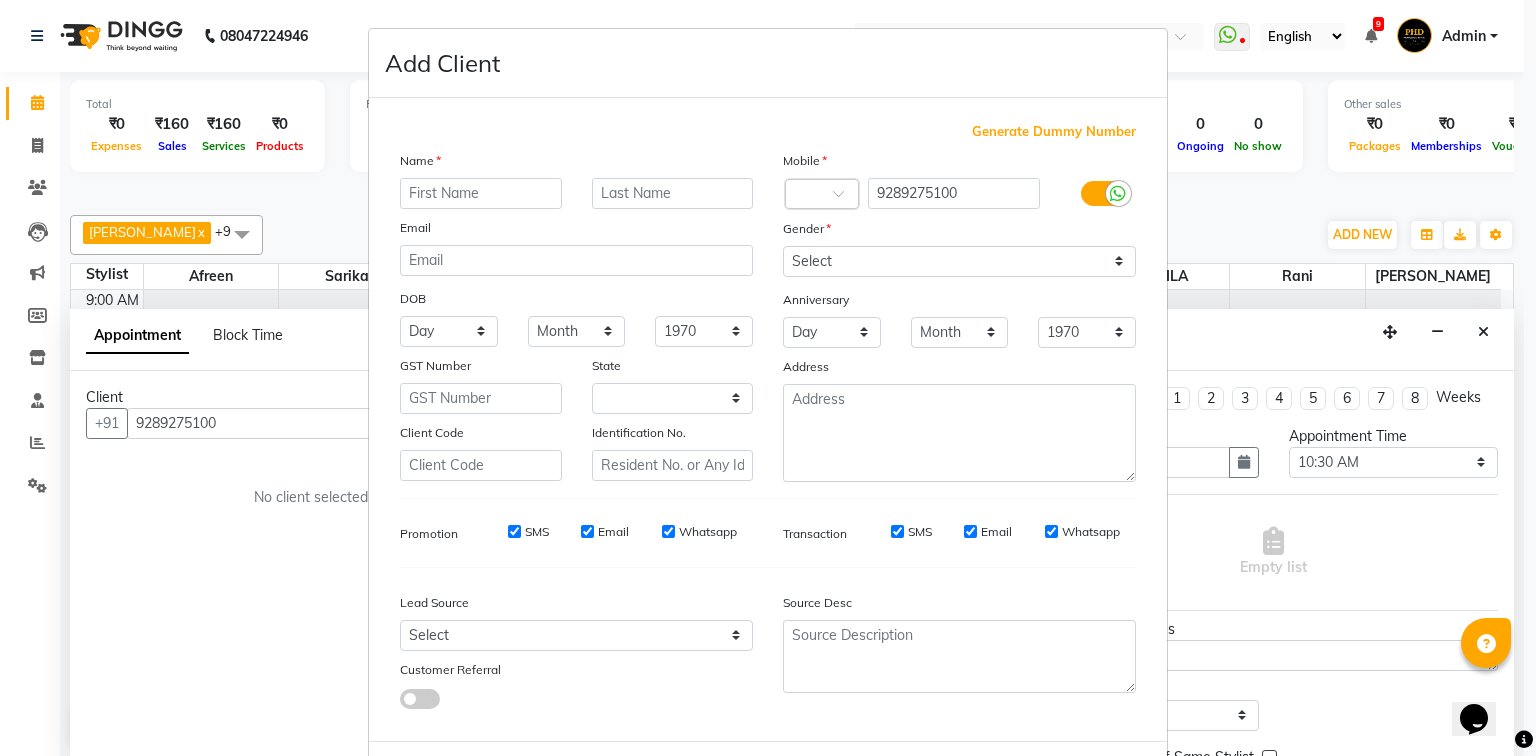 select on "22" 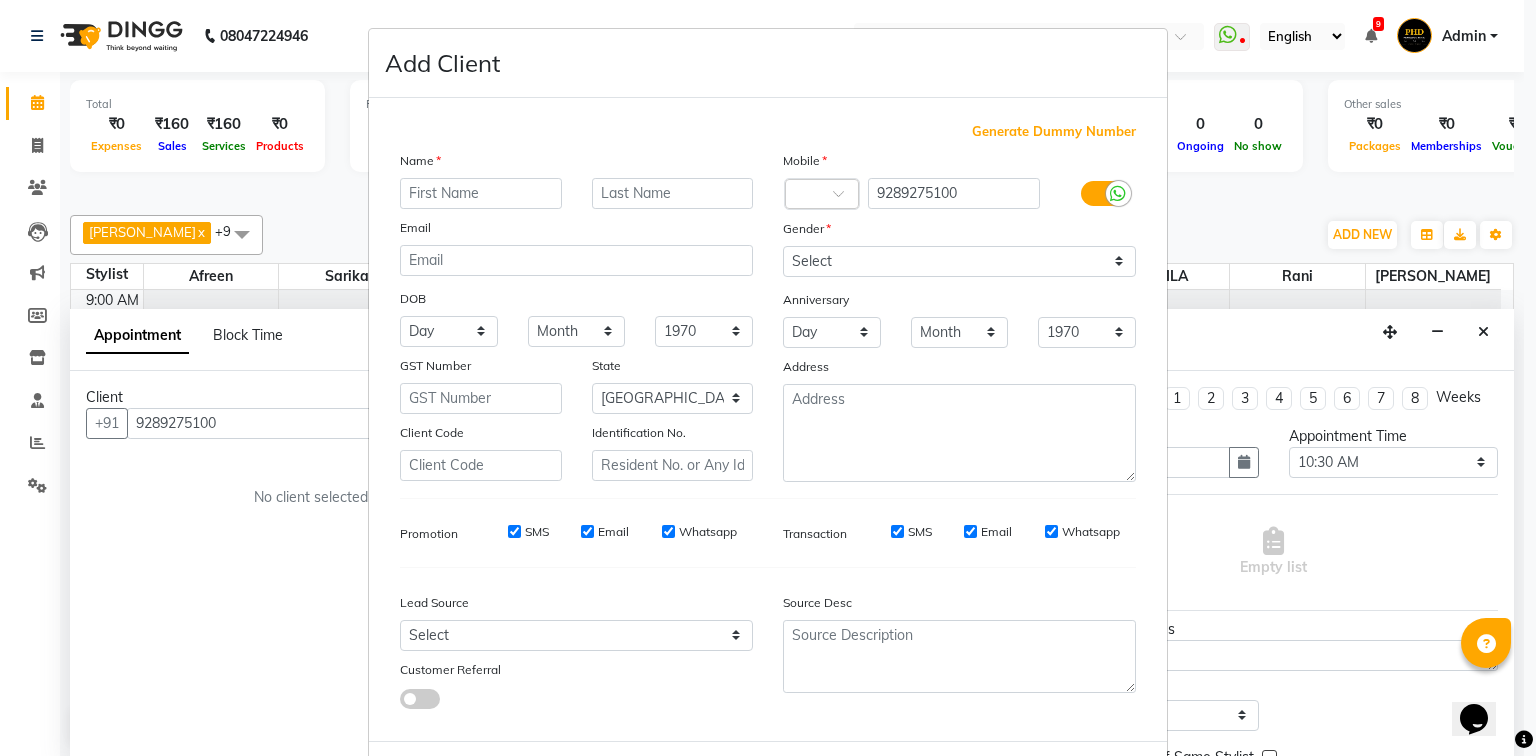 click at bounding box center [481, 193] 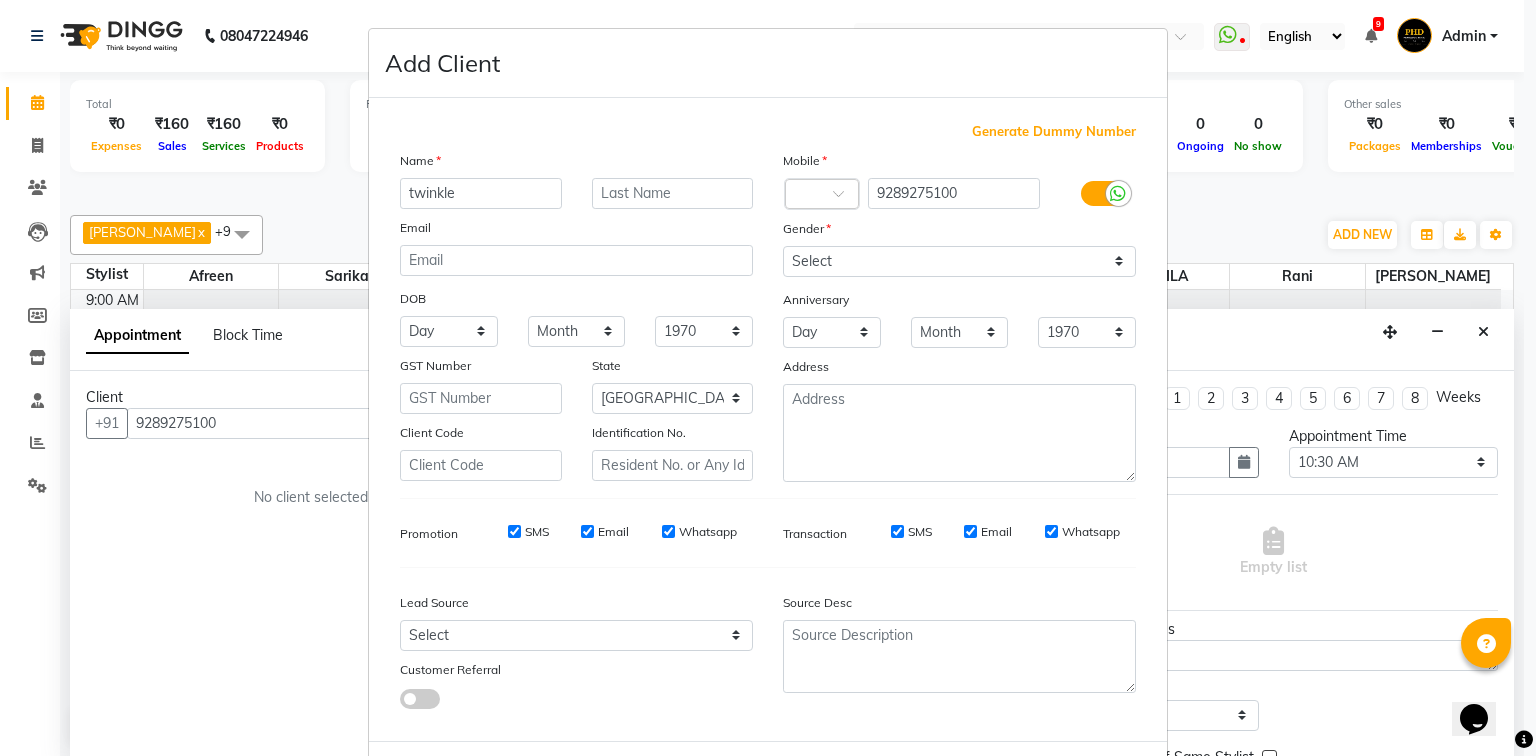 type on "twinkle" 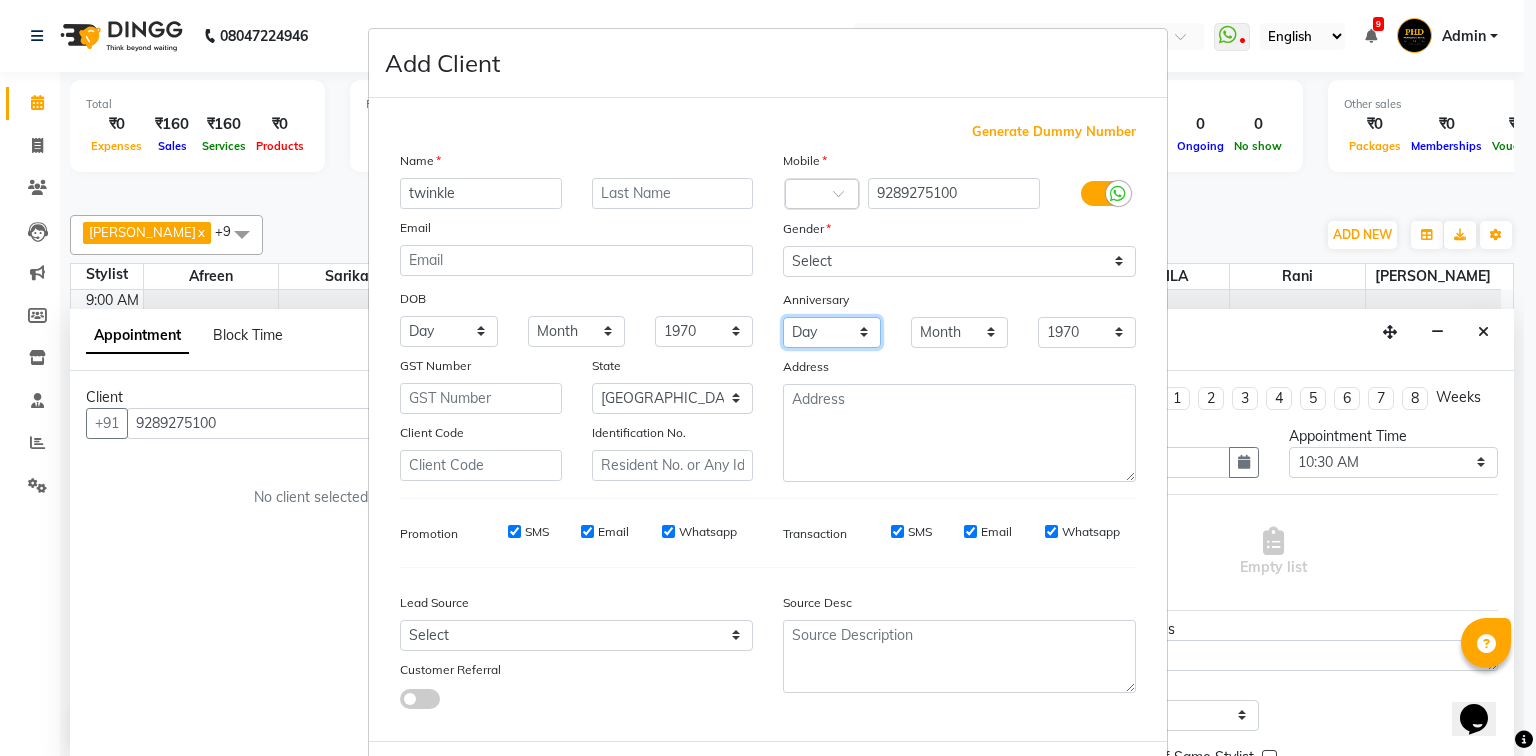 click on "Day 01 02 03 04 05 06 07 08 09 10 11 12 13 14 15 16 17 18 19 20 21 22 23 24 25 26 27 28 29 30 31" at bounding box center [832, 332] 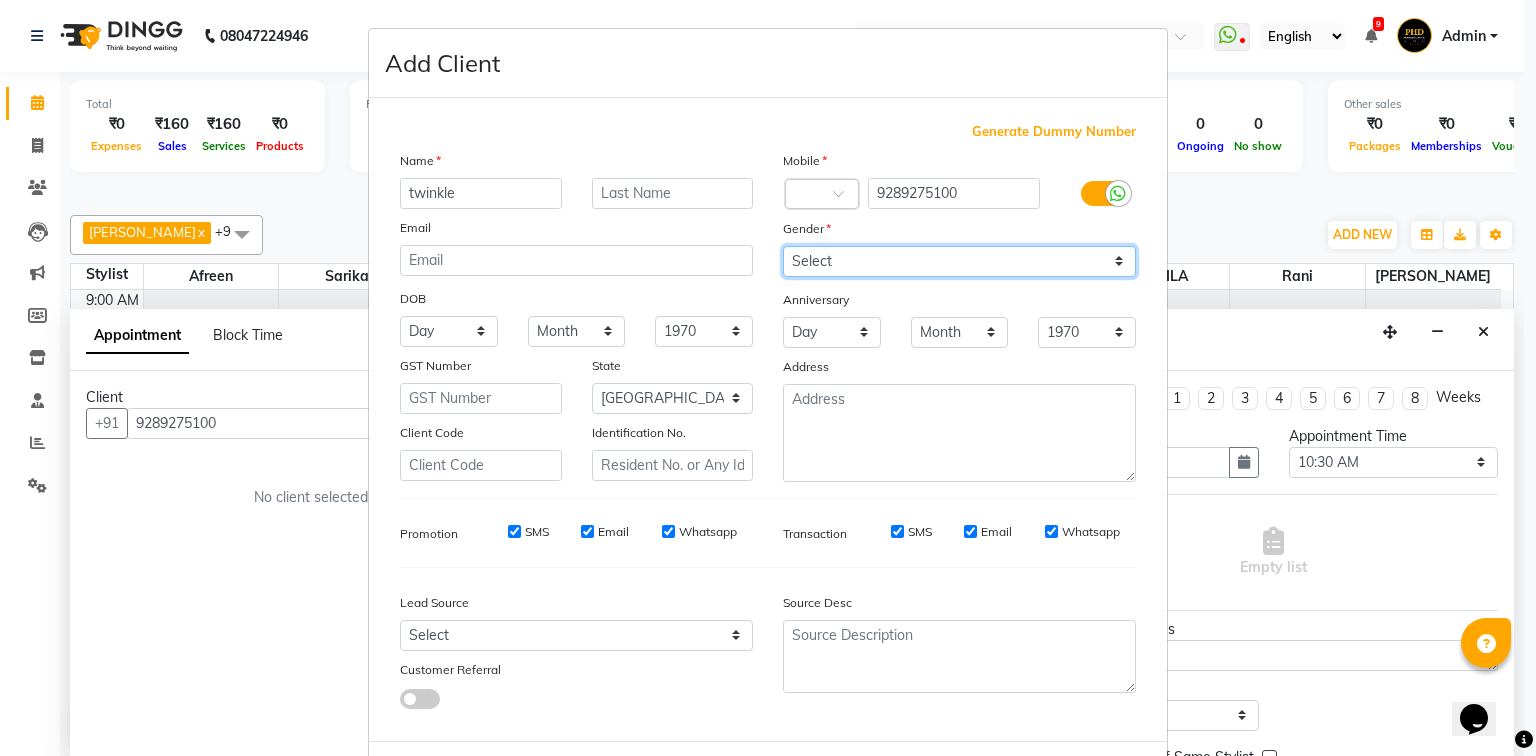 click on "Select [DEMOGRAPHIC_DATA] [DEMOGRAPHIC_DATA] Other Prefer Not To Say" at bounding box center (959, 261) 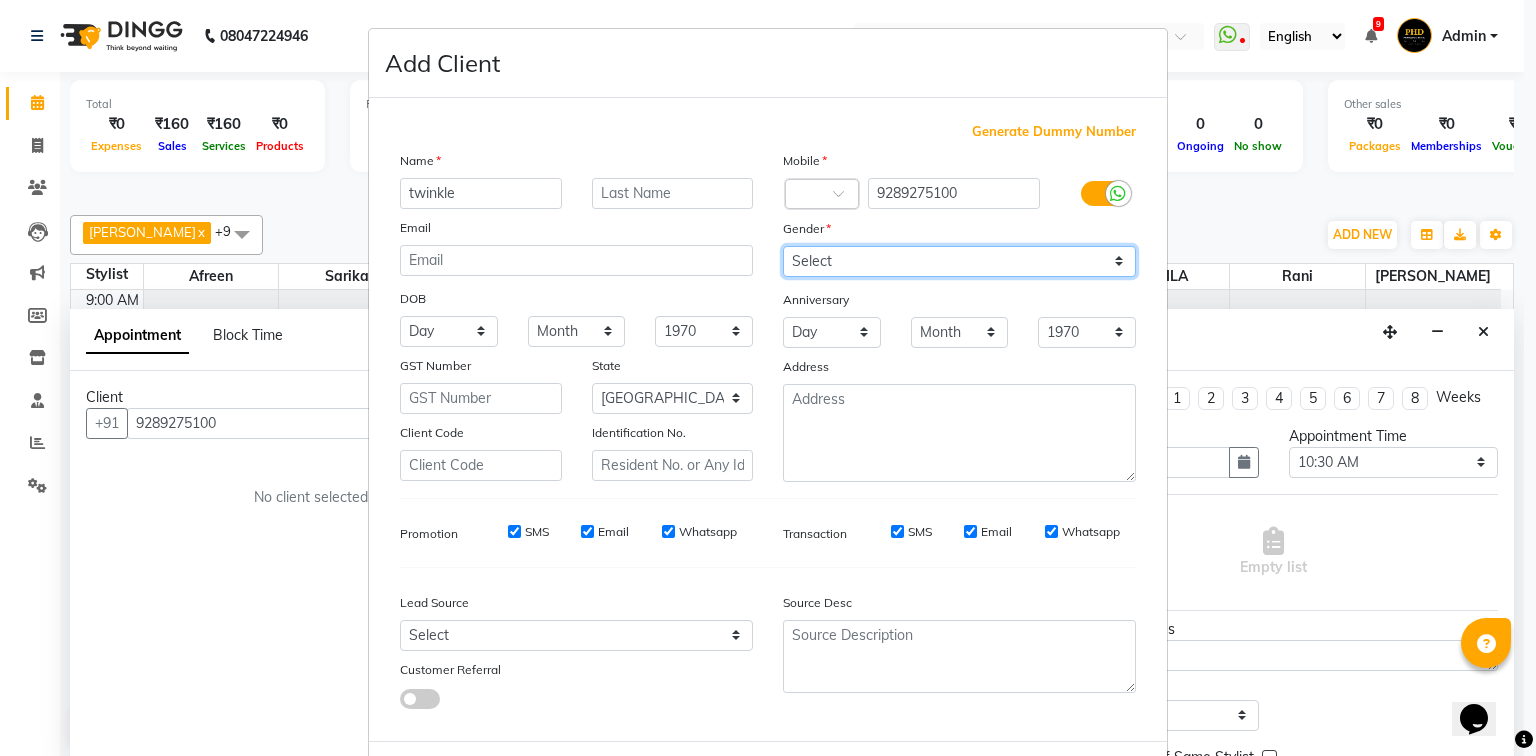 click on "Select [DEMOGRAPHIC_DATA] [DEMOGRAPHIC_DATA] Other Prefer Not To Say" at bounding box center (959, 261) 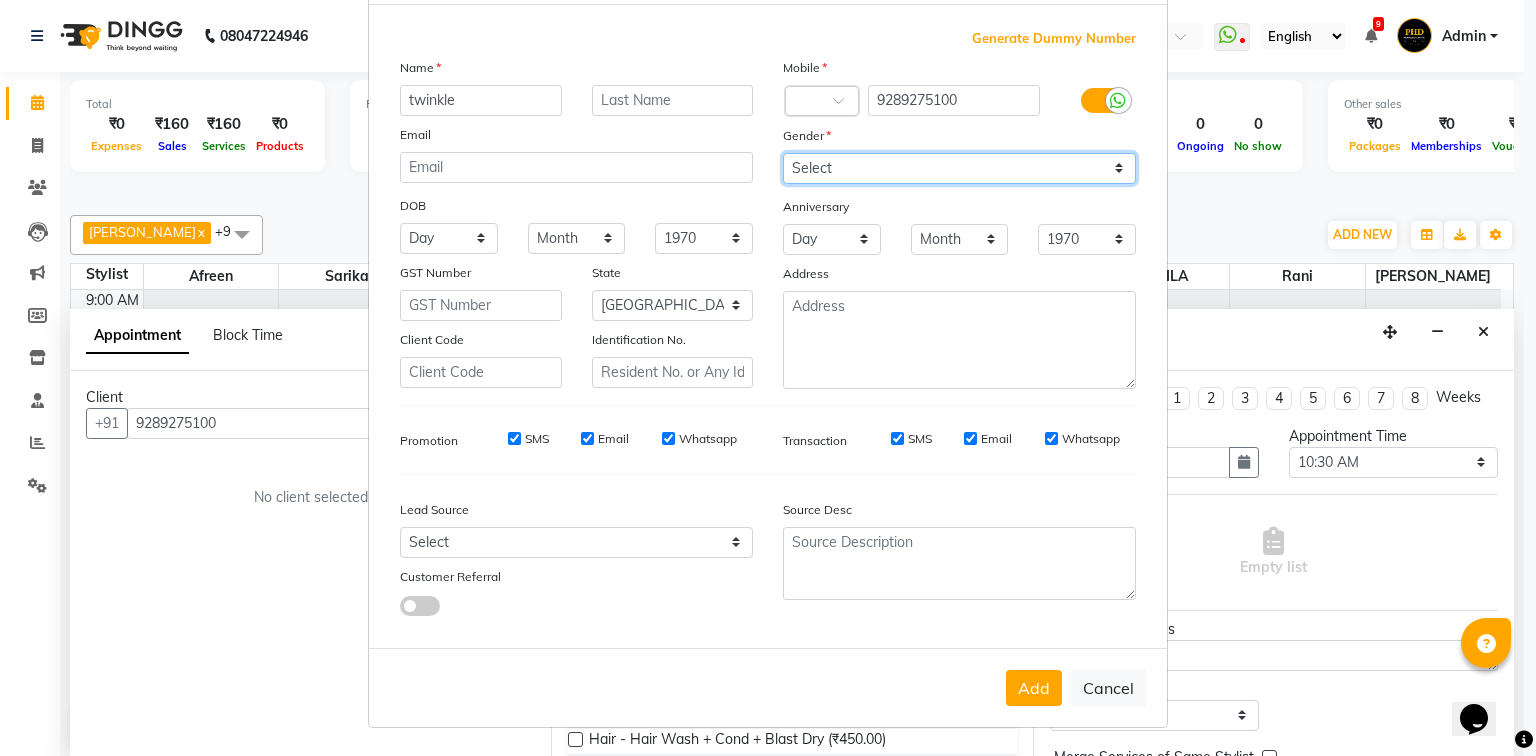 scroll, scrollTop: 100, scrollLeft: 0, axis: vertical 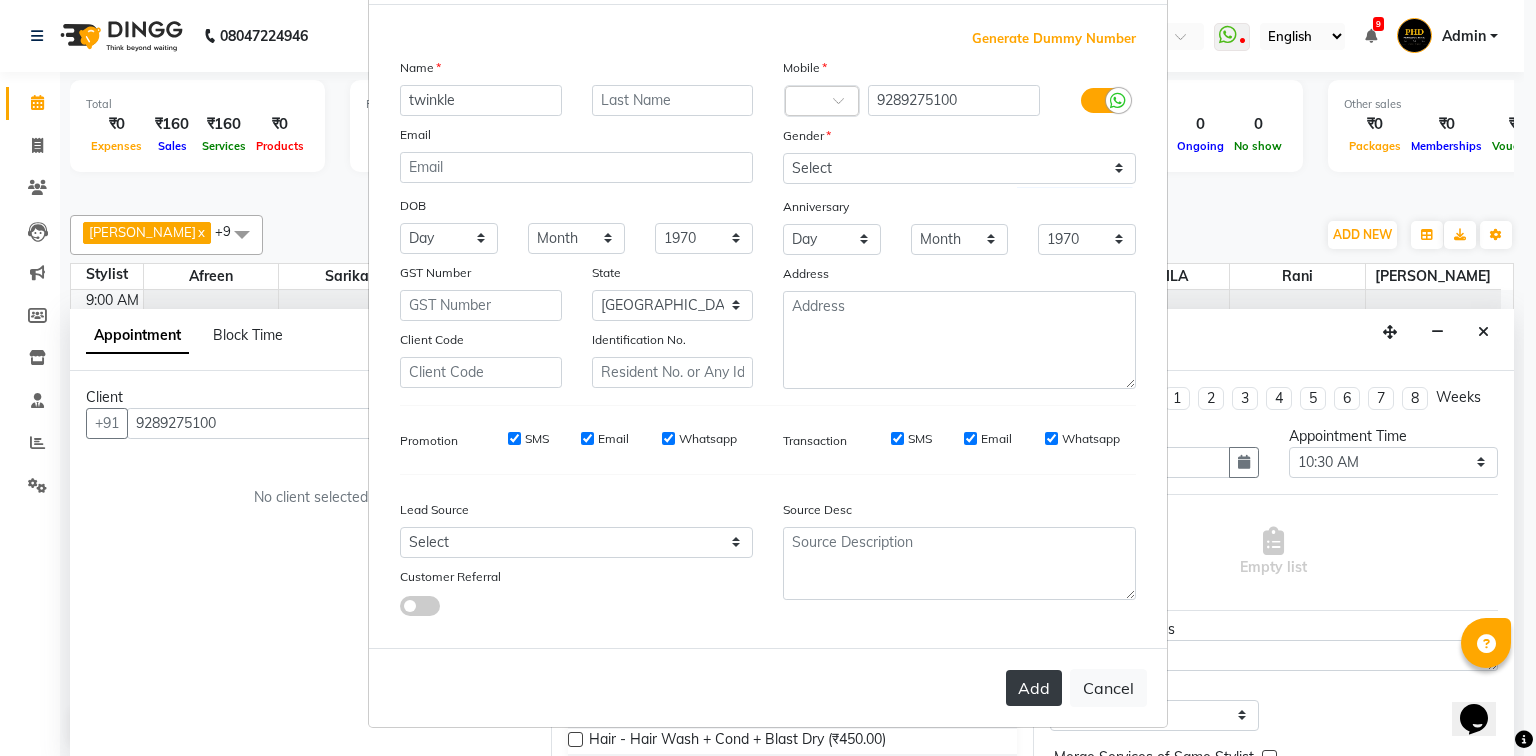 click on "Add" at bounding box center (1034, 688) 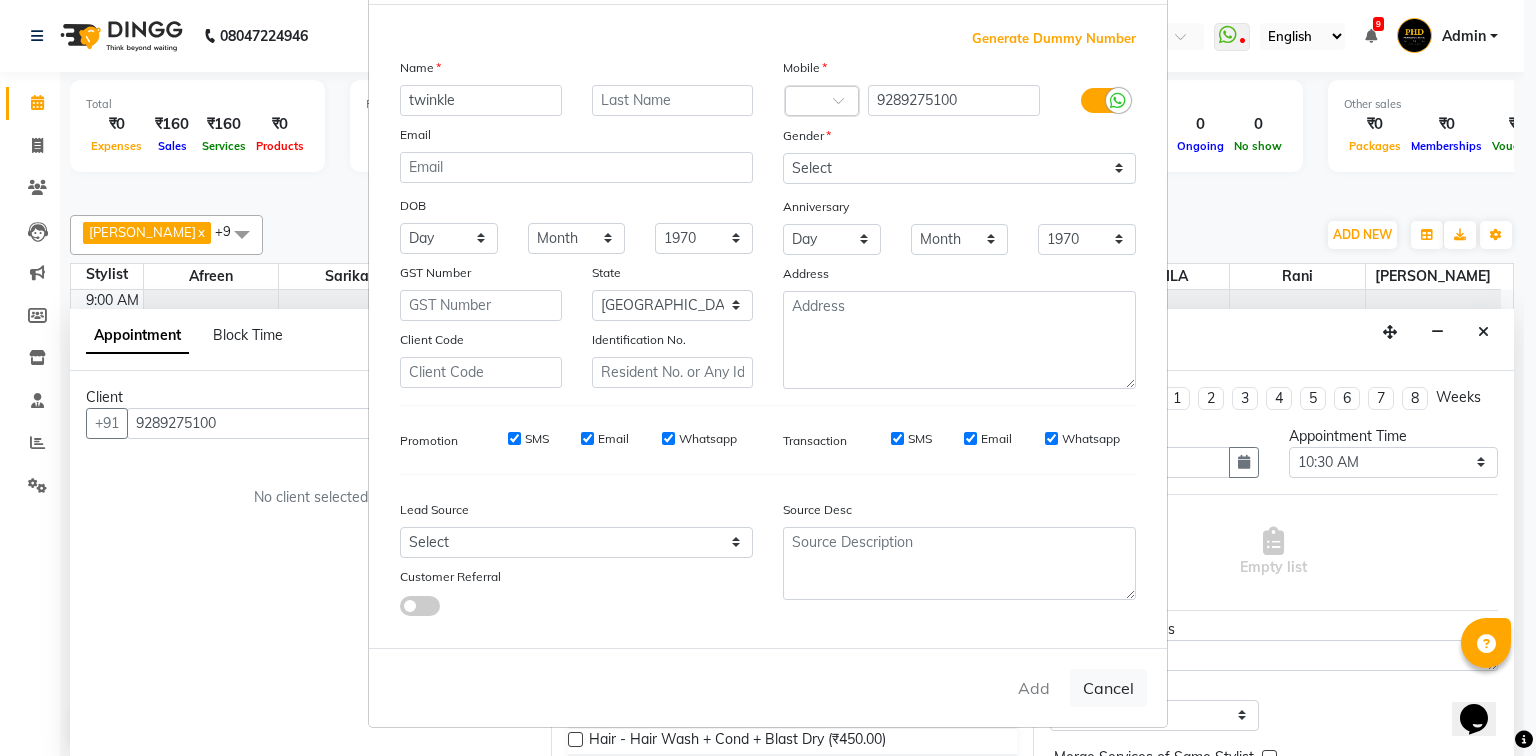 click on "Add   Cancel" at bounding box center (768, 687) 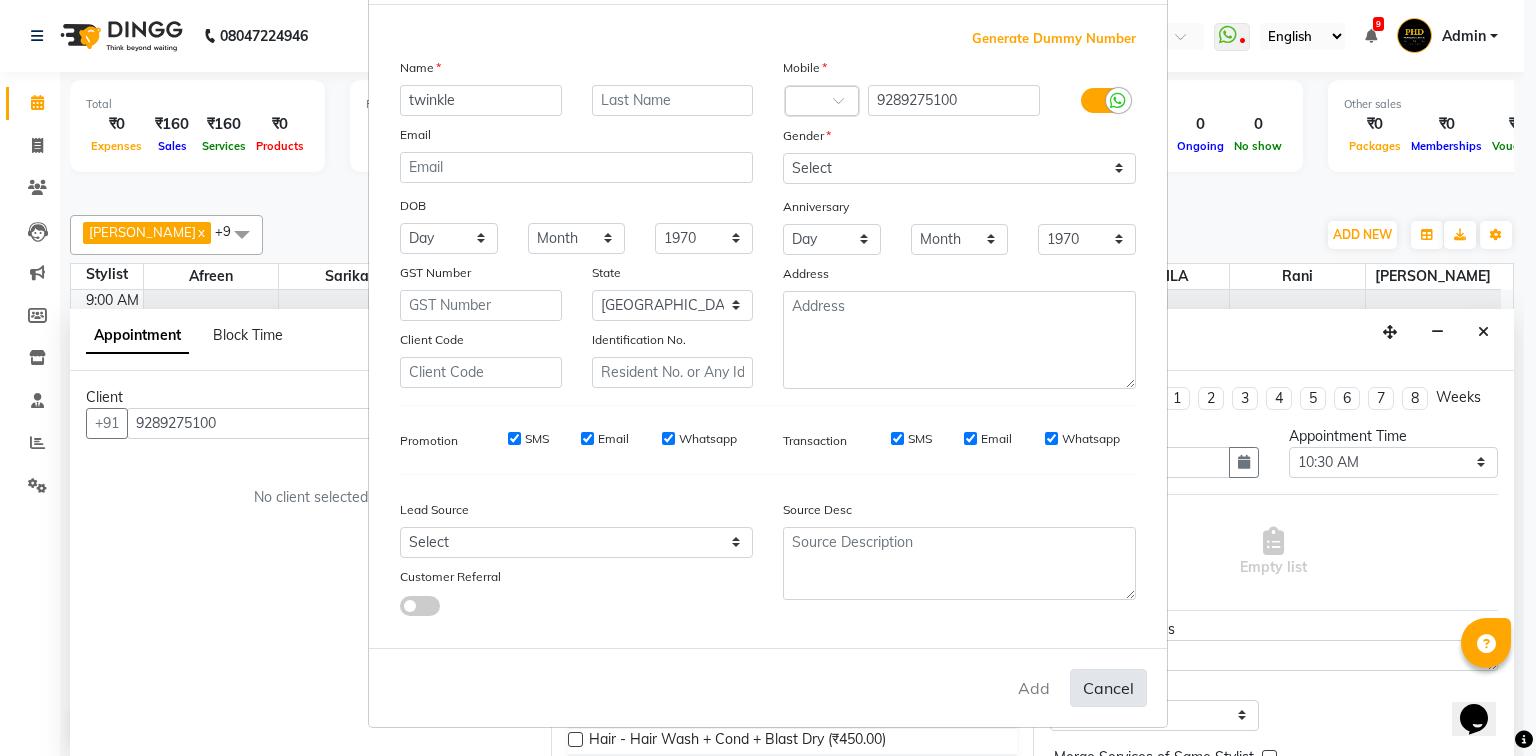 click on "Cancel" at bounding box center [1108, 688] 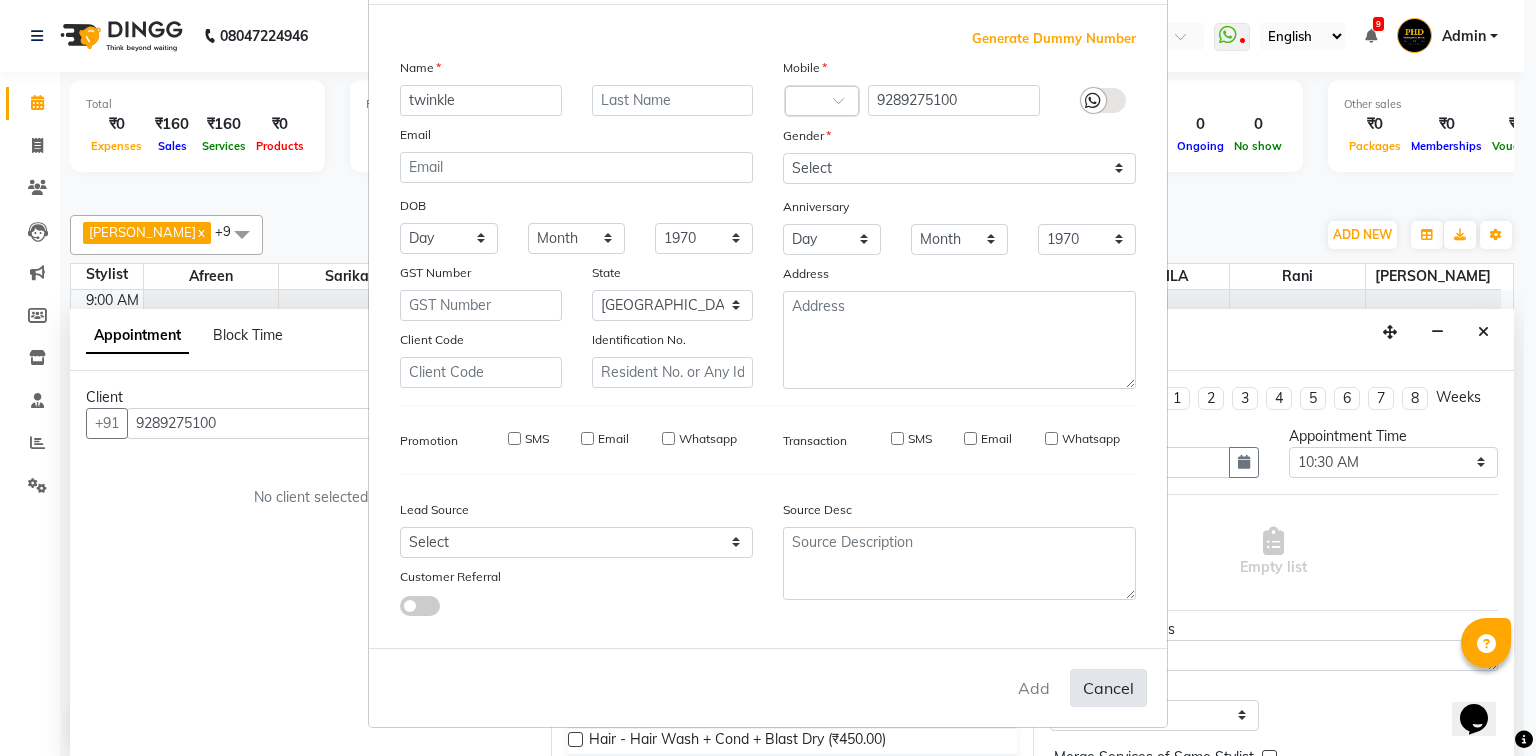 type 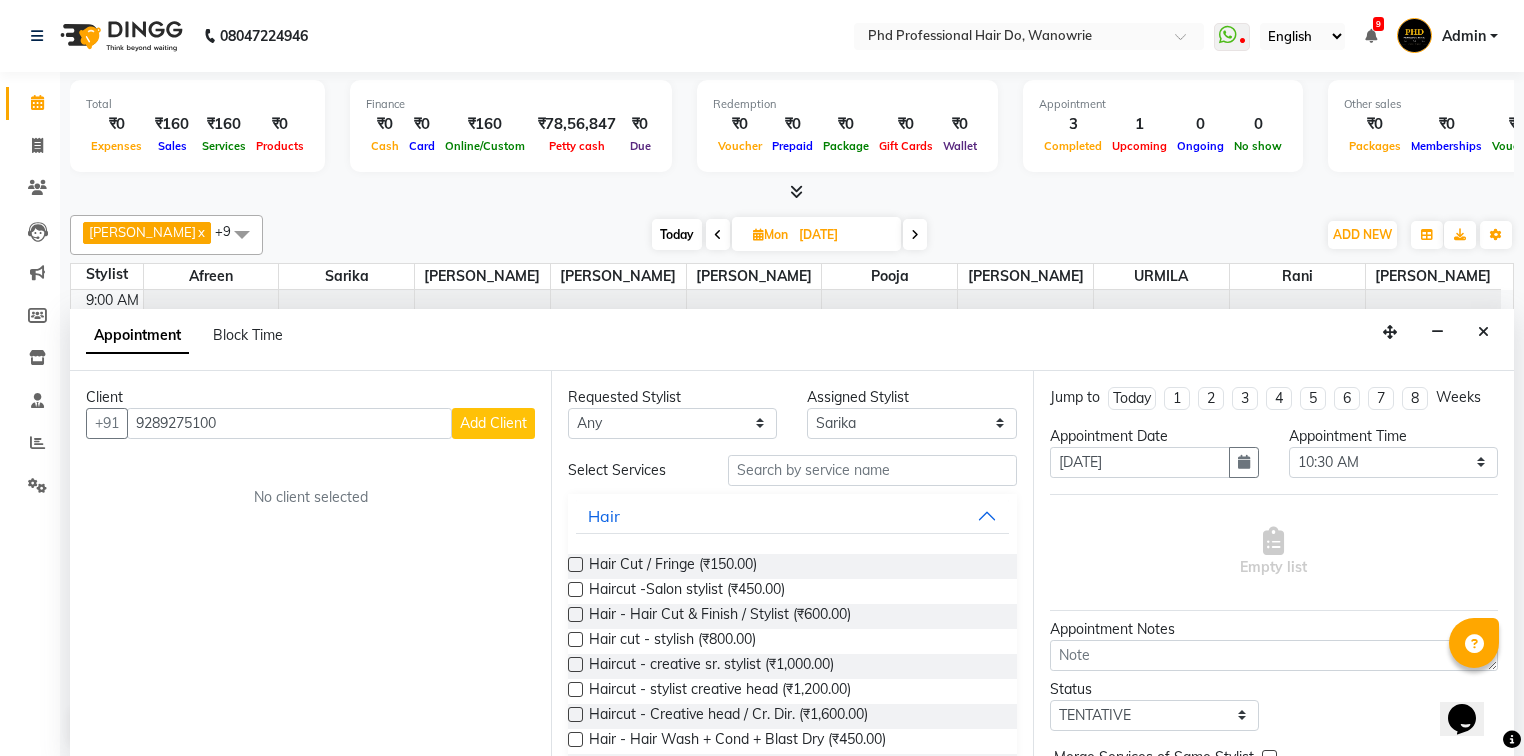 click on "Add Client" at bounding box center (493, 423) 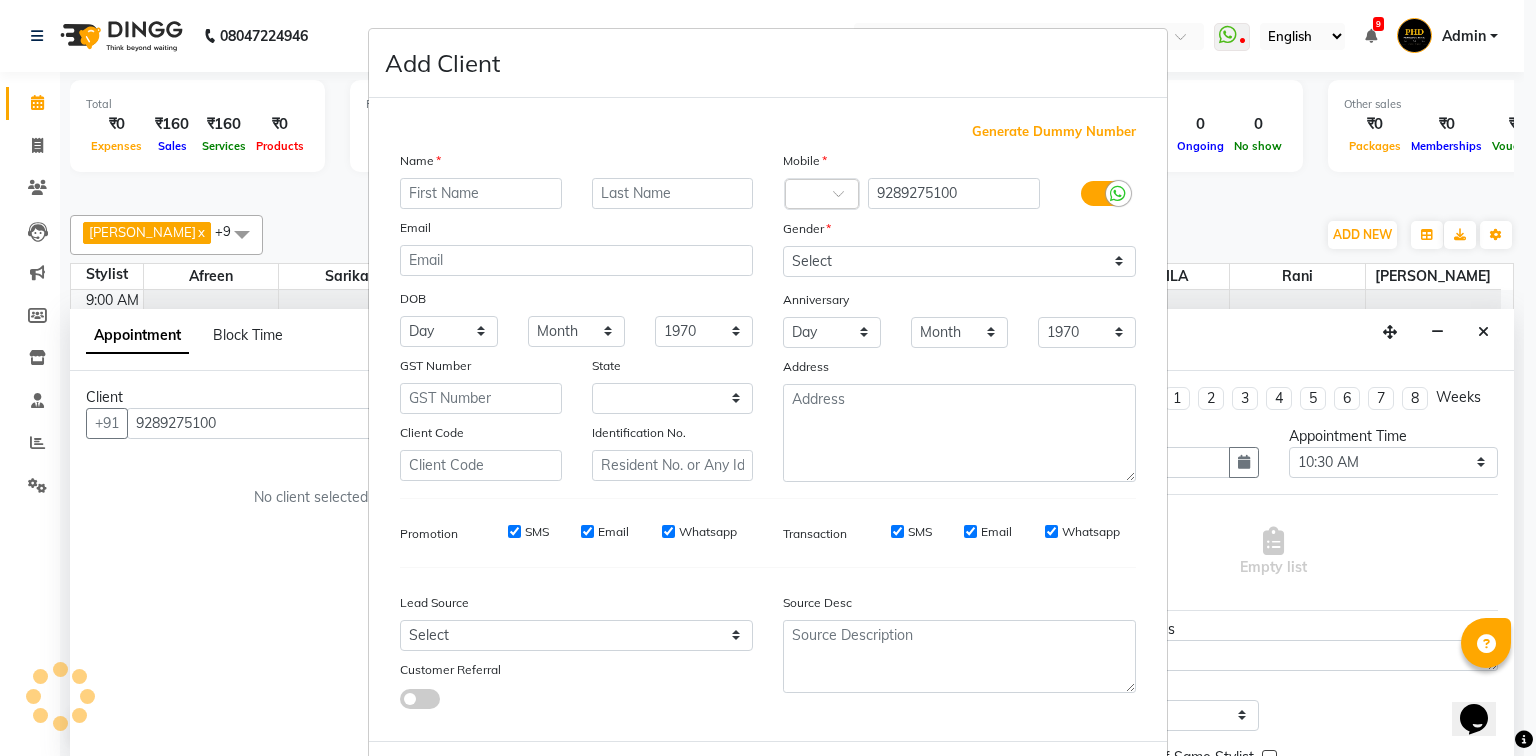 select on "22" 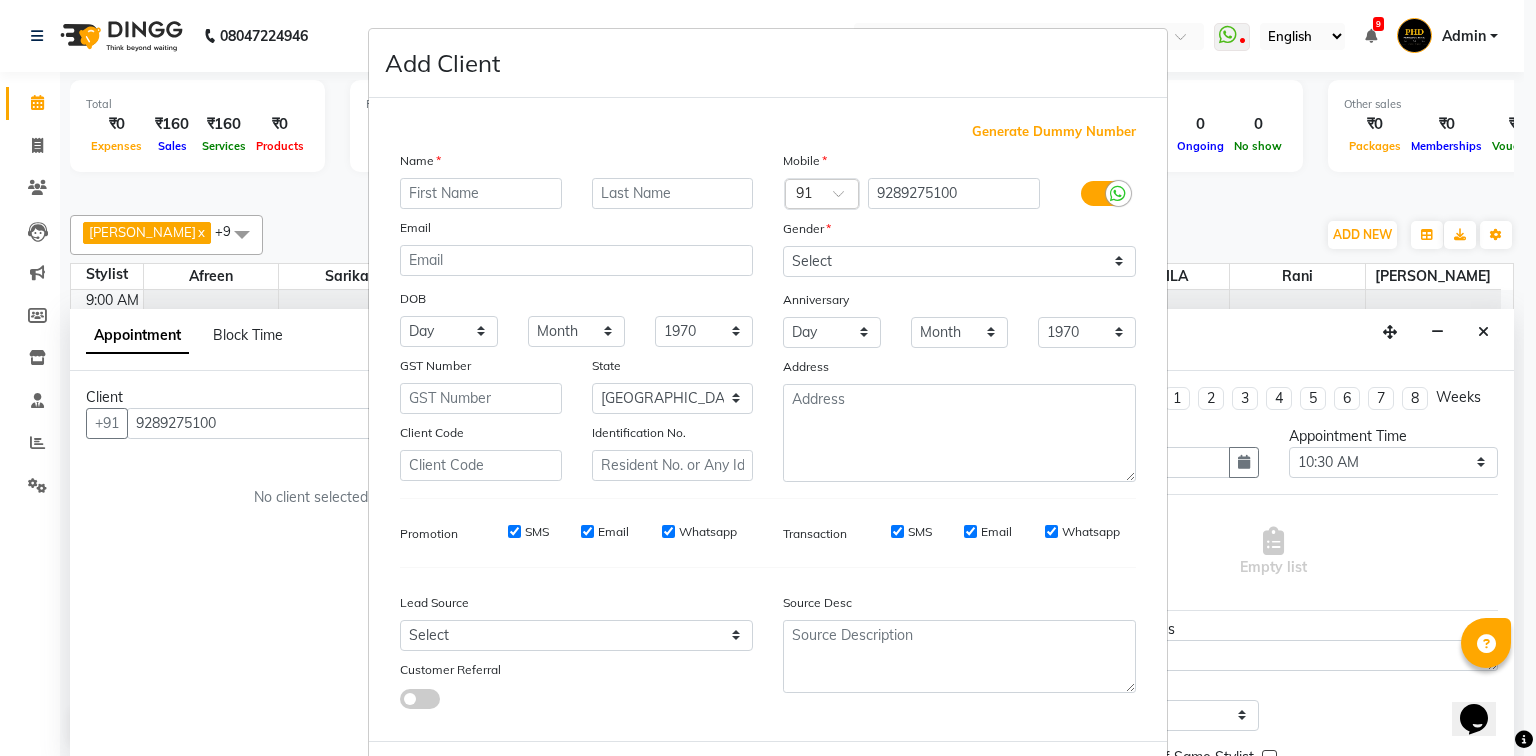 click at bounding box center [481, 193] 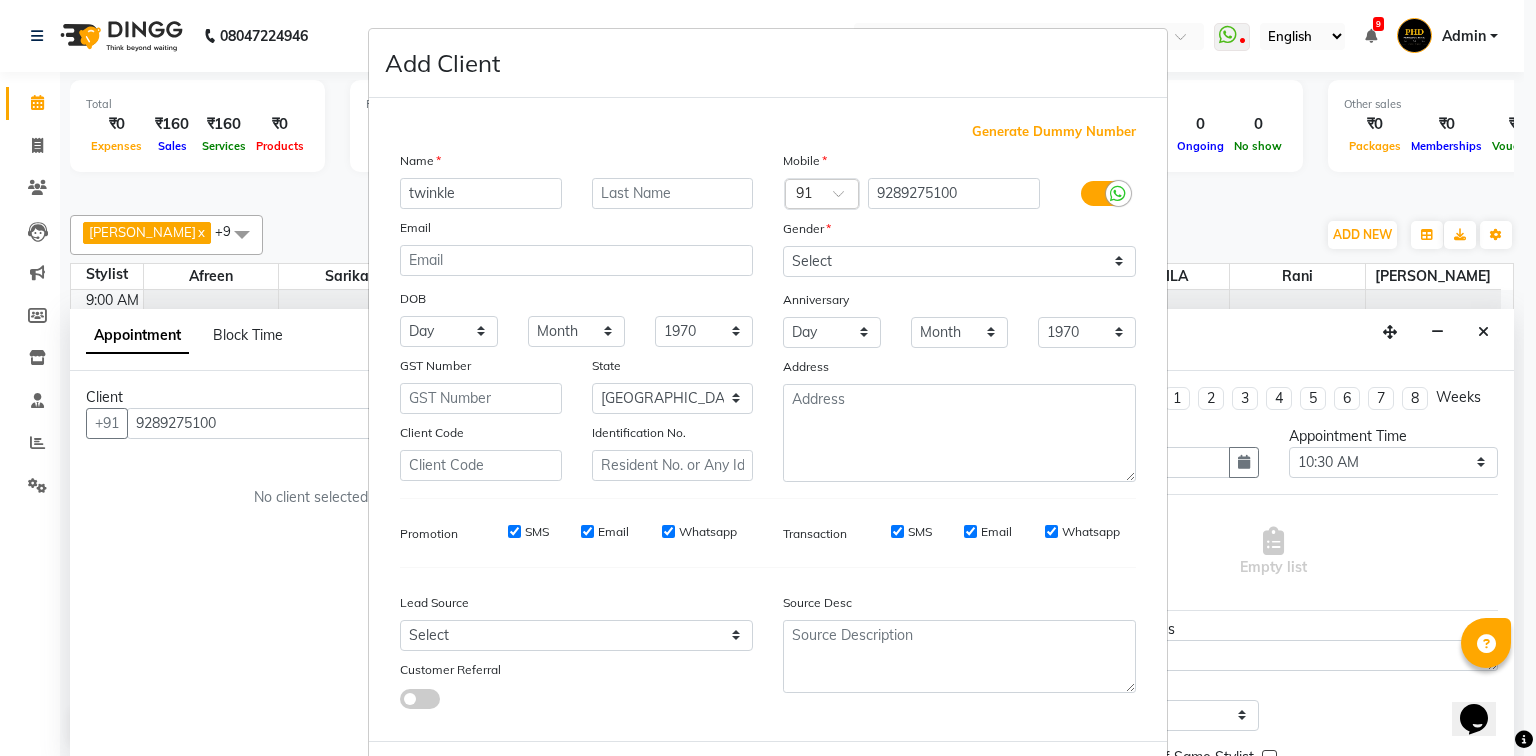 type on "twinkle" 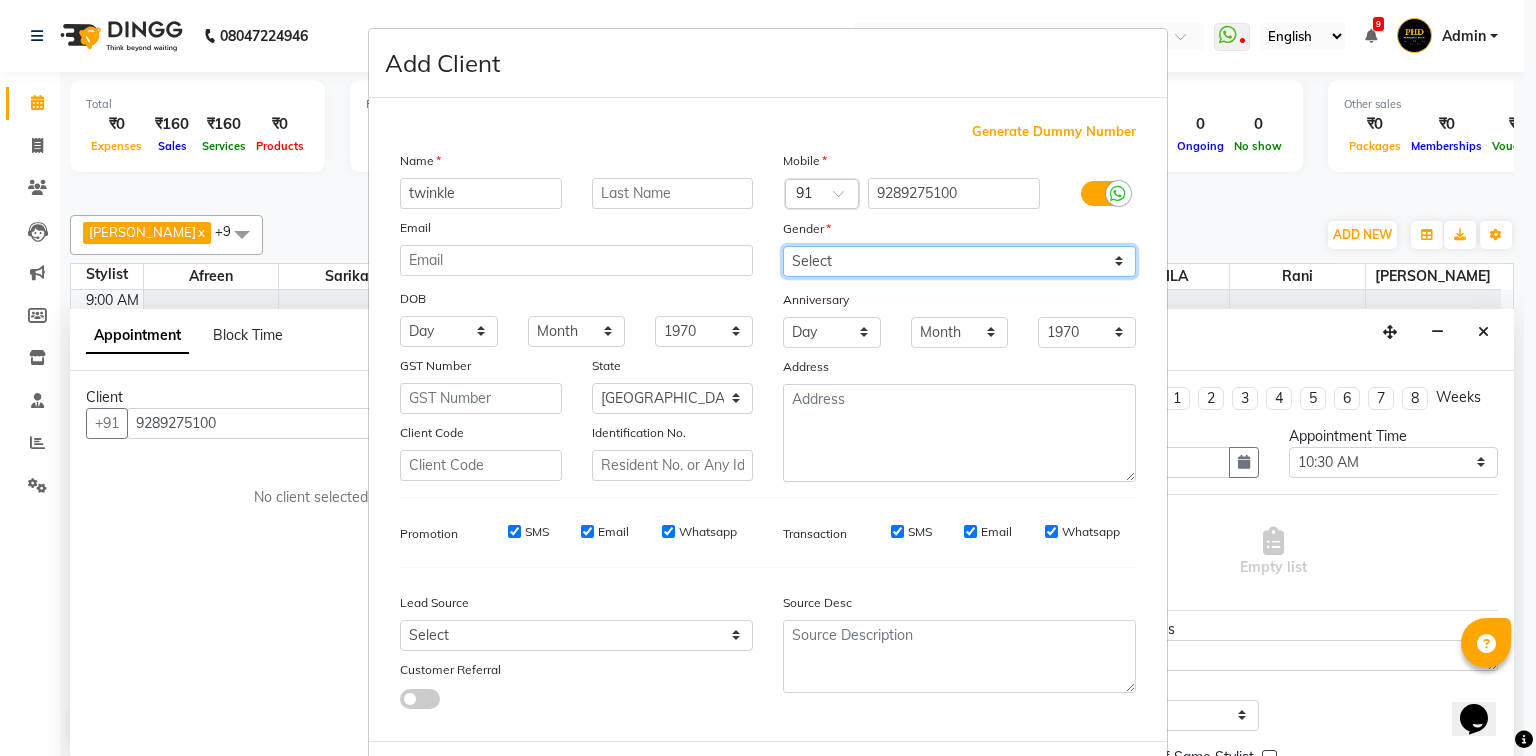 click on "Select [DEMOGRAPHIC_DATA] [DEMOGRAPHIC_DATA] Other Prefer Not To Say" at bounding box center (959, 261) 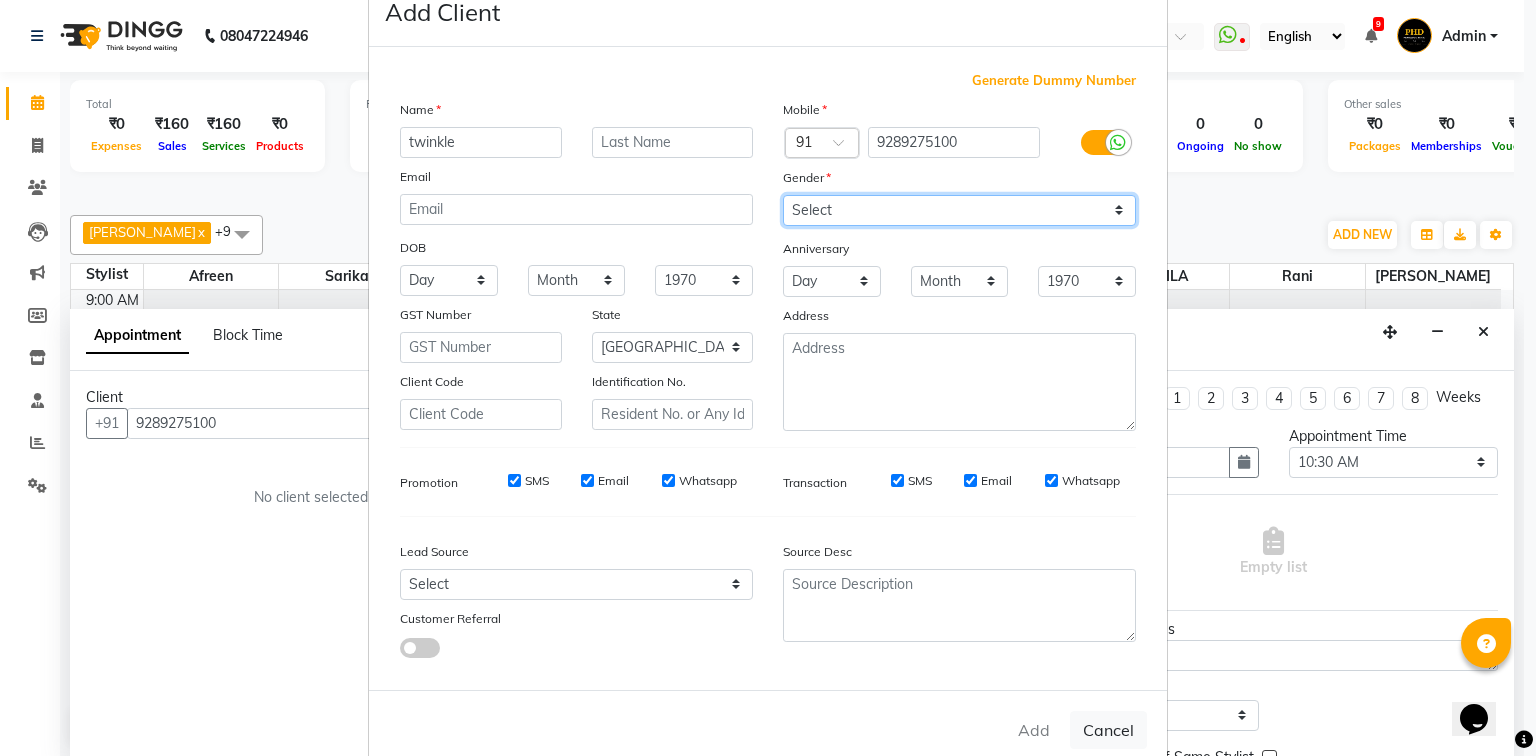 scroll, scrollTop: 100, scrollLeft: 0, axis: vertical 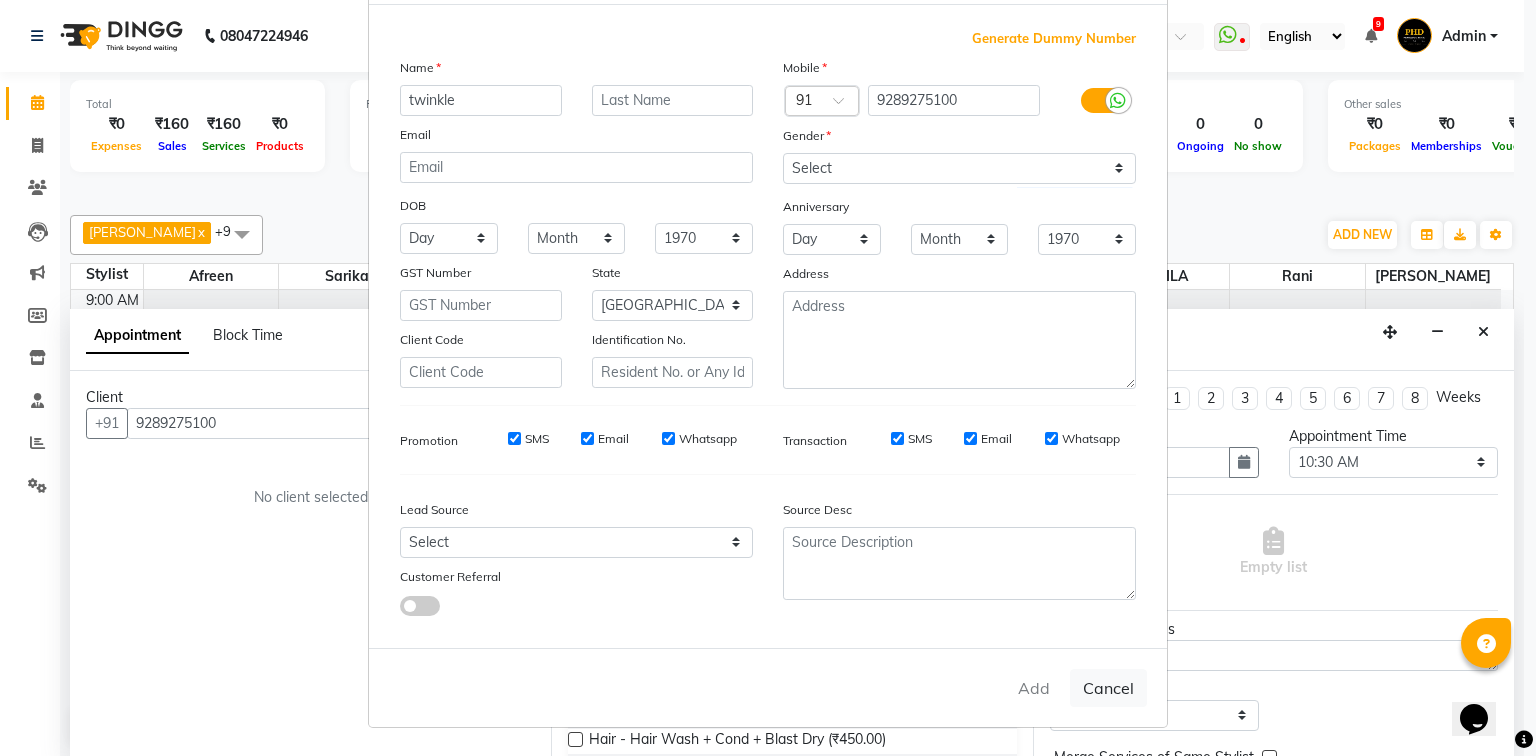 drag, startPoint x: 1017, startPoint y: 686, endPoint x: 1033, endPoint y: 695, distance: 18.35756 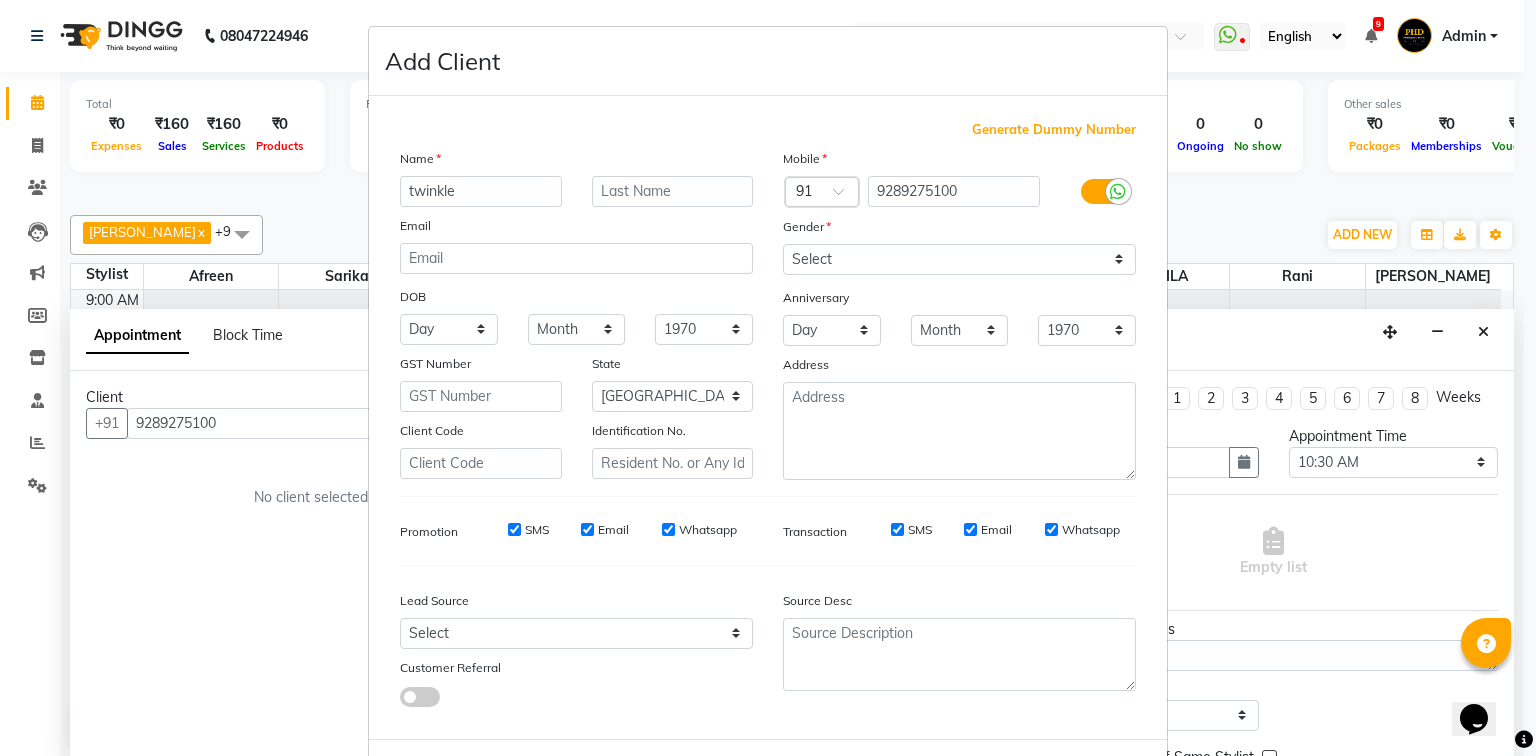 scroll, scrollTop: 0, scrollLeft: 0, axis: both 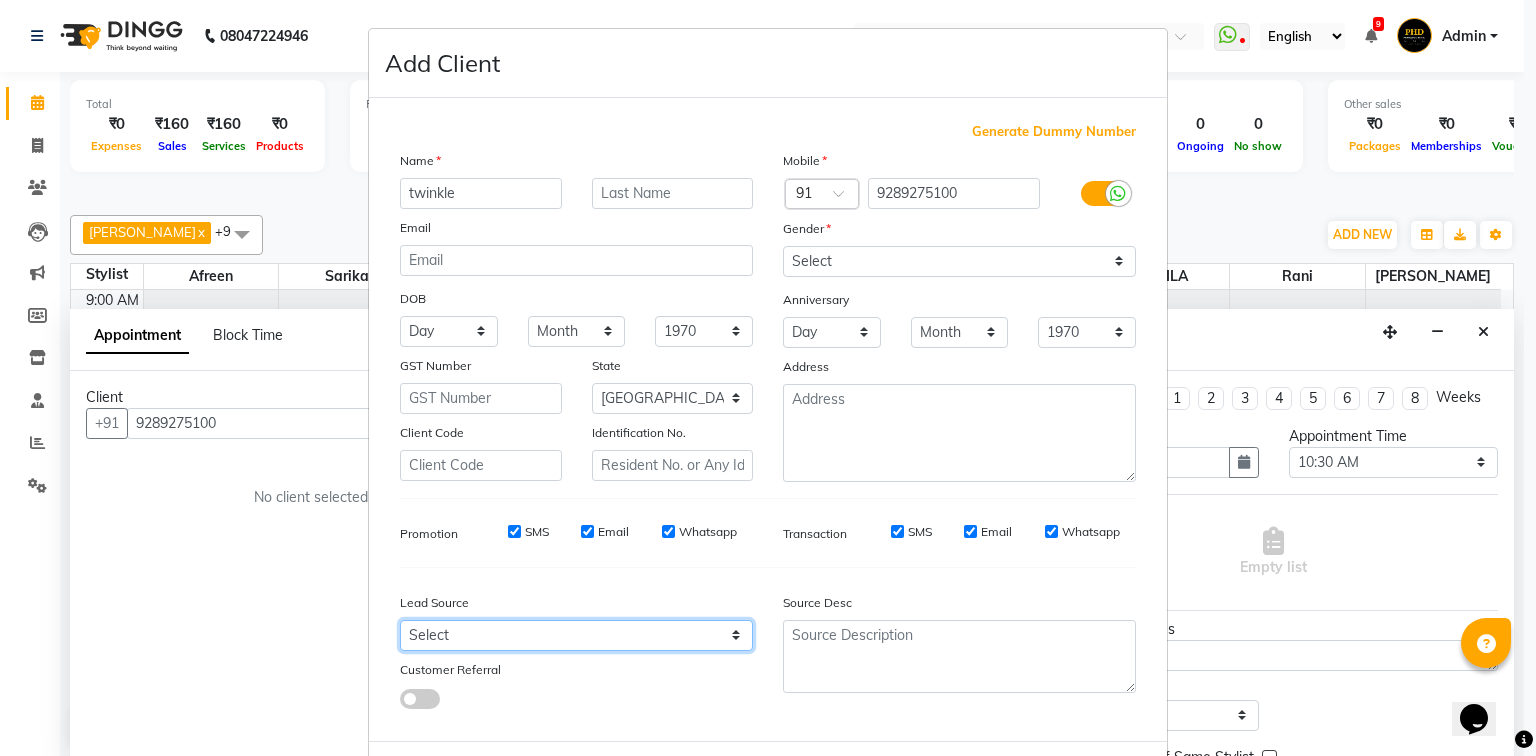 click on "Select Walk-in Referral Internet Friend Word of Mouth Advertisement Facebook Justdial Google Other Repeated WedmeGood Signage Newspaper Ad CRM Chat Bot IVR Call WhatsApp Website Direct Call  Instagram  YouTube" at bounding box center (576, 635) 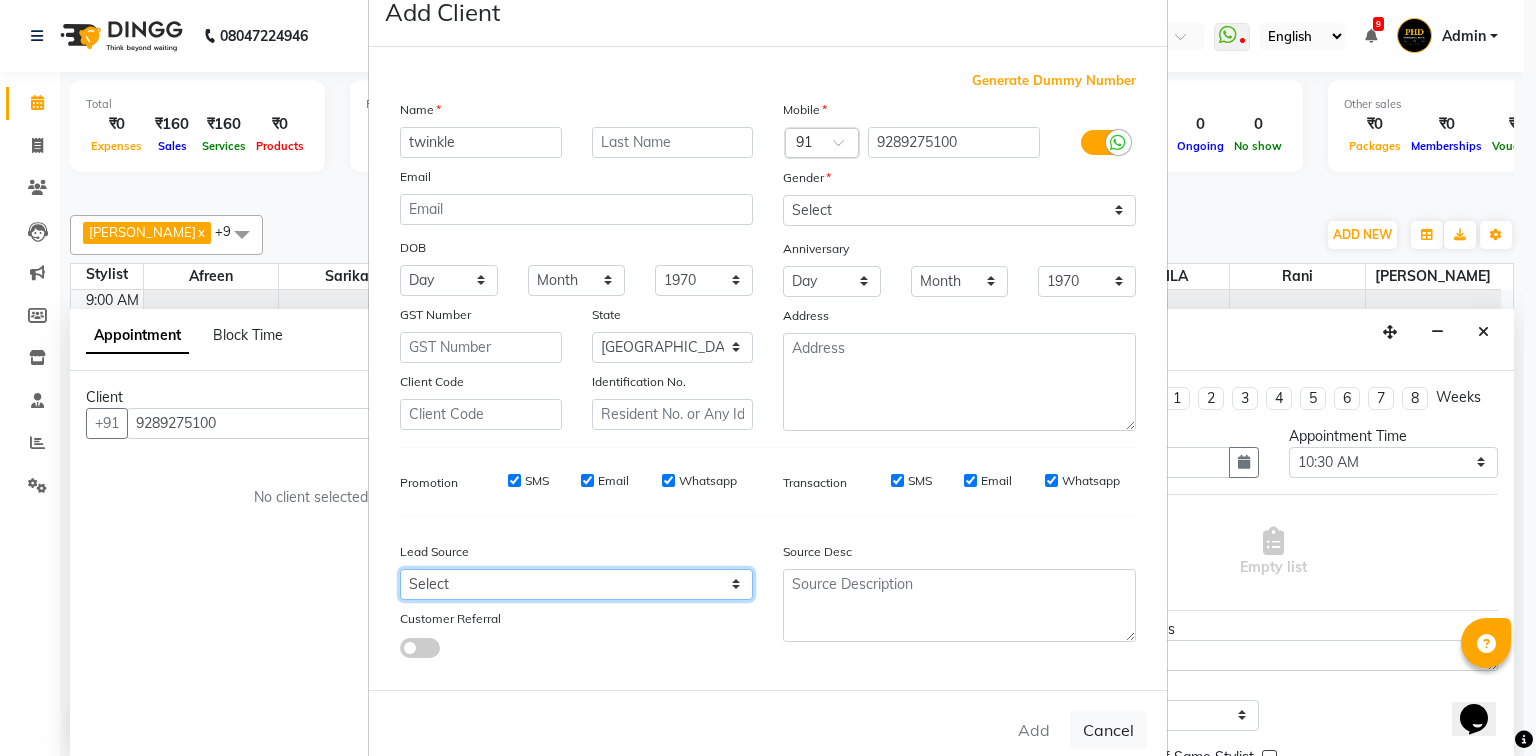 scroll, scrollTop: 100, scrollLeft: 0, axis: vertical 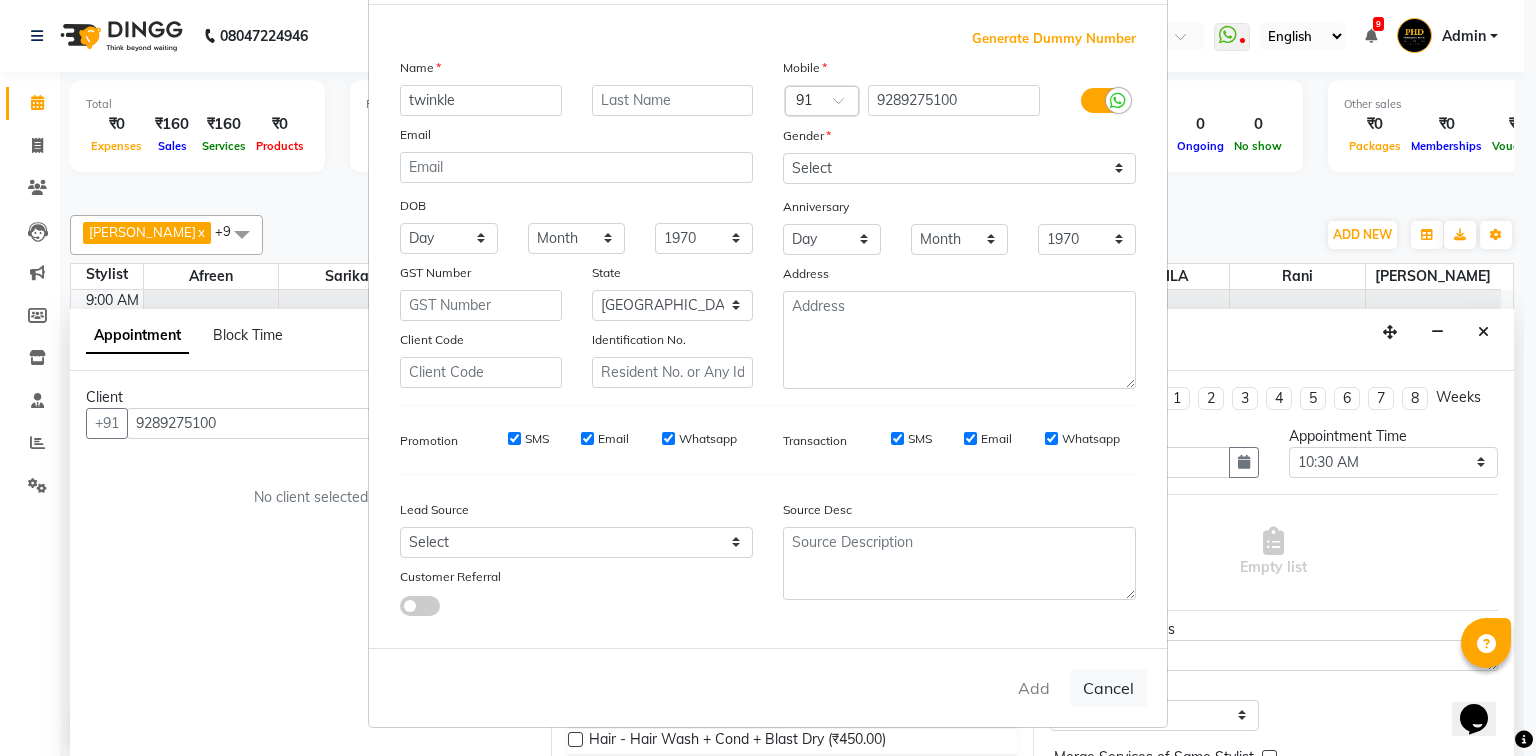 click on "Add   Cancel" at bounding box center [768, 687] 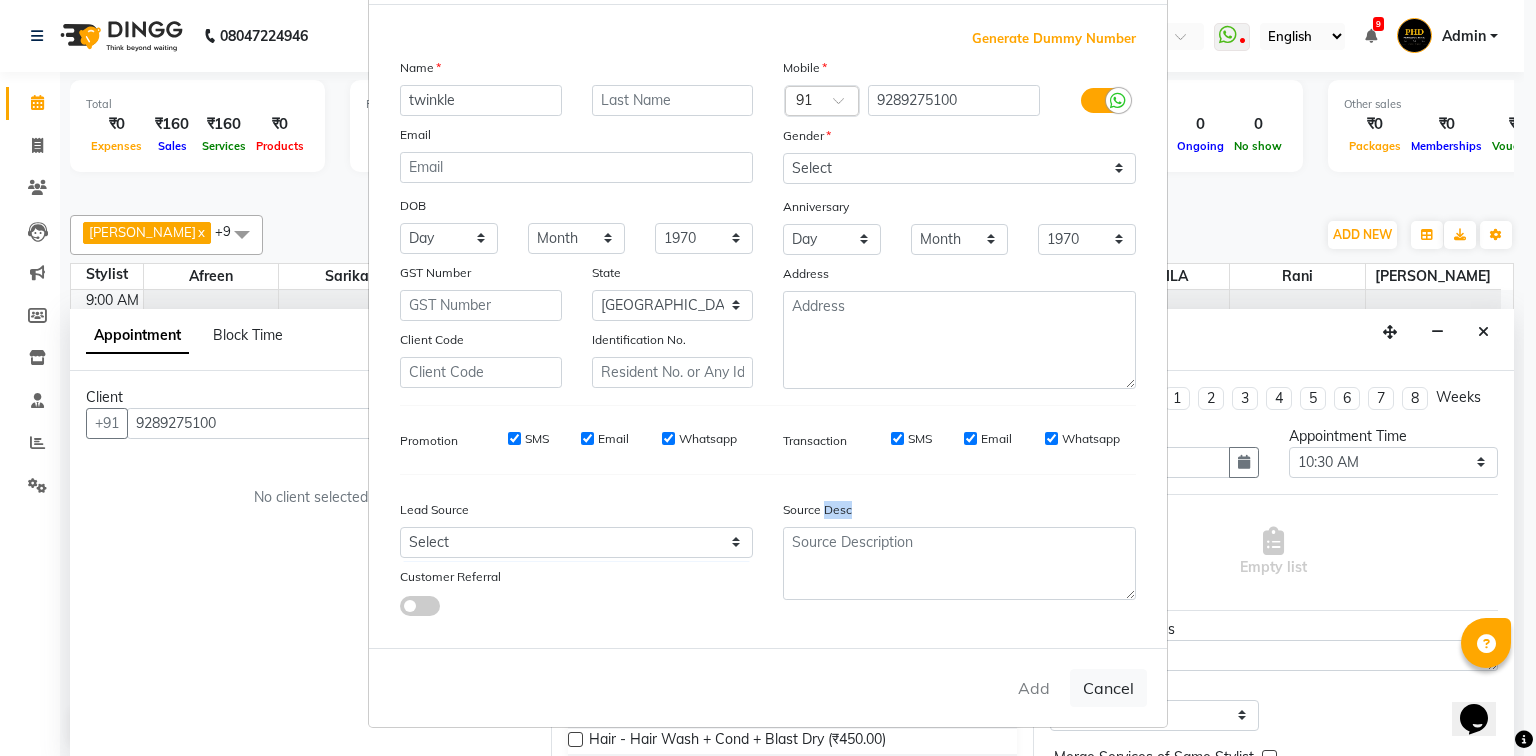 click on "Add   Cancel" at bounding box center [768, 687] 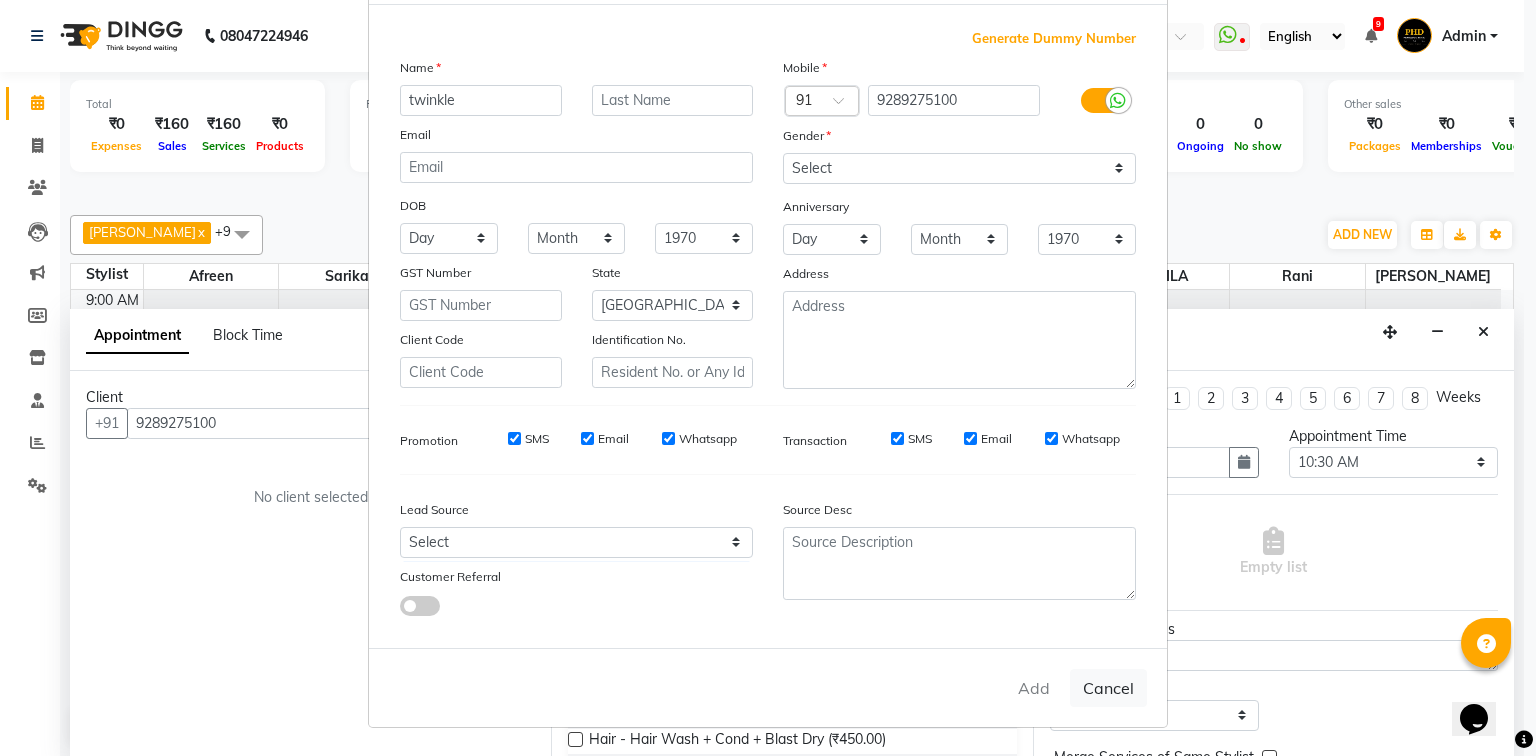 click on "Add   Cancel" at bounding box center [768, 687] 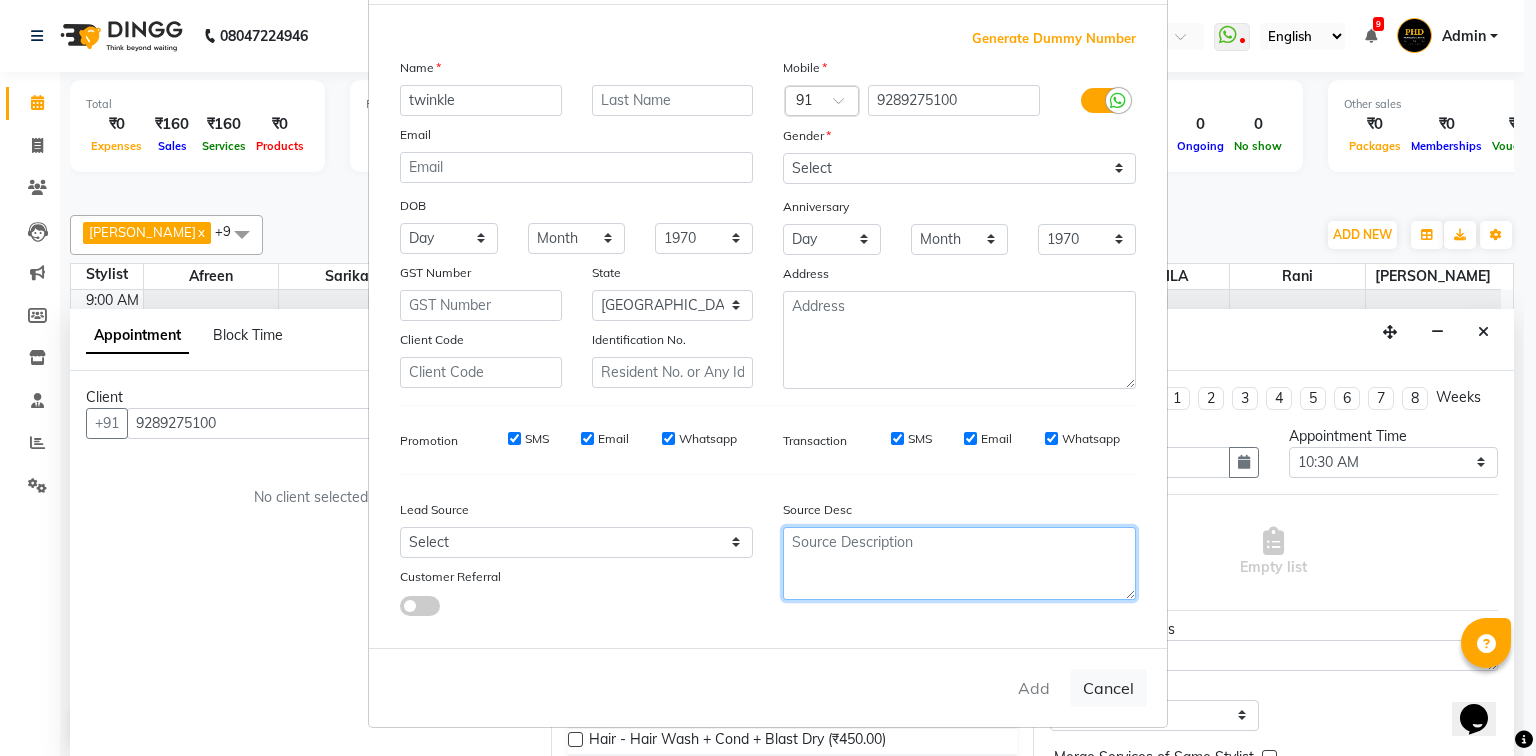 click at bounding box center [959, 563] 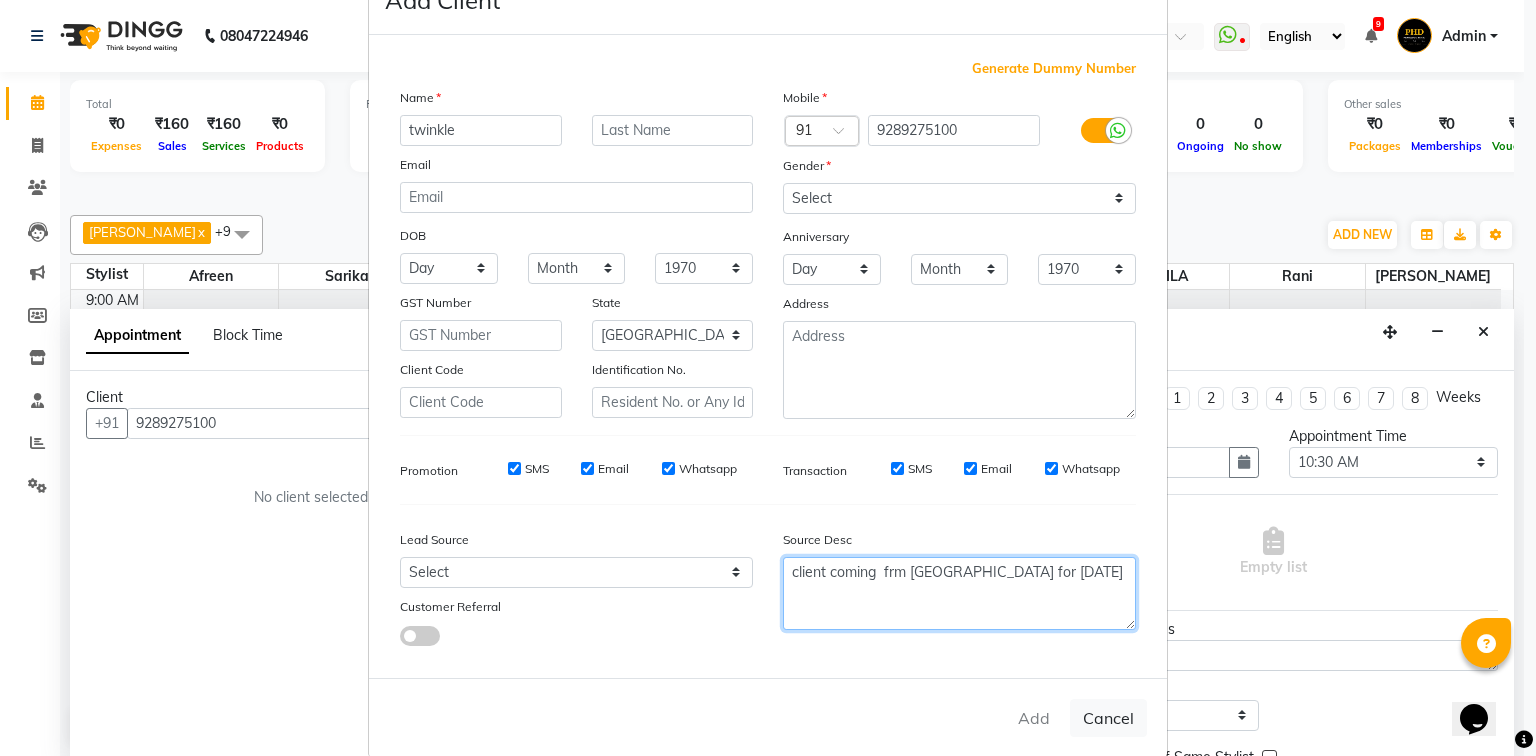 scroll, scrollTop: 0, scrollLeft: 0, axis: both 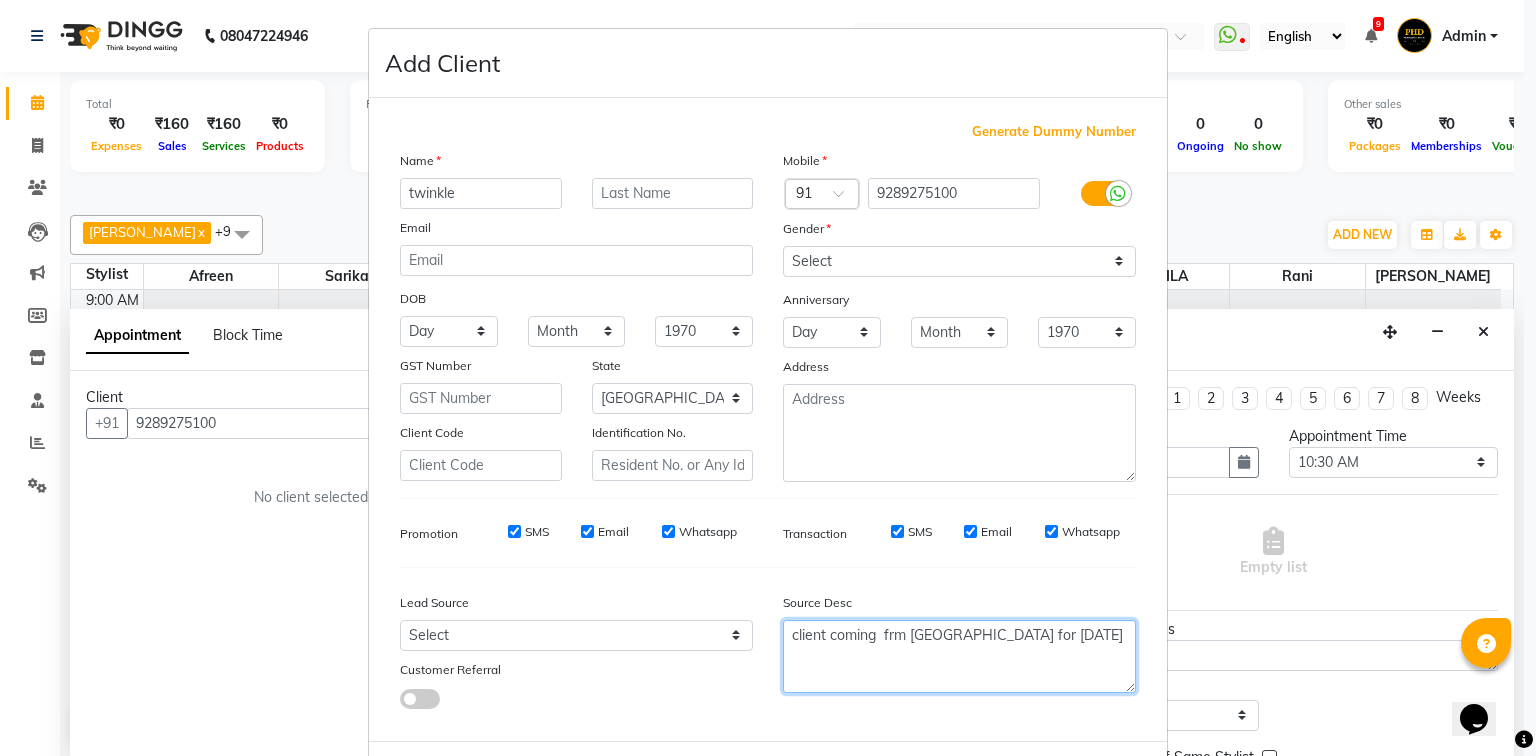 type on "client coming  frm [GEOGRAPHIC_DATA] for [DATE]" 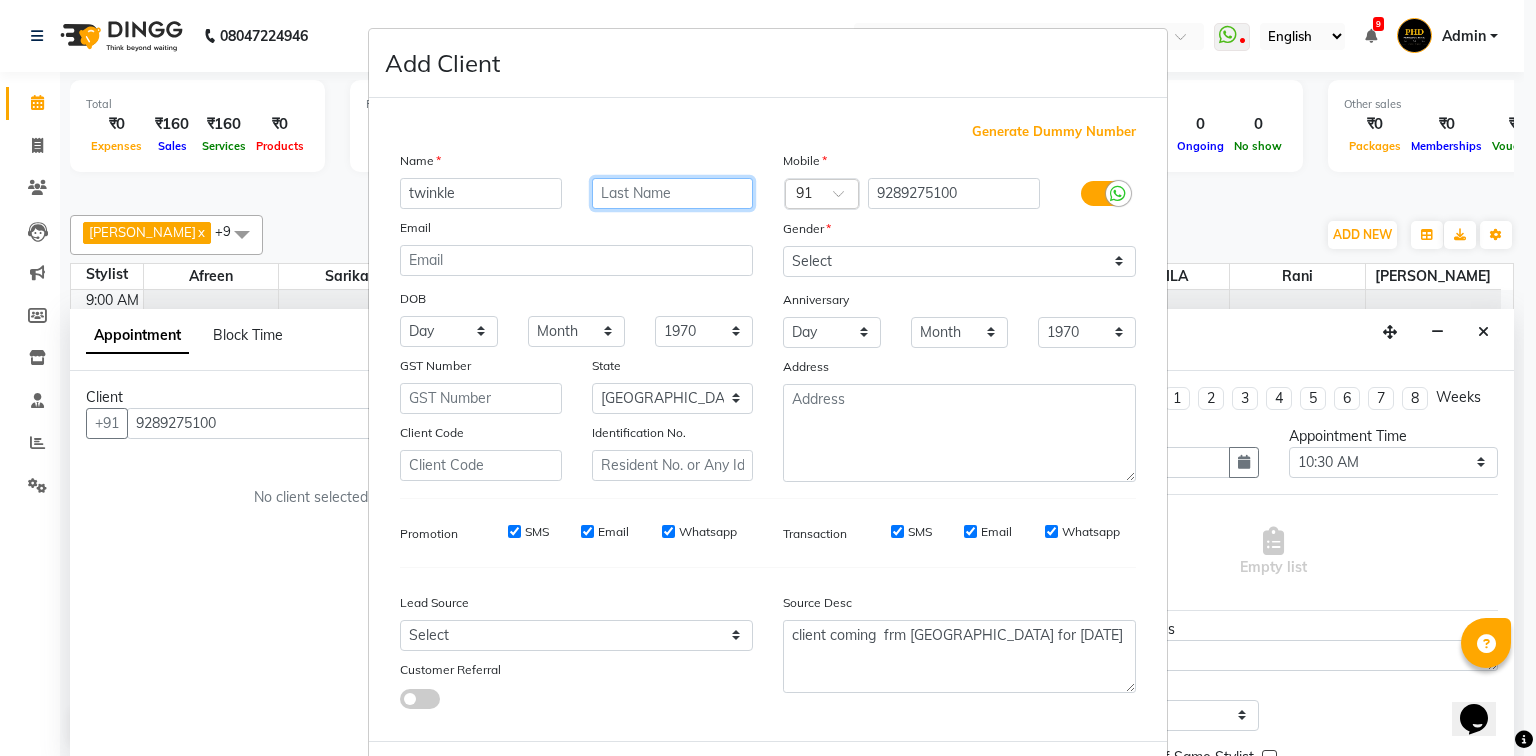 click at bounding box center [673, 193] 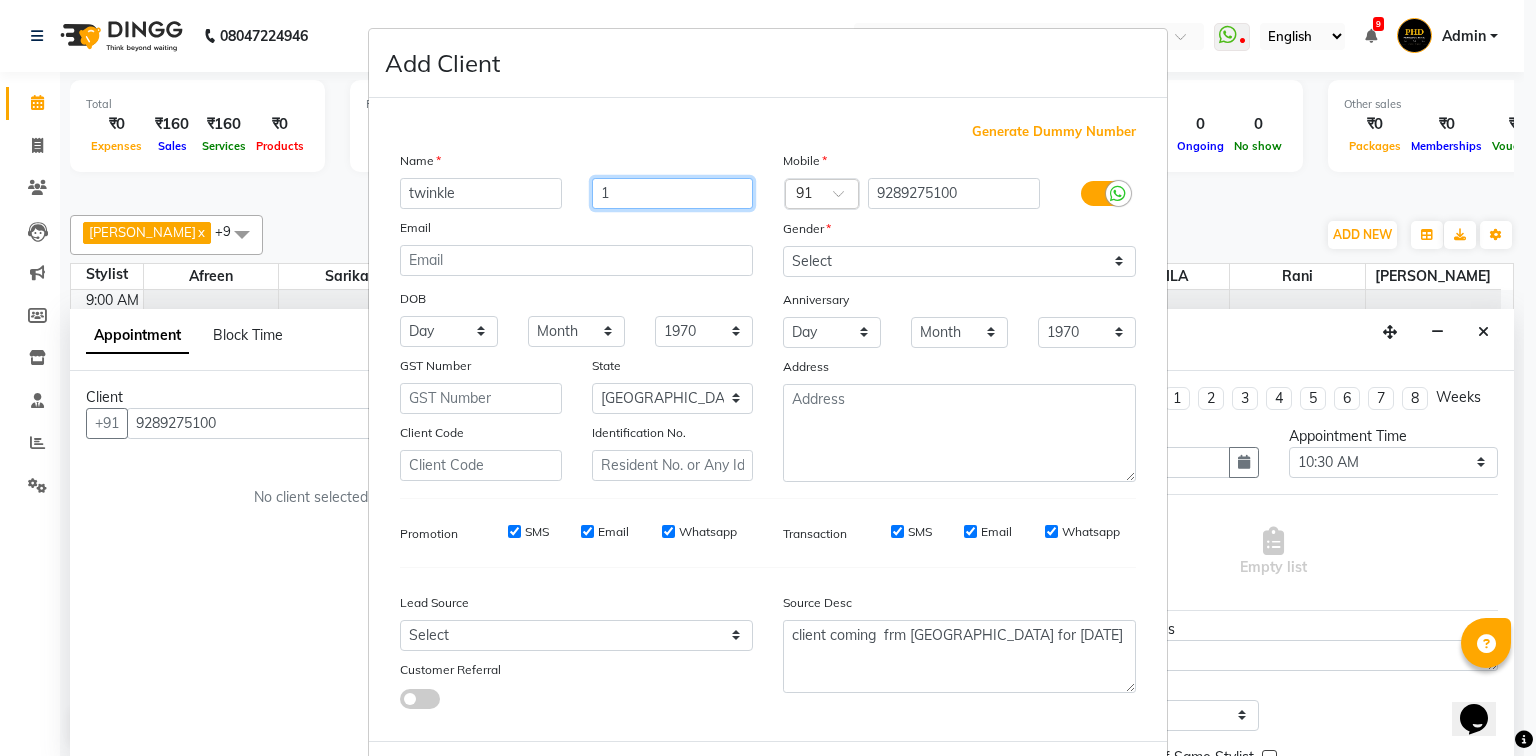 type on "1" 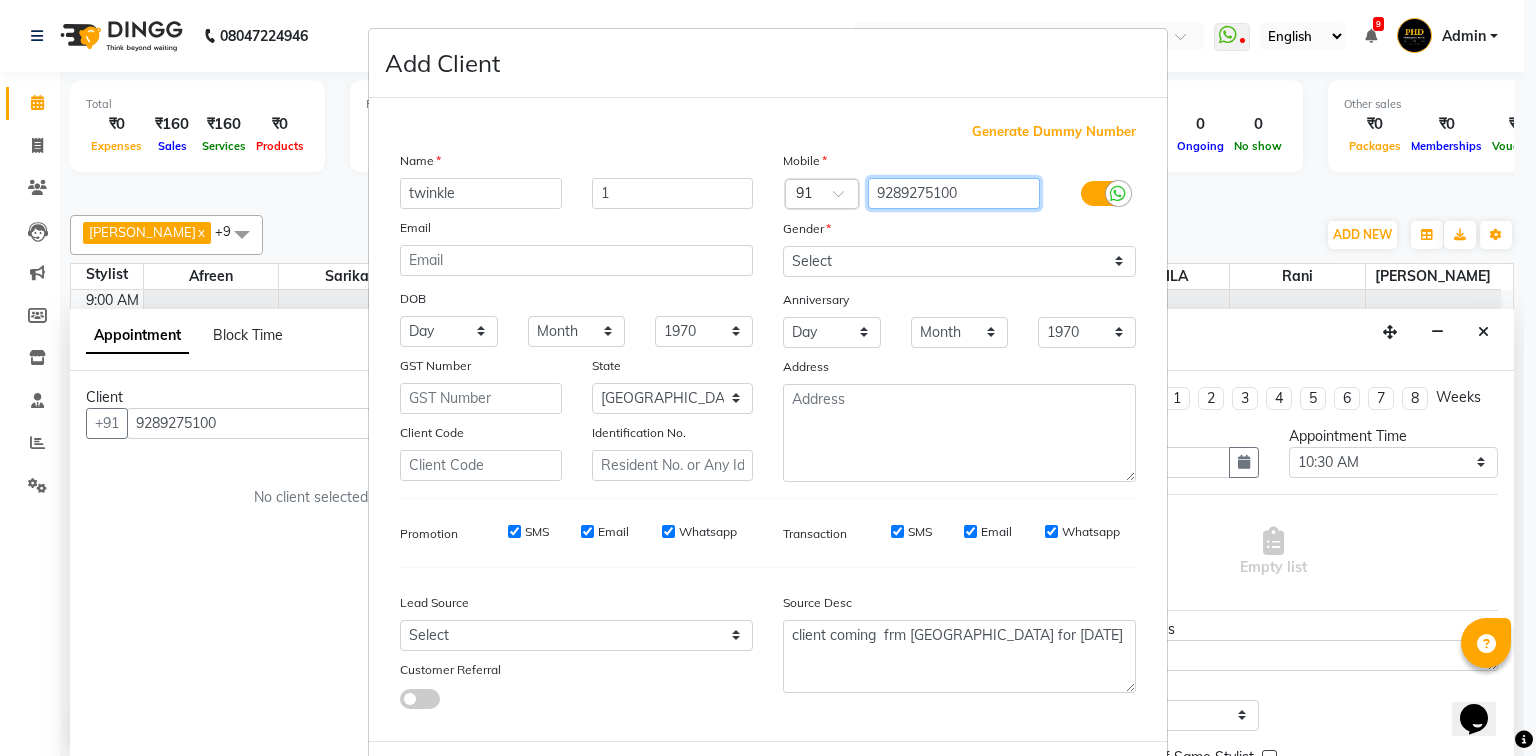 click on "9289275100" at bounding box center [954, 193] 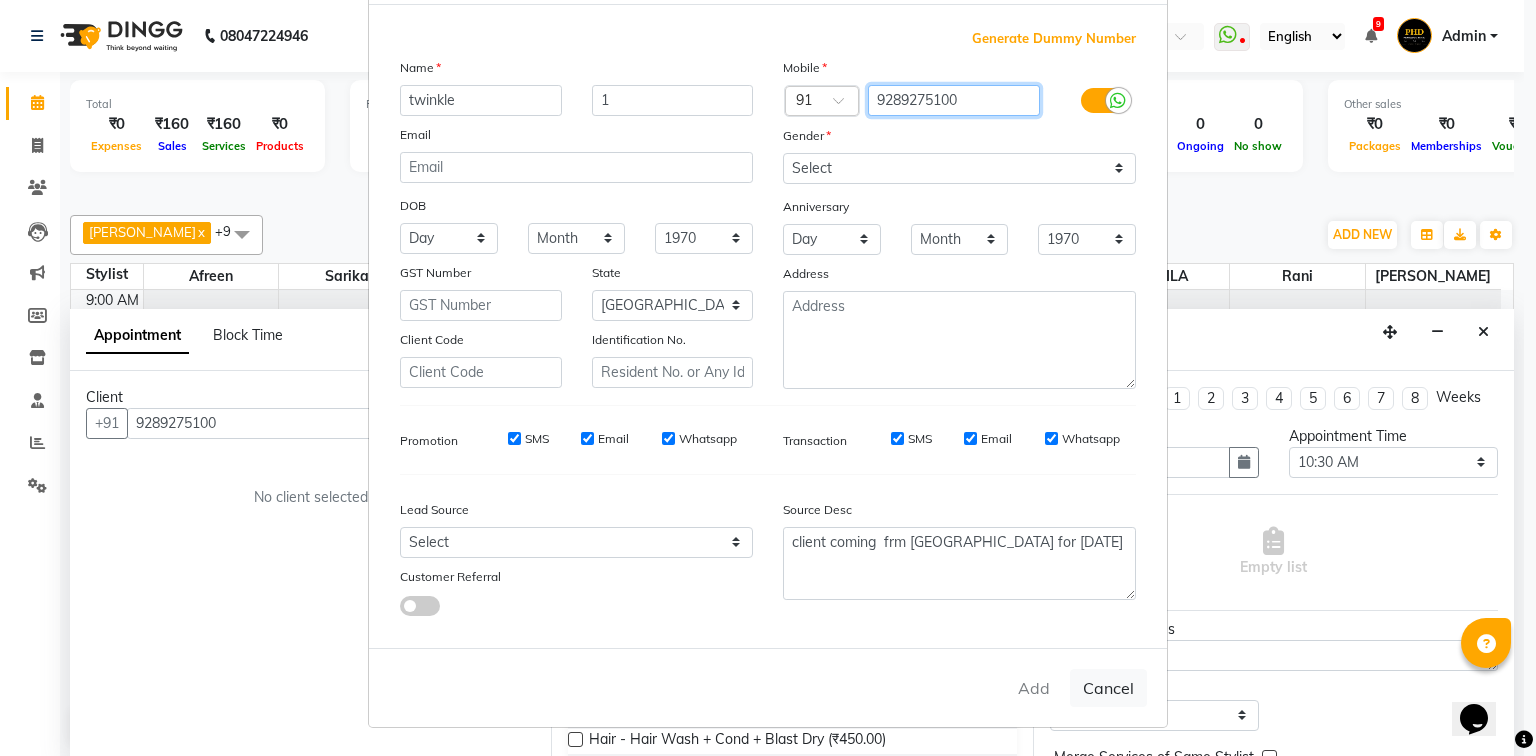 scroll, scrollTop: 100, scrollLeft: 0, axis: vertical 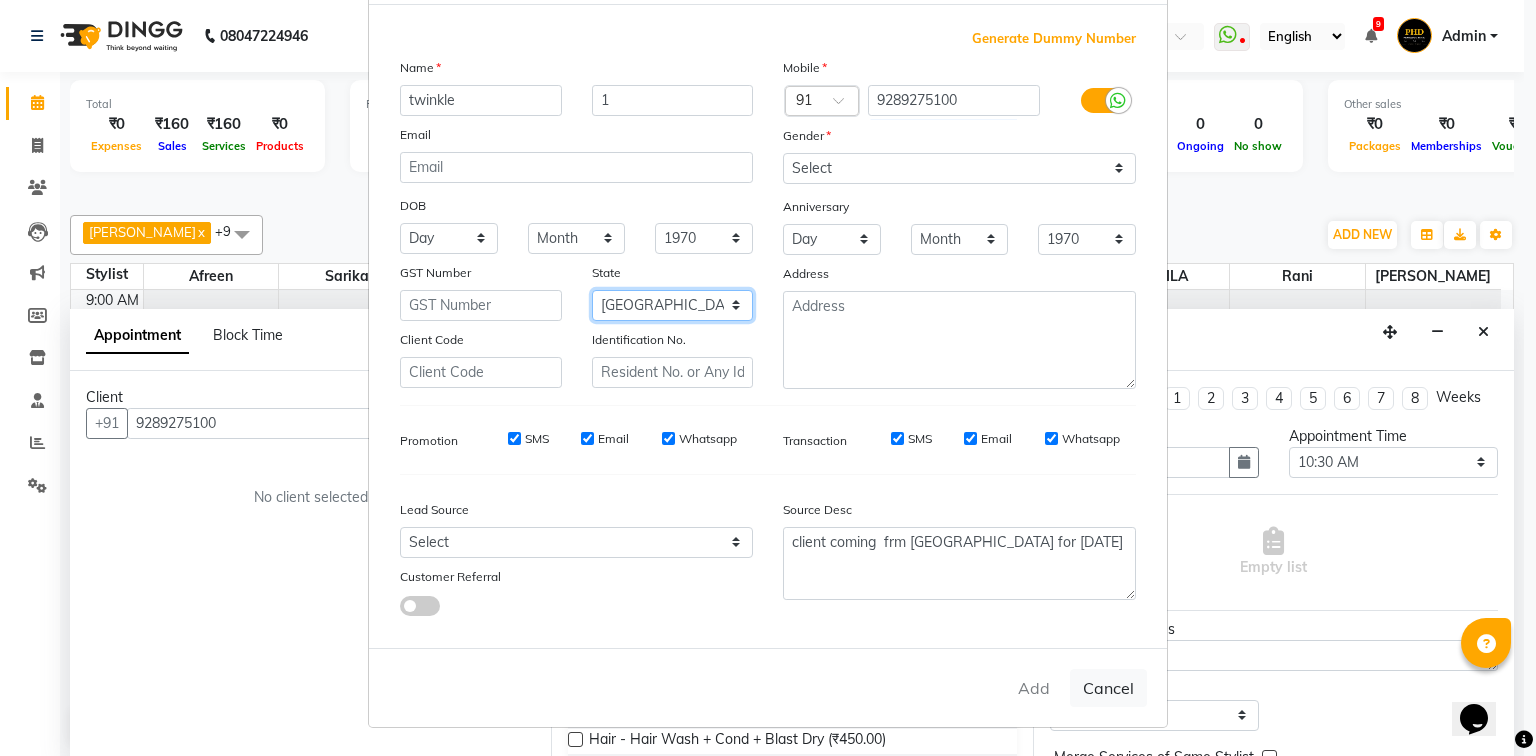 click on "Select [GEOGRAPHIC_DATA] [GEOGRAPHIC_DATA] [GEOGRAPHIC_DATA] [GEOGRAPHIC_DATA] [GEOGRAPHIC_DATA] [GEOGRAPHIC_DATA] [GEOGRAPHIC_DATA] [GEOGRAPHIC_DATA] and [GEOGRAPHIC_DATA] [GEOGRAPHIC_DATA] [GEOGRAPHIC_DATA] [GEOGRAPHIC_DATA] [GEOGRAPHIC_DATA] [GEOGRAPHIC_DATA] [GEOGRAPHIC_DATA] [GEOGRAPHIC_DATA] [GEOGRAPHIC_DATA] [GEOGRAPHIC_DATA] [GEOGRAPHIC_DATA] [GEOGRAPHIC_DATA] [GEOGRAPHIC_DATA] [GEOGRAPHIC_DATA] [GEOGRAPHIC_DATA] [GEOGRAPHIC_DATA] [GEOGRAPHIC_DATA] [GEOGRAPHIC_DATA] [GEOGRAPHIC_DATA] [GEOGRAPHIC_DATA] [GEOGRAPHIC_DATA] [GEOGRAPHIC_DATA] [GEOGRAPHIC_DATA] [GEOGRAPHIC_DATA] [GEOGRAPHIC_DATA] [GEOGRAPHIC_DATA] [GEOGRAPHIC_DATA] [GEOGRAPHIC_DATA] [GEOGRAPHIC_DATA] [GEOGRAPHIC_DATA] Other Territory Centre Jurisdiction" at bounding box center (673, 305) 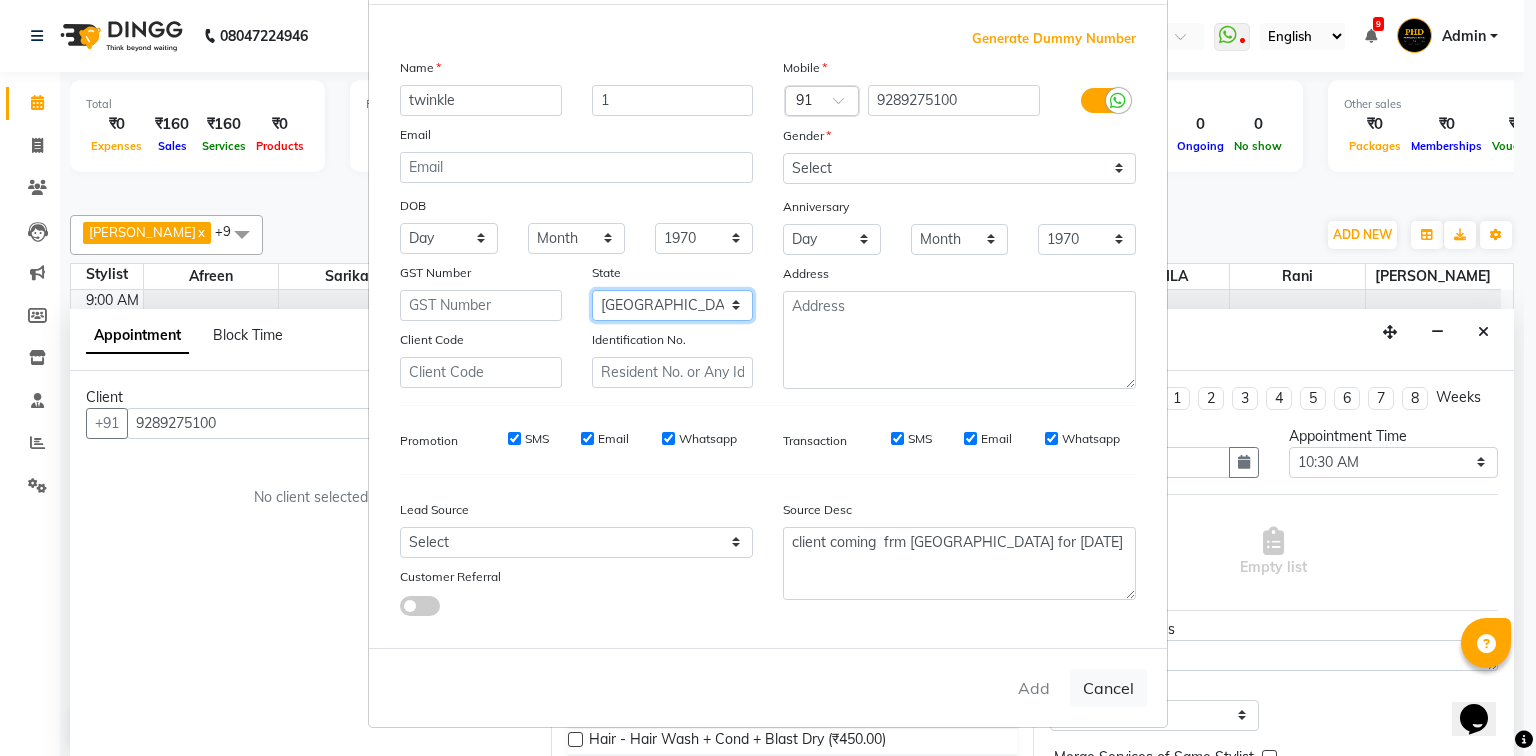 click on "Select [GEOGRAPHIC_DATA] [GEOGRAPHIC_DATA] [GEOGRAPHIC_DATA] [GEOGRAPHIC_DATA] [GEOGRAPHIC_DATA] [GEOGRAPHIC_DATA] [GEOGRAPHIC_DATA] [GEOGRAPHIC_DATA] and [GEOGRAPHIC_DATA] [GEOGRAPHIC_DATA] [GEOGRAPHIC_DATA] [GEOGRAPHIC_DATA] [GEOGRAPHIC_DATA] [GEOGRAPHIC_DATA] [GEOGRAPHIC_DATA] [GEOGRAPHIC_DATA] [GEOGRAPHIC_DATA] [GEOGRAPHIC_DATA] [GEOGRAPHIC_DATA] [GEOGRAPHIC_DATA] [GEOGRAPHIC_DATA] [GEOGRAPHIC_DATA] [GEOGRAPHIC_DATA] [GEOGRAPHIC_DATA] [GEOGRAPHIC_DATA] [GEOGRAPHIC_DATA] [GEOGRAPHIC_DATA] [GEOGRAPHIC_DATA] [GEOGRAPHIC_DATA] [GEOGRAPHIC_DATA] [GEOGRAPHIC_DATA] [GEOGRAPHIC_DATA] [GEOGRAPHIC_DATA] [GEOGRAPHIC_DATA] [GEOGRAPHIC_DATA] [GEOGRAPHIC_DATA] [GEOGRAPHIC_DATA] [GEOGRAPHIC_DATA] Other Territory Centre Jurisdiction" at bounding box center (673, 305) 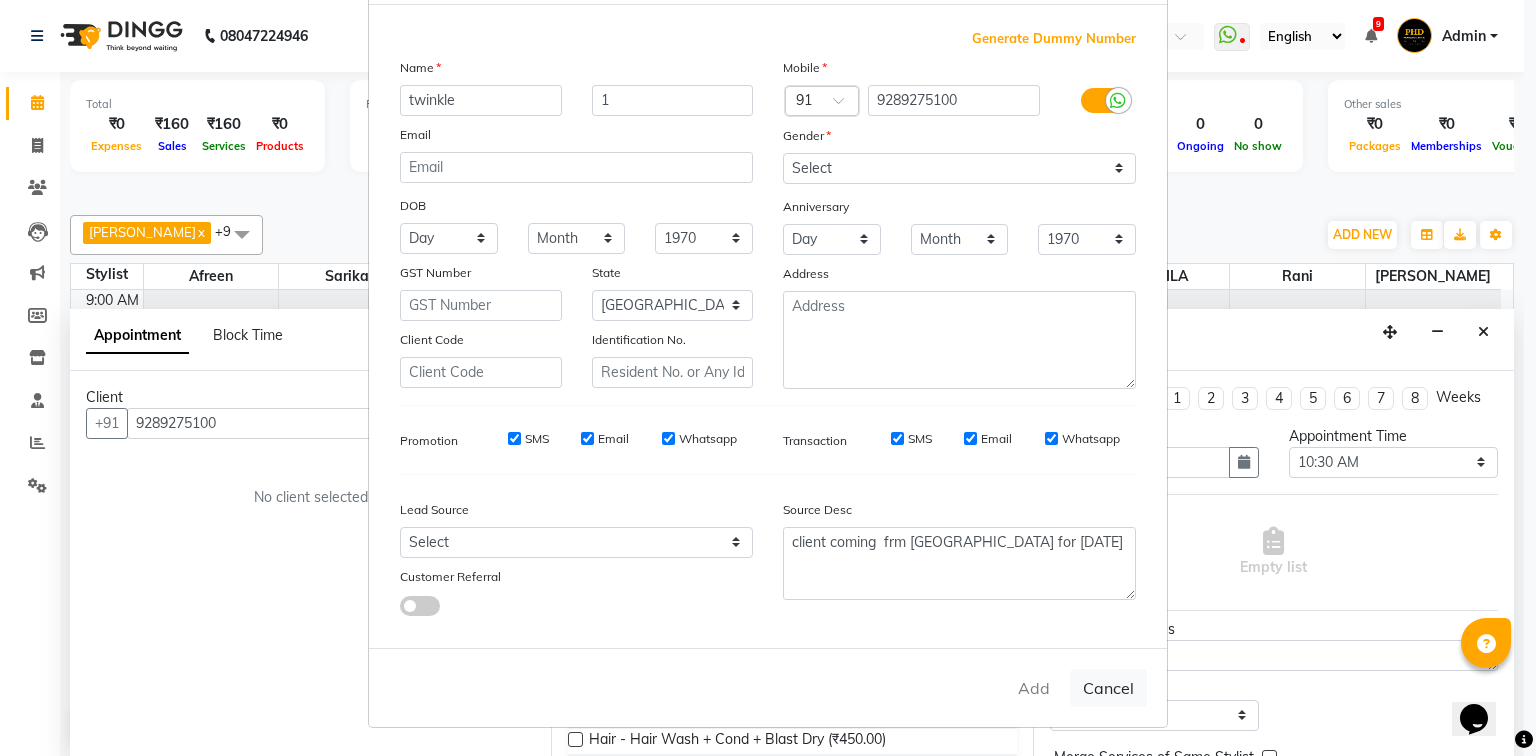 click on "Add   Cancel" at bounding box center [768, 687] 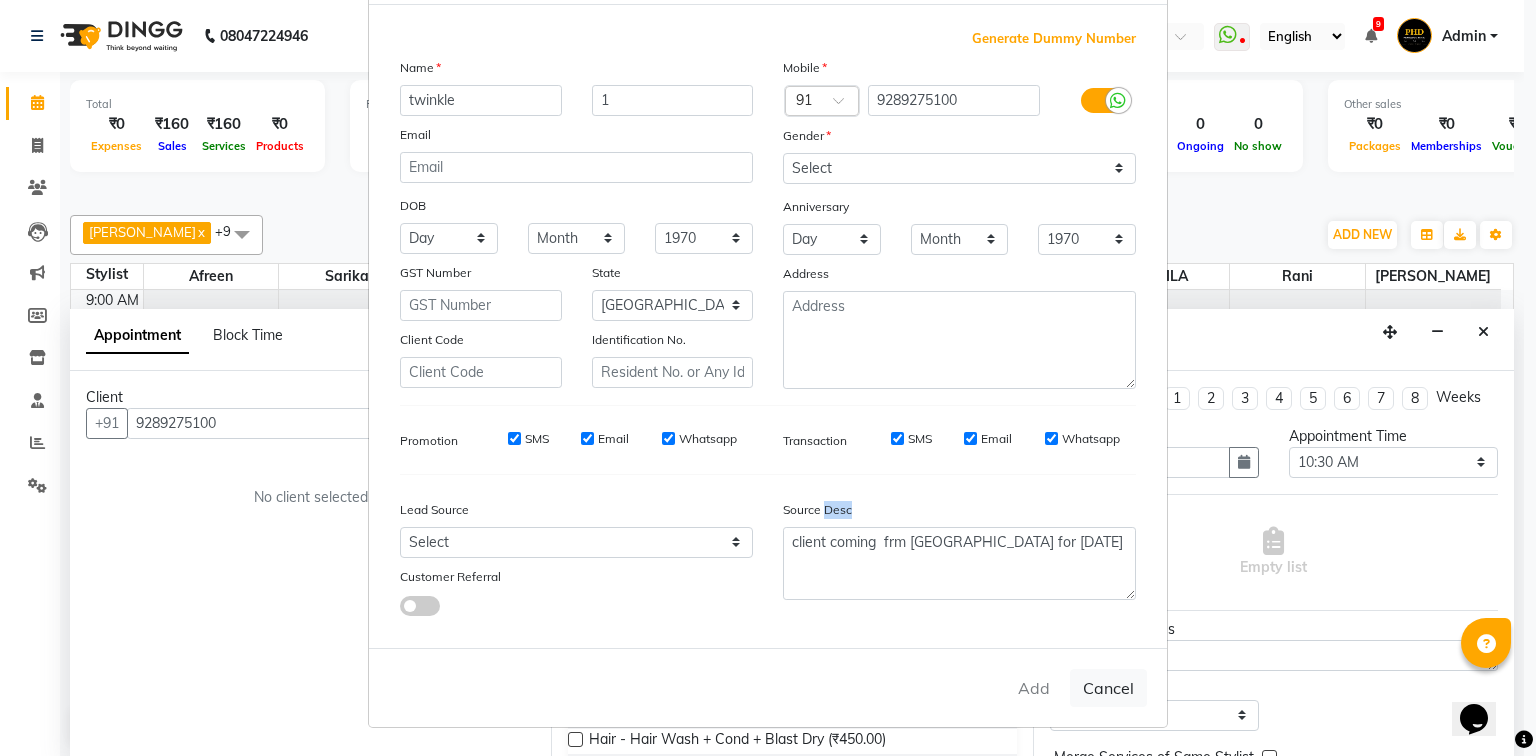 click on "Add   Cancel" at bounding box center (768, 687) 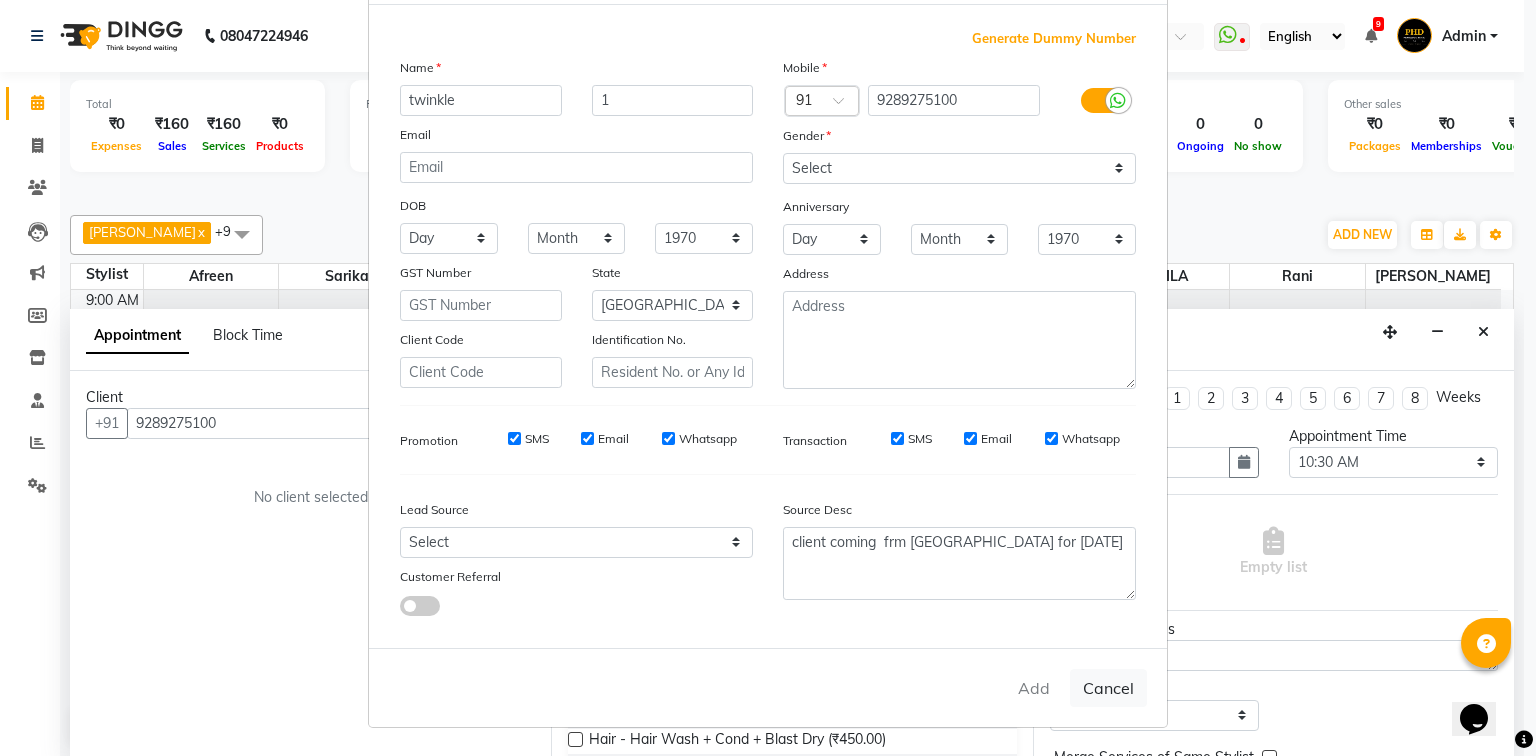 click on "Add   Cancel" at bounding box center [768, 687] 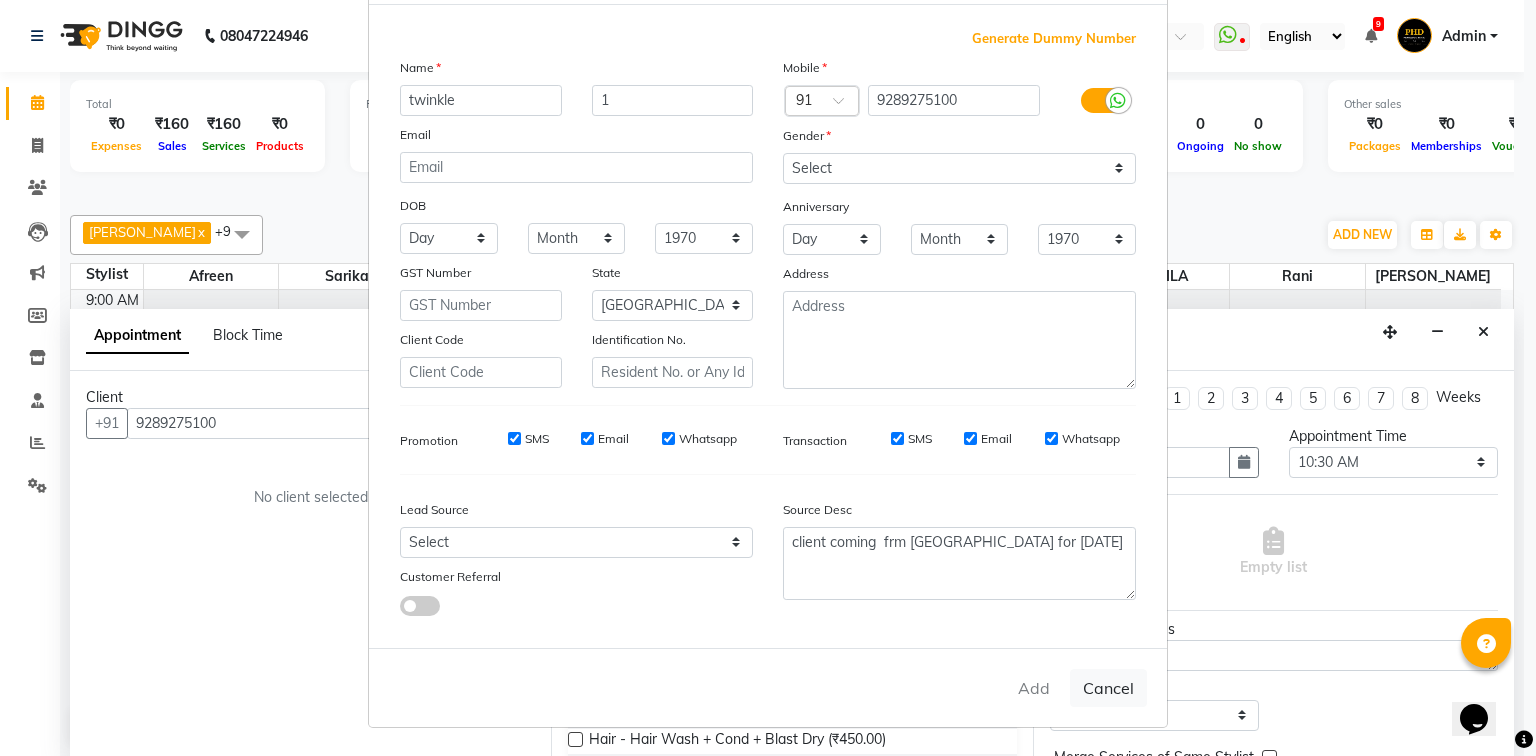 click on "Add   Cancel" at bounding box center (768, 687) 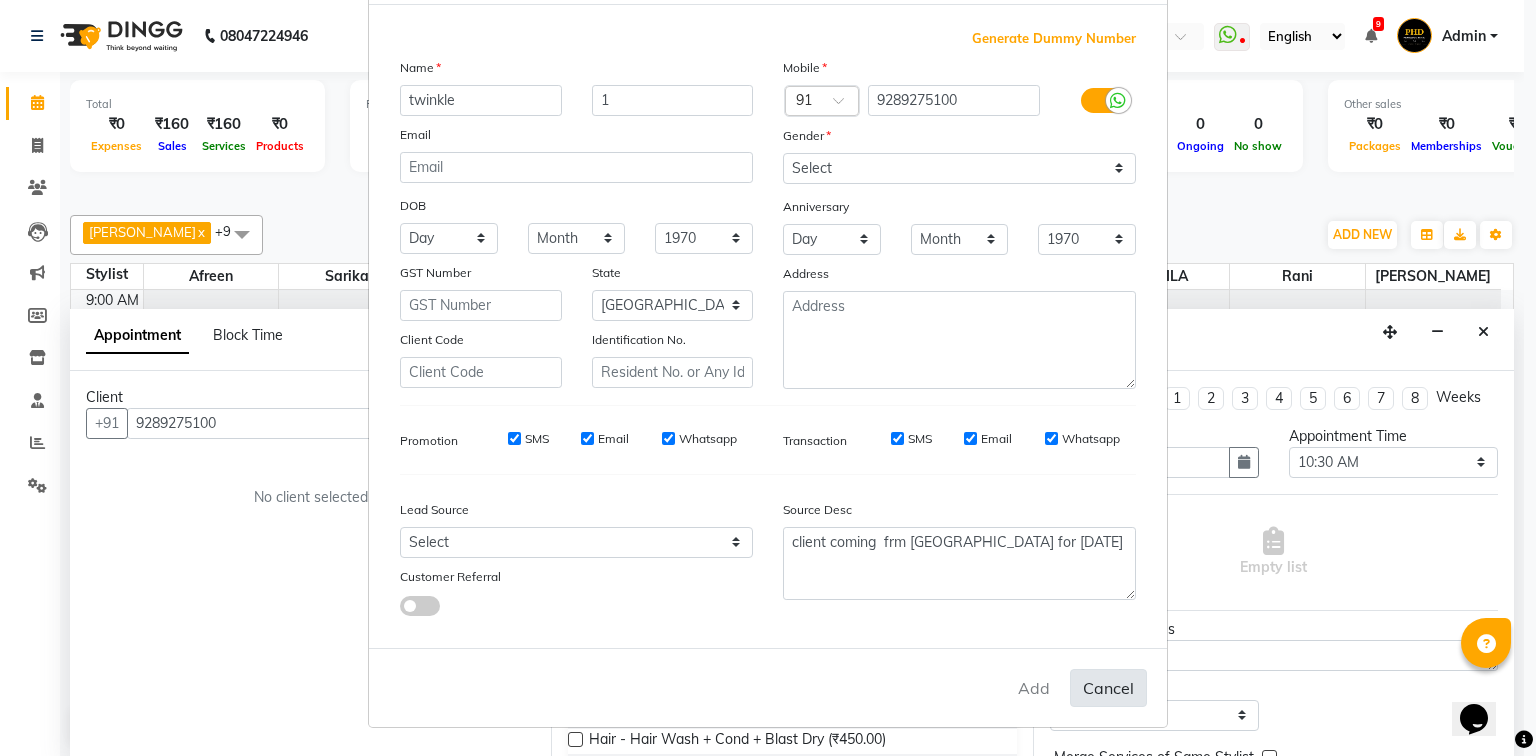 click on "Cancel" at bounding box center [1108, 688] 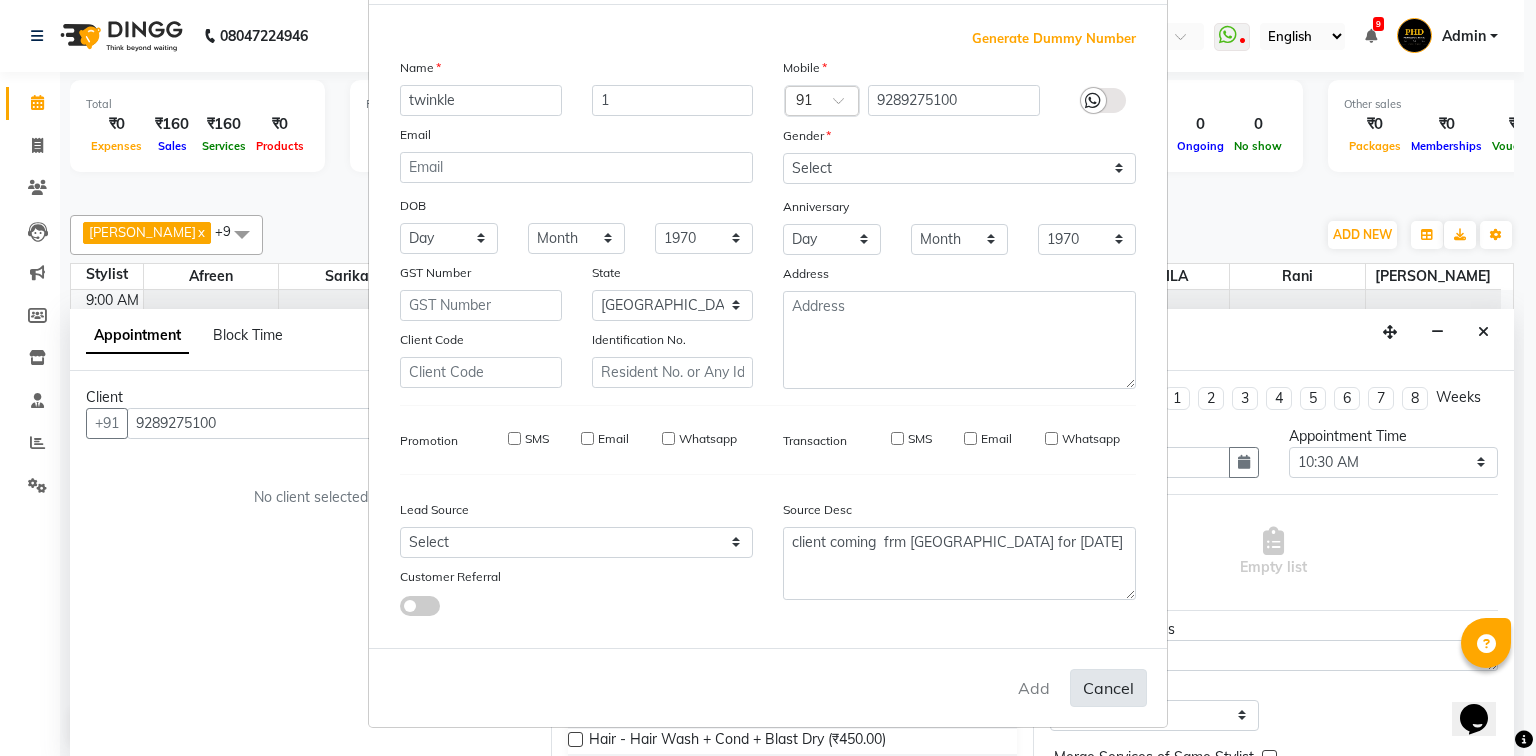 type 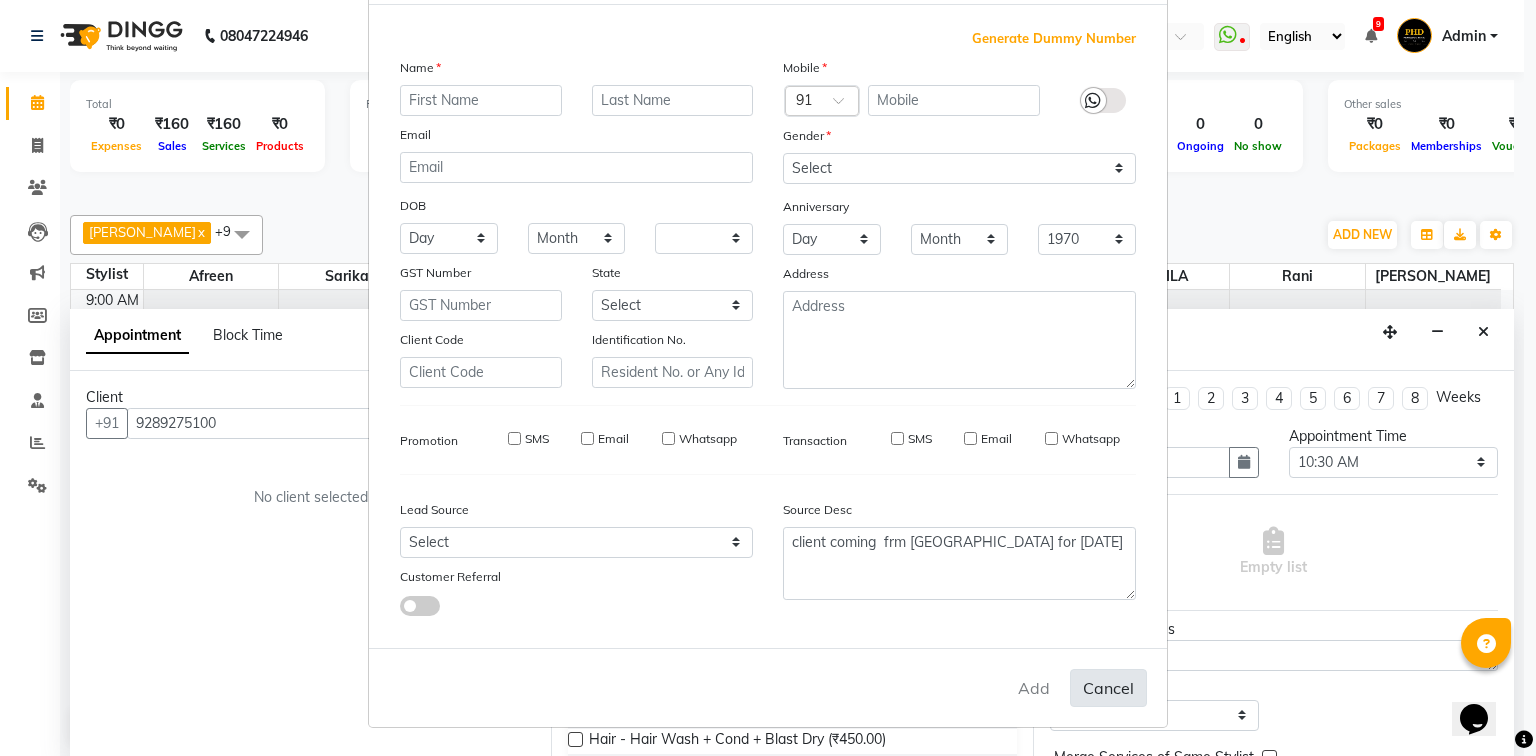 select 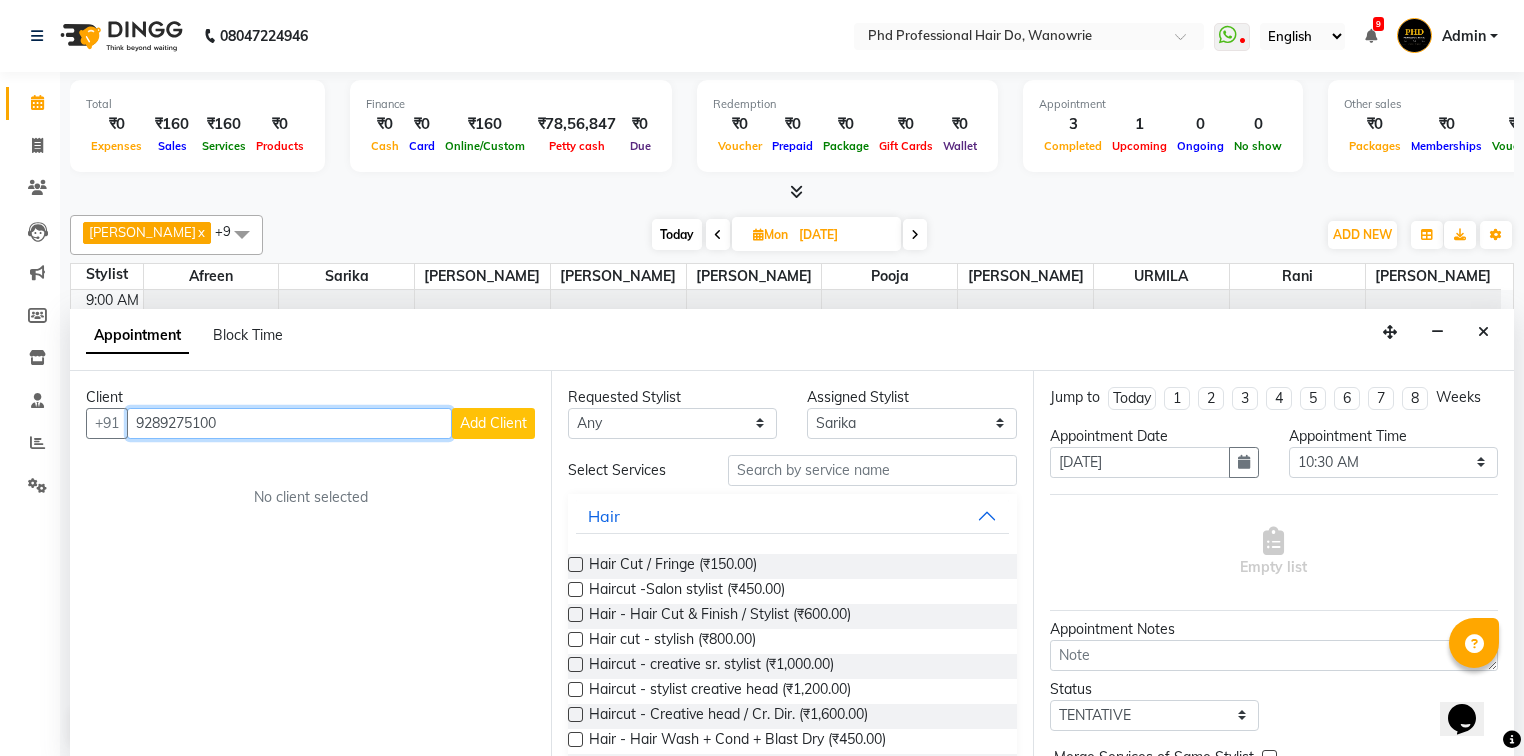 click on "9289275100" at bounding box center [289, 423] 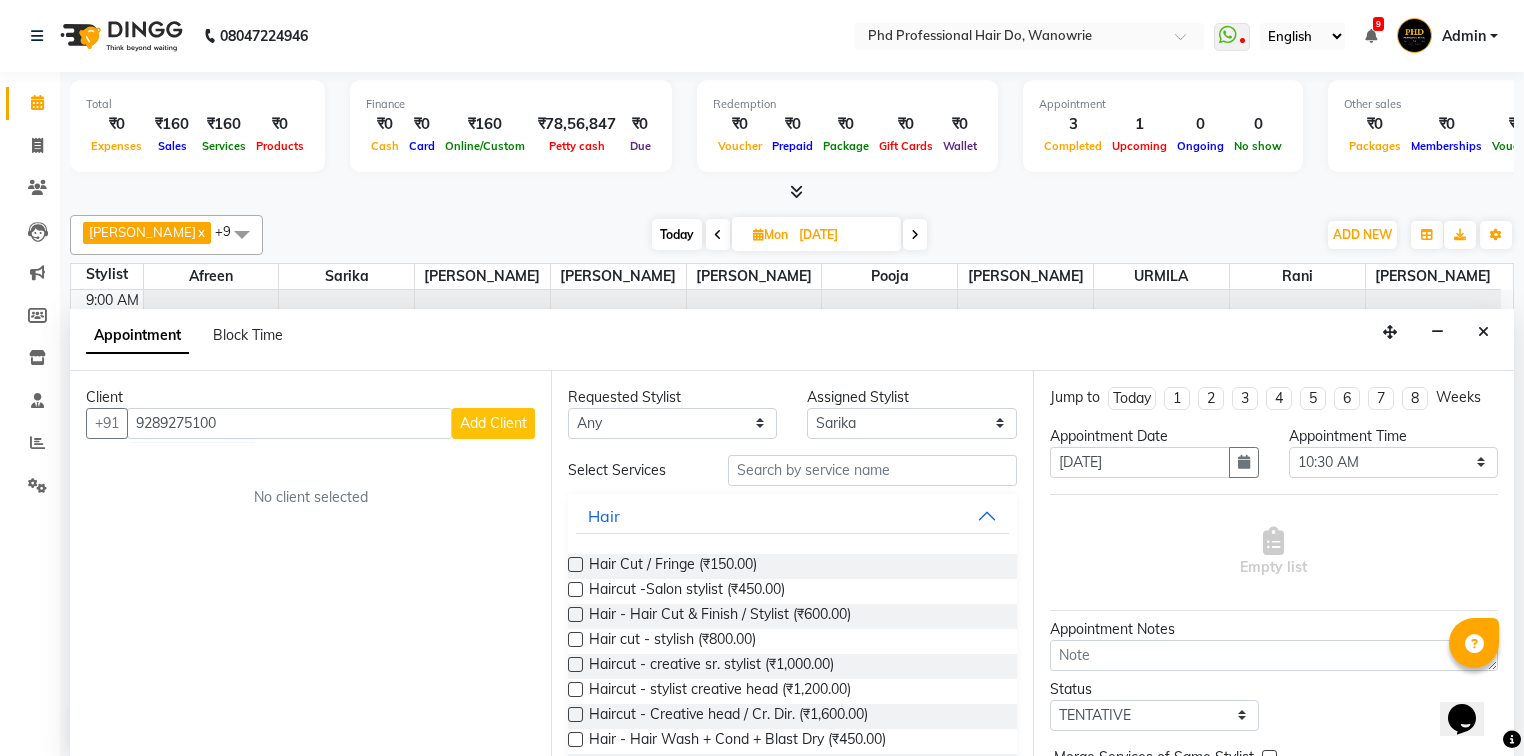 click on "Add Client" at bounding box center (493, 423) 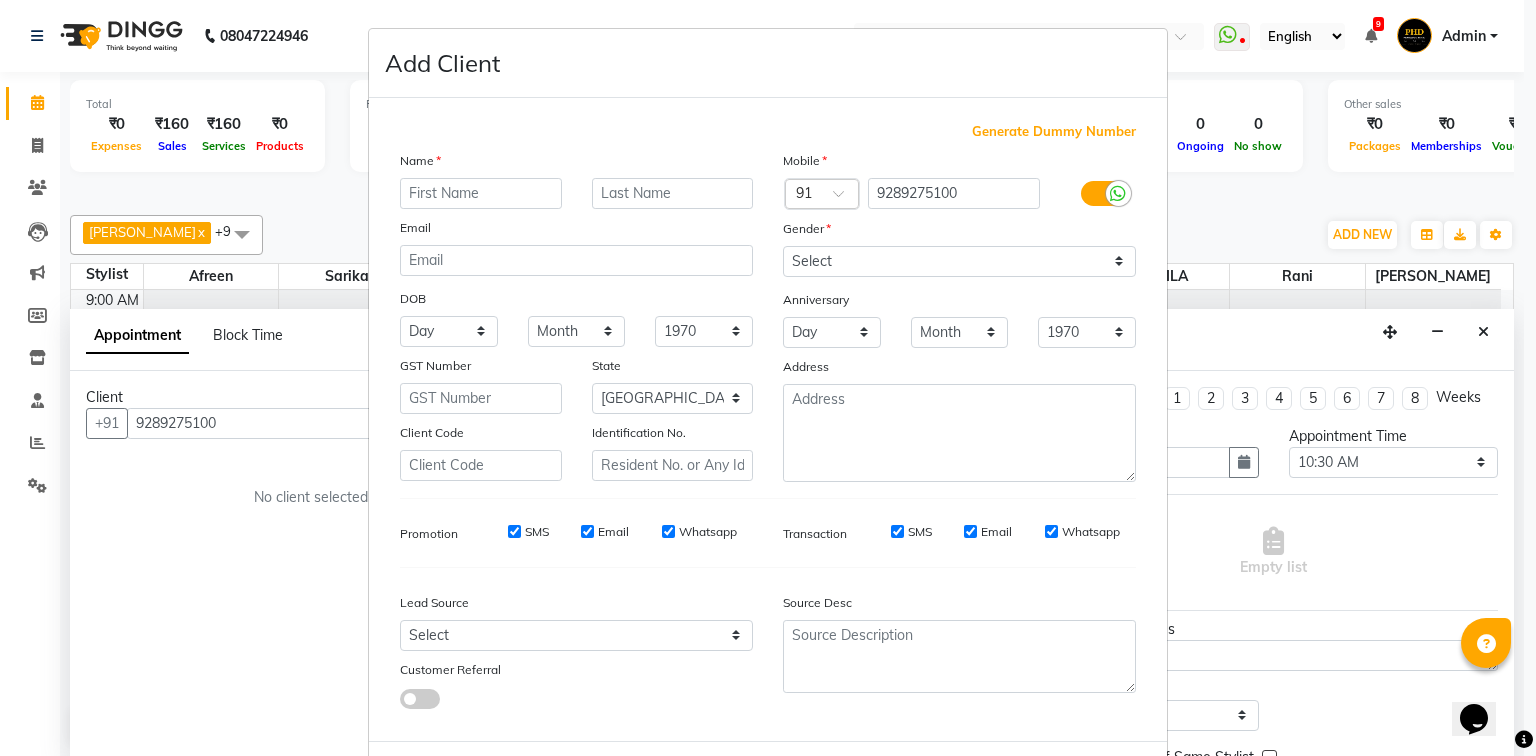 click at bounding box center (481, 193) 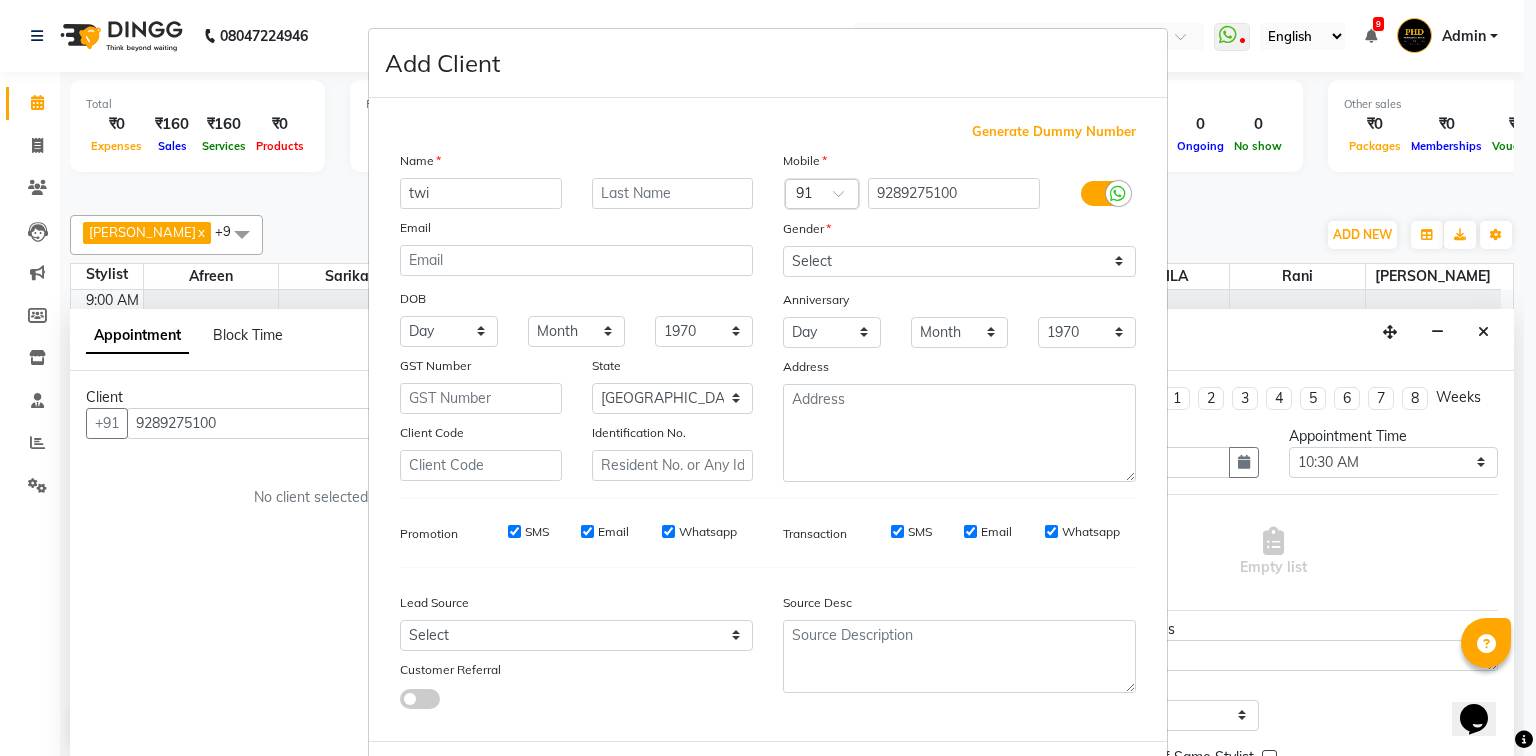 drag, startPoint x: 430, startPoint y: 192, endPoint x: 399, endPoint y: 608, distance: 417.15344 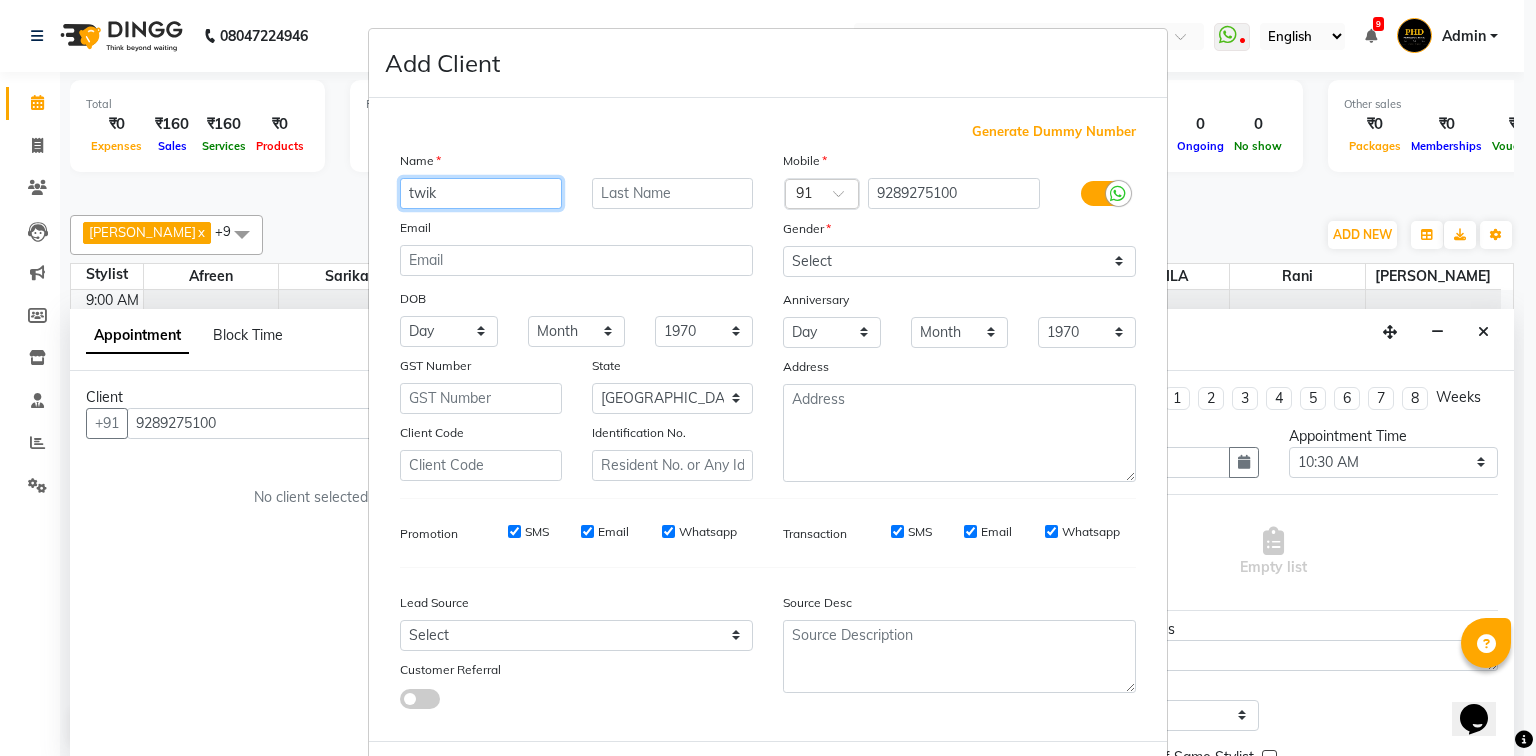 click on "twik" at bounding box center (481, 193) 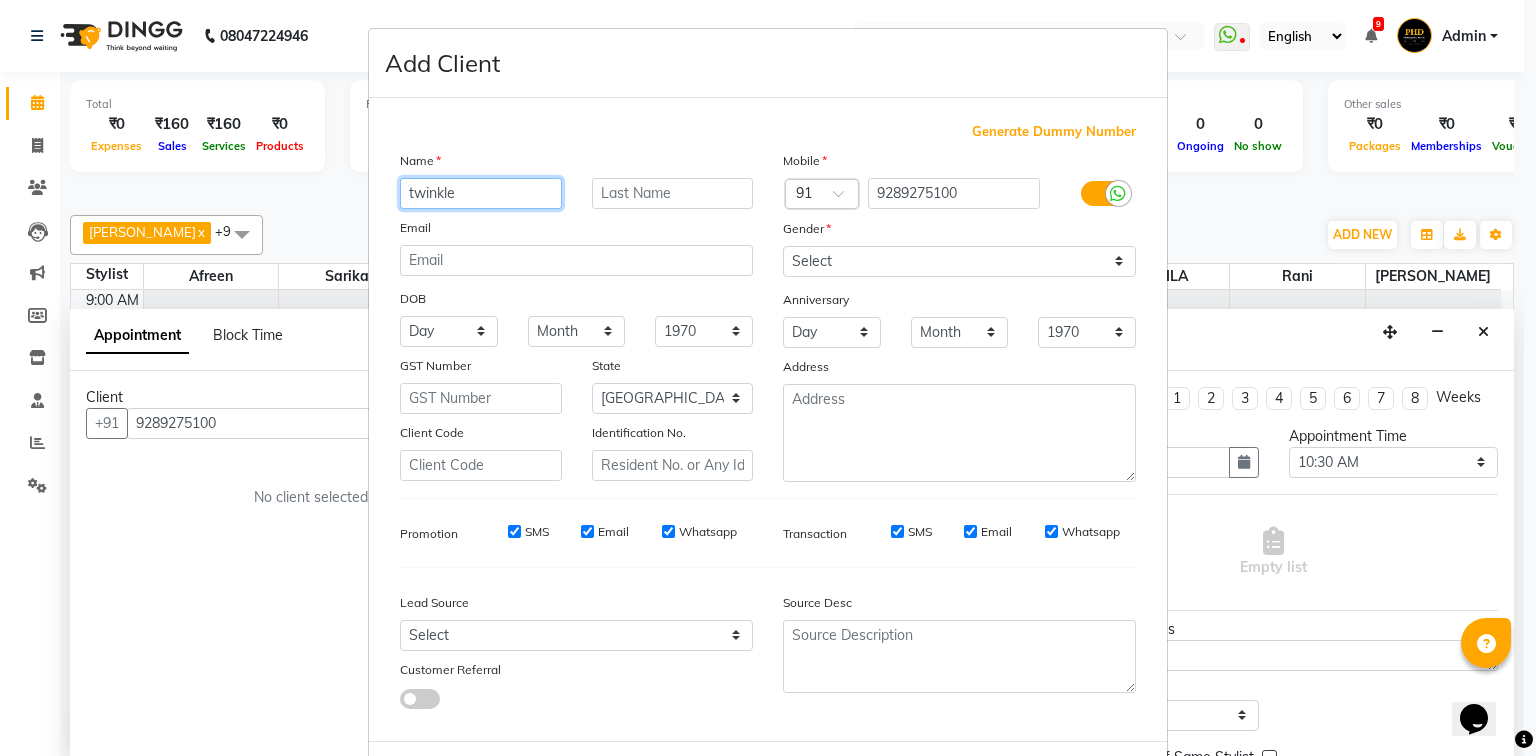 type on "twinkle" 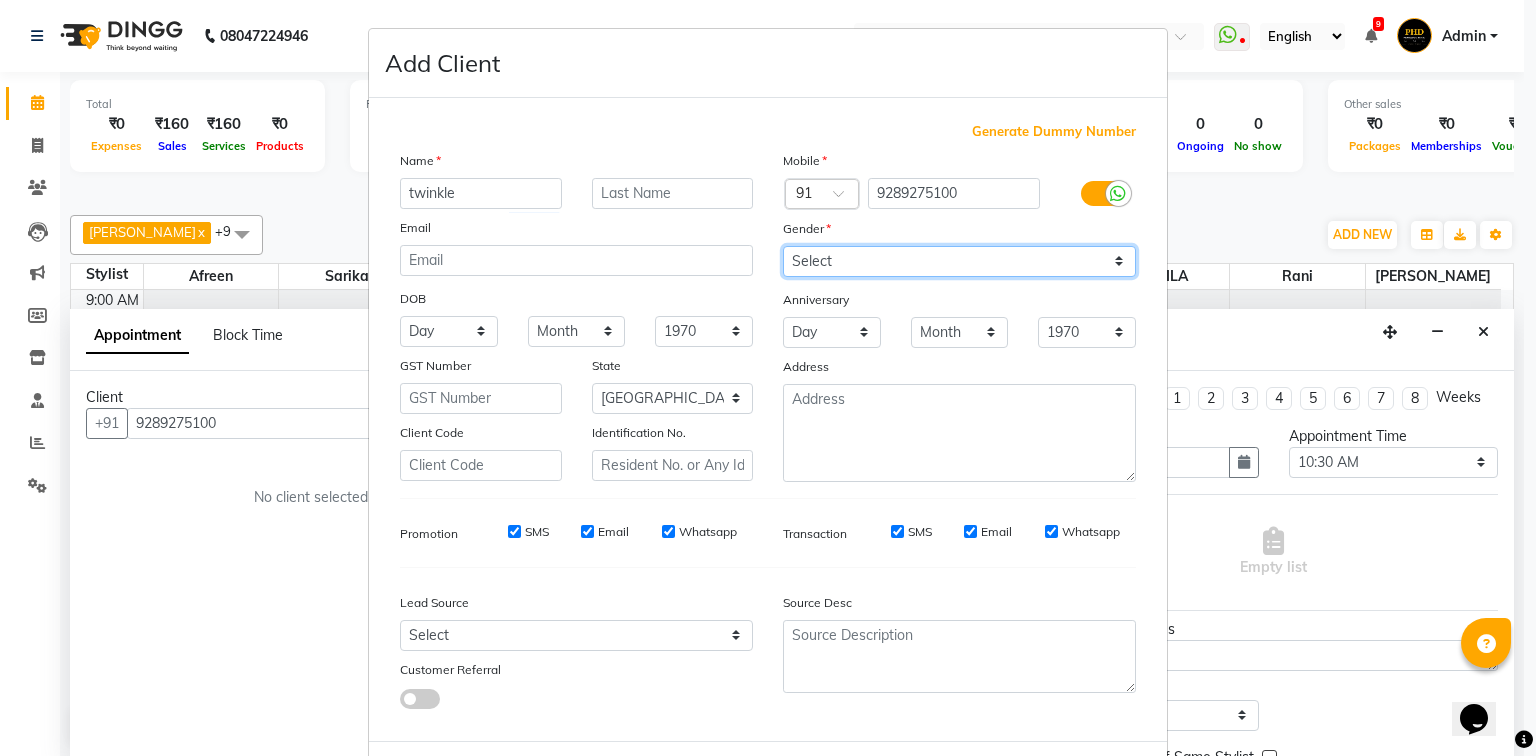 click on "Select [DEMOGRAPHIC_DATA] [DEMOGRAPHIC_DATA] Other Prefer Not To Say" at bounding box center (959, 261) 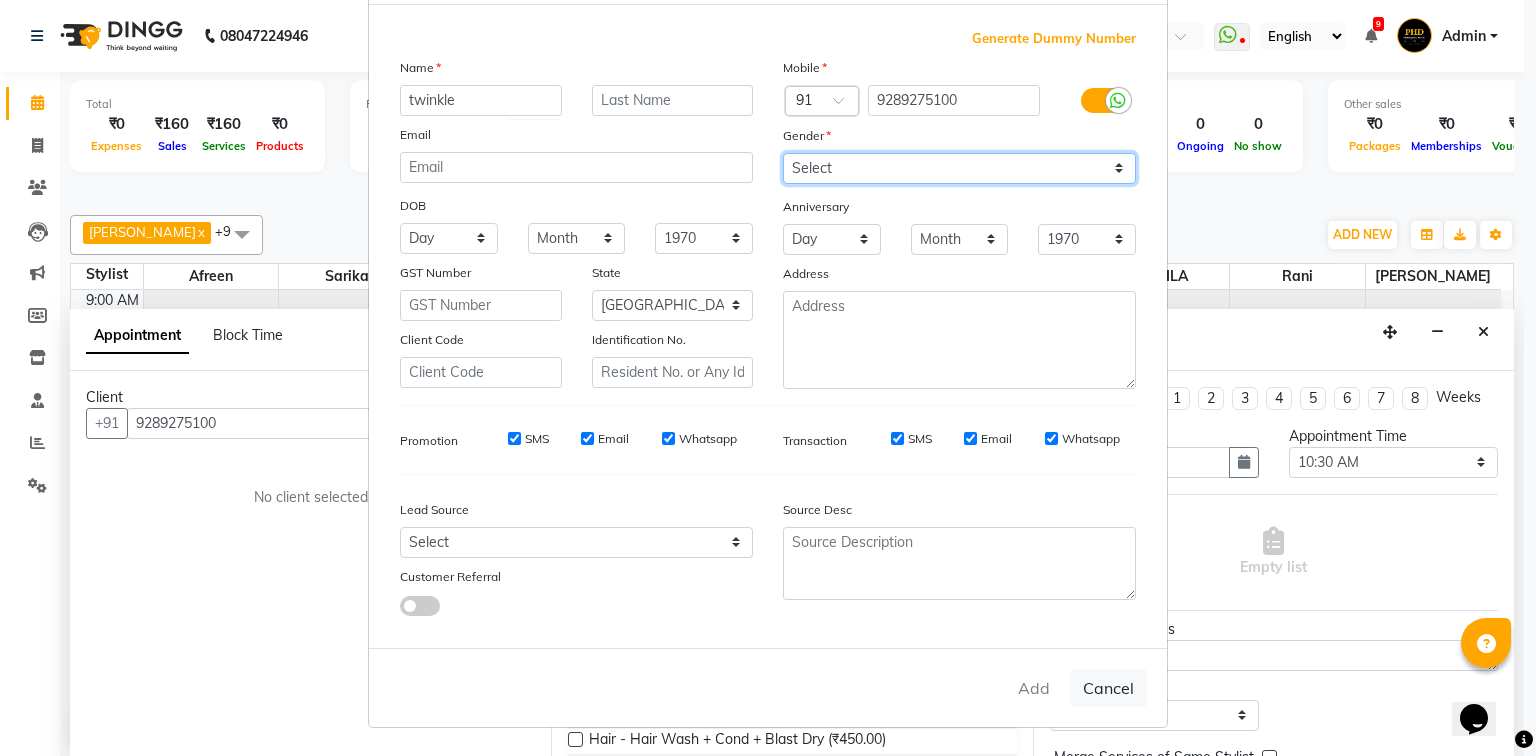 scroll, scrollTop: 100, scrollLeft: 0, axis: vertical 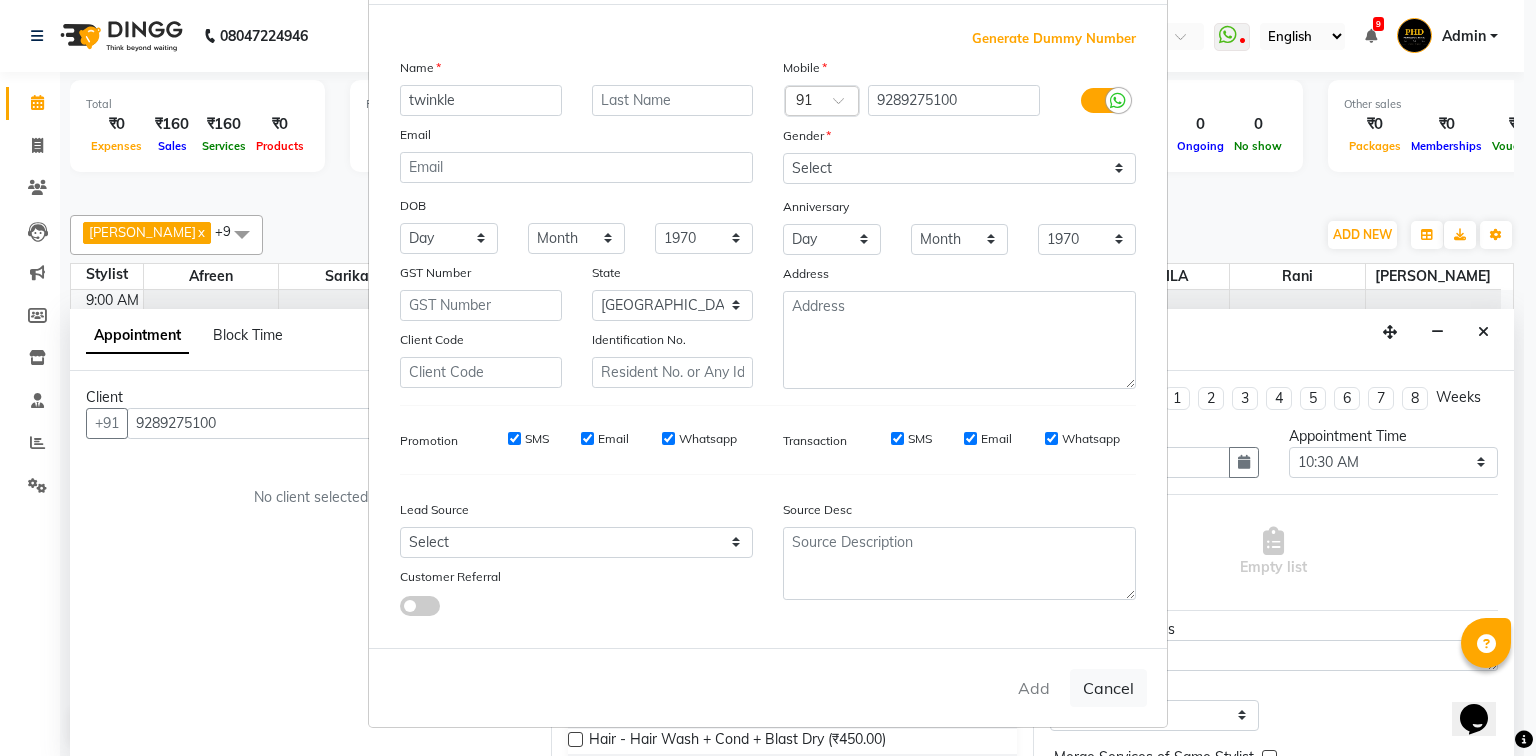 click on "Add   Cancel" at bounding box center [768, 687] 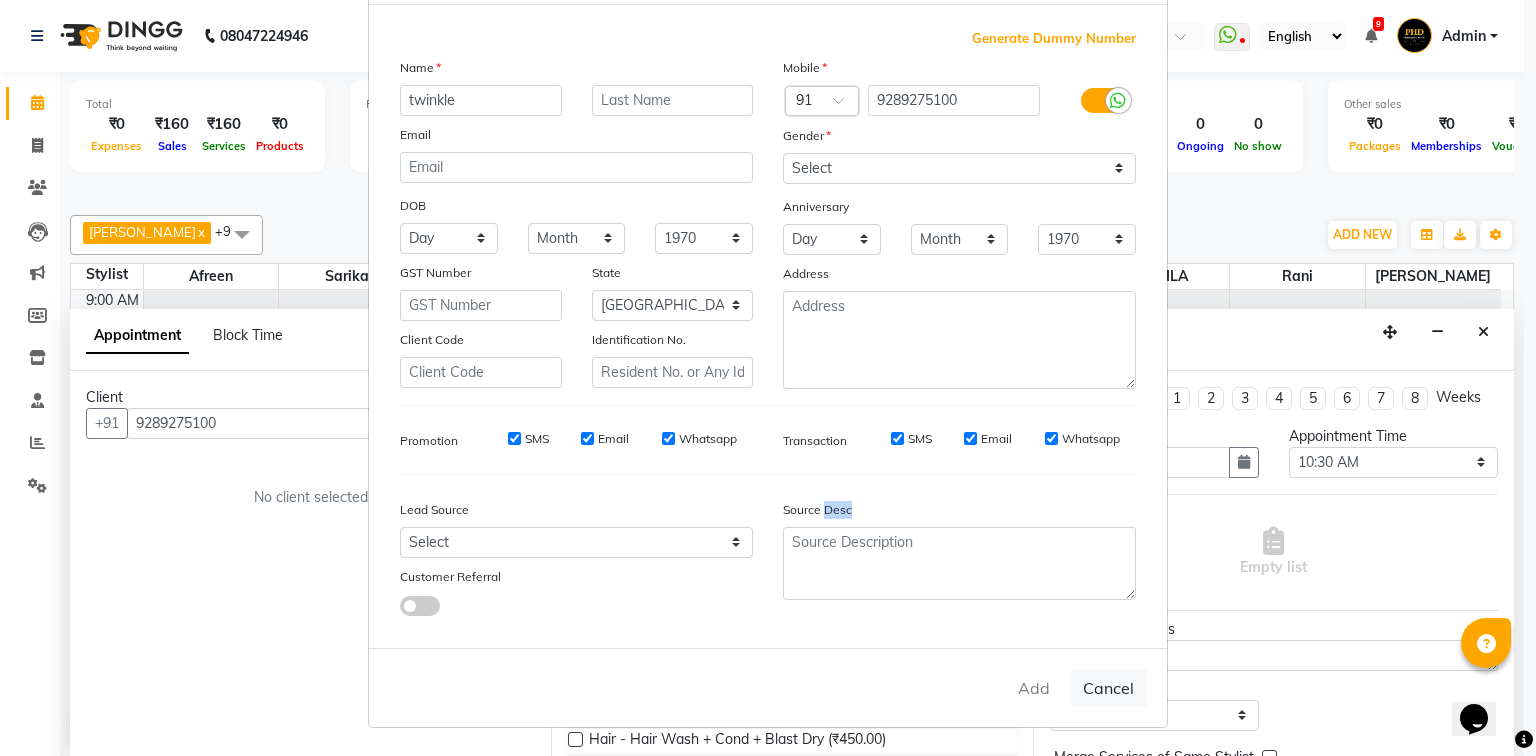 click on "Add   Cancel" at bounding box center (768, 687) 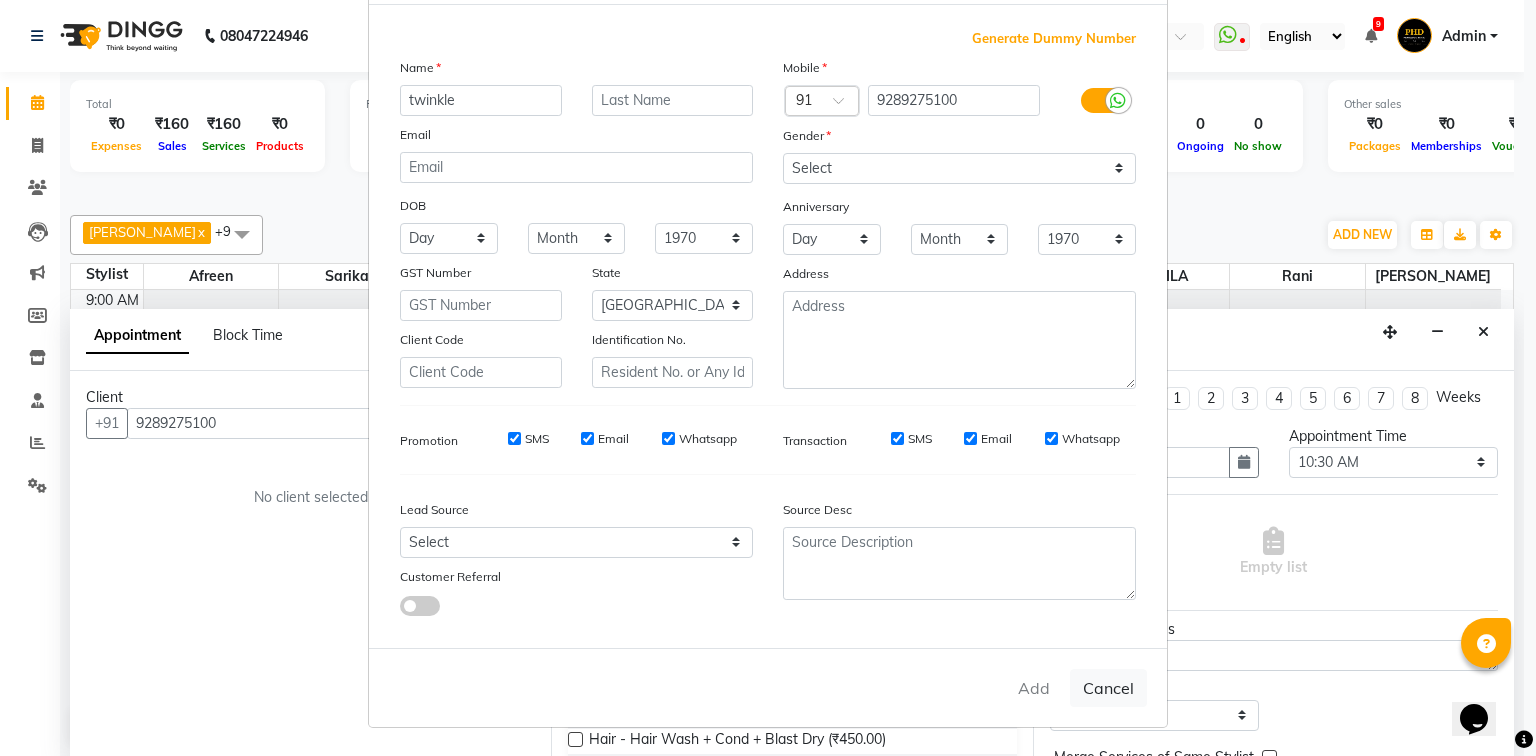 click on "Add   Cancel" at bounding box center [768, 687] 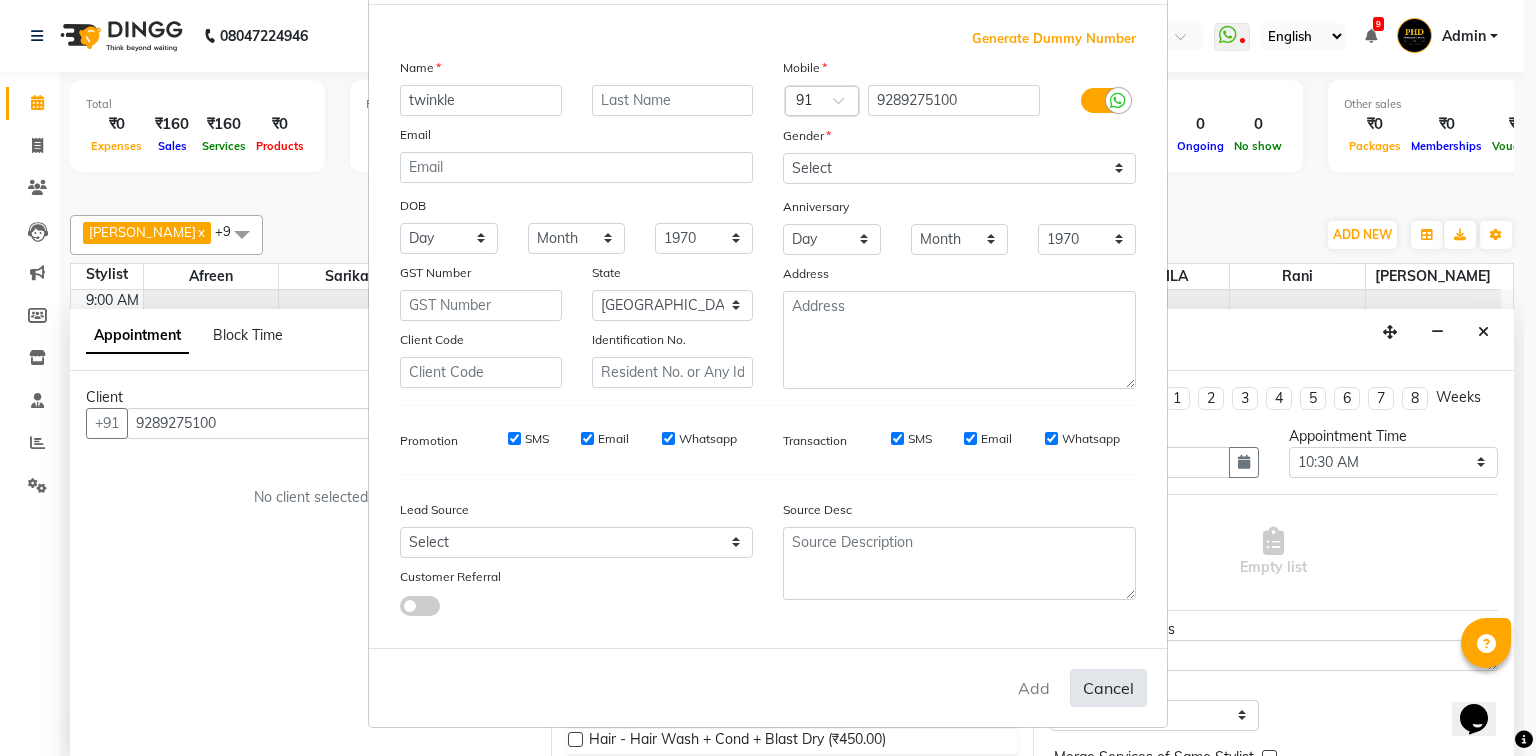 click on "Cancel" at bounding box center [1108, 688] 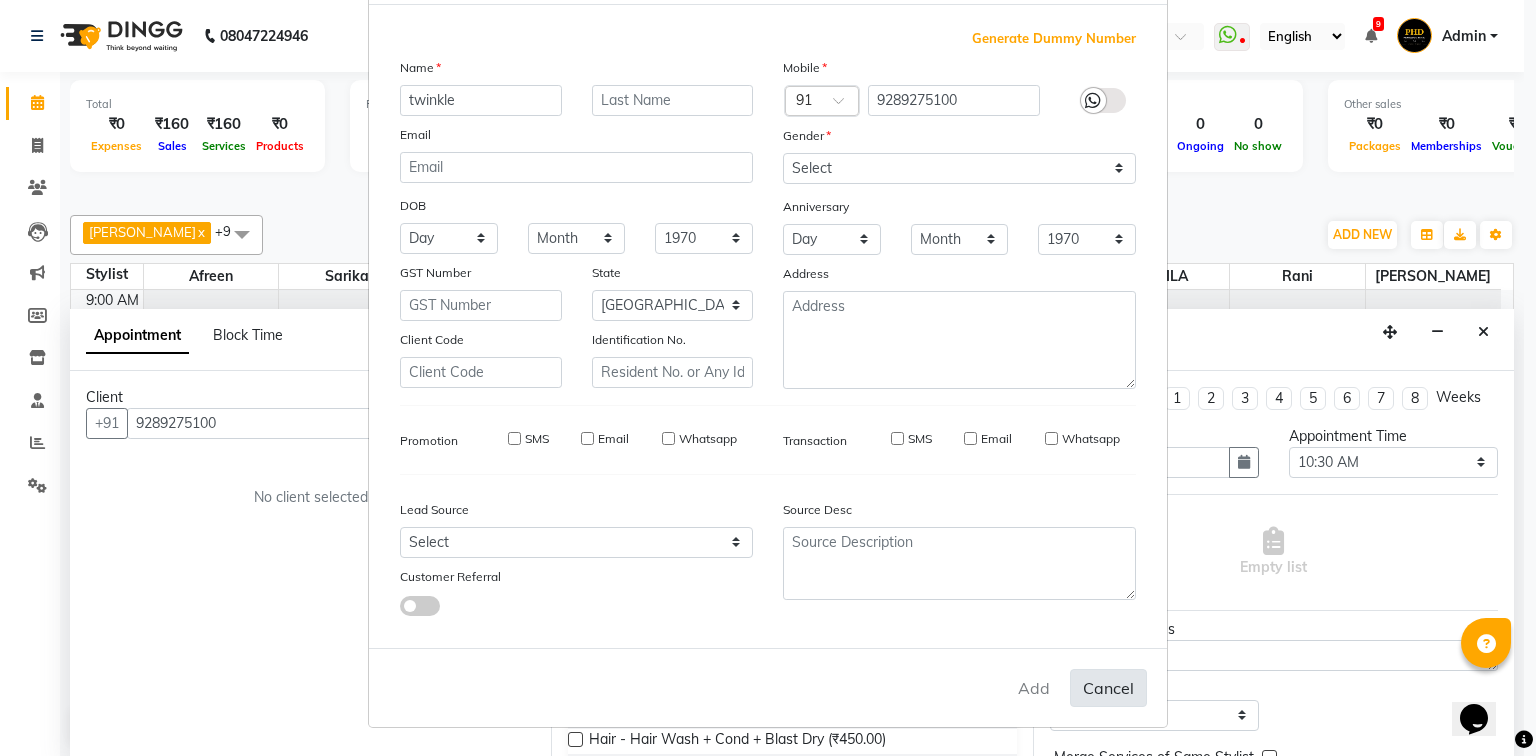 type 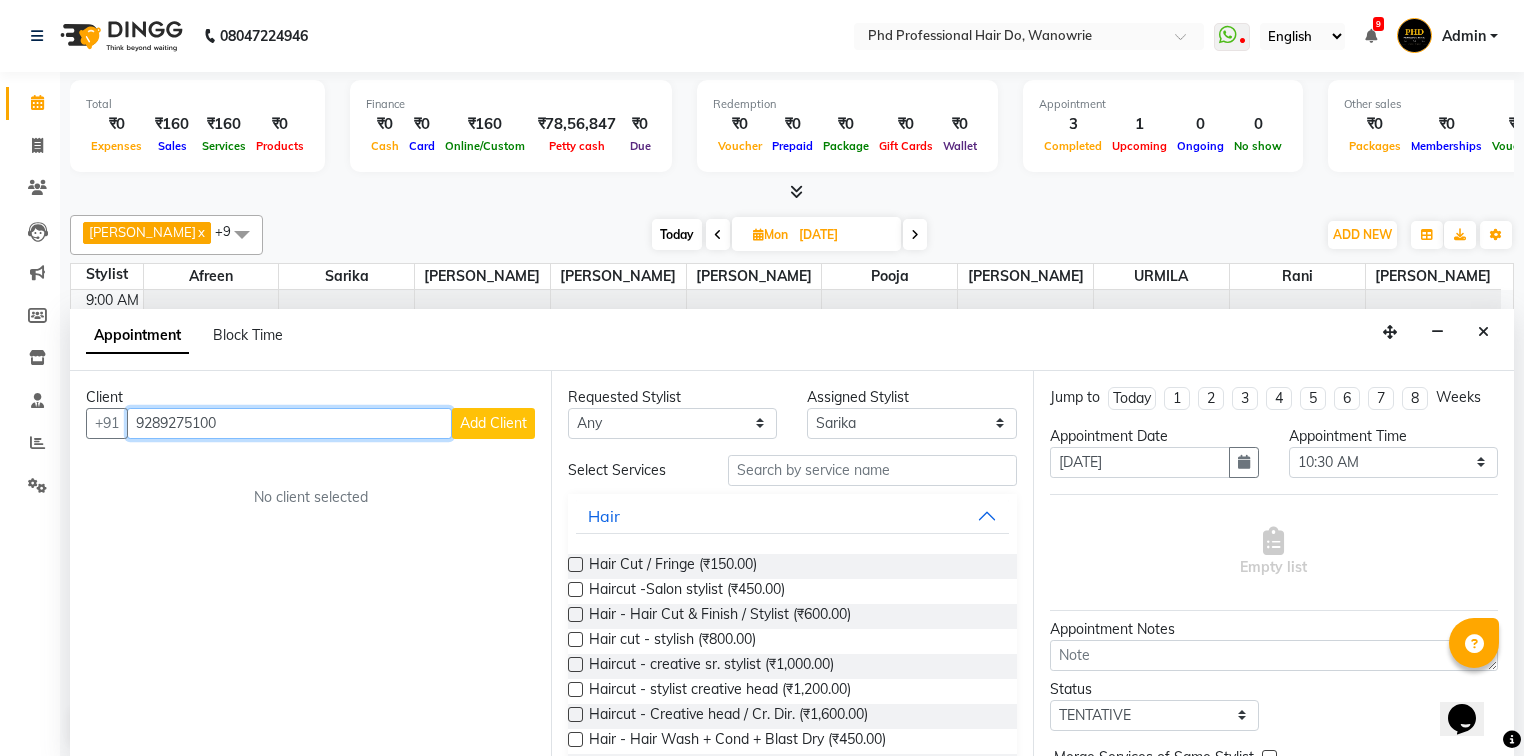 click on "9289275100" at bounding box center [289, 423] 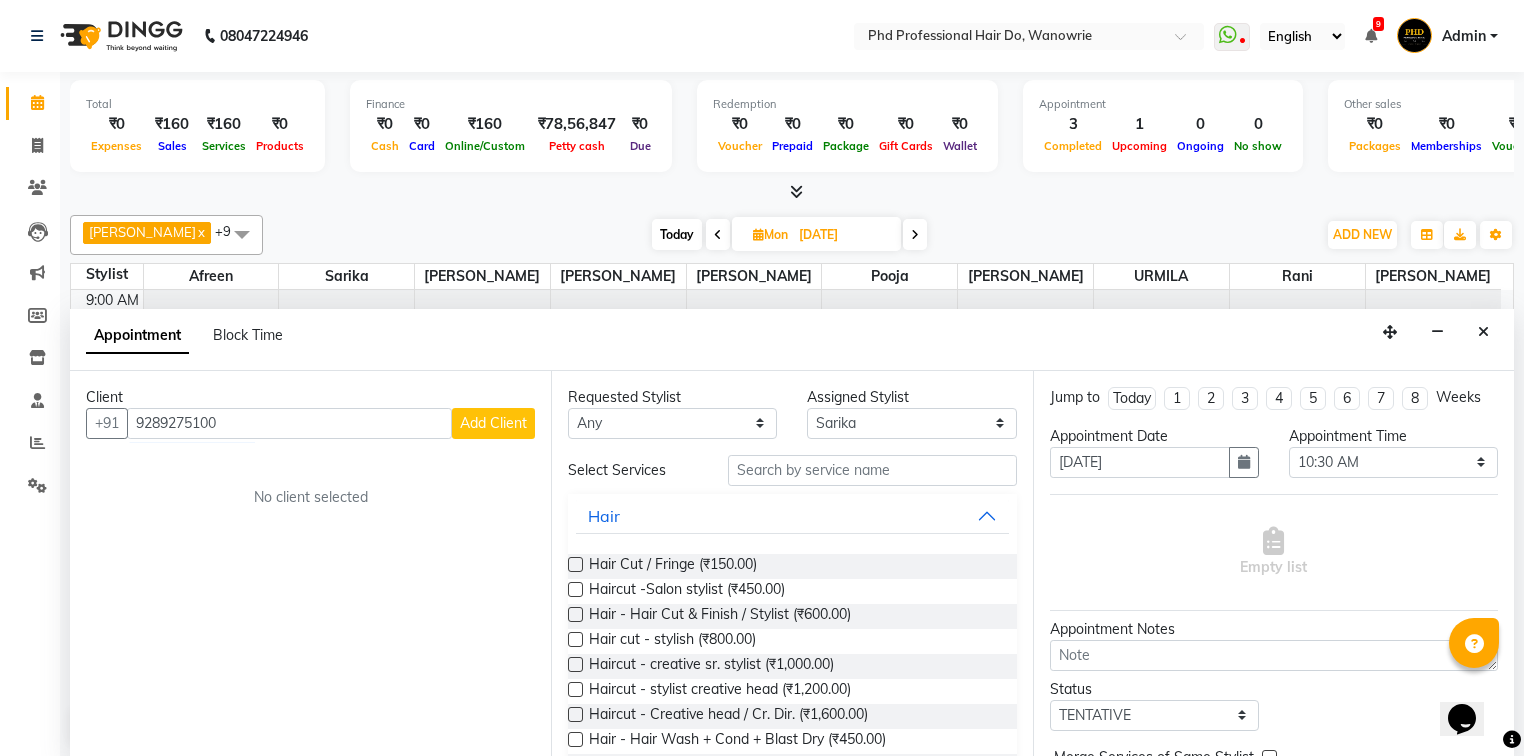 click on "Add Client" at bounding box center [493, 423] 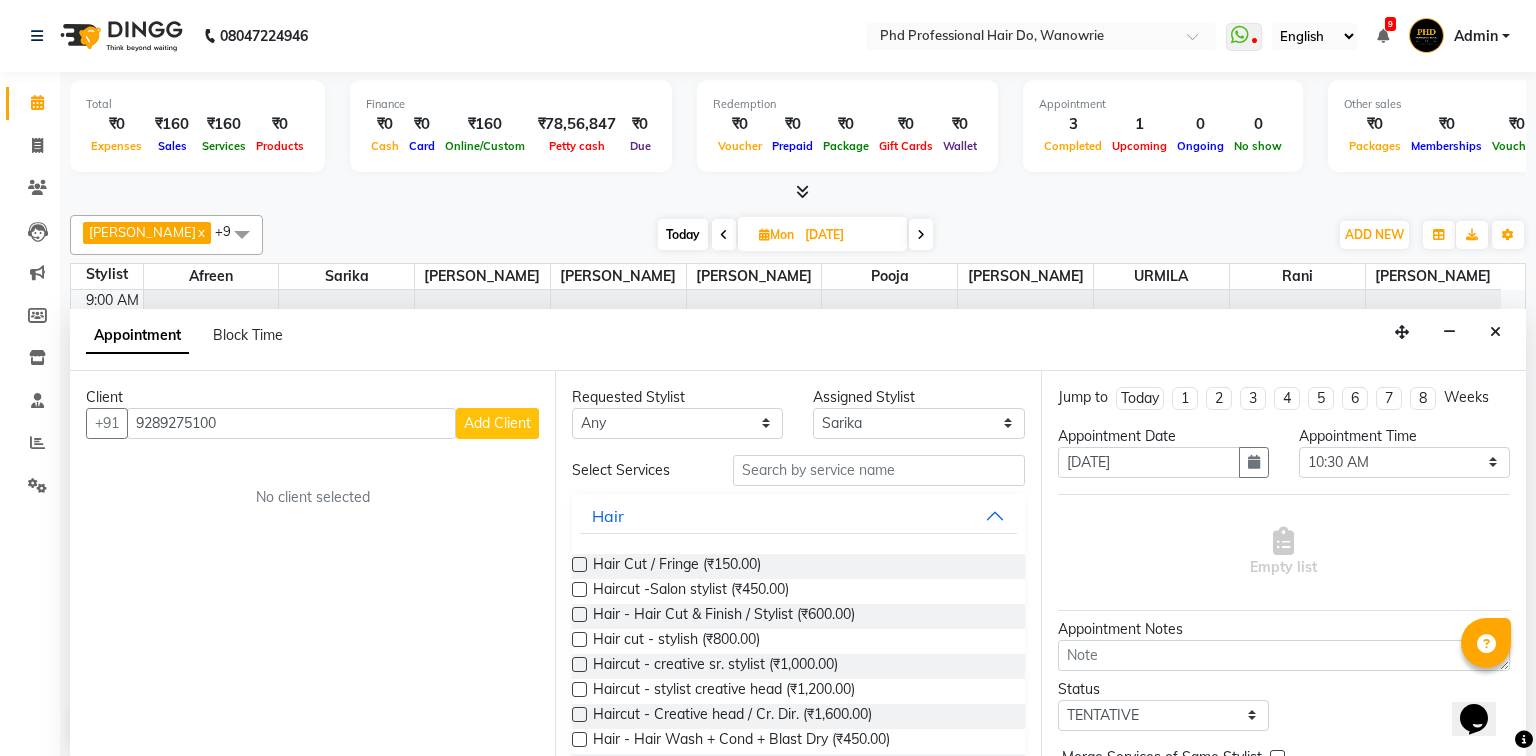 select on "22" 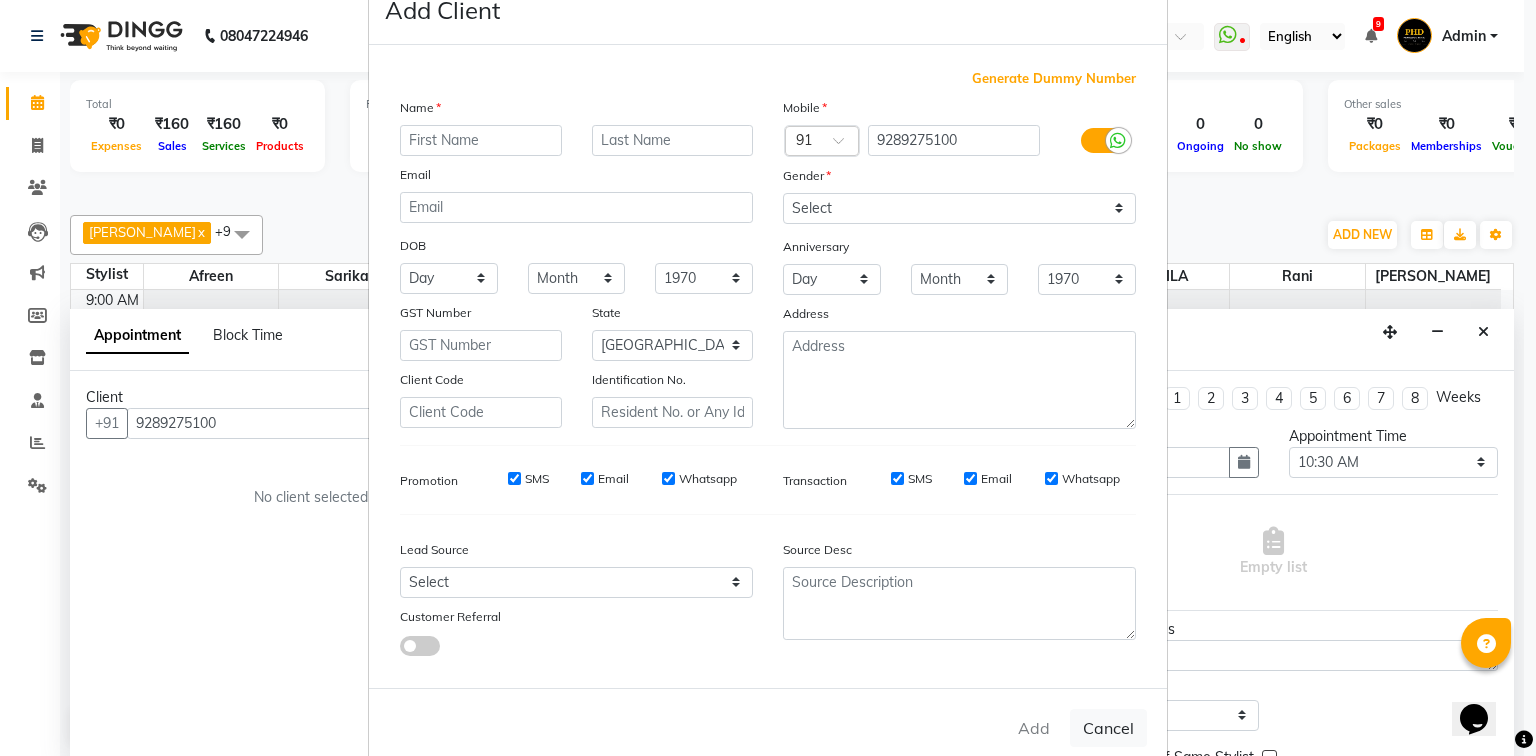 scroll, scrollTop: 100, scrollLeft: 0, axis: vertical 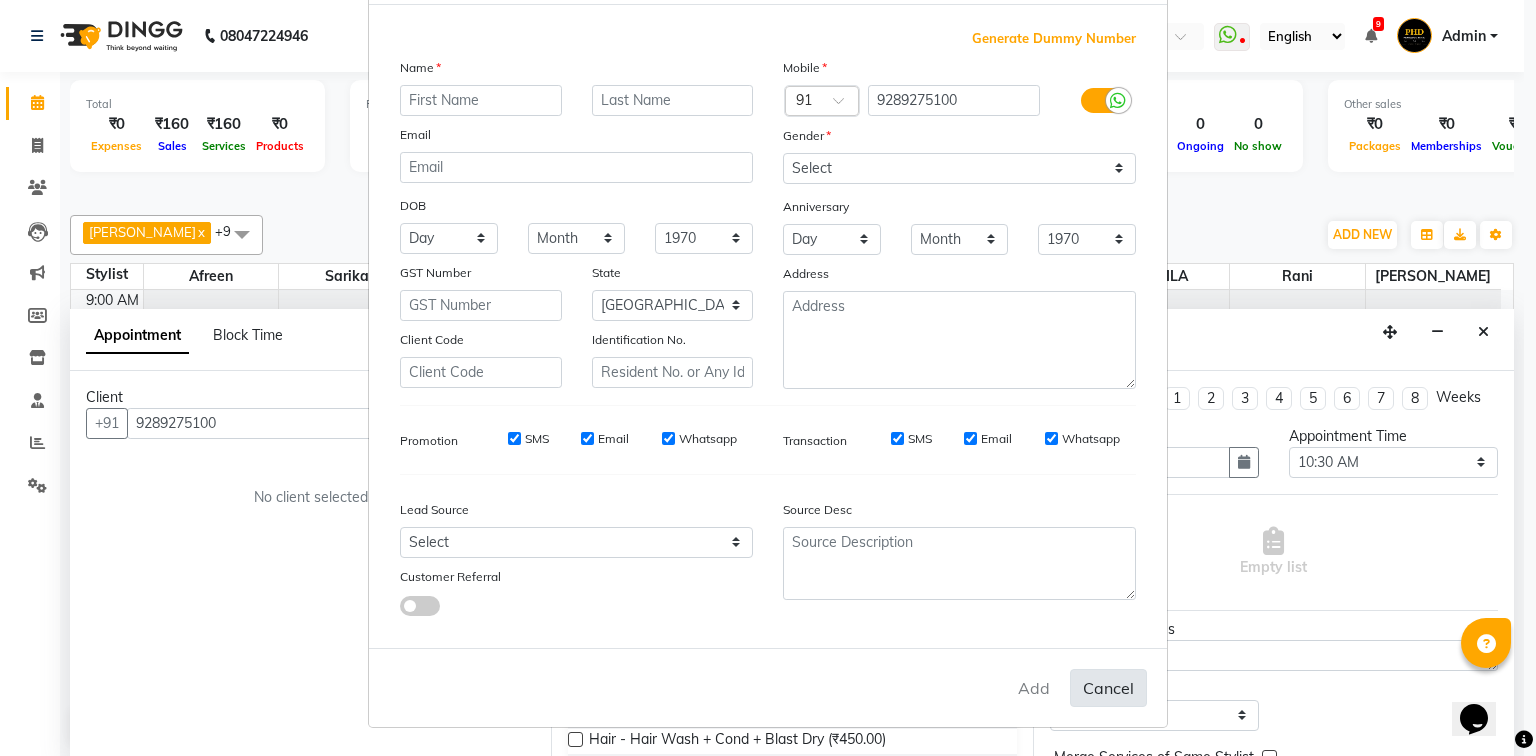 click on "Cancel" at bounding box center (1108, 688) 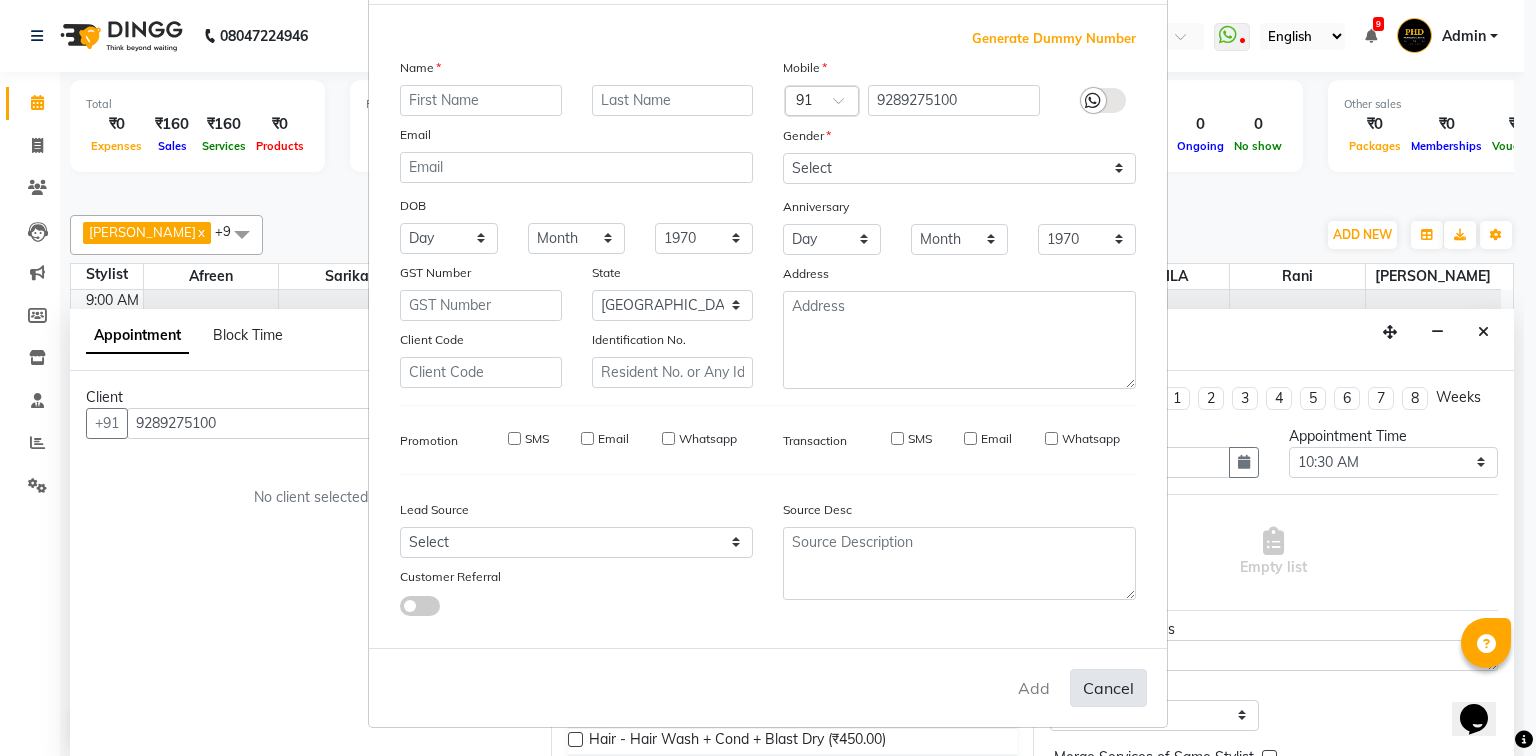 select 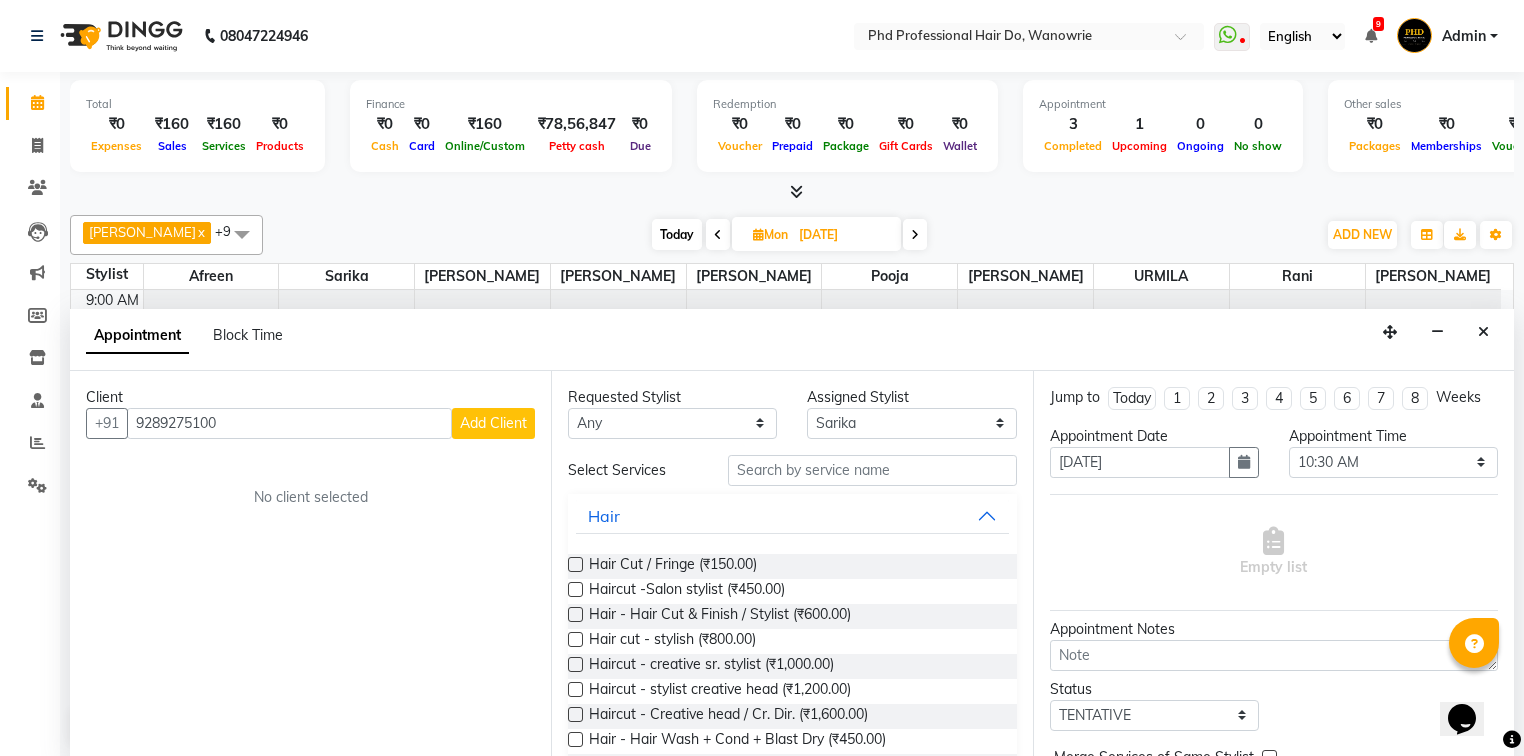 click on "Client [PHONE_NUMBER] Add Client  No client selected" at bounding box center [310, 565] 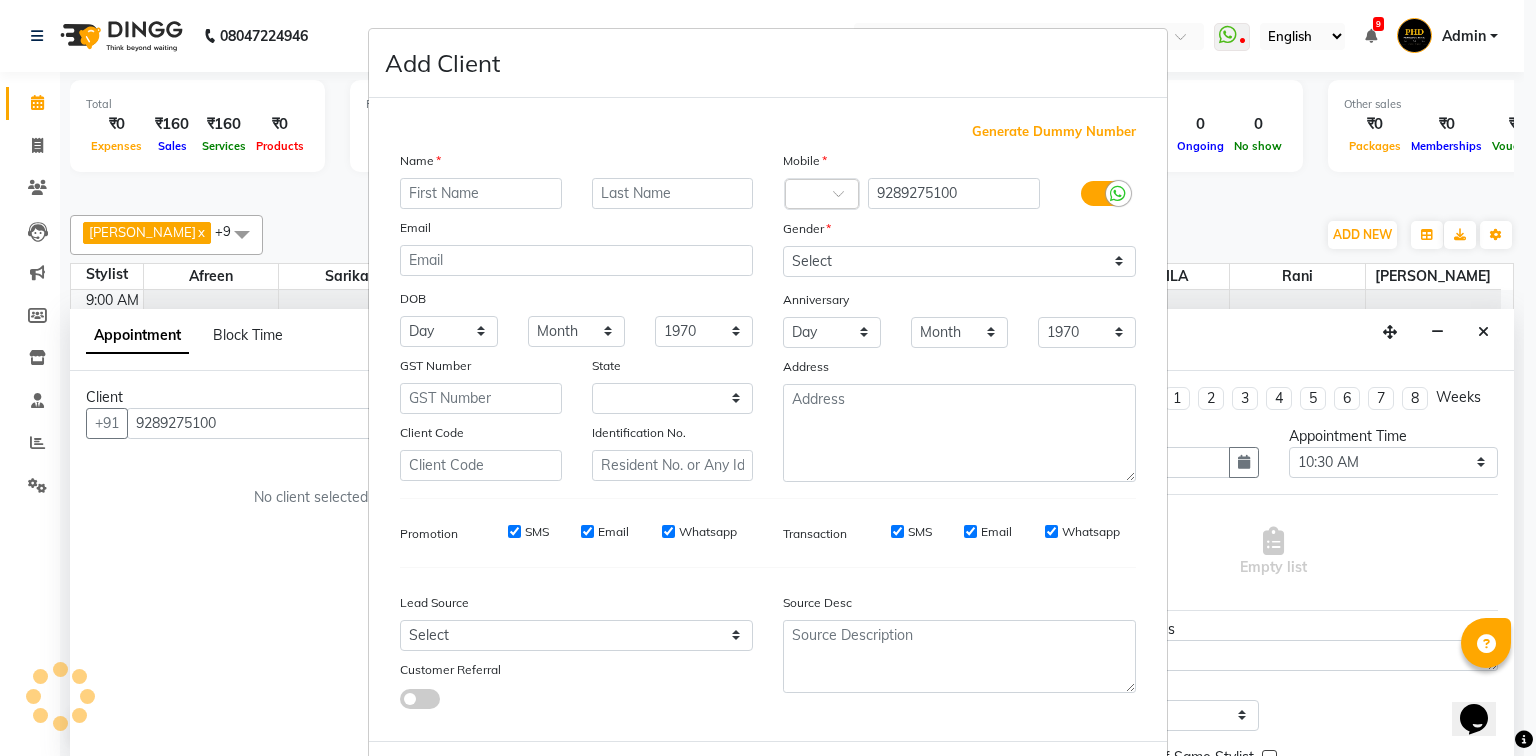 select on "22" 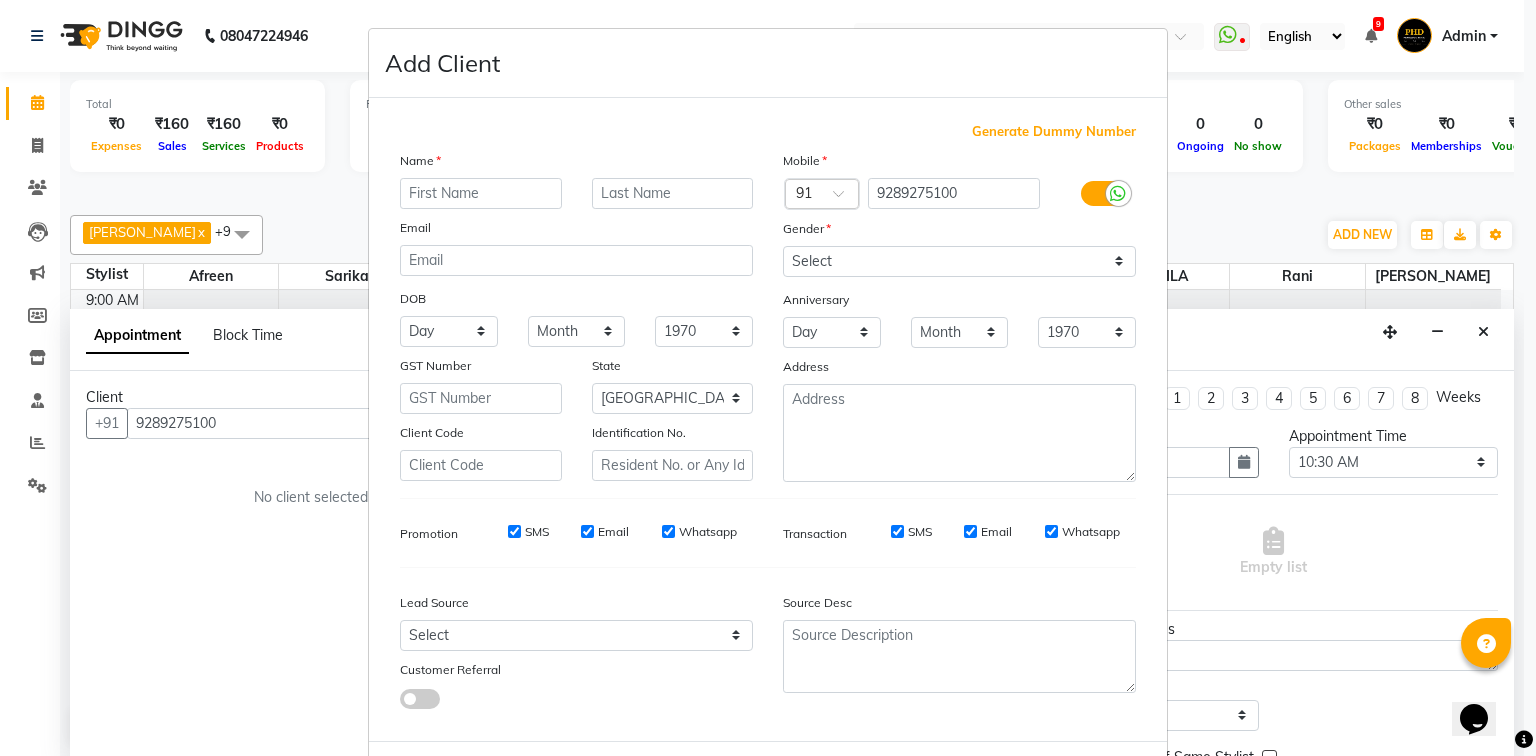 click at bounding box center (481, 193) 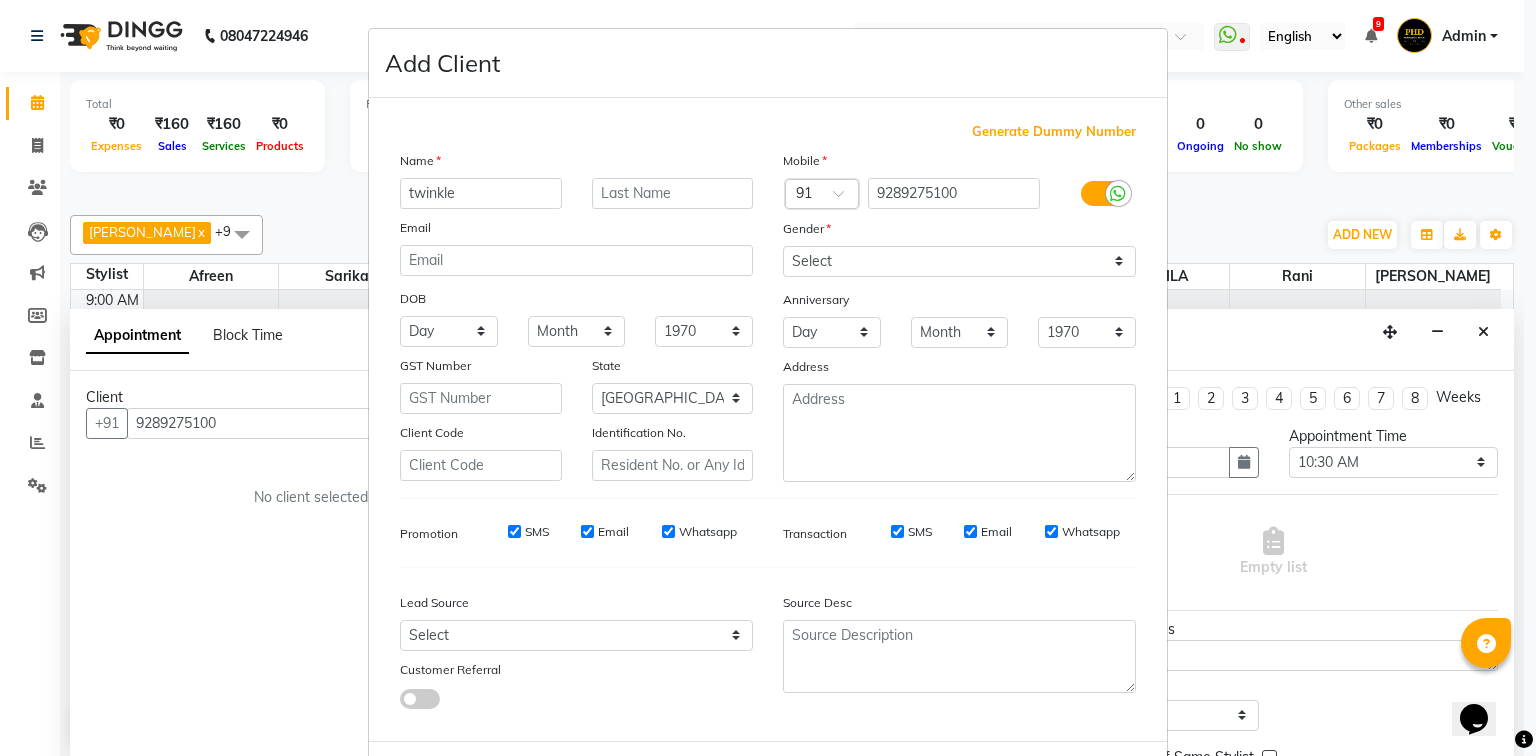 type on "twinkle" 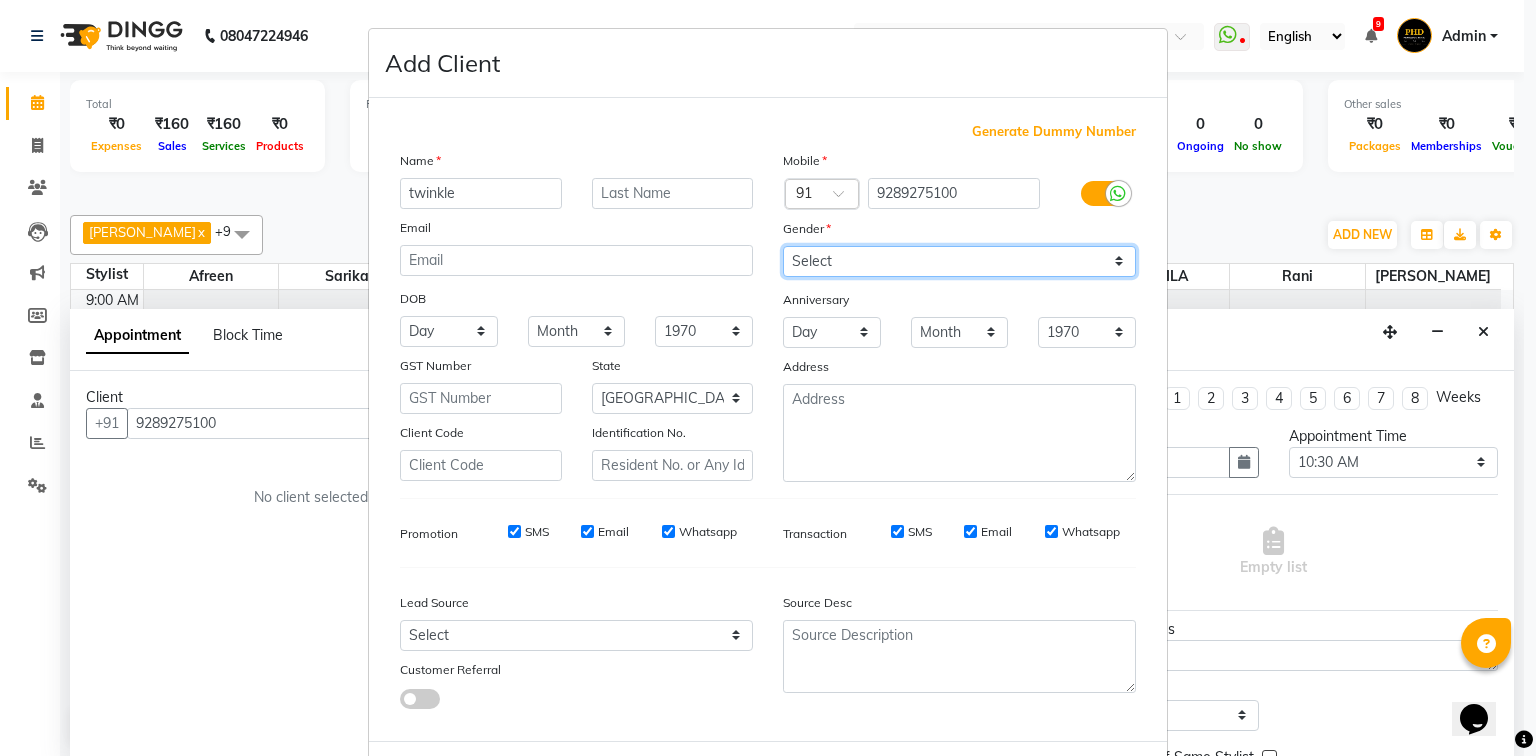 click on "Select [DEMOGRAPHIC_DATA] [DEMOGRAPHIC_DATA] Other Prefer Not To Say" at bounding box center (959, 261) 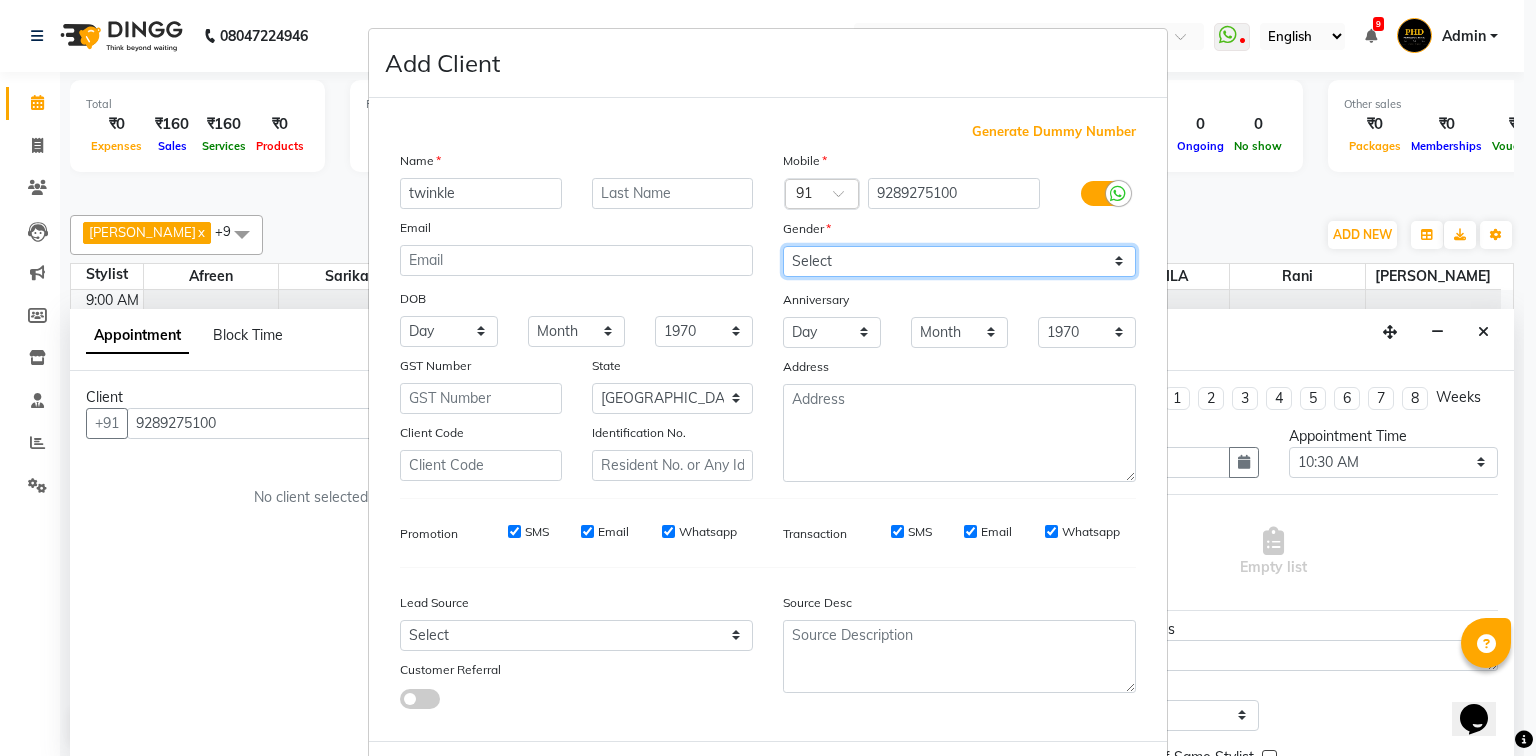scroll, scrollTop: 100, scrollLeft: 0, axis: vertical 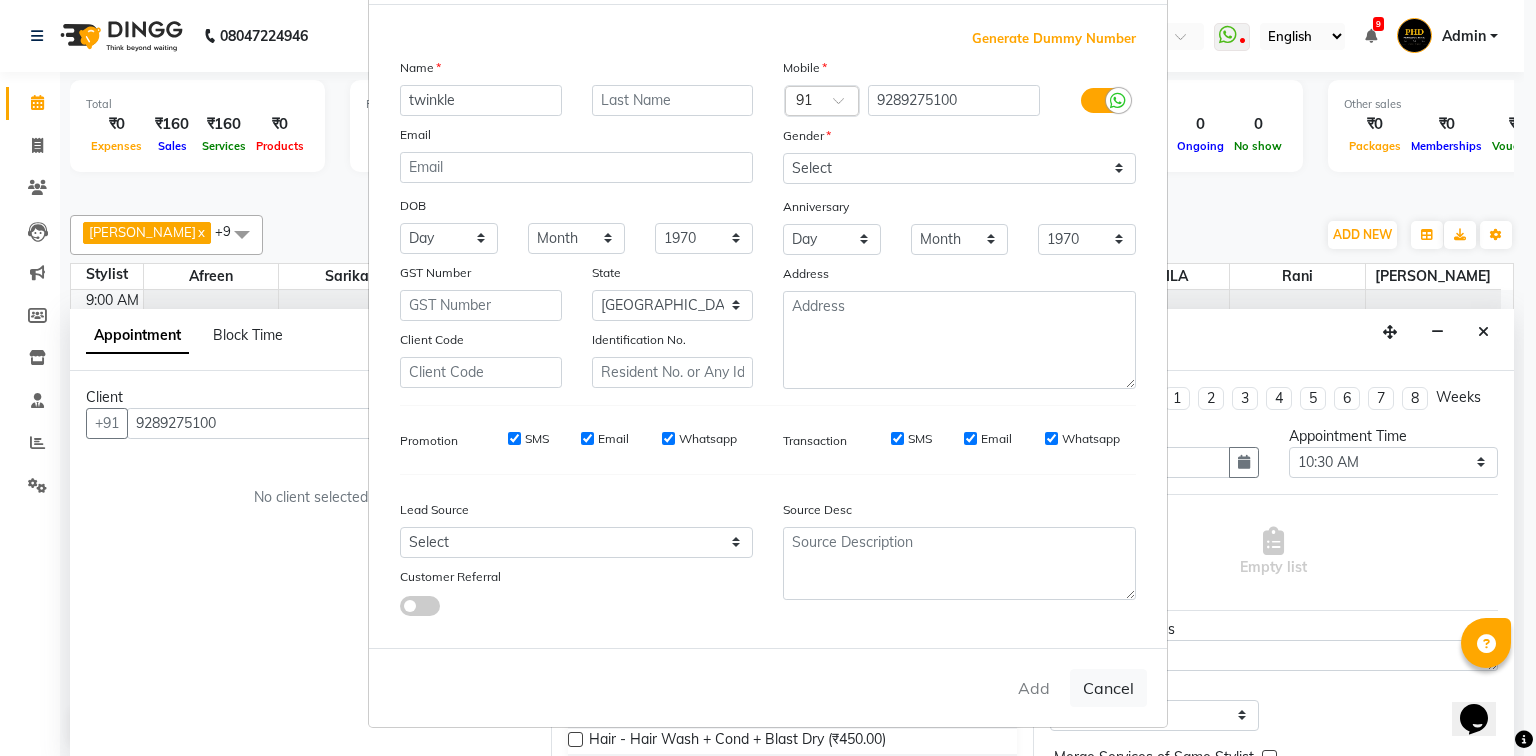 click on "Add   Cancel" at bounding box center [768, 687] 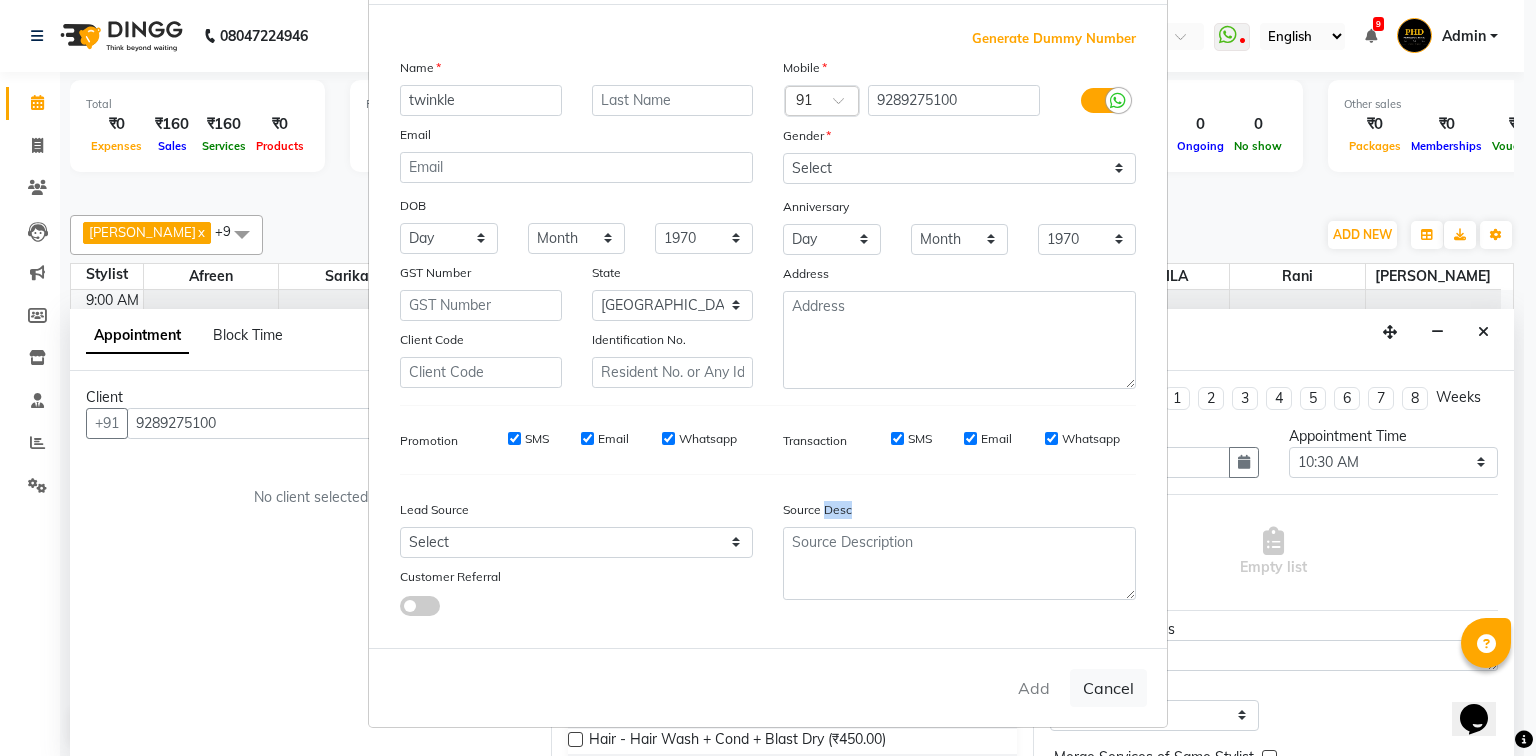 click on "Add   Cancel" at bounding box center [768, 687] 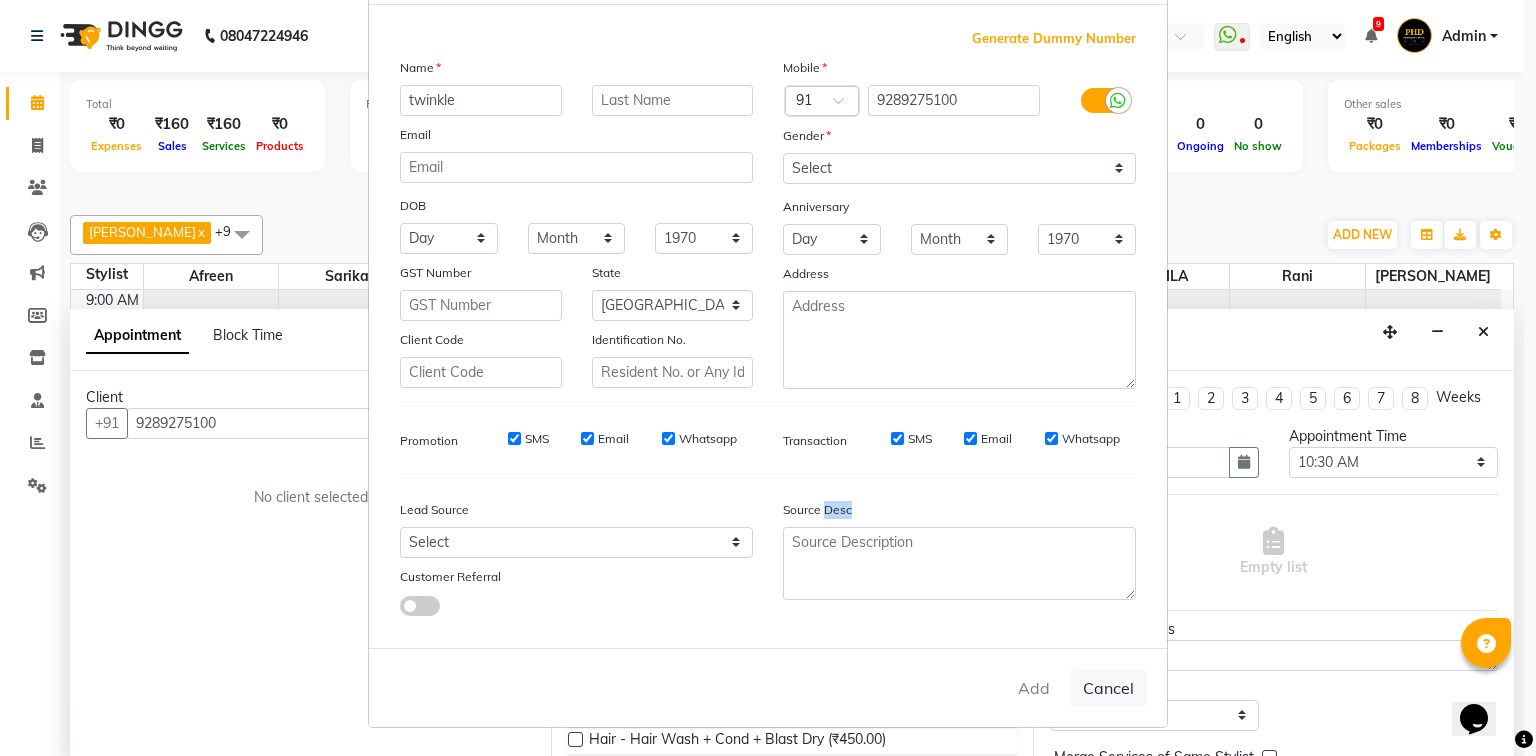 click at bounding box center (959, 563) 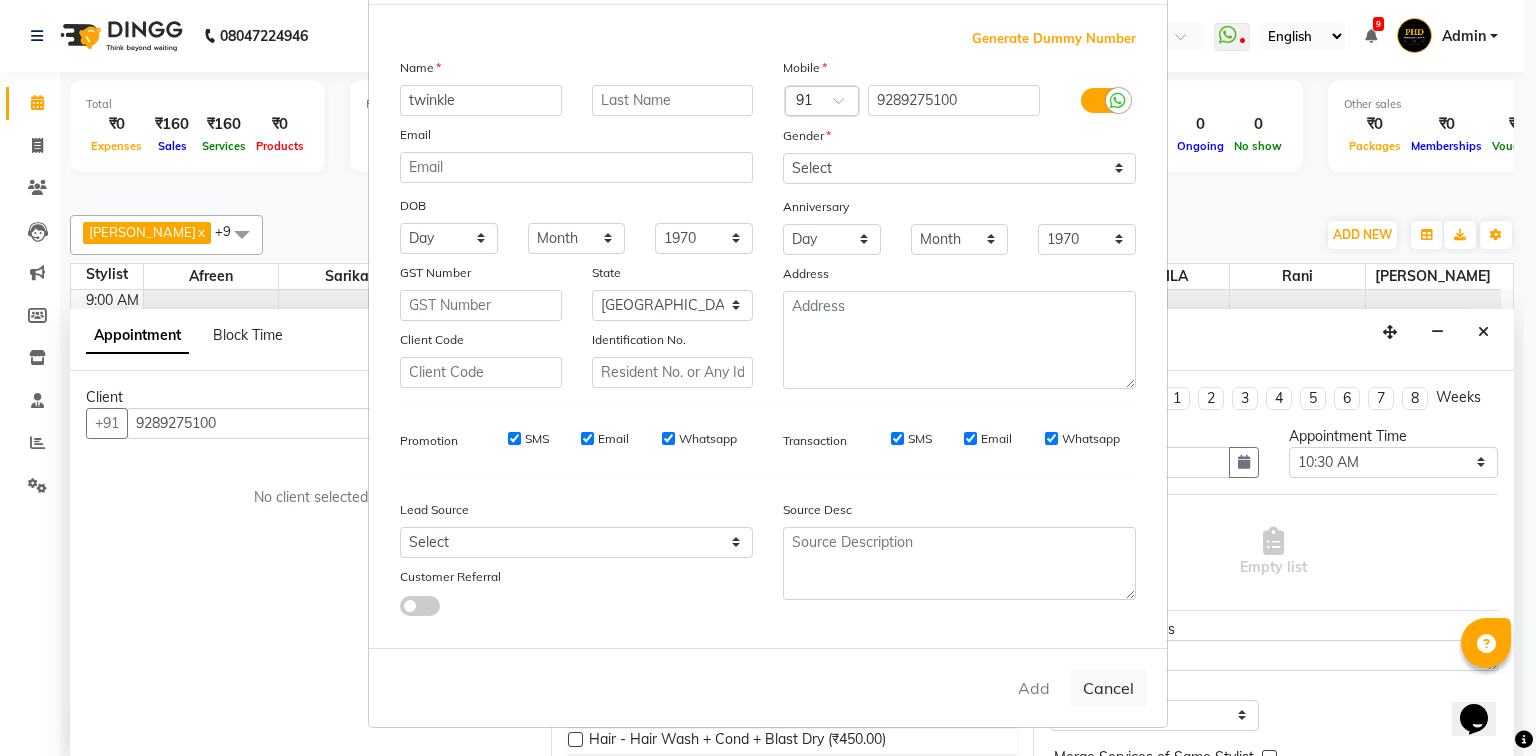 click on "Customer Referral" at bounding box center (576, 580) 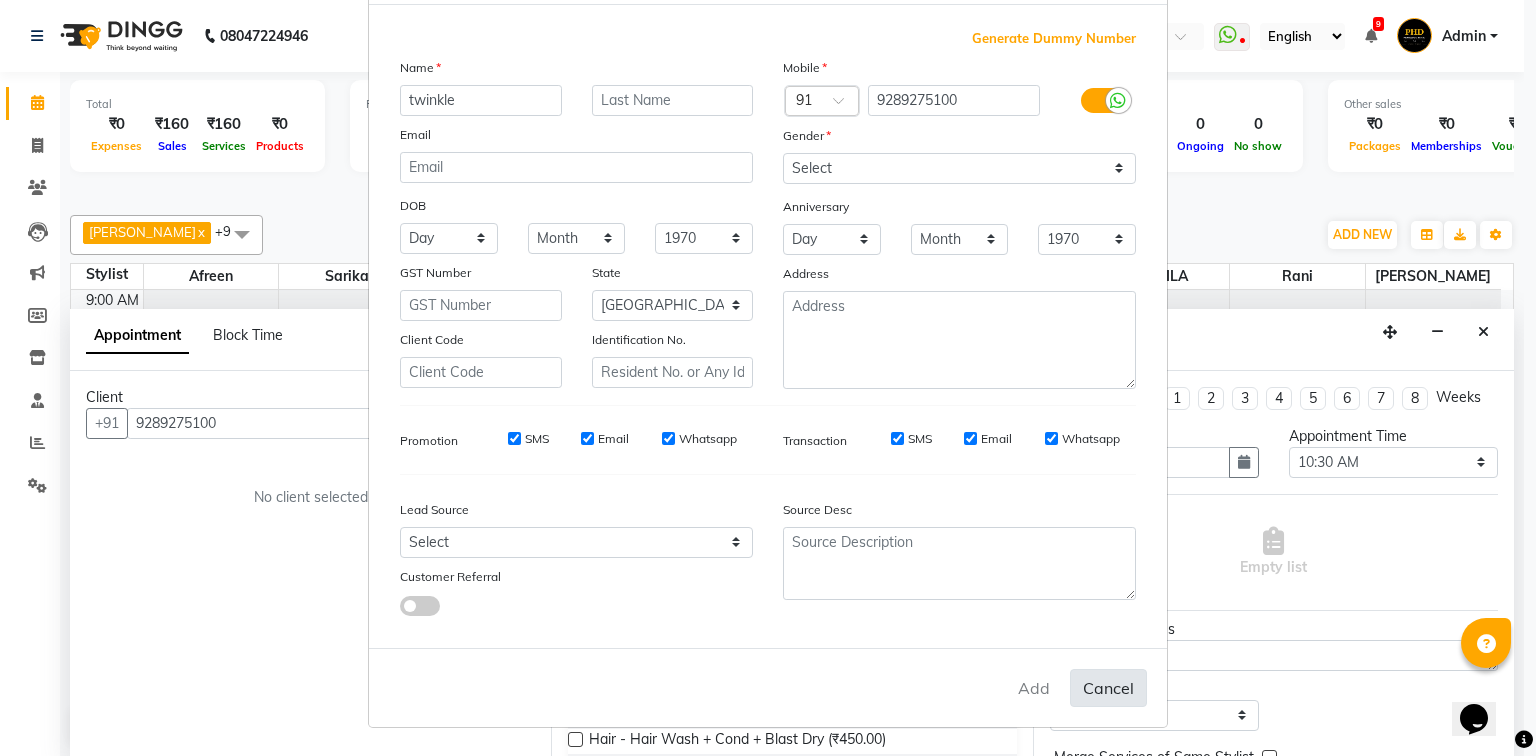 click on "Cancel" at bounding box center (1108, 688) 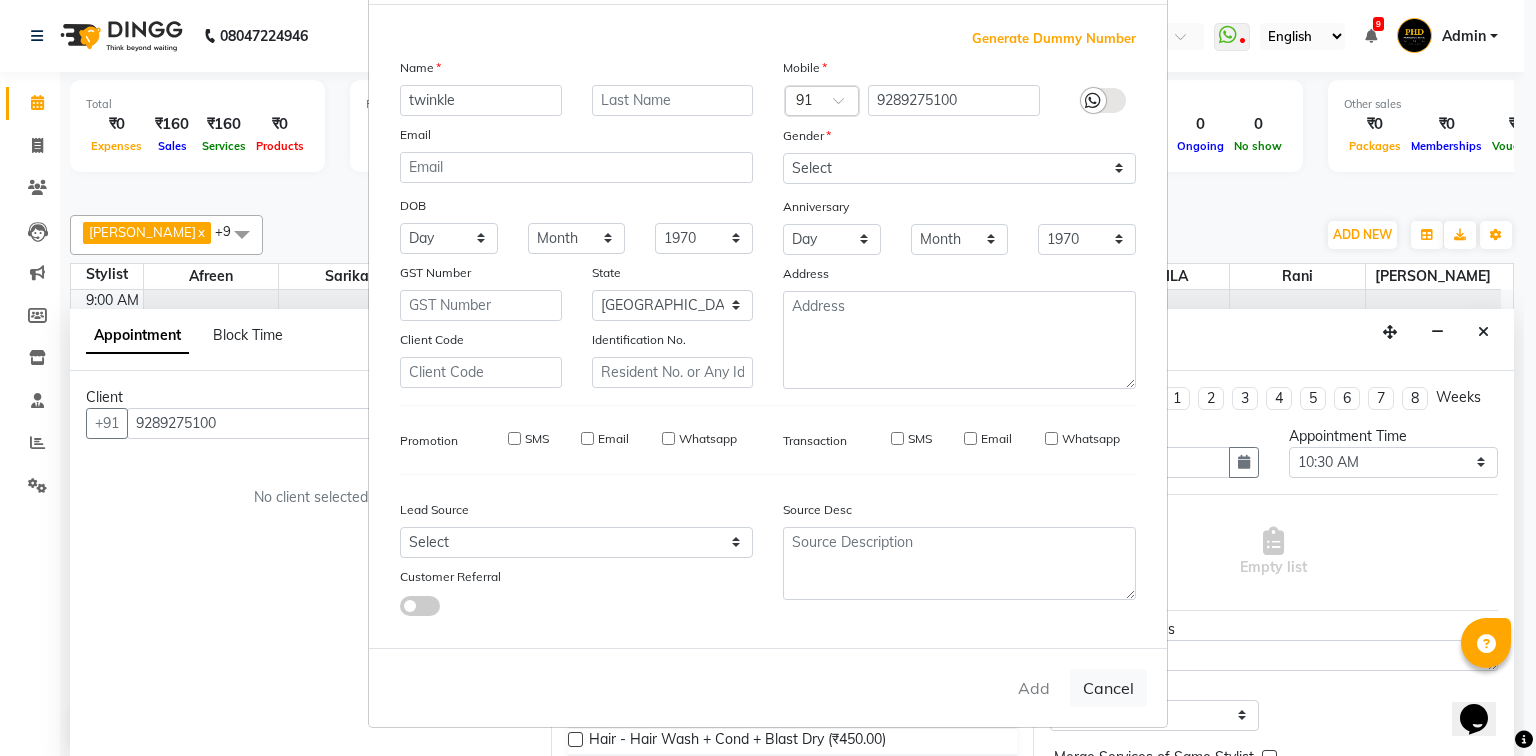 type 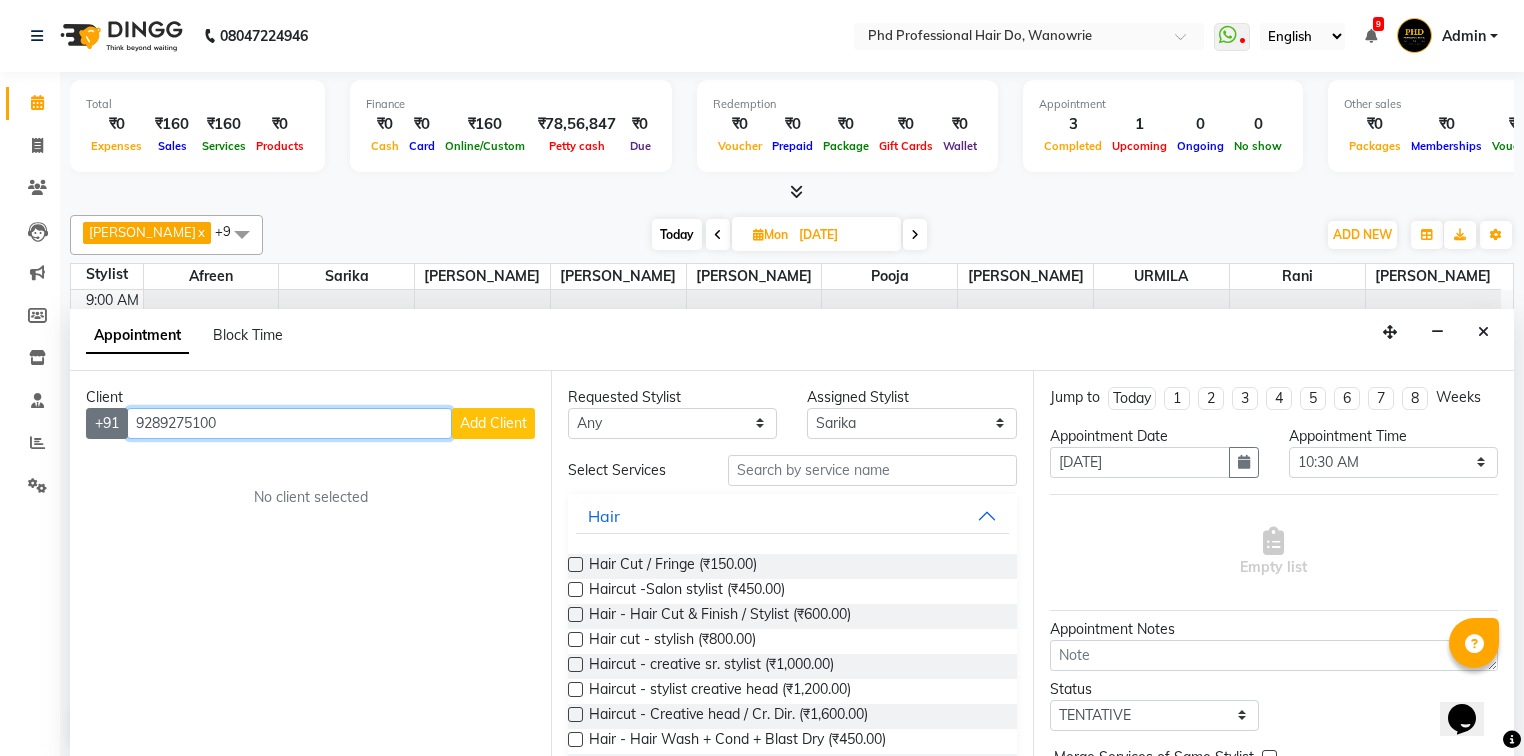 drag, startPoint x: 237, startPoint y: 419, endPoint x: 117, endPoint y: 420, distance: 120.004166 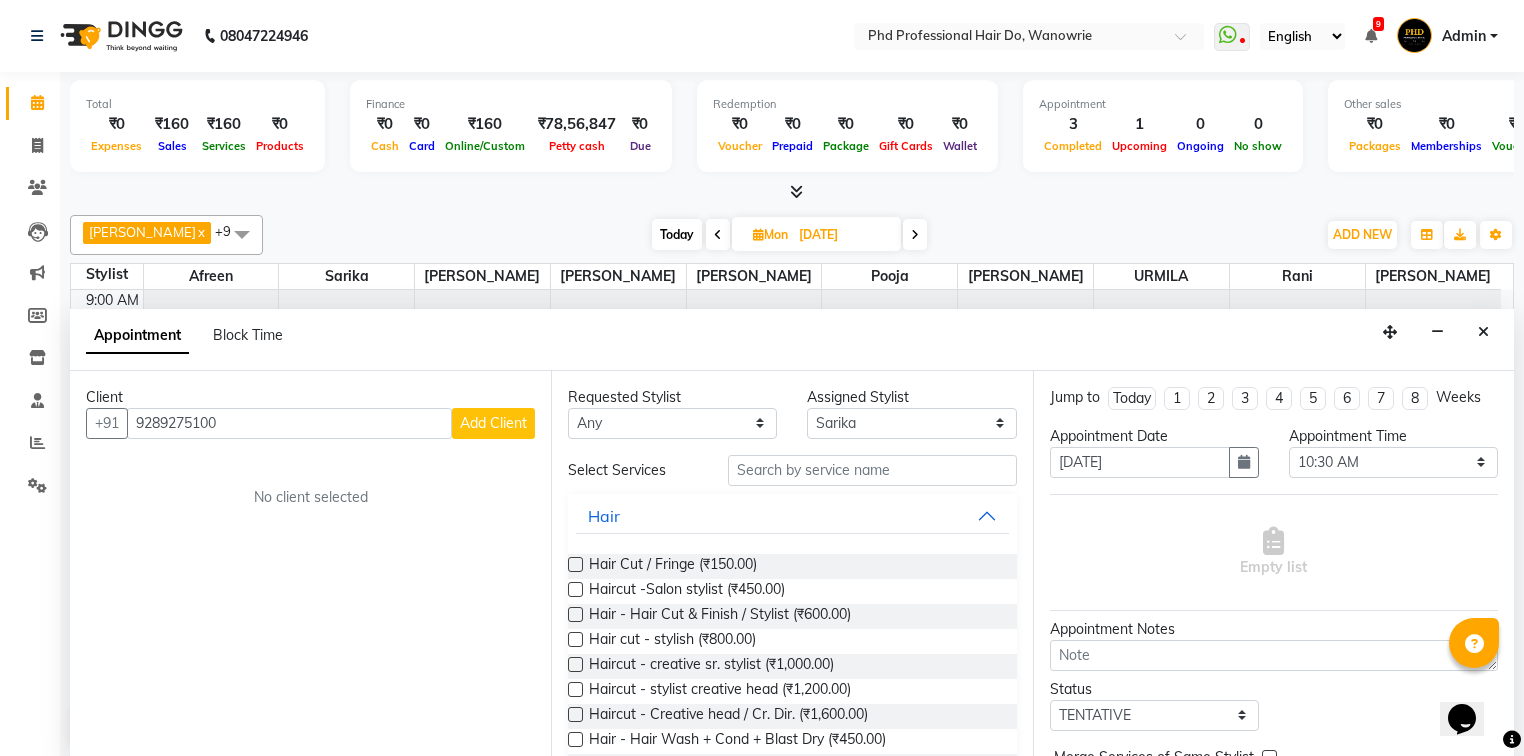 click on "Add Client" at bounding box center (493, 423) 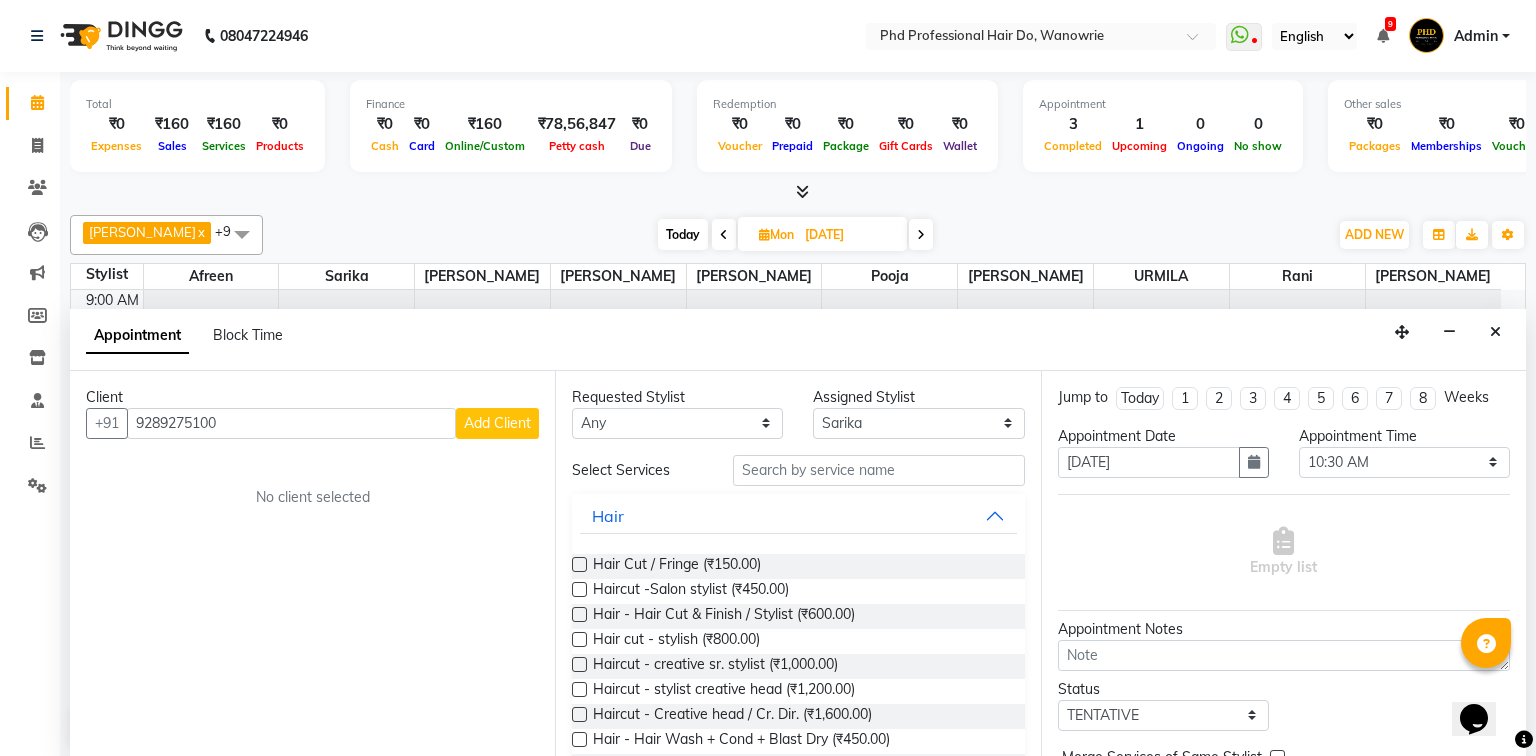 select on "22" 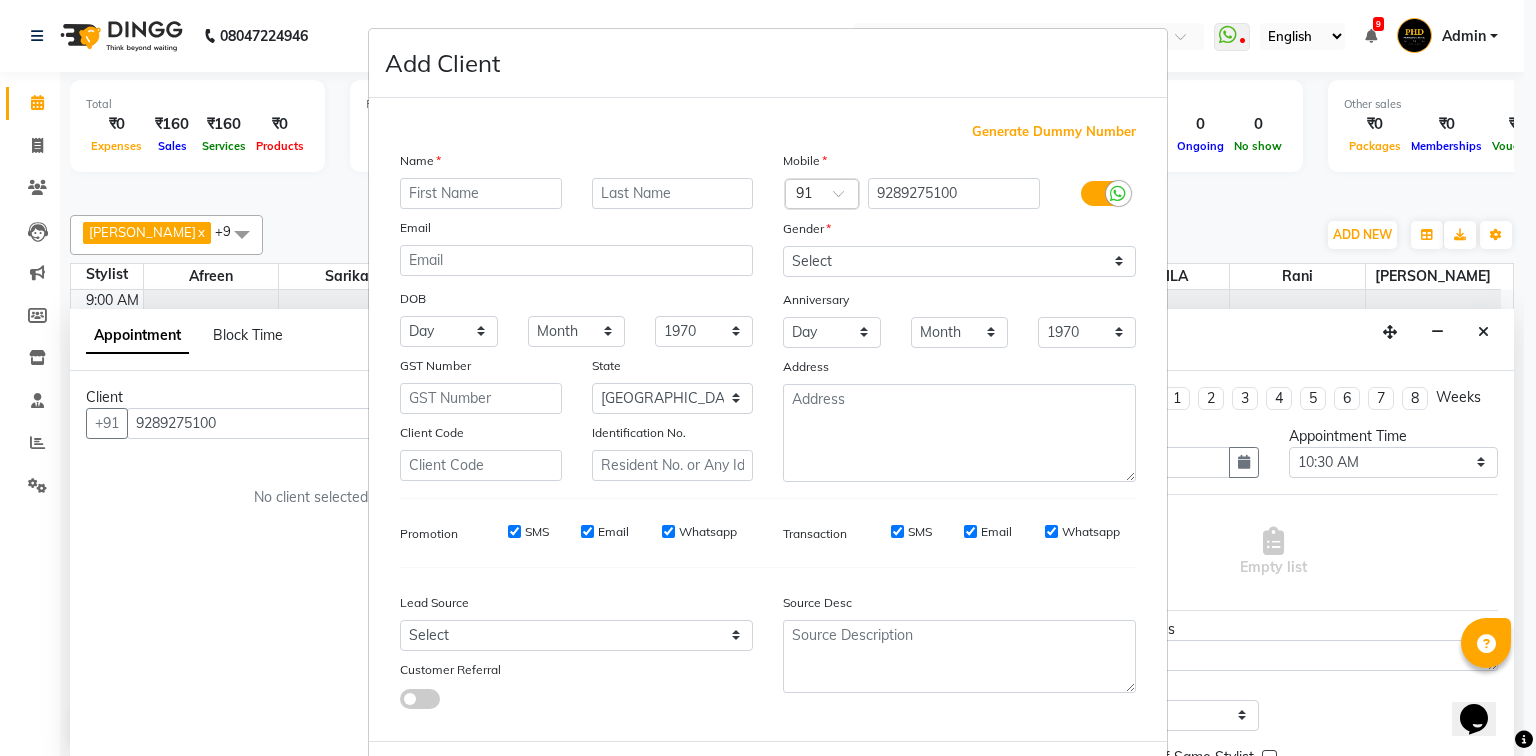 click at bounding box center (481, 193) 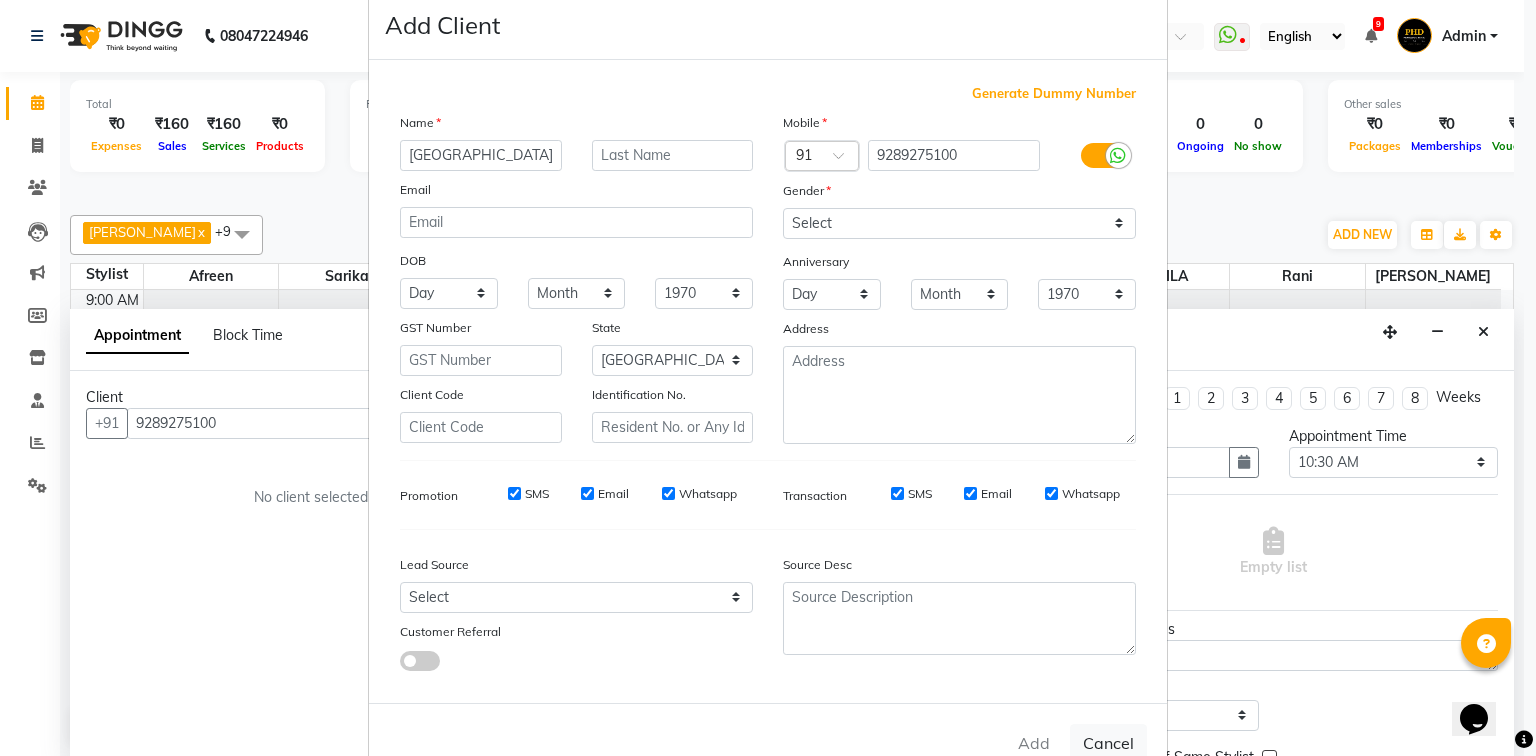 scroll, scrollTop: 100, scrollLeft: 0, axis: vertical 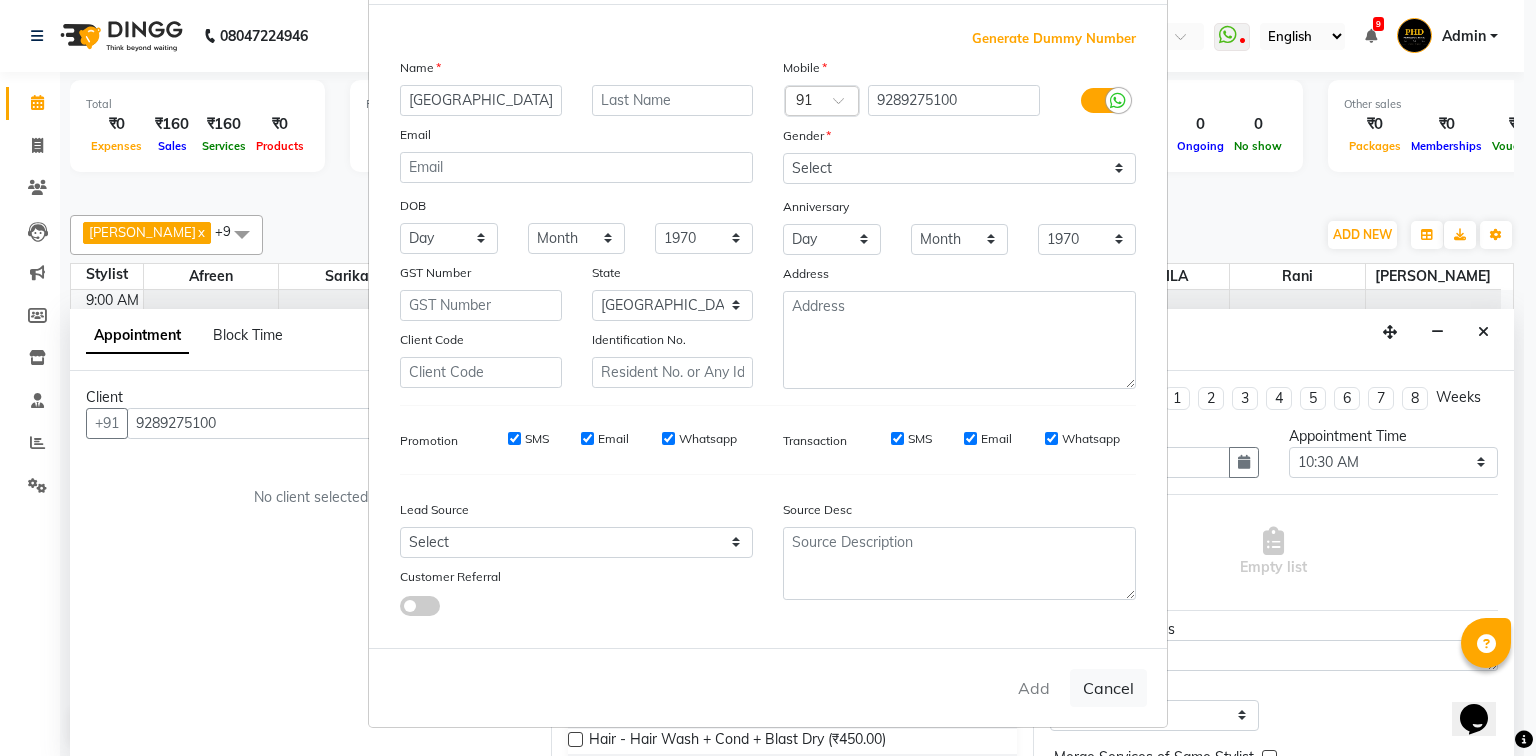 type on "[GEOGRAPHIC_DATA]" 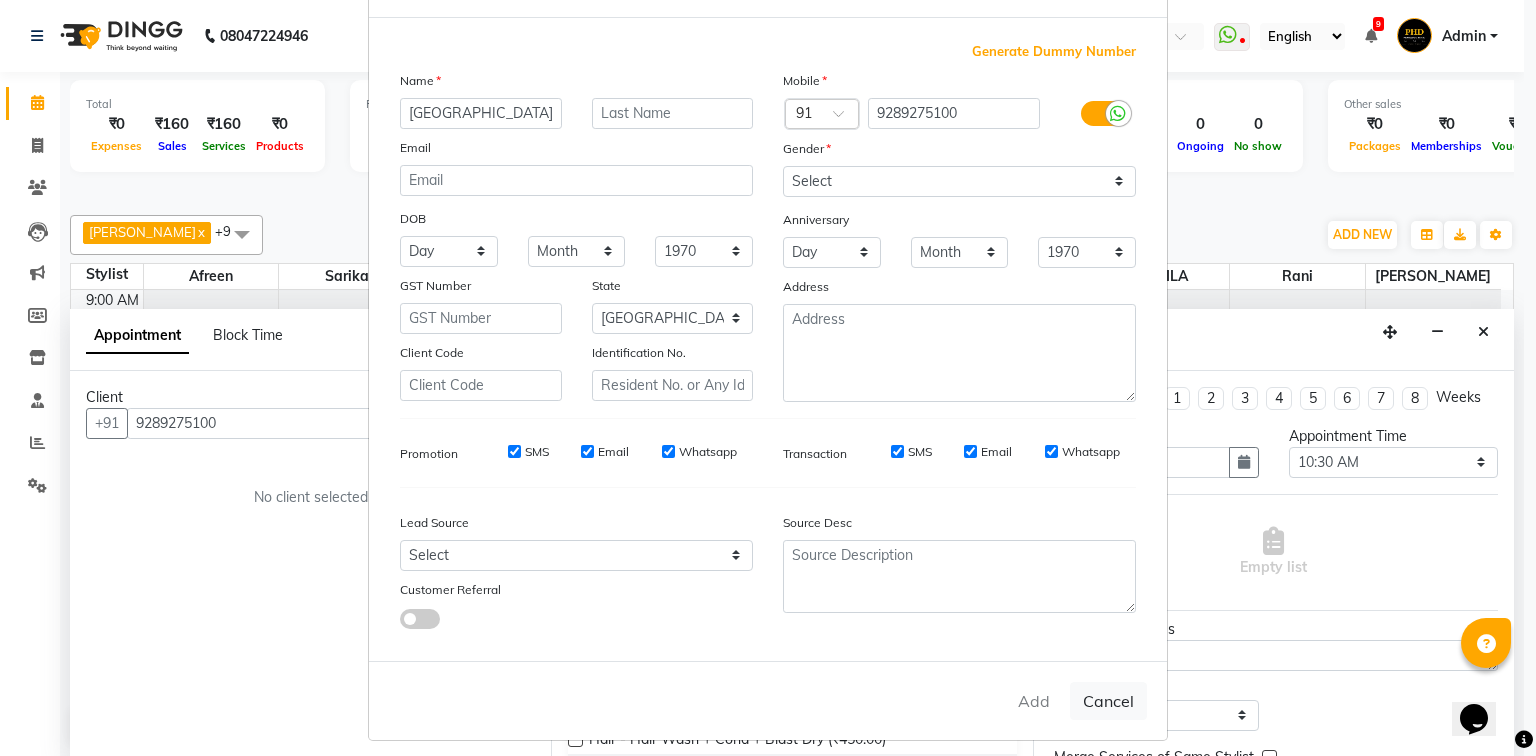 click on "Add Client Generate Dummy Number Name [GEOGRAPHIC_DATA] Email DOB Day 01 02 03 04 05 06 07 08 09 10 11 12 13 14 15 16 17 18 19 20 21 22 23 24 25 26 27 28 29 30 31 Month January February March April May June July August September October November [DATE] 1941 1942 1943 1944 1945 1946 1947 1948 1949 1950 1951 1952 1953 1954 1955 1956 1957 1958 1959 1960 1961 1962 1963 1964 1965 1966 1967 1968 1969 1970 1971 1972 1973 1974 1975 1976 1977 1978 1979 1980 1981 1982 1983 1984 1985 1986 1987 1988 1989 1990 1991 1992 1993 1994 1995 1996 1997 1998 1999 2000 2001 2002 2003 2004 2005 2006 2007 2008 2009 2010 2011 2012 2013 2014 2015 2016 2017 2018 2019 2020 2021 2022 2023 2024 GST Number State Select [GEOGRAPHIC_DATA] [GEOGRAPHIC_DATA] [GEOGRAPHIC_DATA] [GEOGRAPHIC_DATA] [GEOGRAPHIC_DATA] [GEOGRAPHIC_DATA] [GEOGRAPHIC_DATA] [GEOGRAPHIC_DATA] and [GEOGRAPHIC_DATA] [GEOGRAPHIC_DATA] [GEOGRAPHIC_DATA] [GEOGRAPHIC_DATA] [GEOGRAPHIC_DATA] [GEOGRAPHIC_DATA] [GEOGRAPHIC_DATA] [GEOGRAPHIC_DATA] [GEOGRAPHIC_DATA] [GEOGRAPHIC_DATA] [GEOGRAPHIC_DATA] [GEOGRAPHIC_DATA] [GEOGRAPHIC_DATA] [GEOGRAPHIC_DATA] [GEOGRAPHIC_DATA] [GEOGRAPHIC_DATA] [GEOGRAPHIC_DATA] [GEOGRAPHIC_DATA] [GEOGRAPHIC_DATA] [GEOGRAPHIC_DATA] [GEOGRAPHIC_DATA] ×" at bounding box center [768, 344] 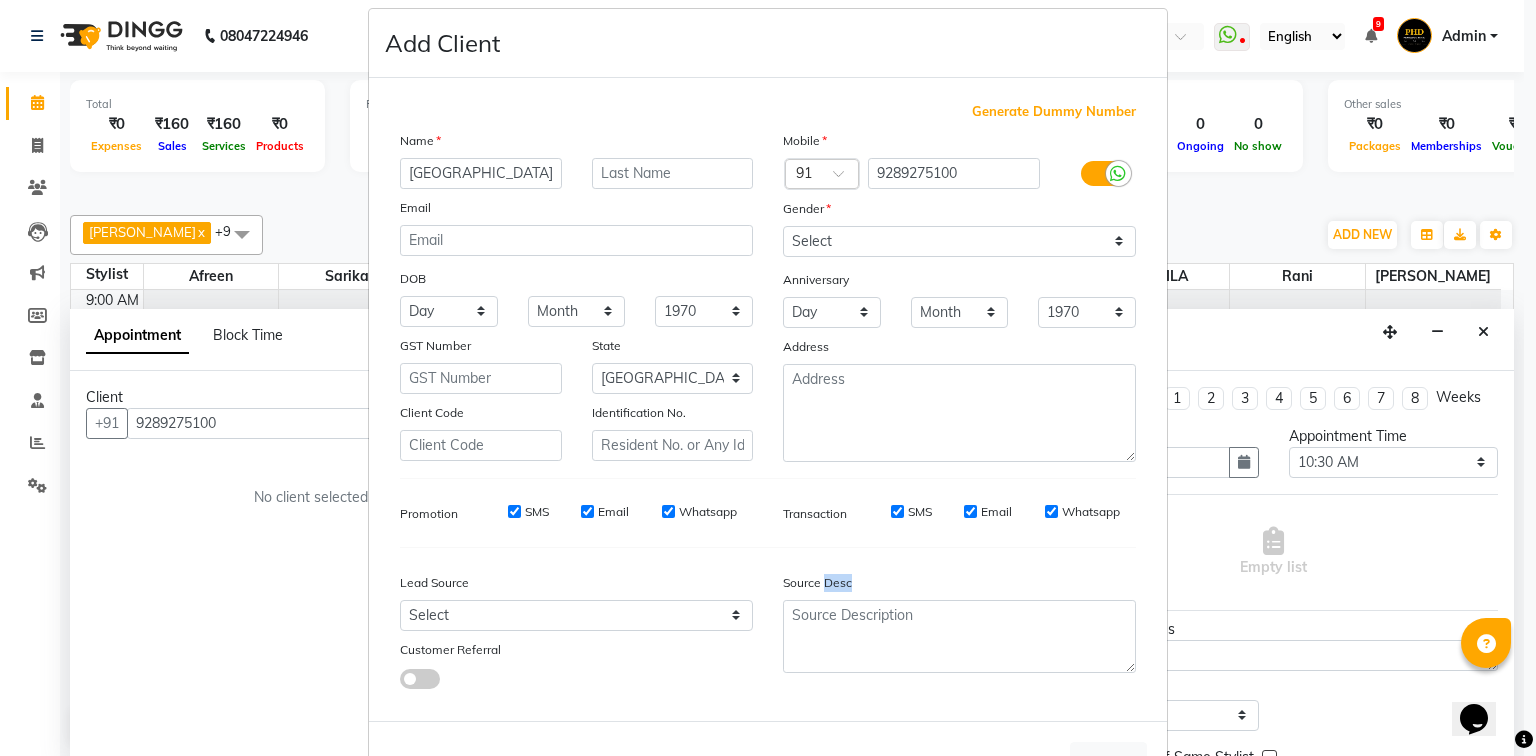 click on "Source Desc" at bounding box center [959, 626] 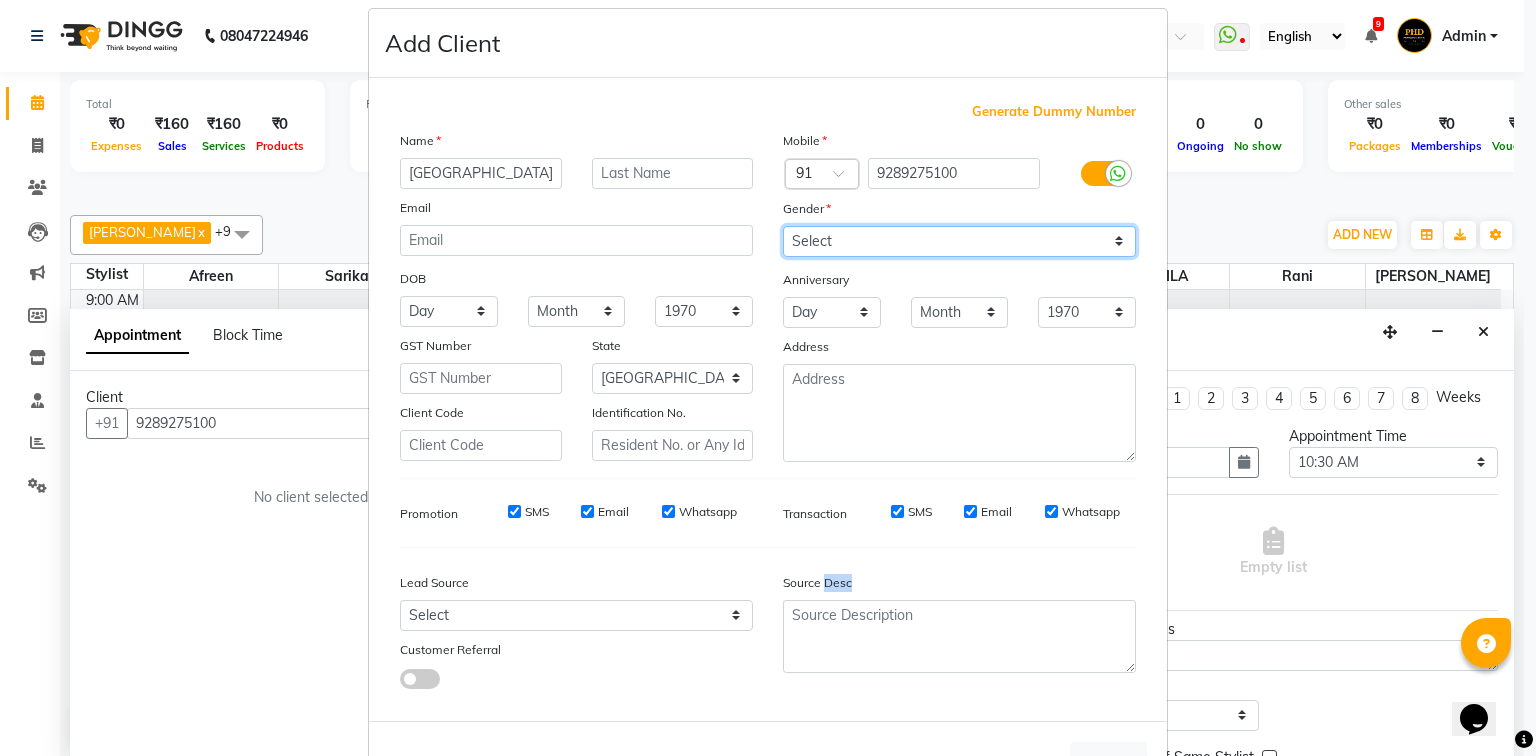 click on "Select [DEMOGRAPHIC_DATA] [DEMOGRAPHIC_DATA] Other Prefer Not To Say" at bounding box center [959, 241] 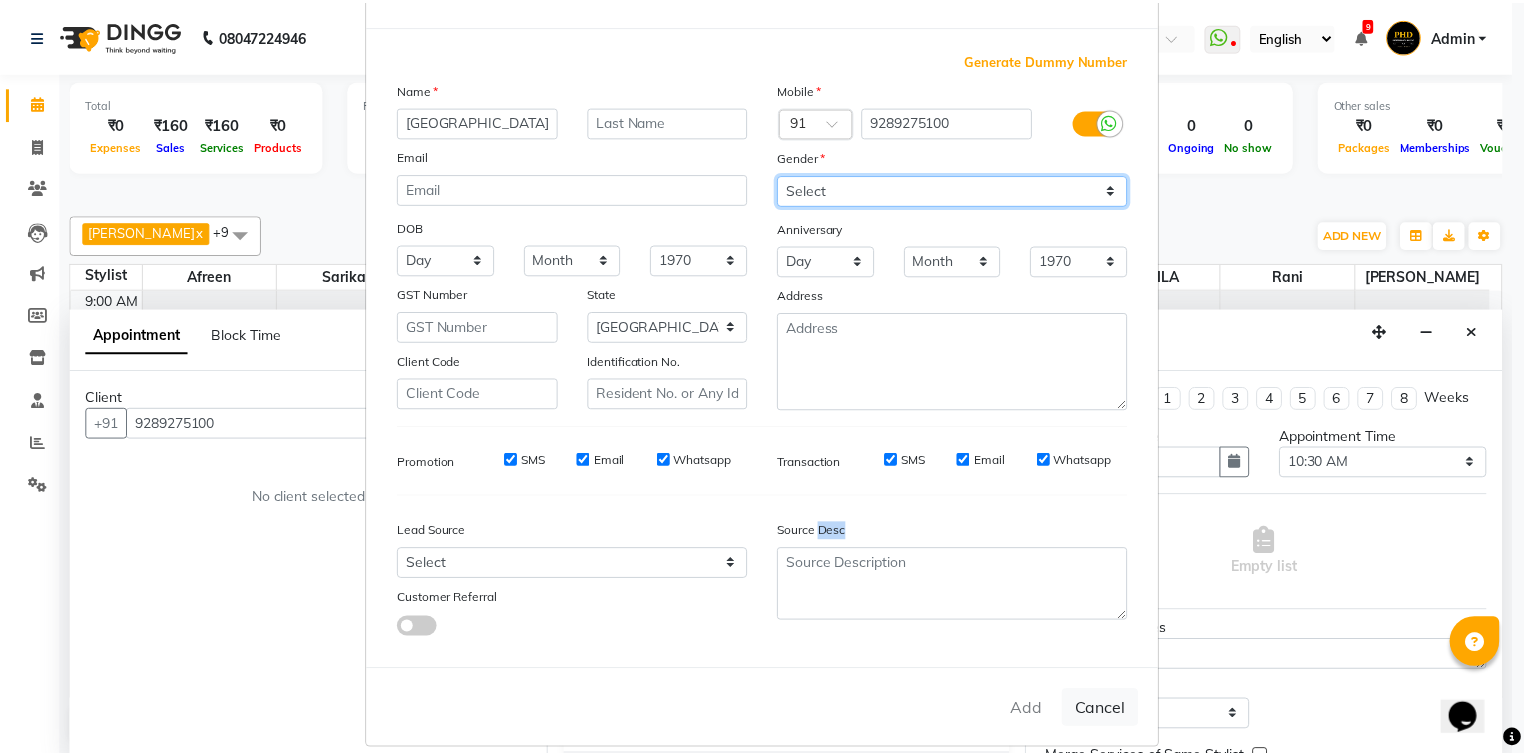 scroll, scrollTop: 100, scrollLeft: 0, axis: vertical 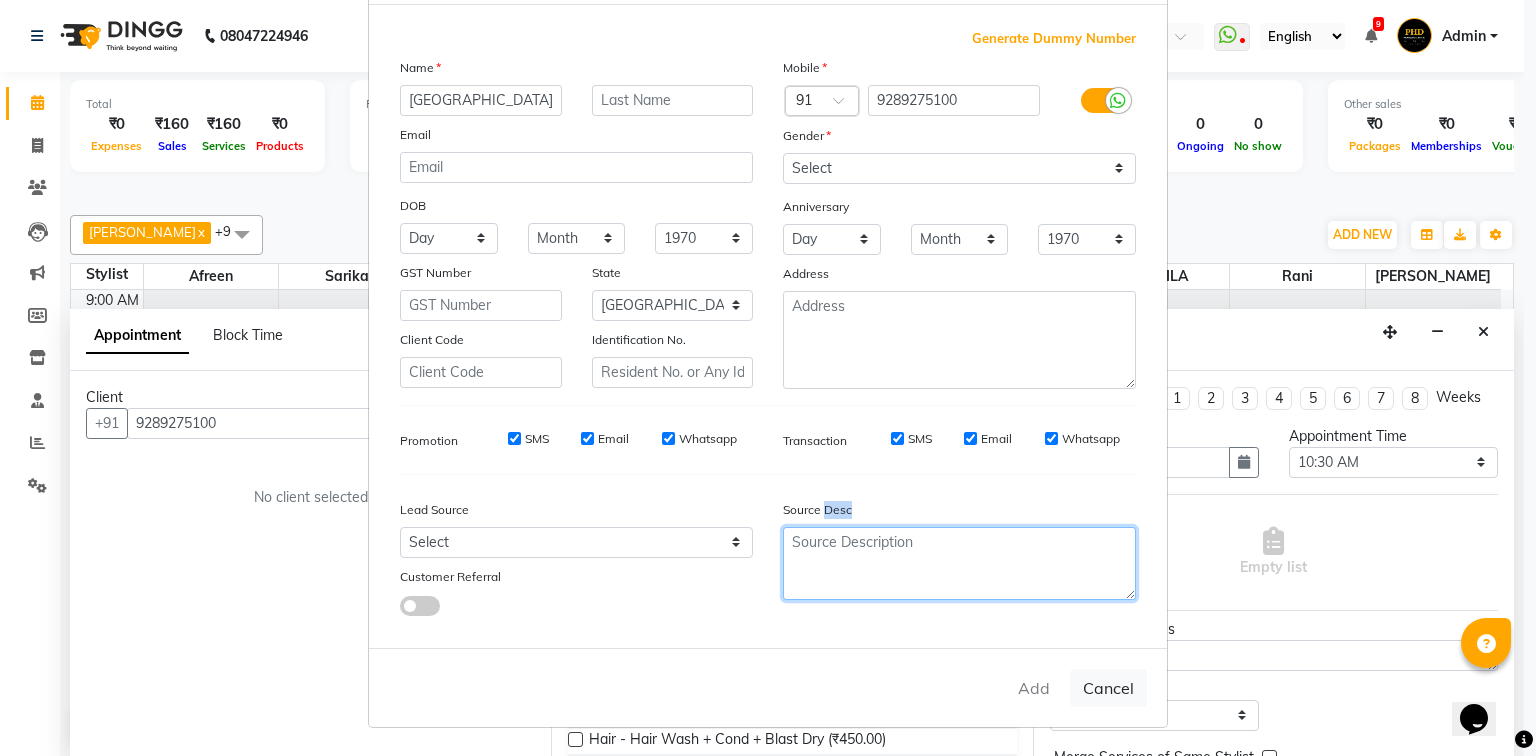 click at bounding box center (959, 563) 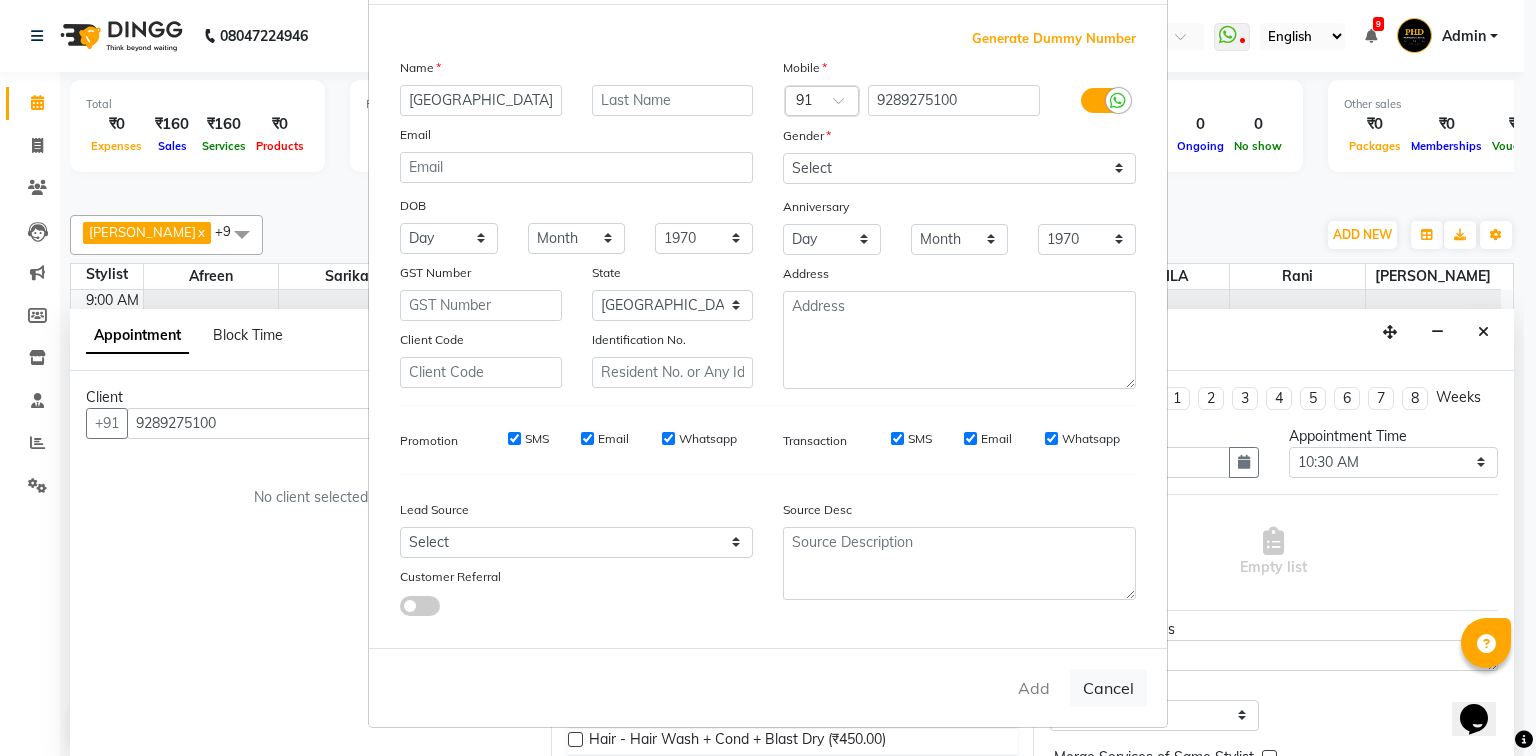 click on "Add   Cancel" at bounding box center [768, 687] 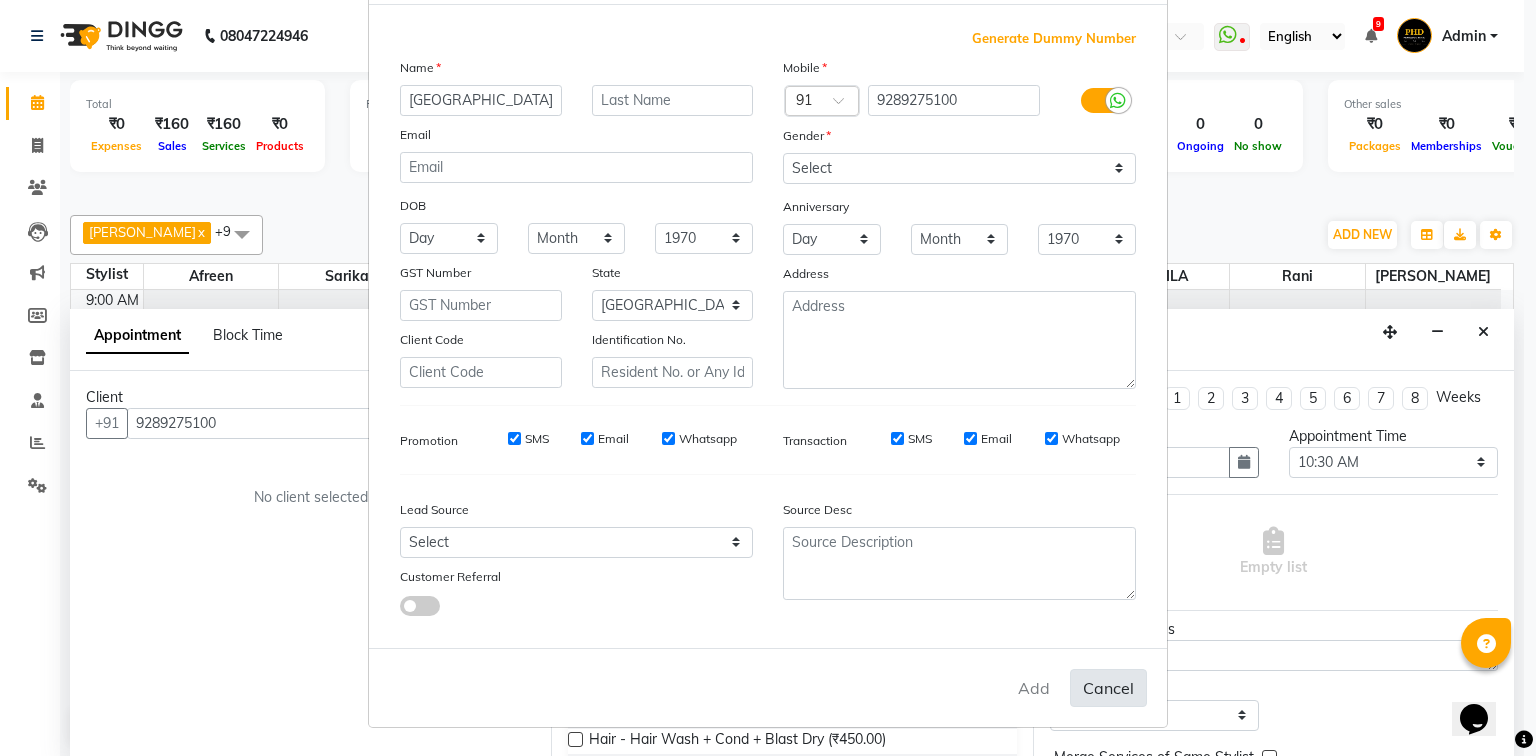 click on "Cancel" at bounding box center (1108, 688) 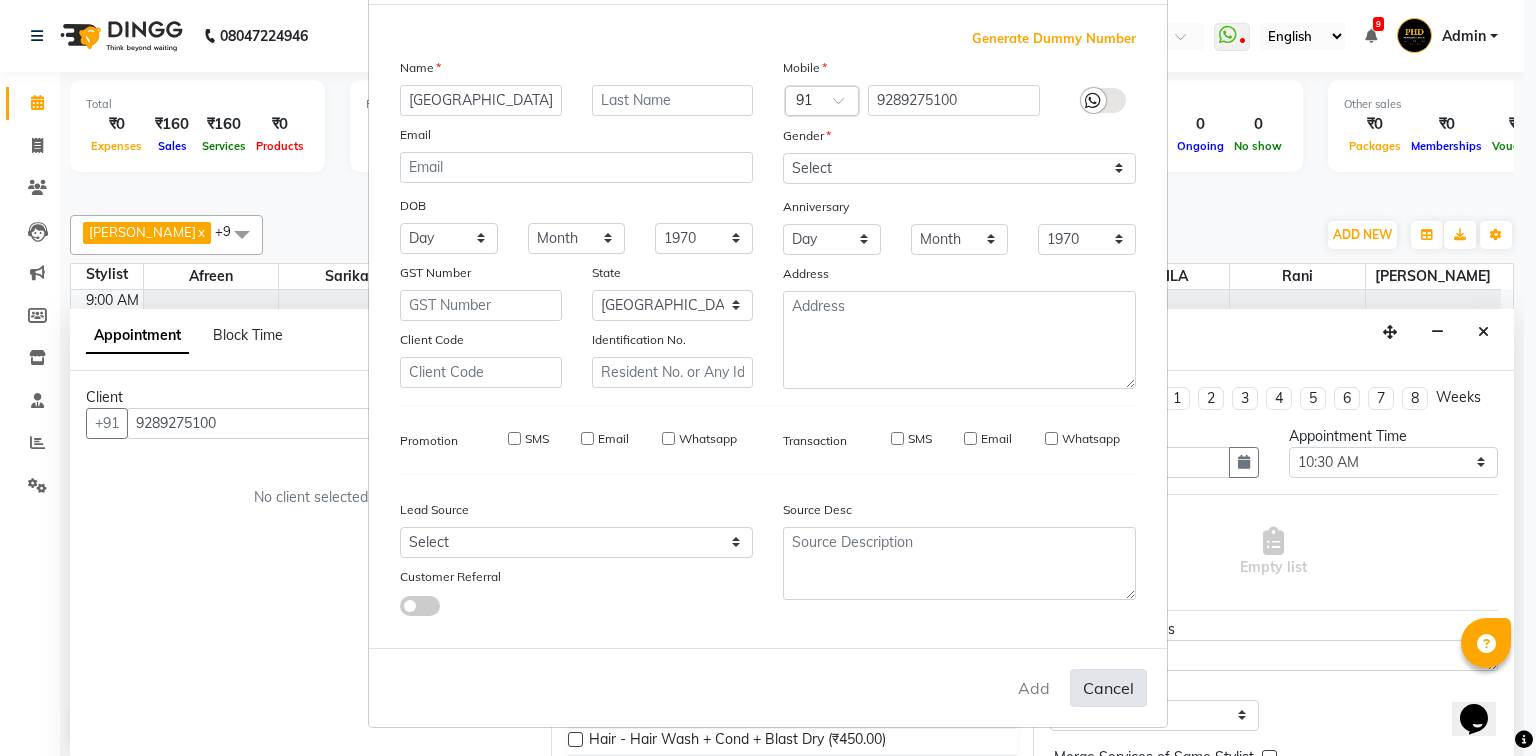 type 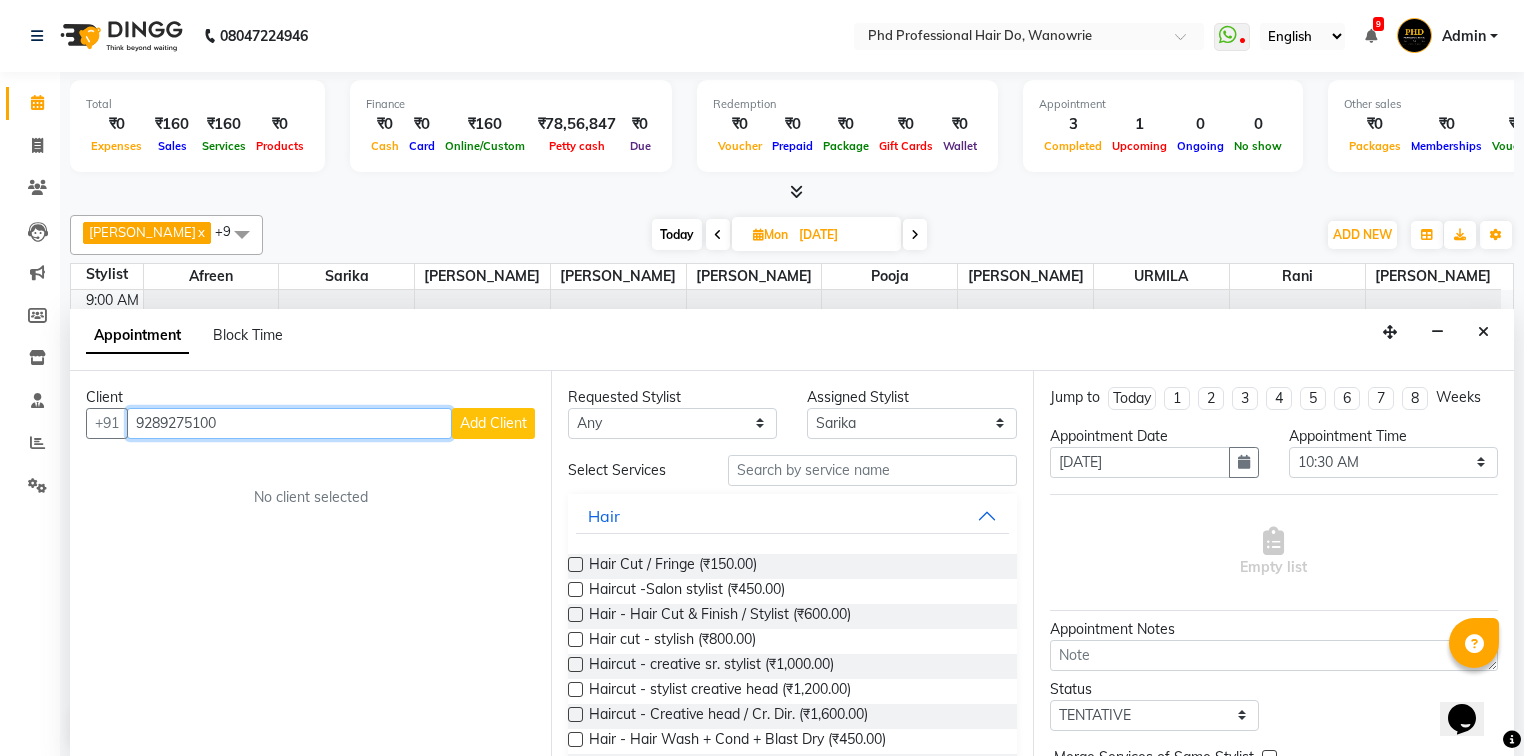 click on "9289275100" at bounding box center (289, 423) 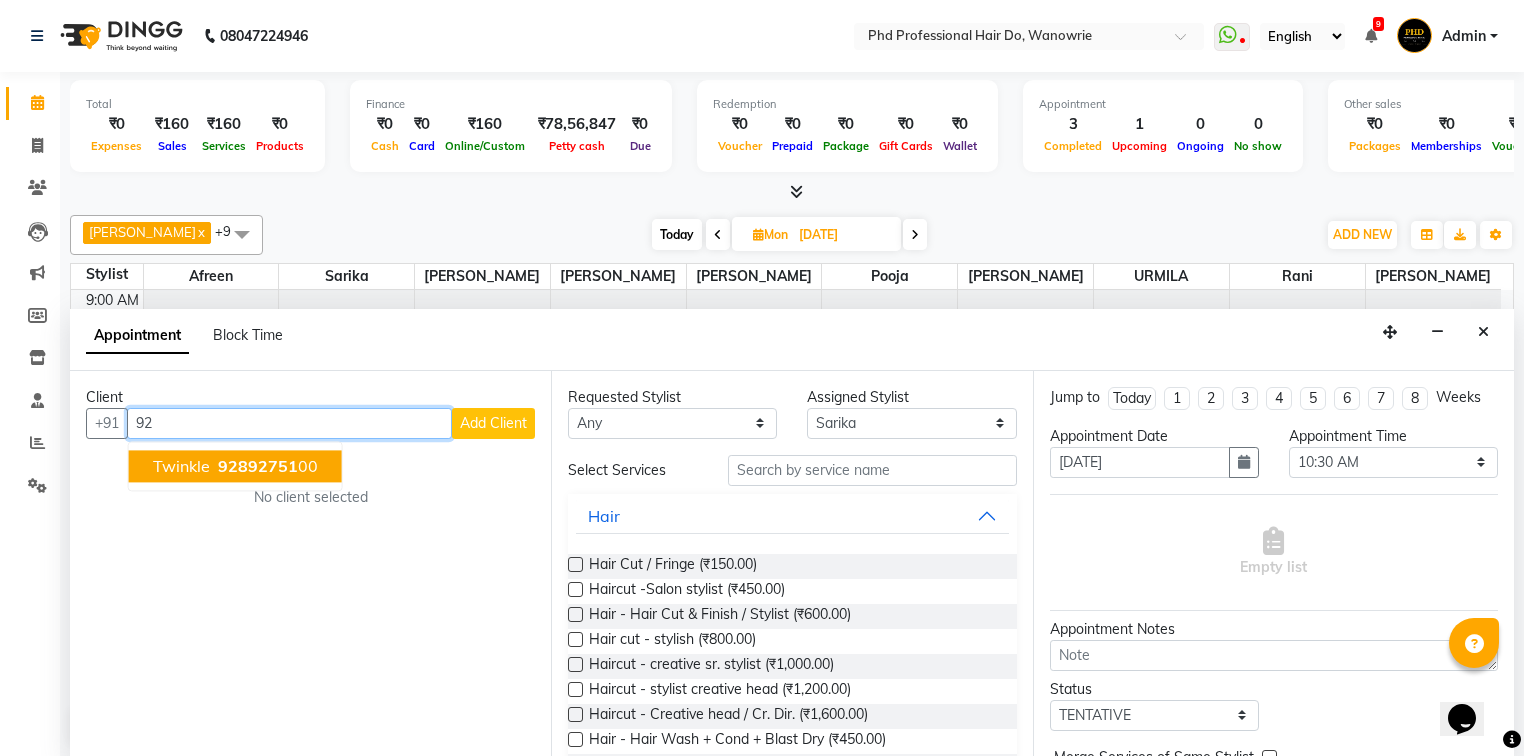 type on "9" 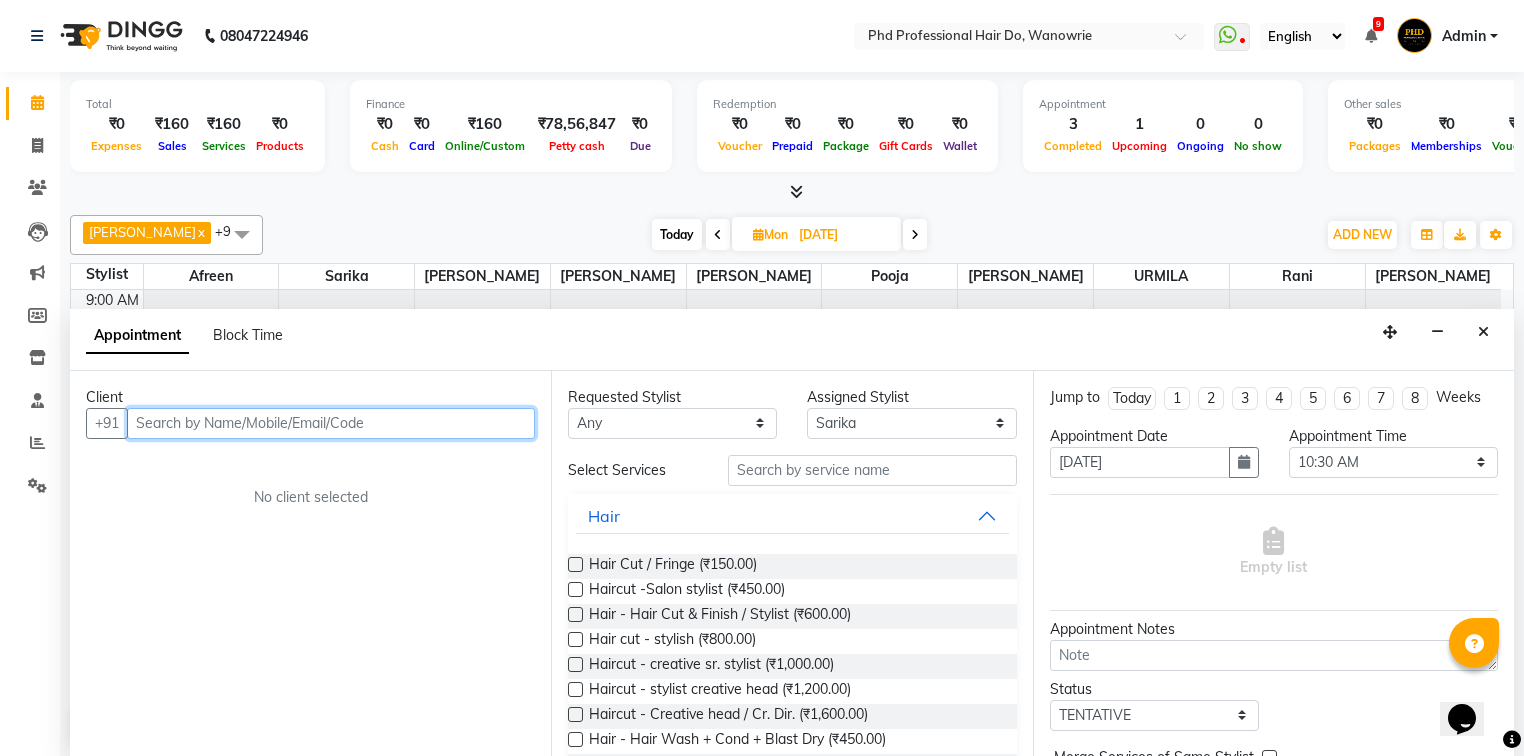 paste on "9289275100" 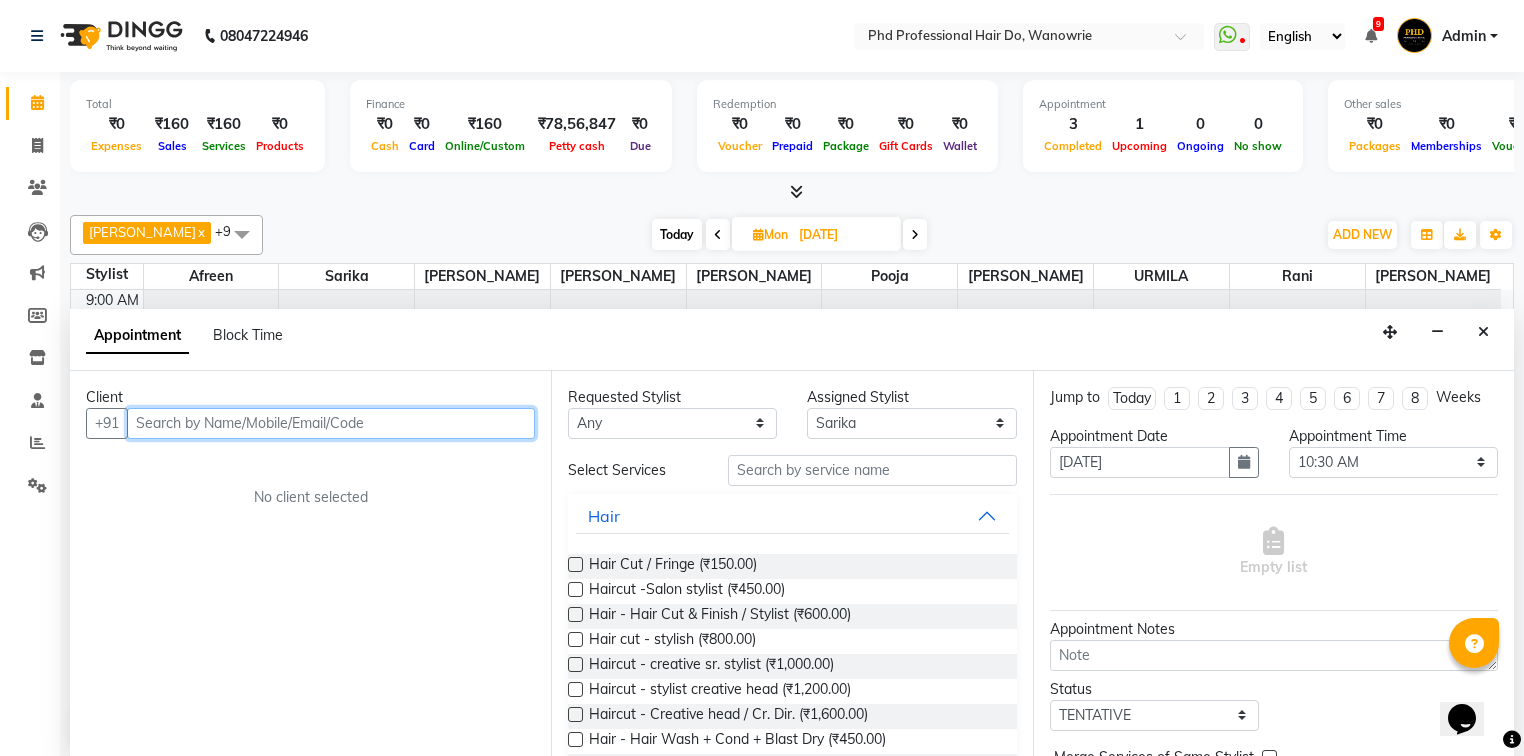 type on "9289275100" 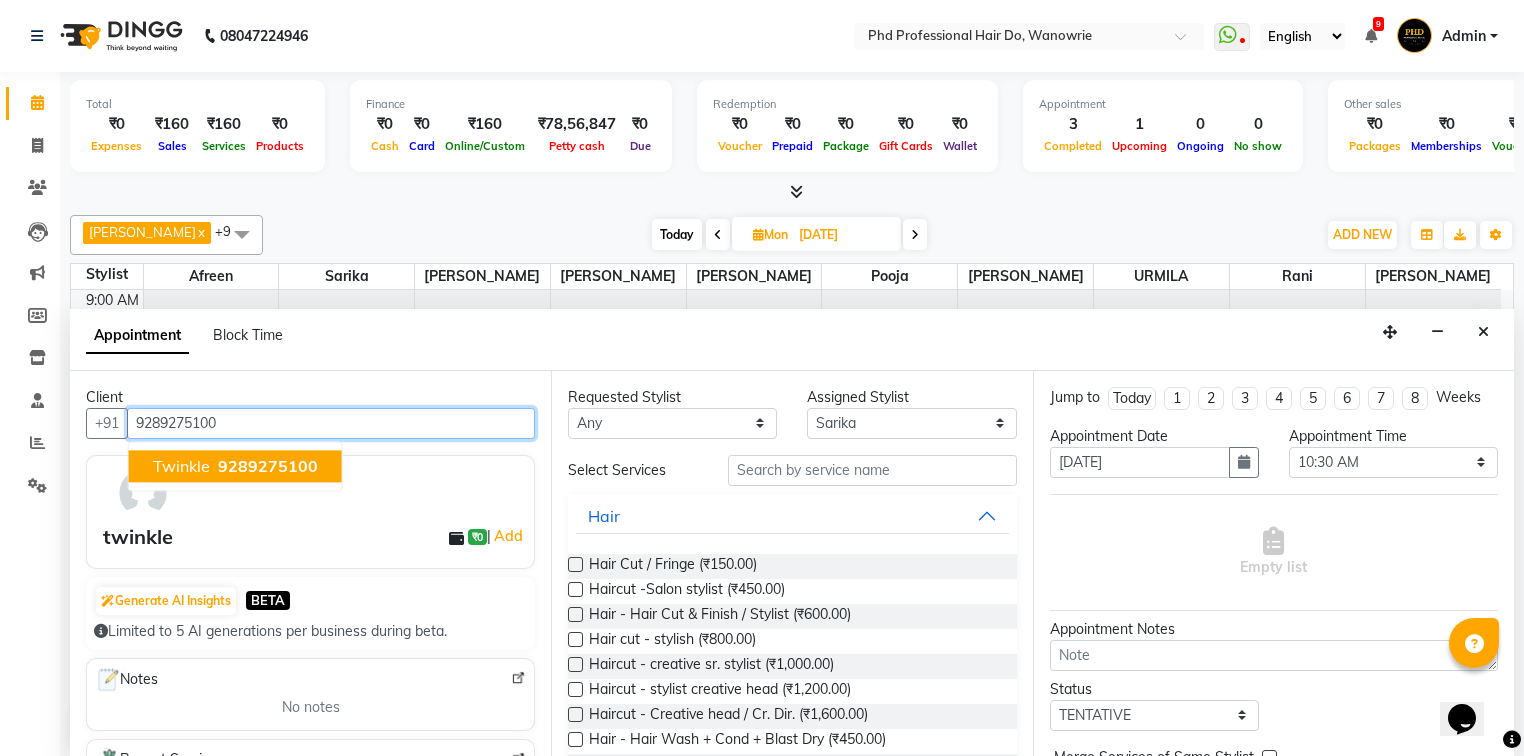 click on "twinkle" at bounding box center (181, 466) 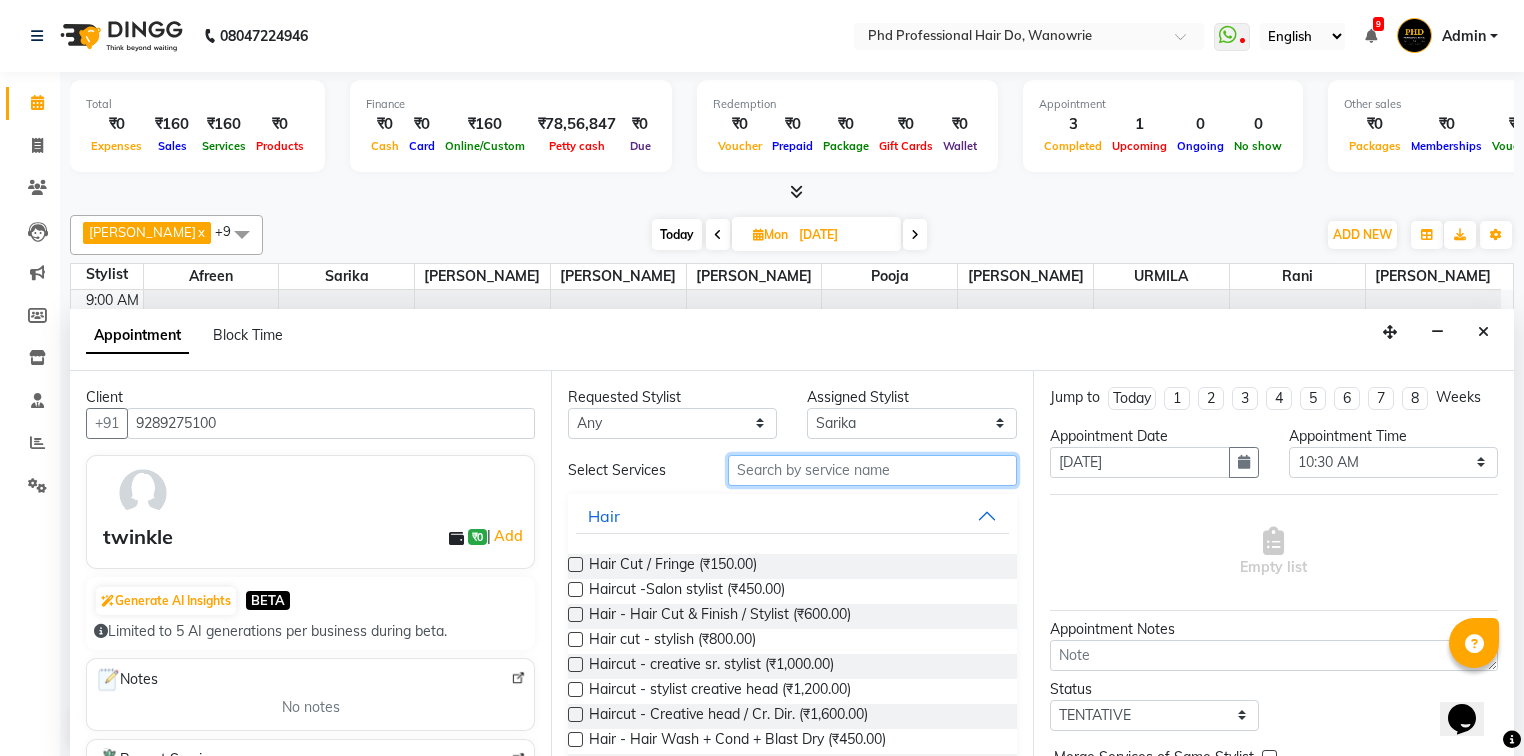 click at bounding box center (872, 470) 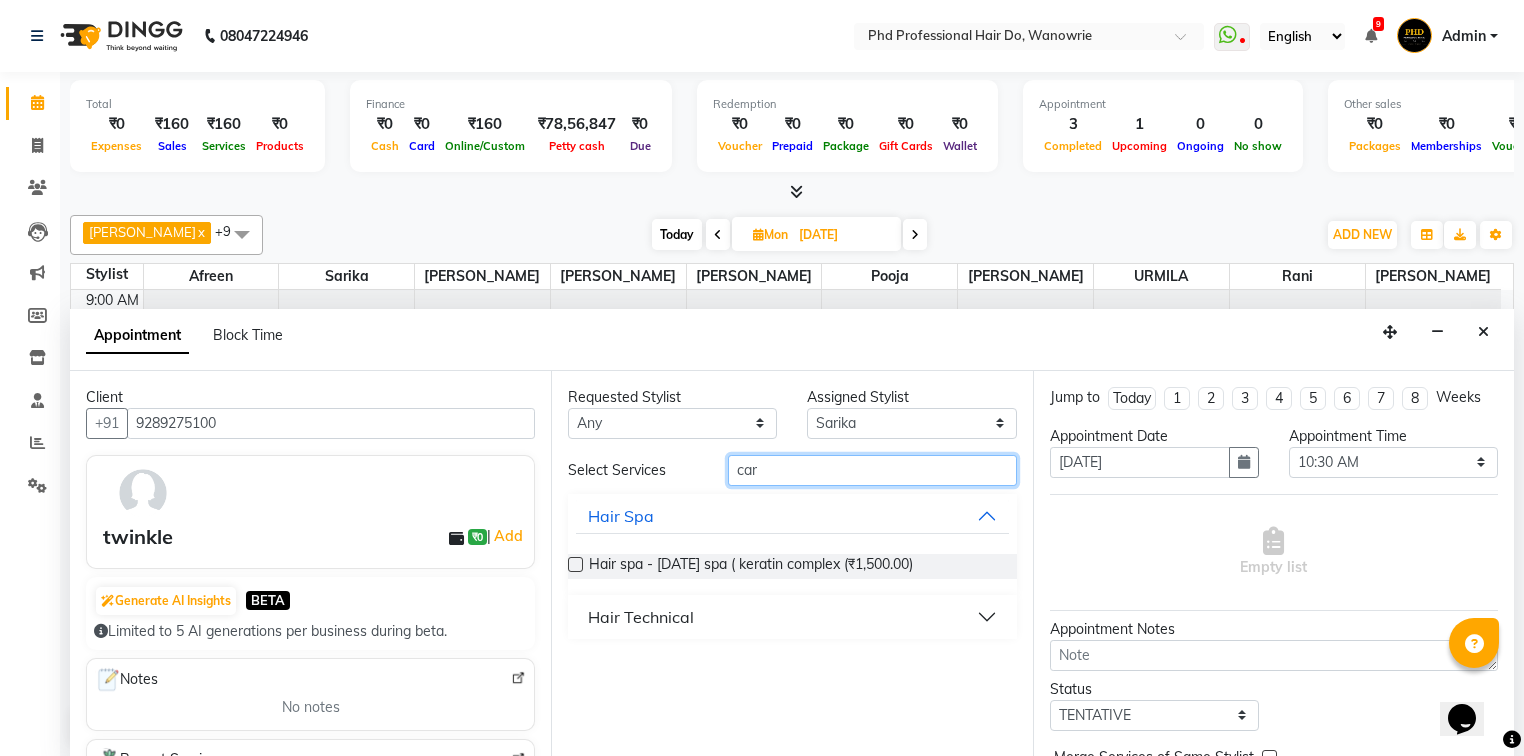 drag, startPoint x: 773, startPoint y: 468, endPoint x: 825, endPoint y: 595, distance: 137.23338 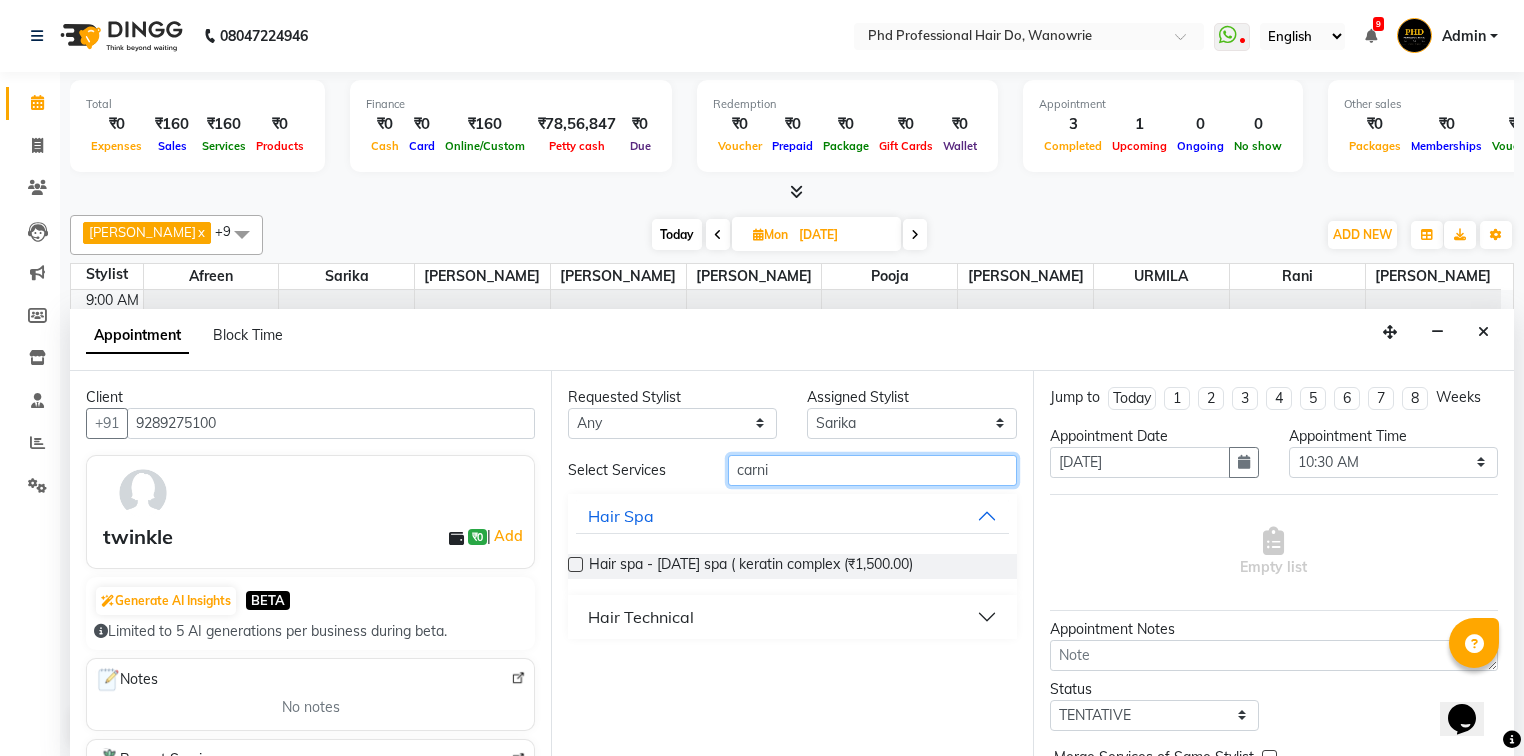 type on "carni" 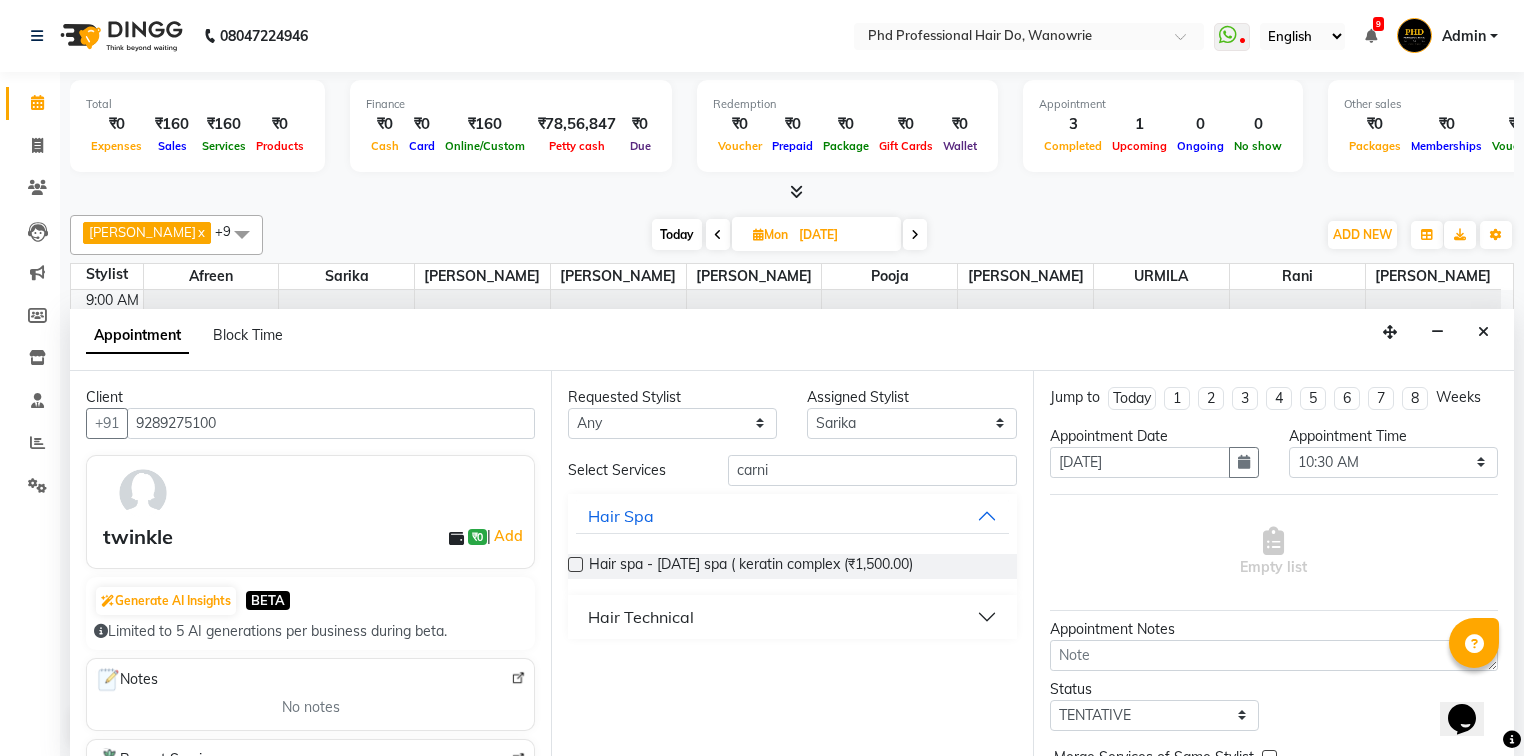click on "Hair Technical" at bounding box center [641, 617] 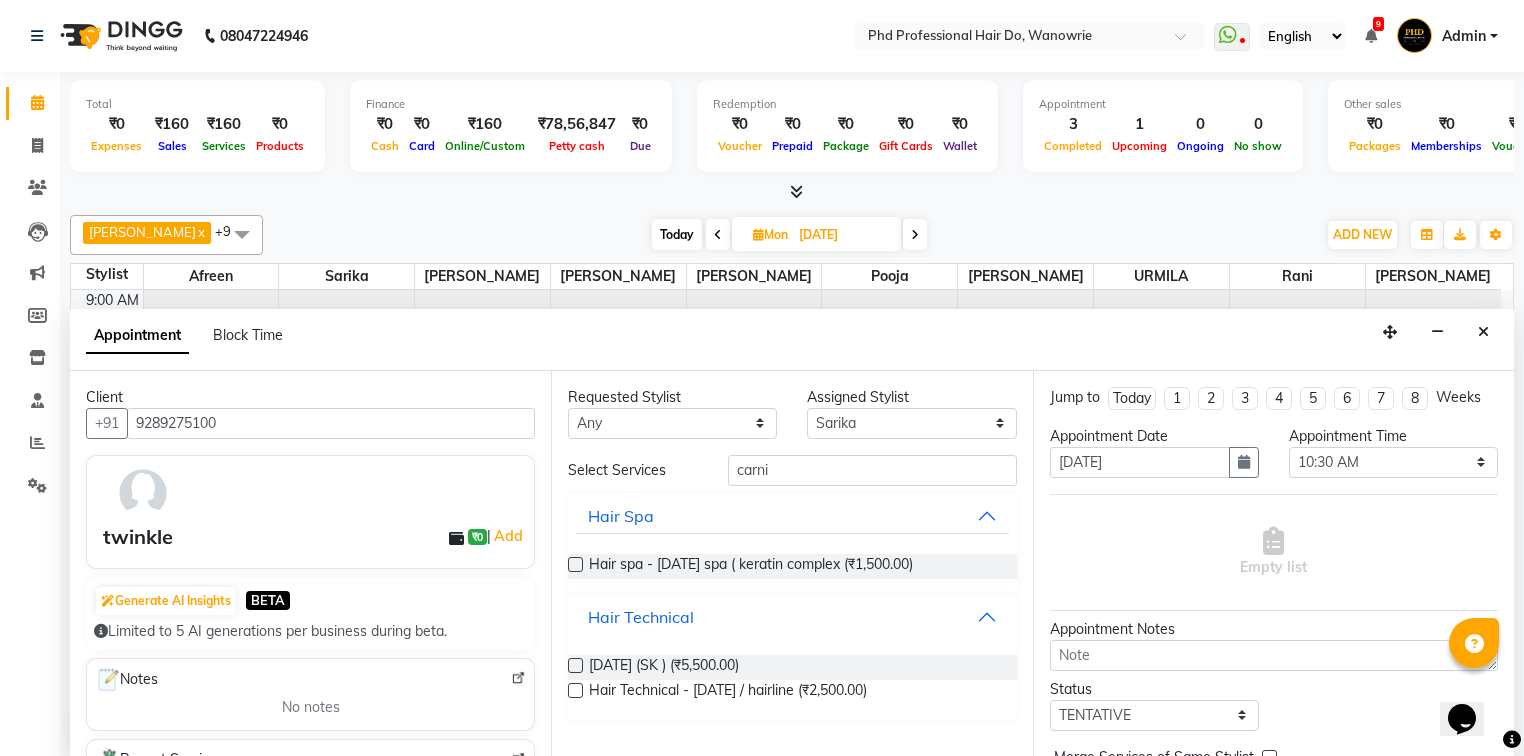 click on "Hair Technical" at bounding box center [641, 617] 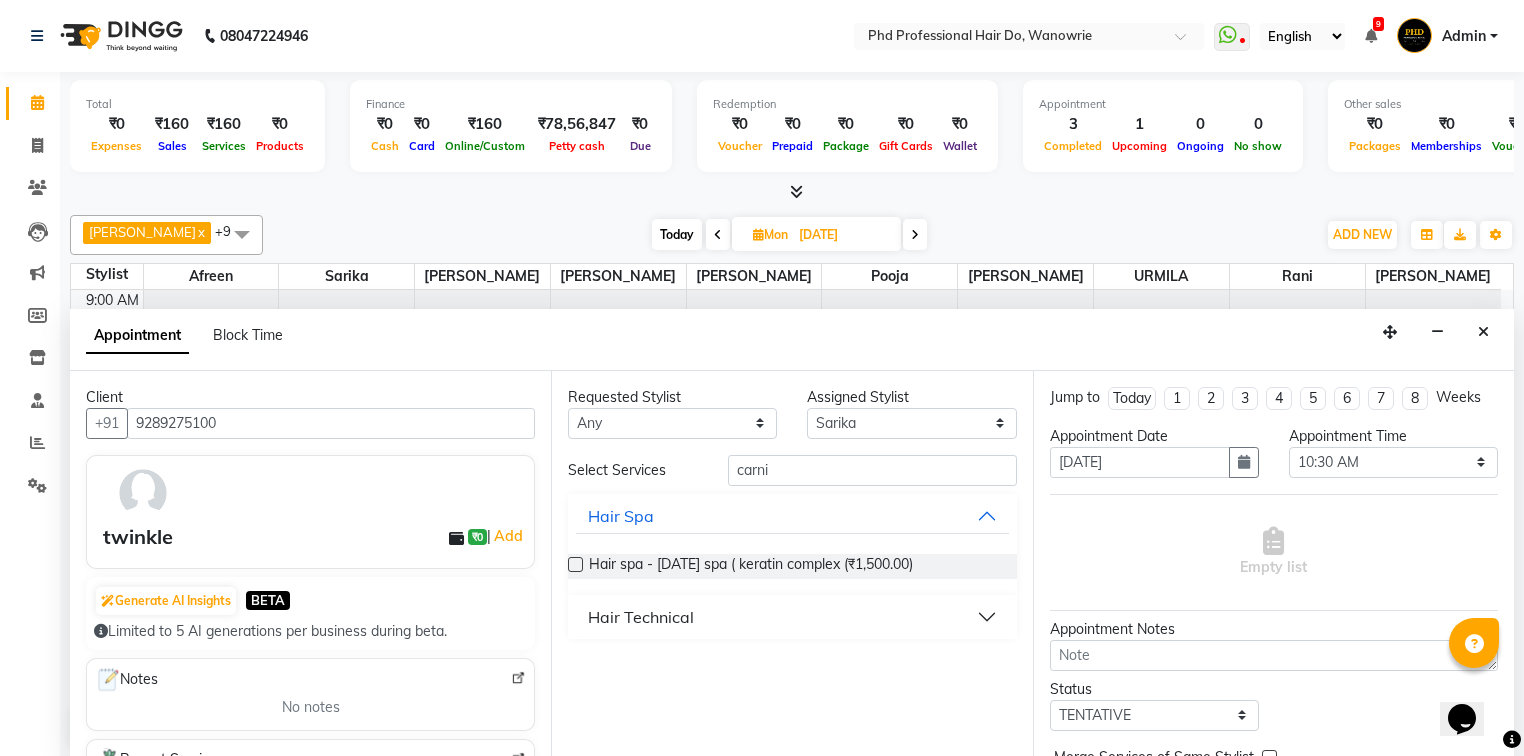 click on "Hair Technical" at bounding box center [641, 617] 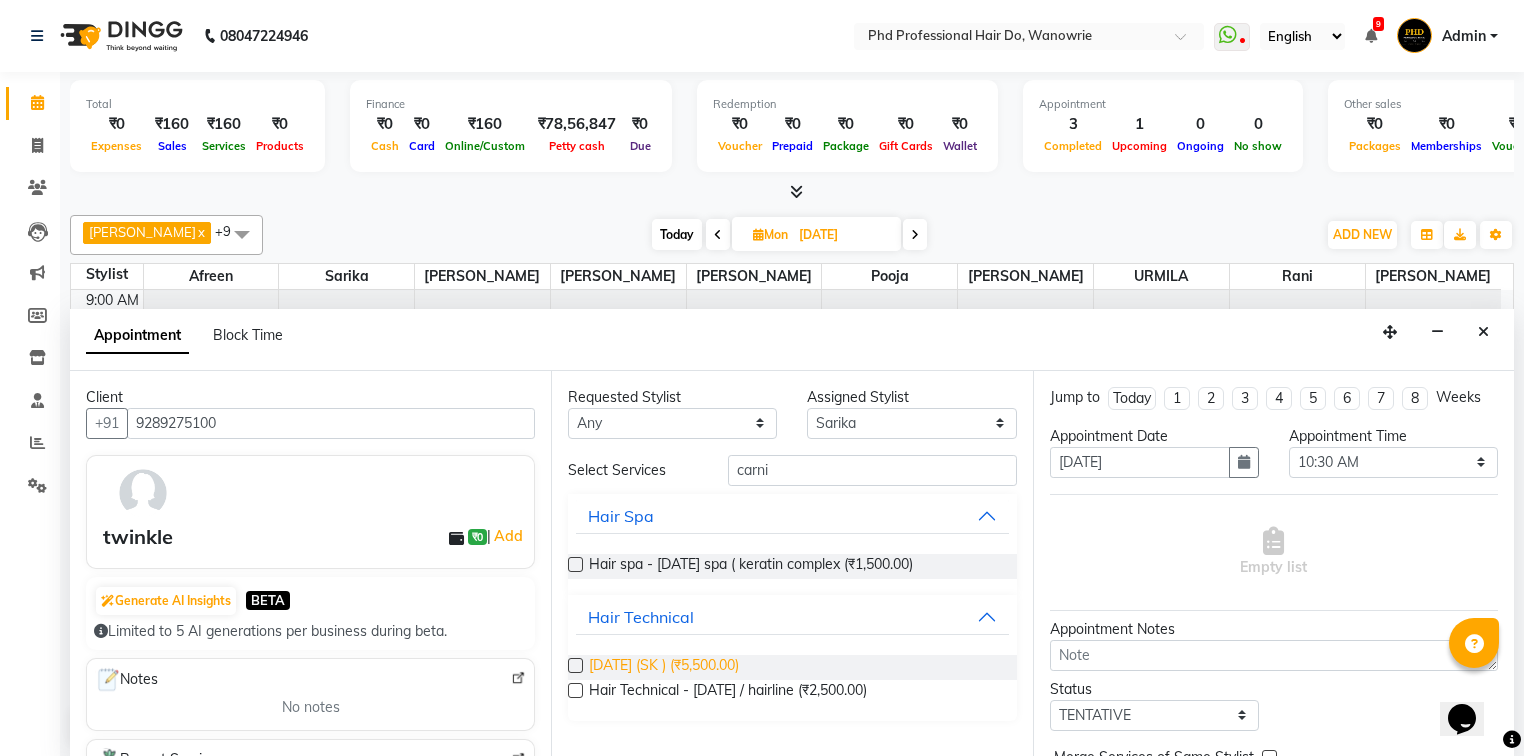 click on "[DATE] (SK )  (₹5,500.00)" at bounding box center (664, 667) 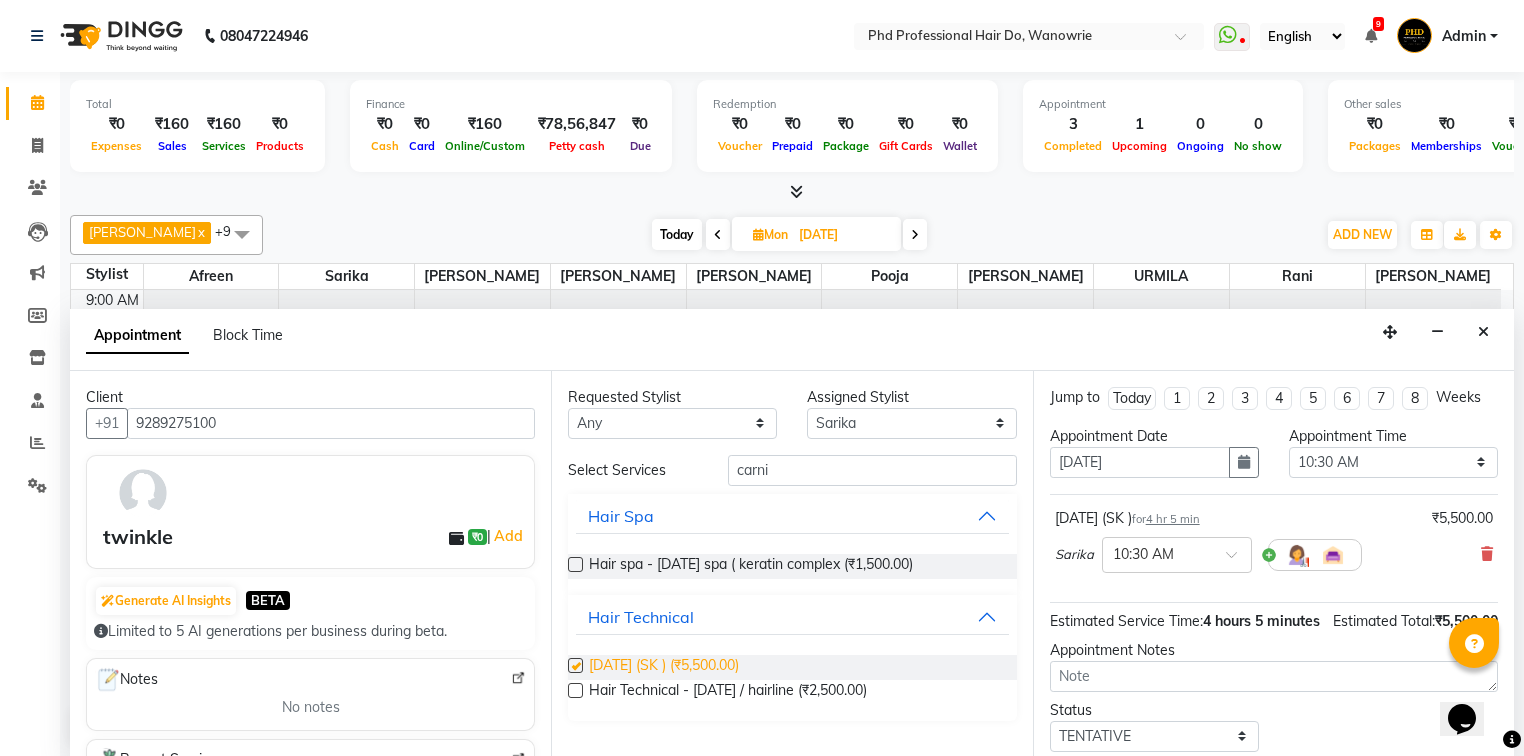 checkbox on "false" 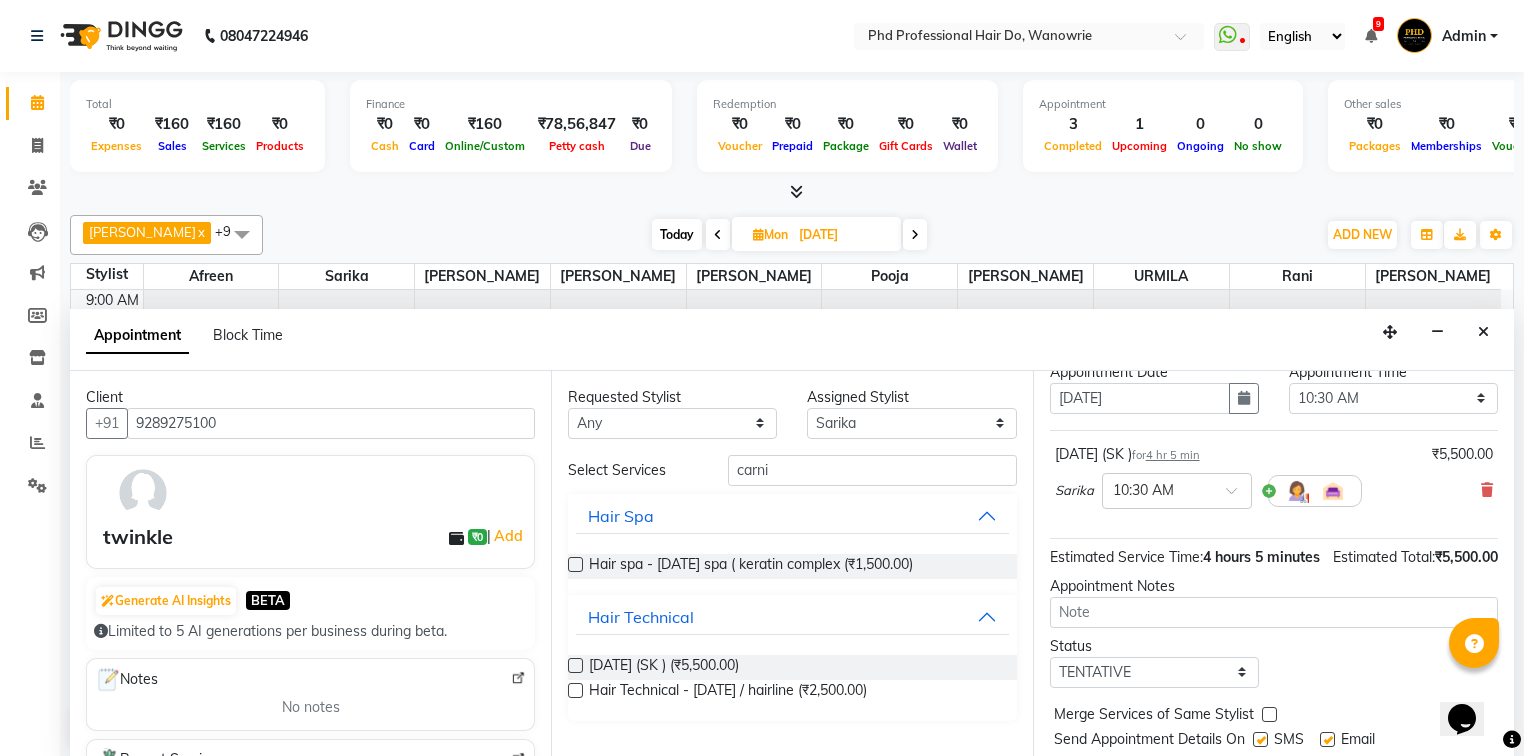 scroll, scrollTop: 139, scrollLeft: 0, axis: vertical 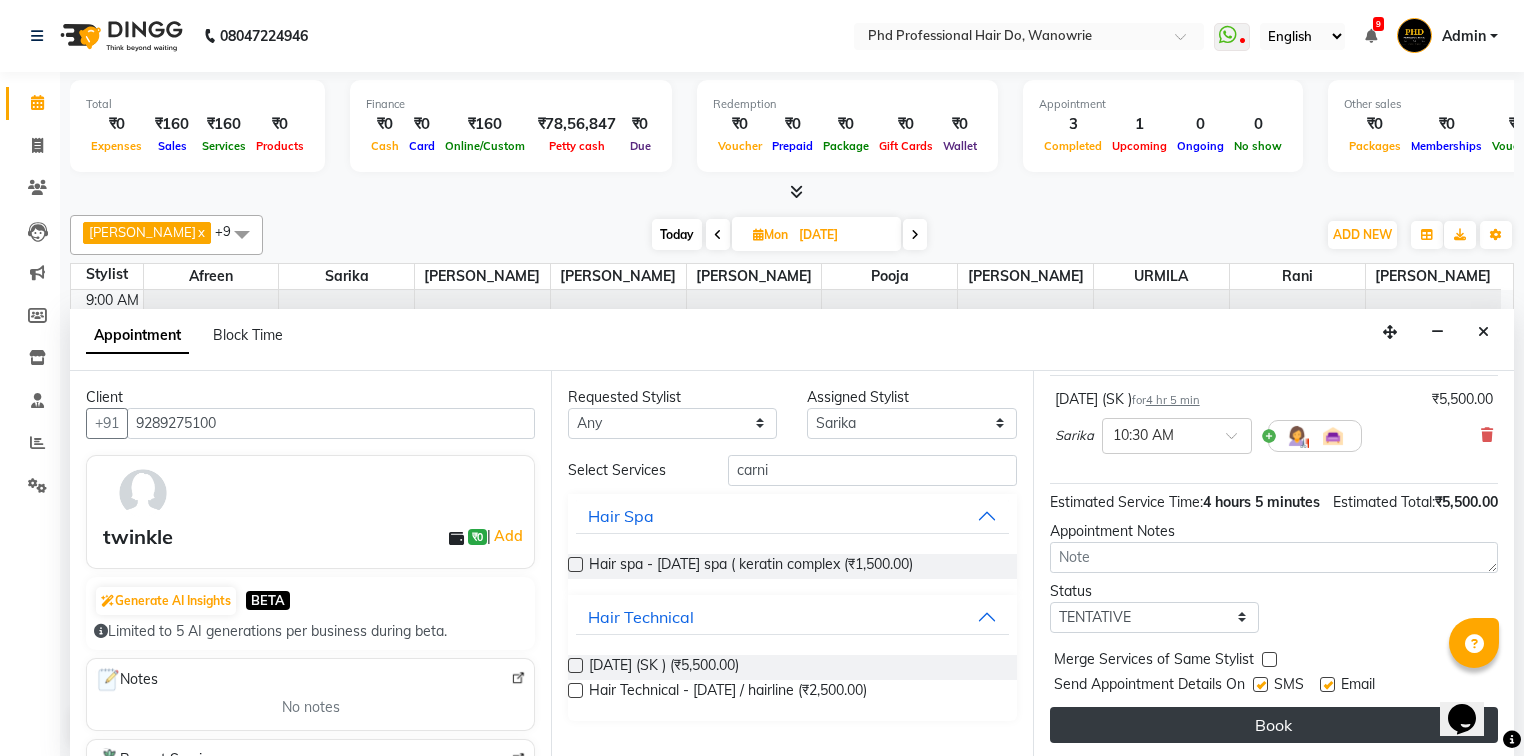 click on "Book" at bounding box center [1274, 725] 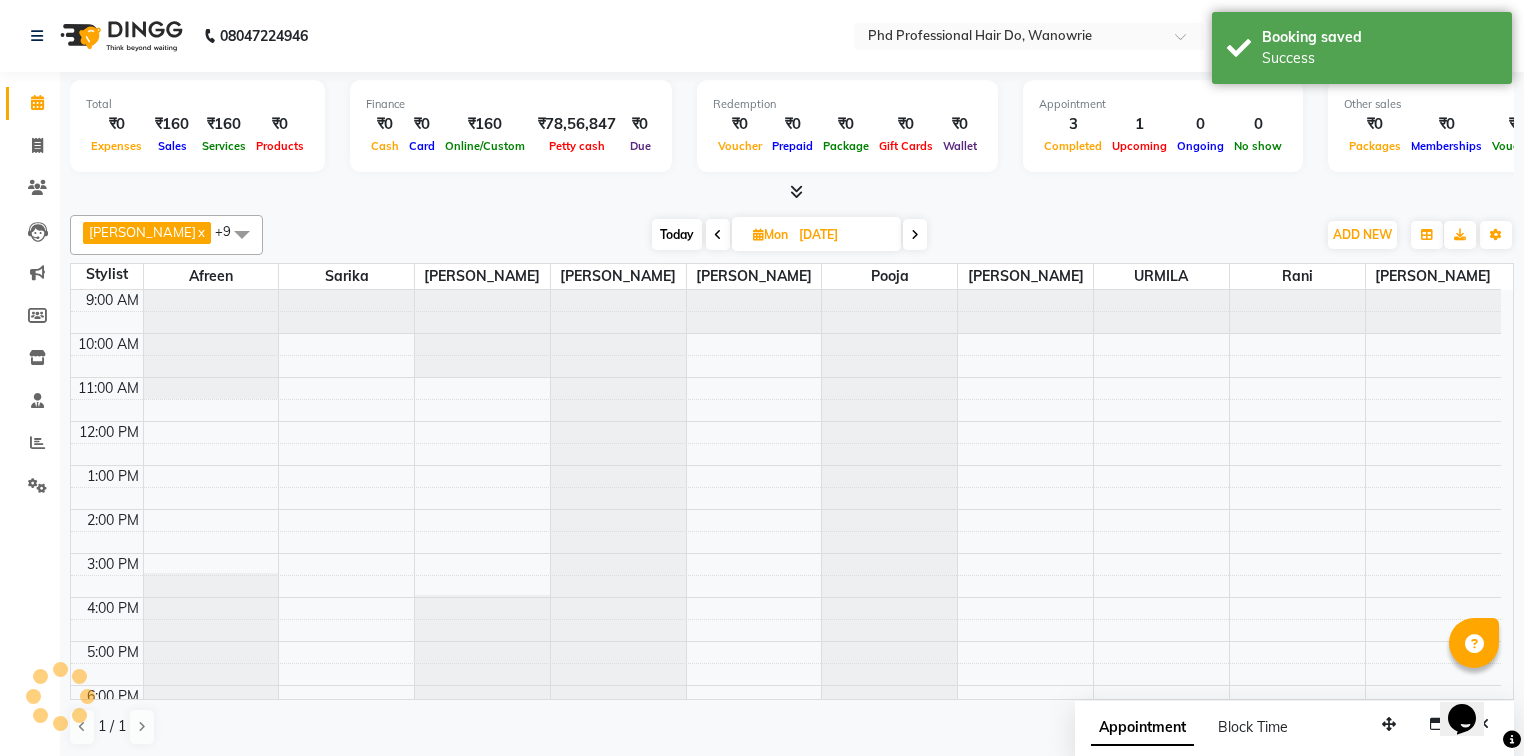 scroll, scrollTop: 0, scrollLeft: 0, axis: both 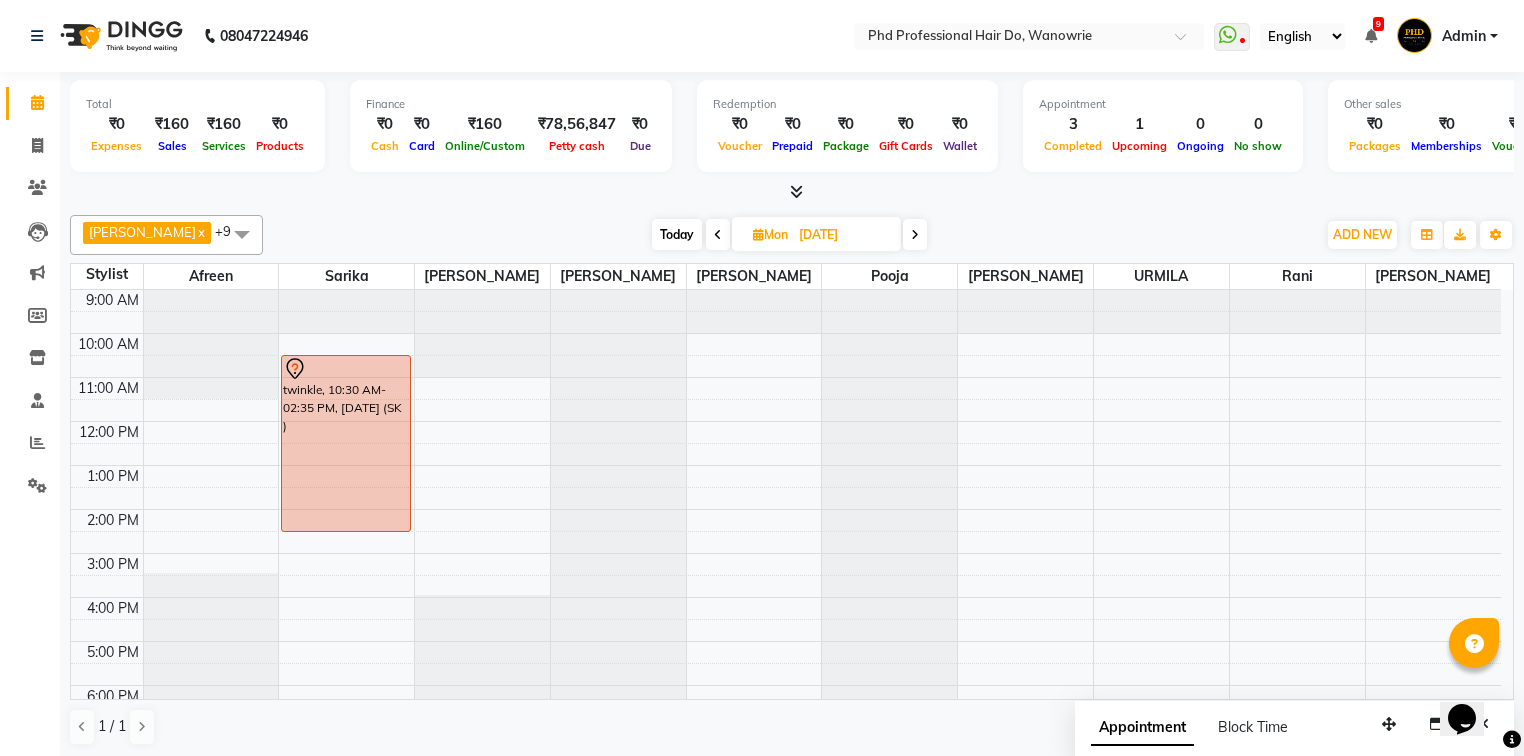 click on "Today" at bounding box center [677, 234] 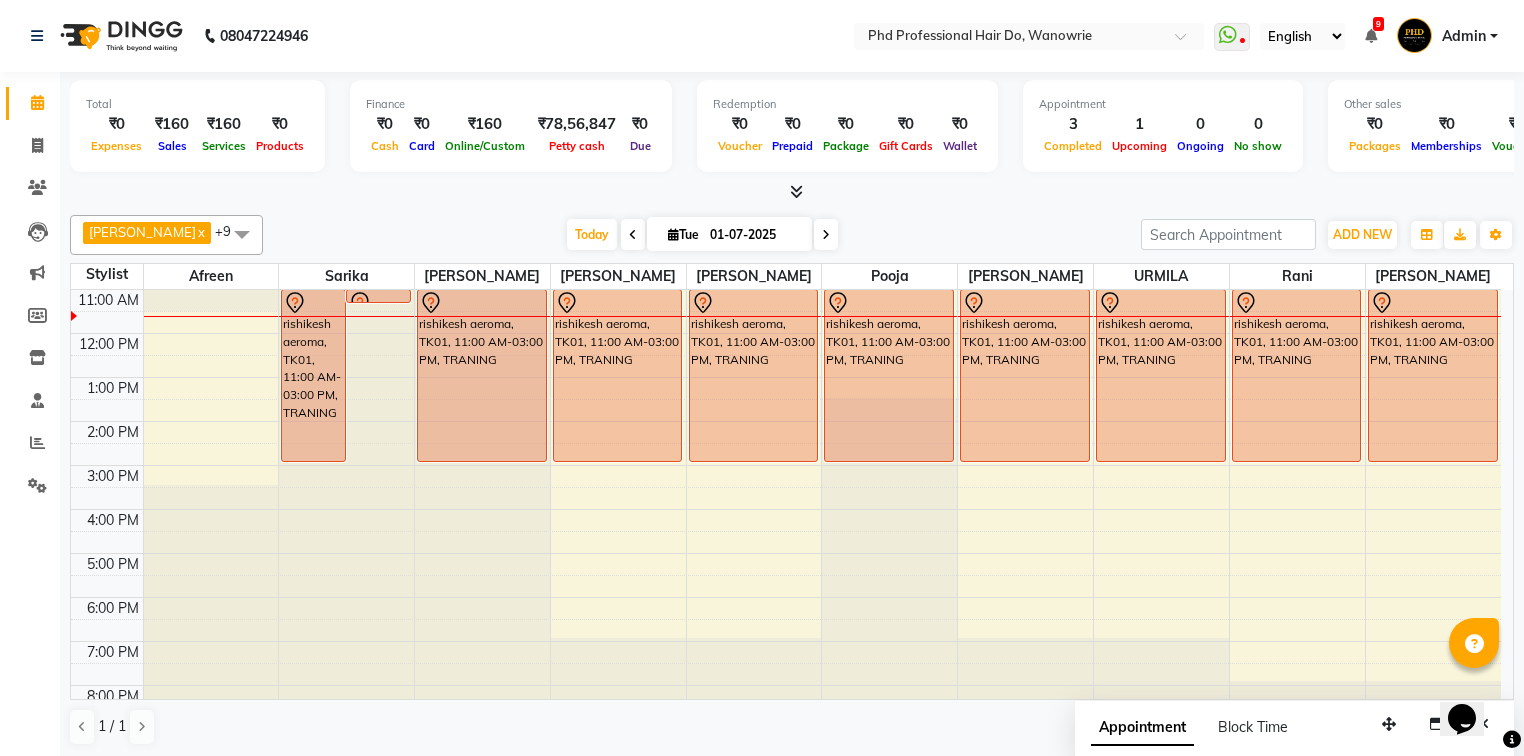scroll, scrollTop: 8, scrollLeft: 0, axis: vertical 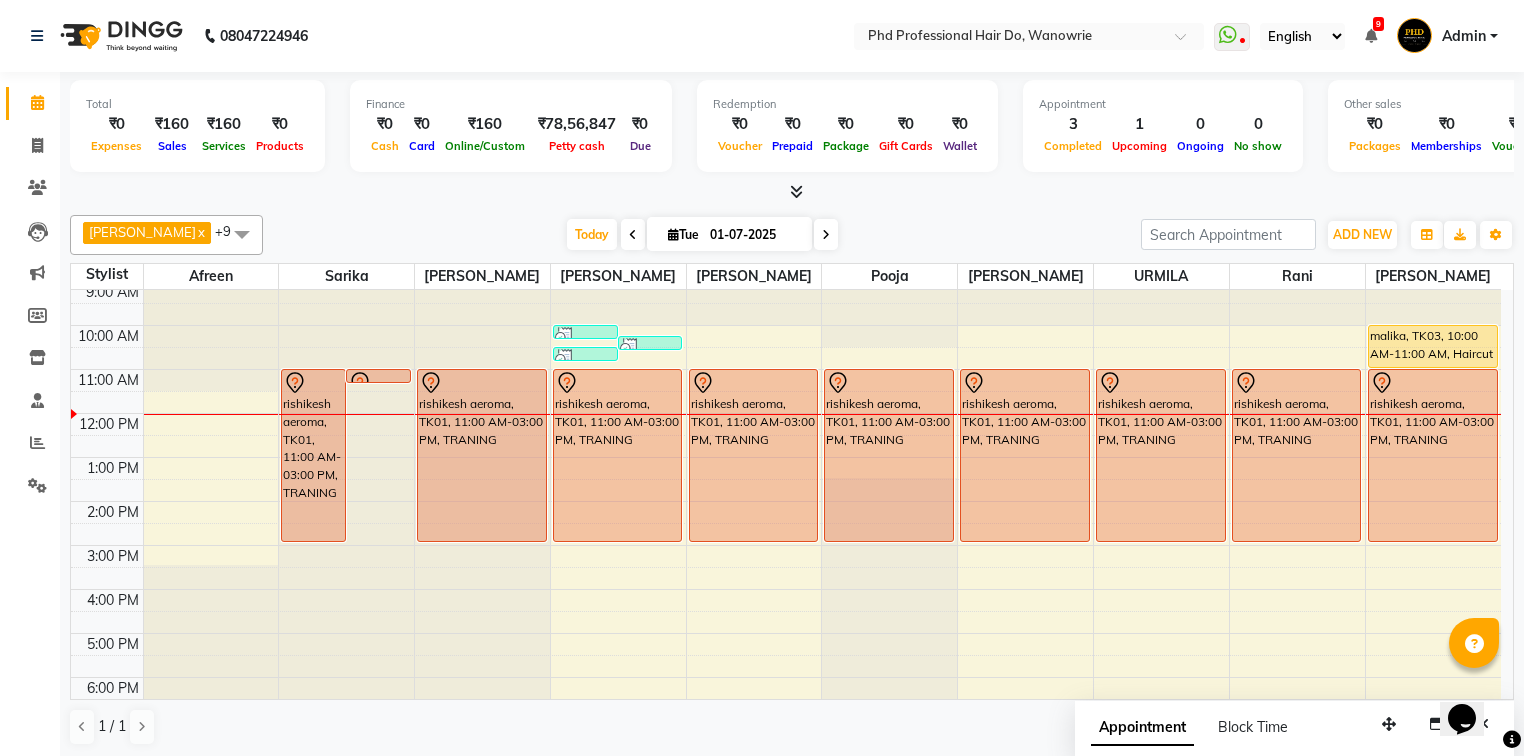 click at bounding box center [826, 235] 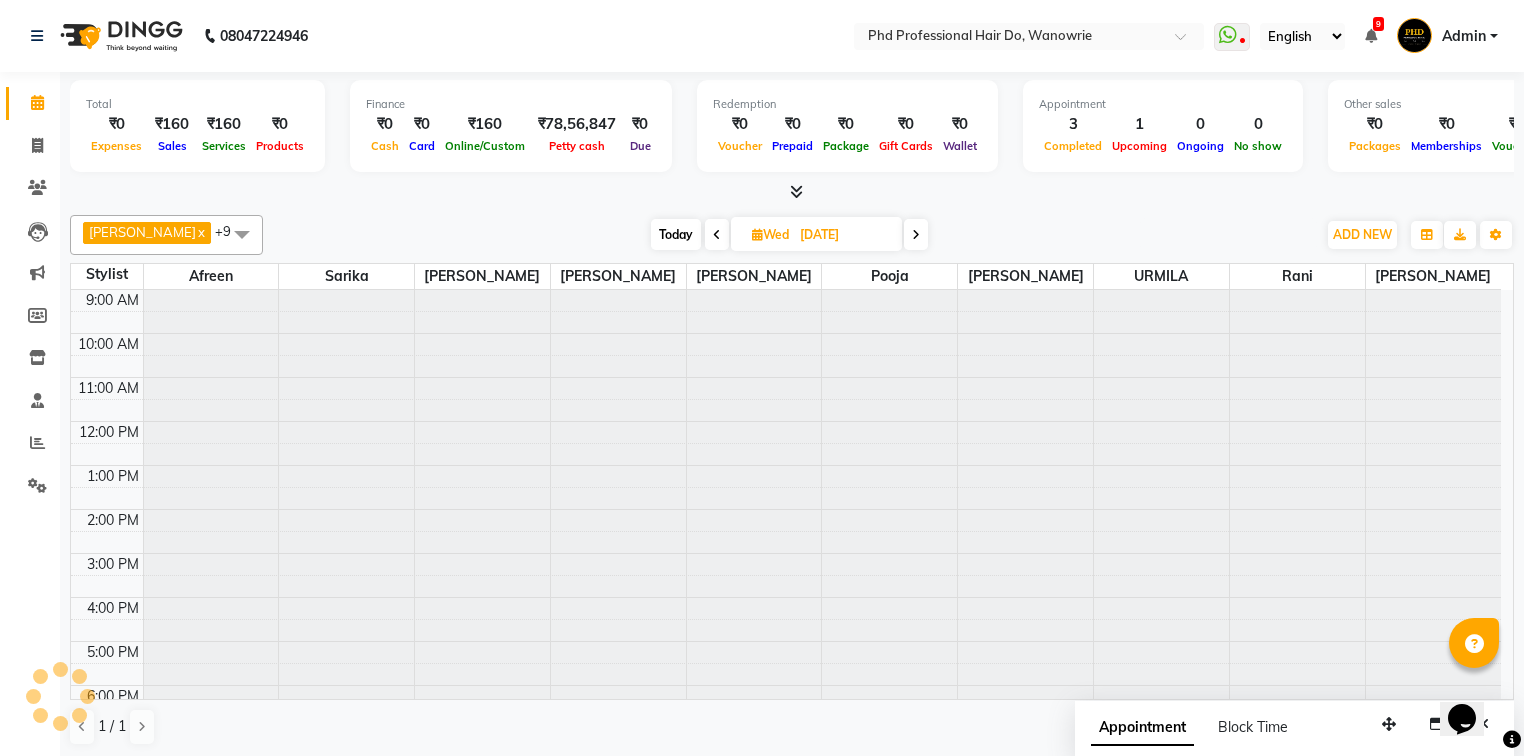 scroll, scrollTop: 112, scrollLeft: 0, axis: vertical 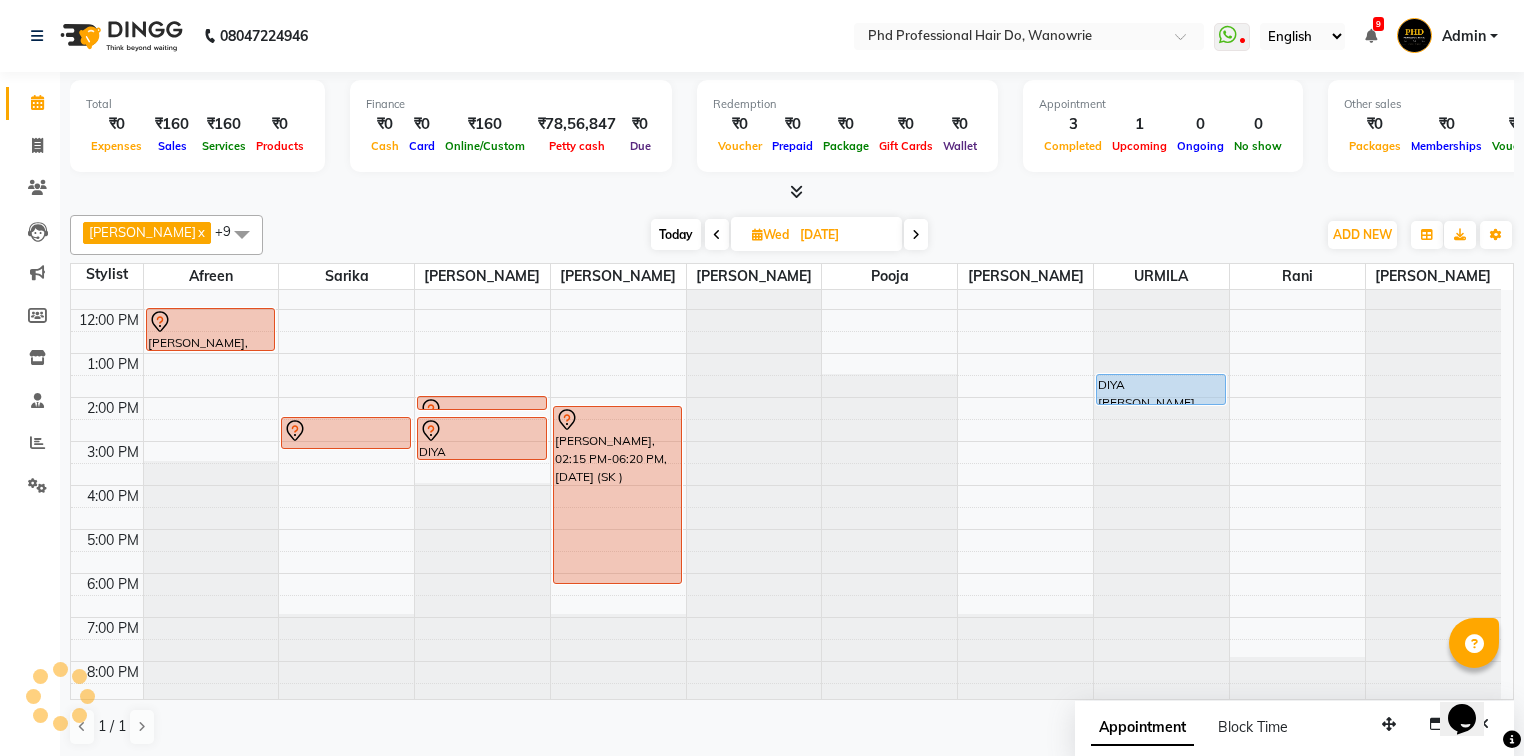 click at bounding box center [916, 234] 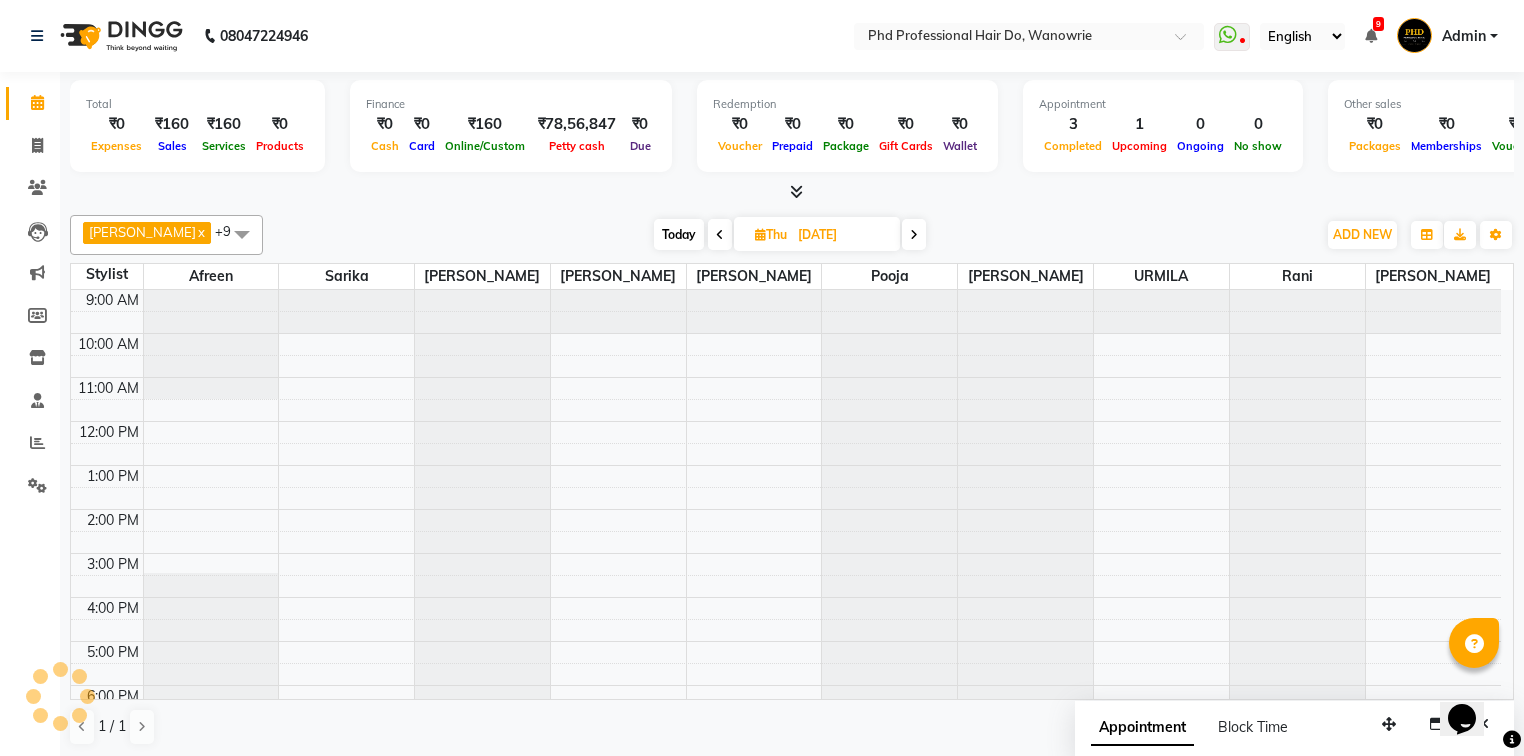 scroll, scrollTop: 112, scrollLeft: 0, axis: vertical 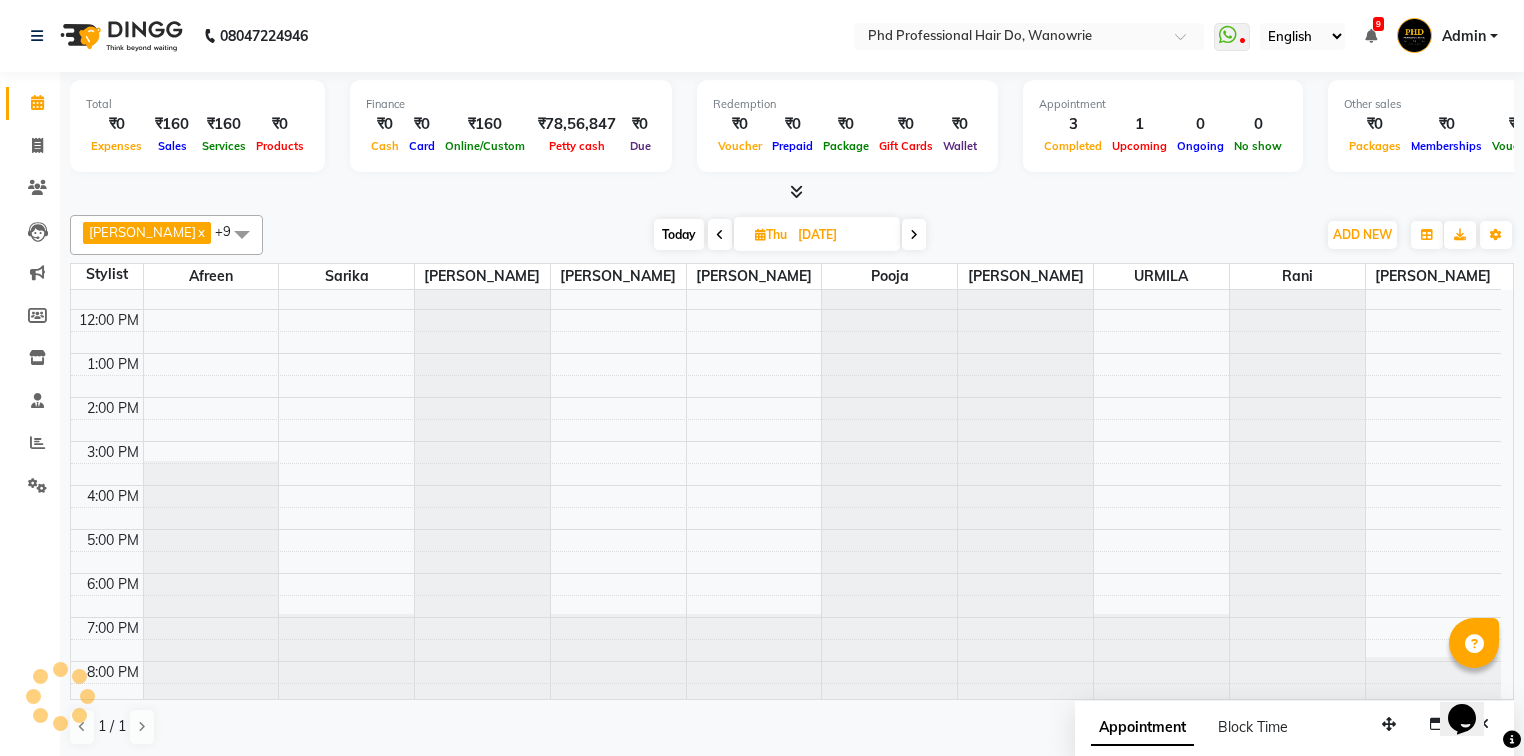 click on "Thu" at bounding box center [771, 234] 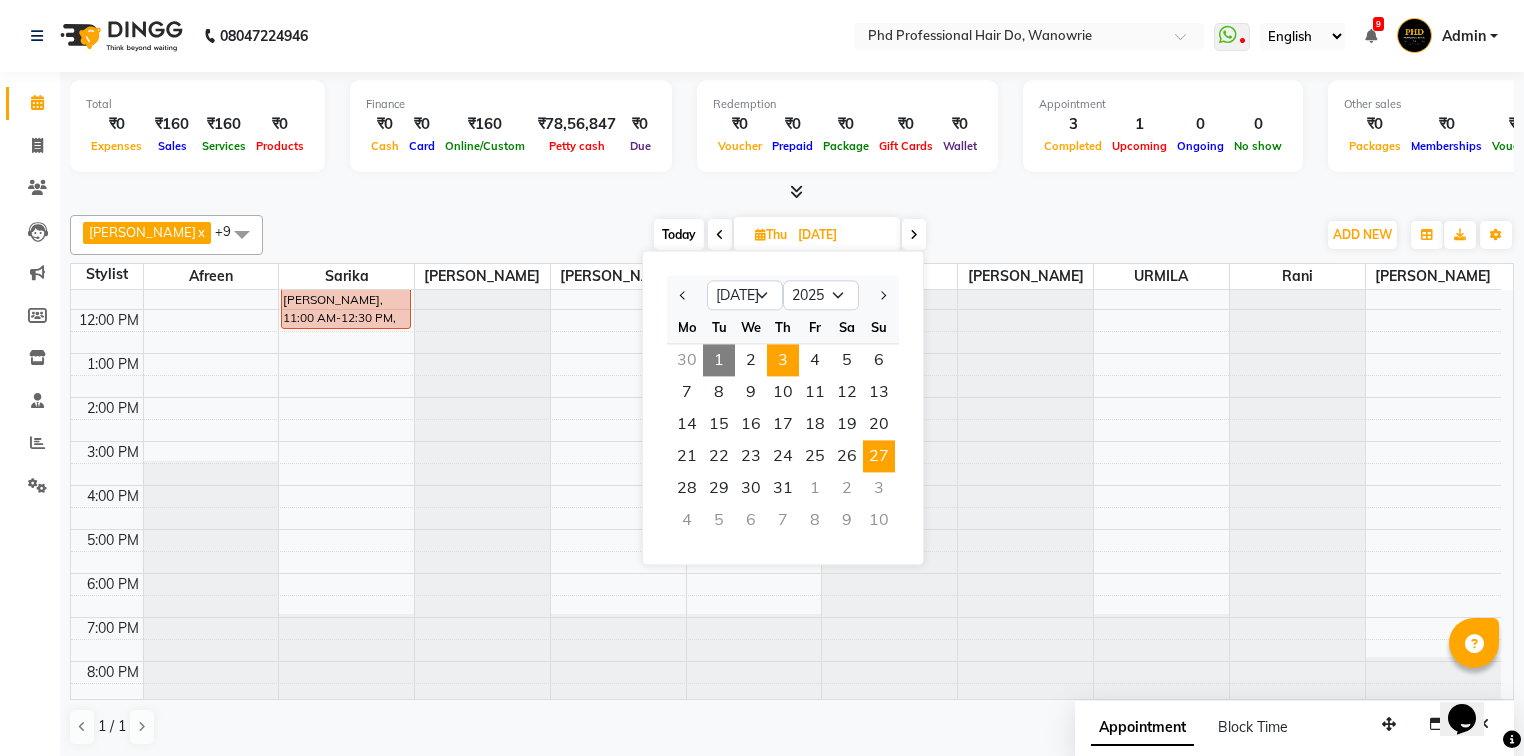 click on "27" at bounding box center [879, 456] 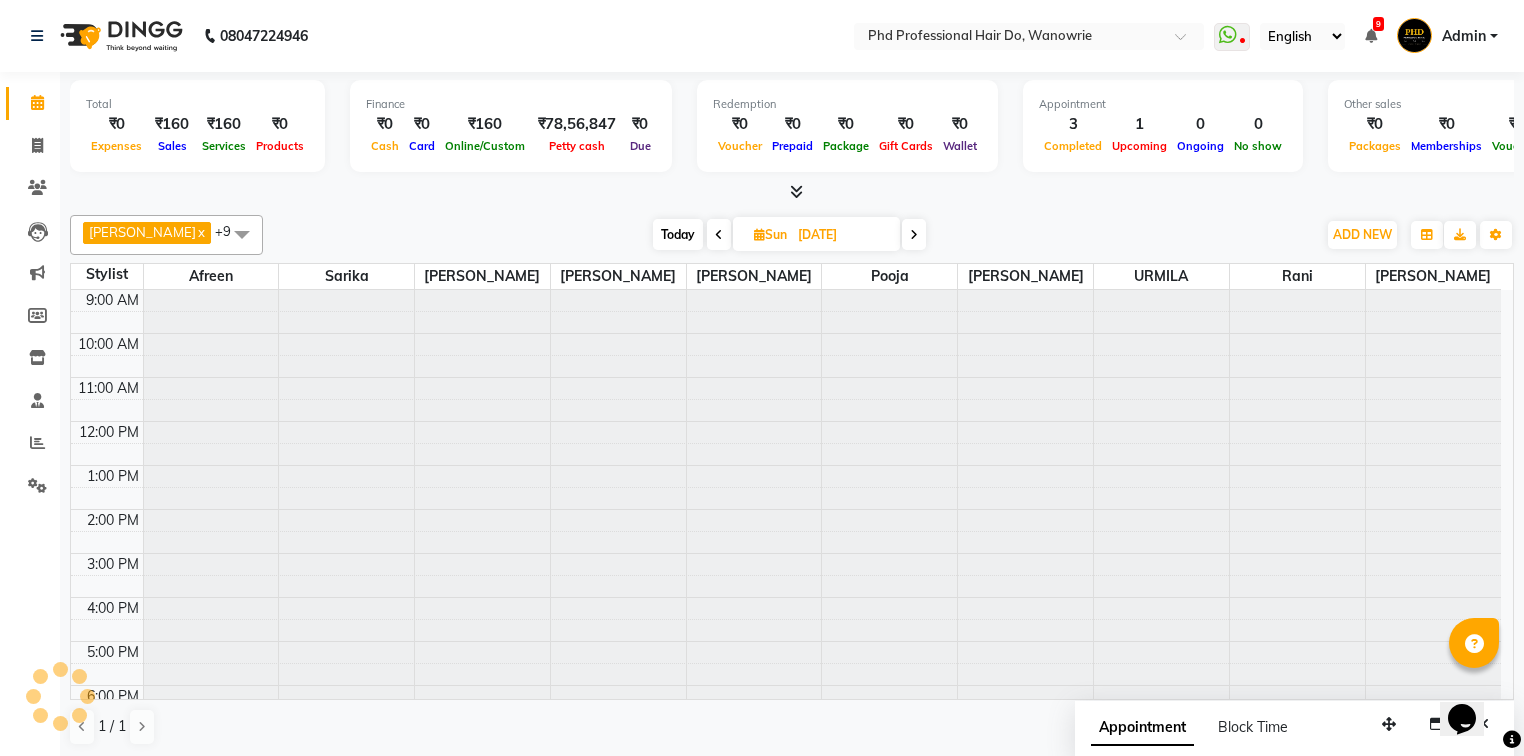 scroll, scrollTop: 112, scrollLeft: 0, axis: vertical 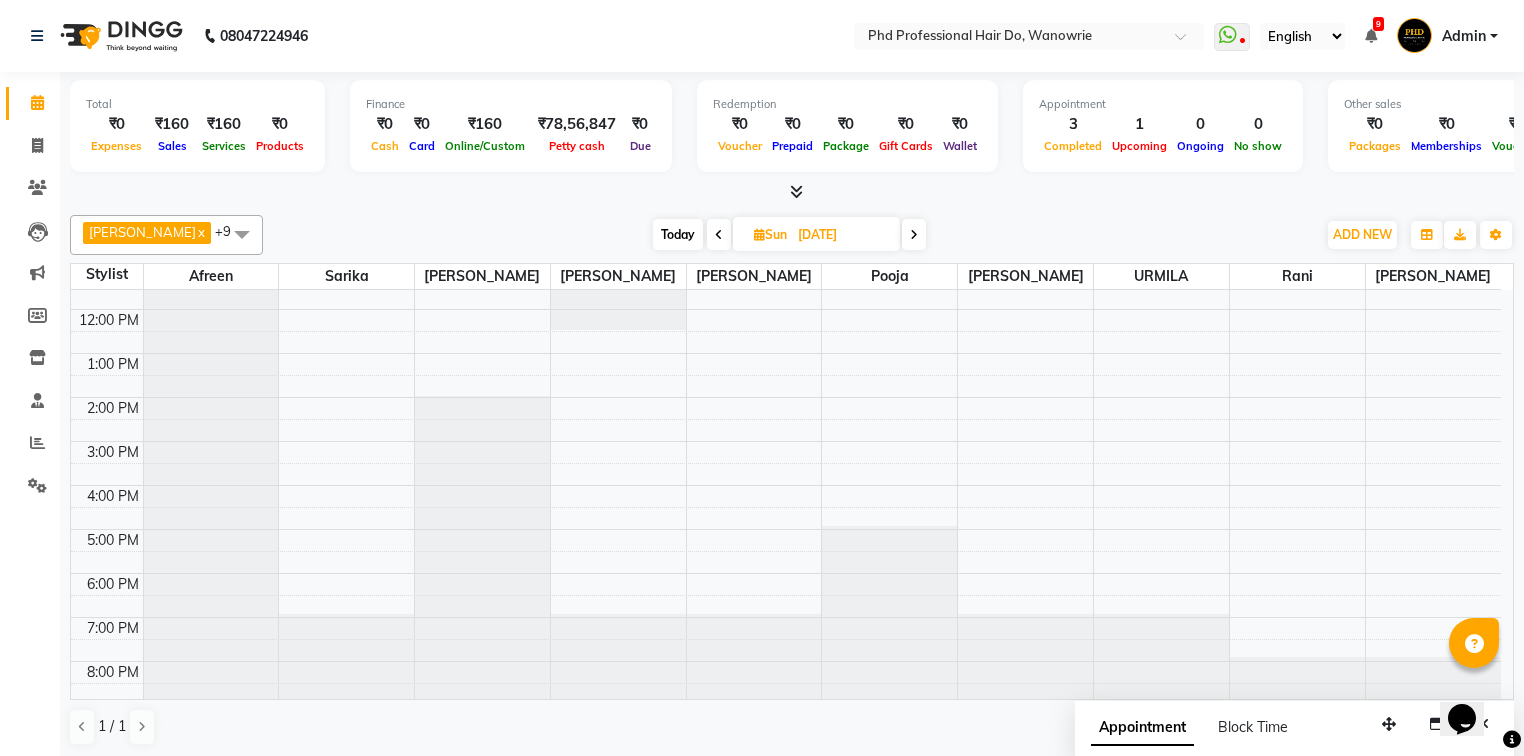 click at bounding box center [914, 235] 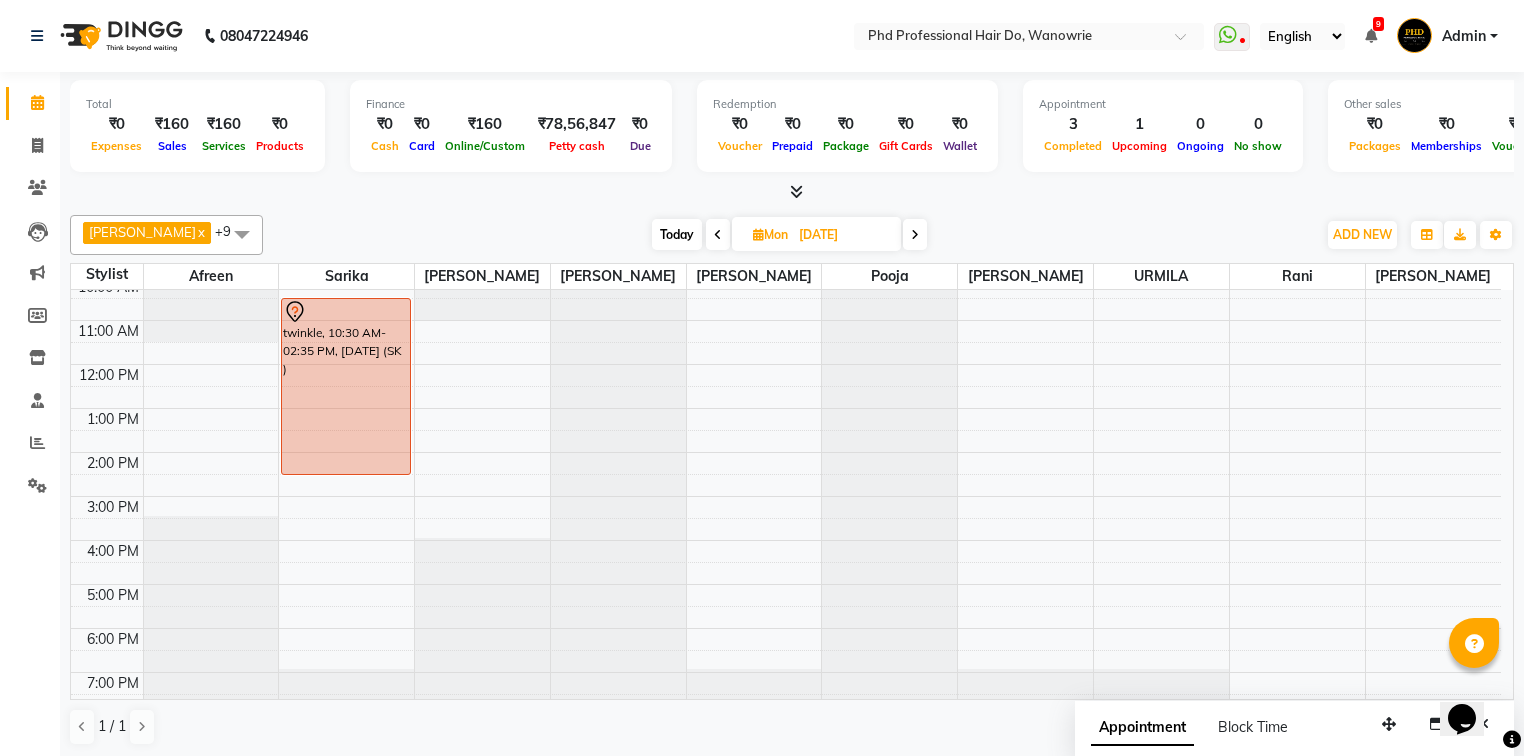 scroll, scrollTop: 0, scrollLeft: 0, axis: both 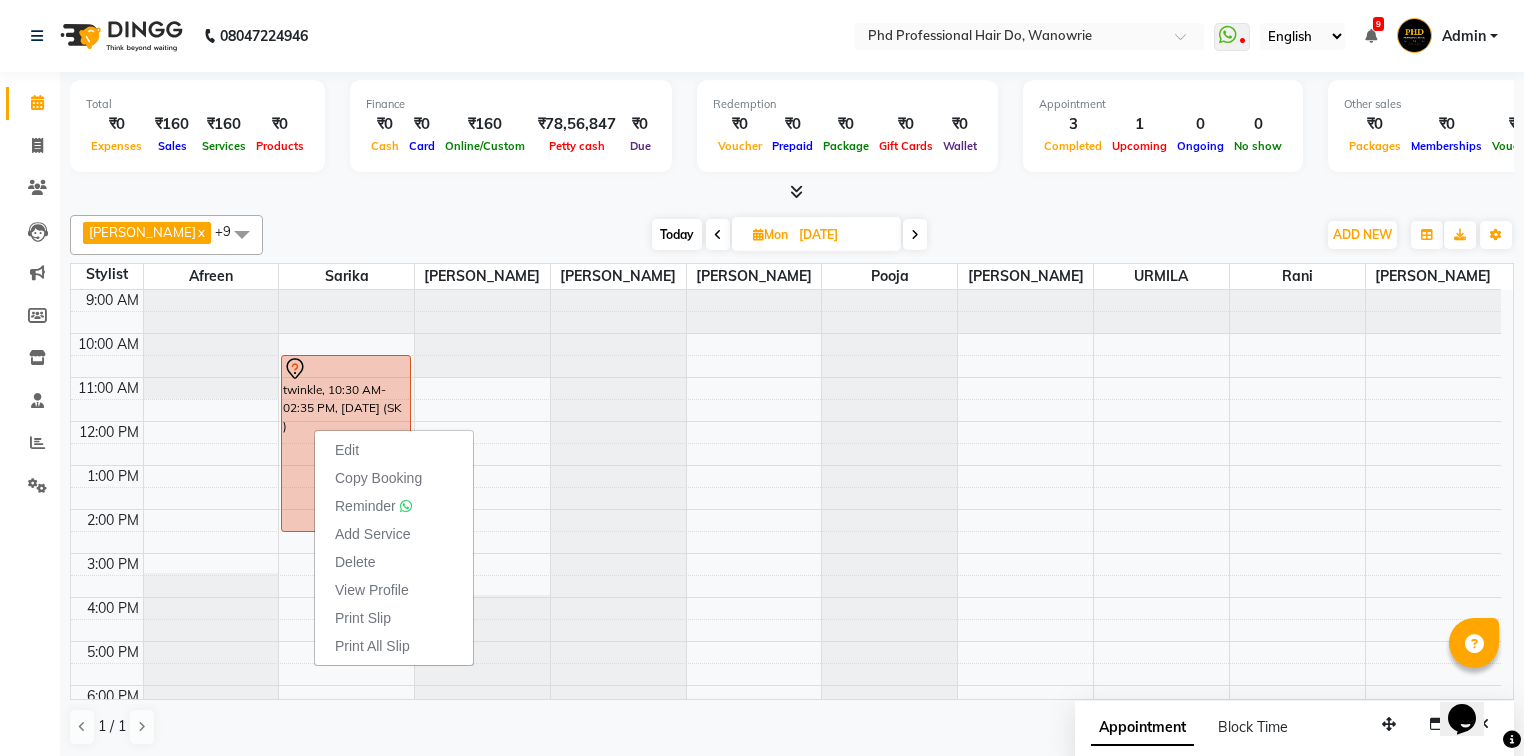 click on "Today" at bounding box center (677, 234) 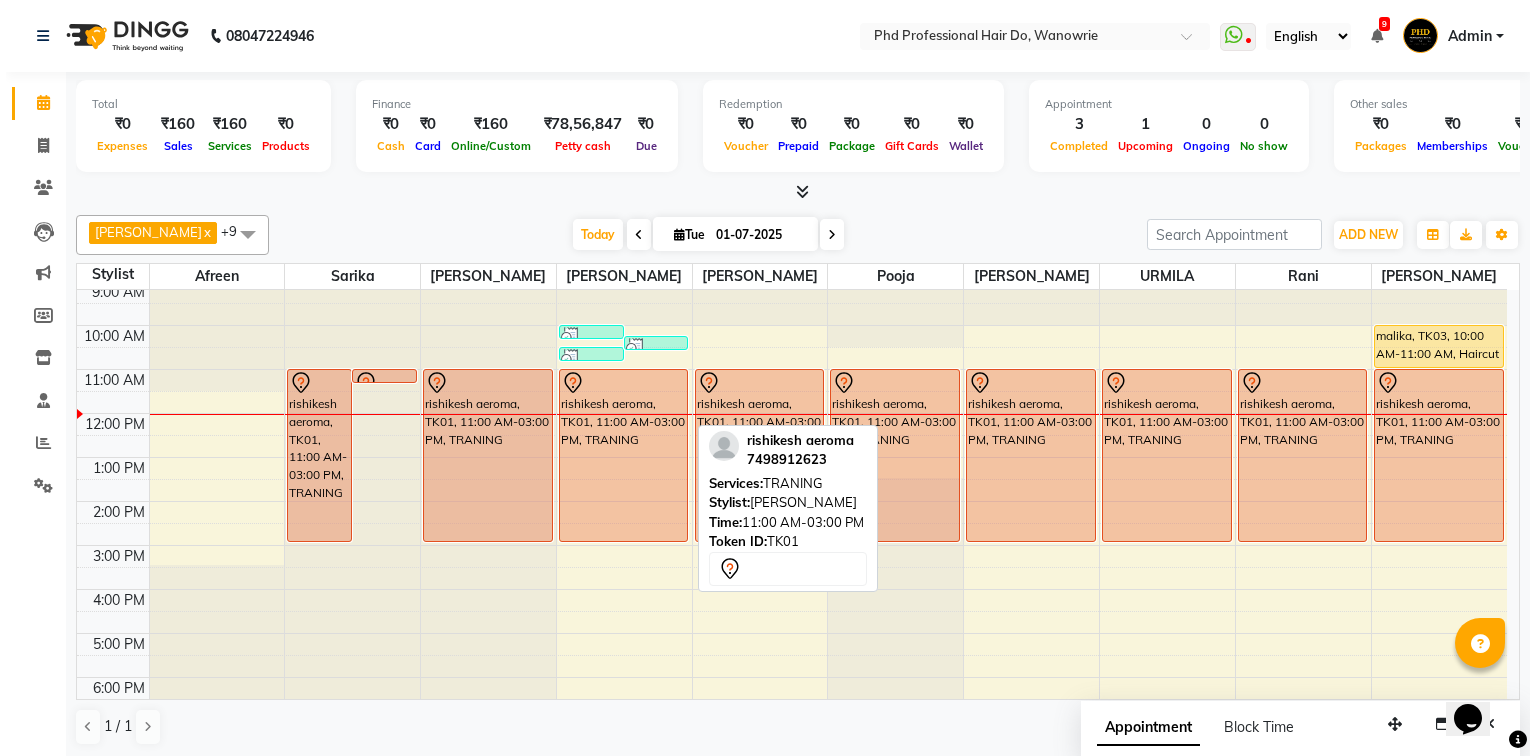 scroll, scrollTop: 0, scrollLeft: 0, axis: both 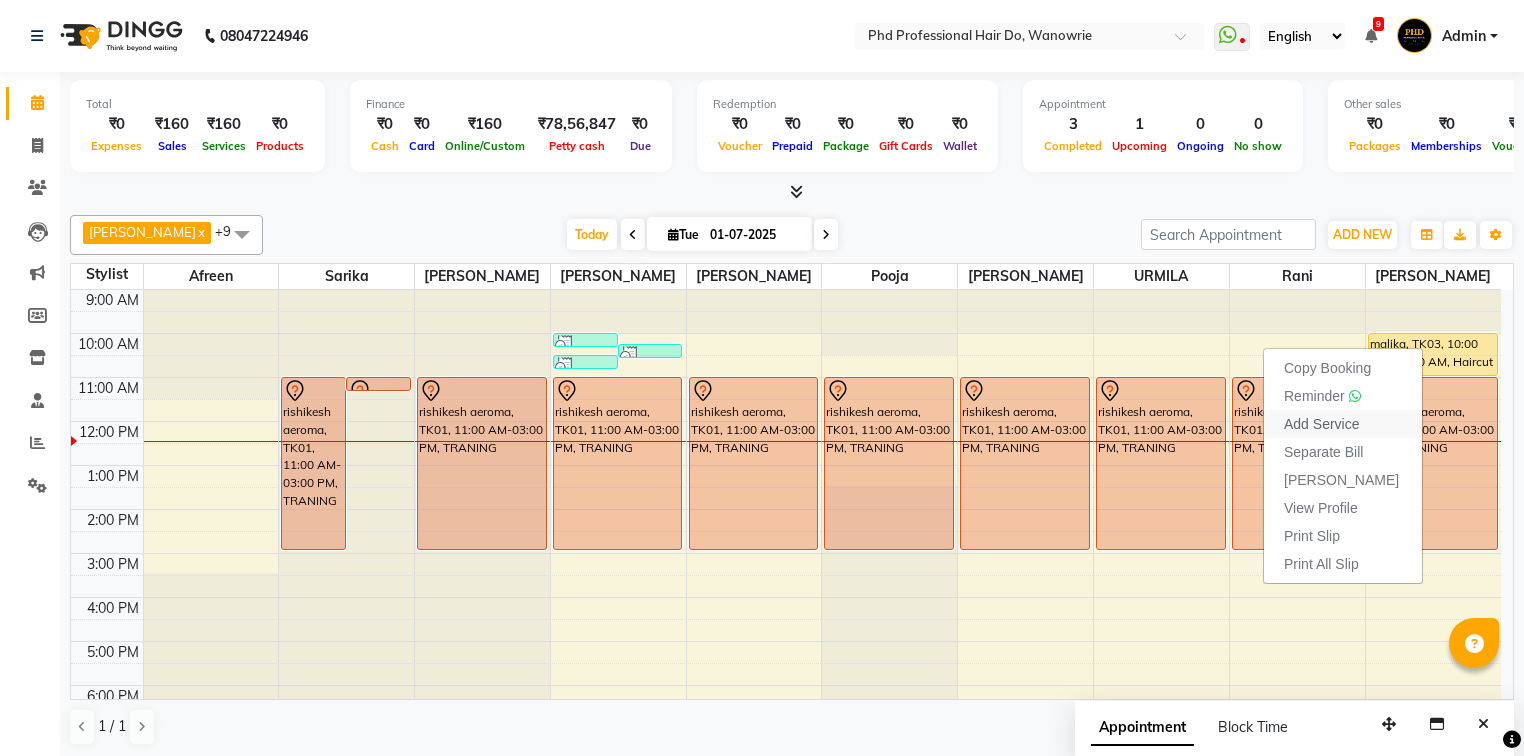 click on "Add Service" at bounding box center (1321, 424) 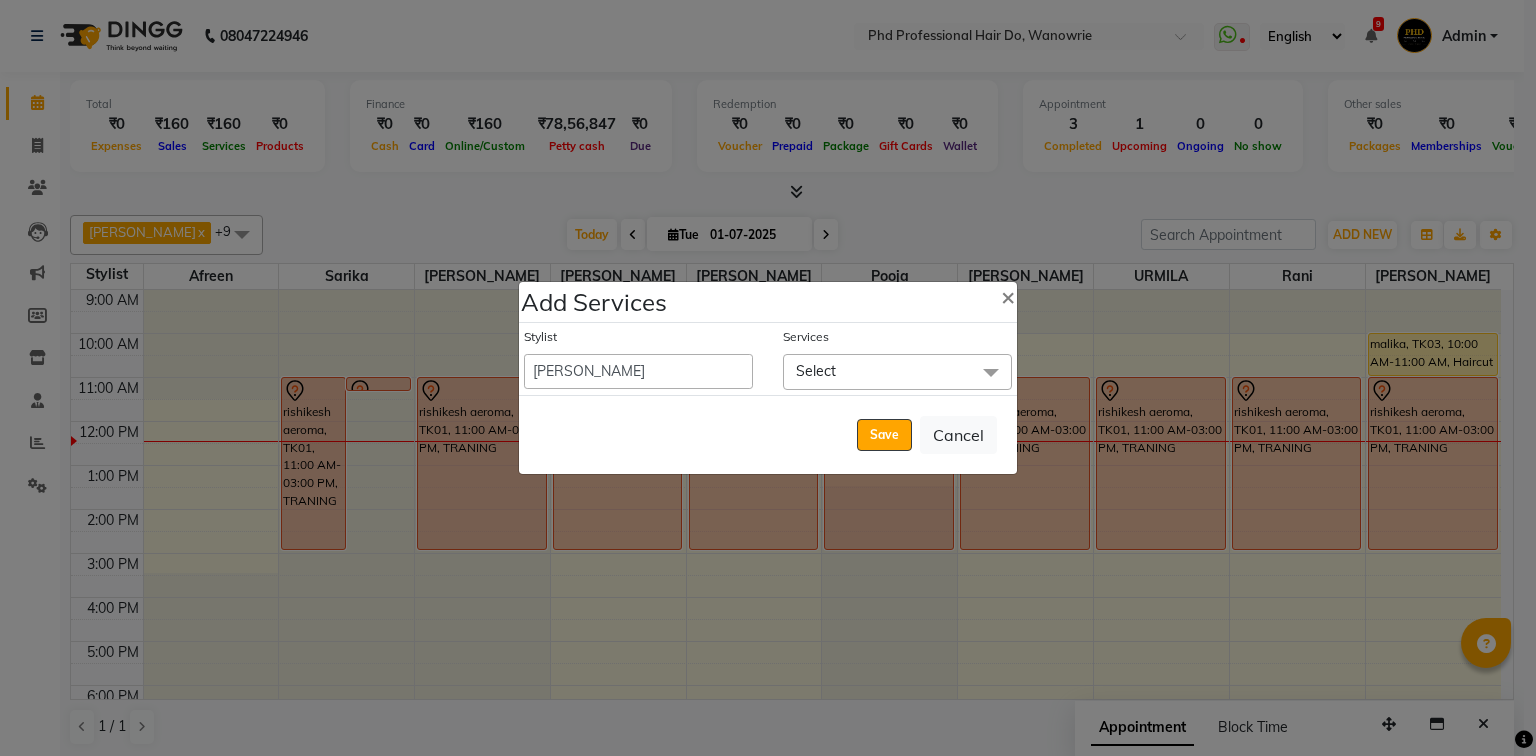 drag, startPoint x: 648, startPoint y: 392, endPoint x: 651, endPoint y: 376, distance: 16.27882 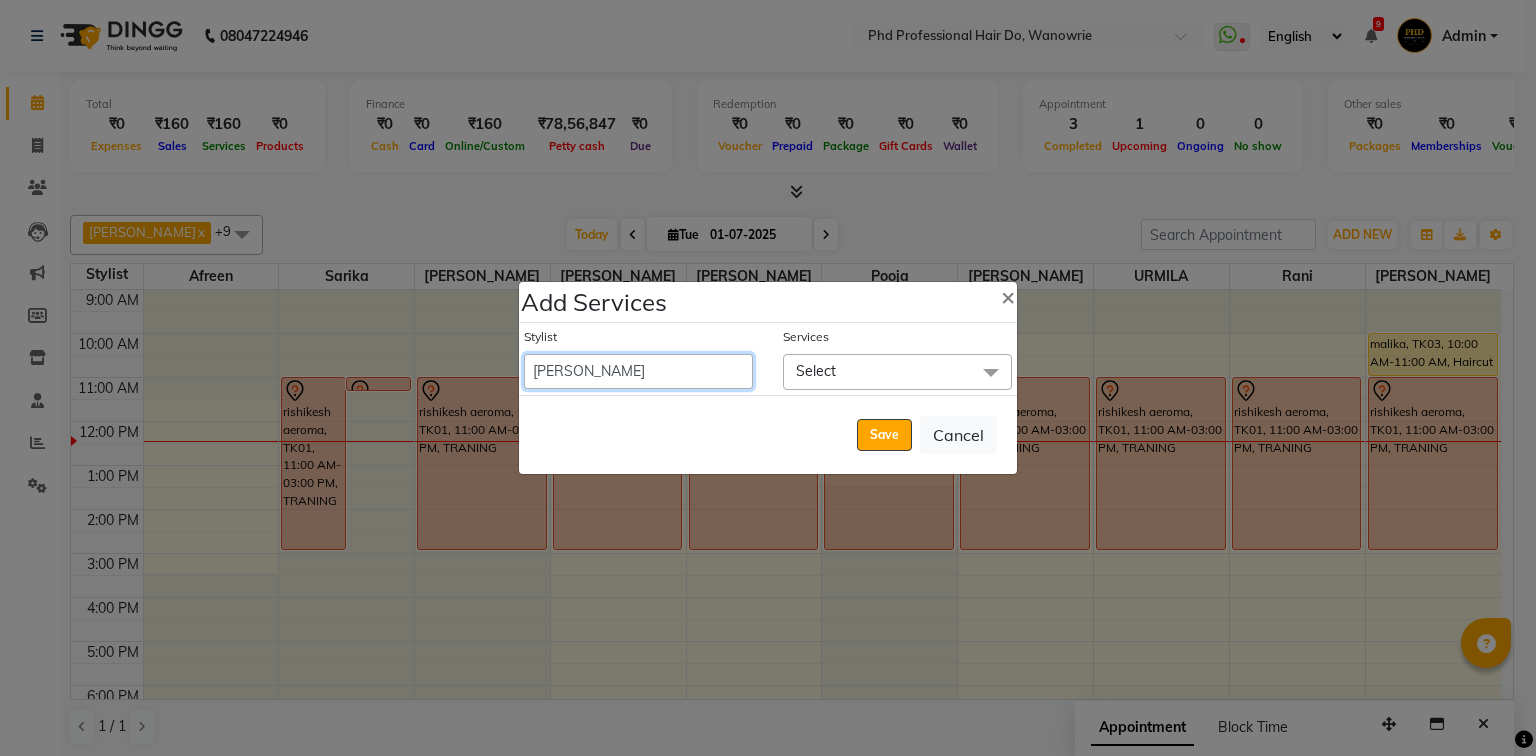click on "Afreen   [PERSON_NAME]   [PERSON_NAME]   gui   [PERSON_NAME]   NANDINI    pooja   Poonam   [PERSON_NAME]    rani    [PERSON_NAME]   saurabh   [PERSON_NAME]   [PERSON_NAME]   [PERSON_NAME]   [PERSON_NAME]" at bounding box center (638, 371) 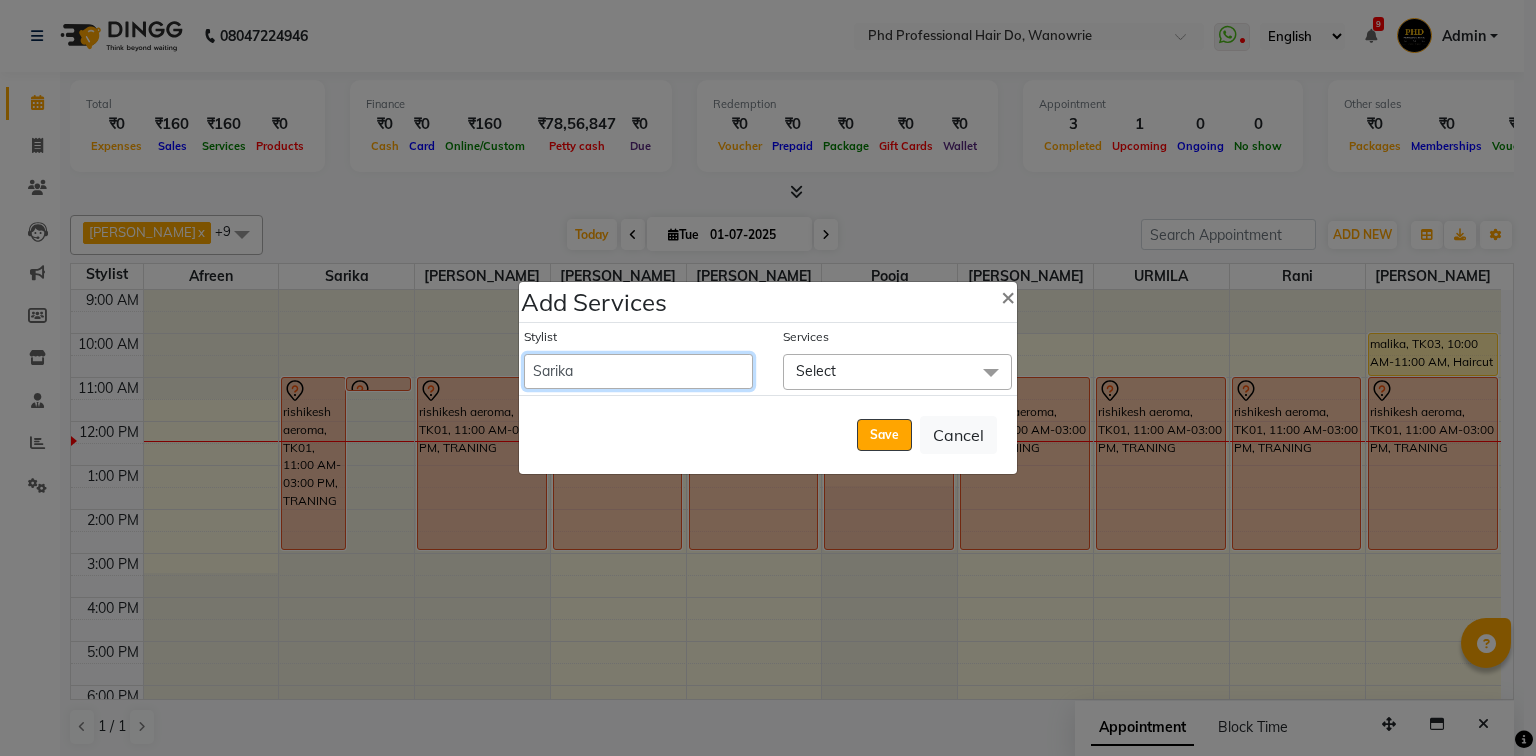 click on "Afreen   [PERSON_NAME]   [PERSON_NAME]   gui   [PERSON_NAME]   NANDINI    pooja   Poonam   [PERSON_NAME]    rani    [PERSON_NAME]   saurabh   [PERSON_NAME]   [PERSON_NAME]   [PERSON_NAME]   [PERSON_NAME]" at bounding box center [638, 371] 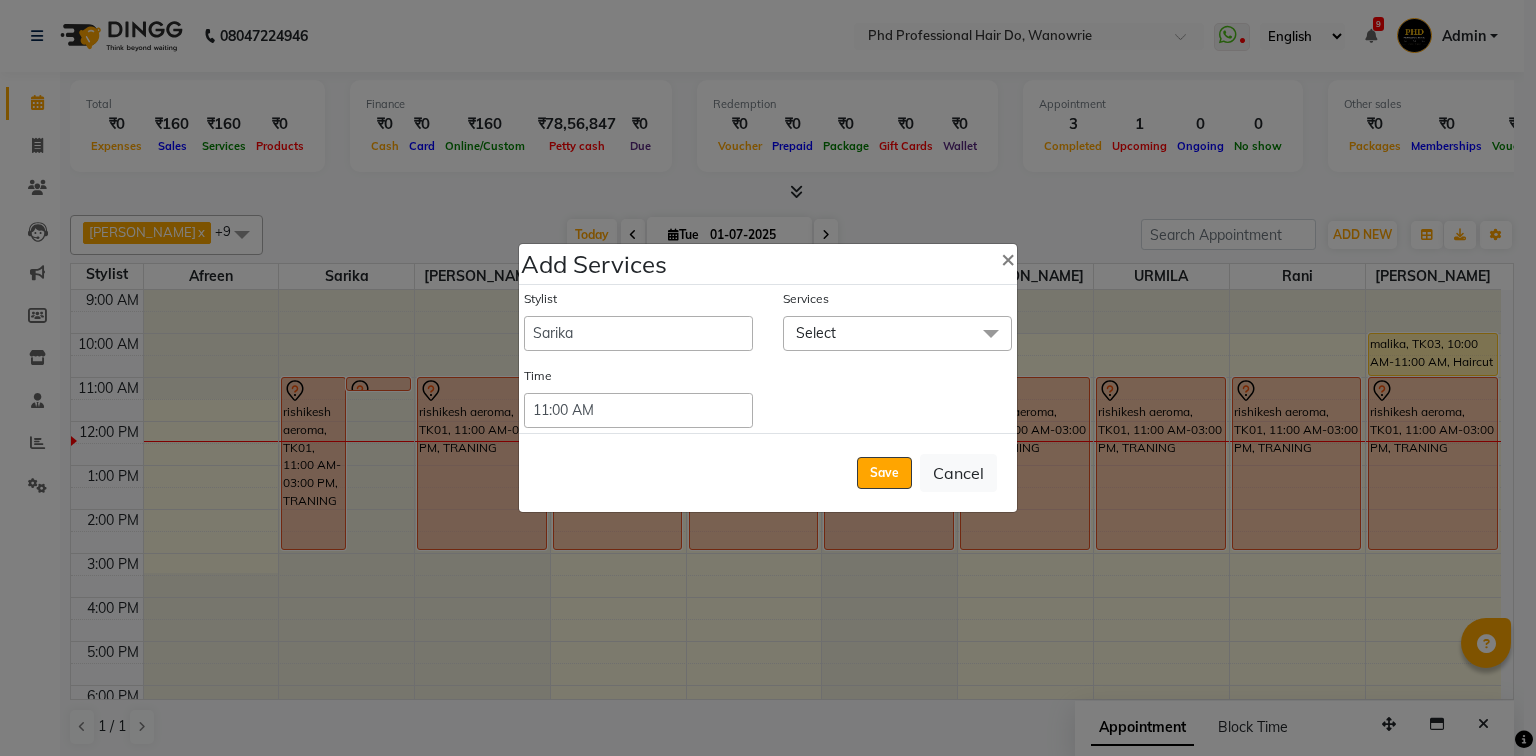 click on "Select" 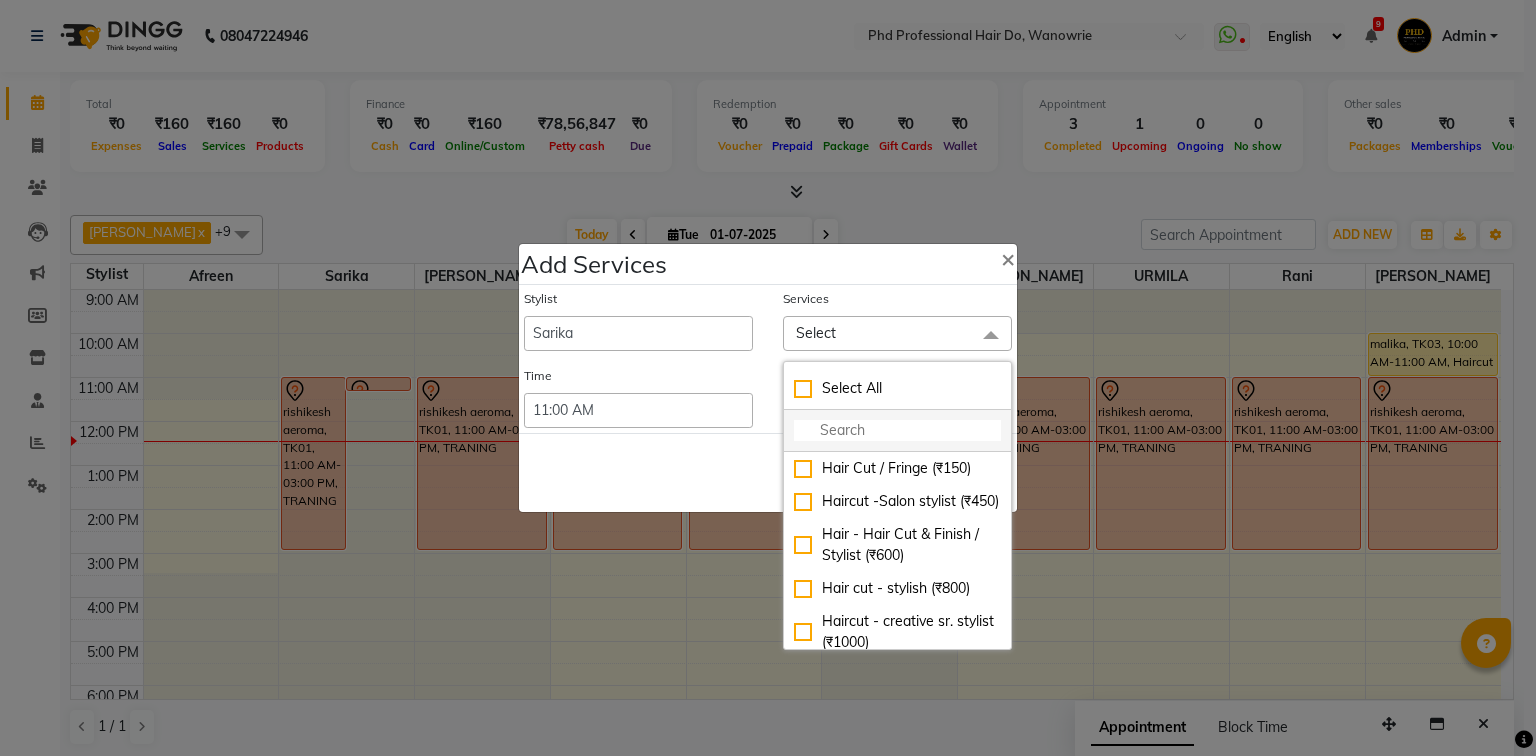 click 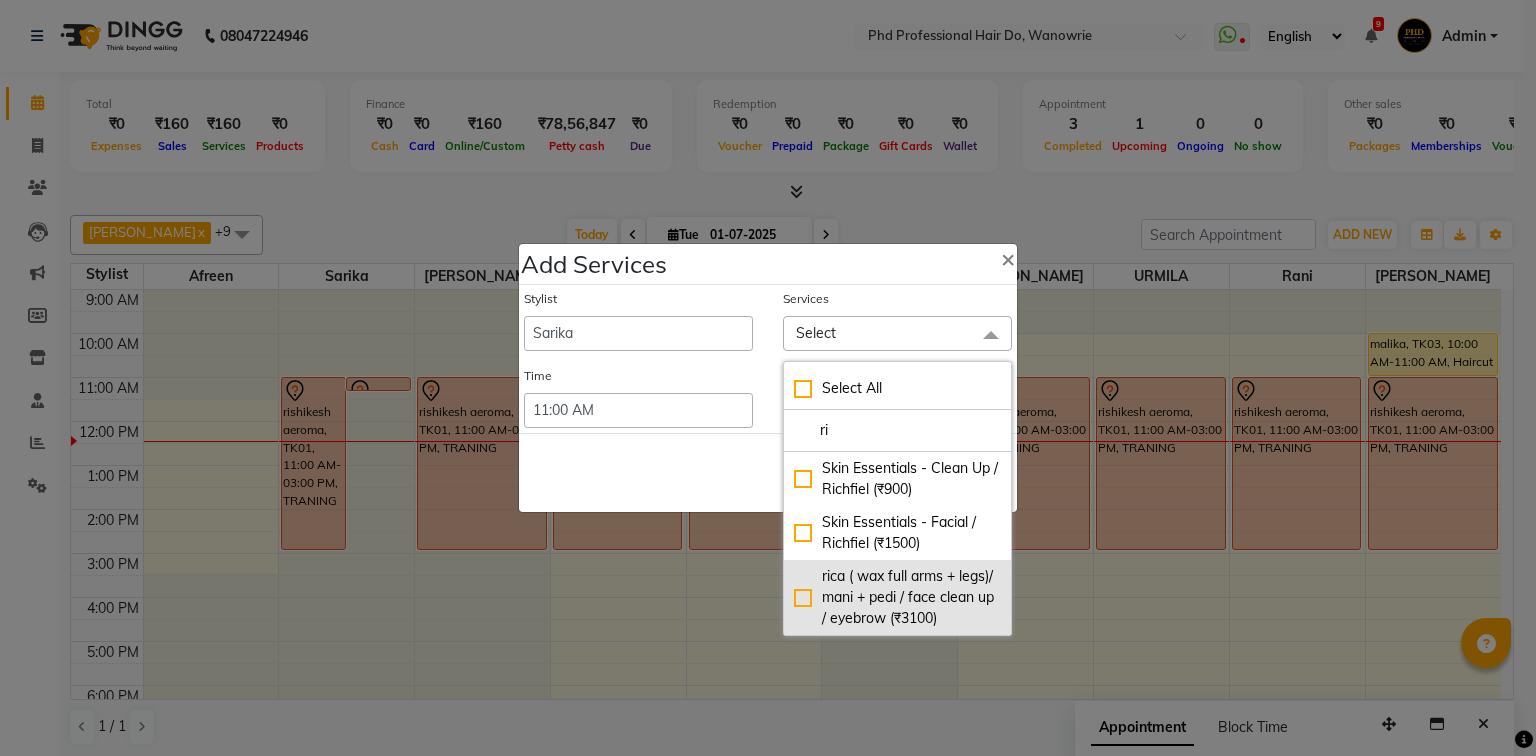 type on "r" 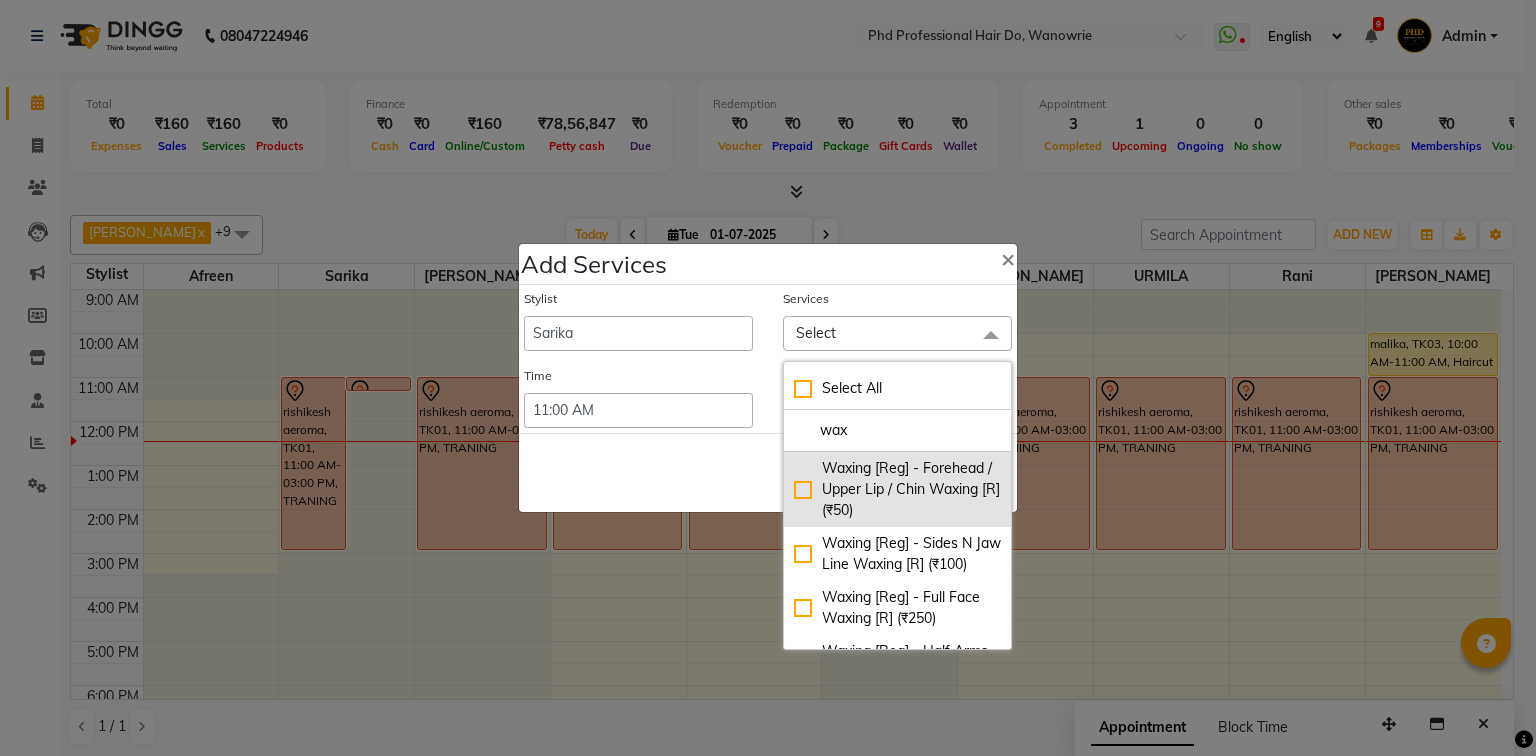 type on "wax" 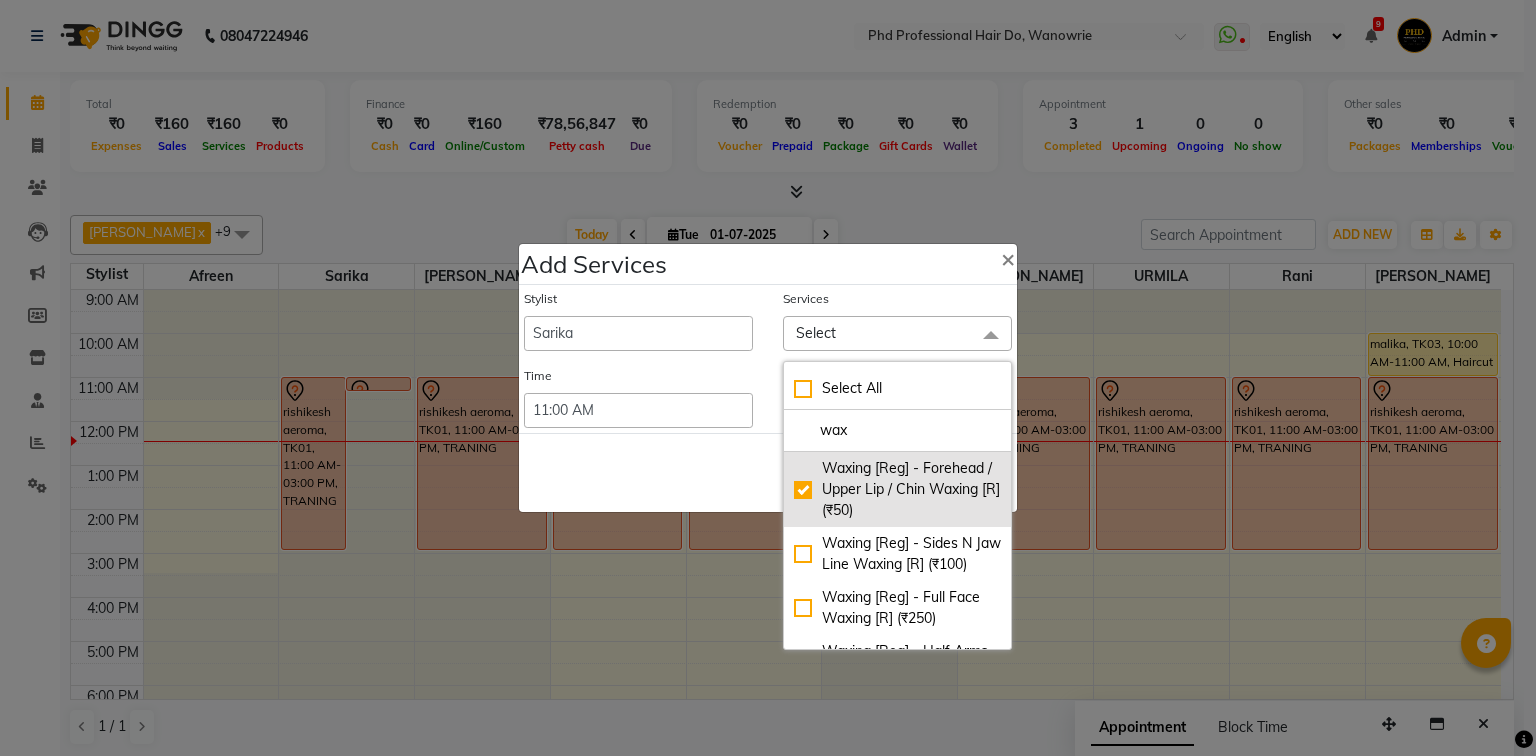 checkbox on "true" 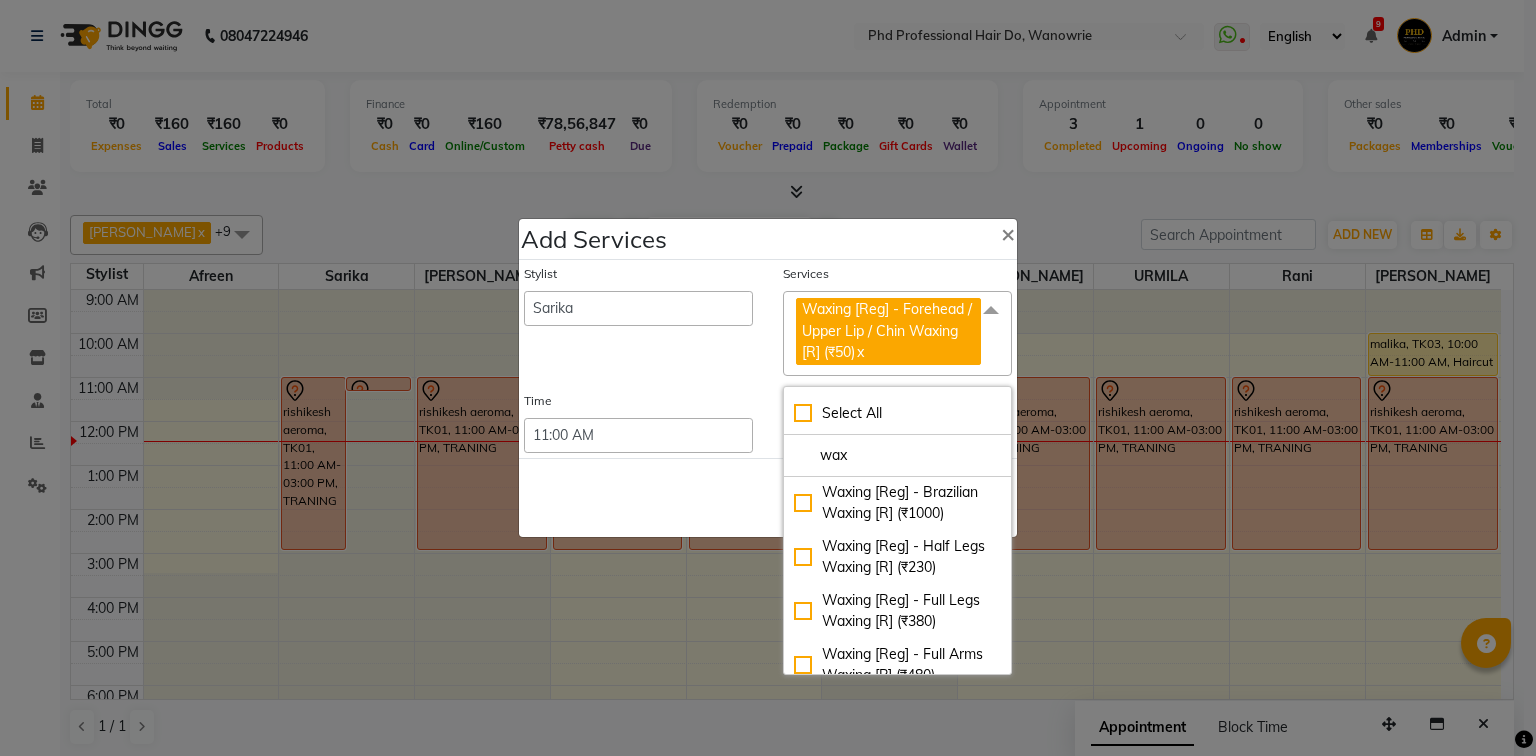 scroll, scrollTop: 480, scrollLeft: 0, axis: vertical 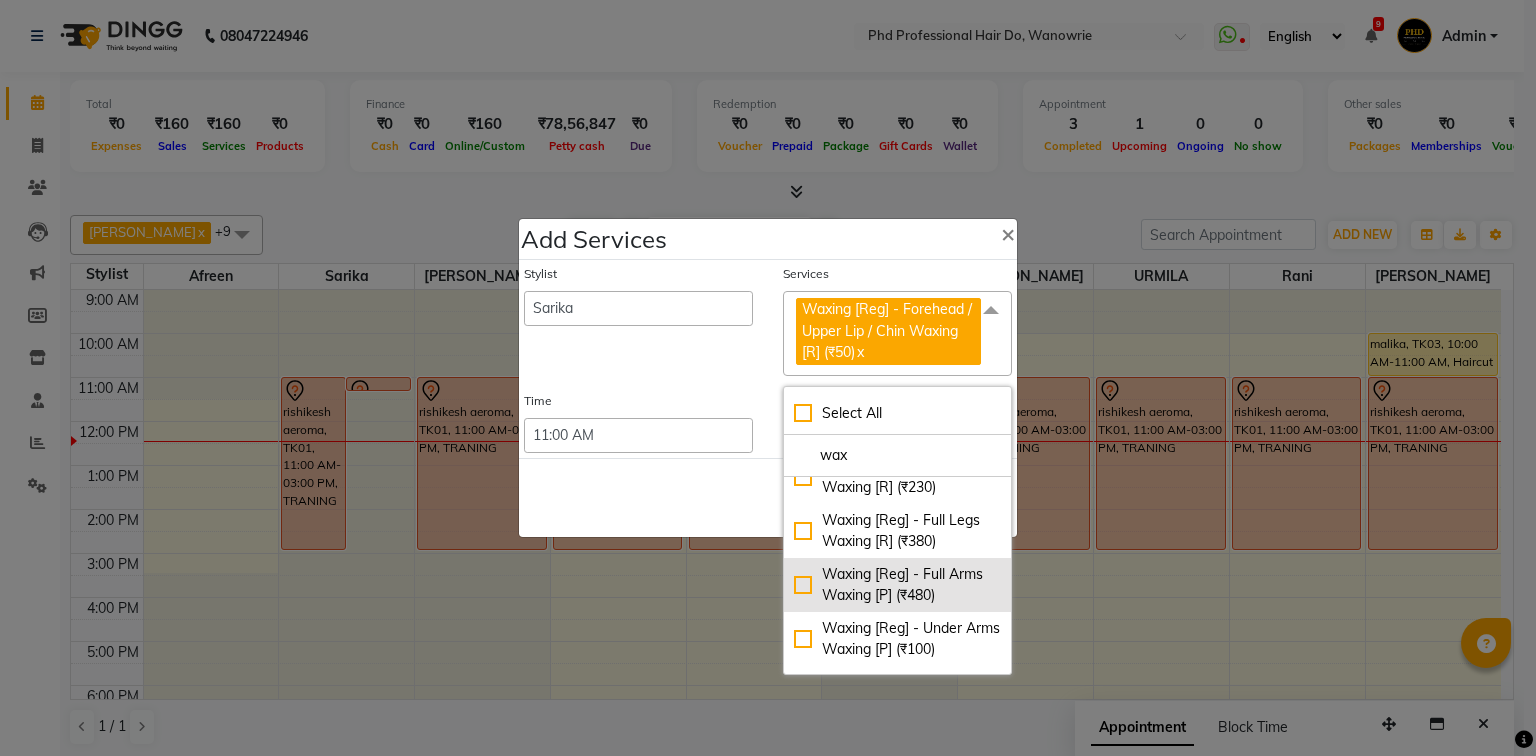 click on "Waxing [Reg] - Full Arms Waxing [P] (₹480)" 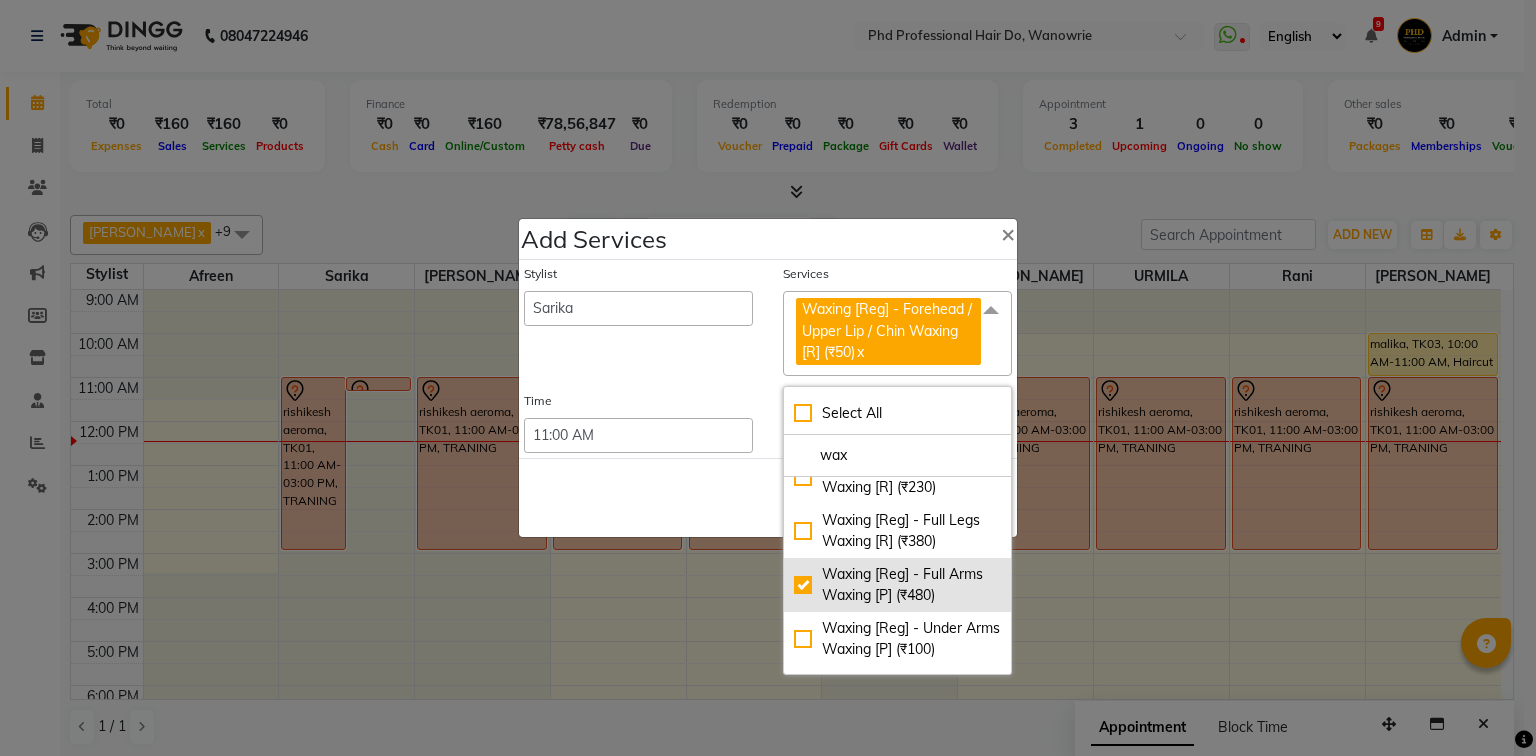 checkbox on "true" 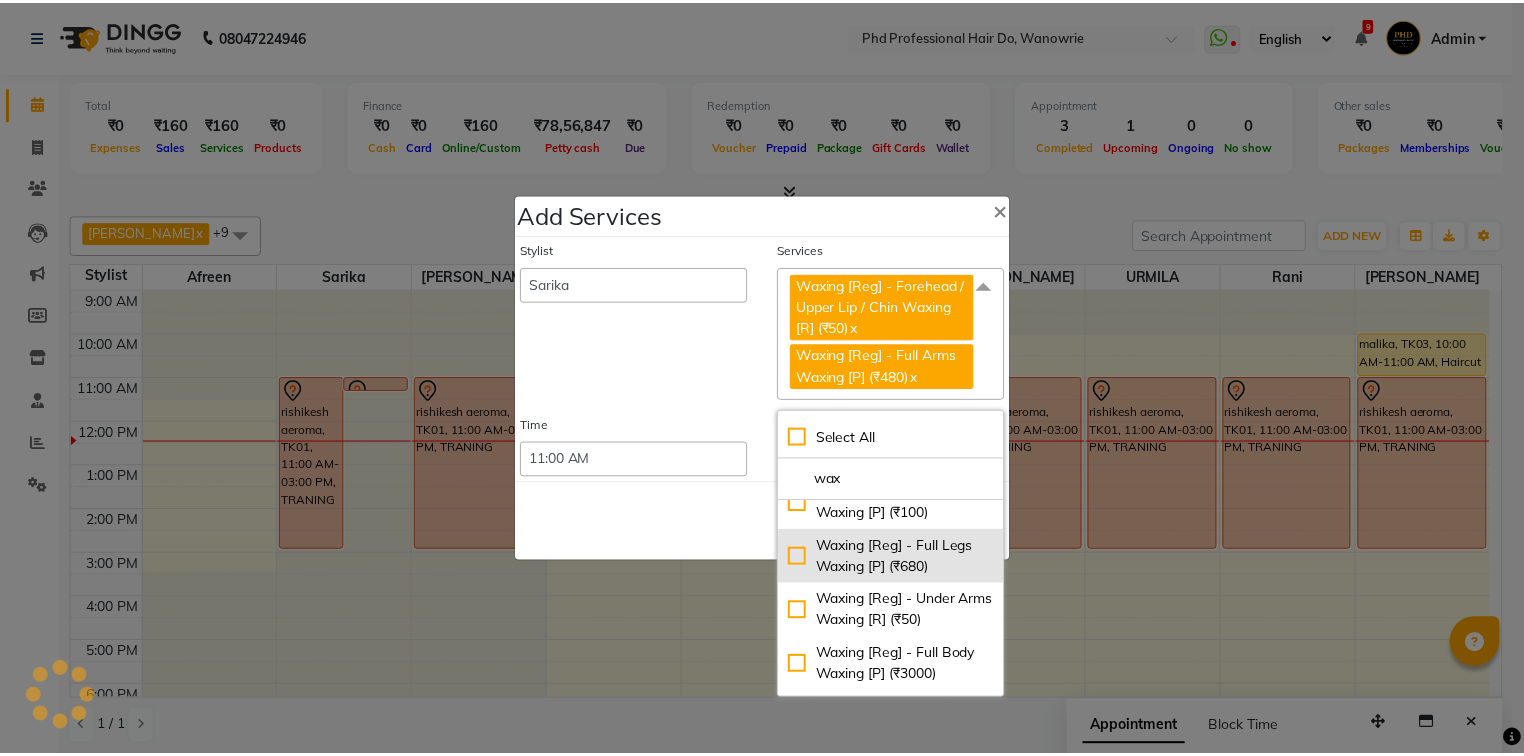 scroll, scrollTop: 640, scrollLeft: 0, axis: vertical 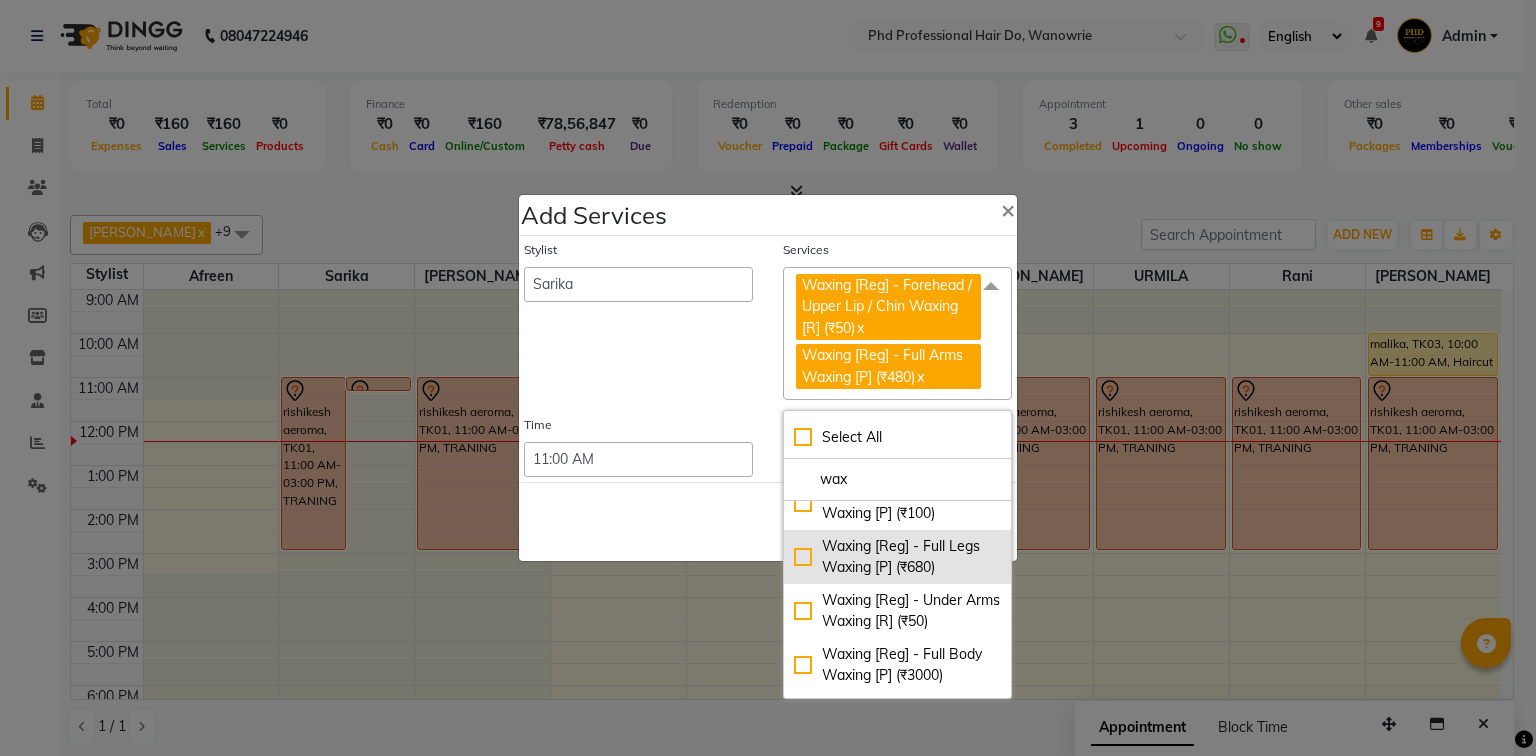 click on "Waxing [Reg] - Full Legs Waxing [P] (₹680)" 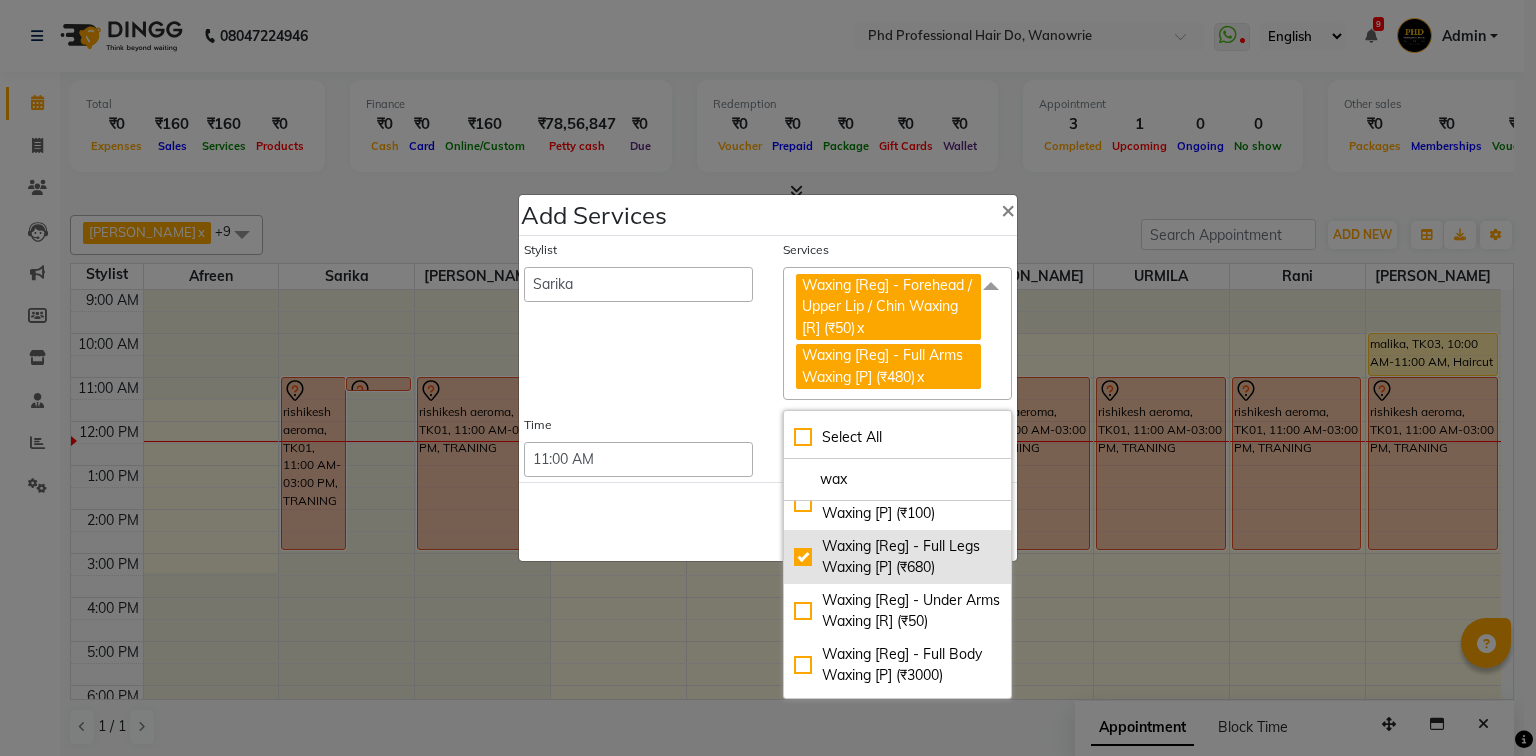 checkbox on "true" 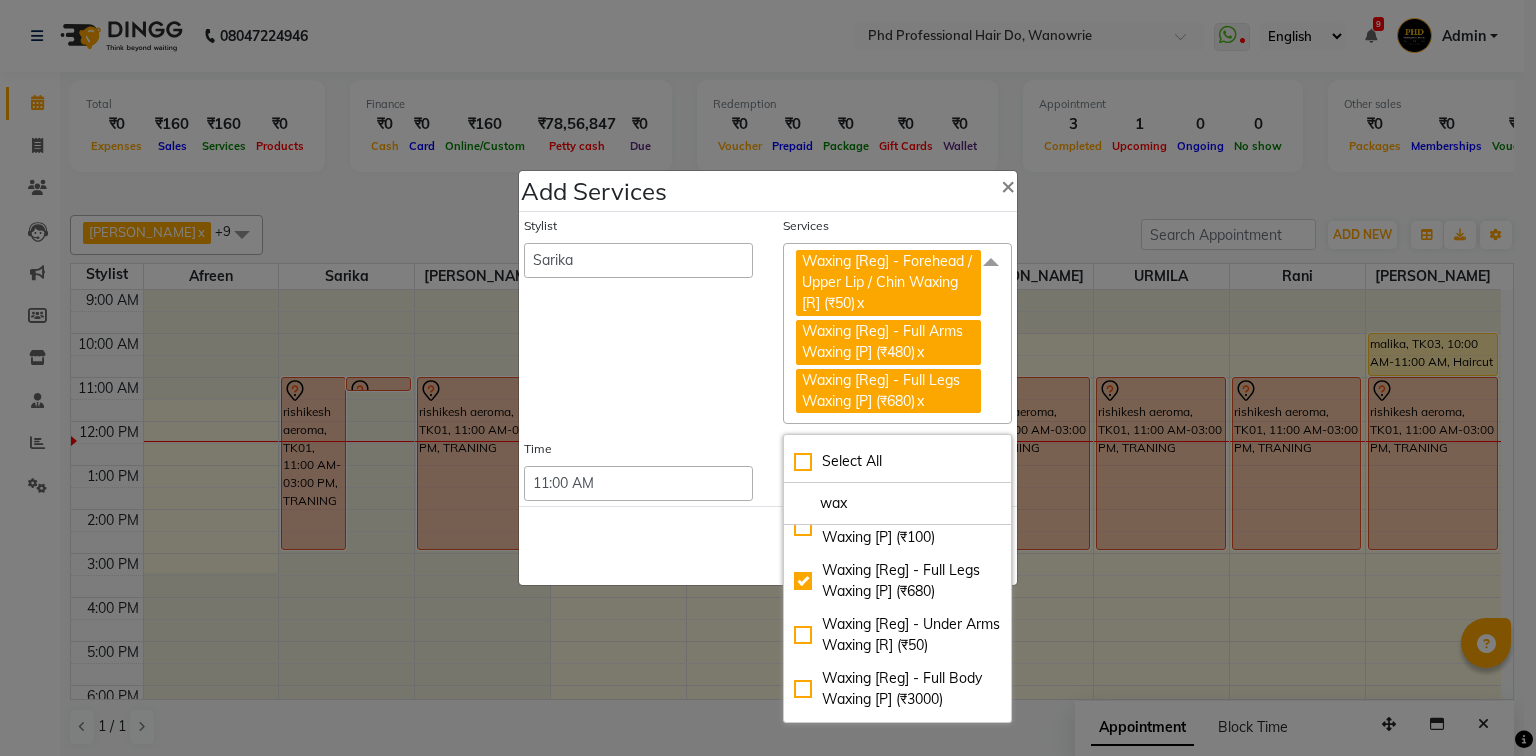 click on "Stylist  Afreen   [PERSON_NAME]   [PERSON_NAME]   gui   [PERSON_NAME]   NANDINI    pooja   [PERSON_NAME]    rani    [PERSON_NAME]   [PERSON_NAME]   [PERSON_NAME]   [PERSON_NAME]   [PERSON_NAME]" 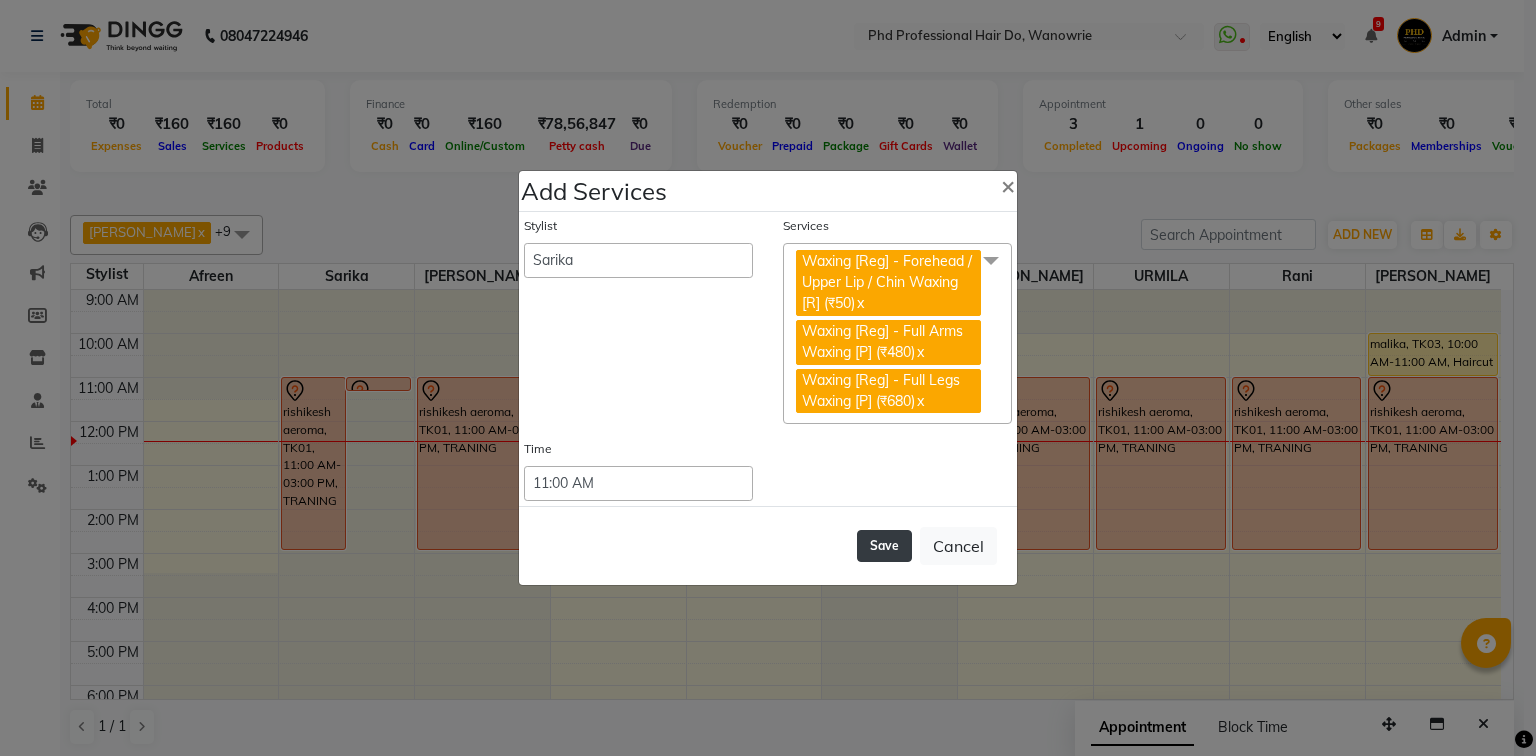 click on "Save" 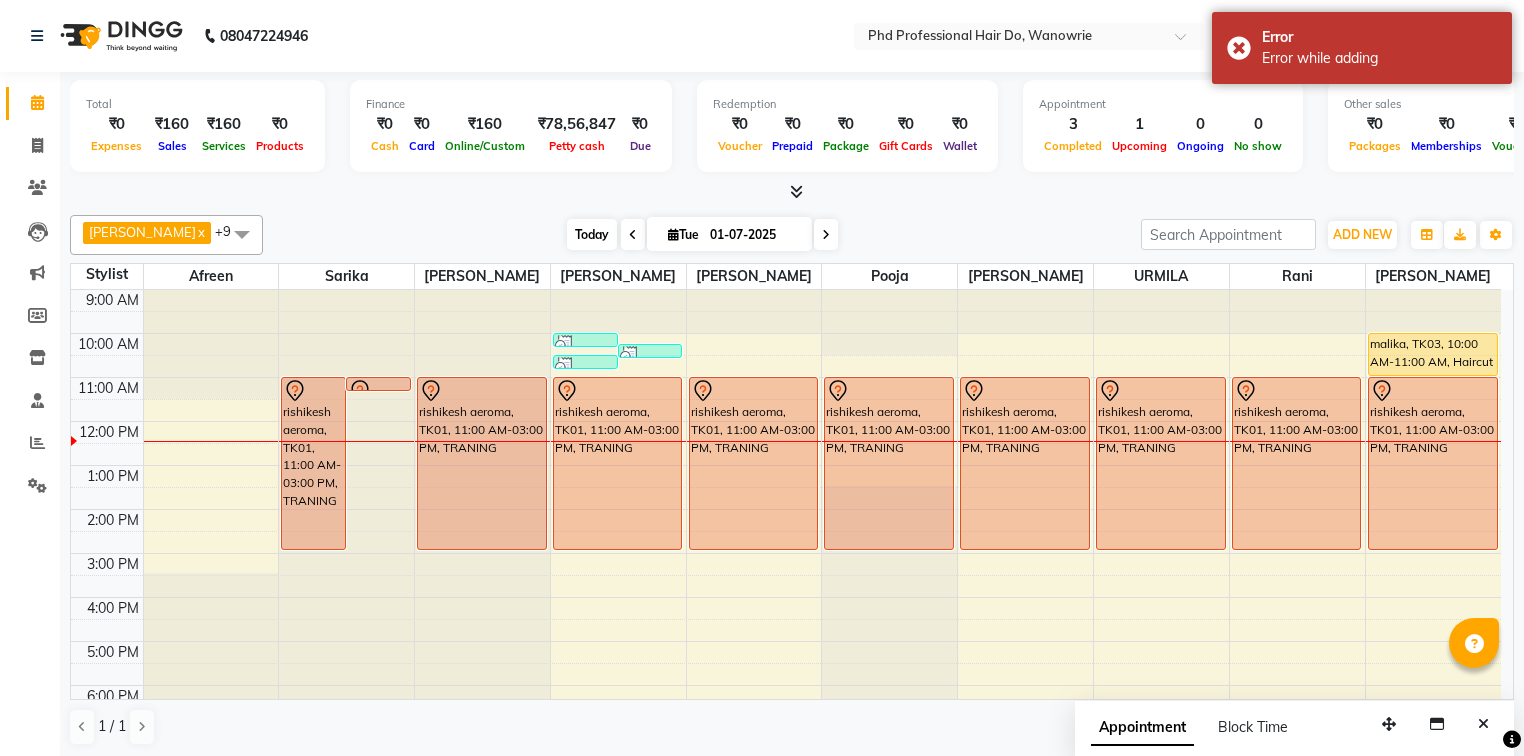 click on "Today" at bounding box center (592, 234) 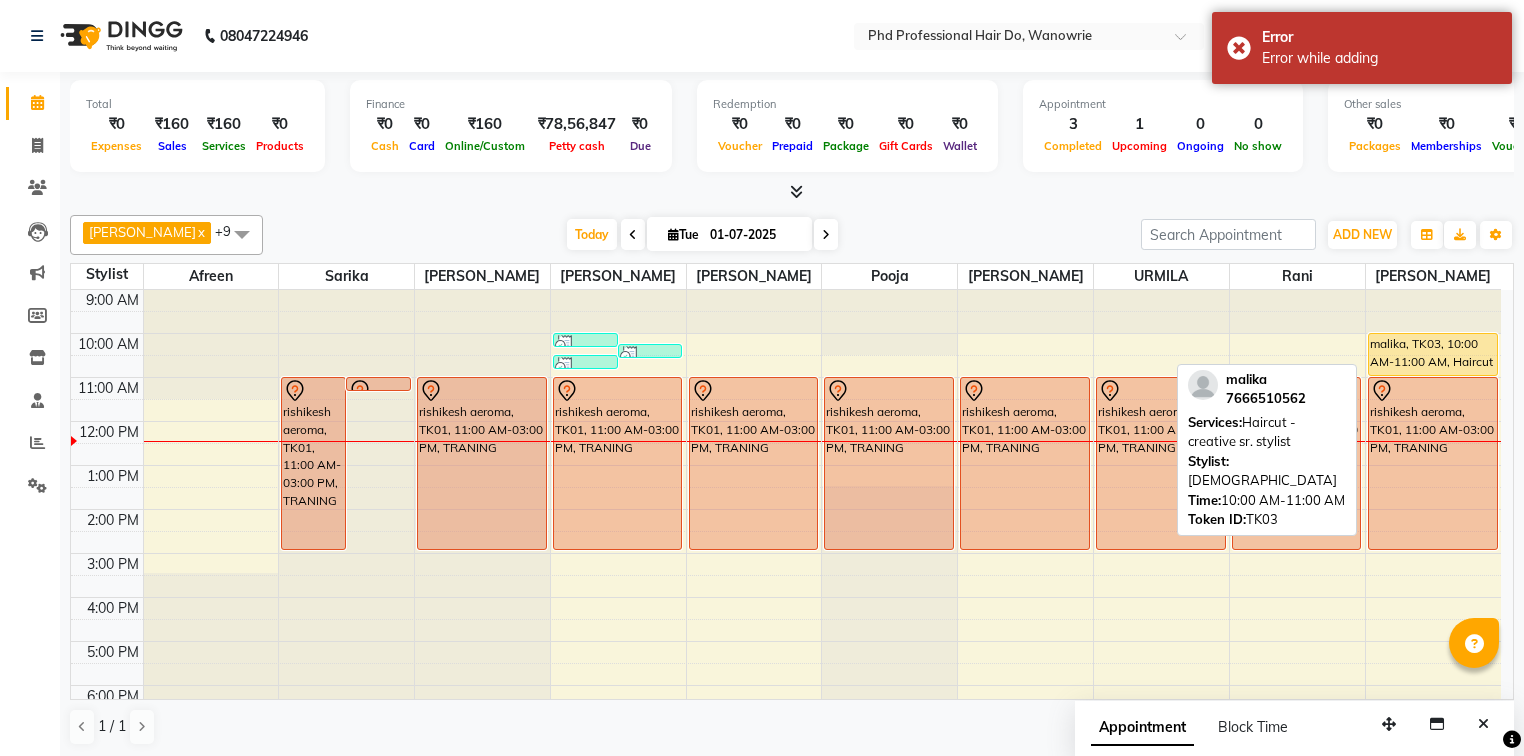 click on "malika, TK03, 10:00 AM-11:00 AM, Haircut -  creative sr. stylist" at bounding box center [1433, 354] 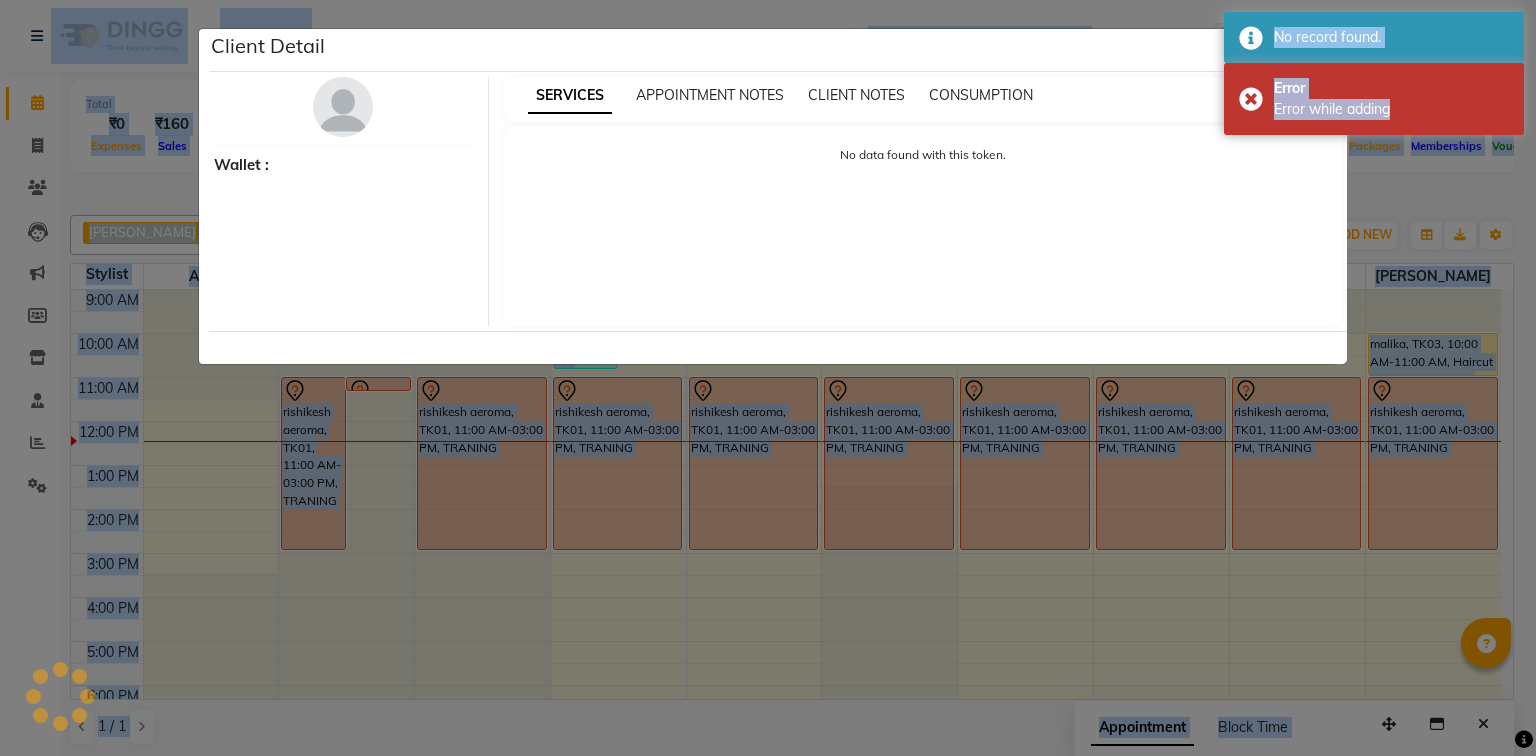 click on "Client Detail     Wallet : SERVICES APPOINTMENT NOTES CLIENT NOTES CONSUMPTION No data found with this token." 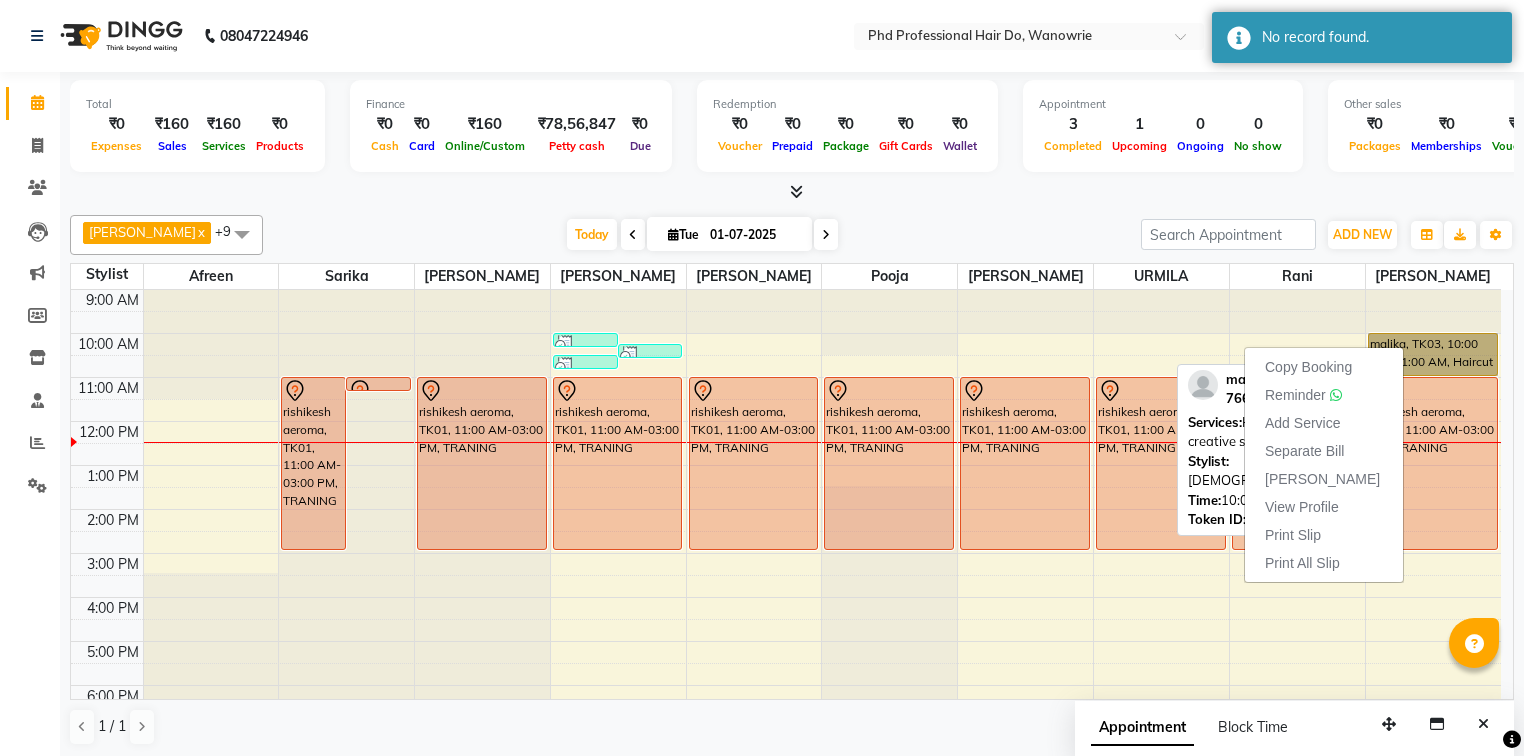 click on "malika, TK03, 10:00 AM-11:00 AM, Haircut -  creative sr. stylist" at bounding box center [1433, 354] 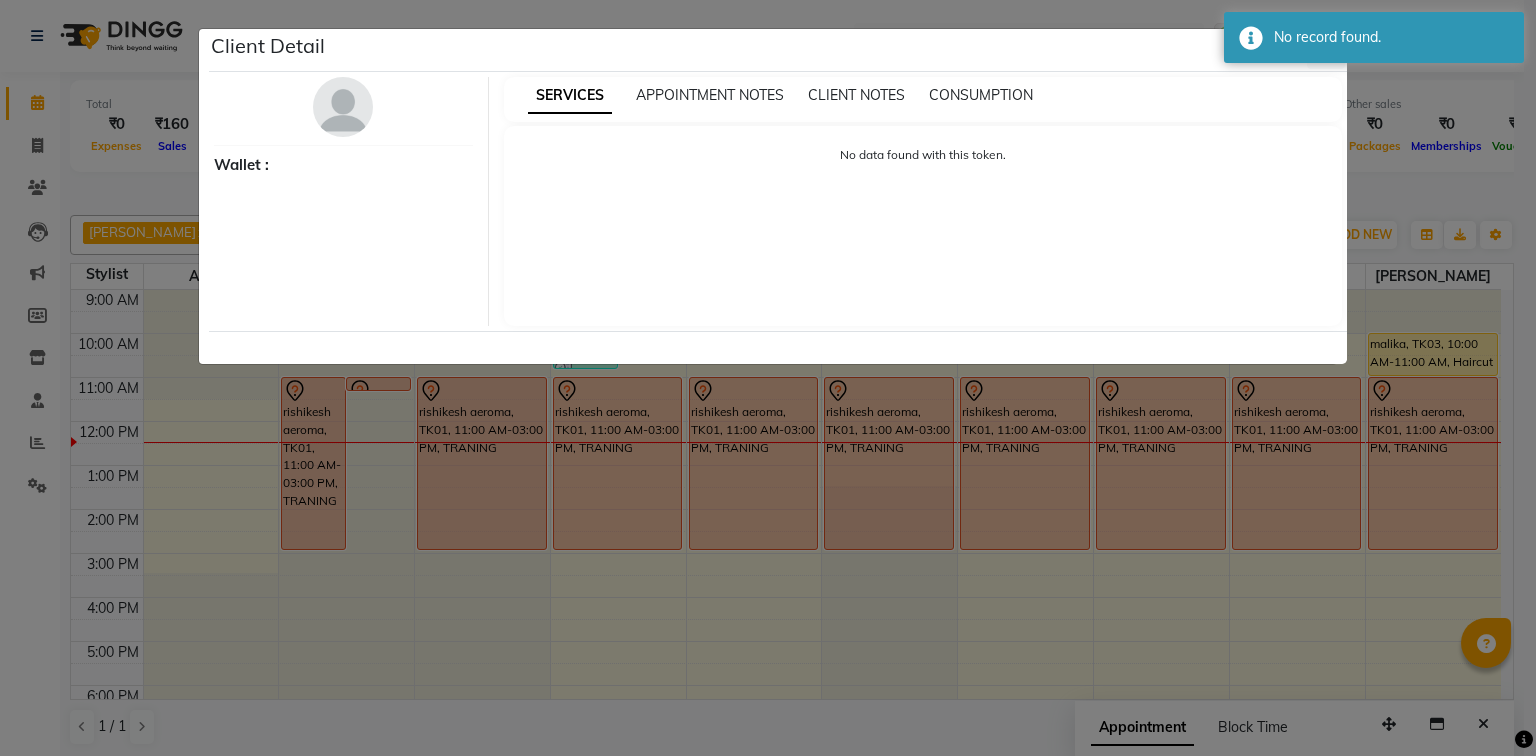 drag, startPoint x: 1100, startPoint y: 49, endPoint x: 1175, endPoint y: 52, distance: 75.059975 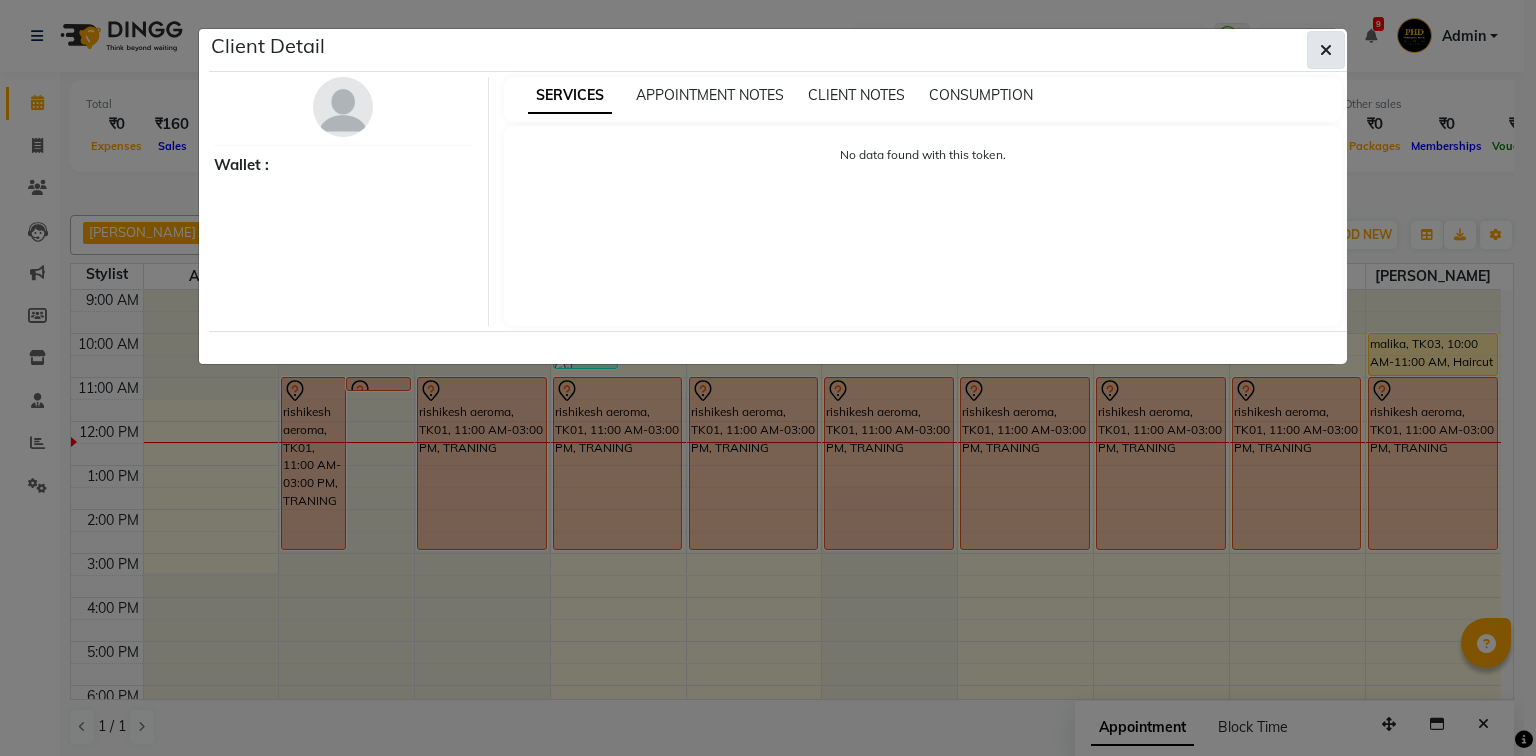 click 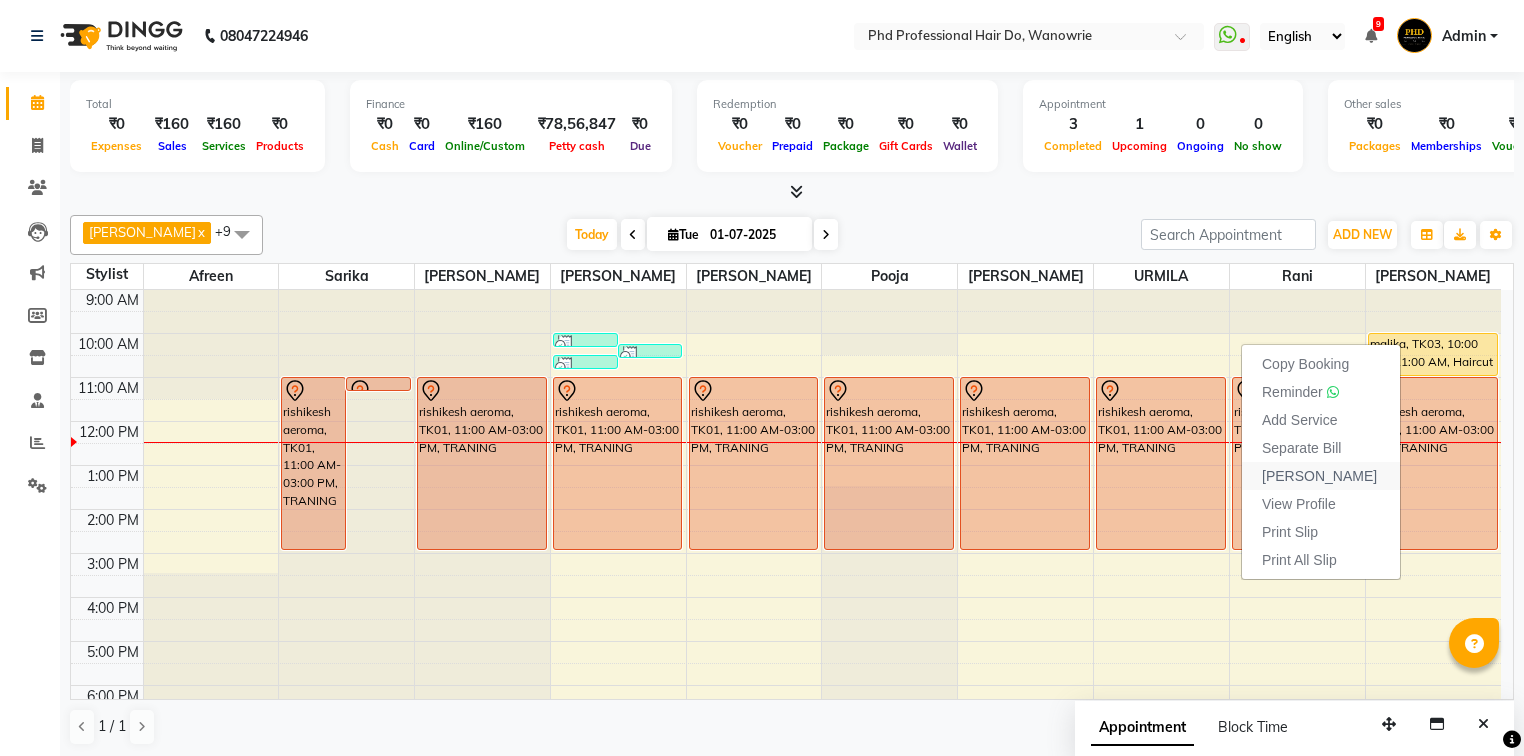 click on "[PERSON_NAME]" at bounding box center [1319, 476] 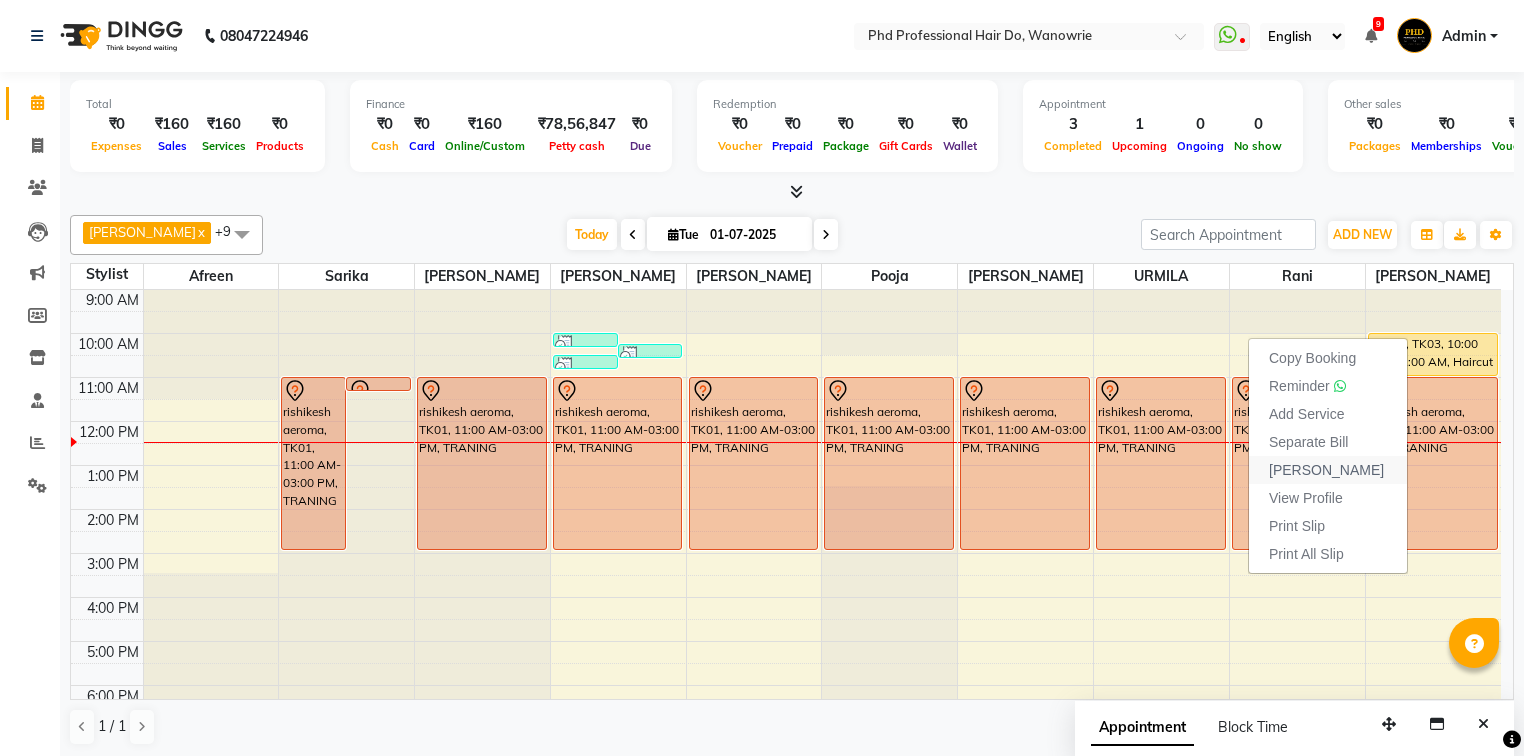 click on "[PERSON_NAME]" at bounding box center (1328, 470) 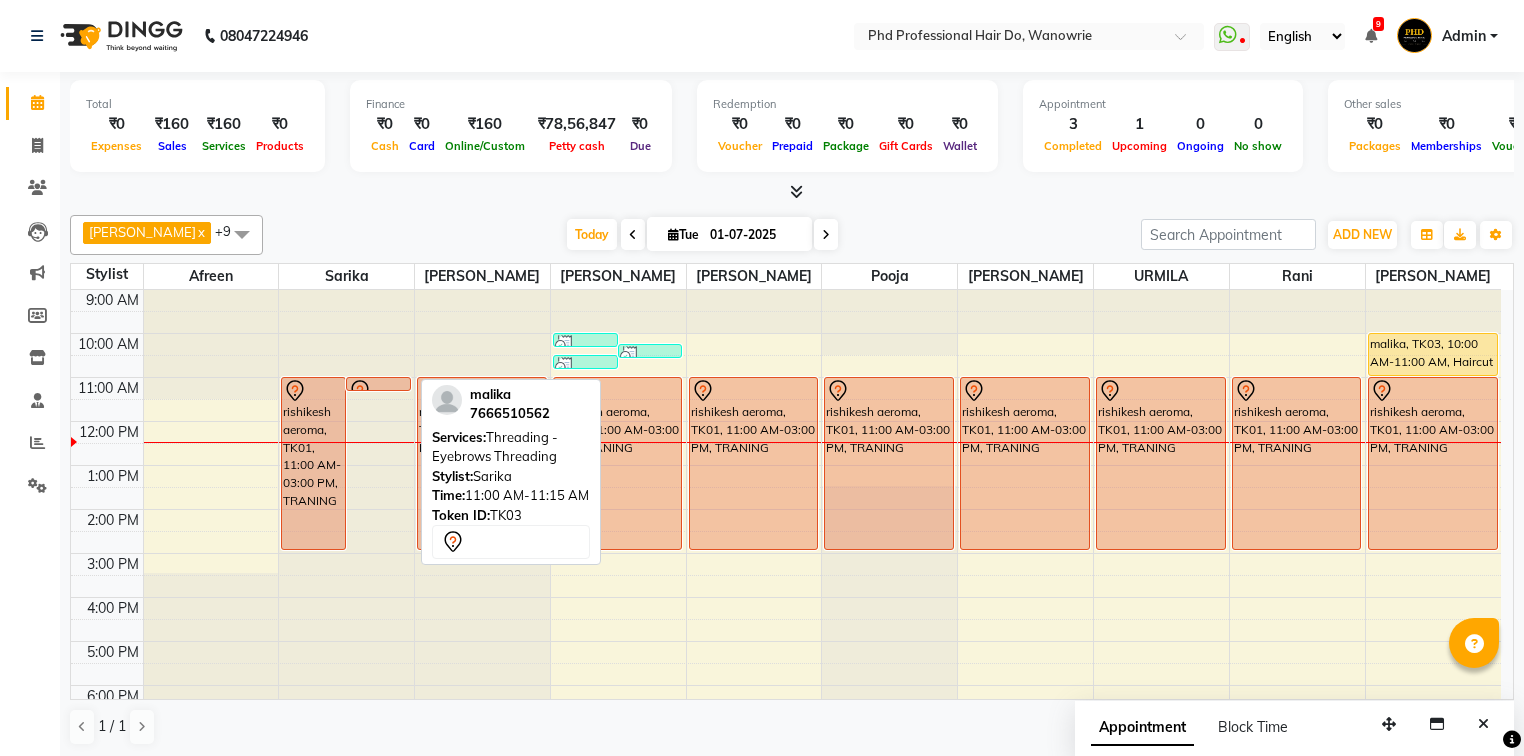 click at bounding box center (378, 391) 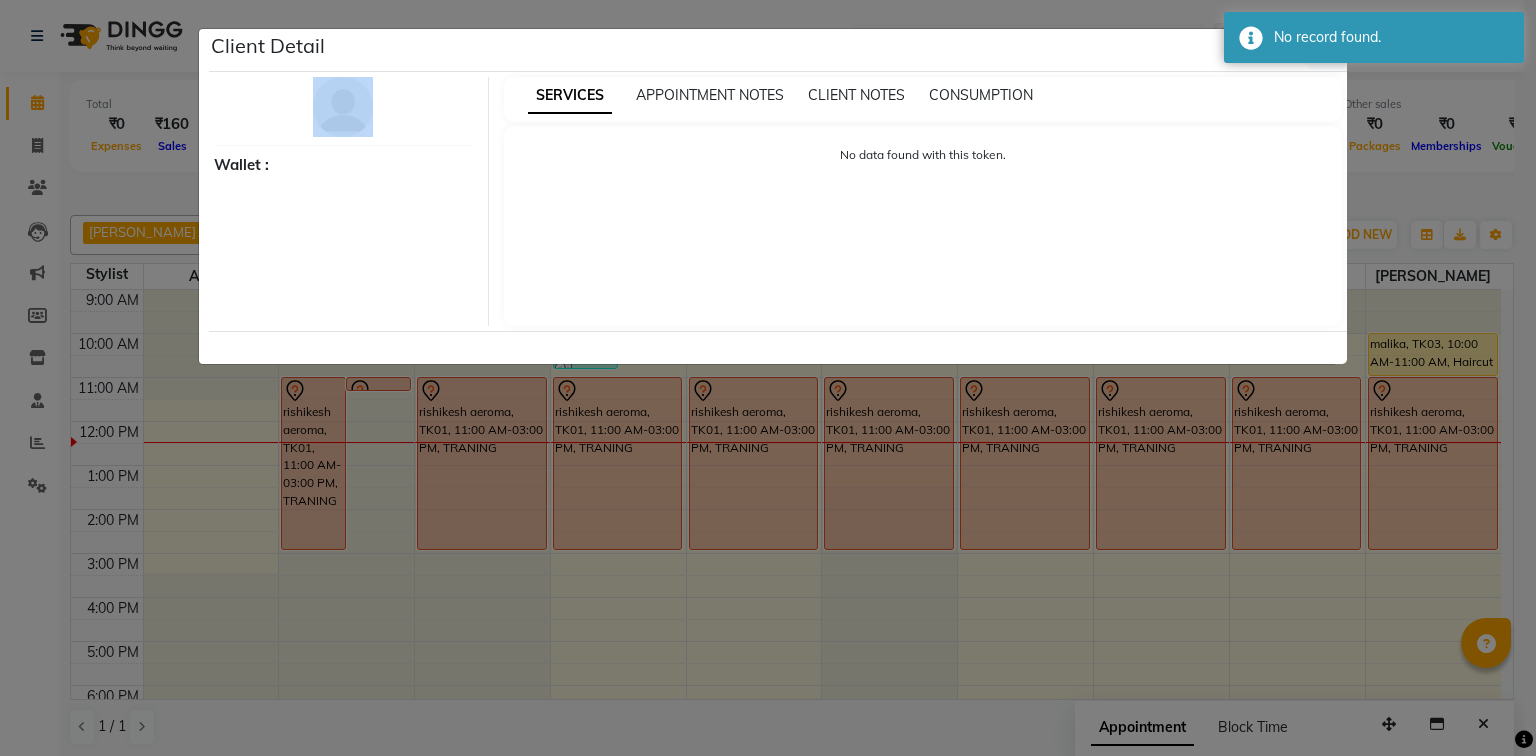 drag, startPoint x: 351, startPoint y: 56, endPoint x: 225, endPoint y: 148, distance: 156.01282 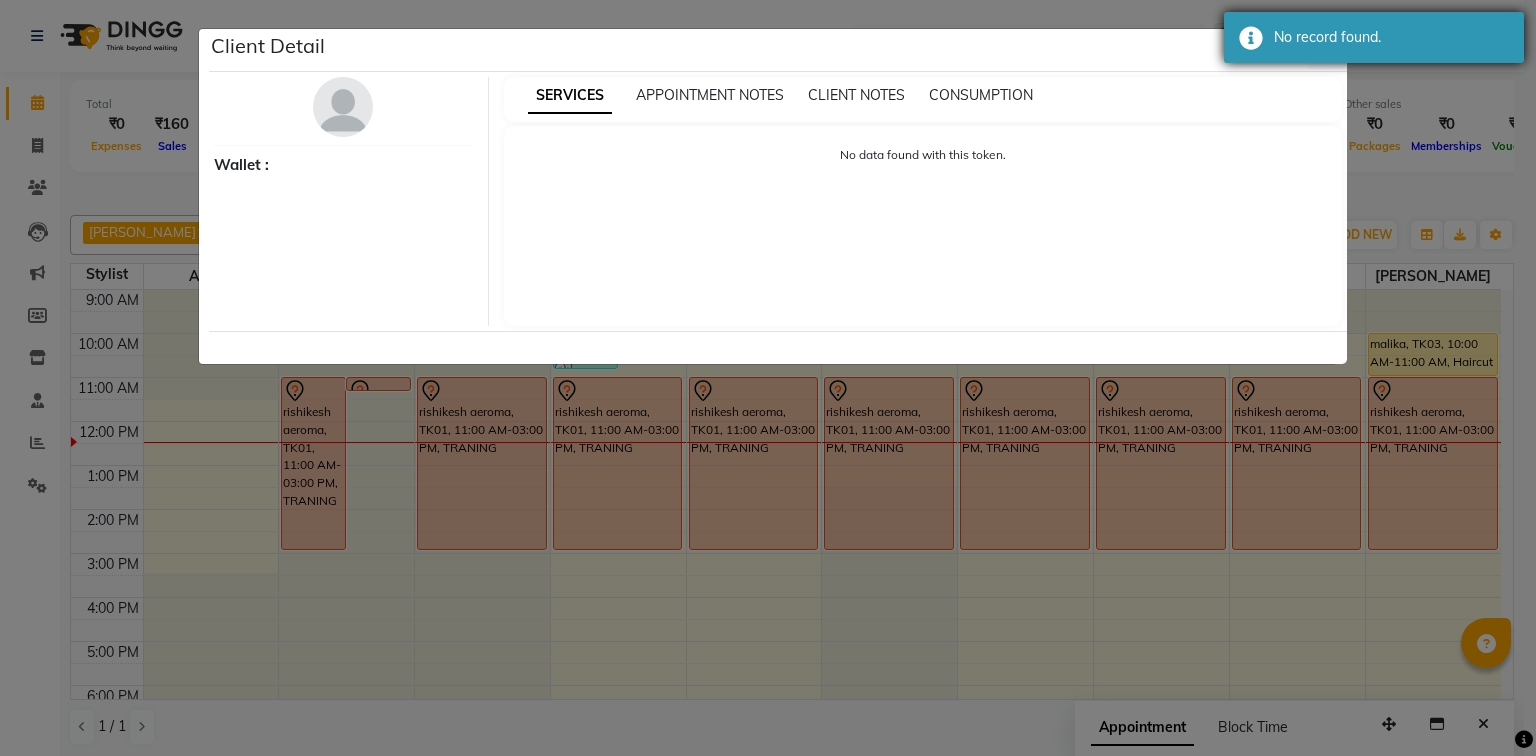 click on "No record found." at bounding box center [1374, 37] 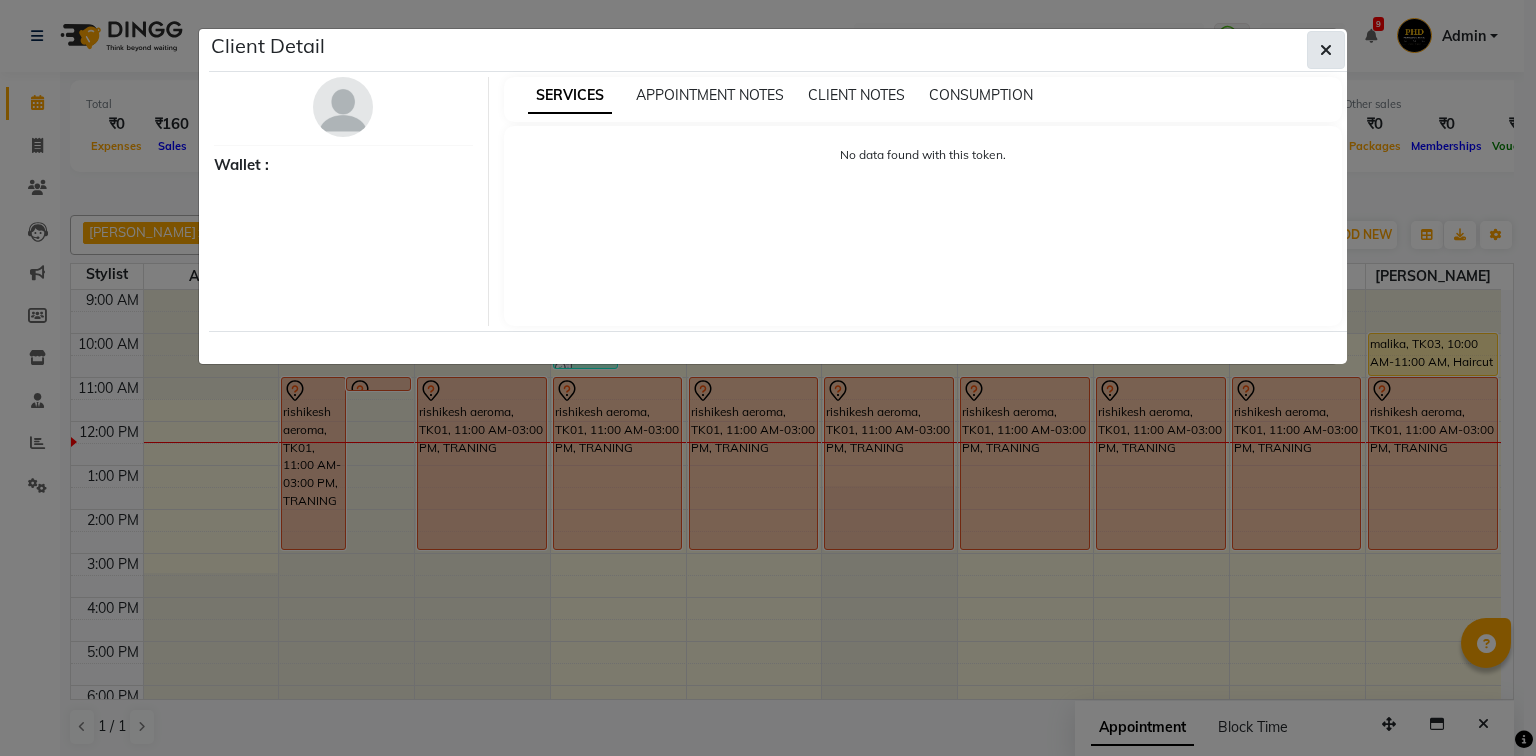 click 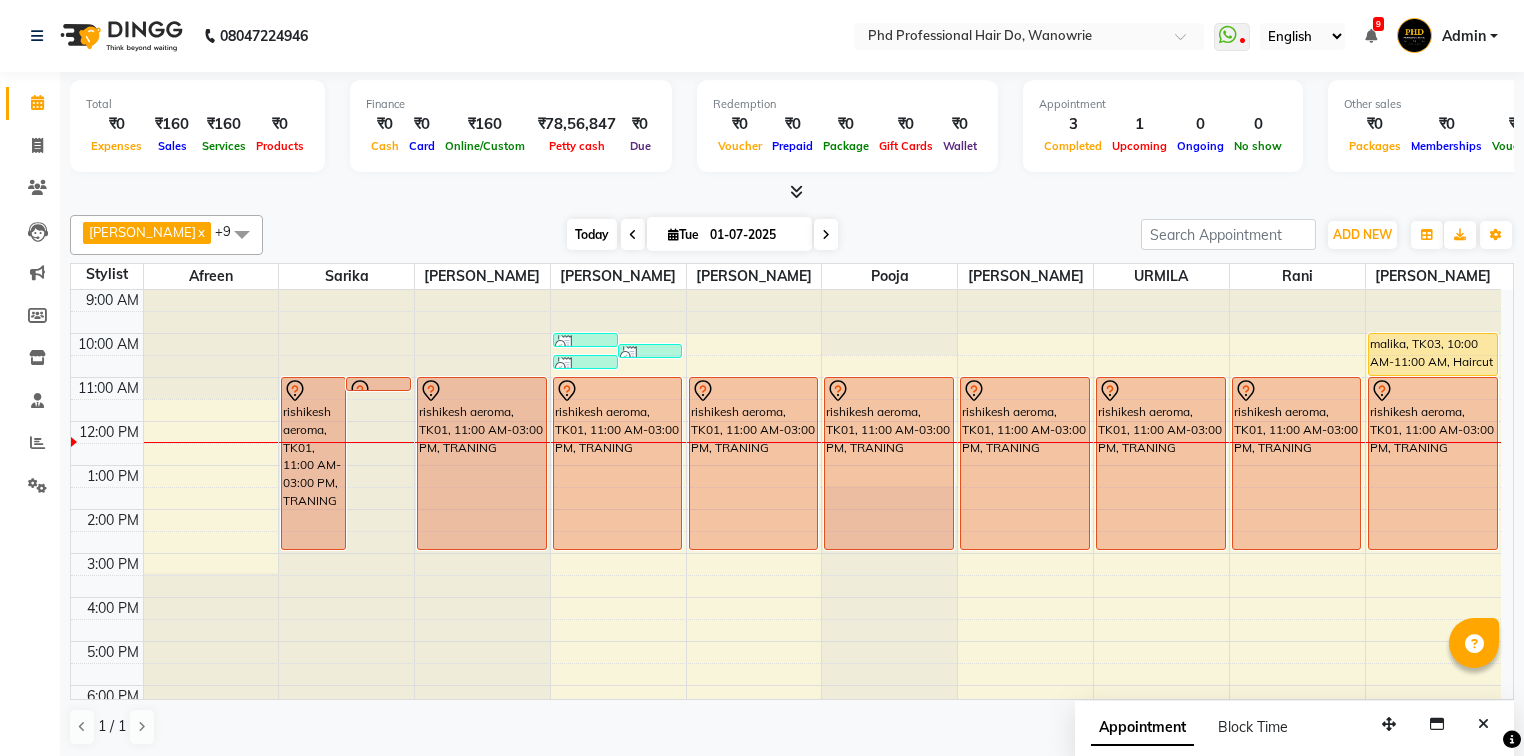 click on "Today" at bounding box center [592, 234] 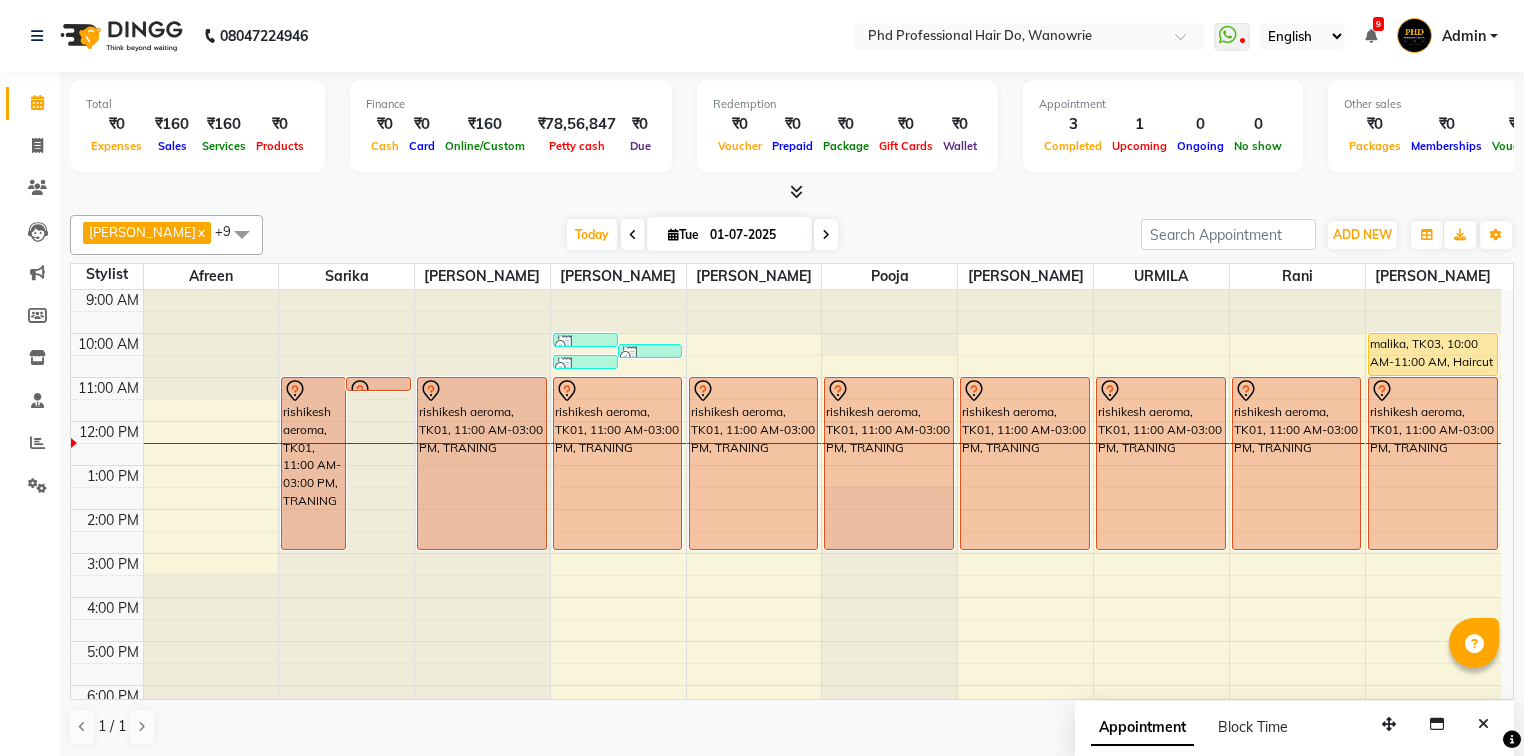 click on "[DATE]  [DATE]" at bounding box center (702, 235) 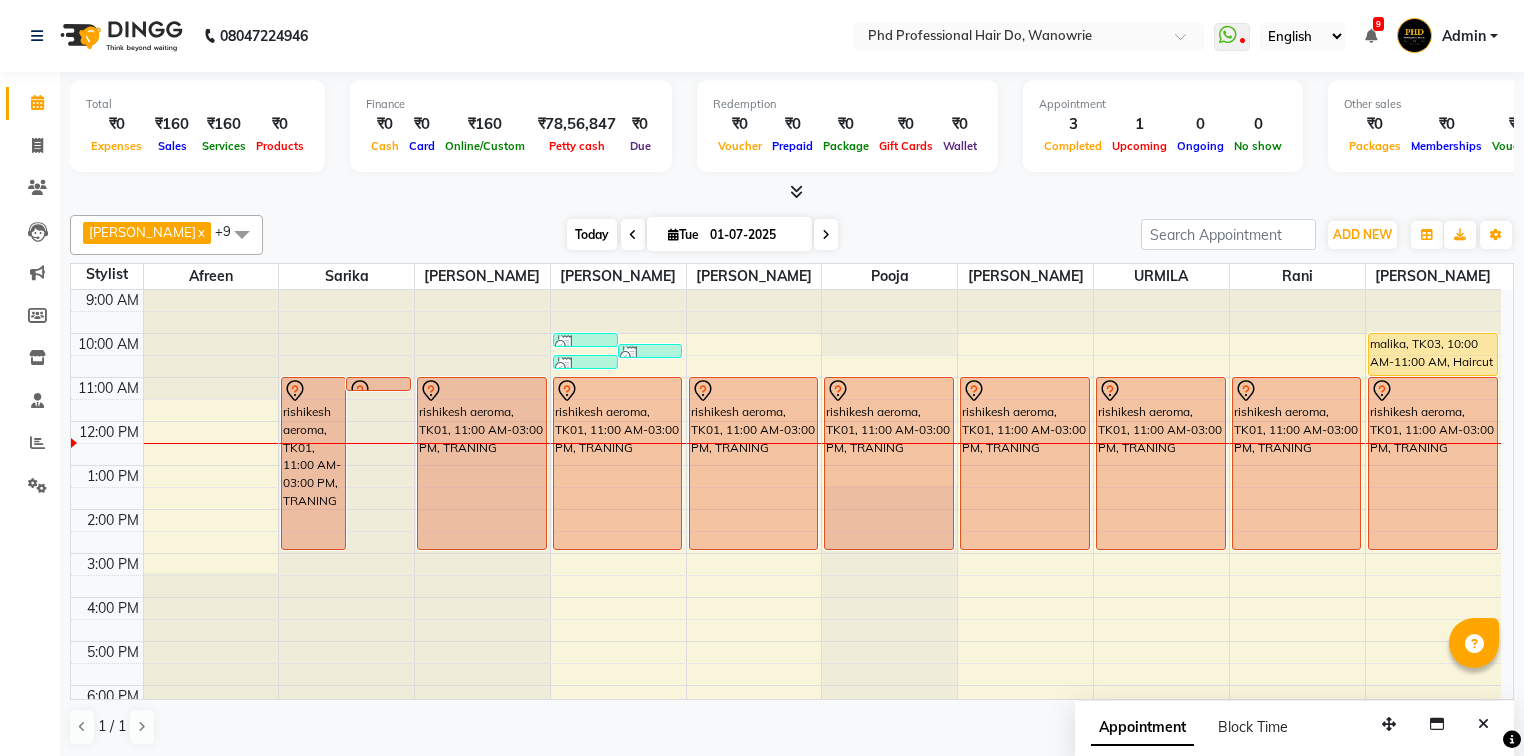 click on "Today" at bounding box center [592, 234] 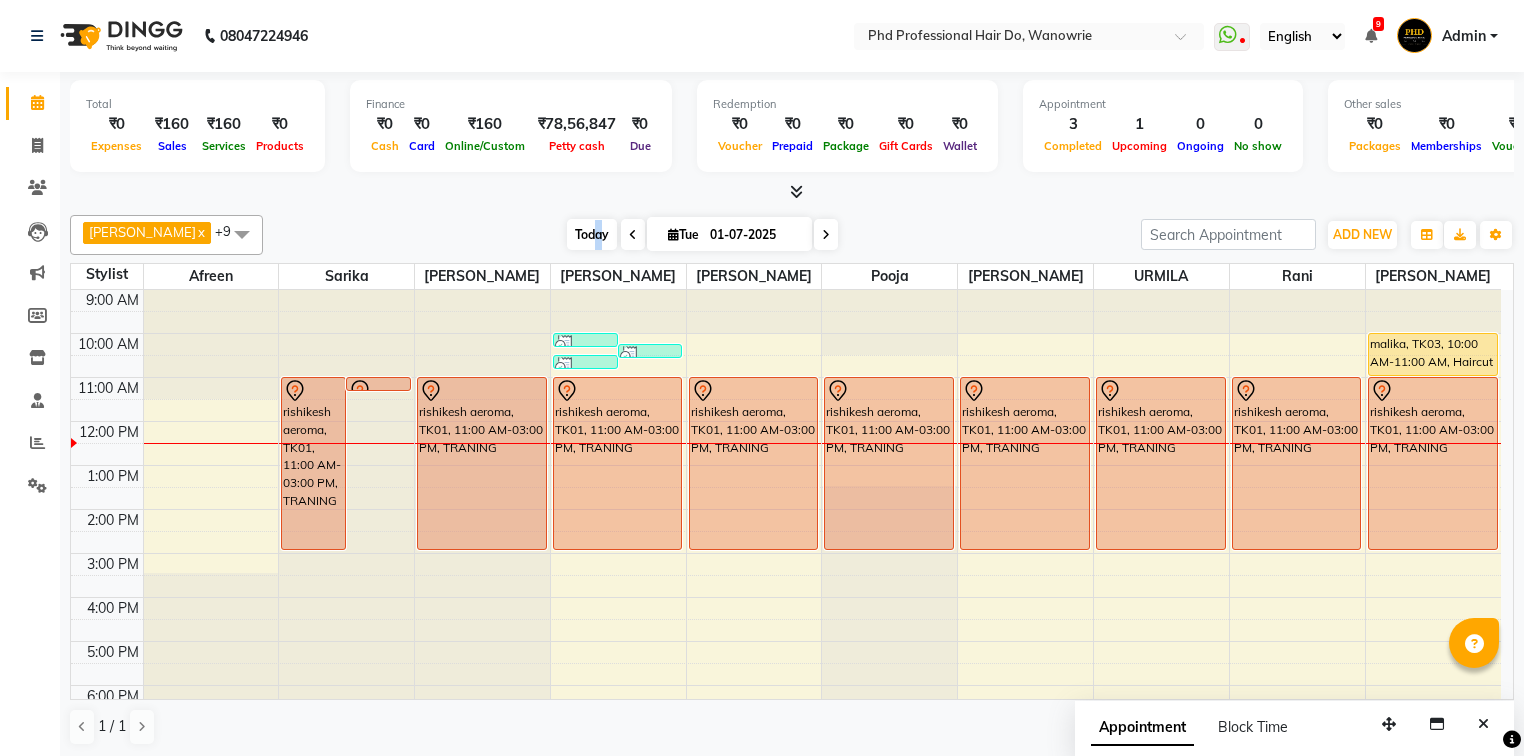 click on "Today" at bounding box center [592, 234] 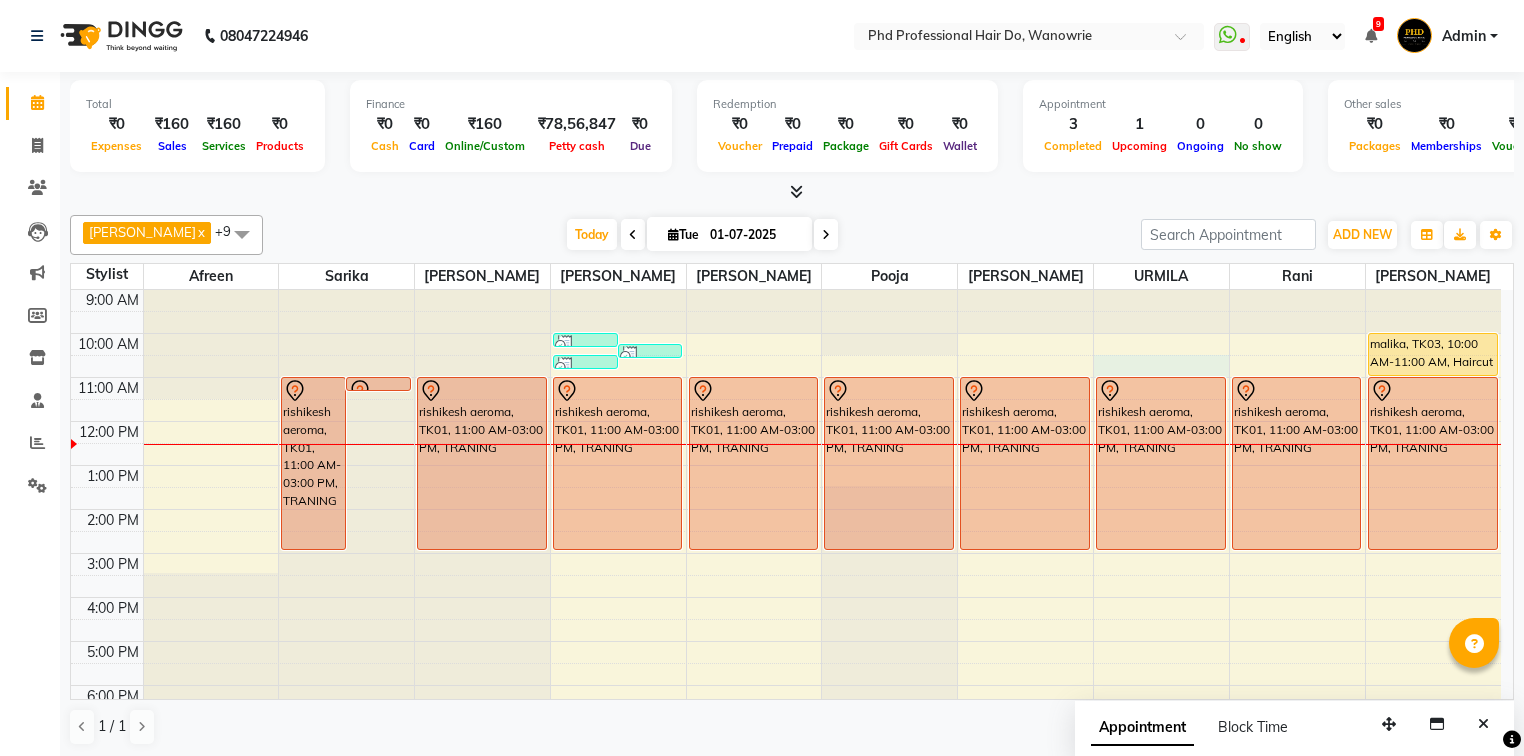 click on "9:00 AM 10:00 AM 11:00 AM 12:00 PM 1:00 PM 2:00 PM 3:00 PM 4:00 PM 5:00 PM 6:00 PM 7:00 PM 8:00 PM             rishikesh aeroma, TK01, 11:00 AM-03:00 PM, TRANING             malika, TK03, 11:00 AM-11:15 AM, Threading - Eyebrows Threading             rishikesh aeroma, TK01, 11:00 AM-03:00 PM, TRANING     walkin, TK02, 10:00 AM-10:15 AM, Threading - Upper Lip Threading     walkin, TK02, 10:15 AM-10:30 AM, Threading - Eyebrows Threading     walkin, TK02, 10:30 AM-10:45 AM, Threading - Fore Head / Lower Lip Threading             rishikesh aeroma, TK01, 11:00 AM-03:00 PM, TRANING             rishikesh aeroma, TK01, 11:00 AM-03:00 PM, TRANING             rishikesh aeroma, TK01, 11:00 AM-03:00 PM, TRANING             rishikesh aeroma, TK01, 11:00 AM-03:00 PM, TRANING             rishikesh aeroma, TK01, 11:00 AM-03:00 PM, TRANING             rishikesh aeroma, TK01, 11:00 AM-03:00 PM, TRANING    malika, TK03, 10:00 AM-11:00 AM, Haircut -  creative sr. stylist" at bounding box center (786, 553) 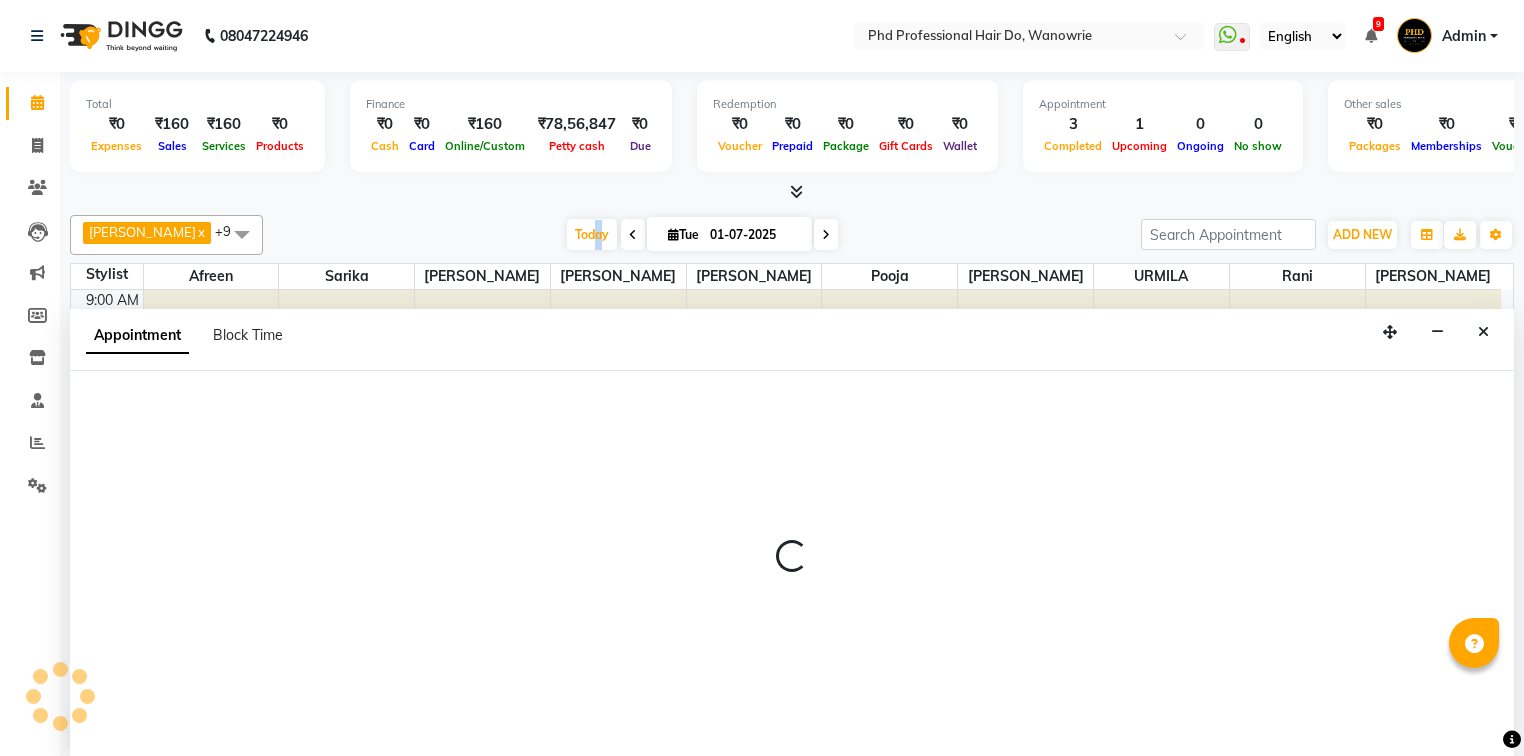 scroll, scrollTop: 0, scrollLeft: 0, axis: both 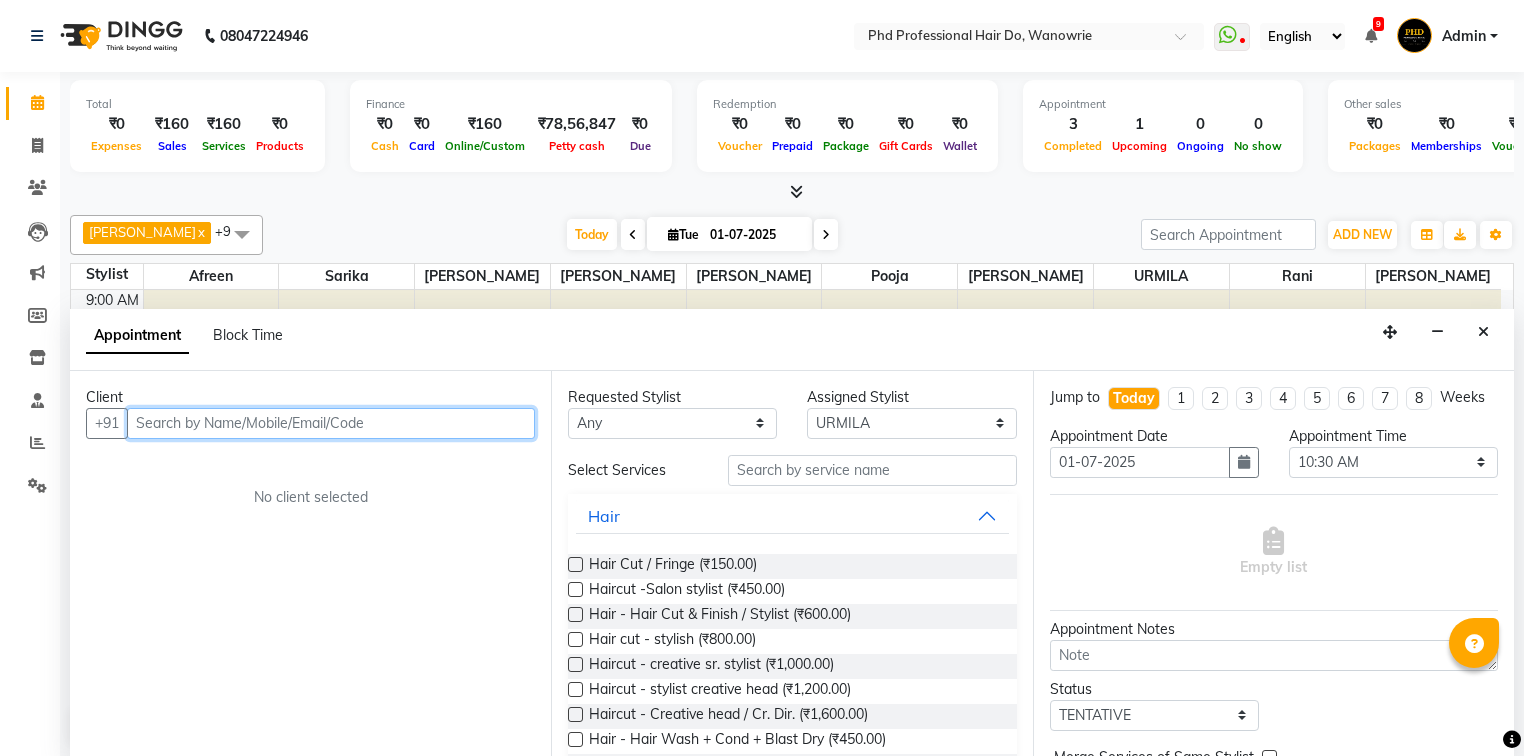 click at bounding box center [331, 423] 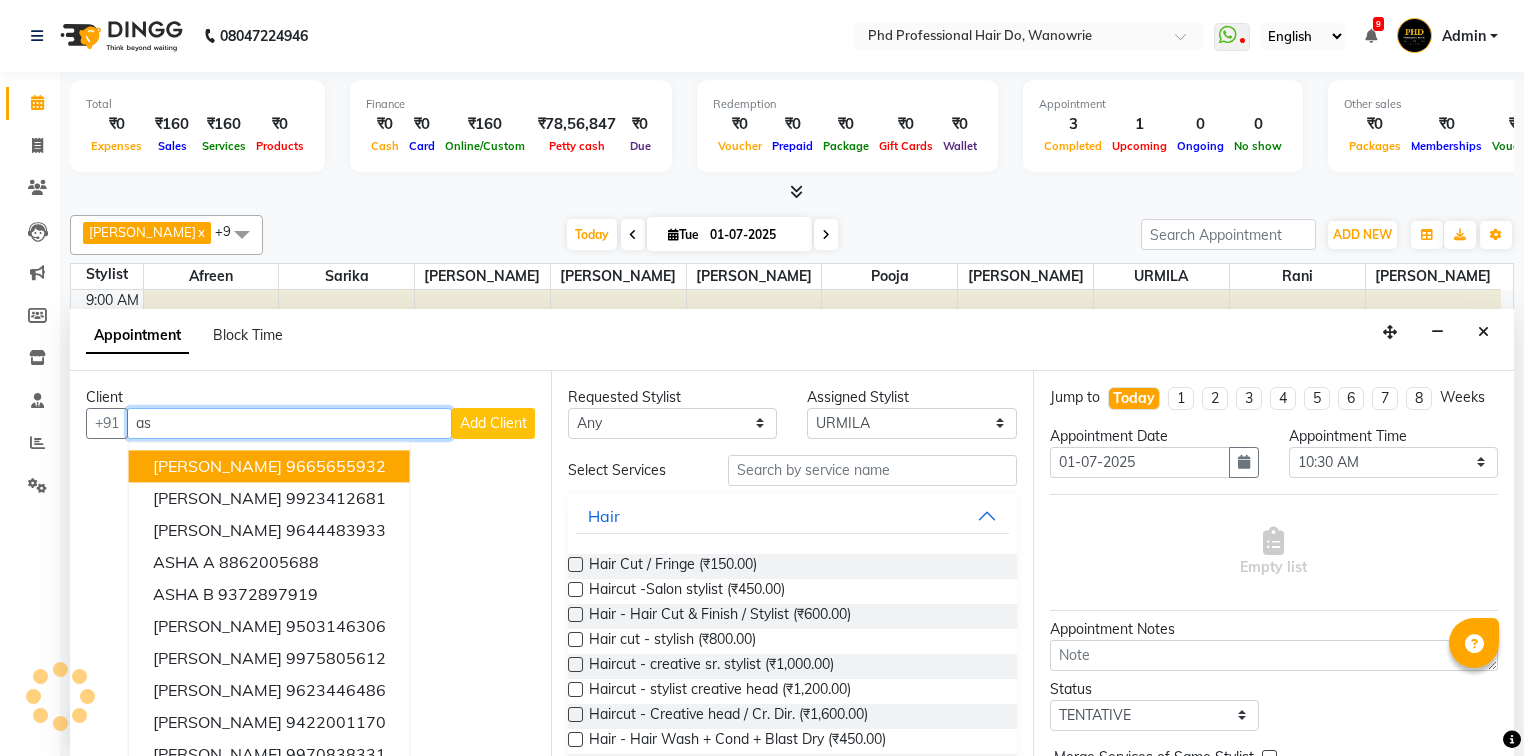 type on "a" 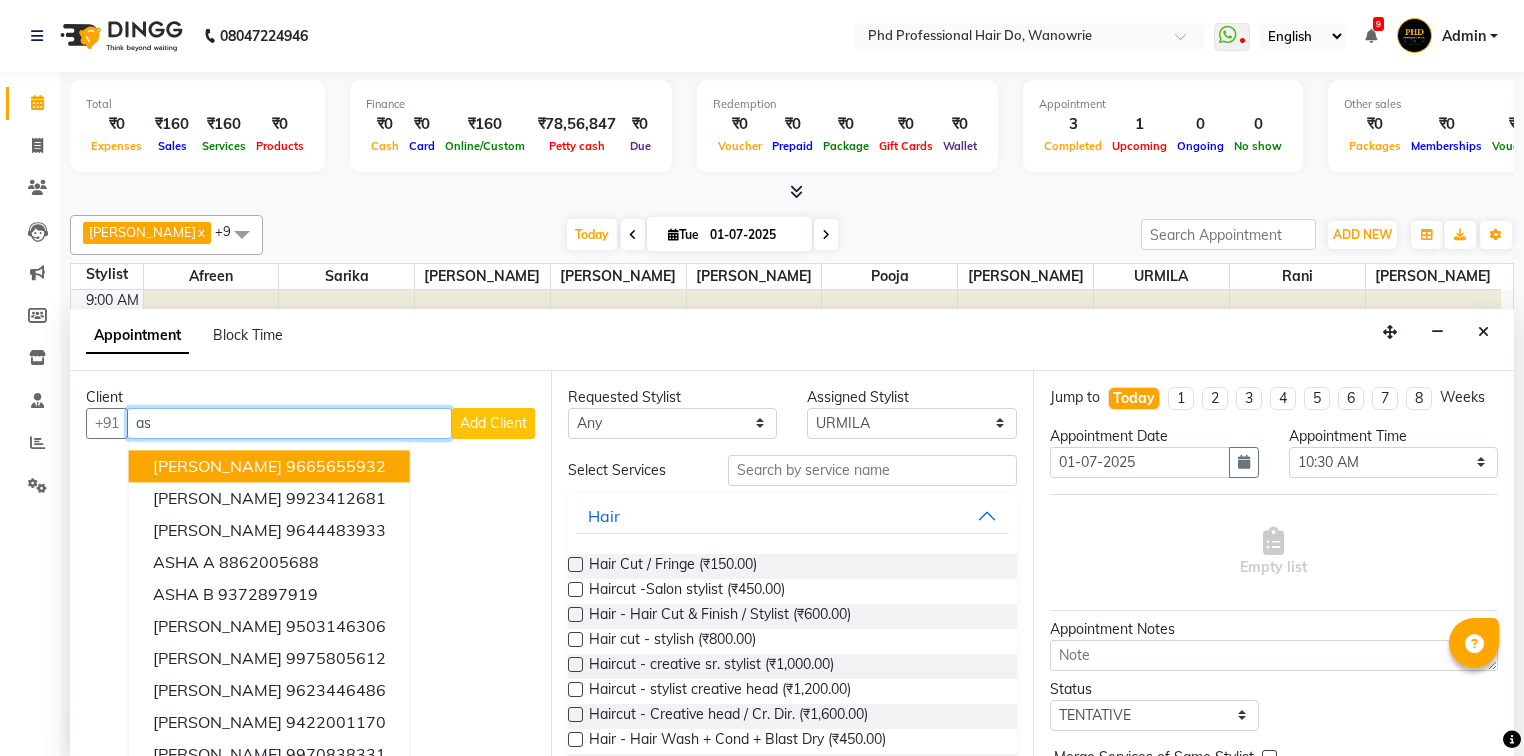 type on "a" 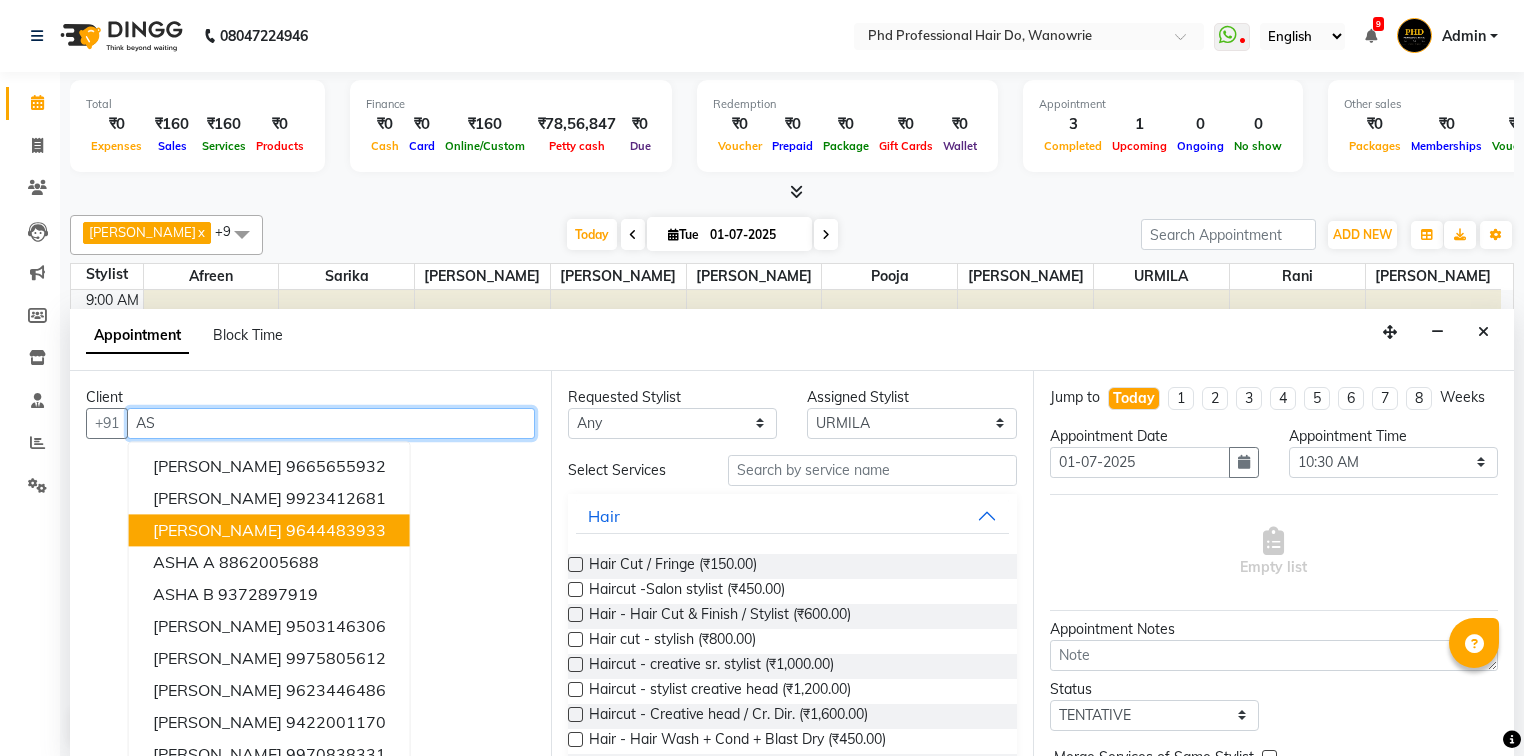 type on "A" 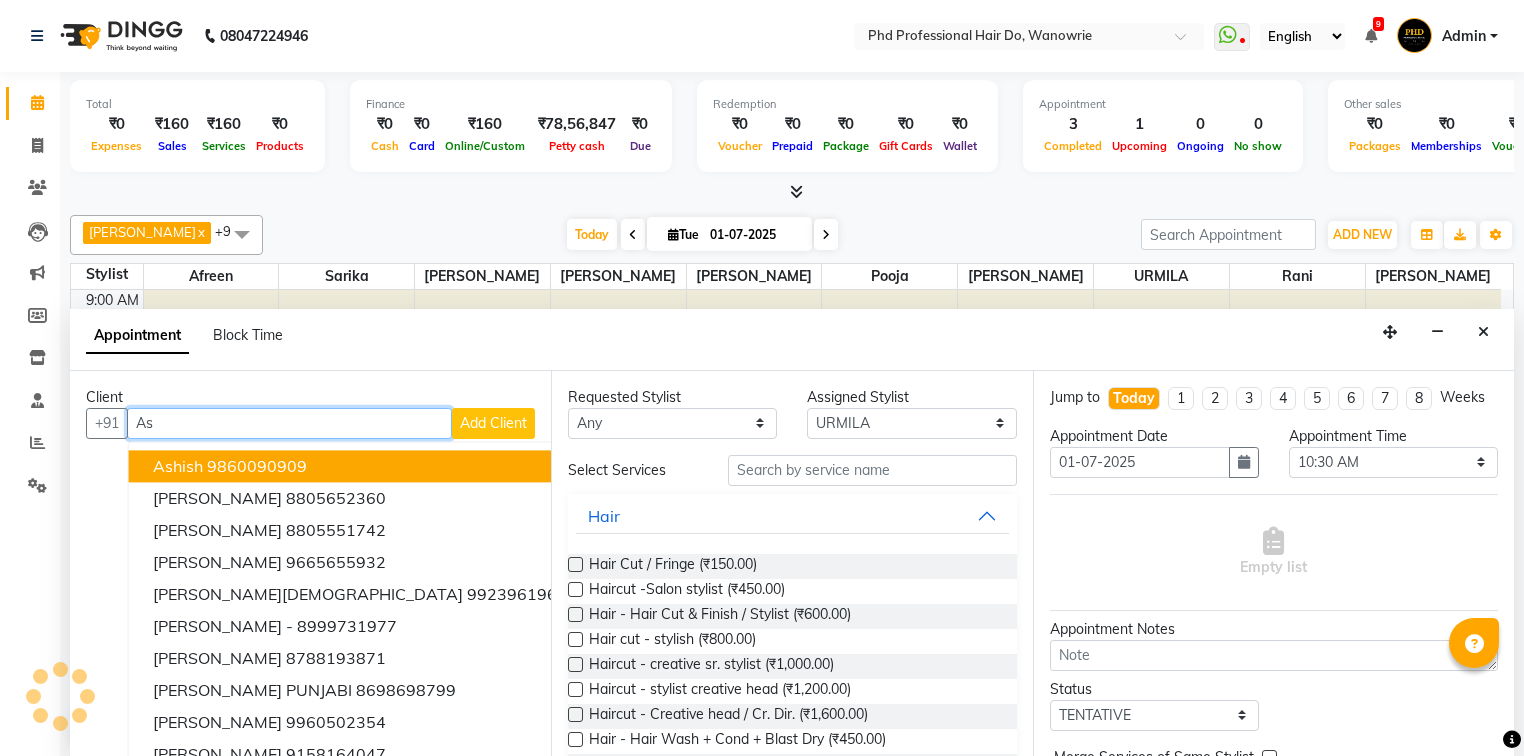 type on "A" 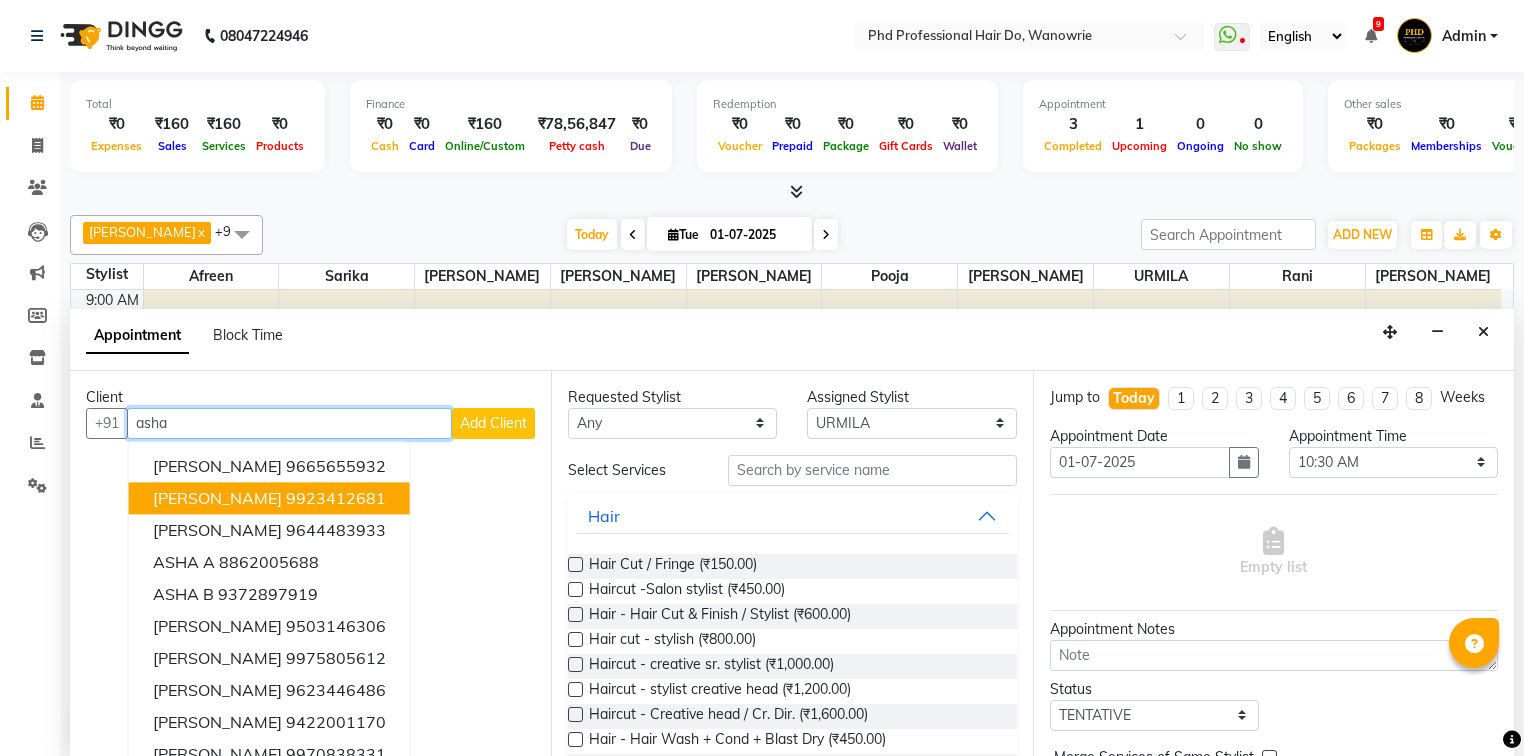 click on "asha" at bounding box center [289, 423] 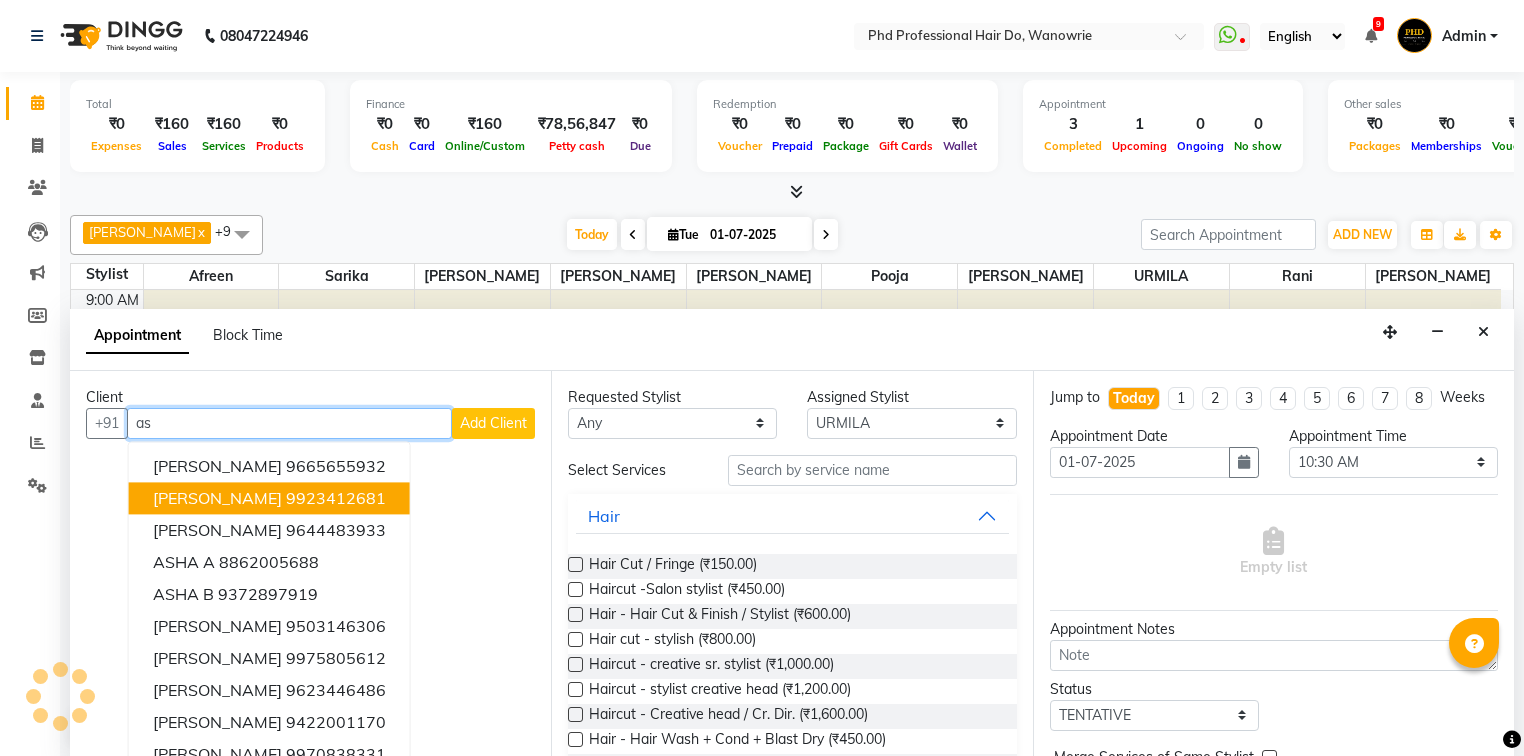 type on "a" 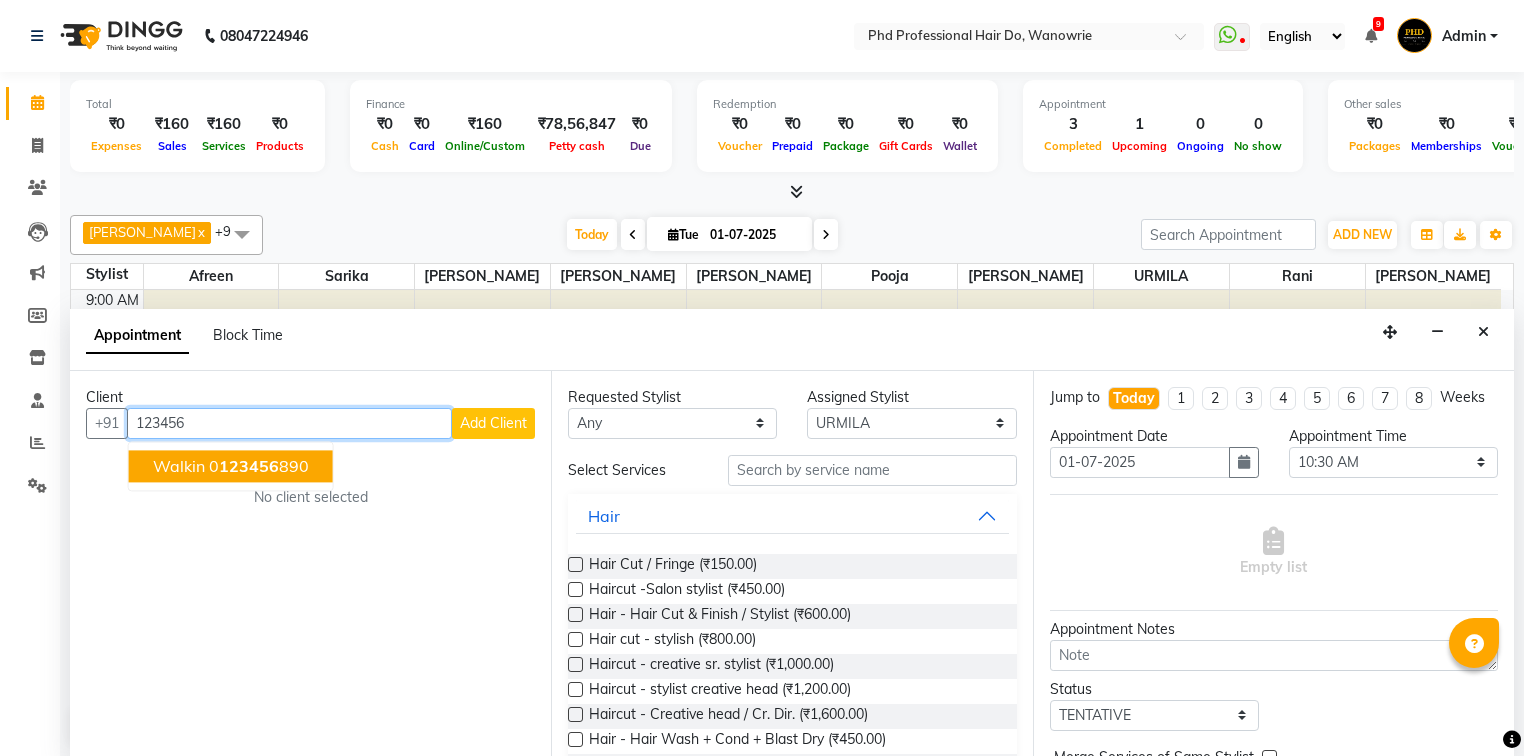 click on "123456" at bounding box center (249, 466) 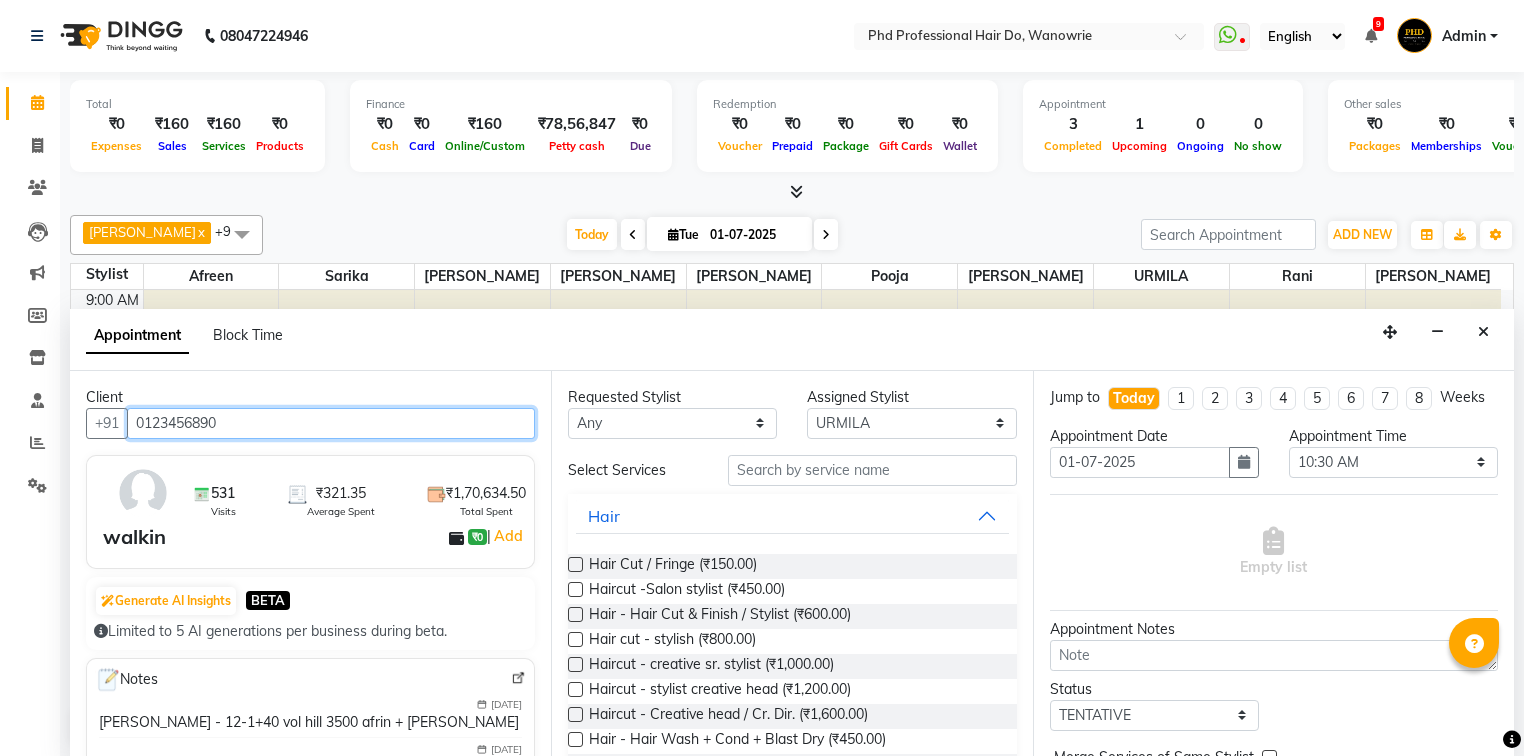type on "0123456890" 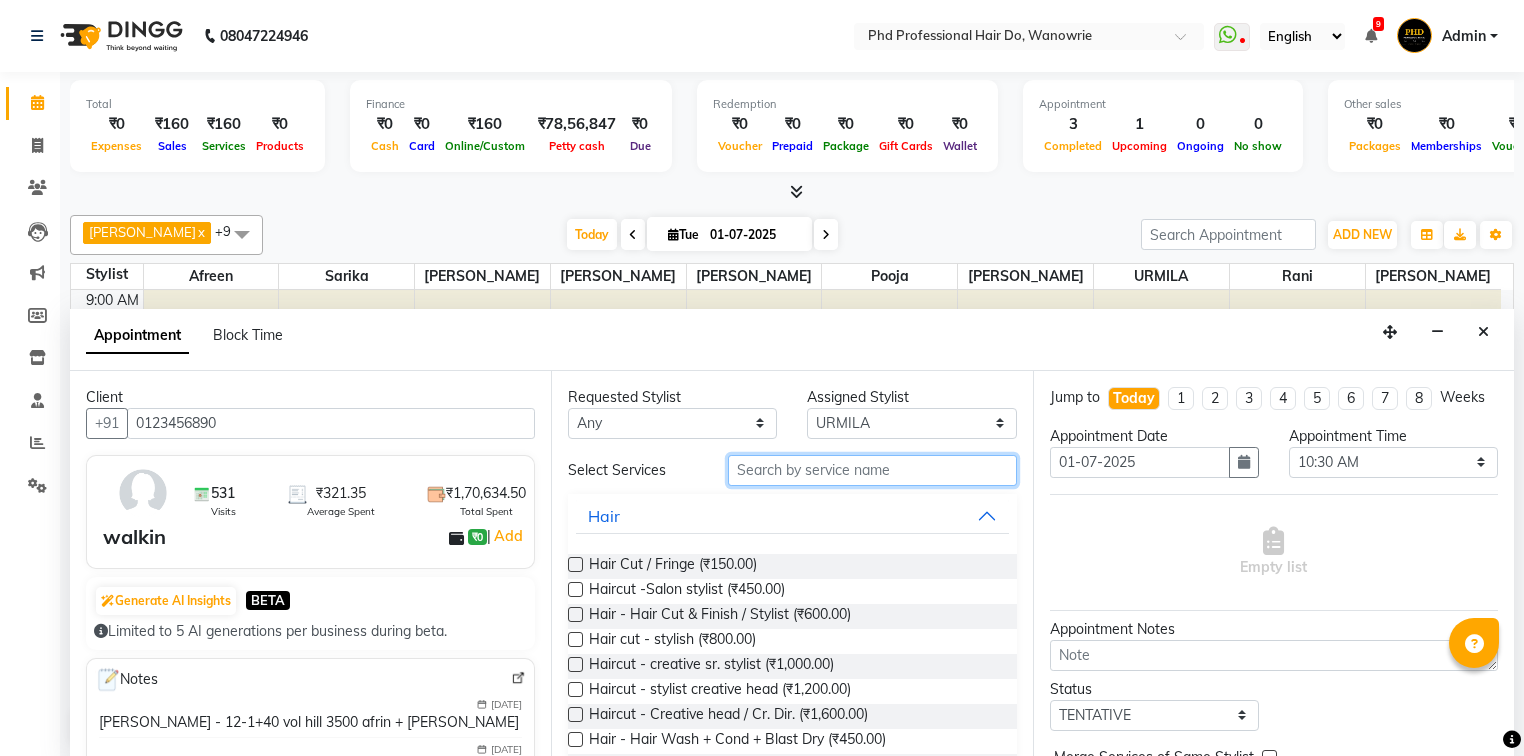 click at bounding box center [872, 470] 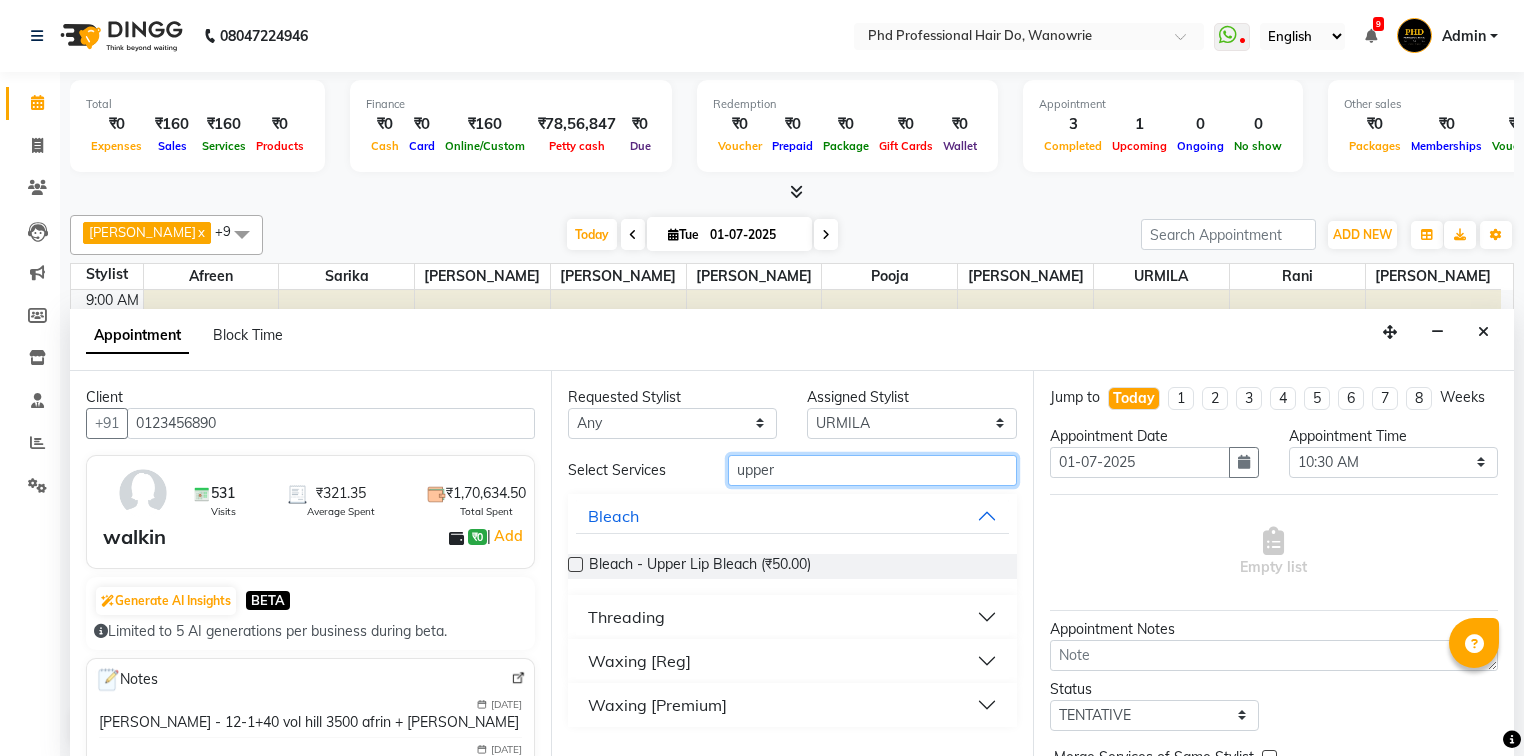 type on "upper" 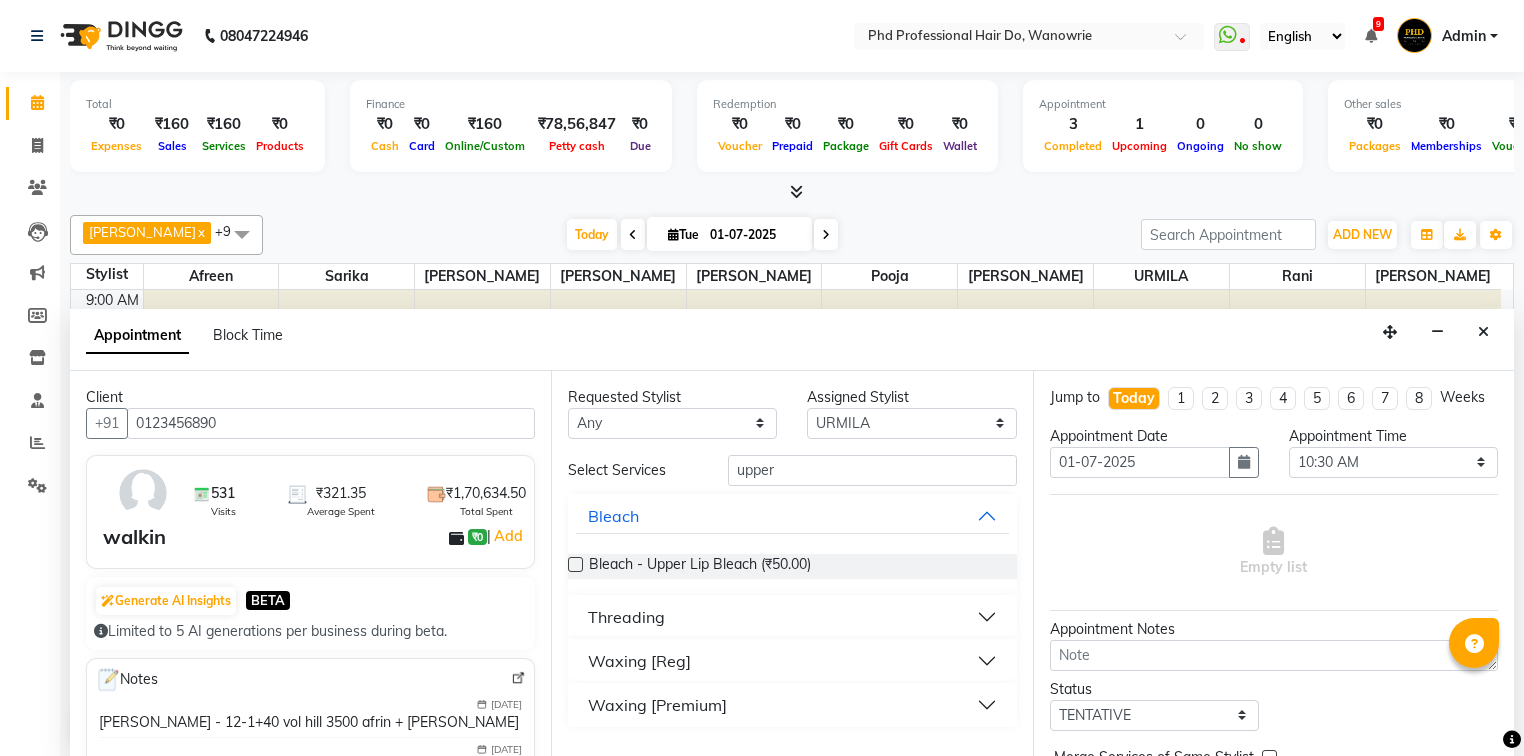 click on "Threading" at bounding box center (626, 617) 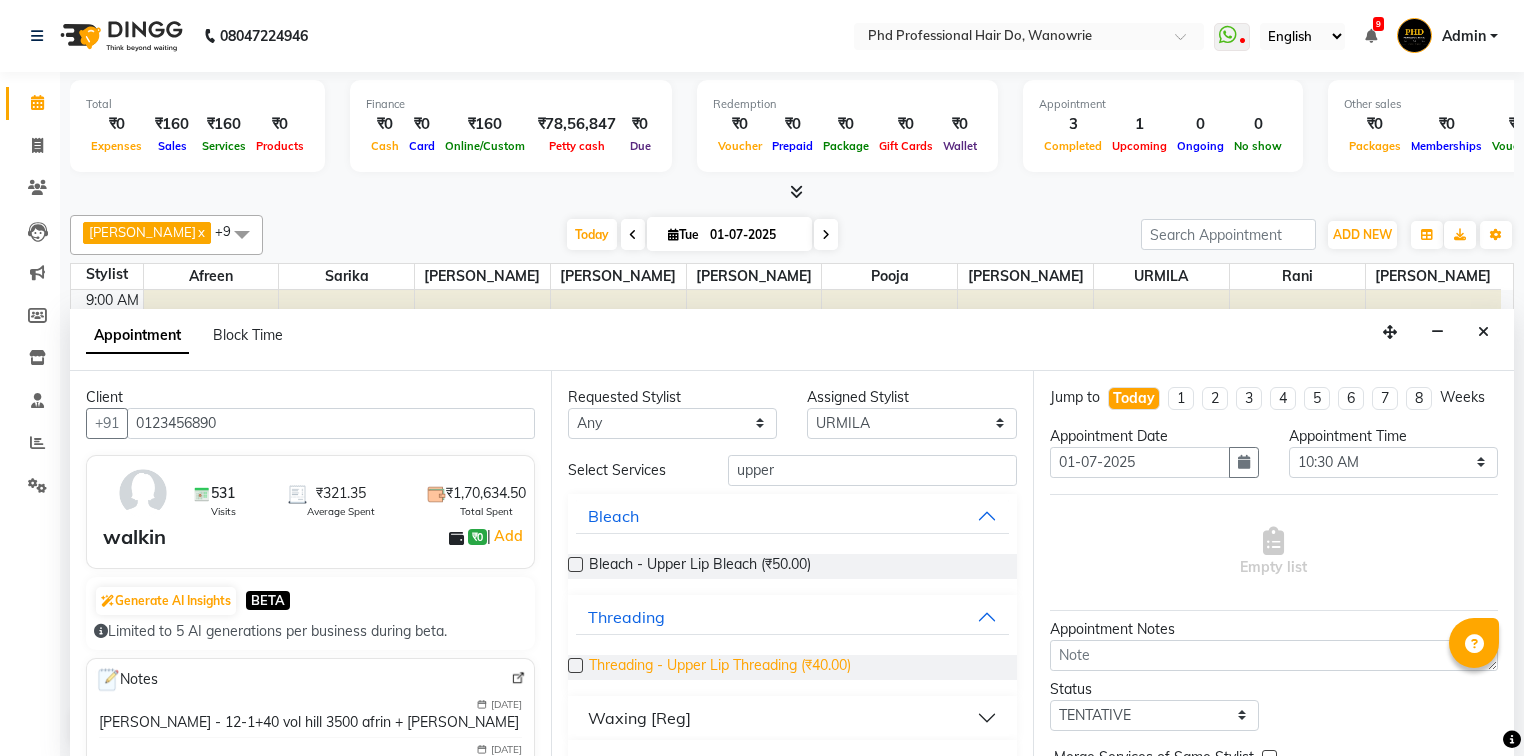 click on "Threading - Upper Lip Threading (₹40.00)" at bounding box center (720, 667) 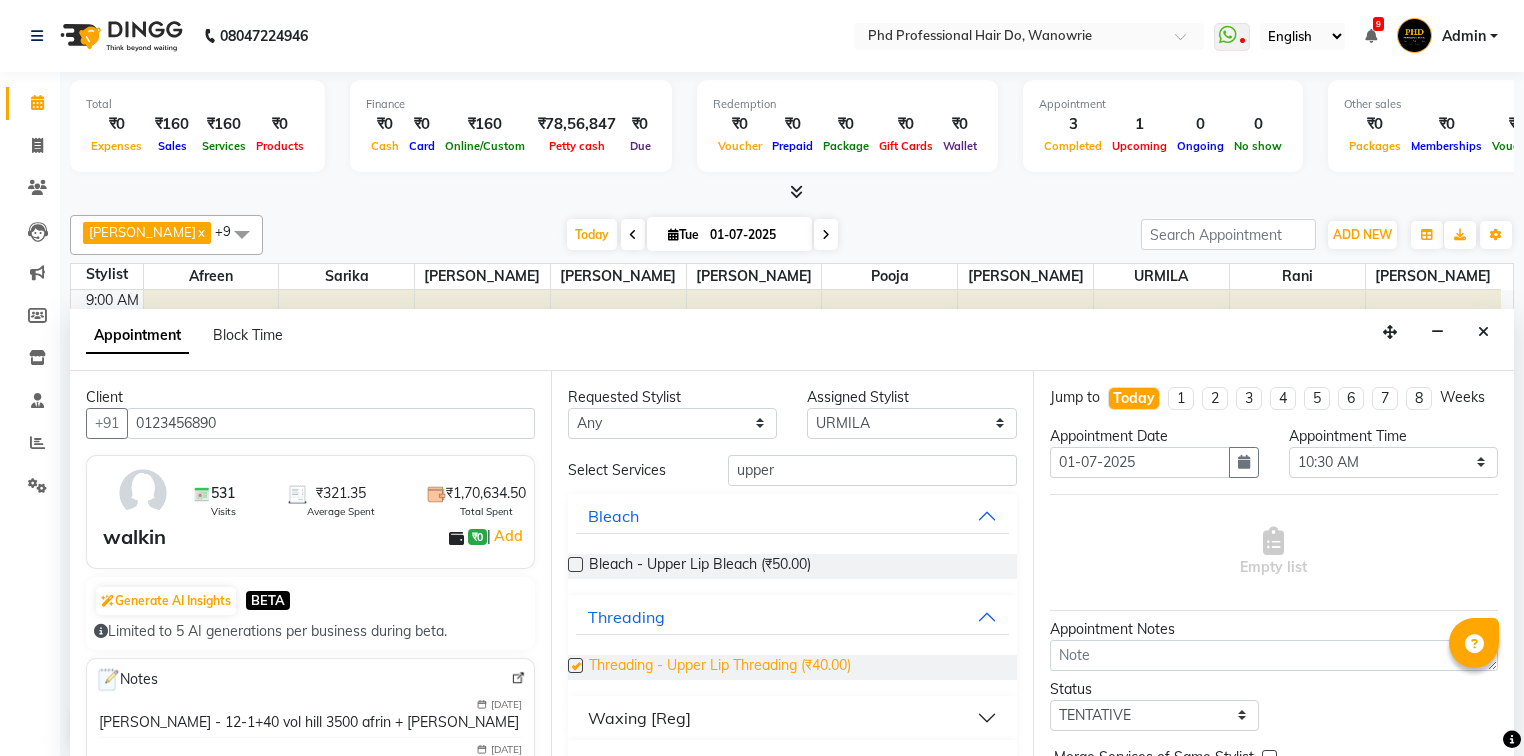 checkbox on "false" 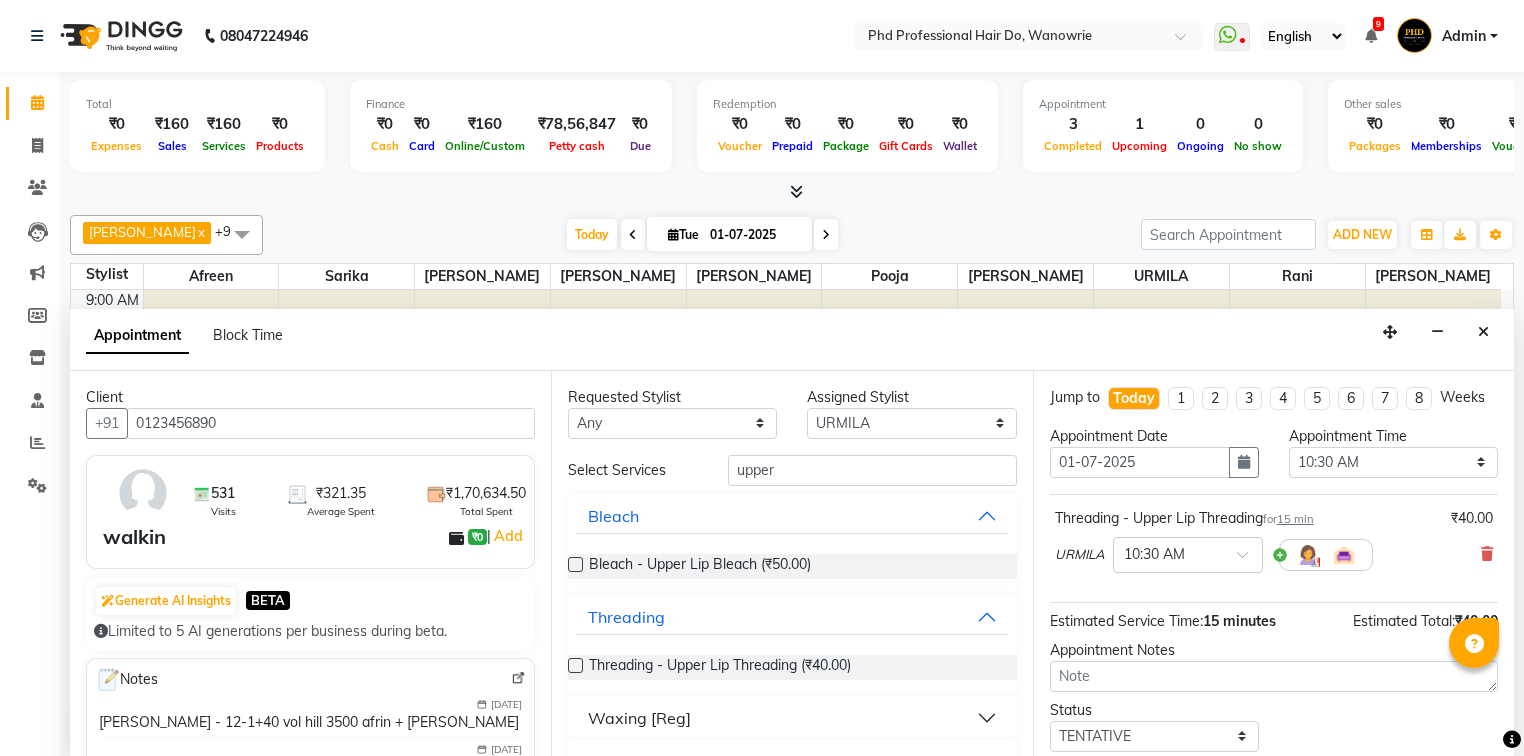 scroll, scrollTop: 40, scrollLeft: 0, axis: vertical 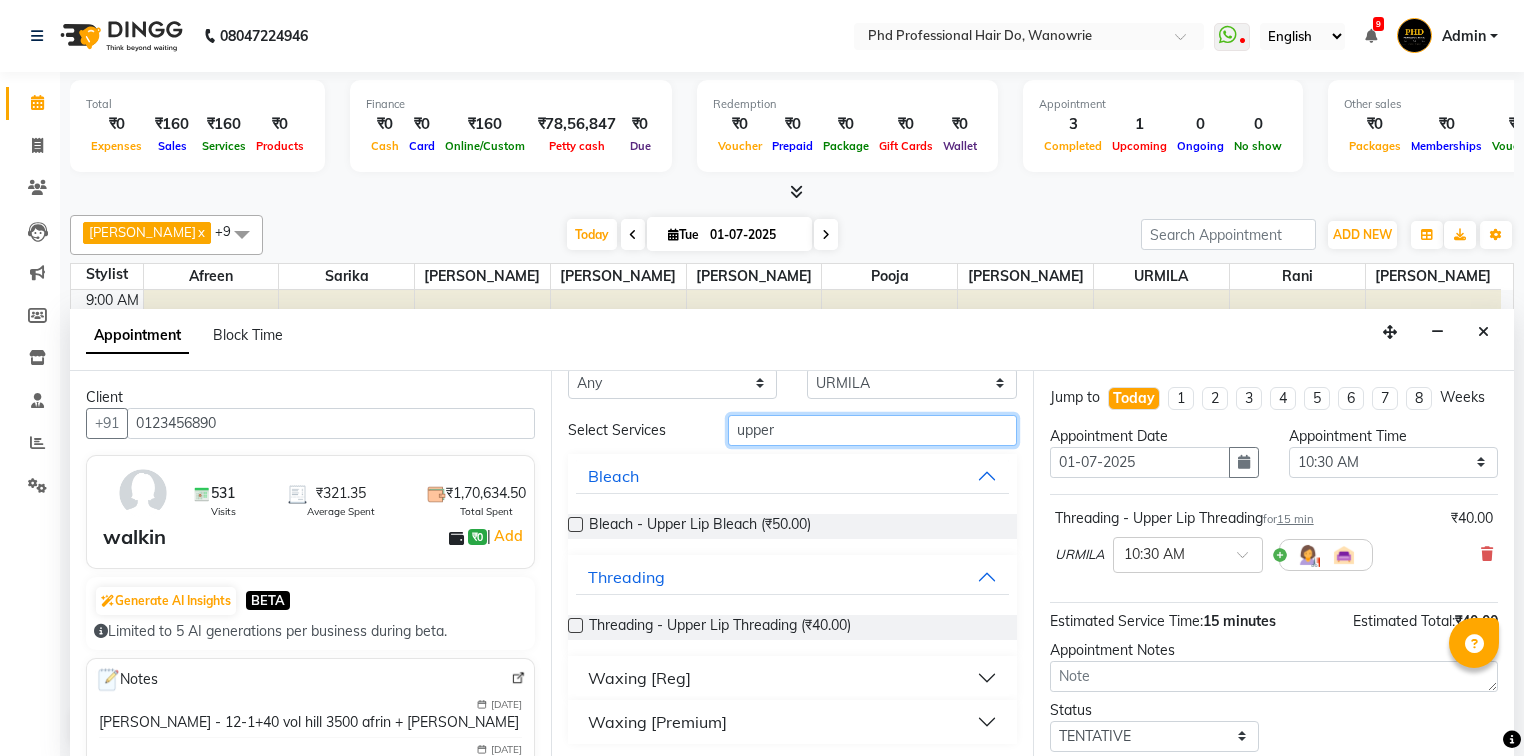 click on "upper" at bounding box center [872, 430] 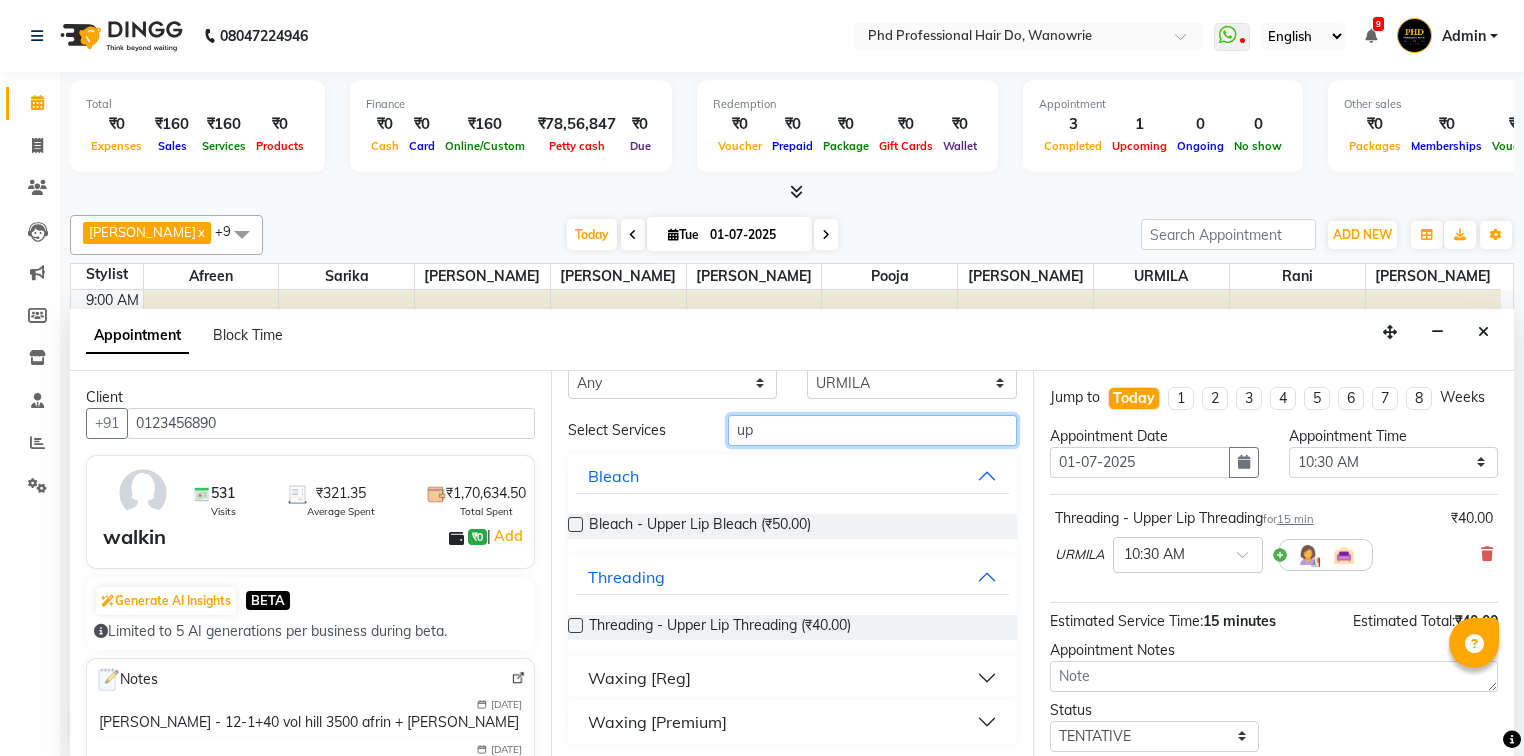 type on "u" 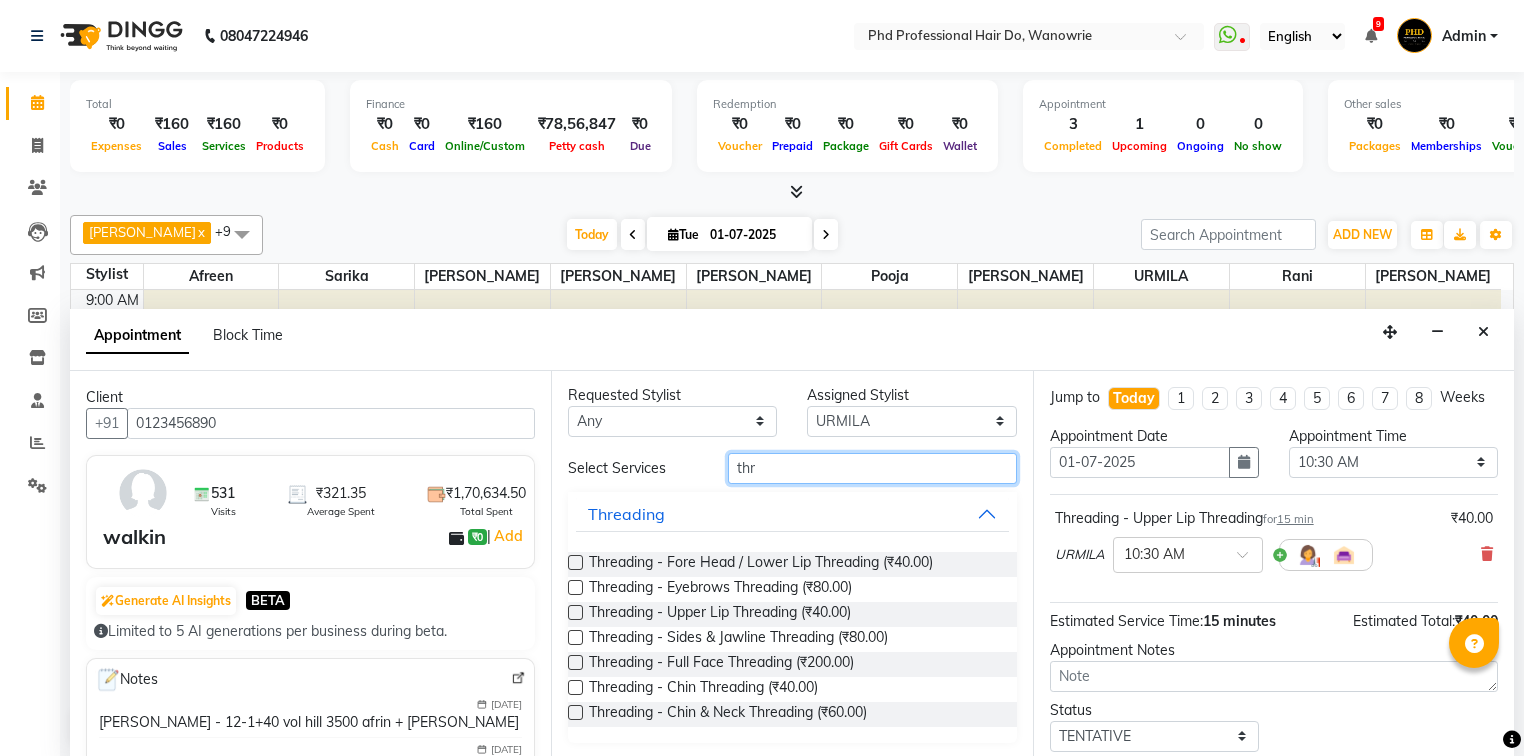 scroll, scrollTop: 2, scrollLeft: 0, axis: vertical 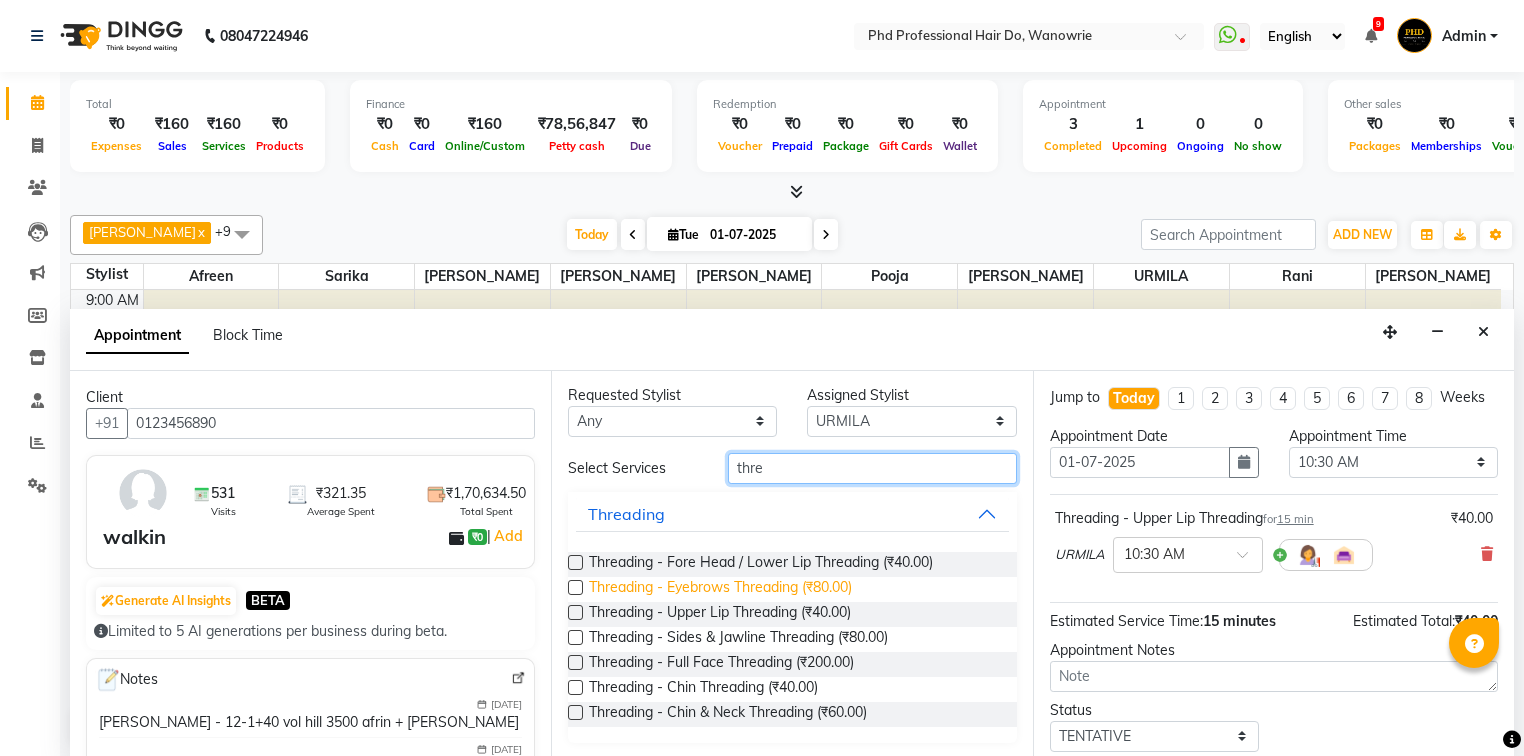 type on "thre" 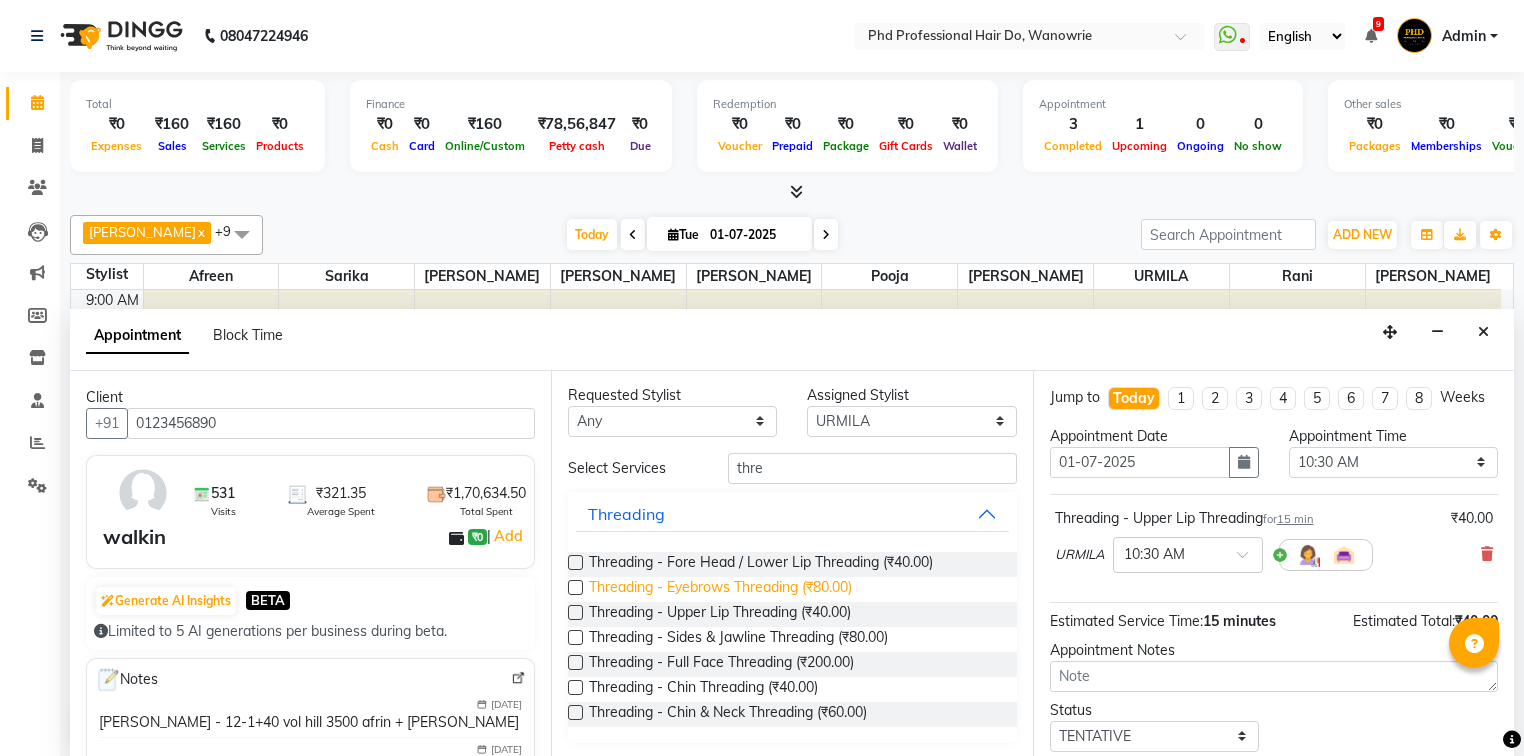 click on "Threading - Eyebrows Threading (₹80.00)" at bounding box center (720, 589) 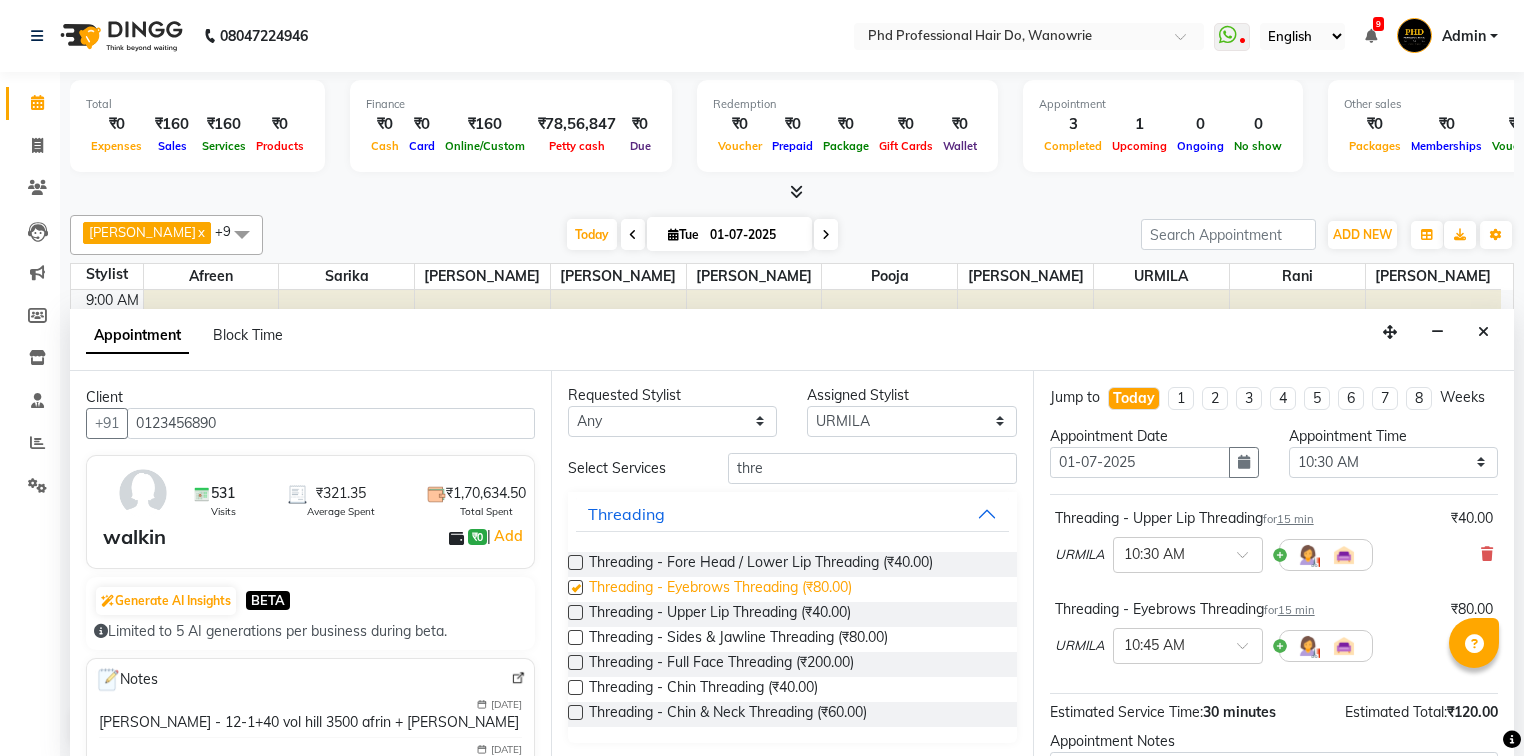 checkbox on "false" 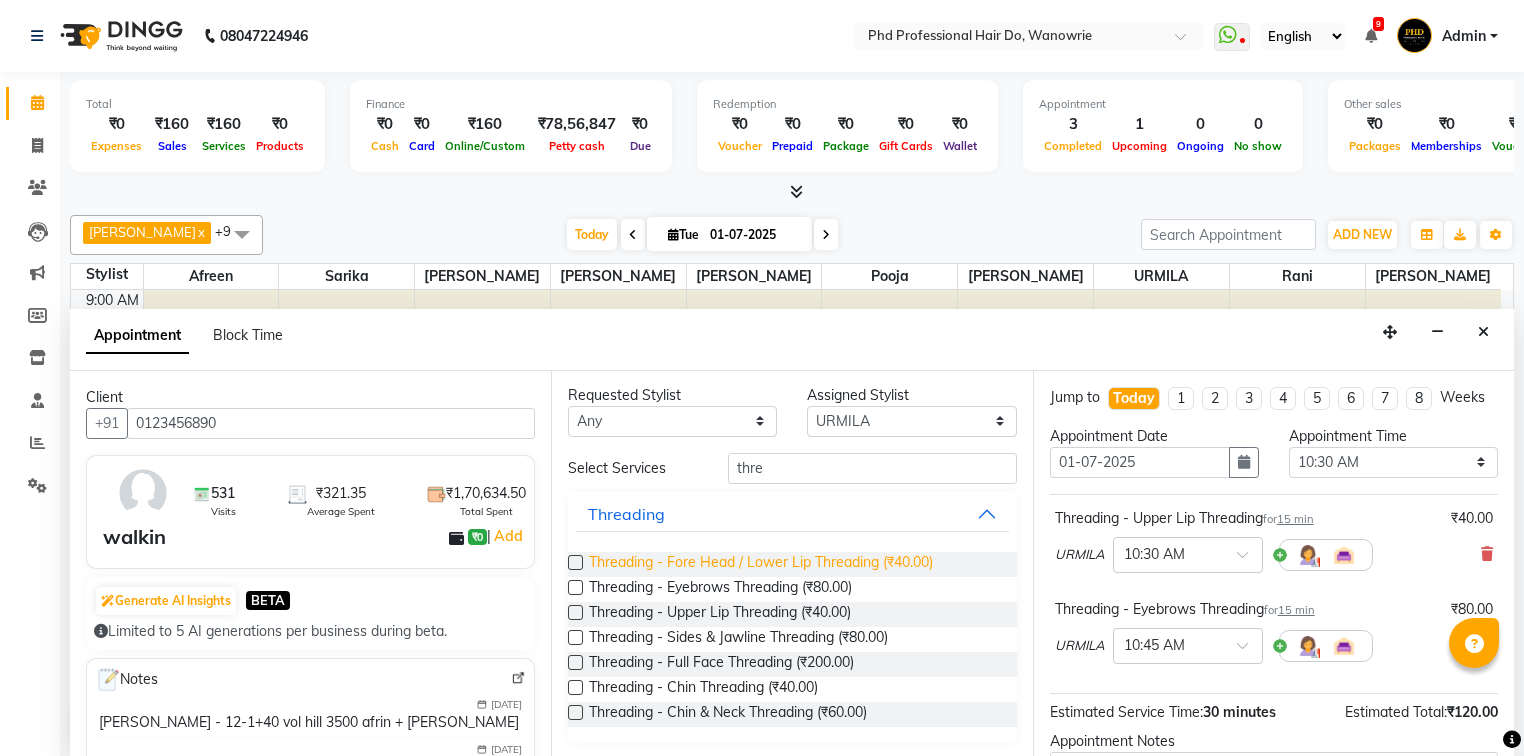 click on "Threading - Fore Head / Lower Lip Threading (₹40.00)" at bounding box center [761, 564] 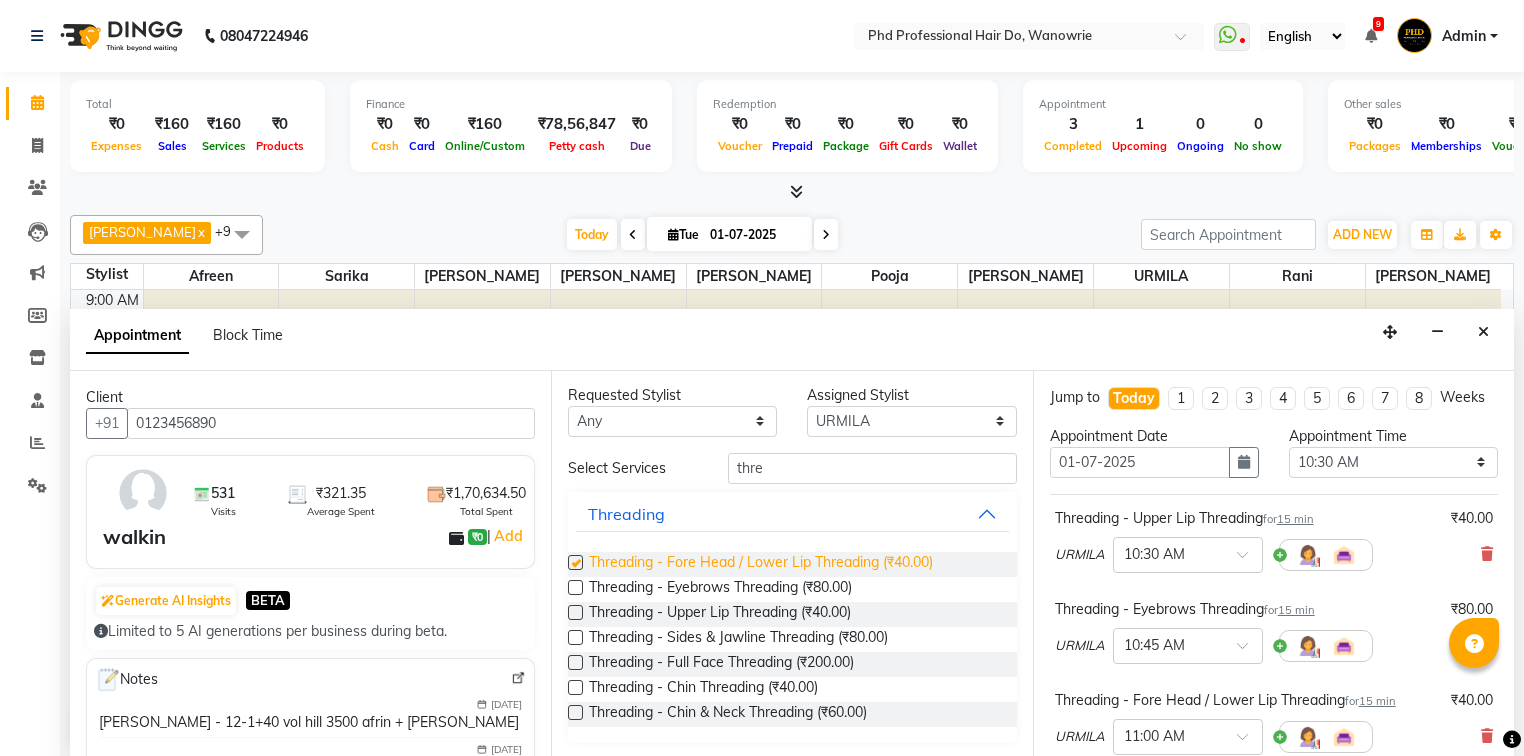 checkbox on "false" 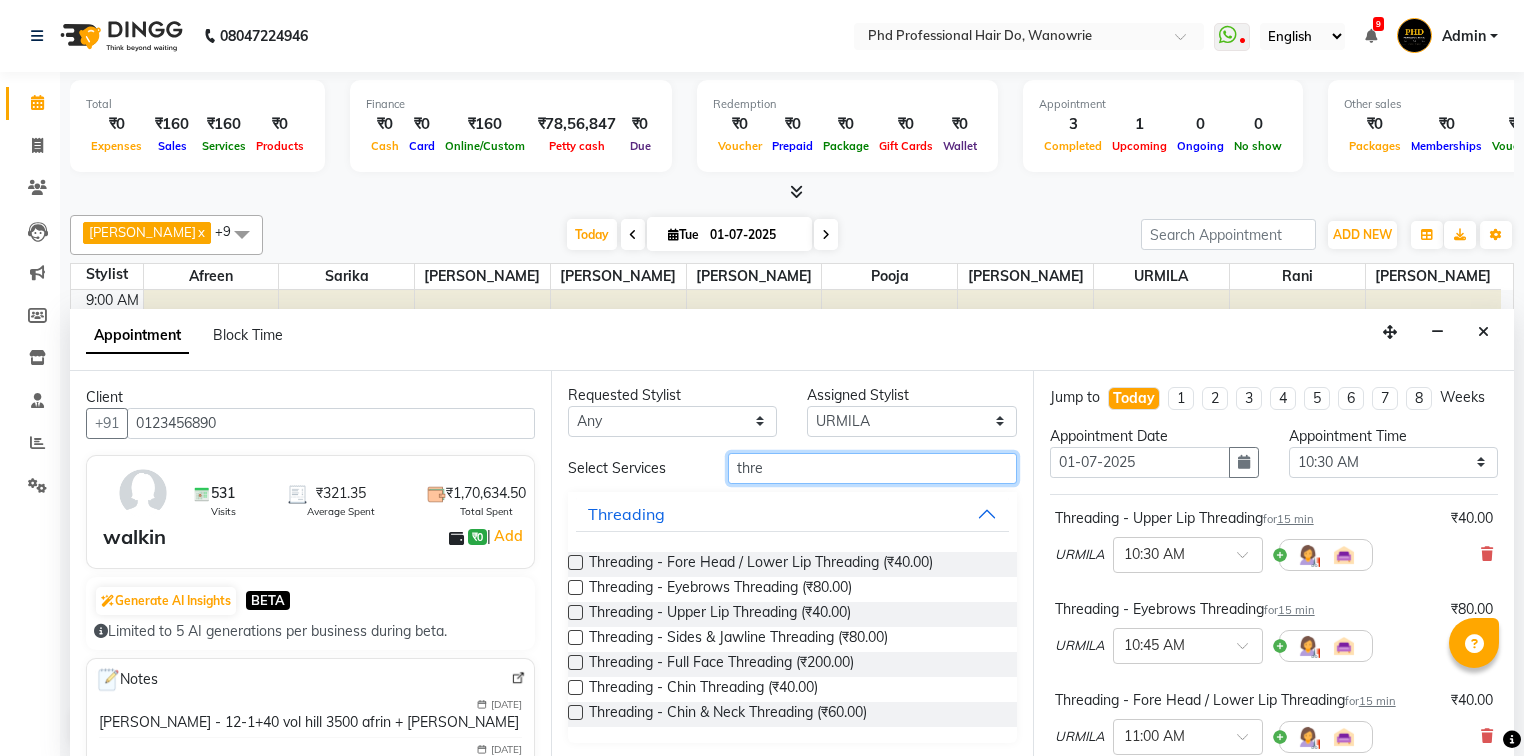 click on "thre" at bounding box center (872, 468) 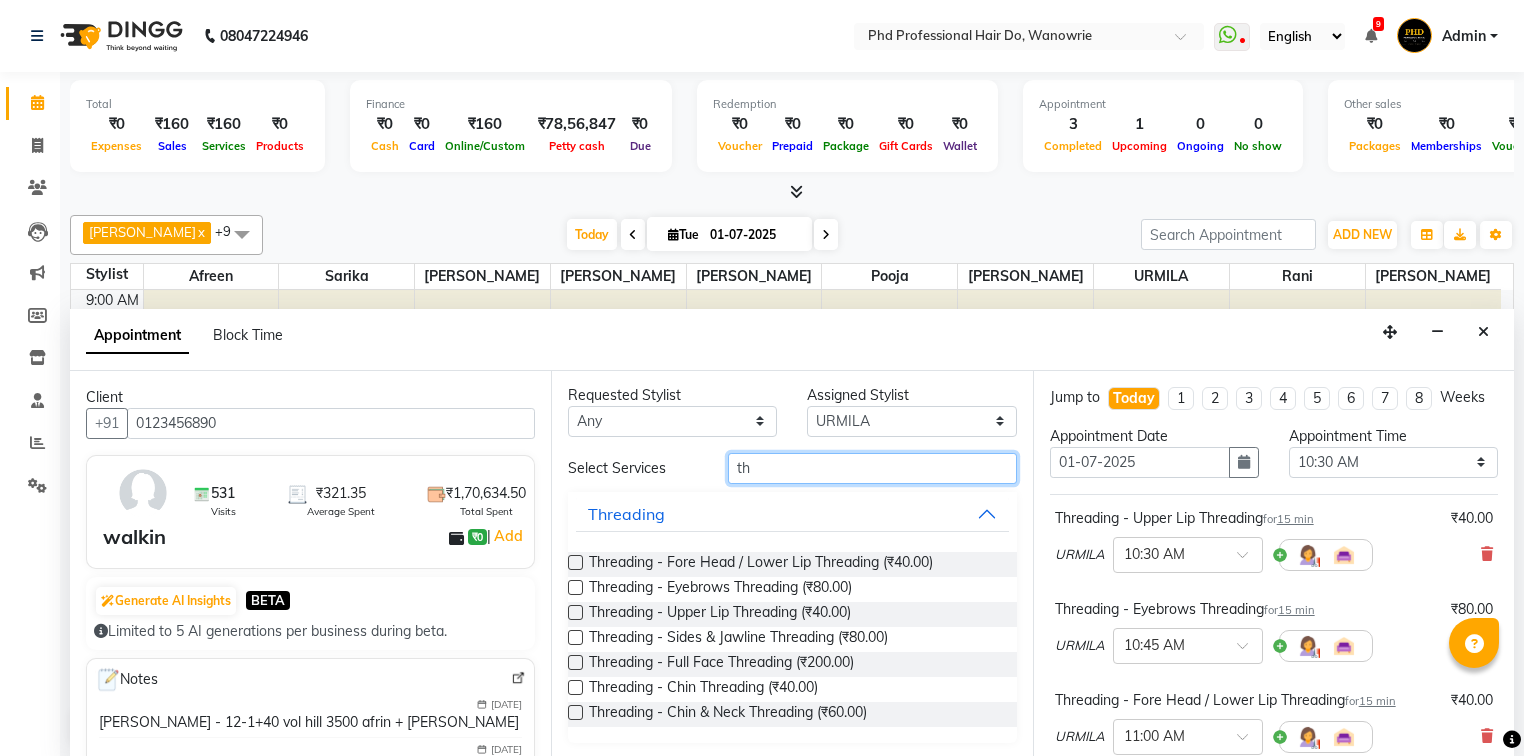 type on "t" 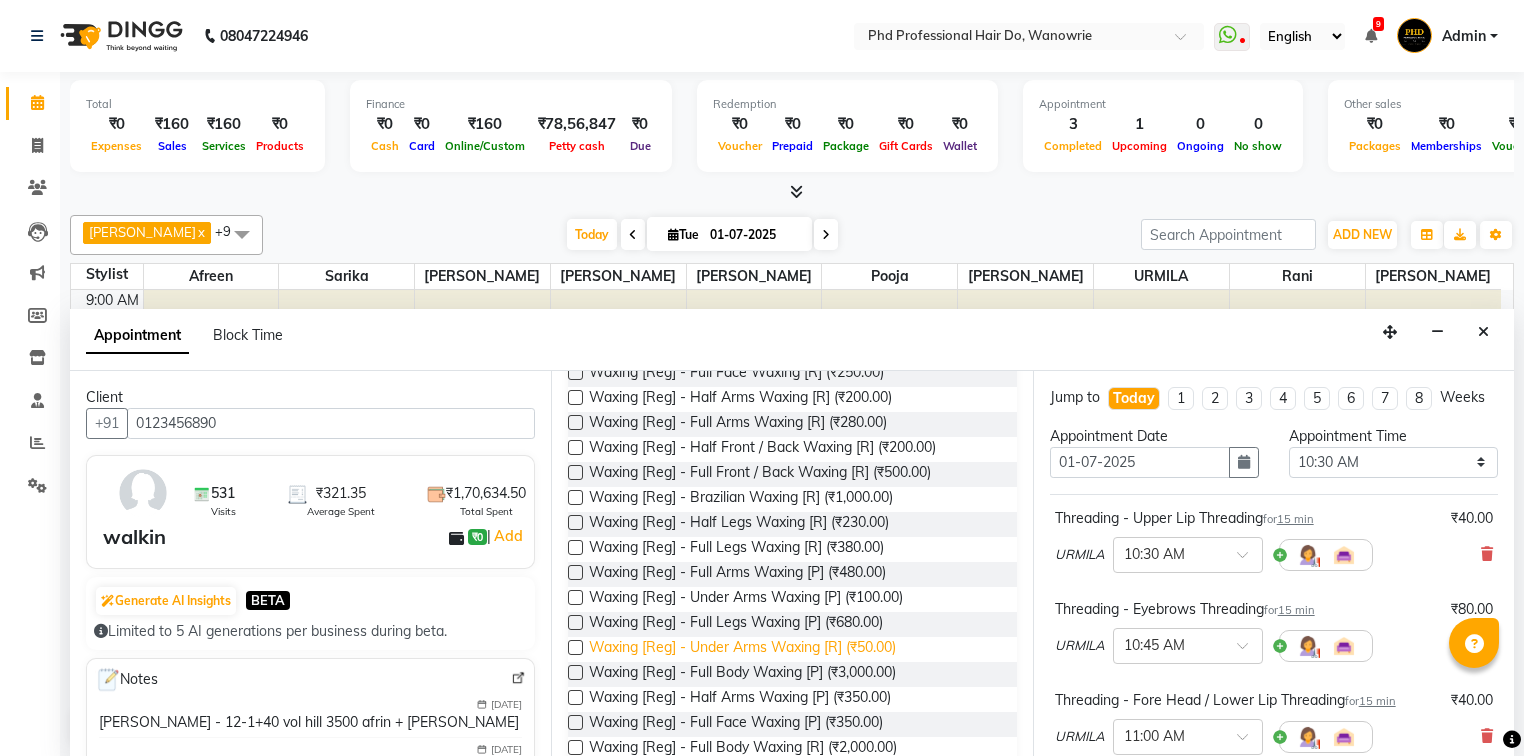 scroll, scrollTop: 162, scrollLeft: 0, axis: vertical 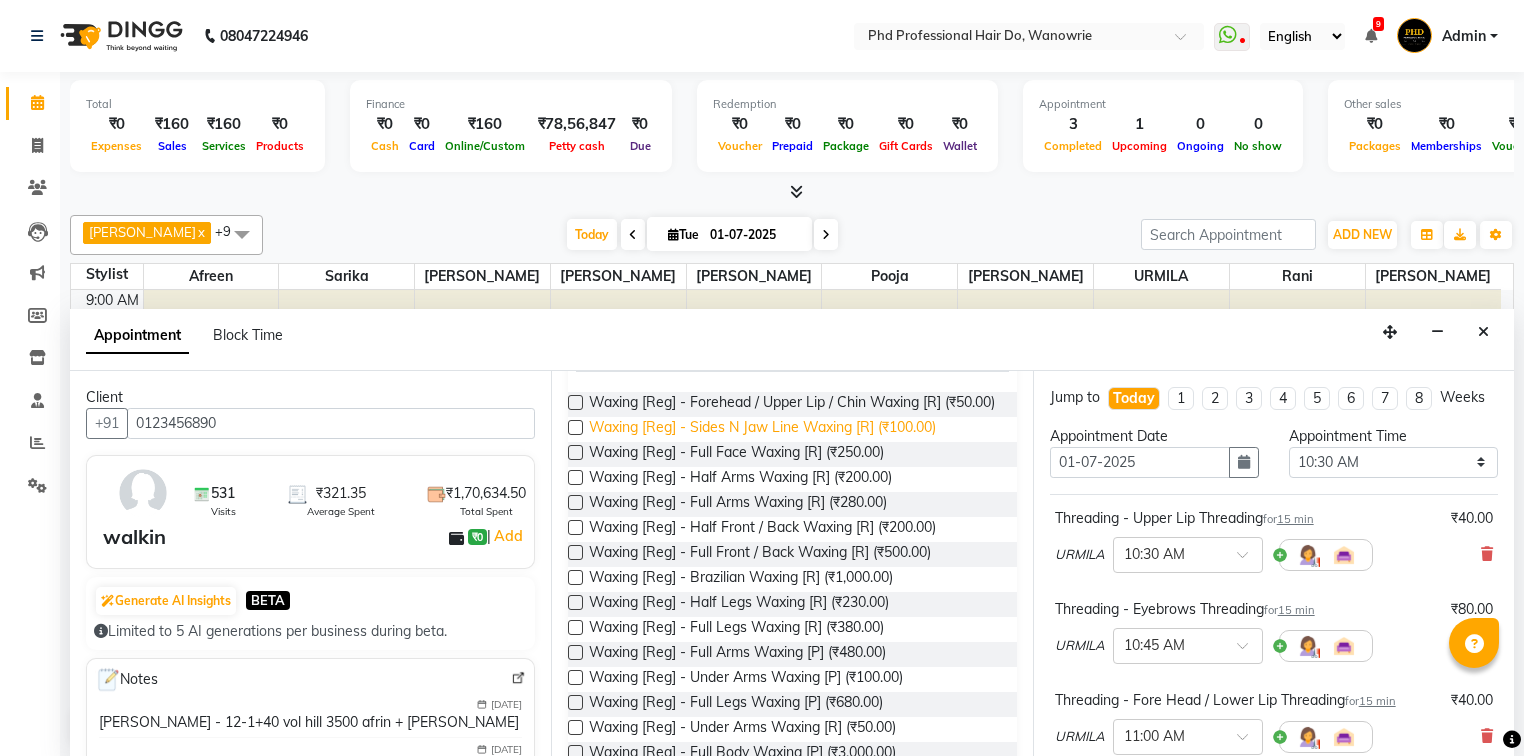 type on "wax" 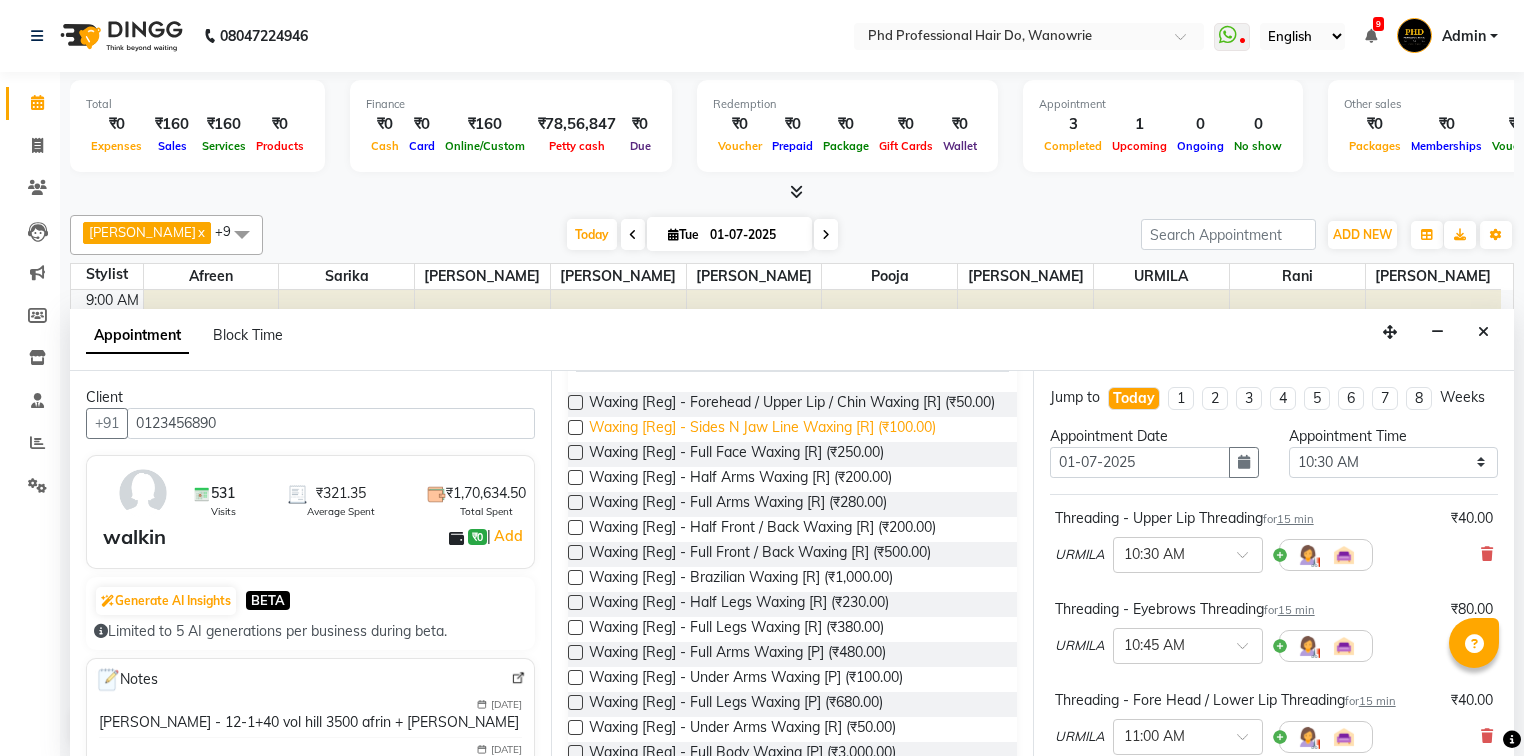 click on "Waxing [Reg] - Sides N Jaw Line Waxing [R] (₹100.00)" at bounding box center (762, 429) 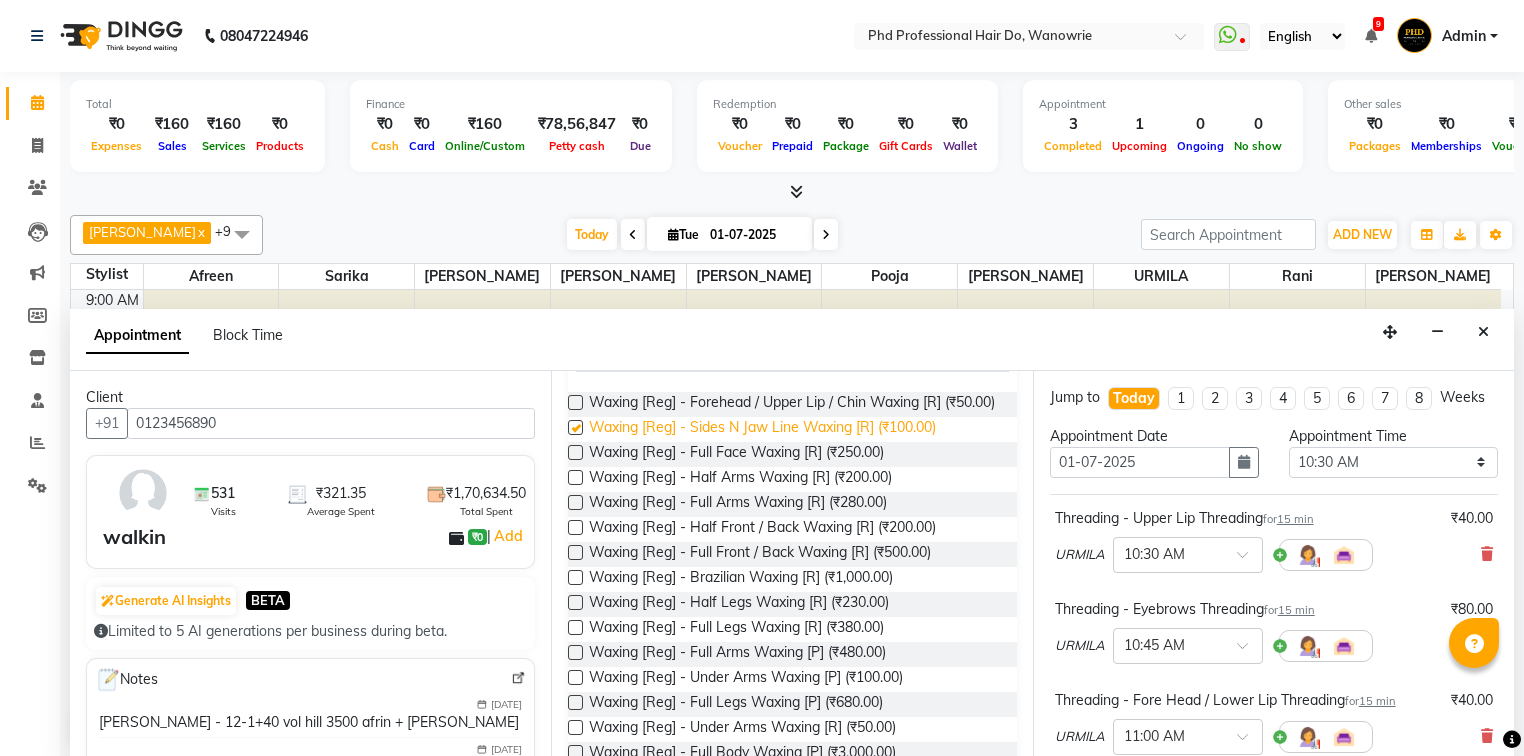 checkbox on "false" 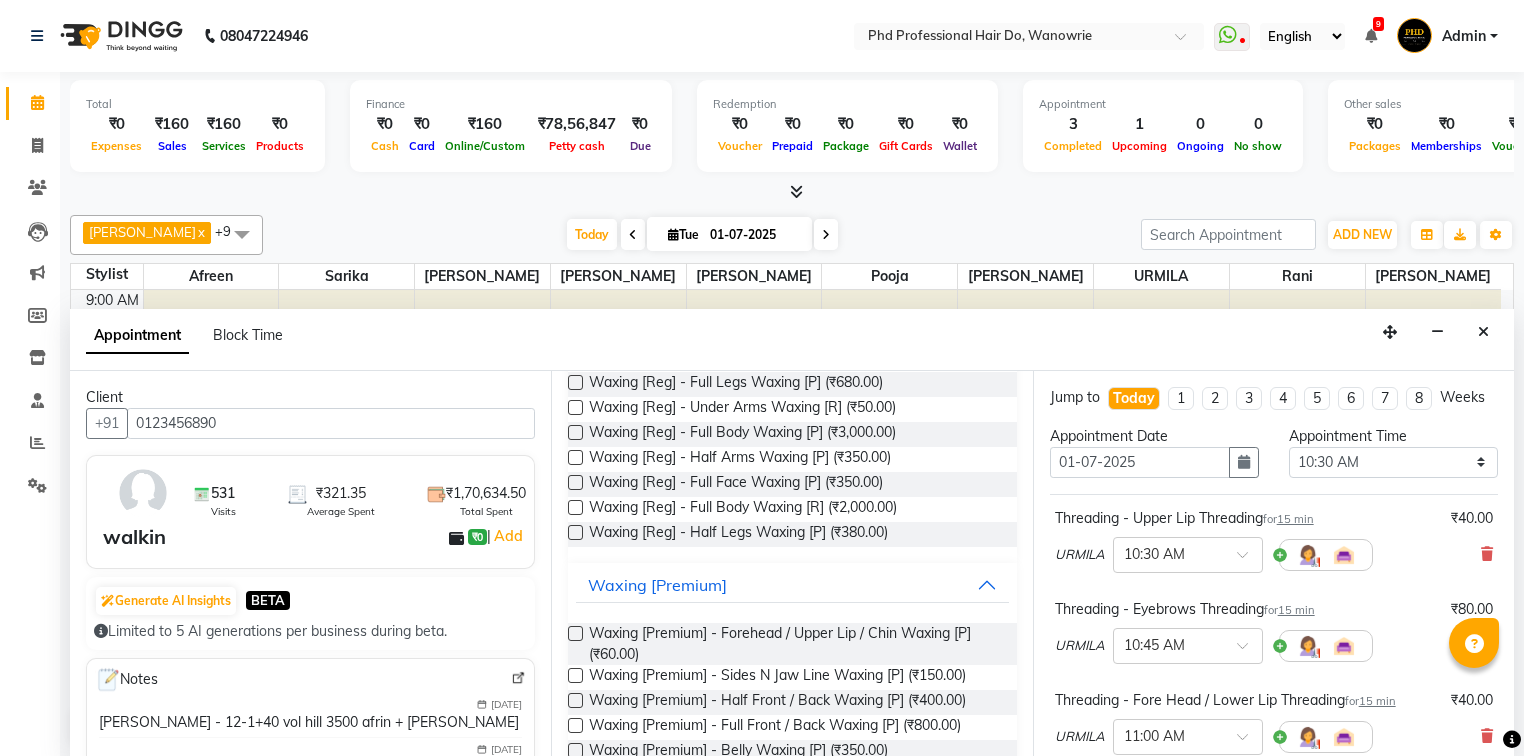 scroll, scrollTop: 680, scrollLeft: 0, axis: vertical 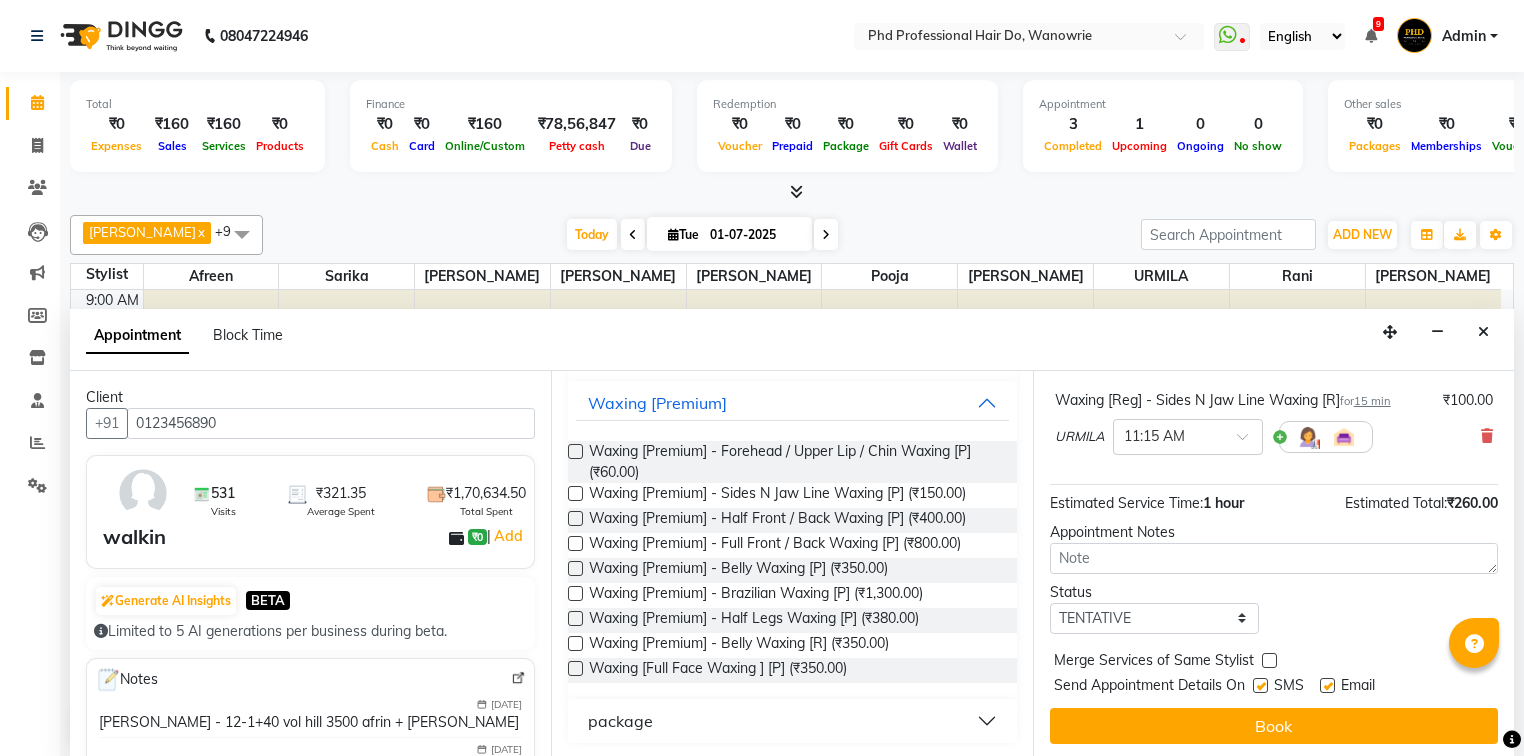 click on "Book" at bounding box center (1274, 726) 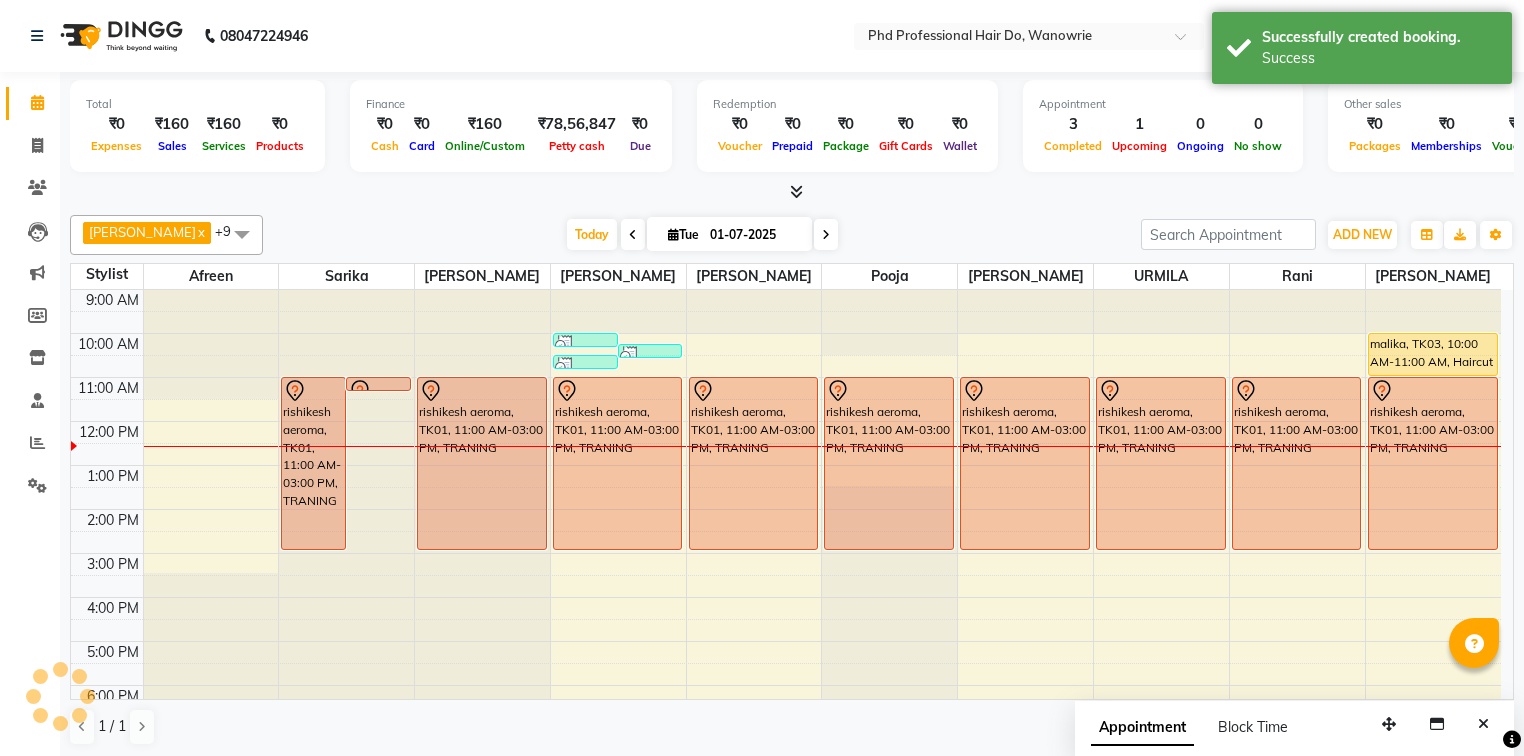 scroll, scrollTop: 0, scrollLeft: 0, axis: both 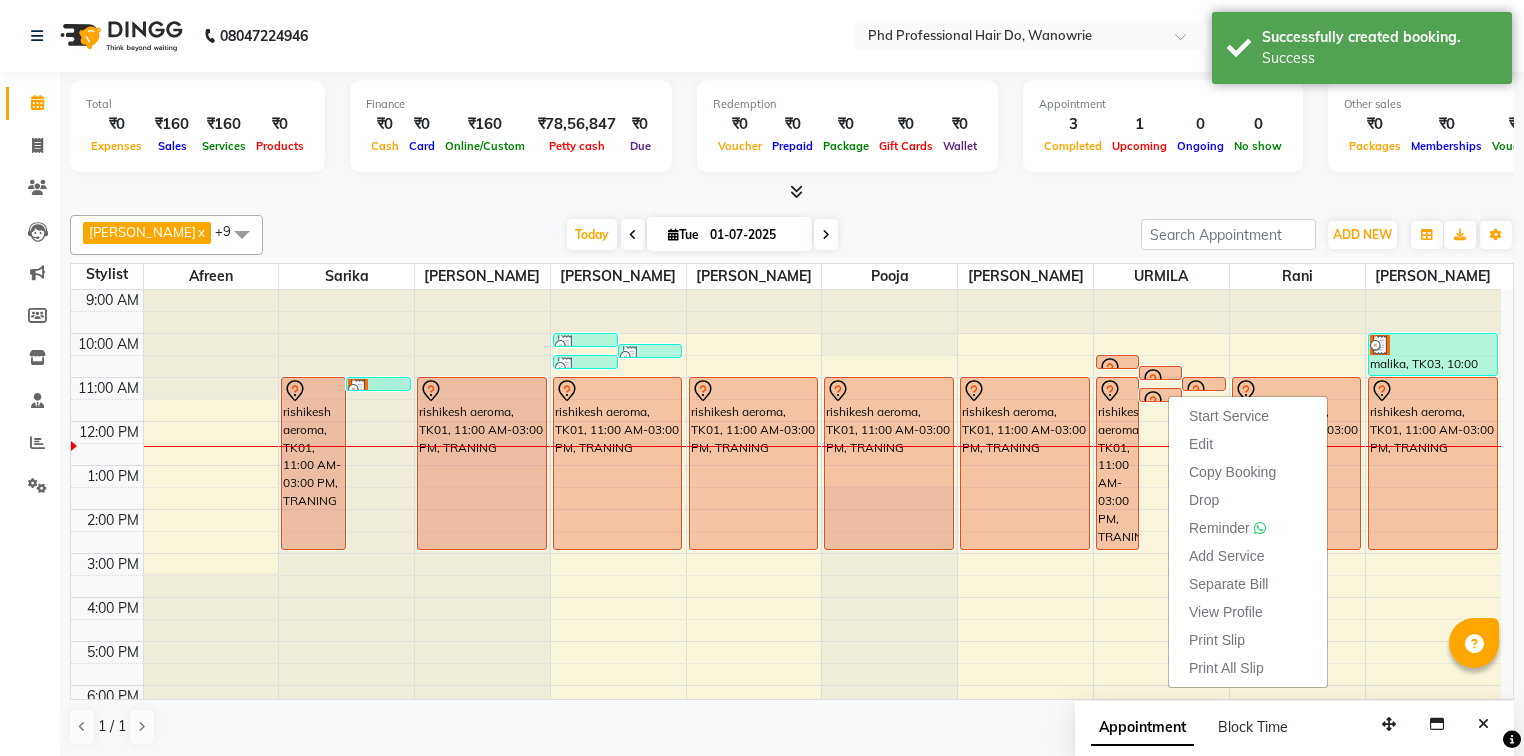 click on "Start Service Edit Copy Booking Drop Reminder   Add Service Separate Bill View Profile Print Slip Print All Slip" at bounding box center [1248, 541] 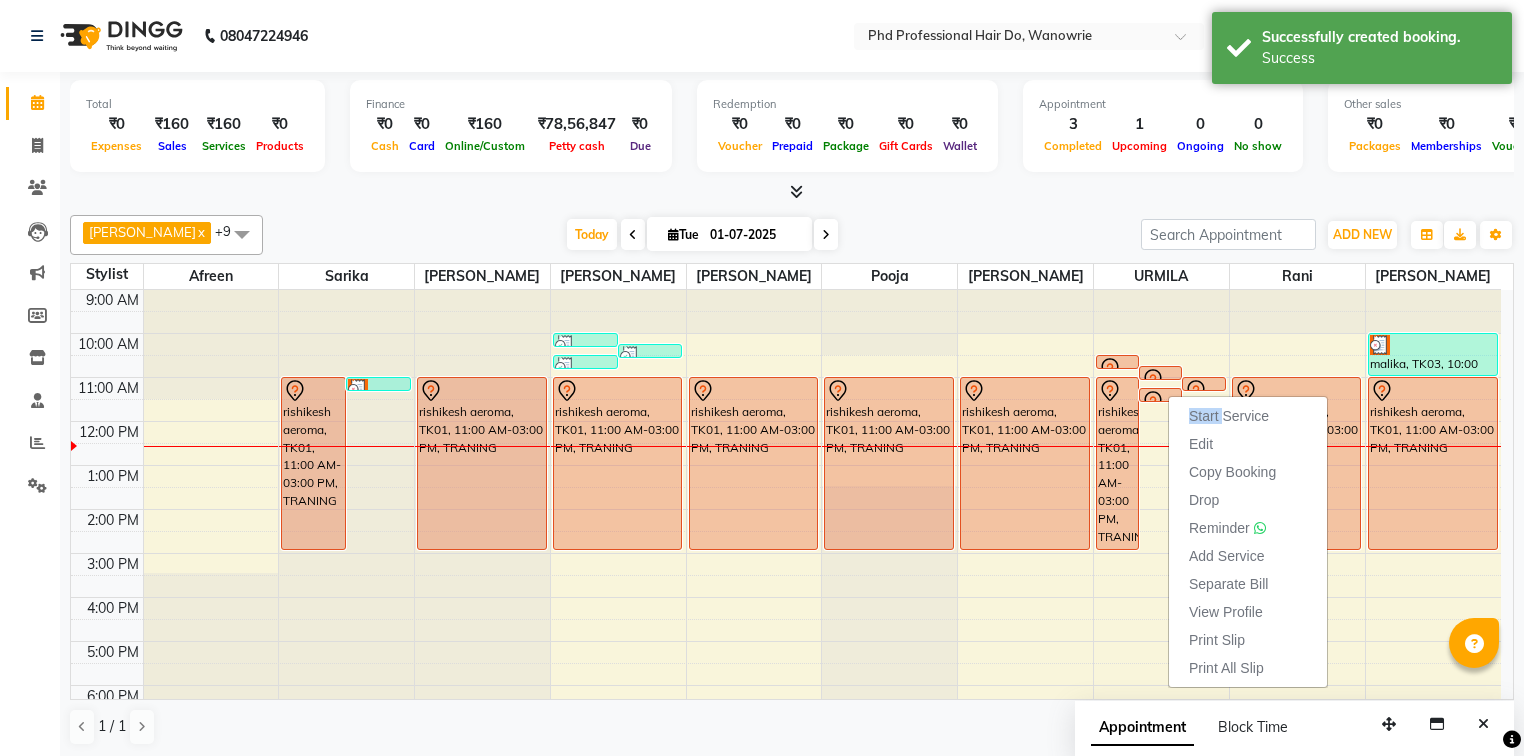 click on "Start Service Edit Copy Booking Drop Reminder   Add Service Separate Bill View Profile Print Slip Print All Slip" at bounding box center [1248, 541] 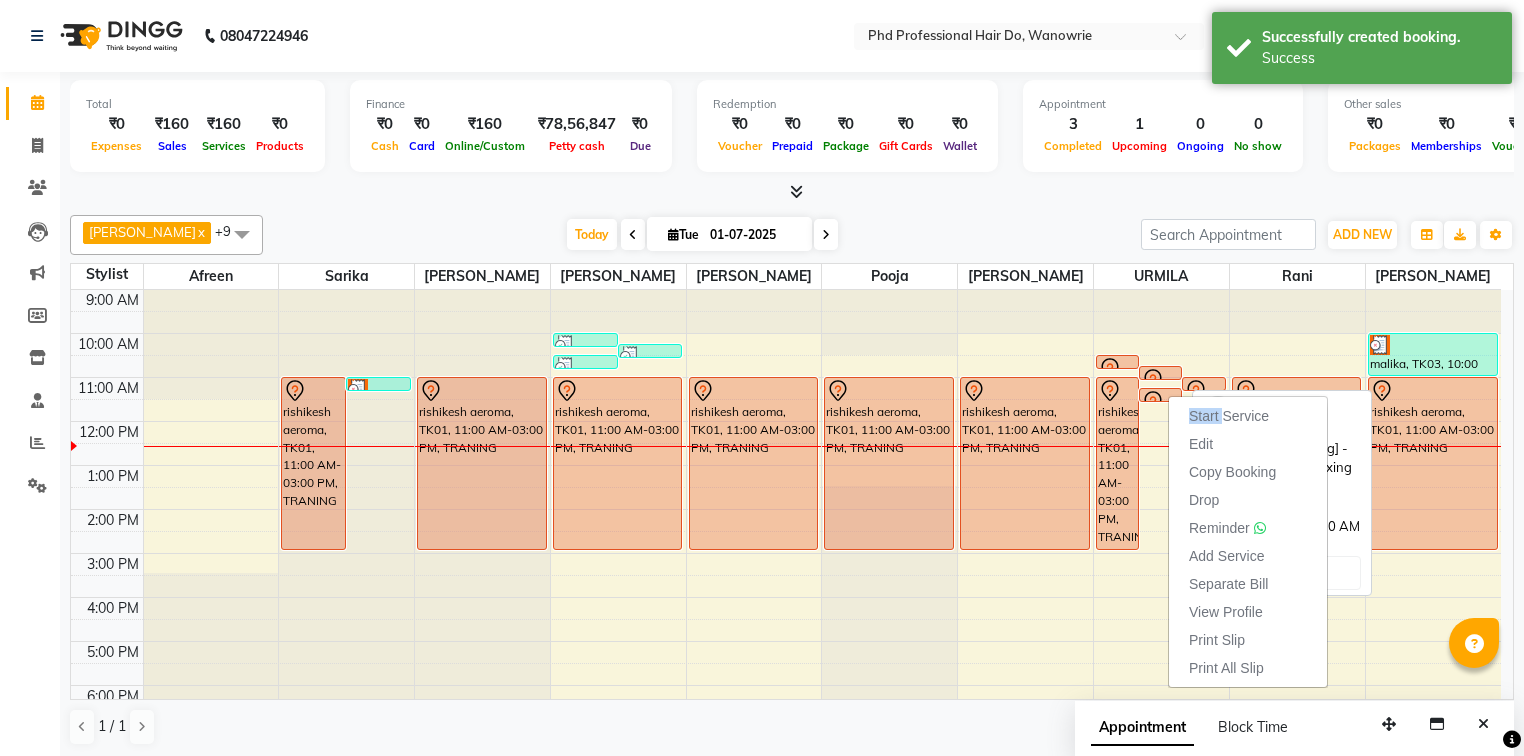 click at bounding box center [1160, 402] 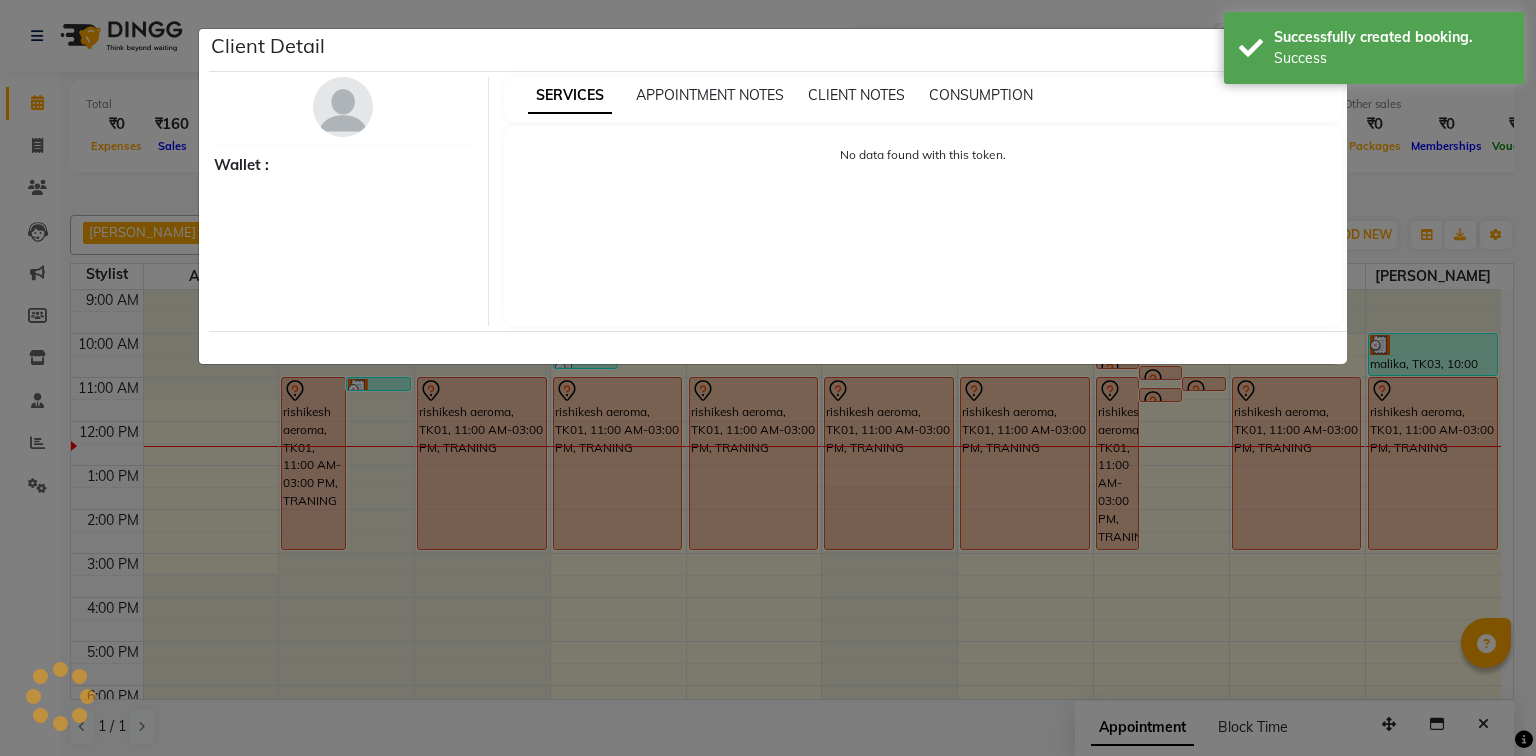 select on "7" 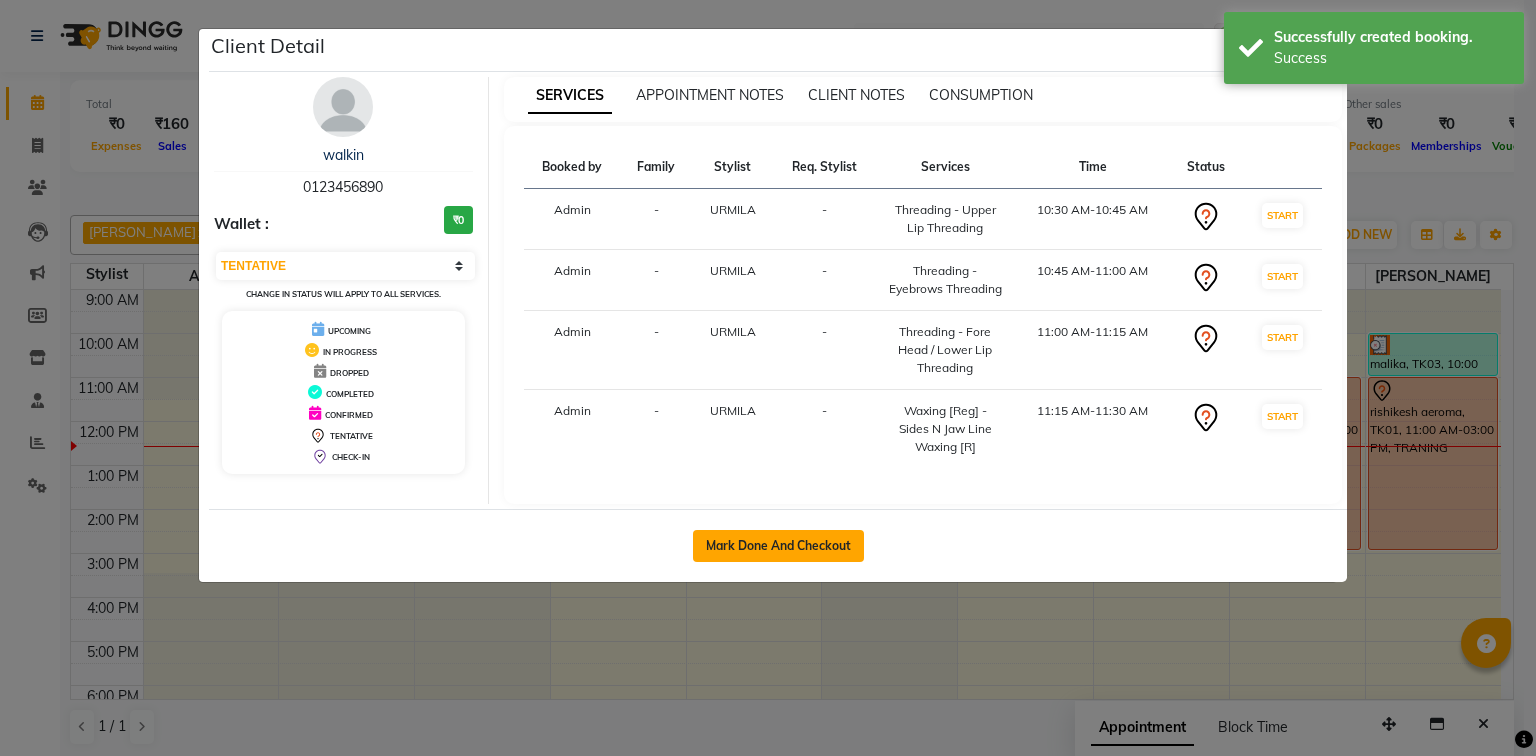 click on "Mark Done And Checkout" 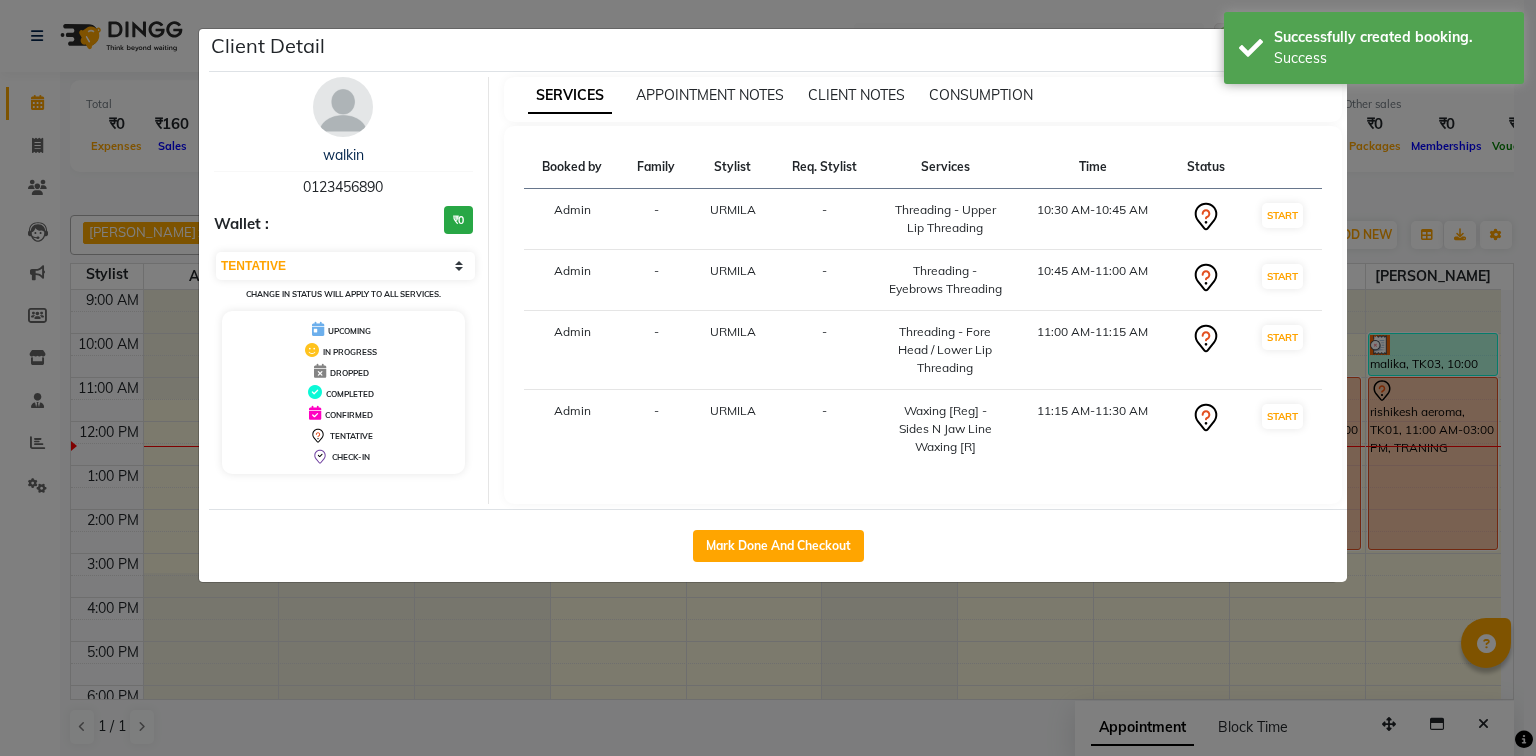 select on "service" 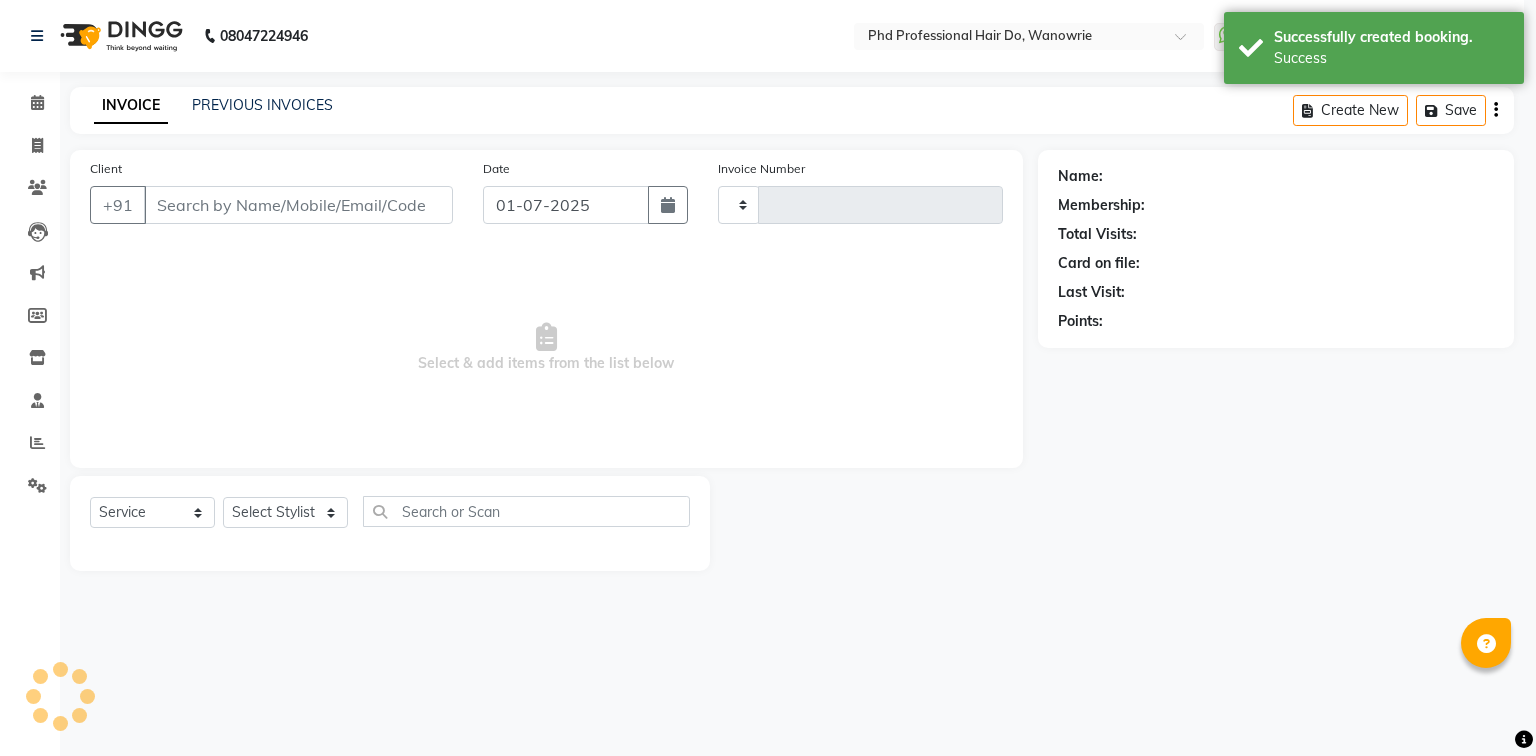 type on "1297" 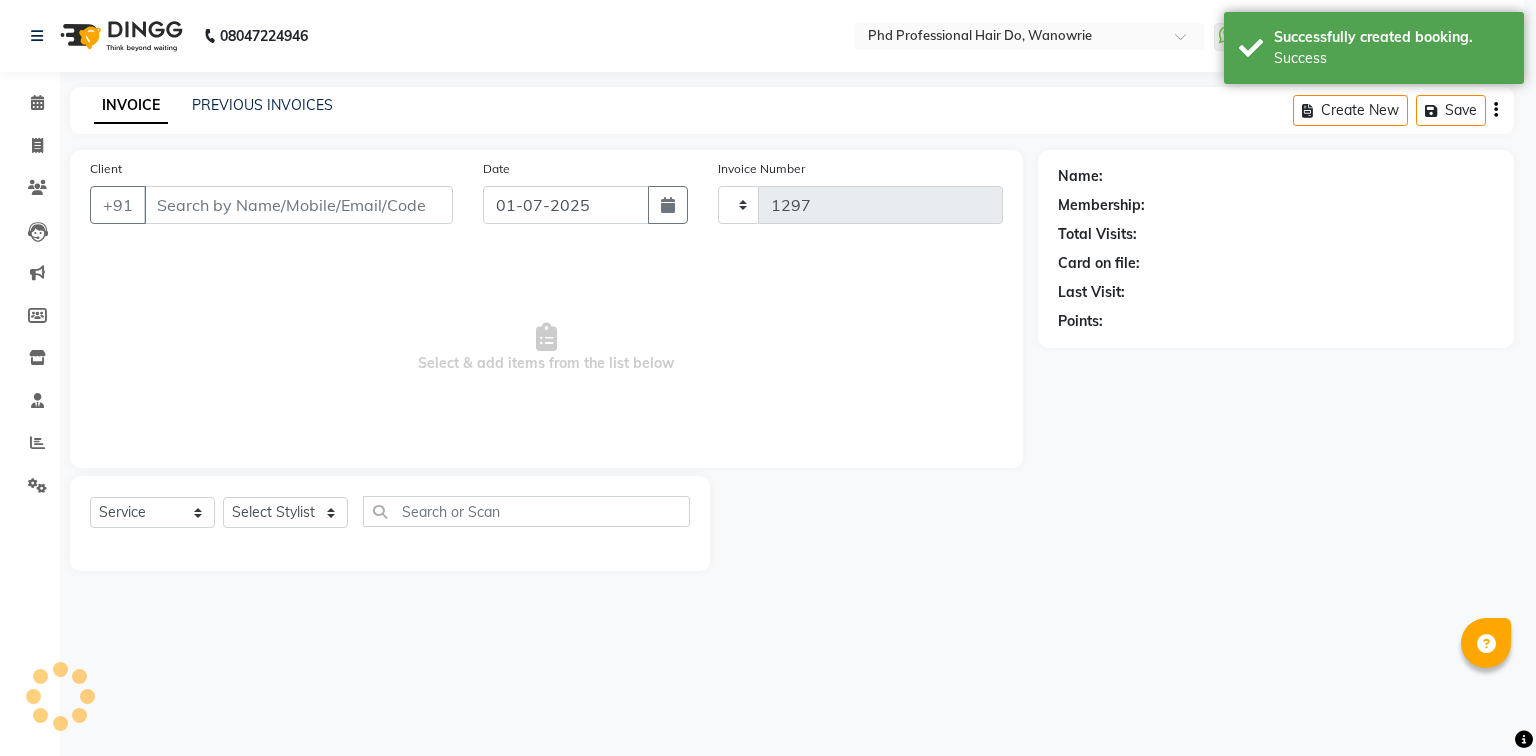 select on "25" 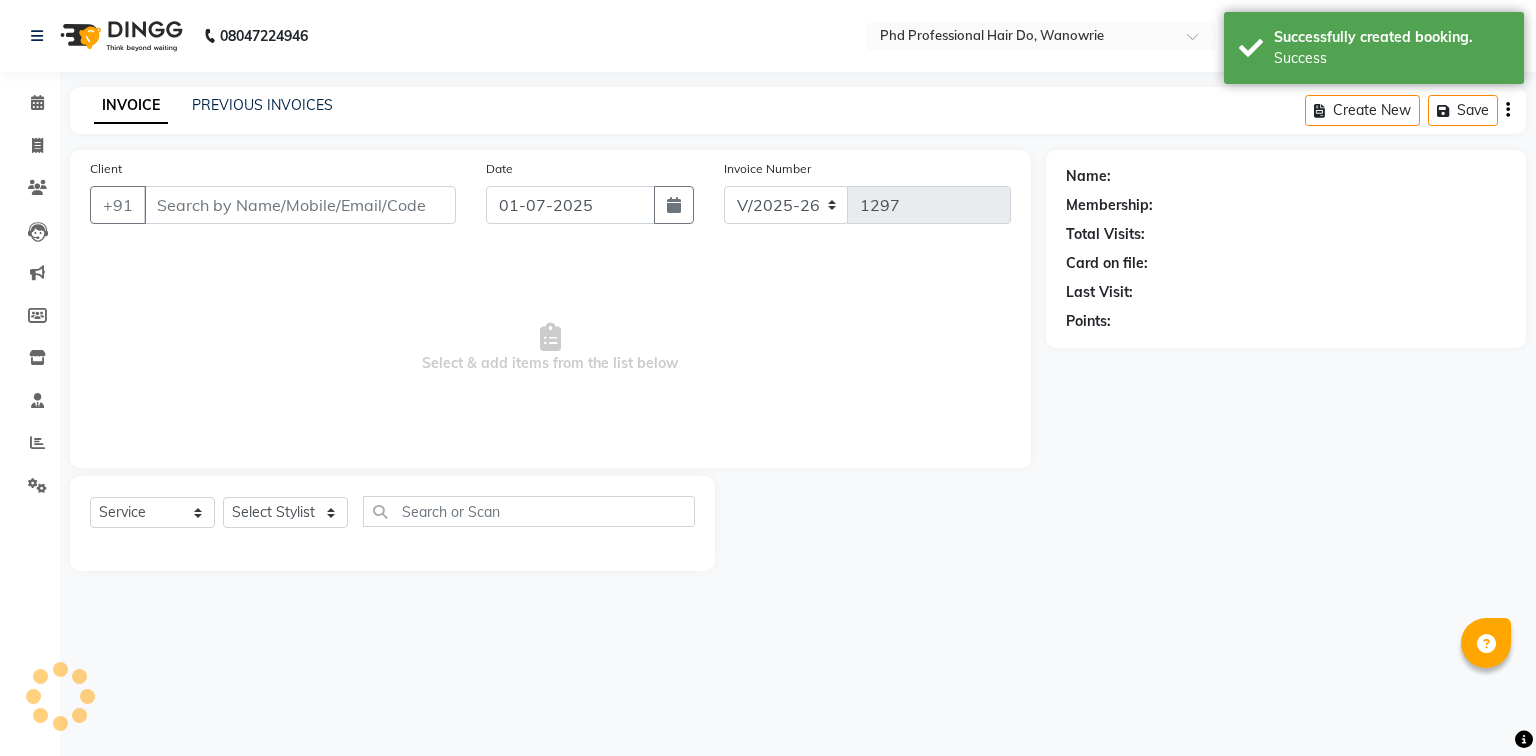 type on "0123456890" 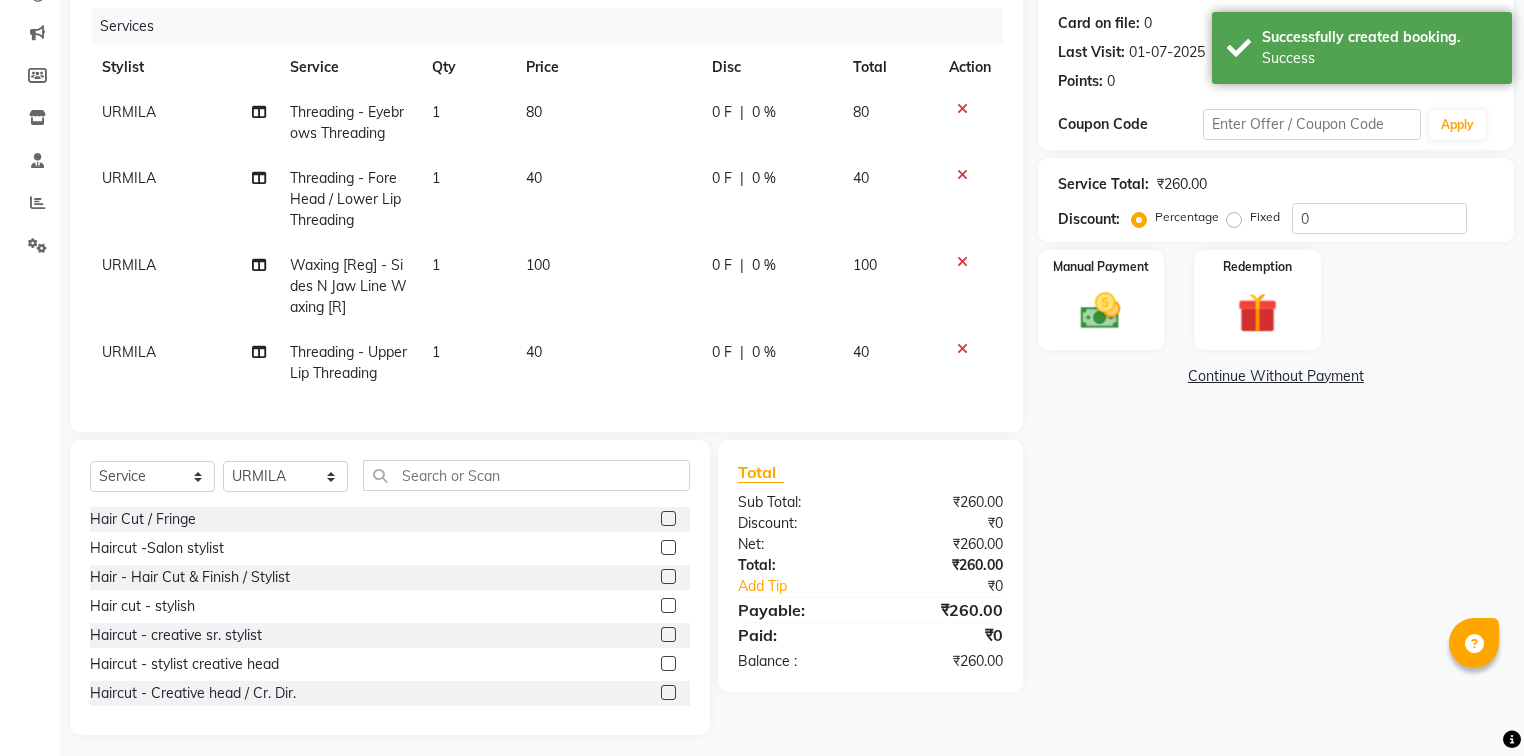 scroll, scrollTop: 80, scrollLeft: 0, axis: vertical 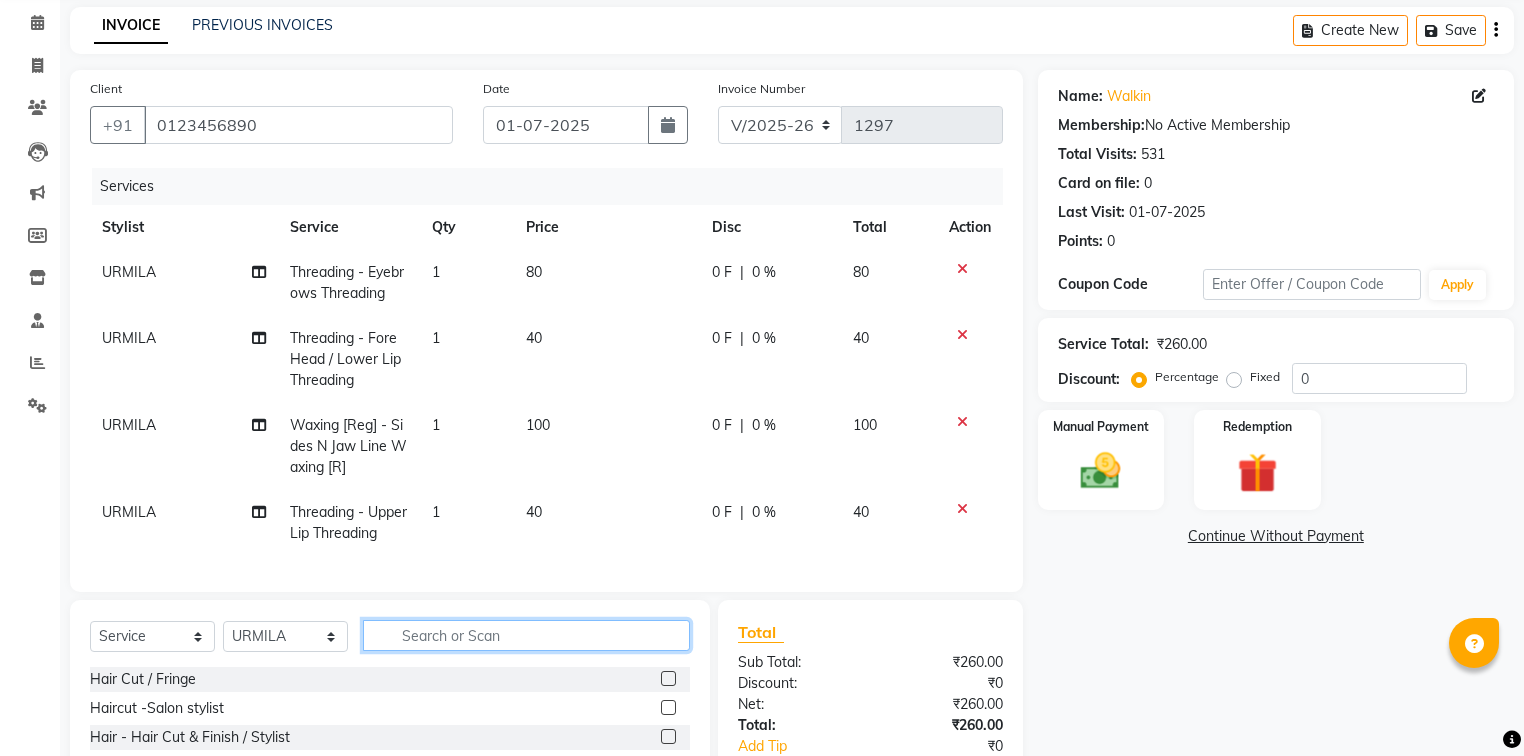 click 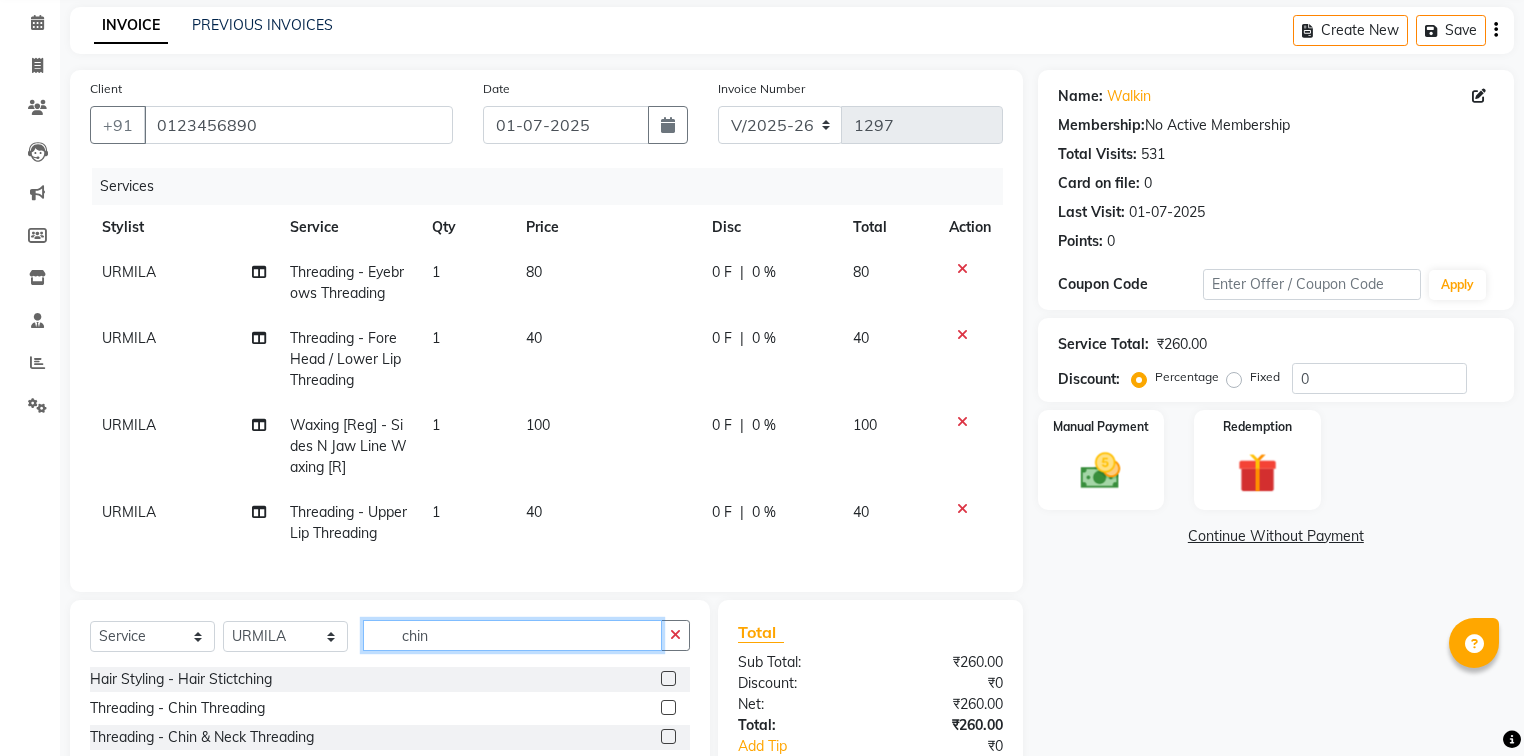 scroll, scrollTop: 218, scrollLeft: 0, axis: vertical 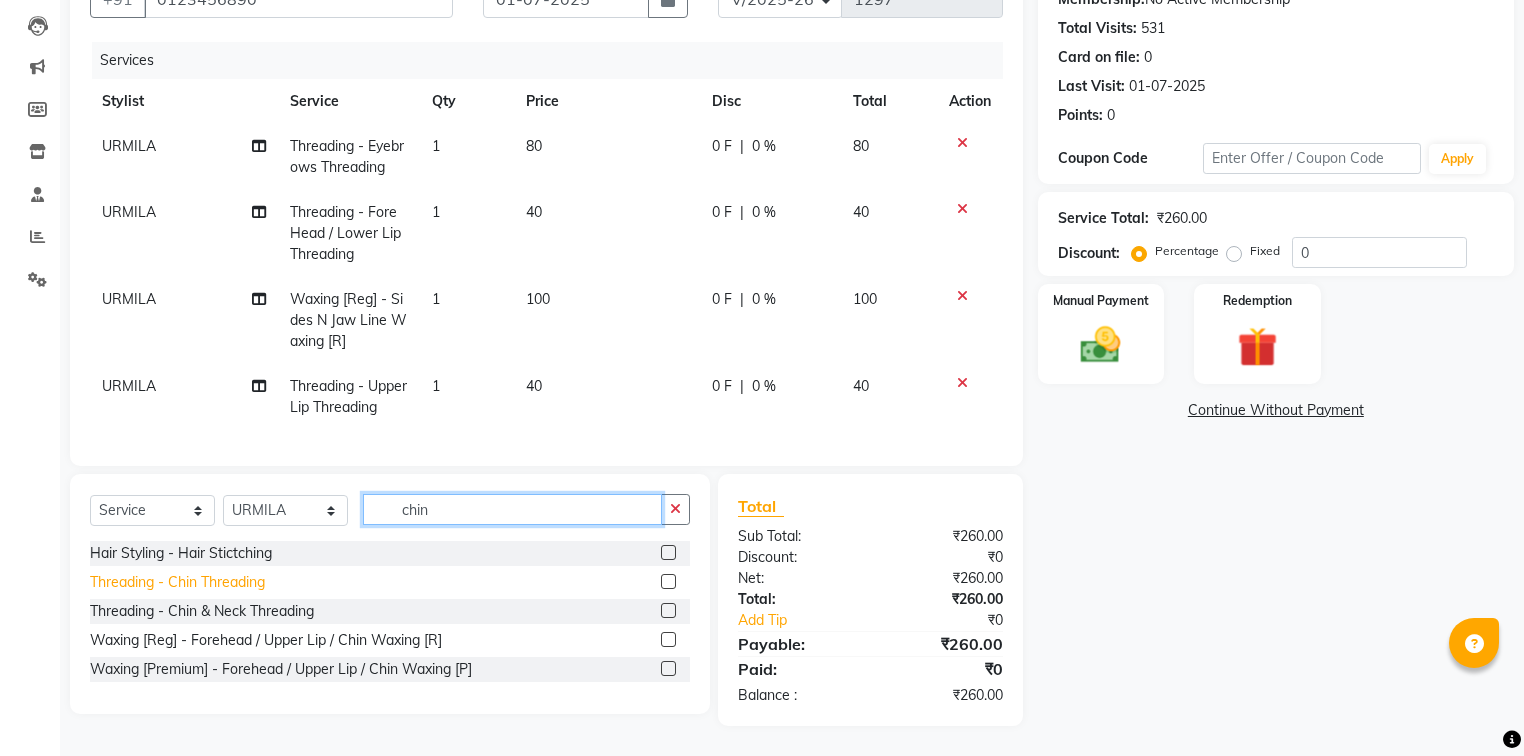 type on "chin" 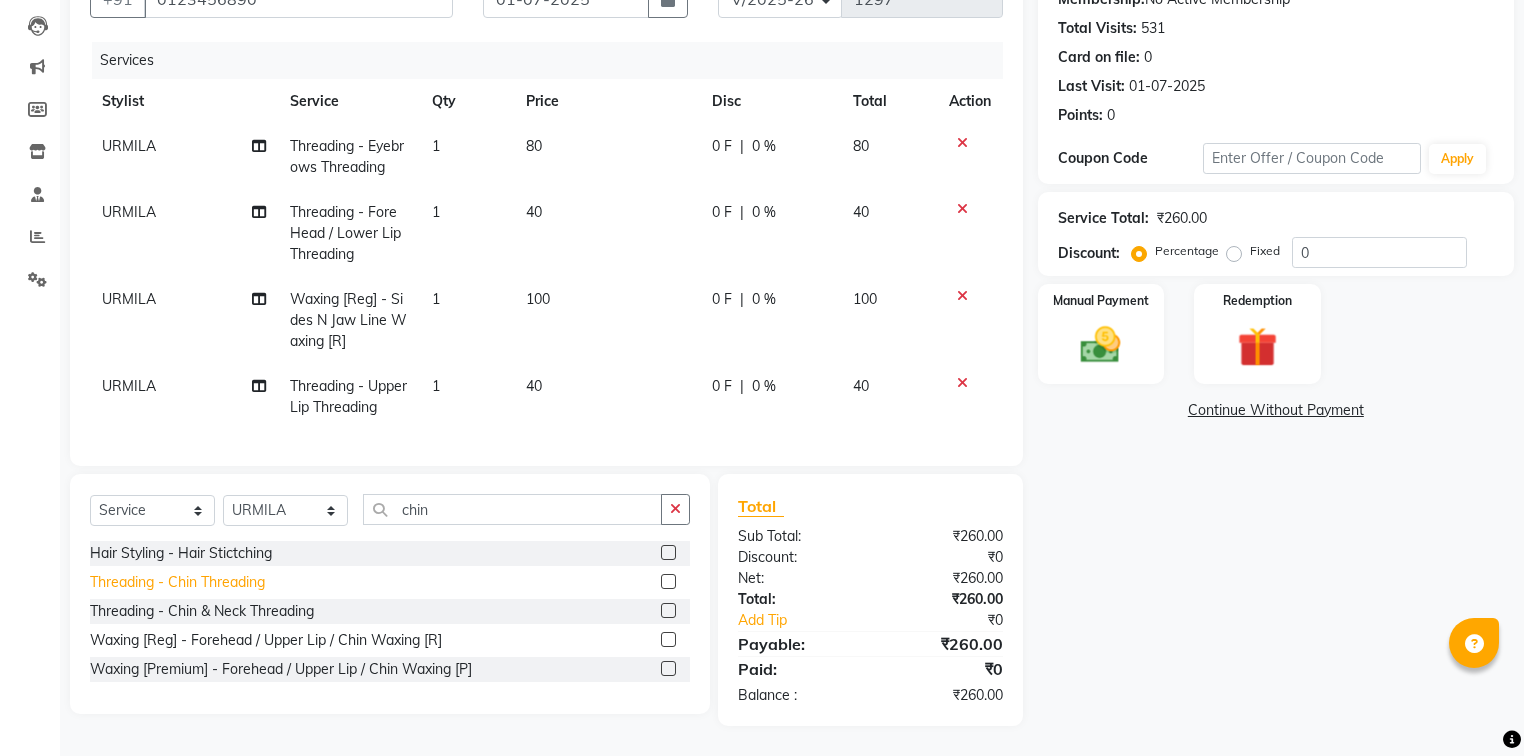 click on "Threading - Chin Threading" 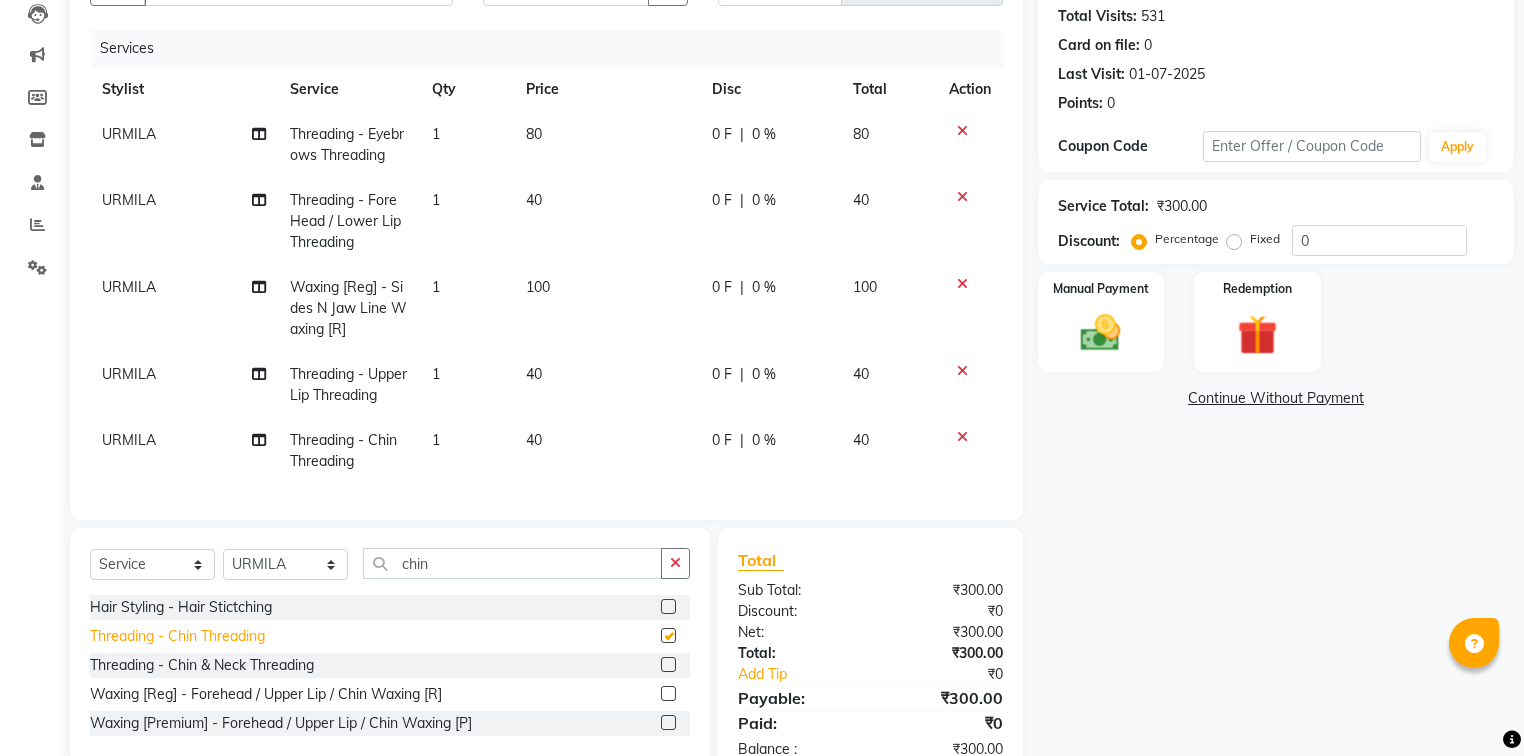 checkbox on "false" 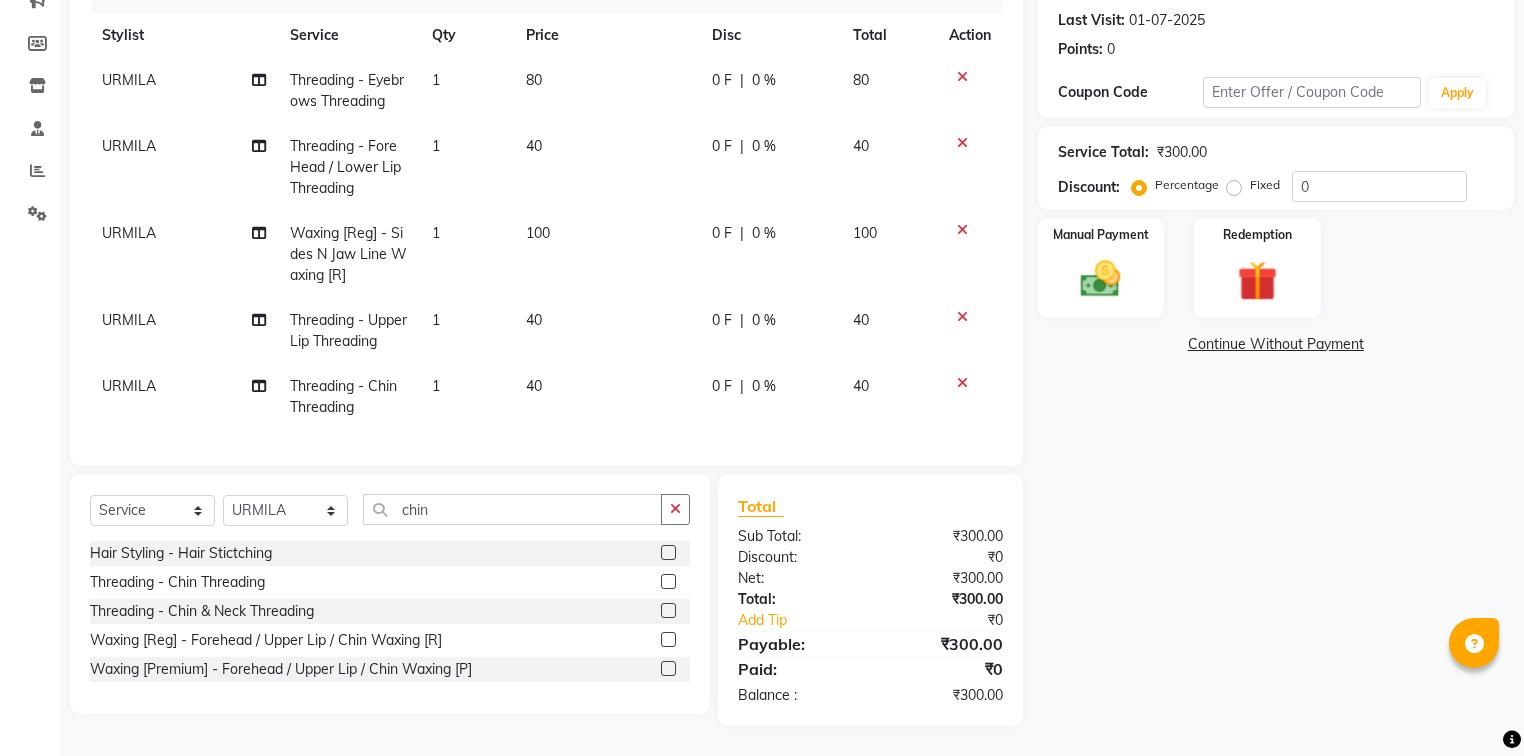 scroll, scrollTop: 0, scrollLeft: 0, axis: both 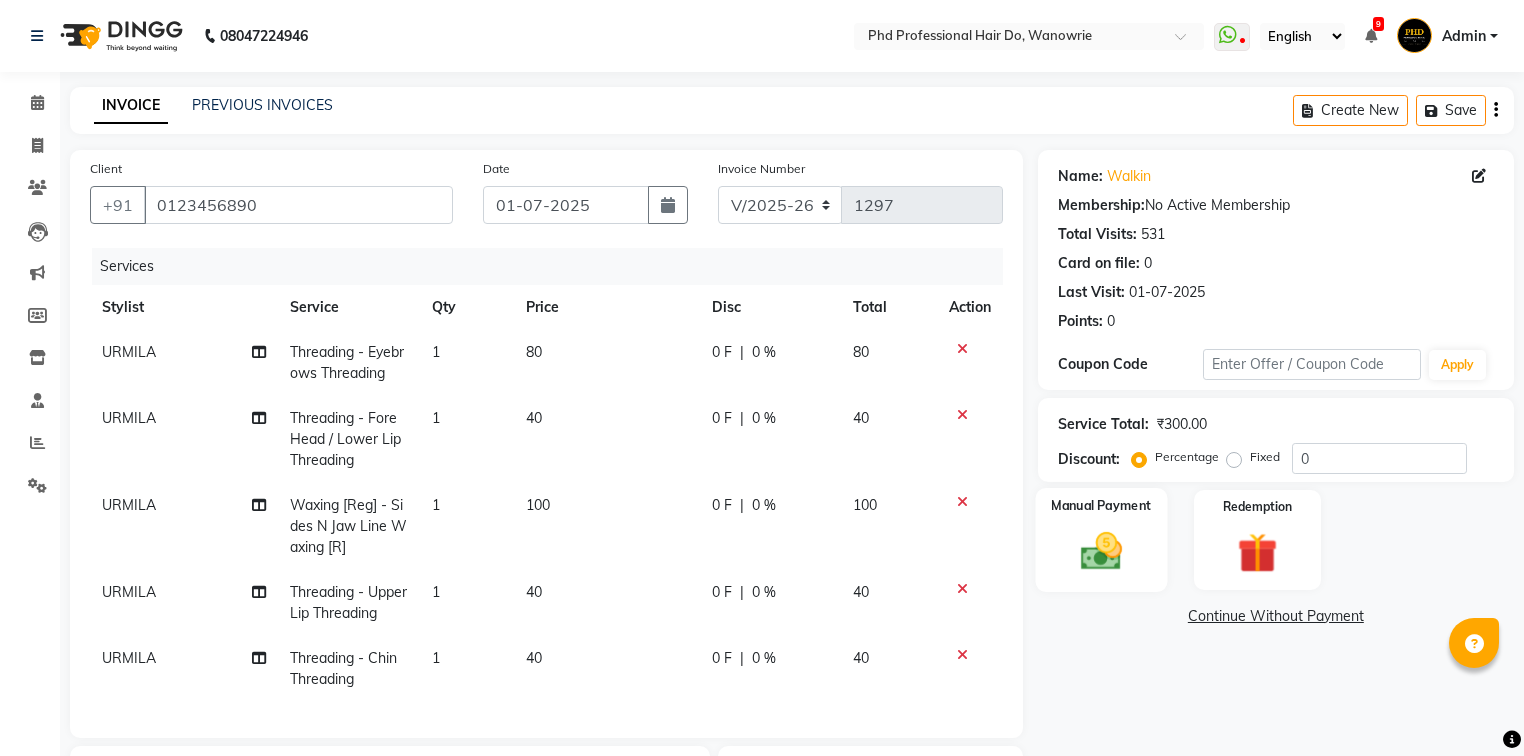 click on "Manual Payment" 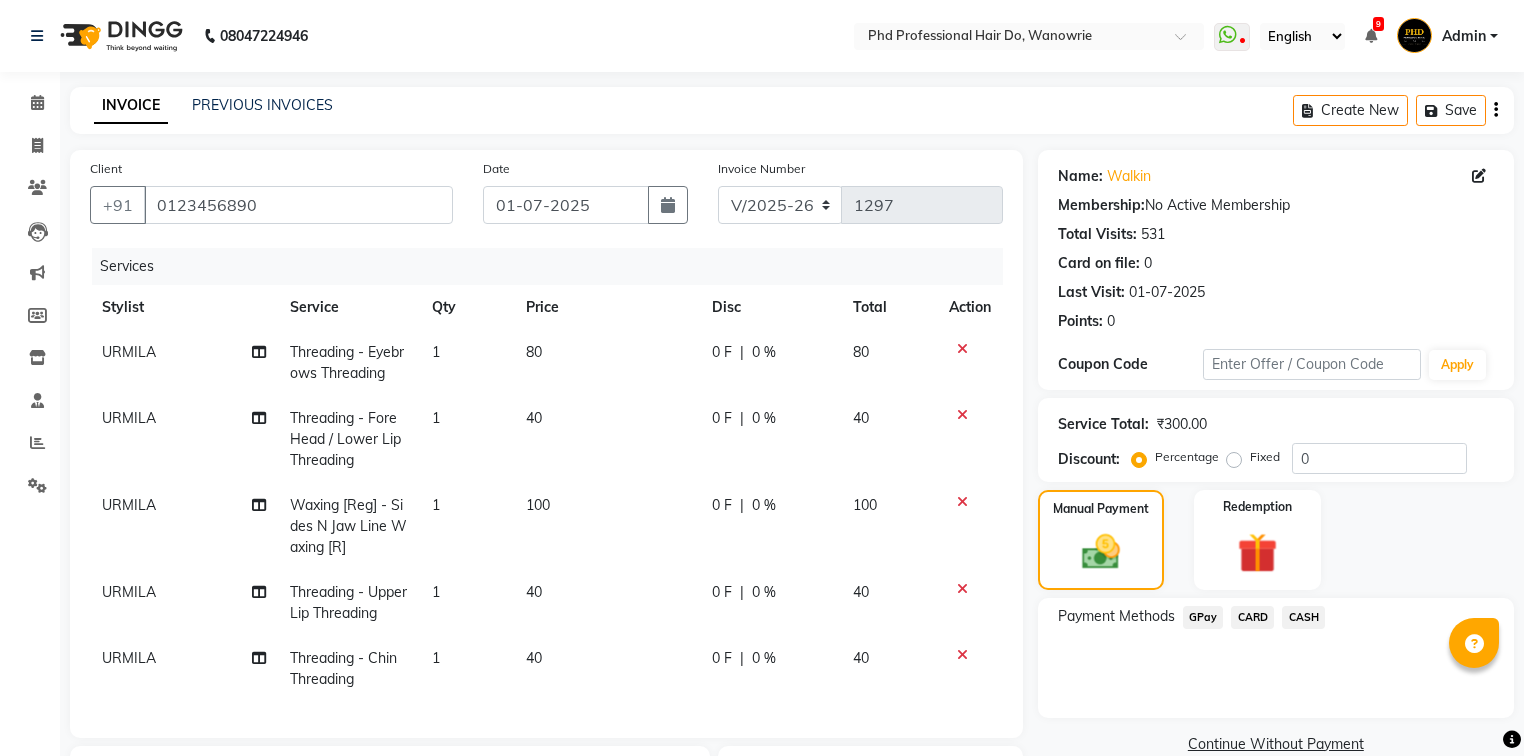 click on "CASH" 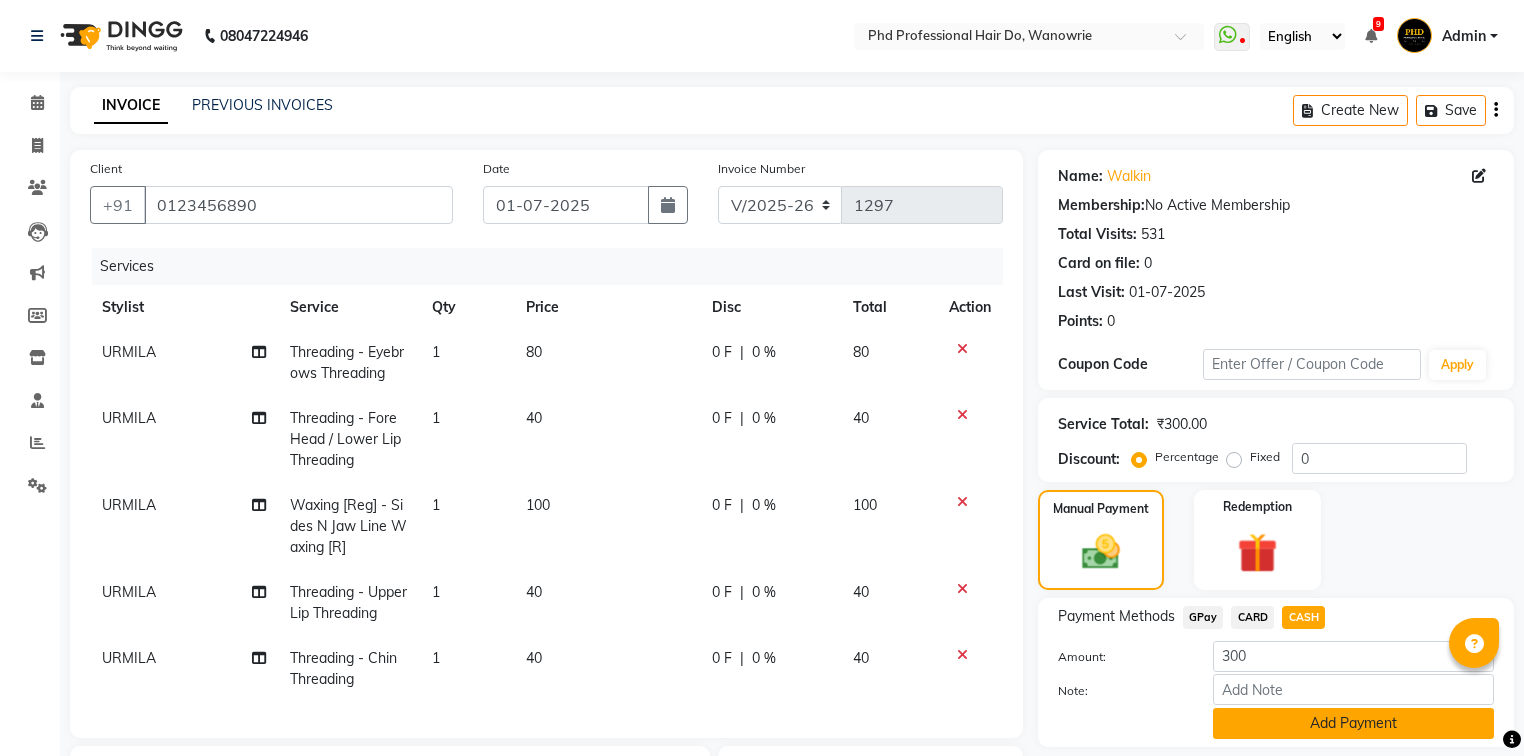 click on "Add Payment" 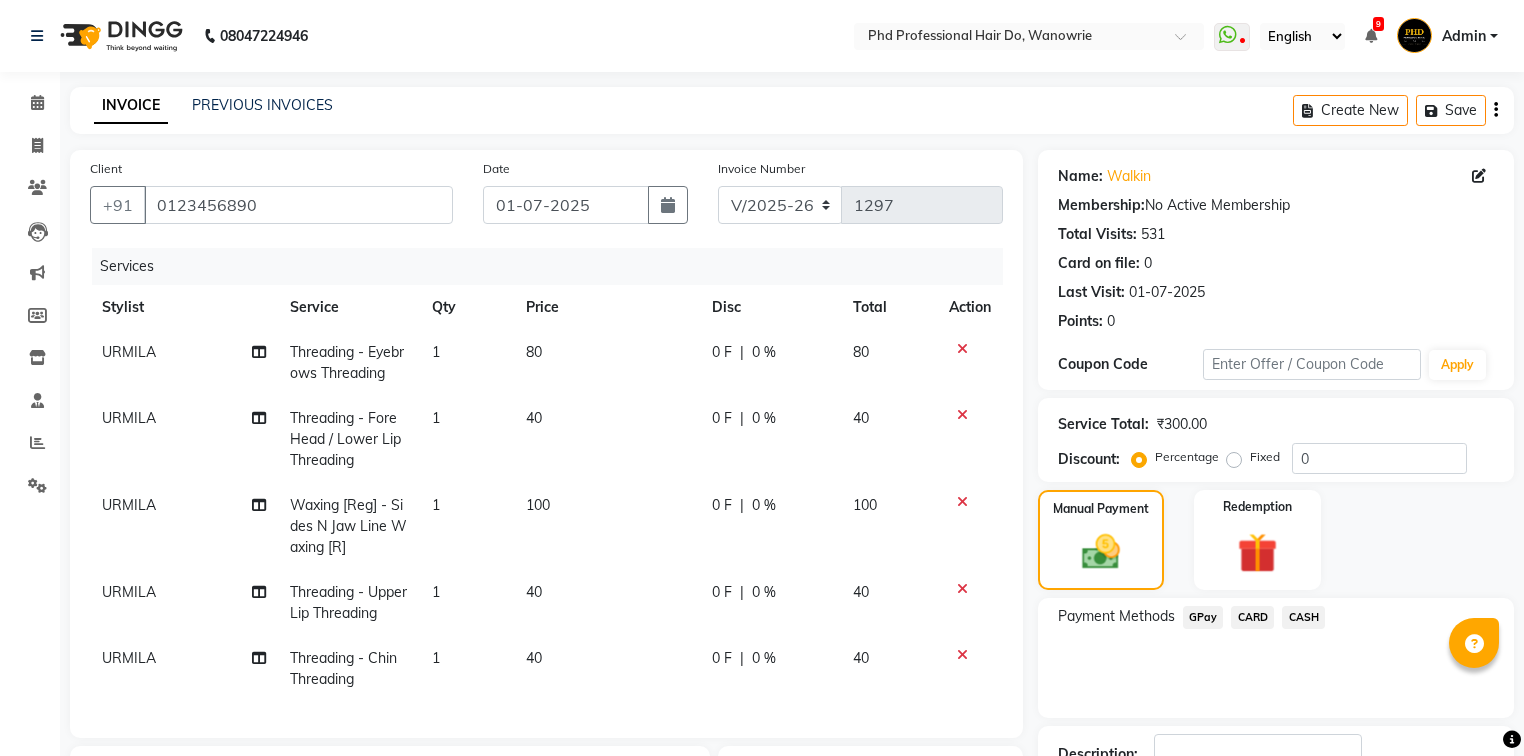 scroll, scrollTop: 355, scrollLeft: 0, axis: vertical 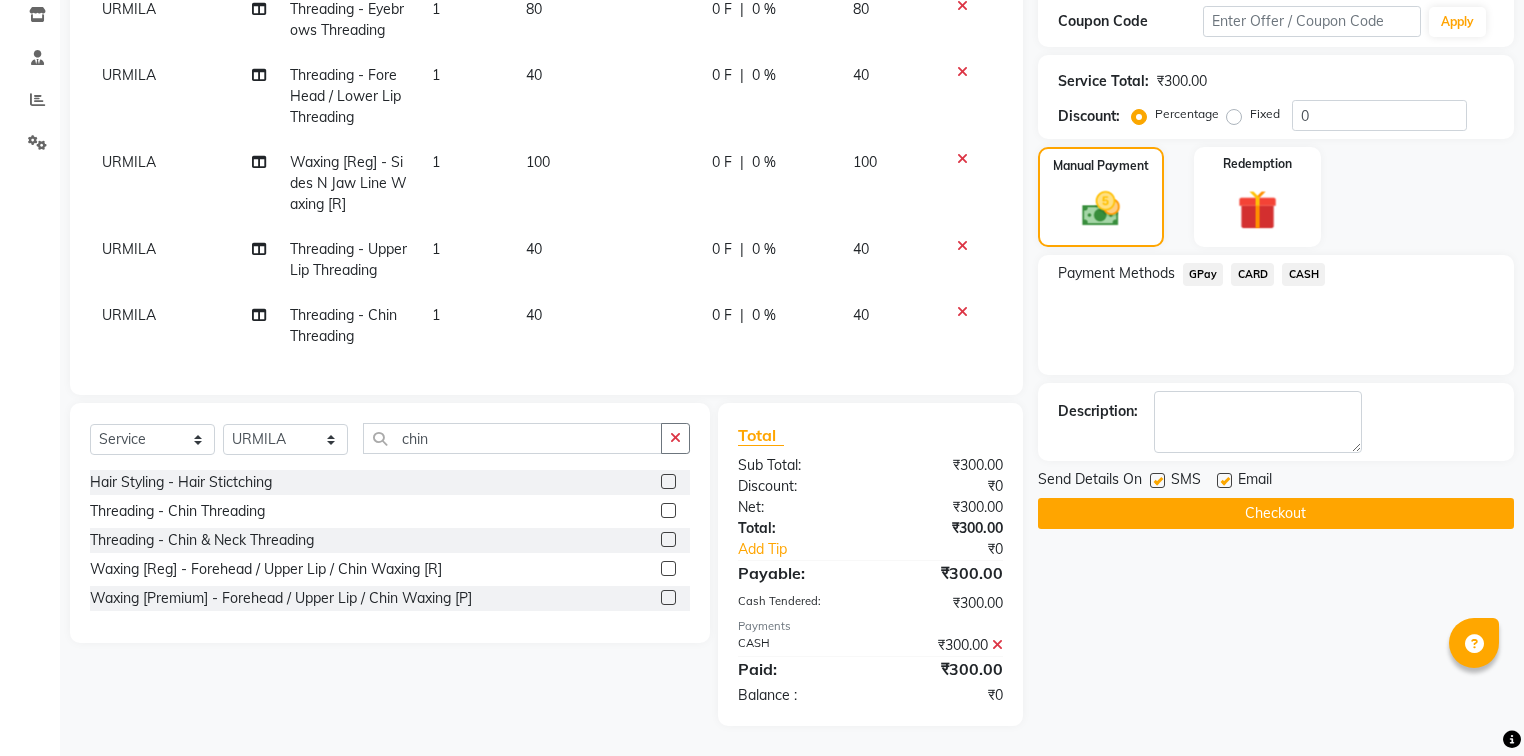click on "Checkout" 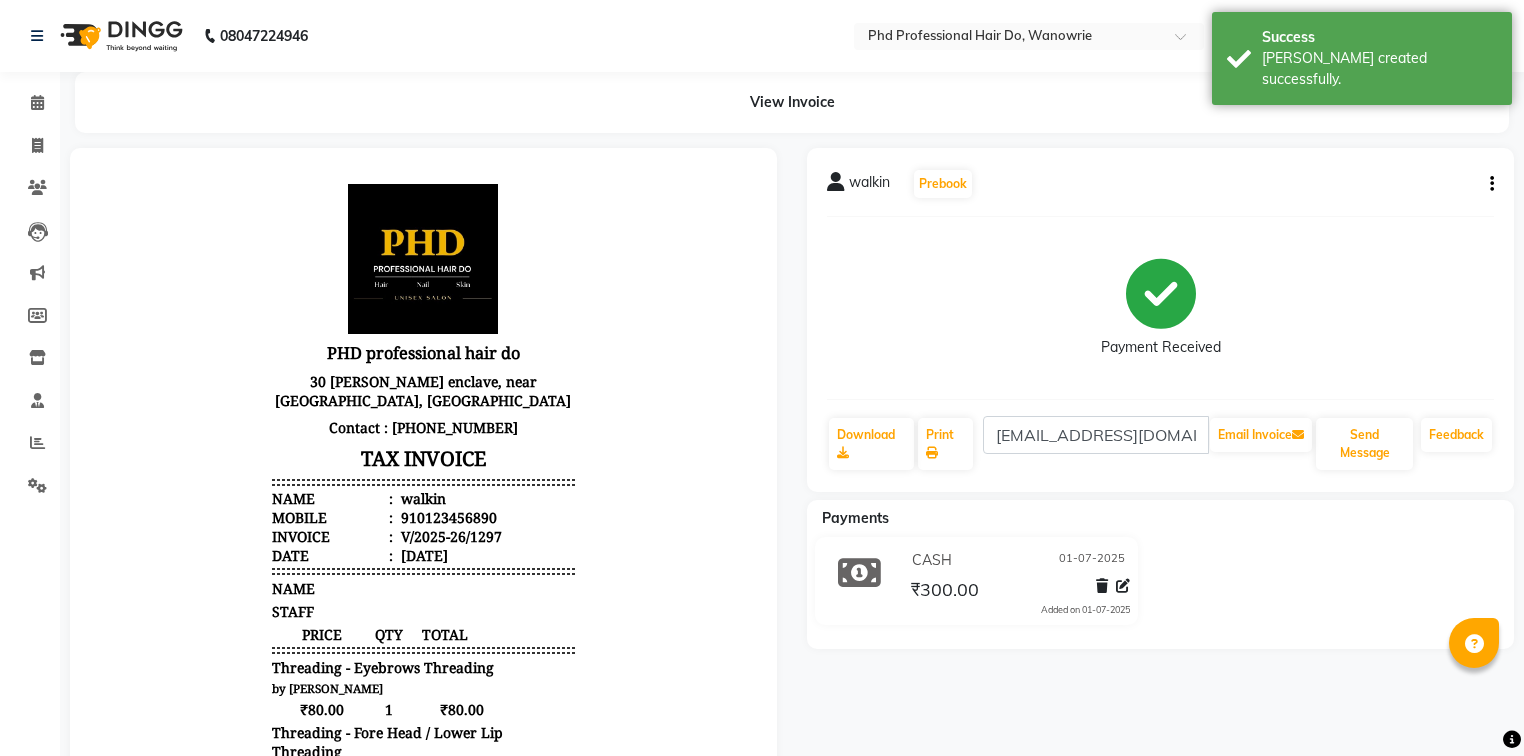 scroll, scrollTop: 0, scrollLeft: 0, axis: both 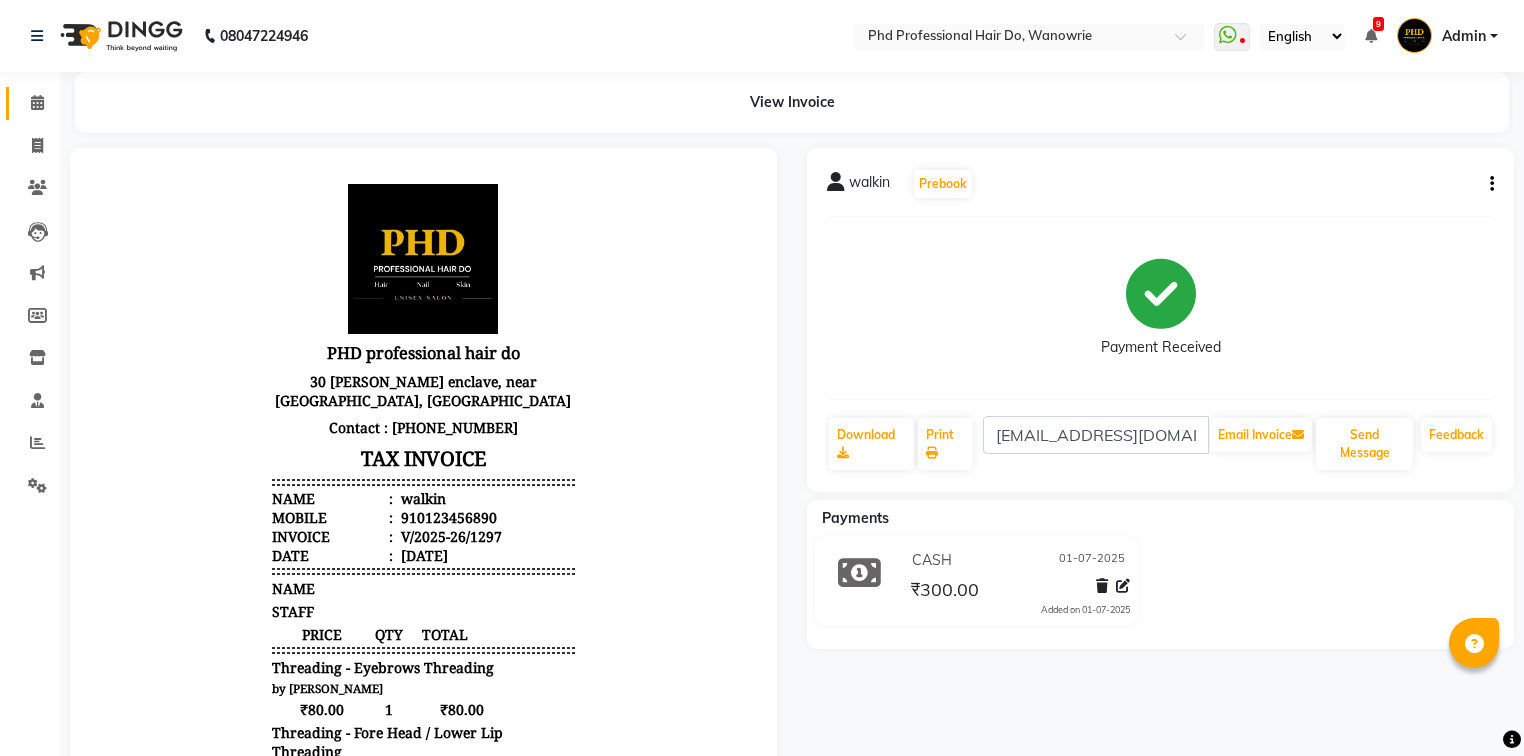 click 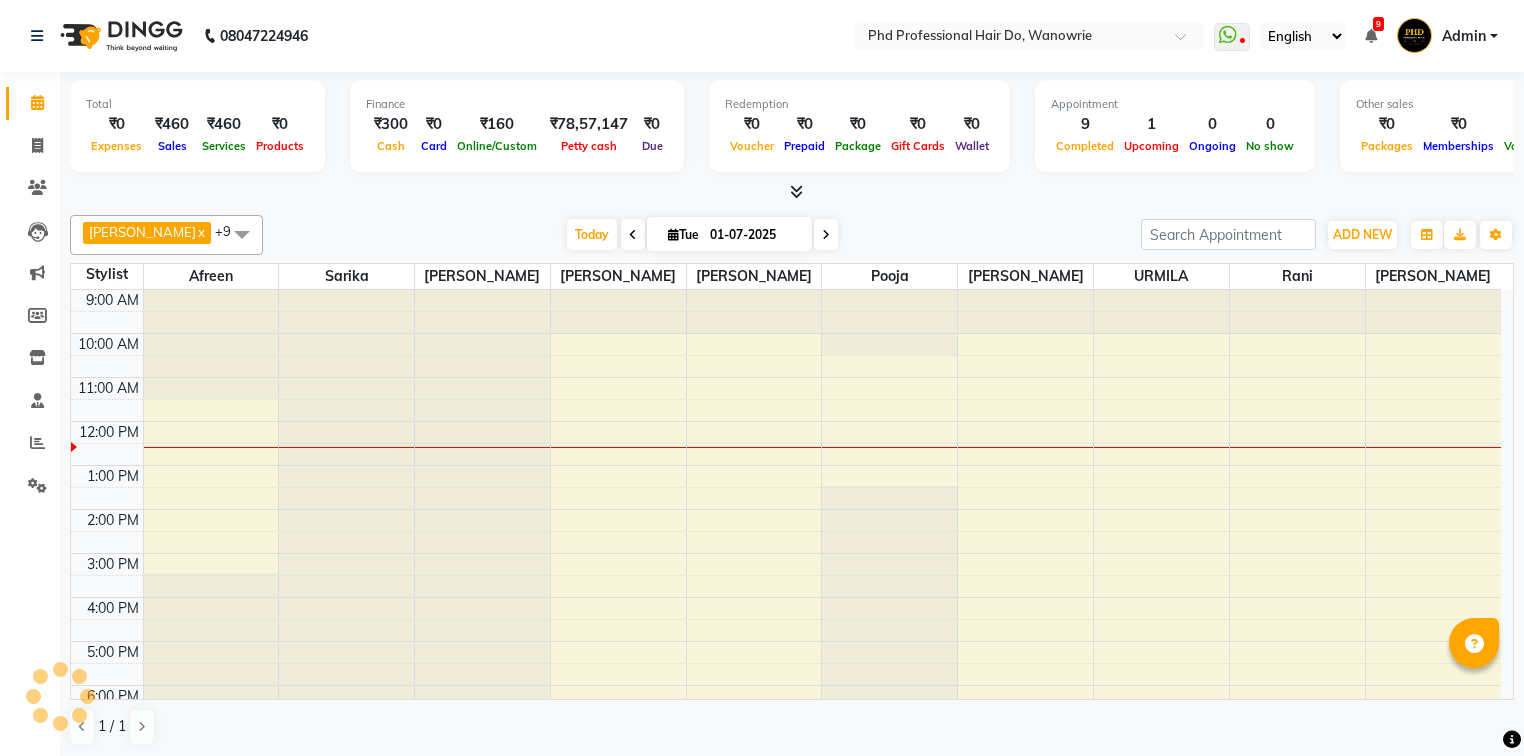 scroll, scrollTop: 75, scrollLeft: 0, axis: vertical 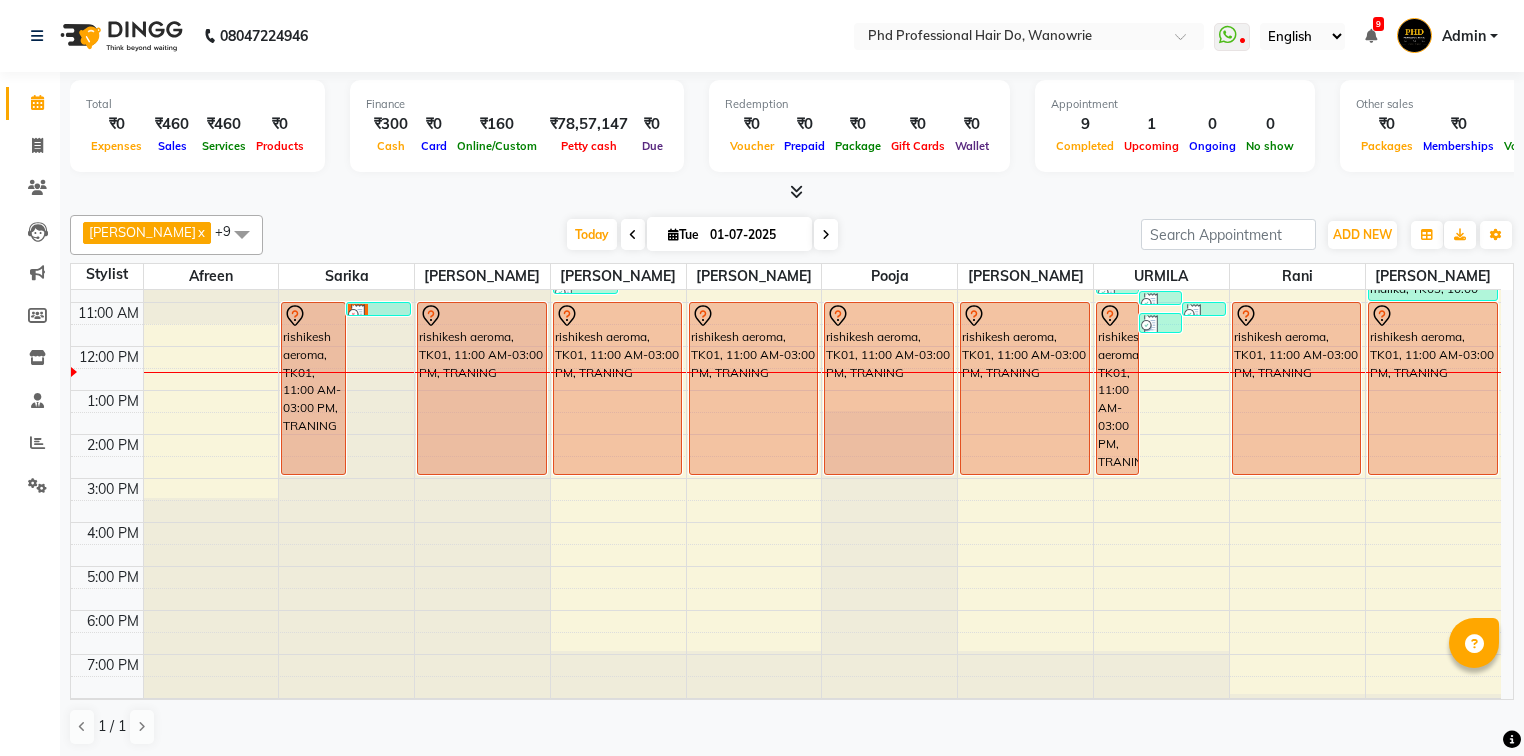 click on "9:00 AM 10:00 AM 11:00 AM 12:00 PM 1:00 PM 2:00 PM 3:00 PM 4:00 PM 5:00 PM 6:00 PM 7:00 PM 8:00 PM             rishikesh aeroma, TK01, 11:00 AM-03:00 PM, TRANING     malika, TK03, 11:00 AM-11:15 AM, Threading - Eyebrows Threading             rishikesh aeroma, TK01, 11:00 AM-03:00 PM, TRANING     walkin, TK02, 10:00 AM-10:15 AM, Threading - Upper Lip Threading     walkin, TK02, 10:15 AM-10:30 AM, Threading - Eyebrows Threading     walkin, TK02, 10:30 AM-10:45 AM, Threading - Fore Head / Lower Lip Threading             rishikesh aeroma, TK01, 11:00 AM-03:00 PM, TRANING             rishikesh aeroma, TK01, 11:00 AM-03:00 PM, TRANING             rishikesh aeroma, TK01, 11:00 AM-03:00 PM, TRANING             rishikesh aeroma, TK01, 11:00 AM-03:00 PM, TRANING     walkin, TK04, 10:30 AM-10:45 AM, Threading - Upper Lip Threading     walkin, TK04, 10:45 AM-11:00 AM, Threading - Eyebrows Threading     walkin, TK04, 11:00 AM-11:15 AM, Threading - Fore Head / Lower Lip Threading" at bounding box center (786, 478) 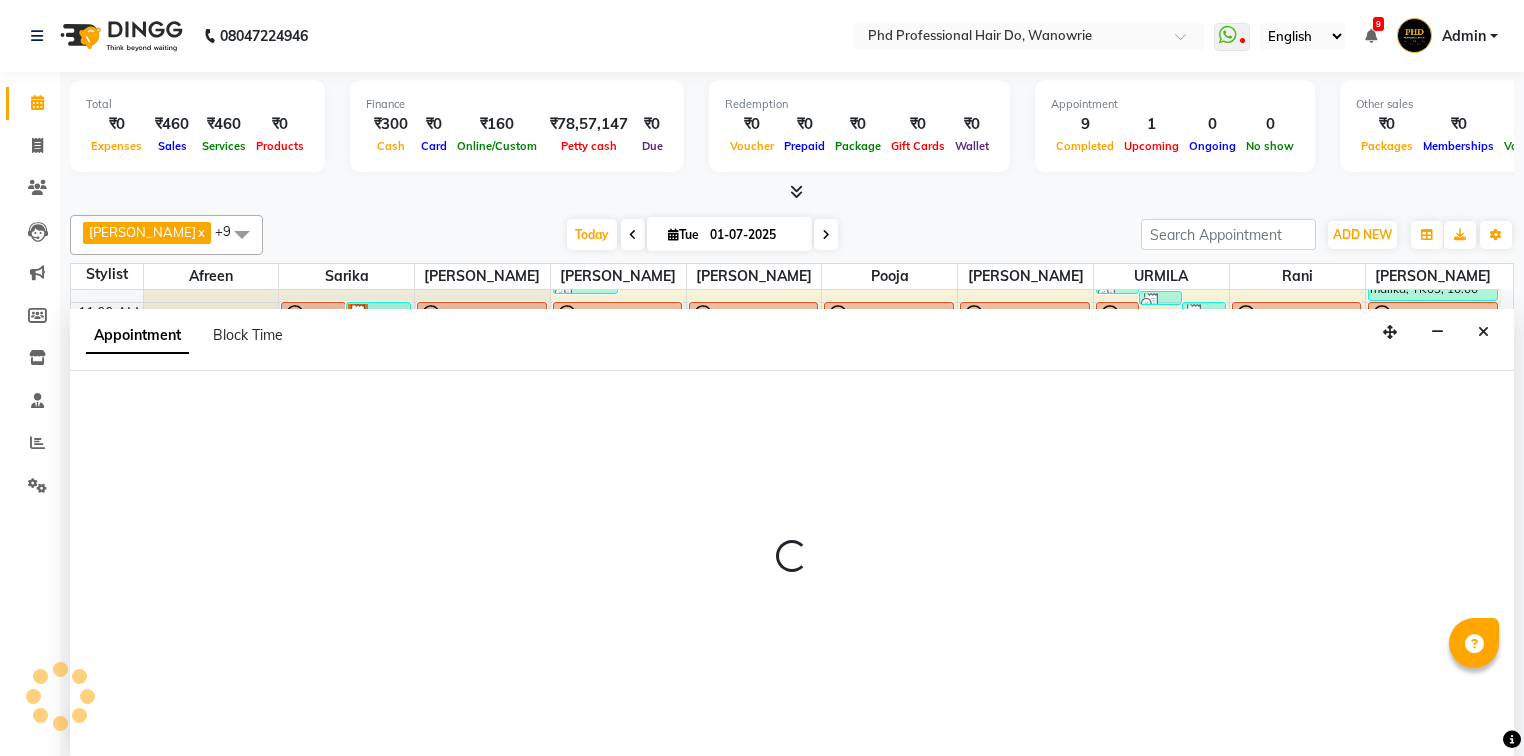 scroll, scrollTop: 0, scrollLeft: 0, axis: both 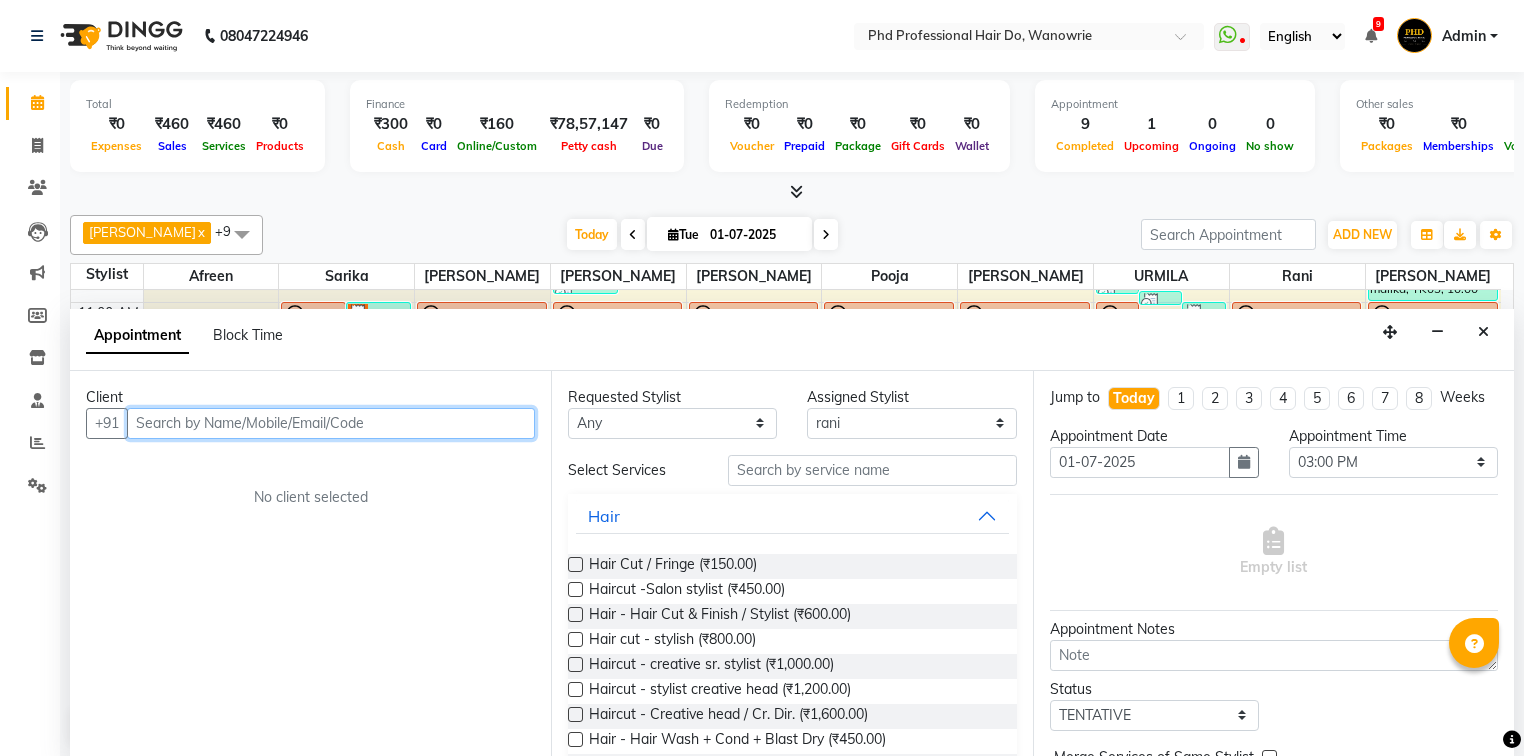 click at bounding box center [331, 423] 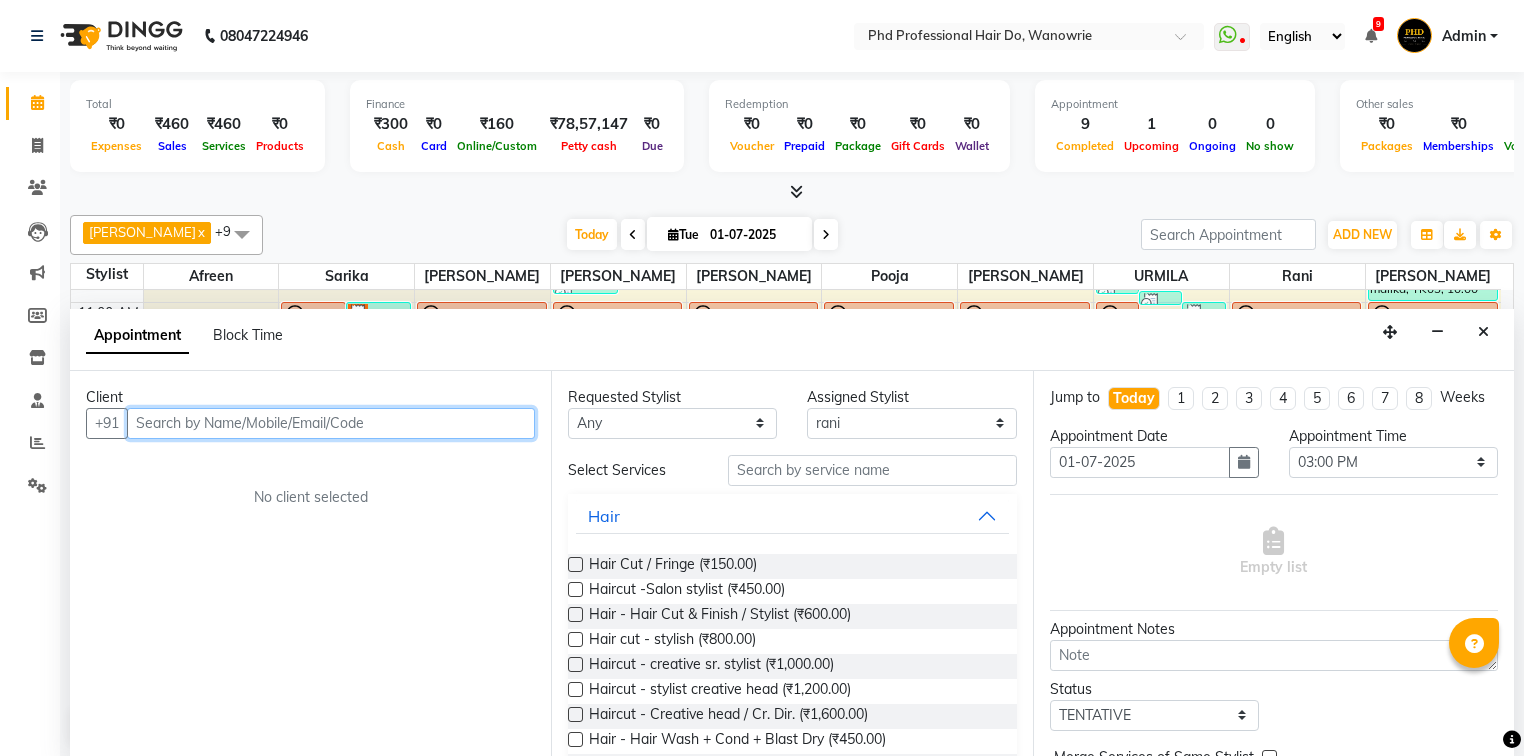 click at bounding box center (331, 423) 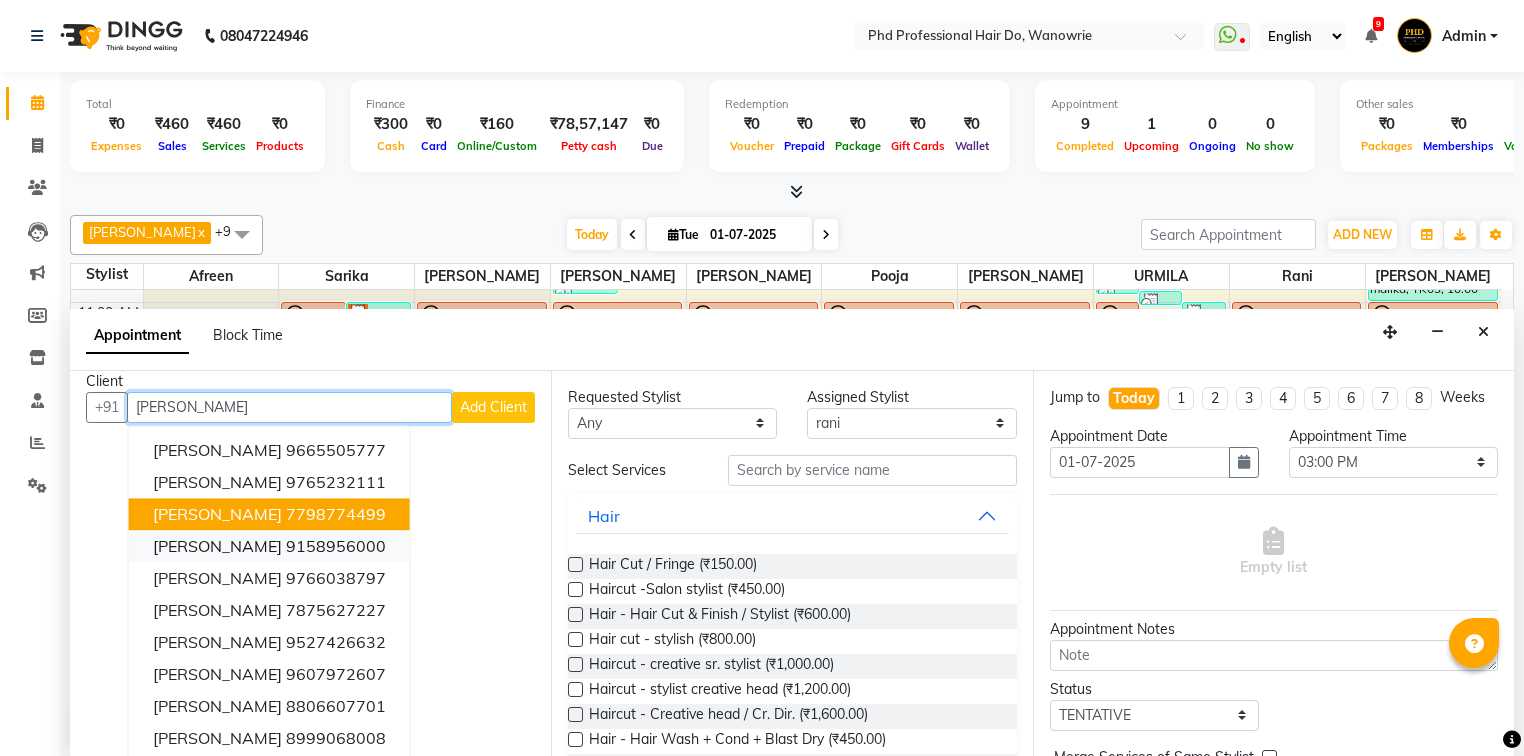 scroll, scrollTop: 20, scrollLeft: 0, axis: vertical 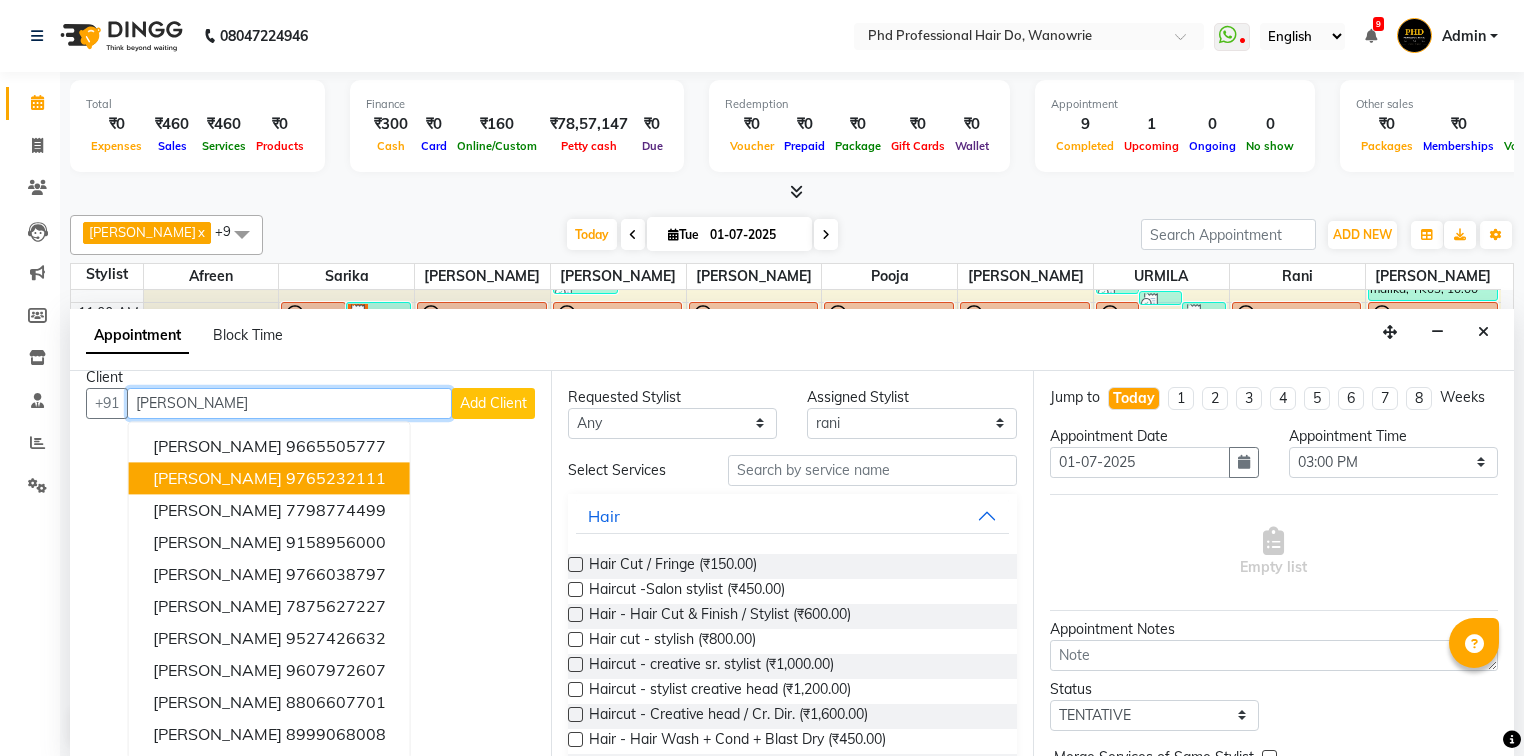click on "[PERSON_NAME]" at bounding box center [289, 403] 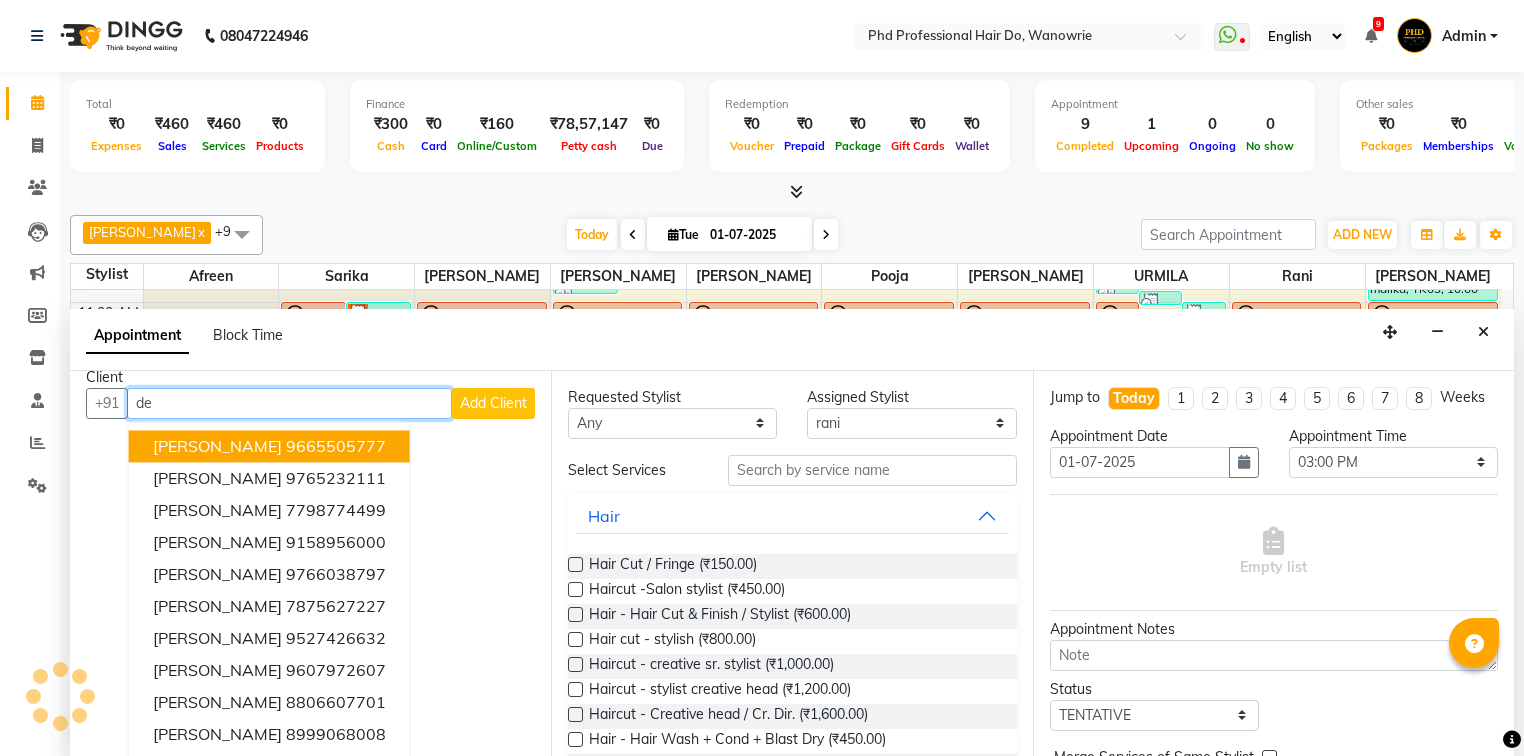 type on "d" 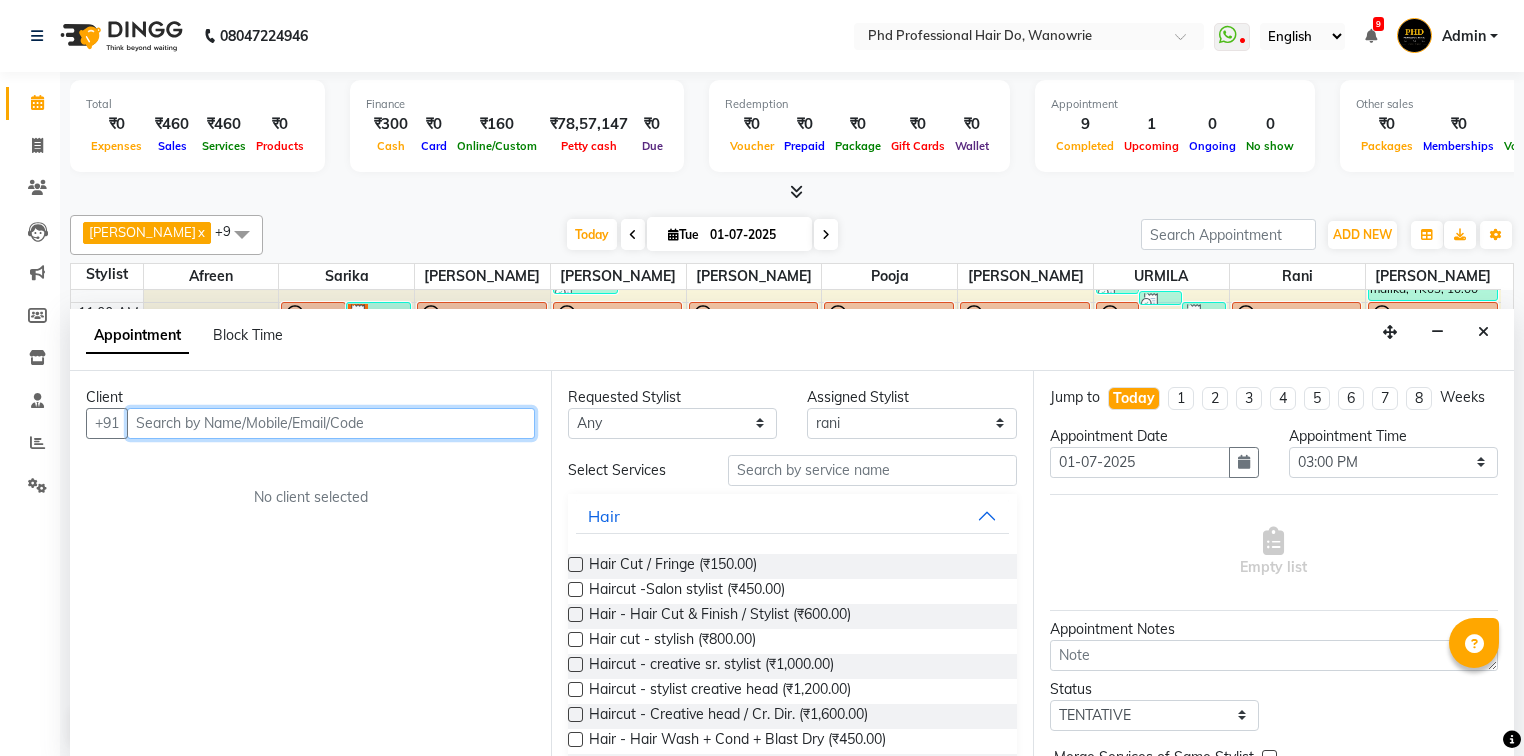scroll, scrollTop: 0, scrollLeft: 0, axis: both 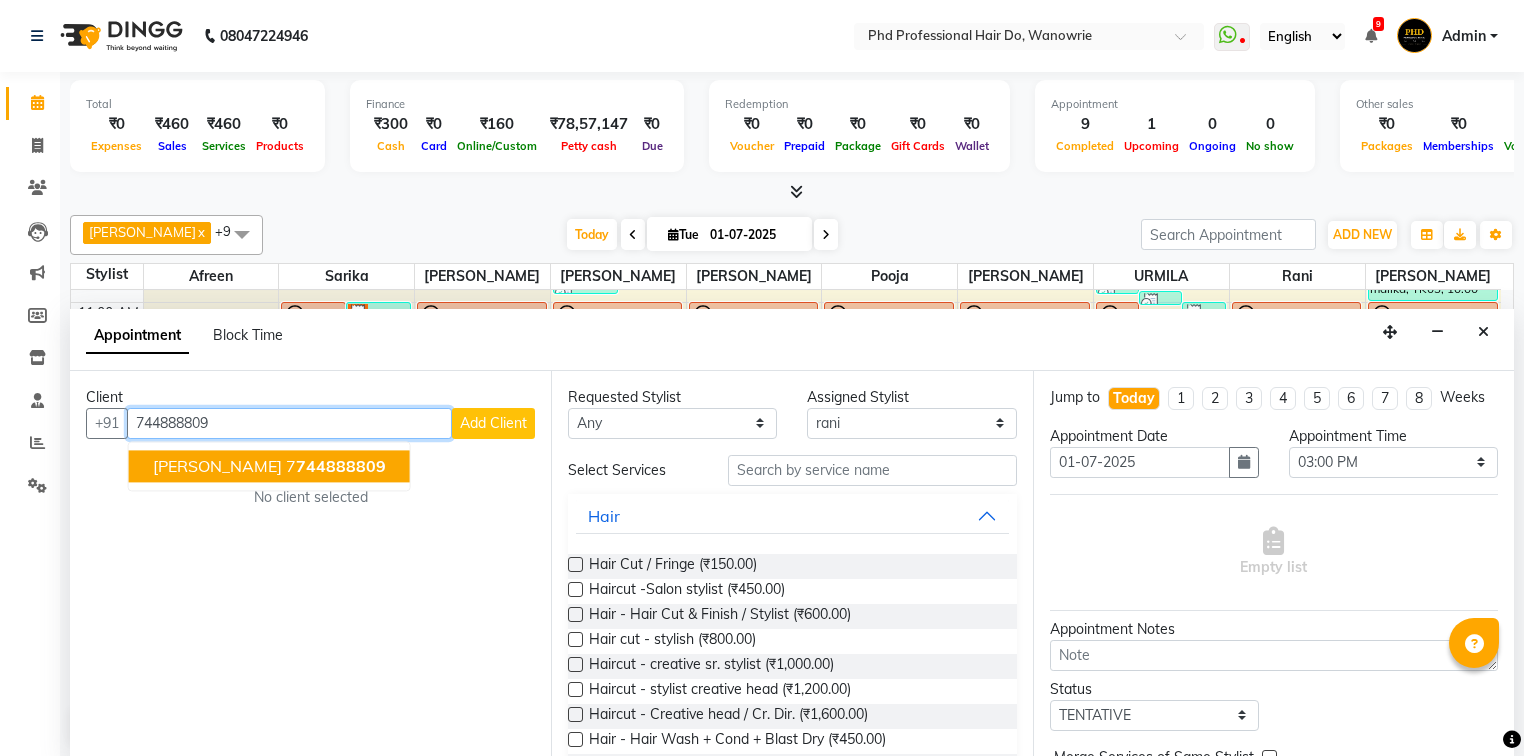 click on "[PERSON_NAME]" at bounding box center (217, 466) 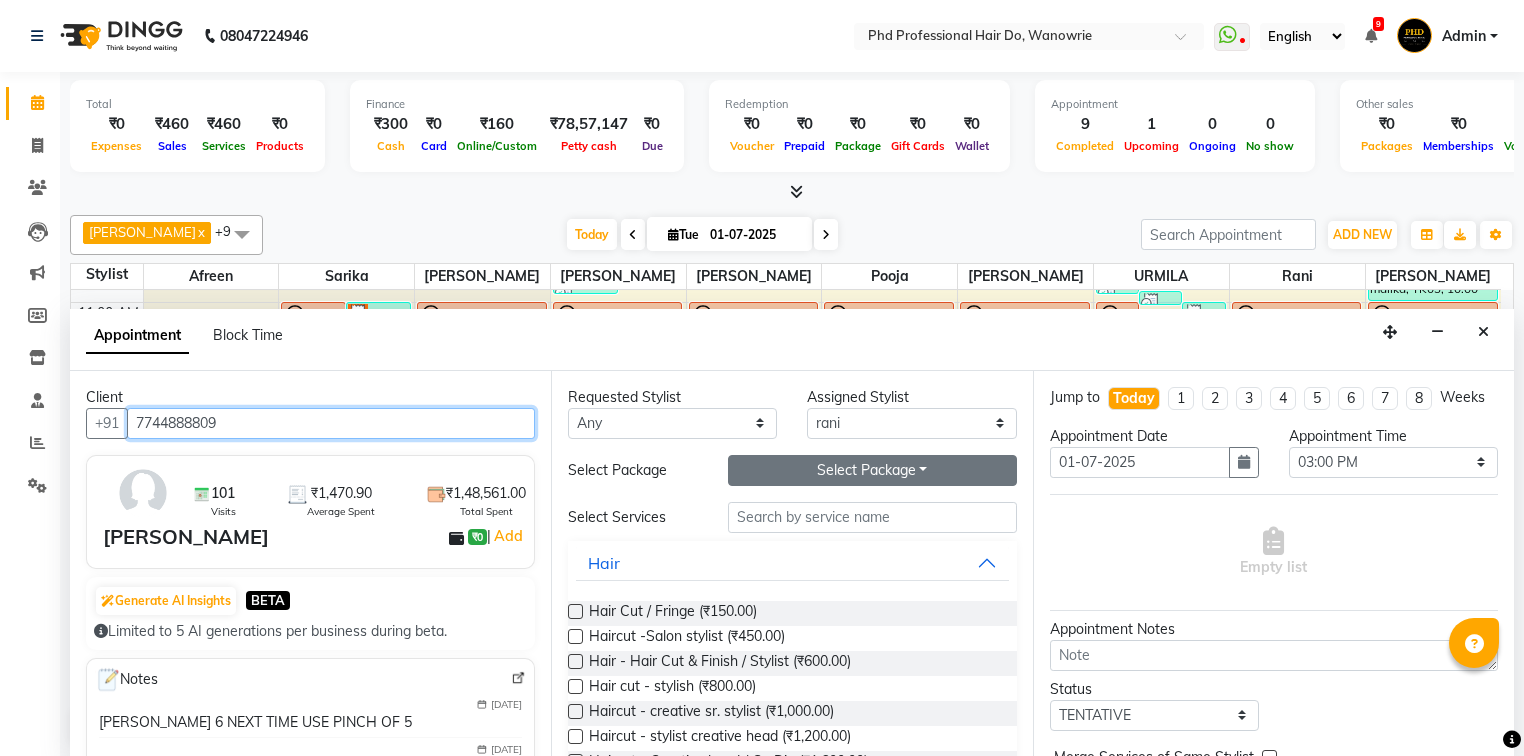 type on "7744888809" 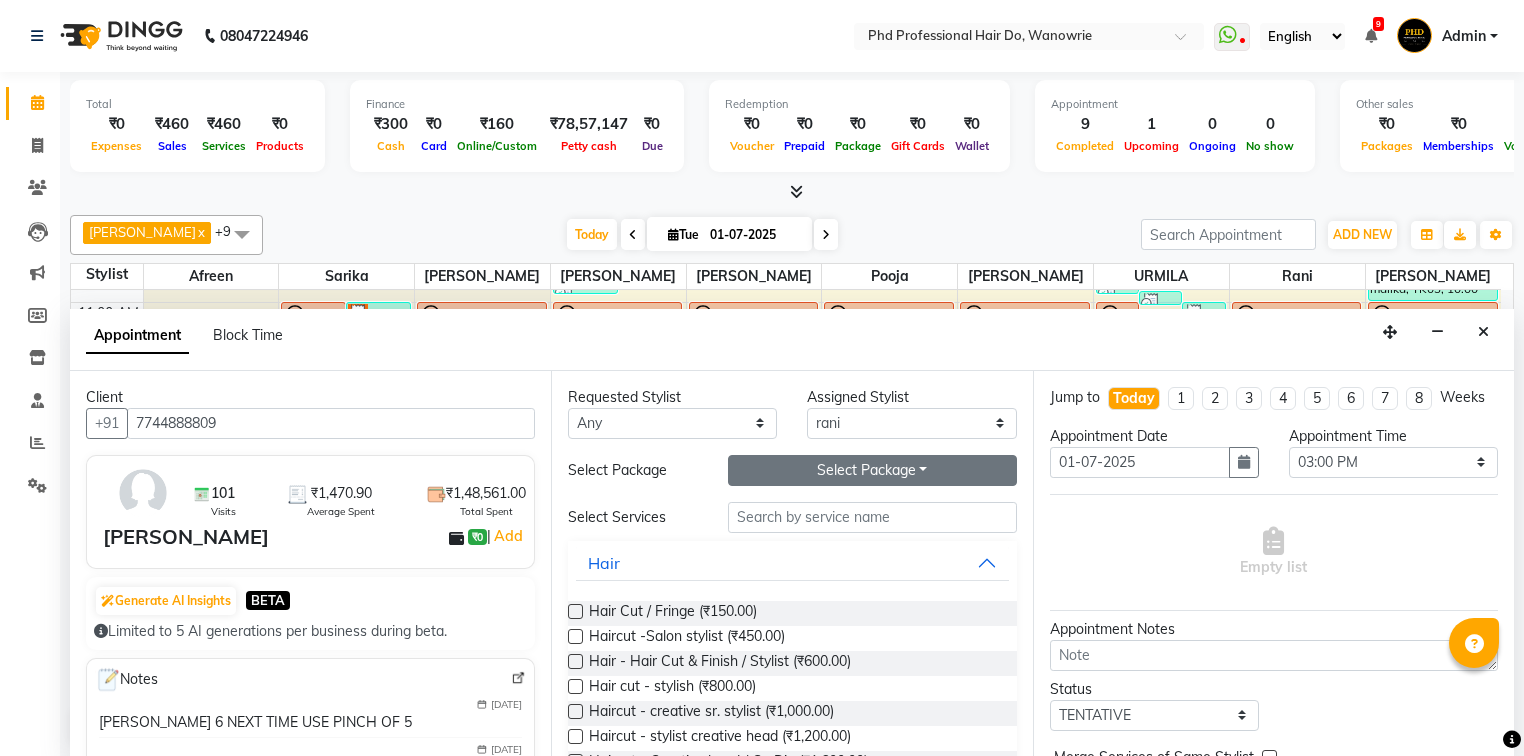 click on "Select Package  Toggle Dropdown" at bounding box center (872, 470) 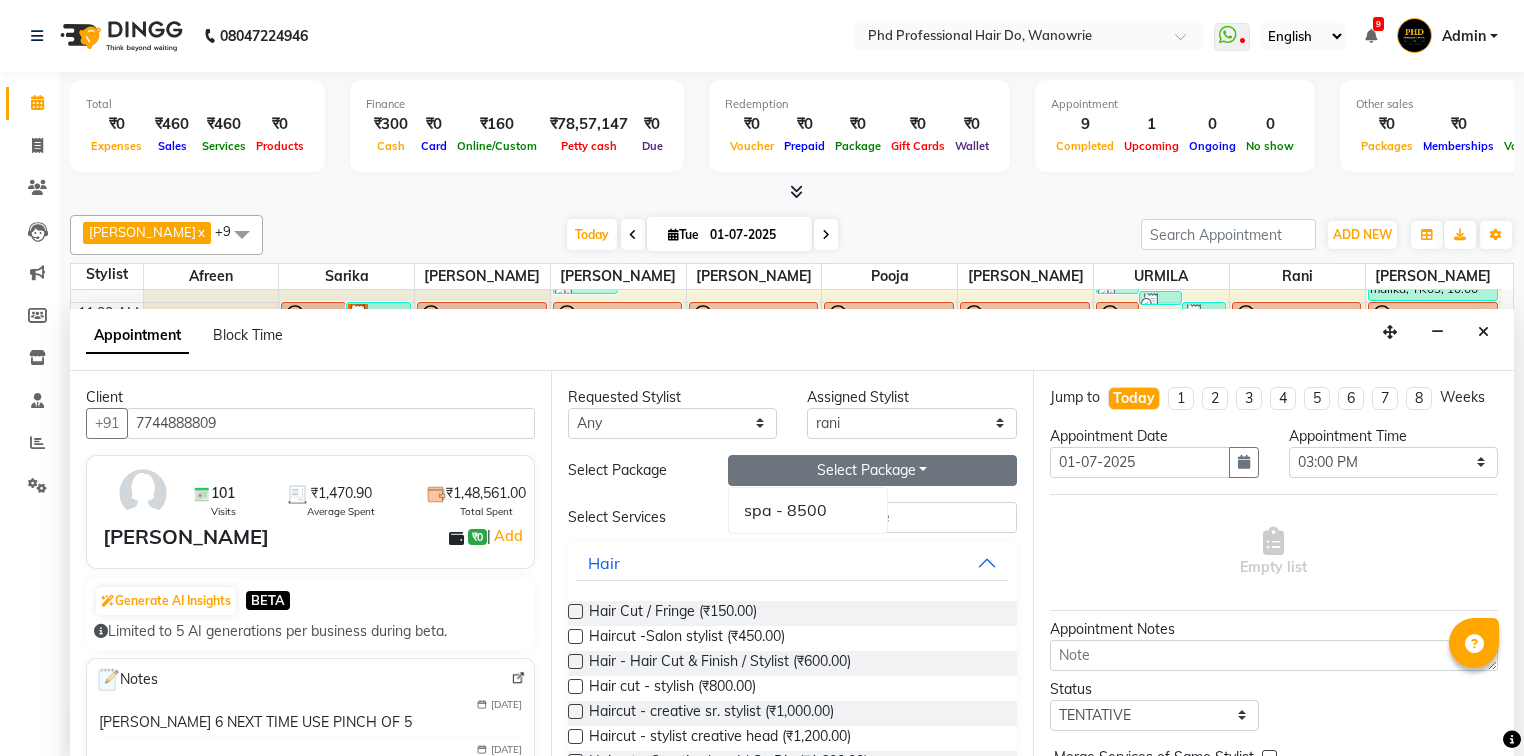 click on "Select Package  Toggle Dropdown" at bounding box center (872, 470) 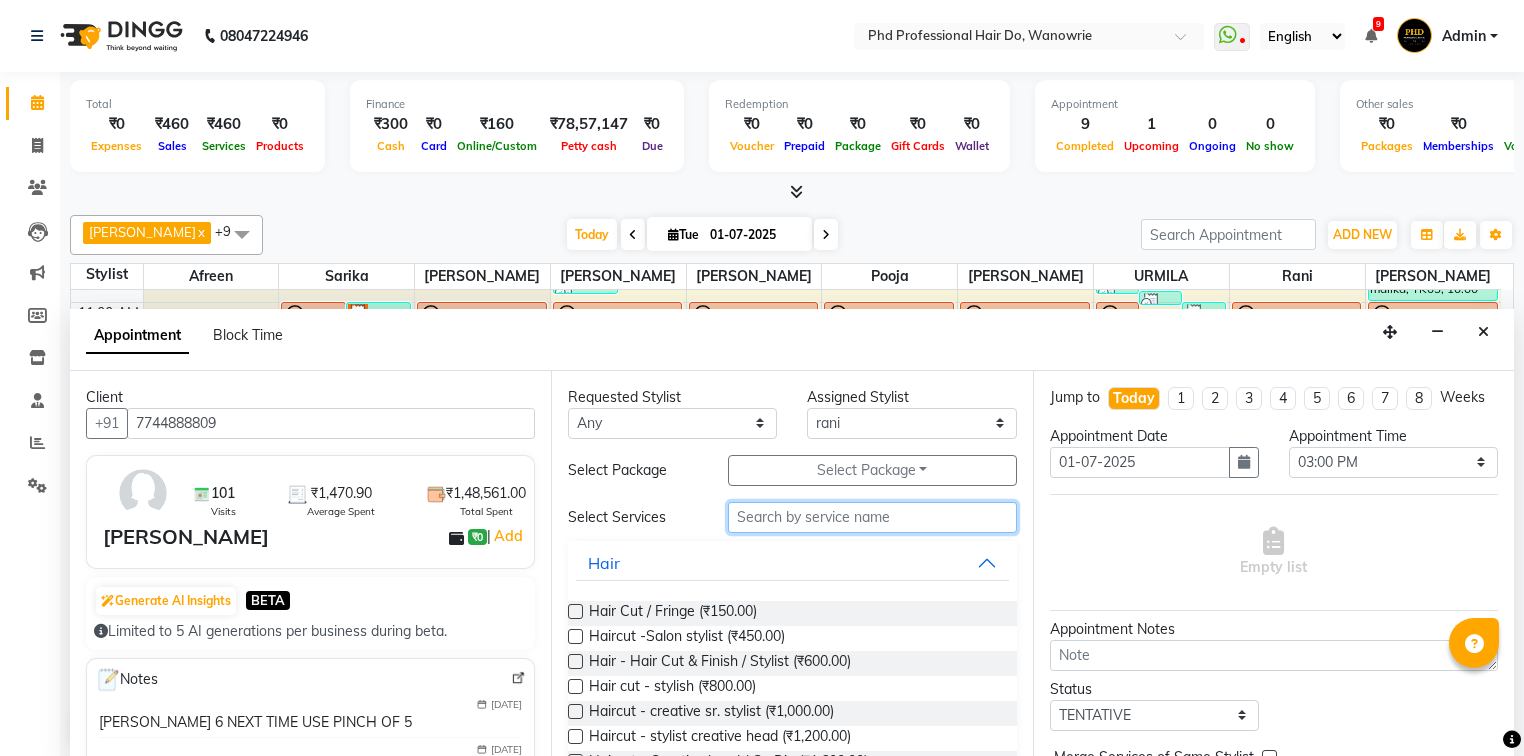 click at bounding box center (872, 517) 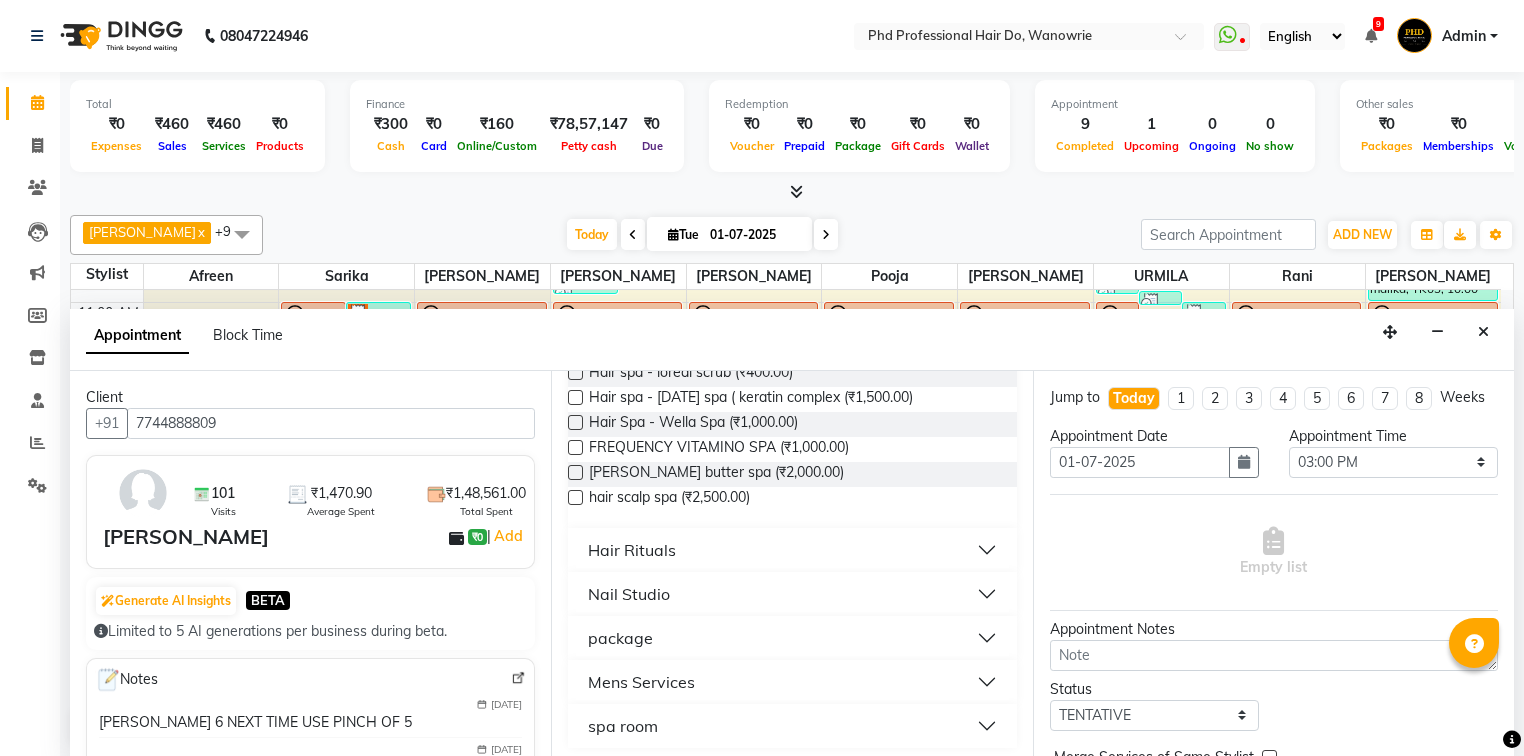 scroll, scrollTop: 493, scrollLeft: 0, axis: vertical 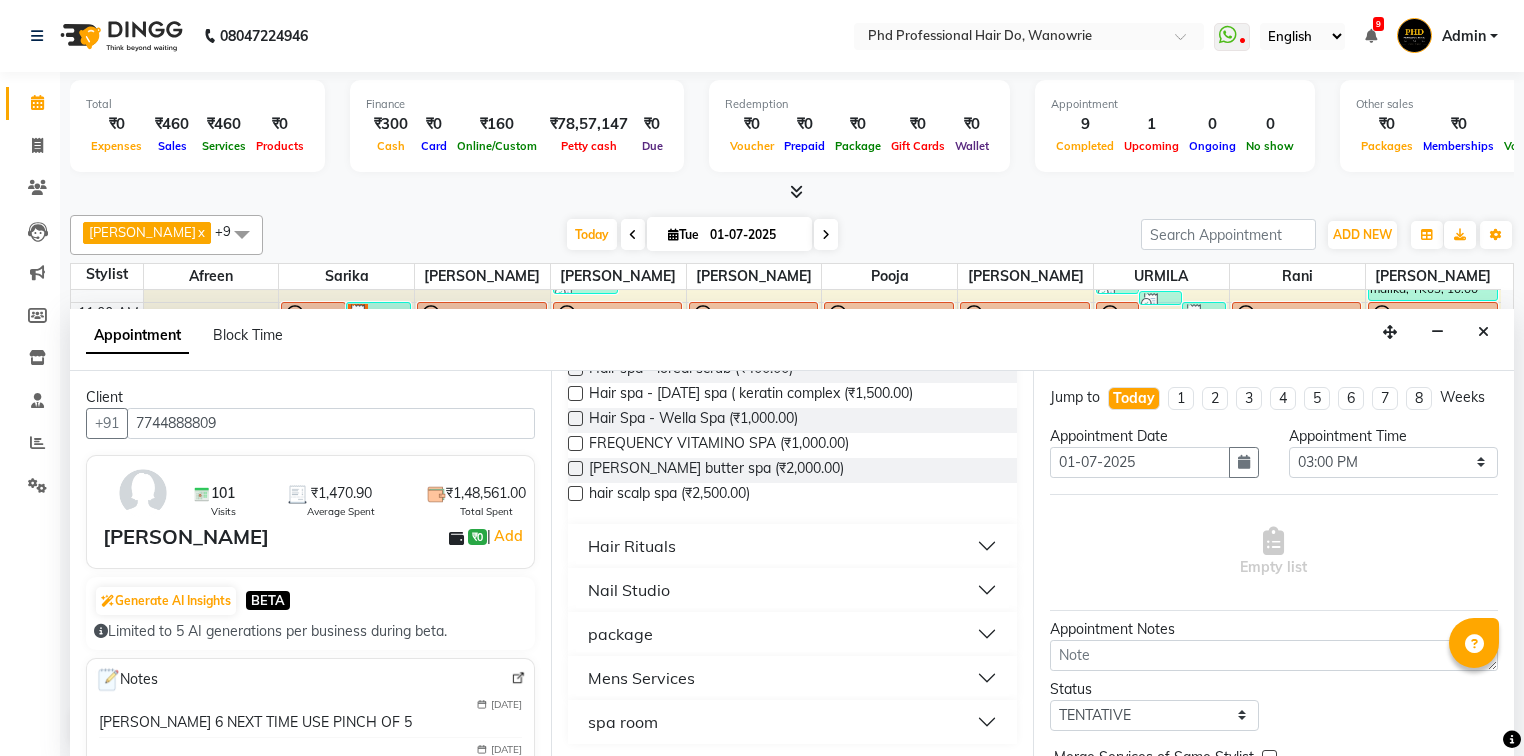 type on "spa" 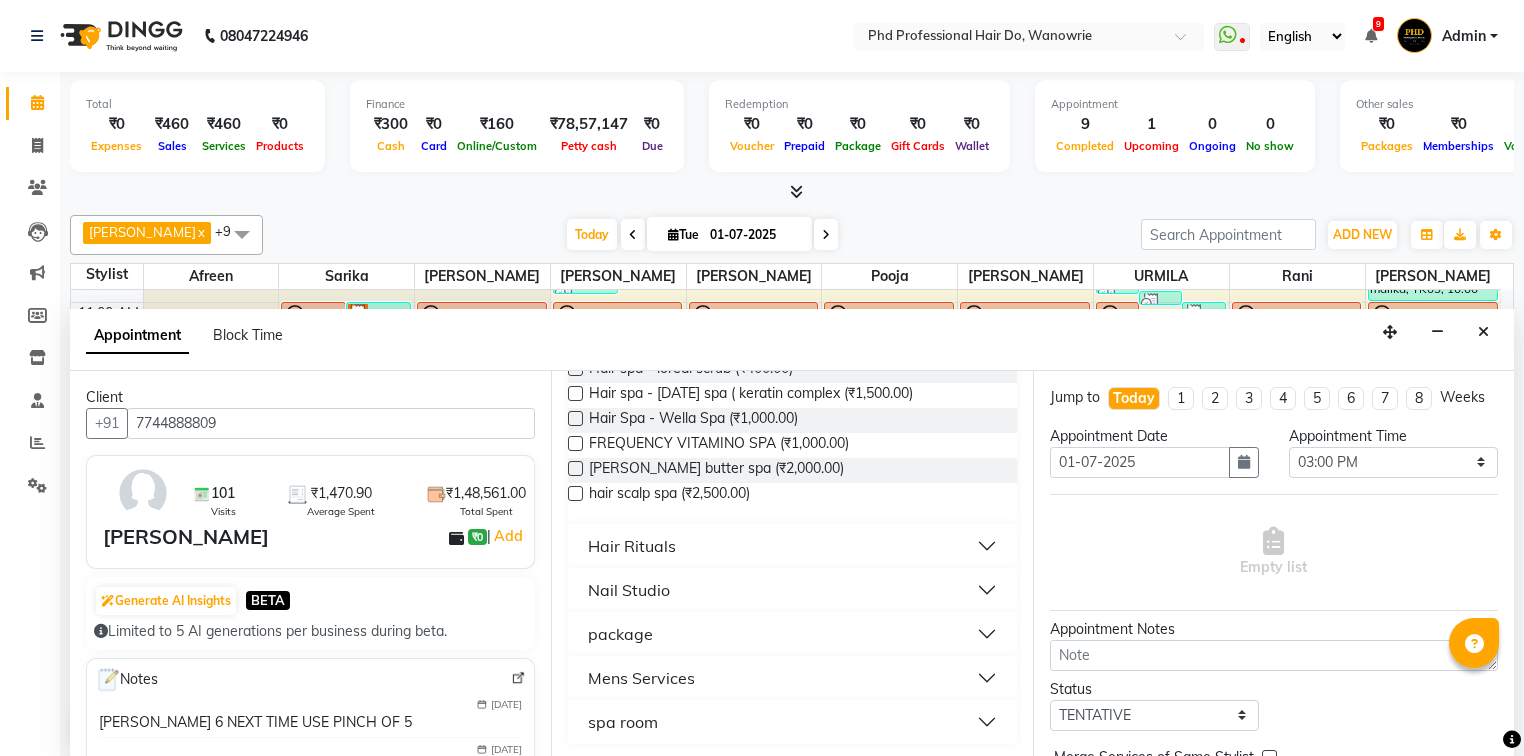 click on "spa room" at bounding box center [623, 722] 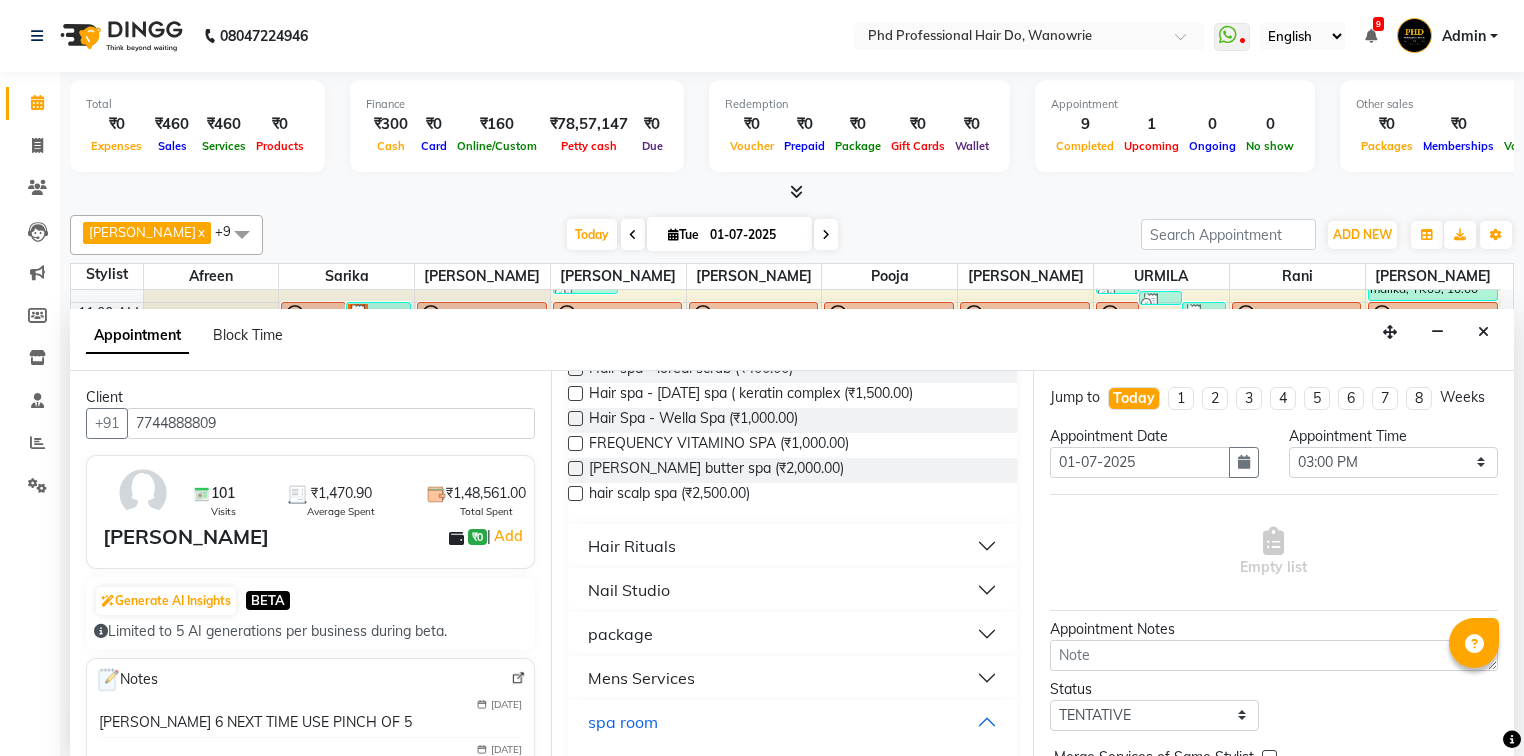 scroll, scrollTop: 550, scrollLeft: 0, axis: vertical 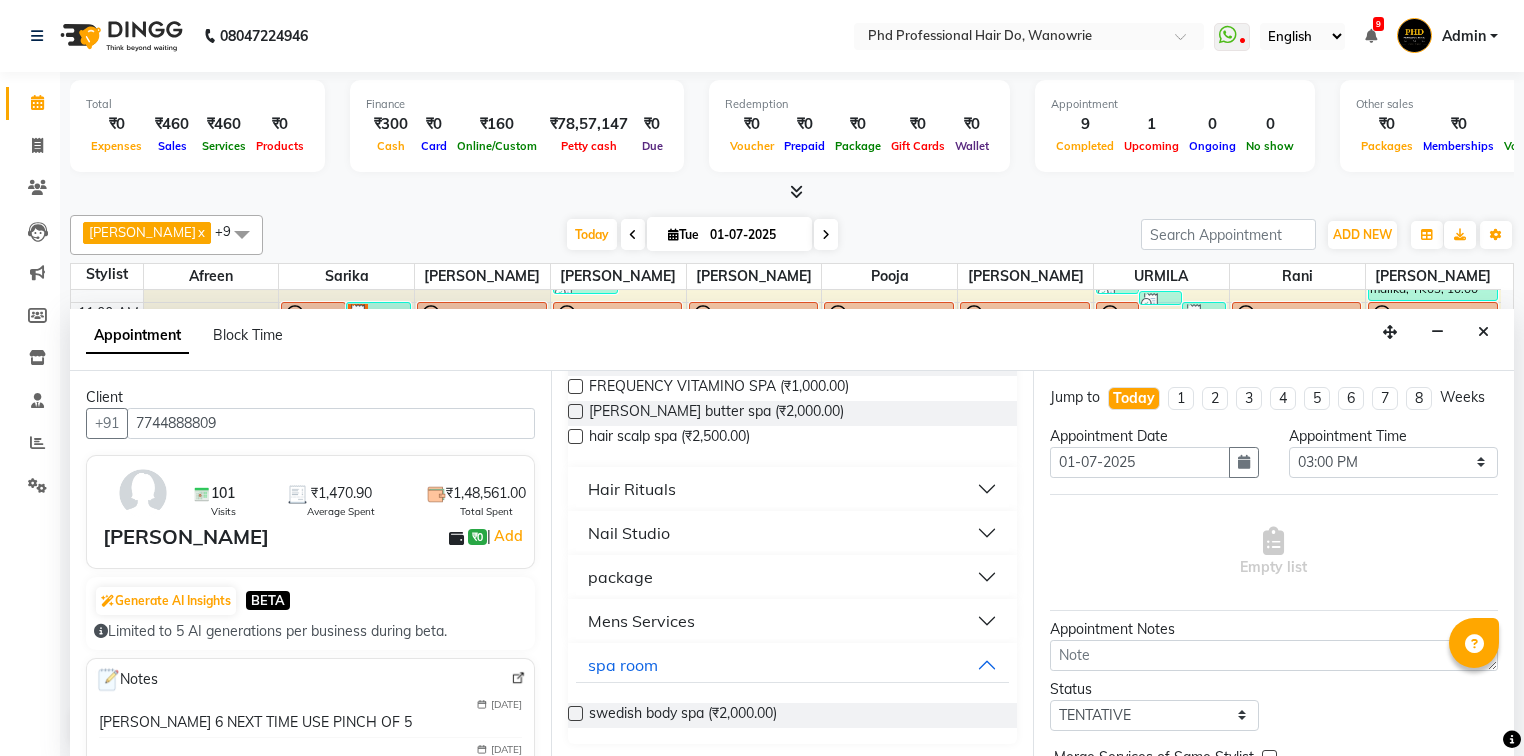 click on "swedish body spa  (₹2,000.00)" at bounding box center [683, 715] 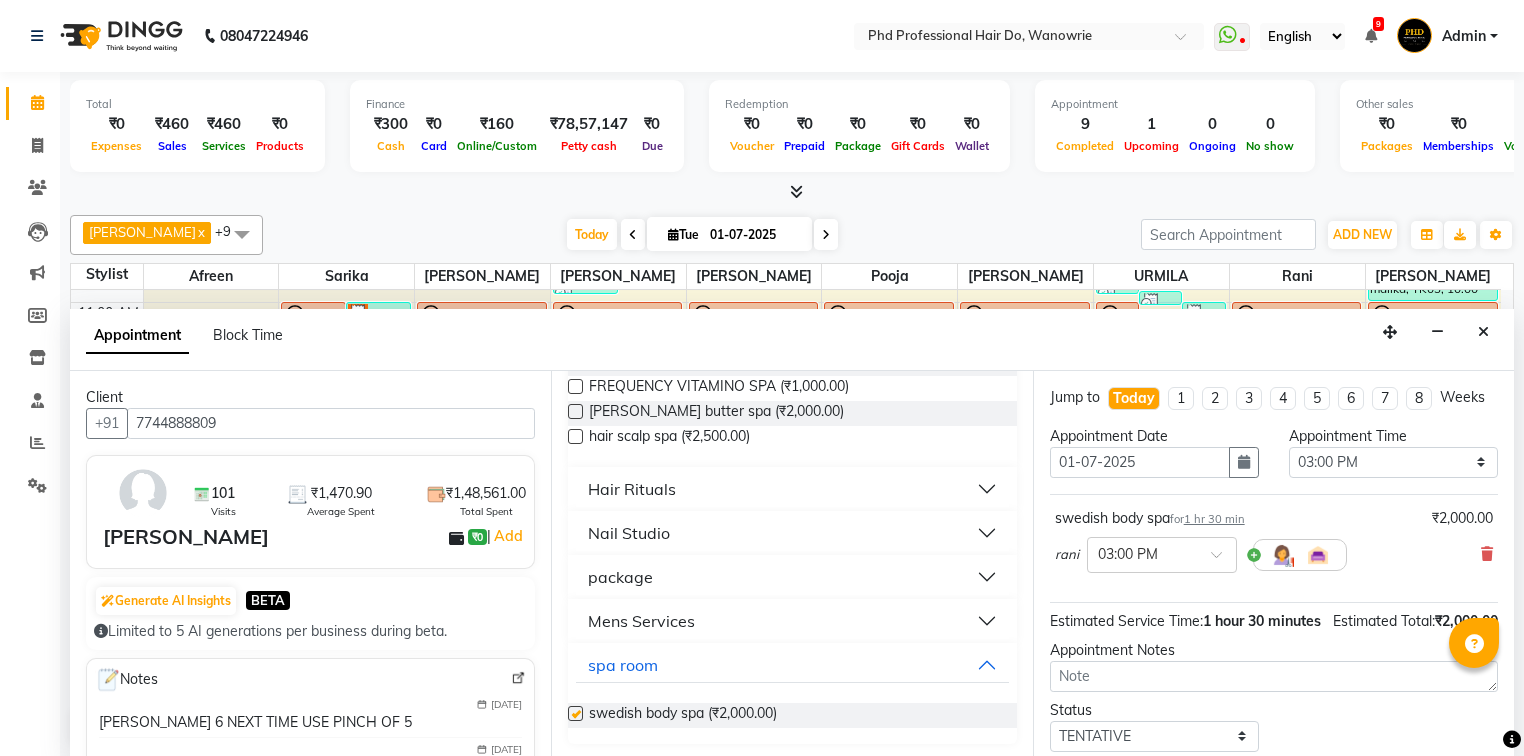 checkbox on "false" 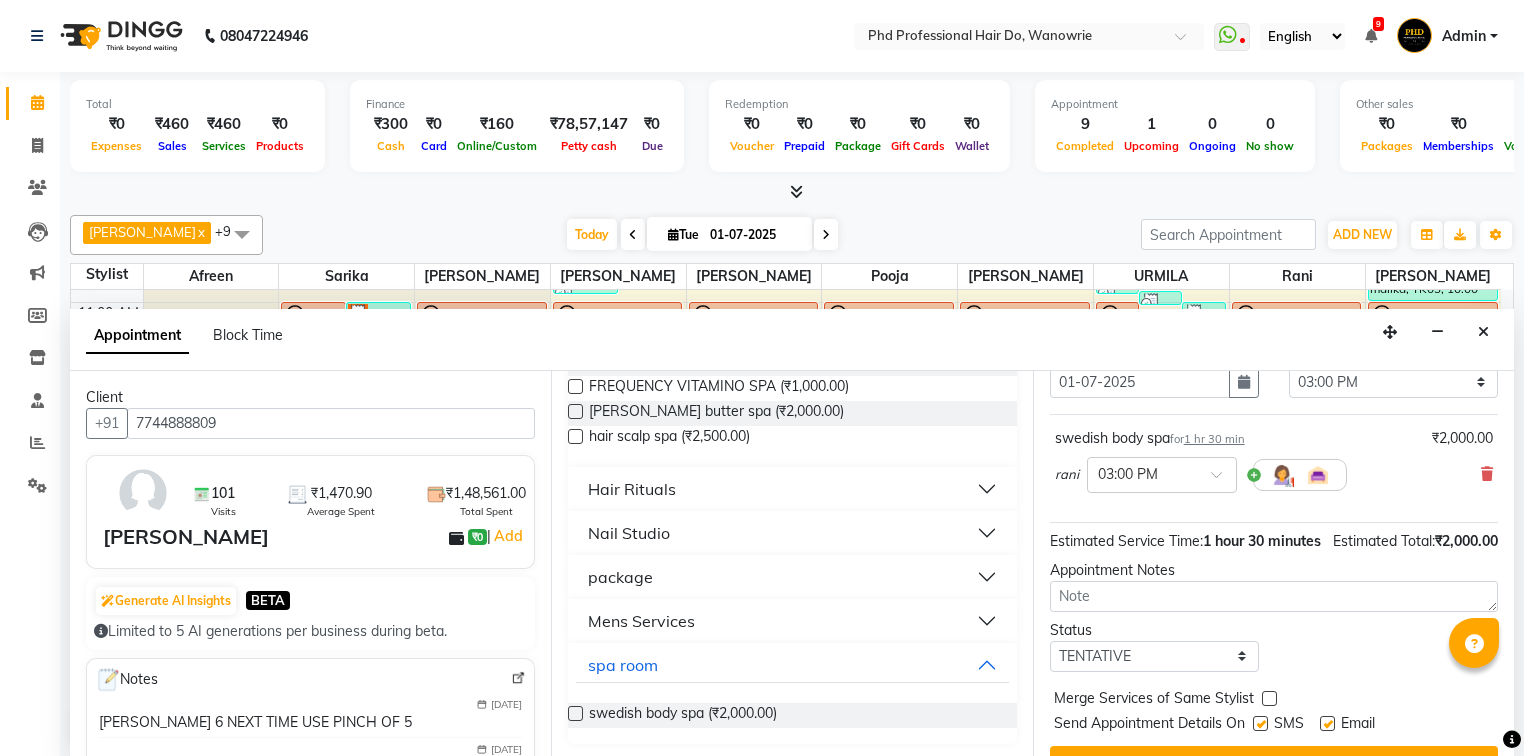 scroll, scrollTop: 139, scrollLeft: 0, axis: vertical 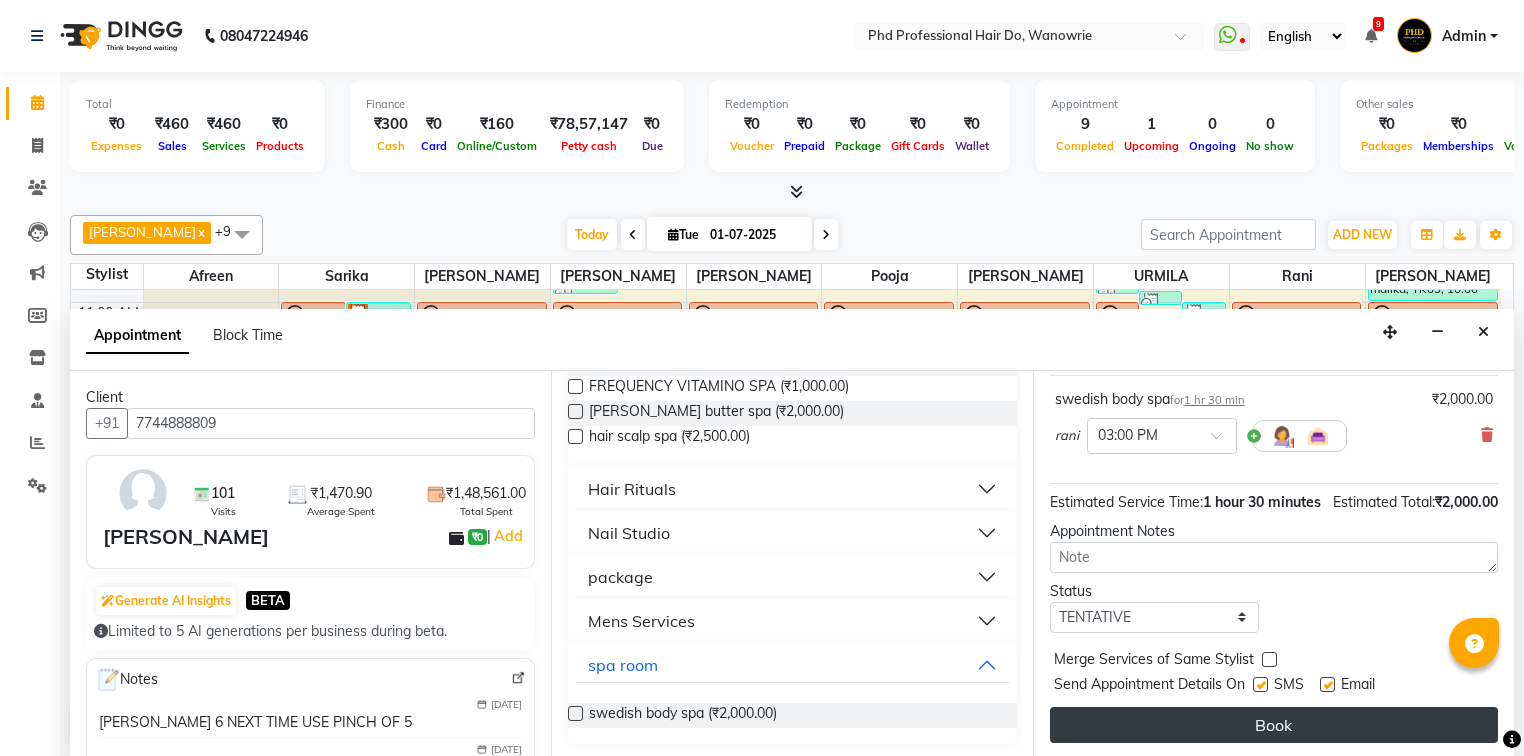 click on "Book" at bounding box center (1274, 725) 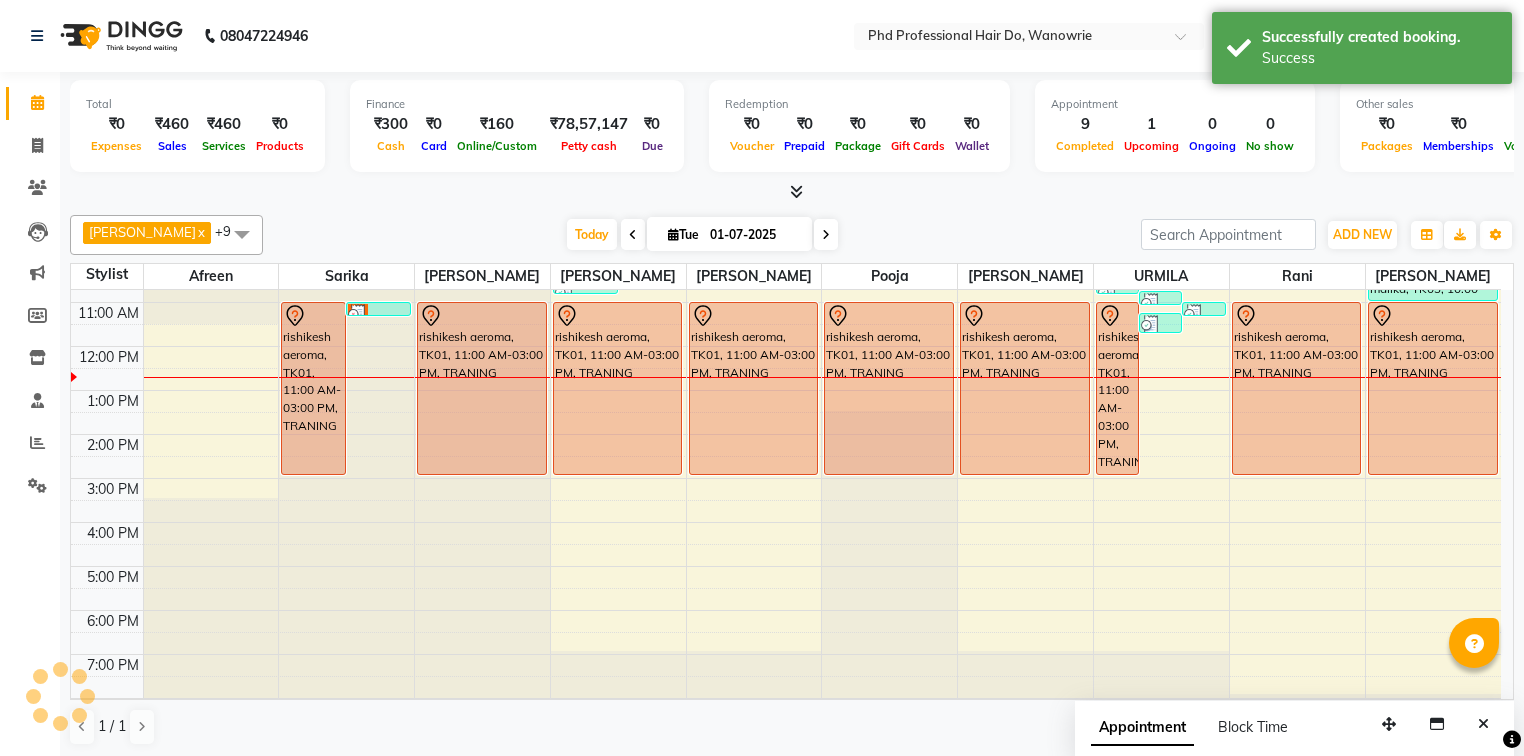 scroll, scrollTop: 0, scrollLeft: 0, axis: both 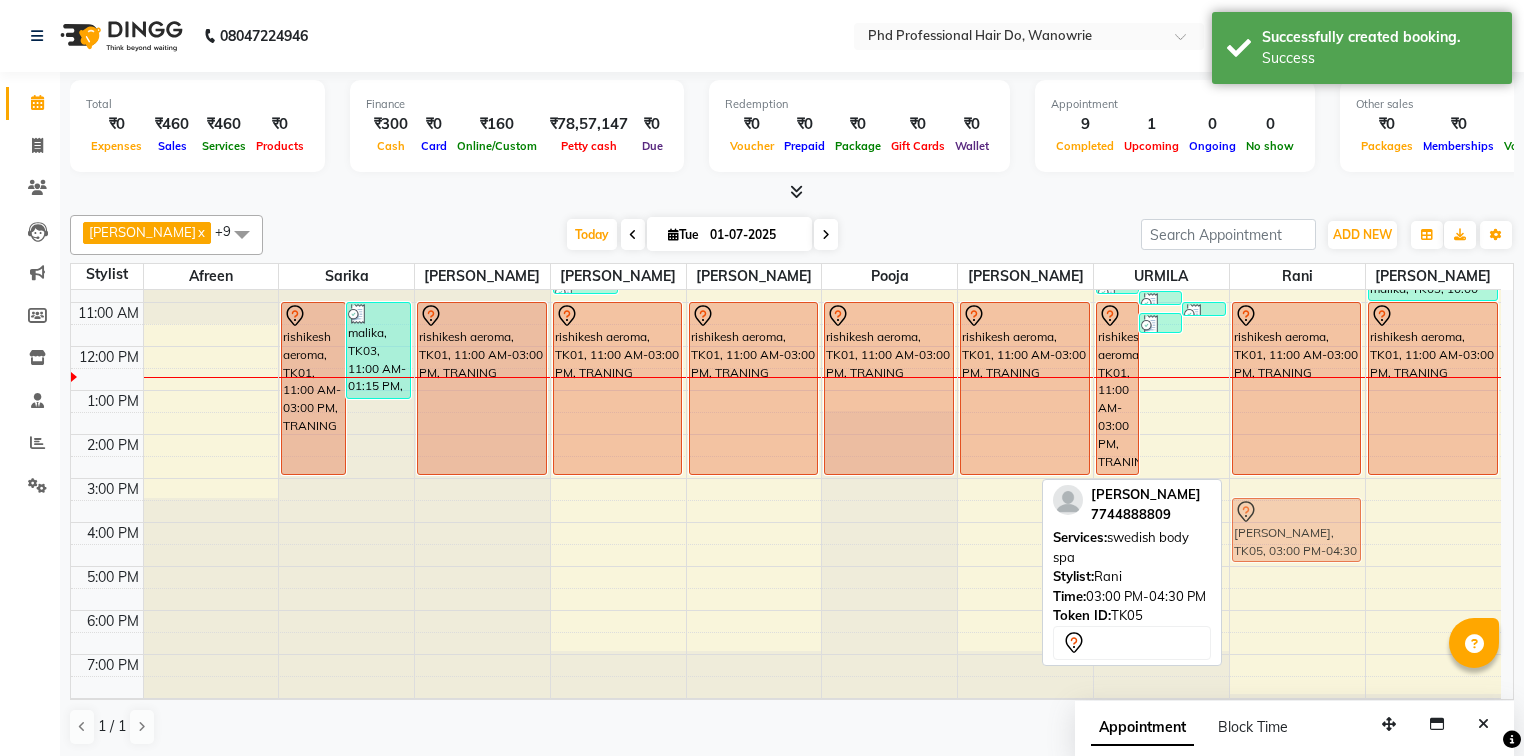 click on "rishikesh aeroma, TK01, 11:00 AM-03:00 PM, TRANING             [PERSON_NAME], TK05, 03:00 PM-04:30 PM, swedish body spa              [PERSON_NAME], TK05, 03:00 PM-04:30 PM, swedish body spa" at bounding box center (1297, 478) 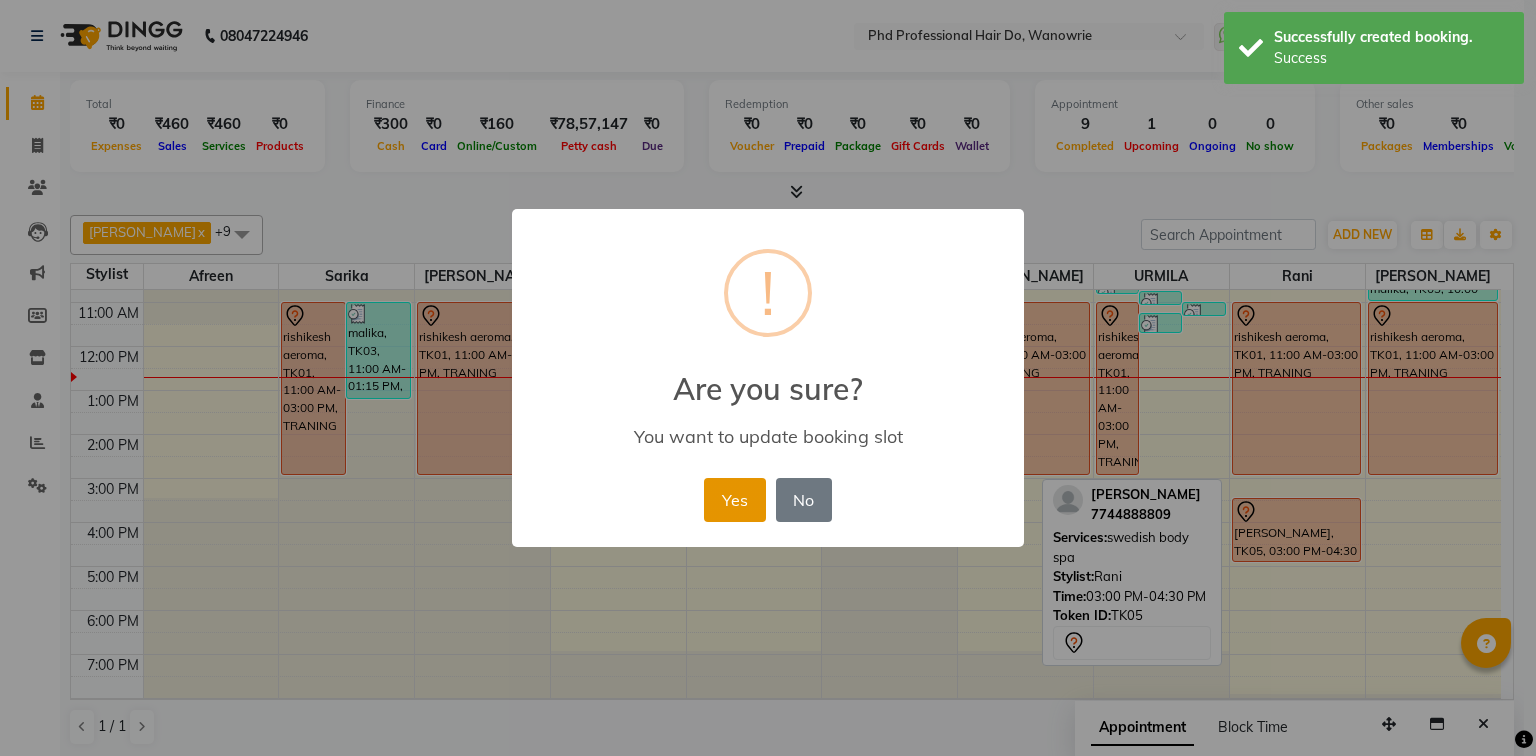 click on "Yes" at bounding box center [734, 500] 